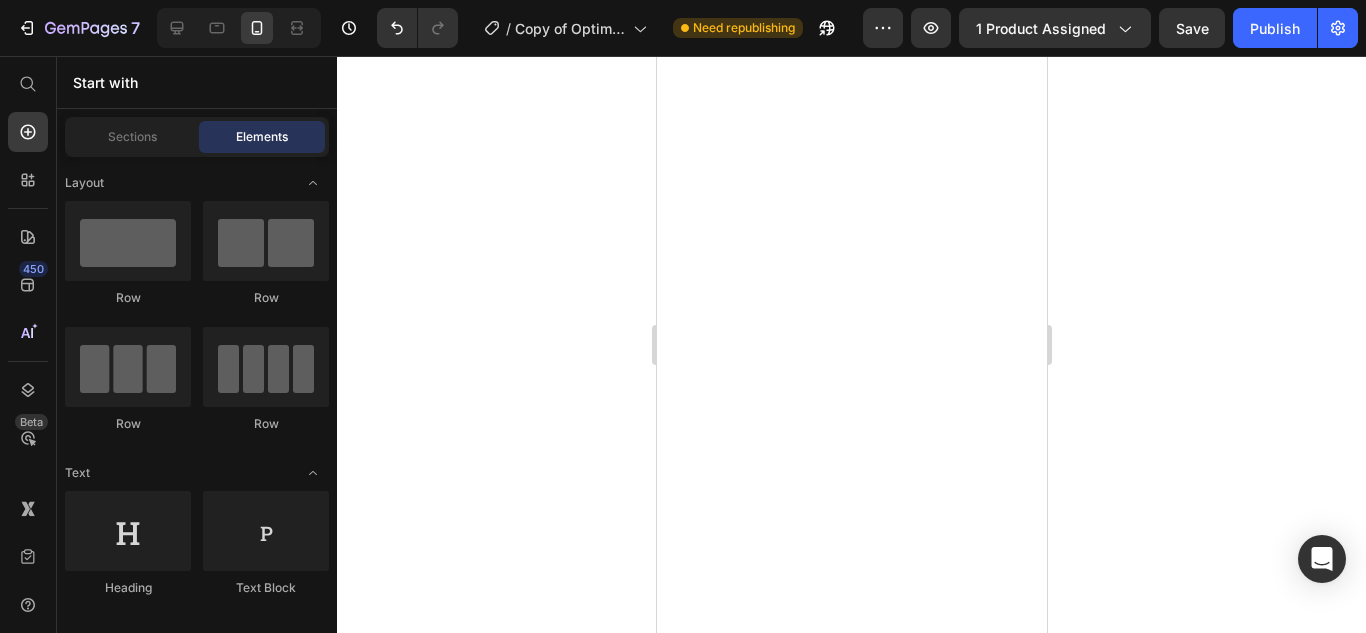 scroll, scrollTop: 0, scrollLeft: 0, axis: both 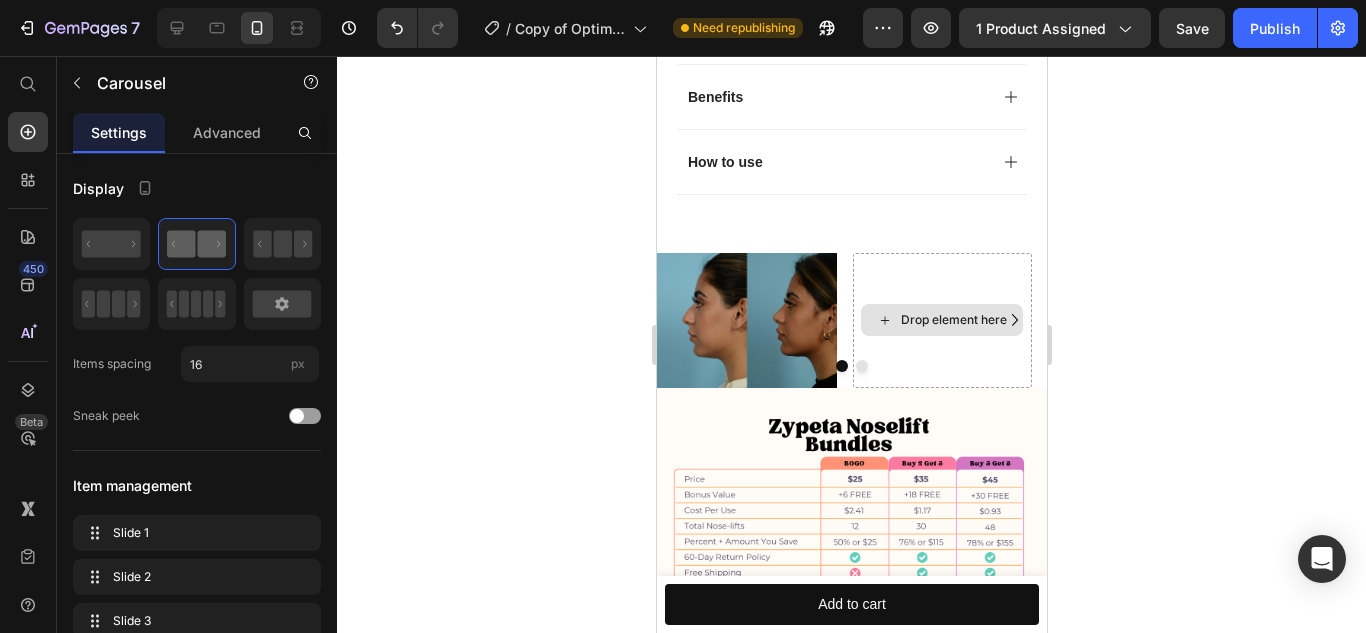 click on "Drop element here" at bounding box center [953, 320] 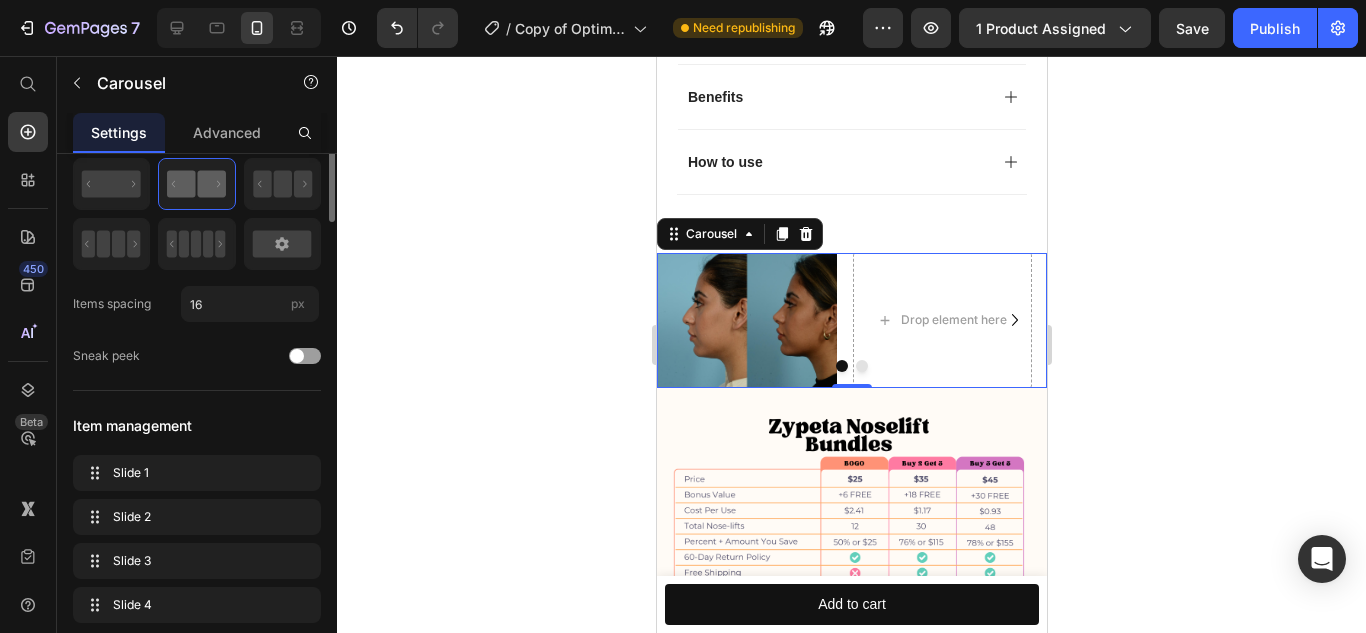 scroll, scrollTop: 0, scrollLeft: 0, axis: both 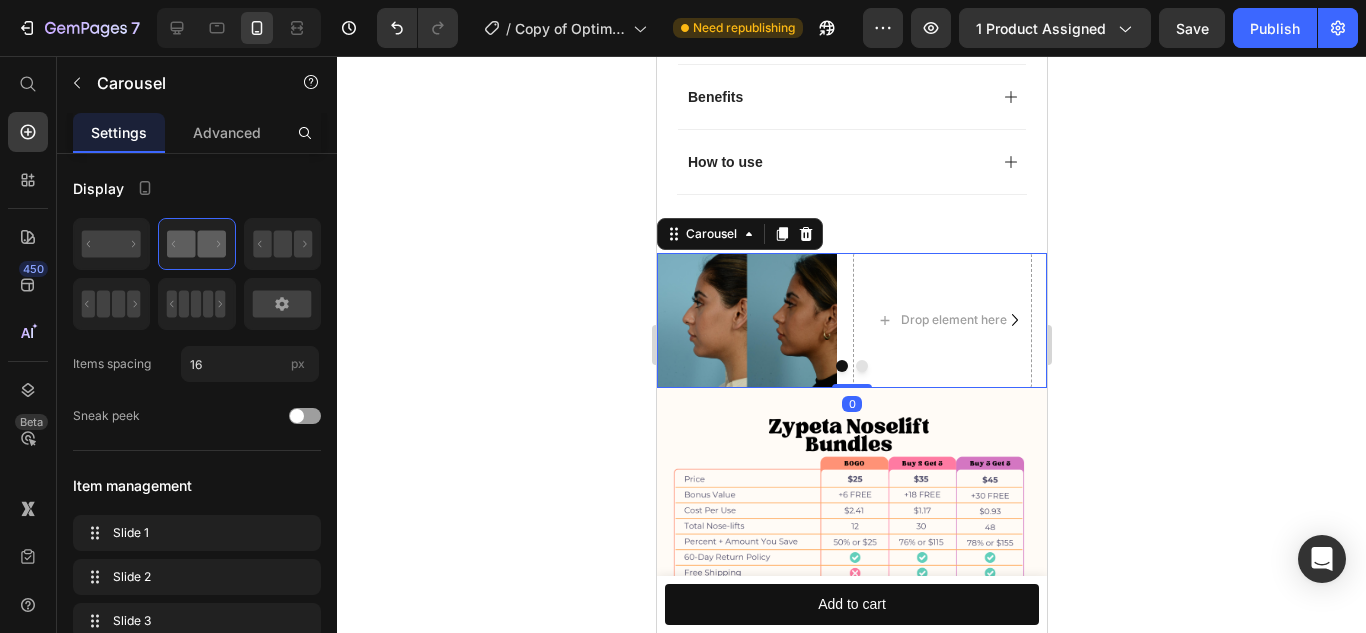 drag, startPoint x: 177, startPoint y: 322, endPoint x: 632, endPoint y: 234, distance: 463.43176 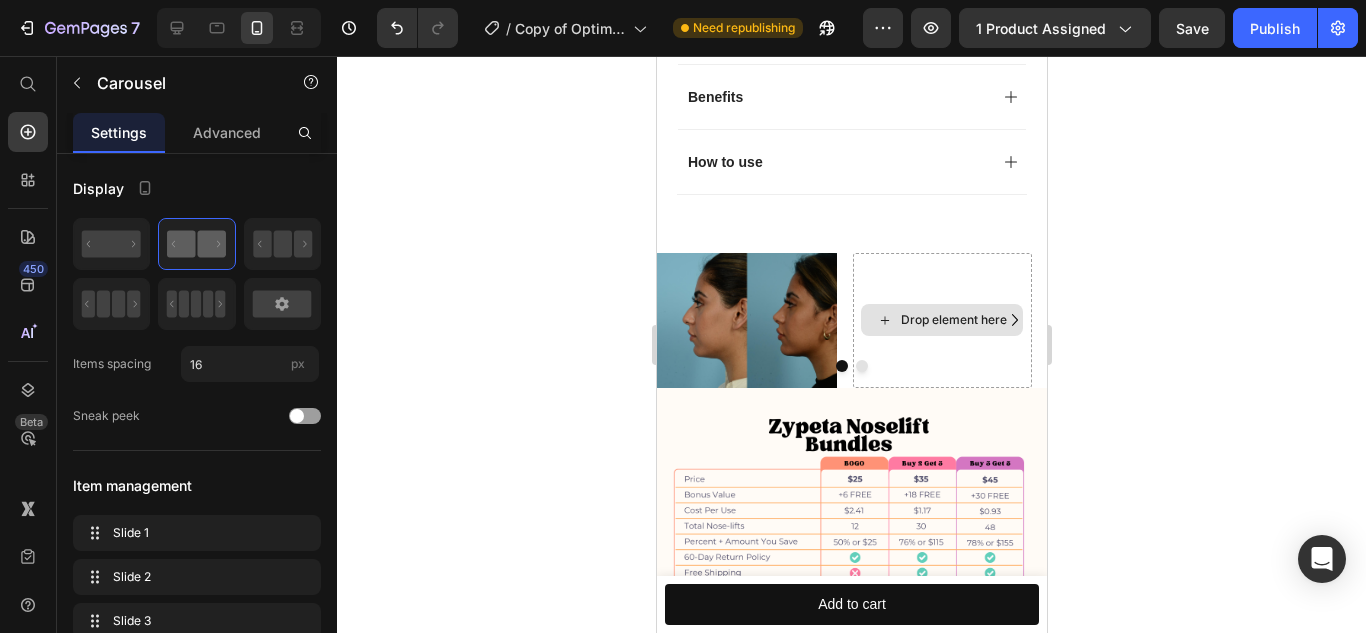 click on "Drop element here" at bounding box center [953, 320] 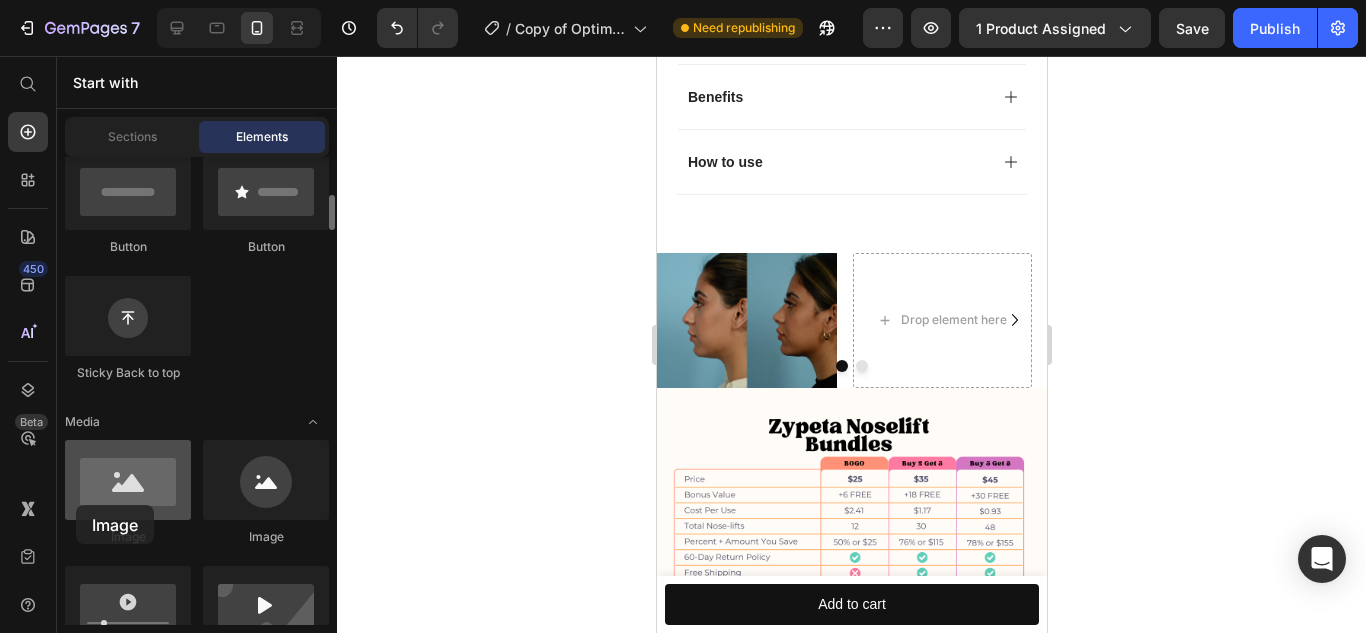 click at bounding box center (128, 480) 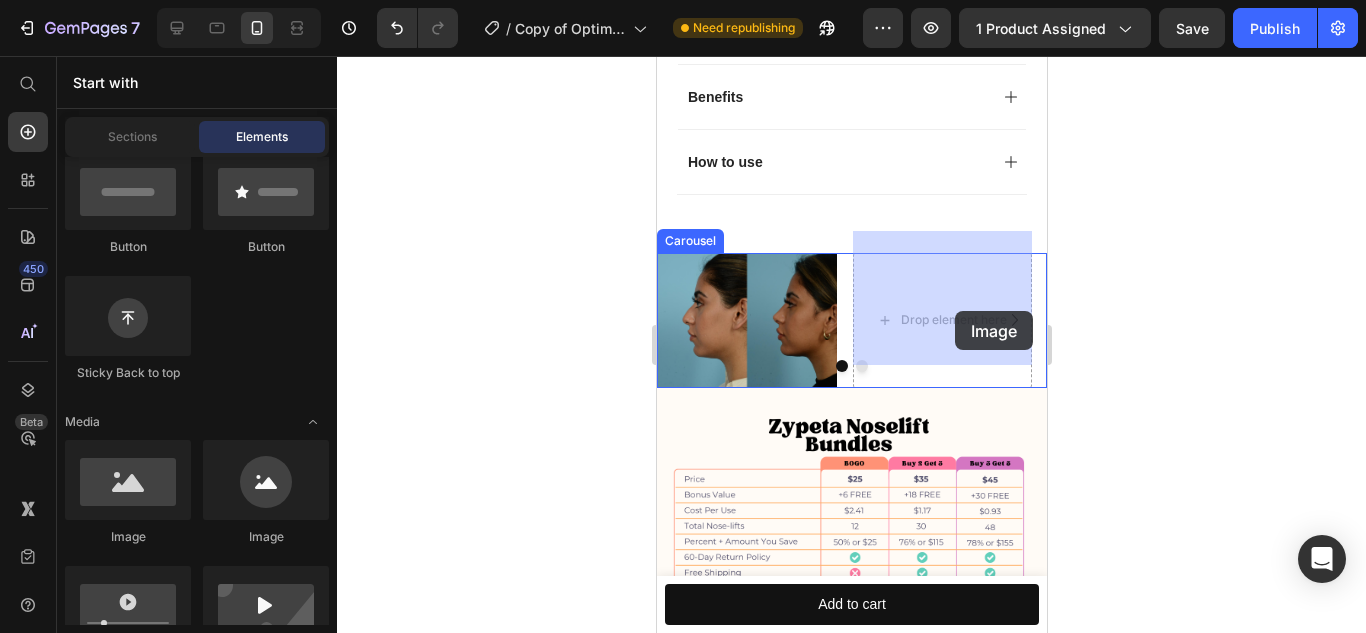 drag, startPoint x: 770, startPoint y: 556, endPoint x: 954, endPoint y: 310, distance: 307.20026 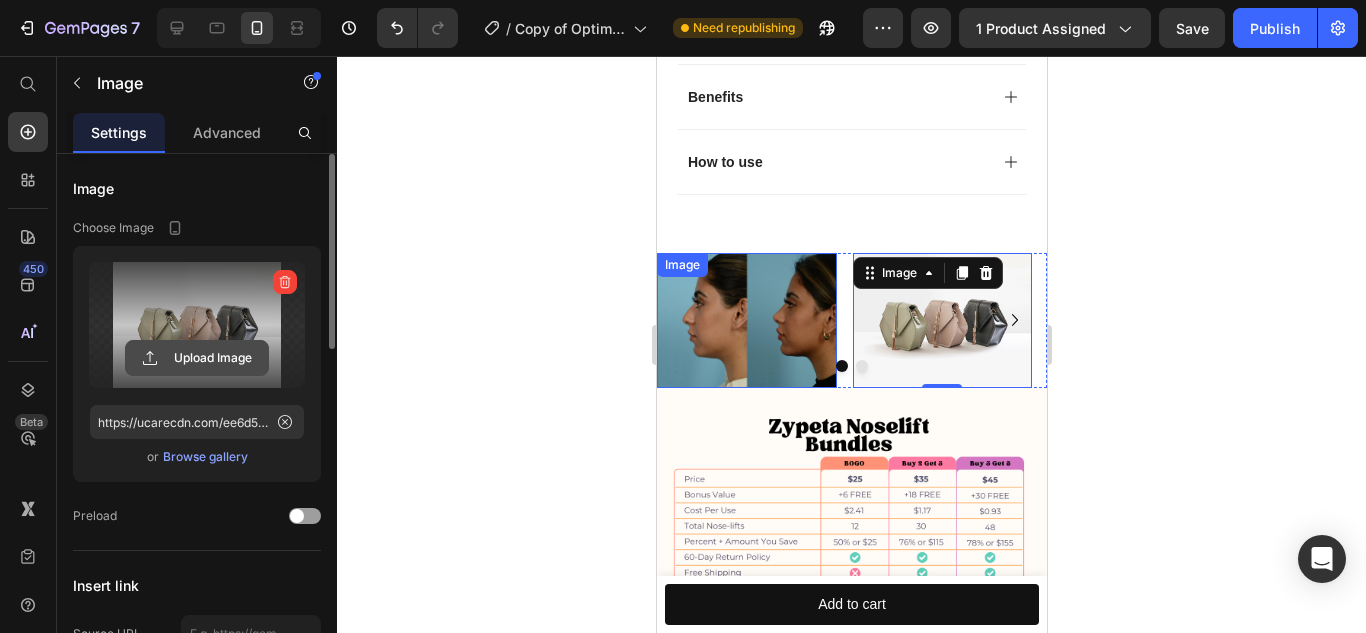 click 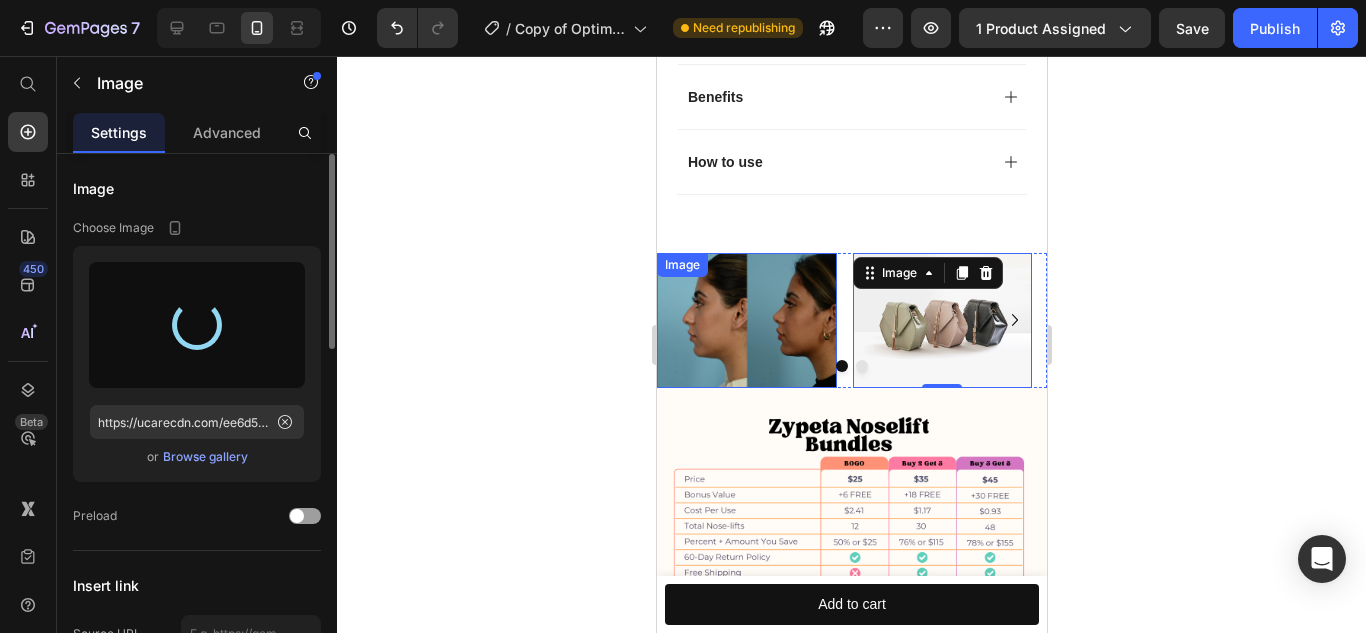 type on "https://cdn.shopify.com/s/files/1/0616/1016/4287/files/gempages_573168530048943329-a6b1c0a7-8a59-4359-b912-25dcfb6fc7ba.png" 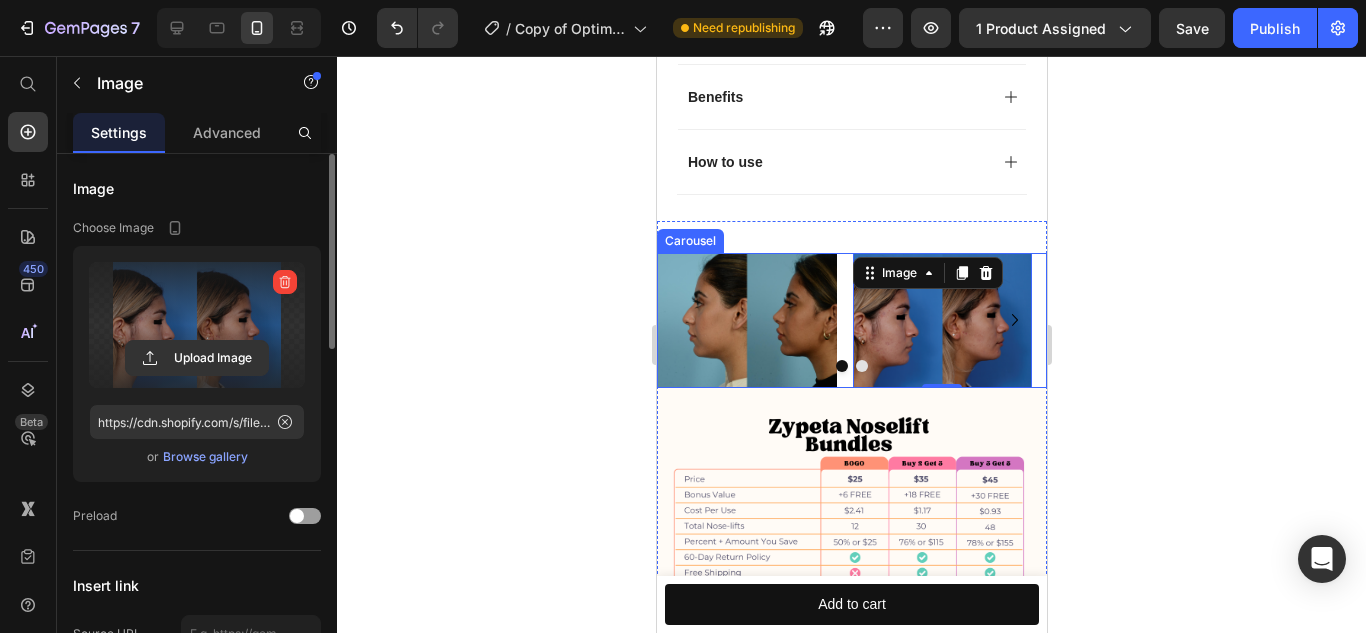click 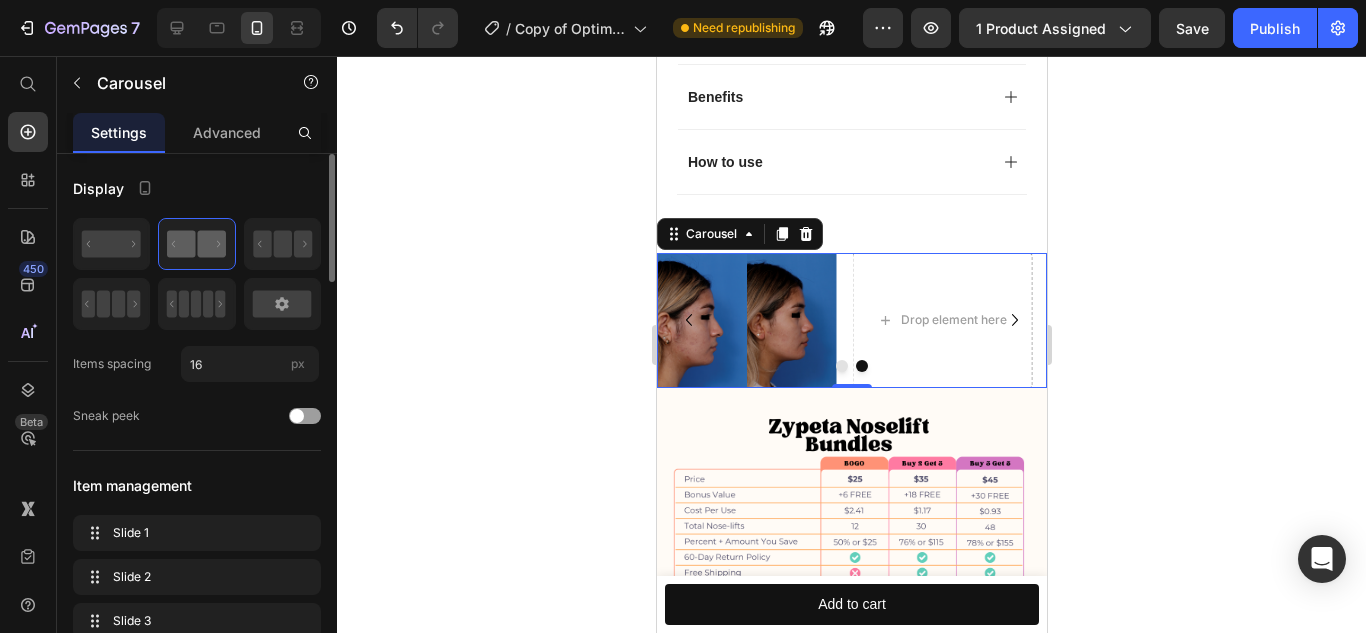 click 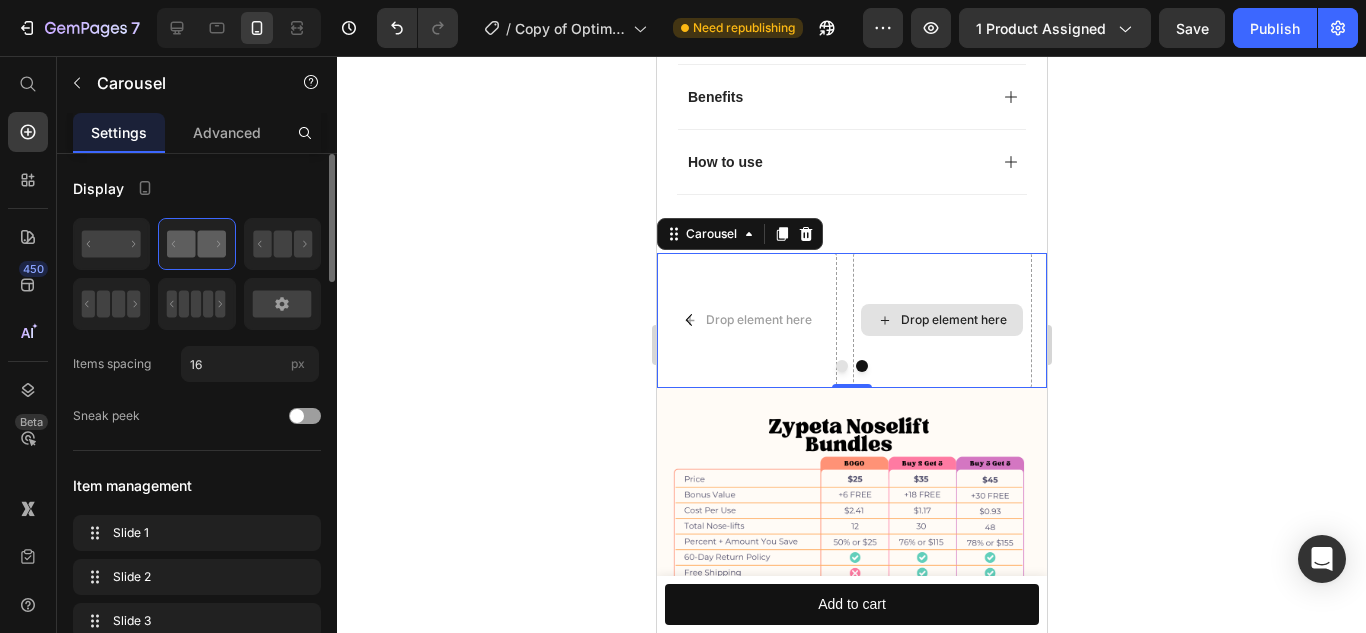 click on "Drop element here" at bounding box center [953, 320] 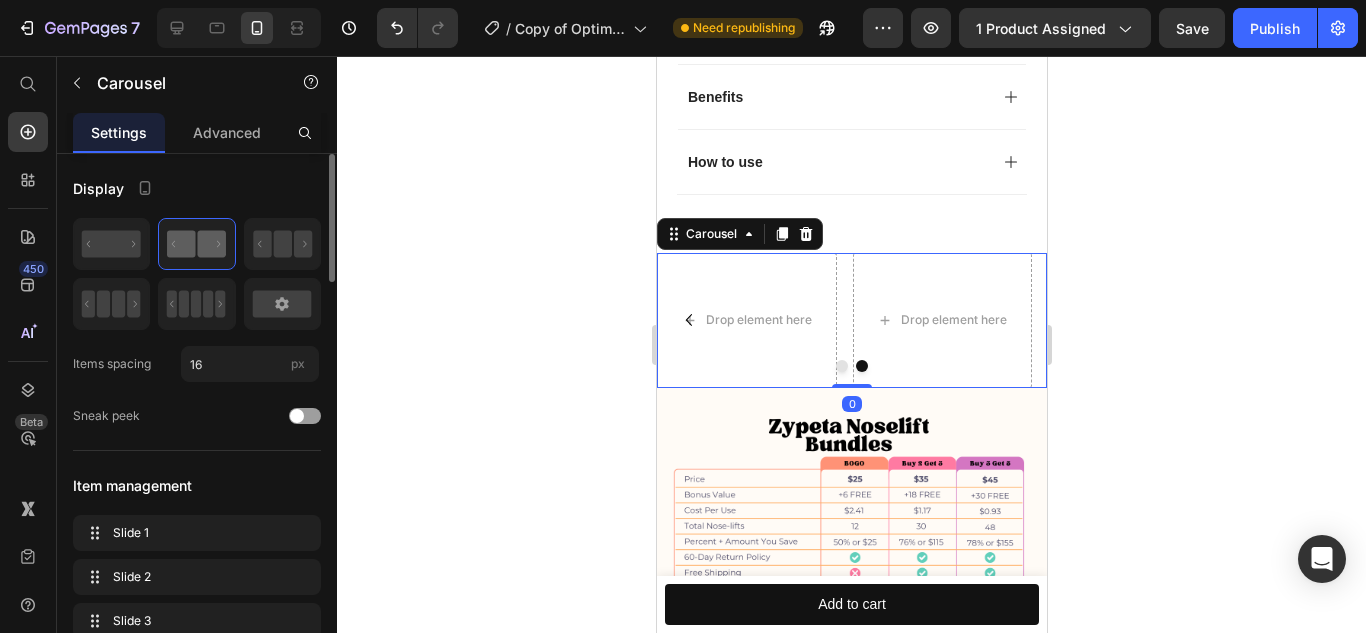 click 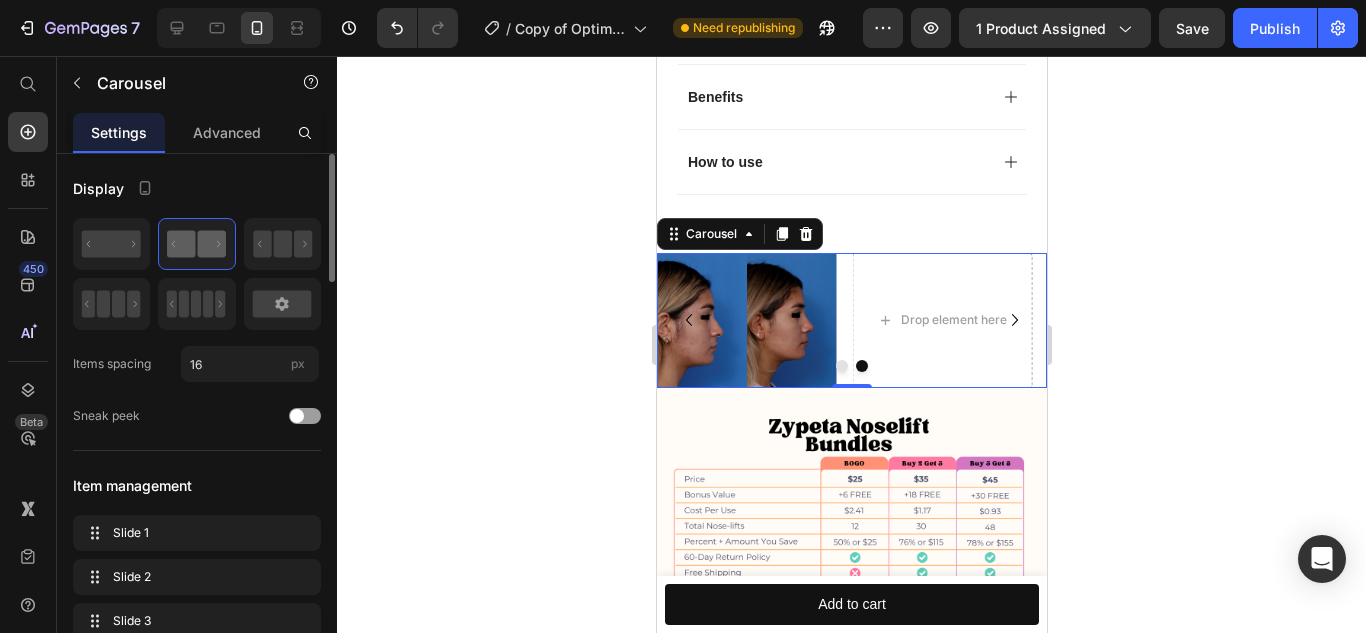click on "Display Items spacing 16 px Sneak peek Item management Slide 1 Slide 1 Slide 2 Slide 2 Slide 3 Slide 3 Slide 4 Slide 4 Add more Navigation Icon
Icon size 24 Show more Dots Active color Inactive color Show more Interaction Direction
Autoplay Drag to scroll Infinity loop Show more Size Width 100 px % Height Auto px Show more Shape Border Corner Shadow Background  Color  Align  Delete element" at bounding box center (197, 1272) 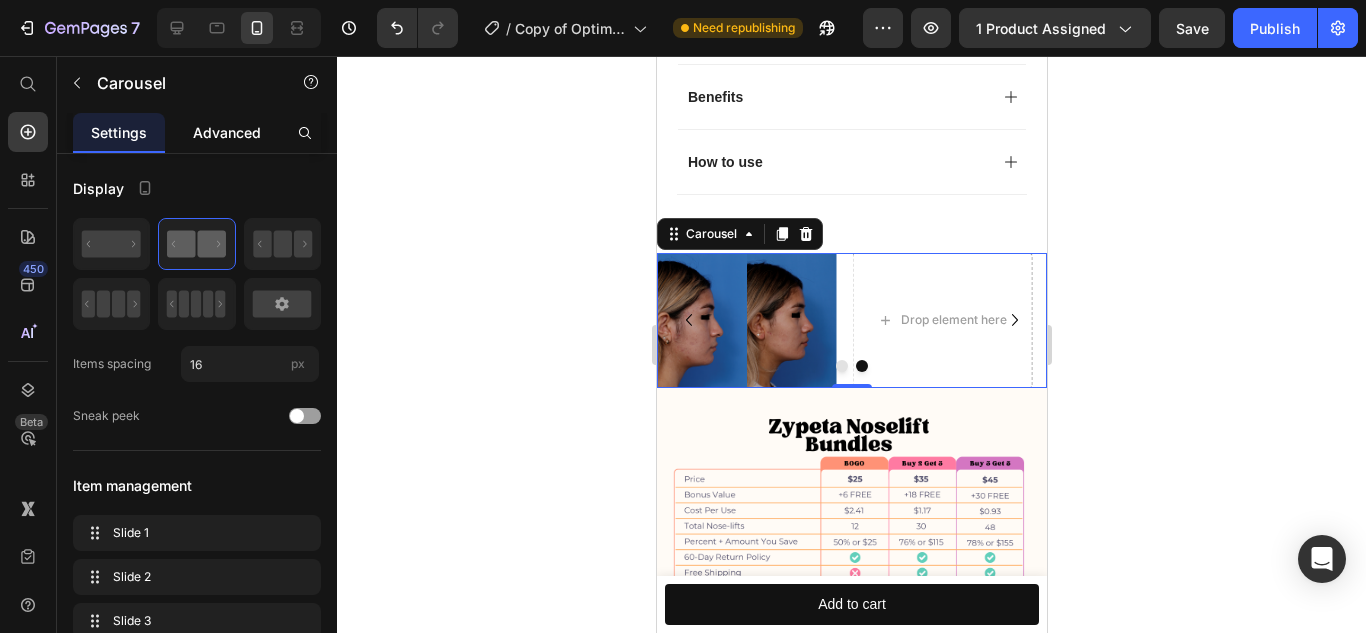 click on "Advanced" 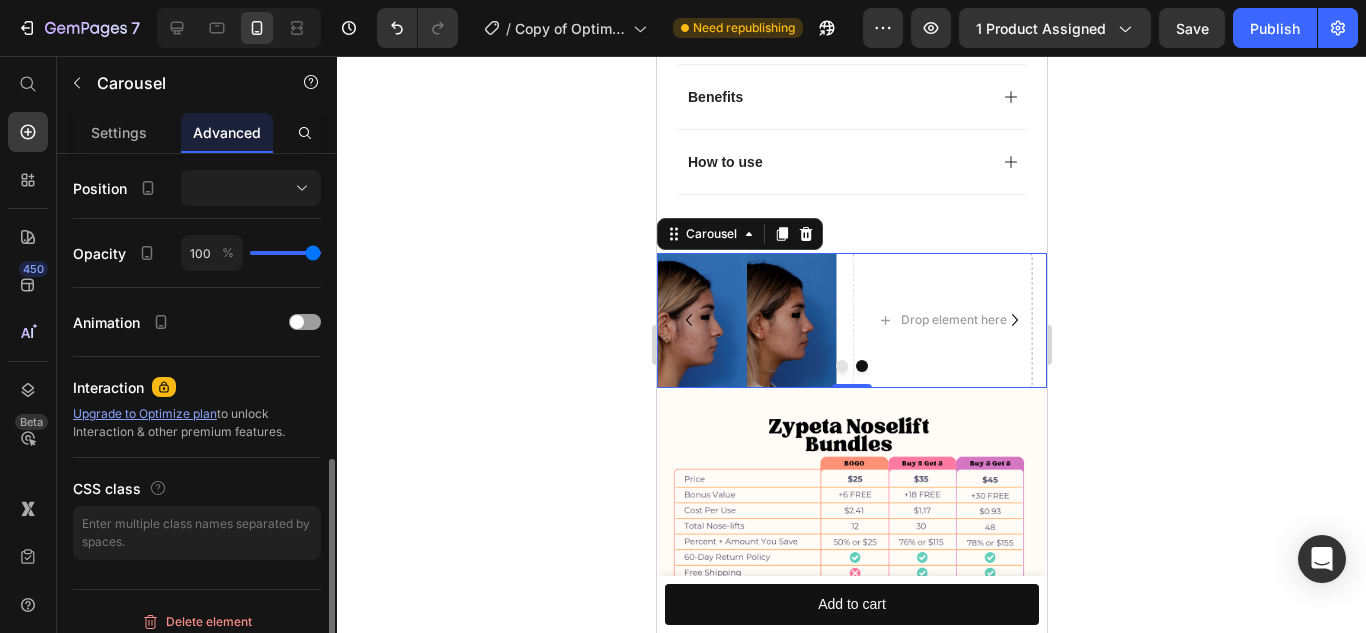 scroll, scrollTop: 733, scrollLeft: 0, axis: vertical 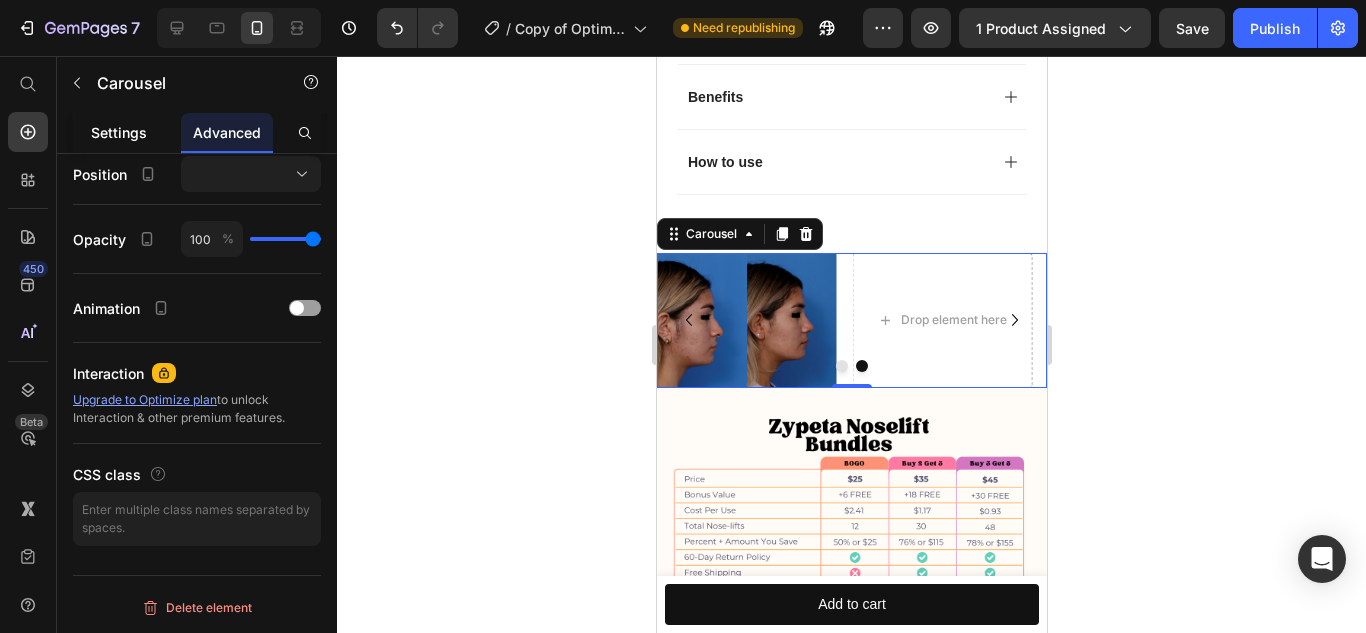 click on "Settings" at bounding box center [119, 132] 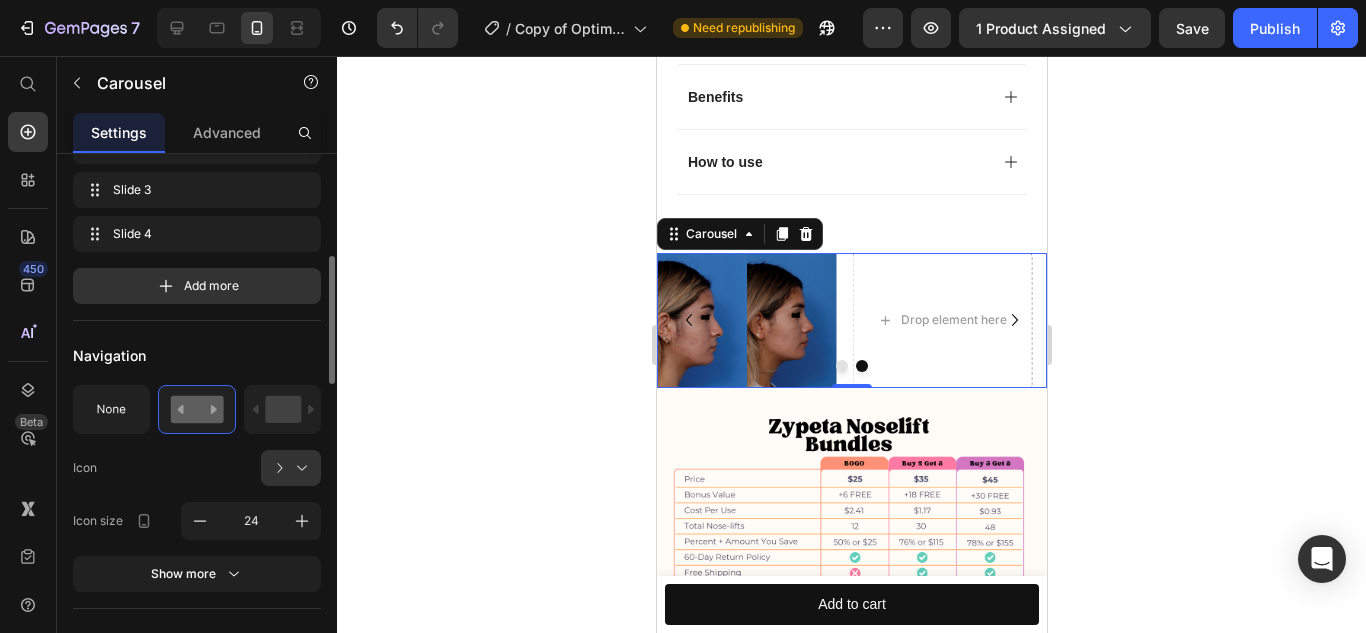 scroll, scrollTop: 433, scrollLeft: 0, axis: vertical 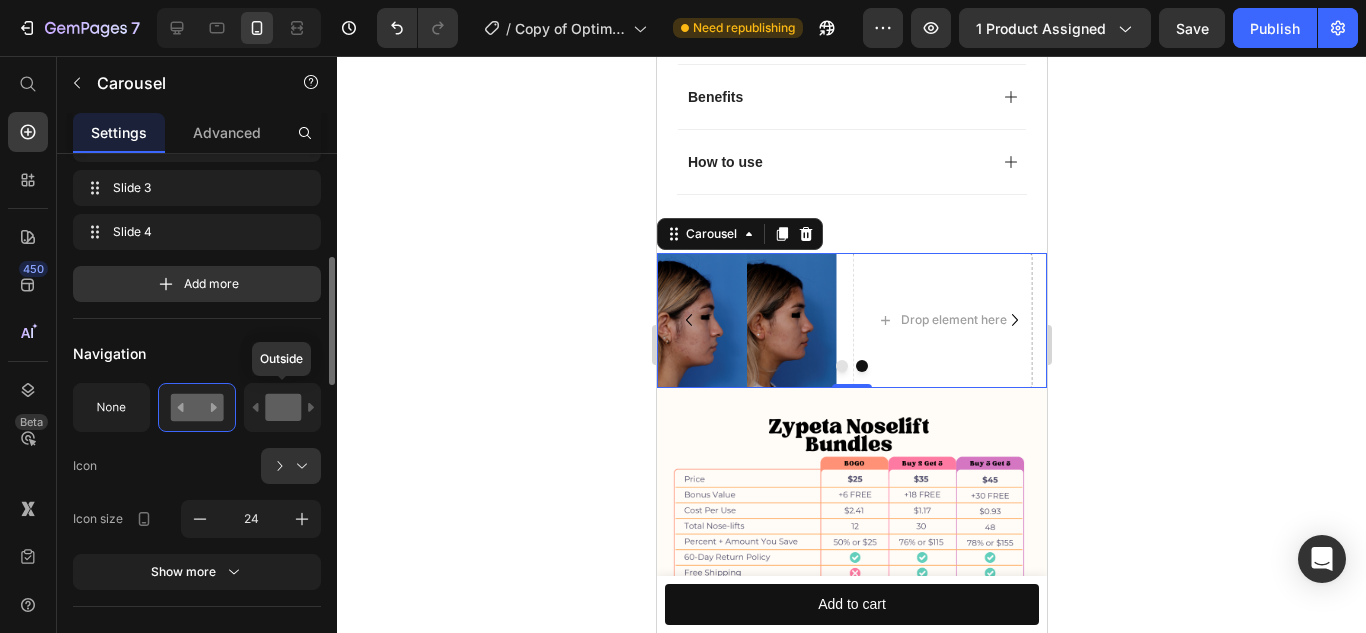 click 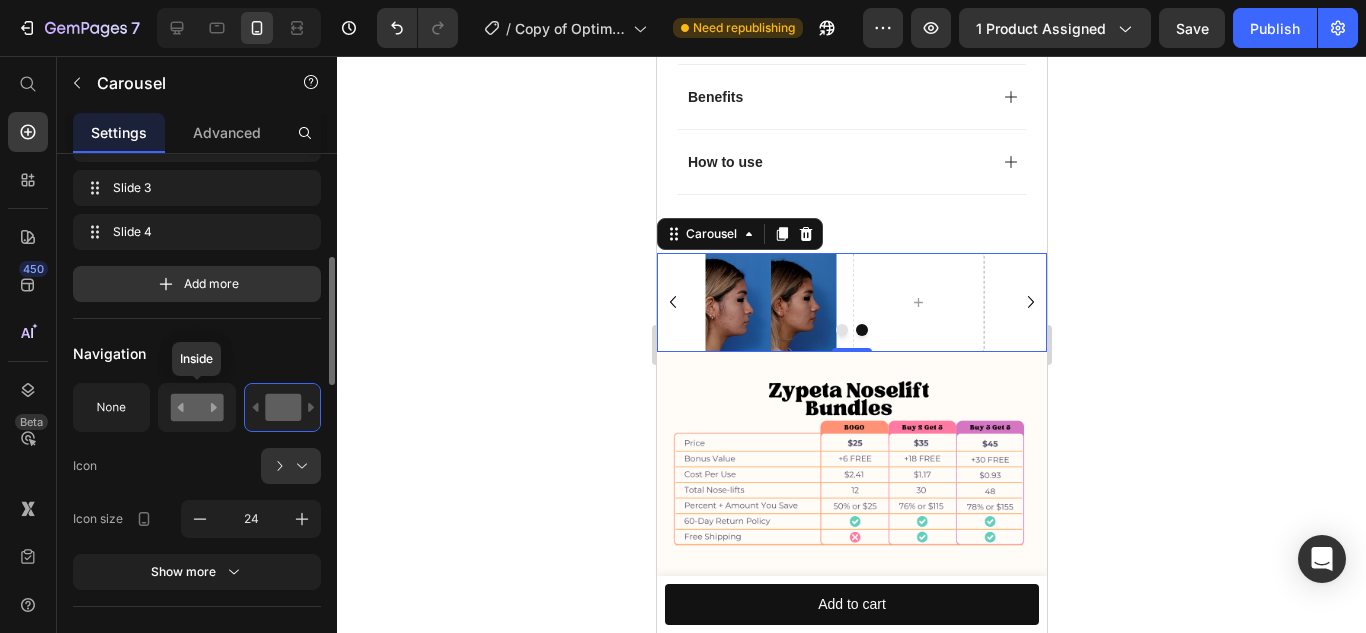 click 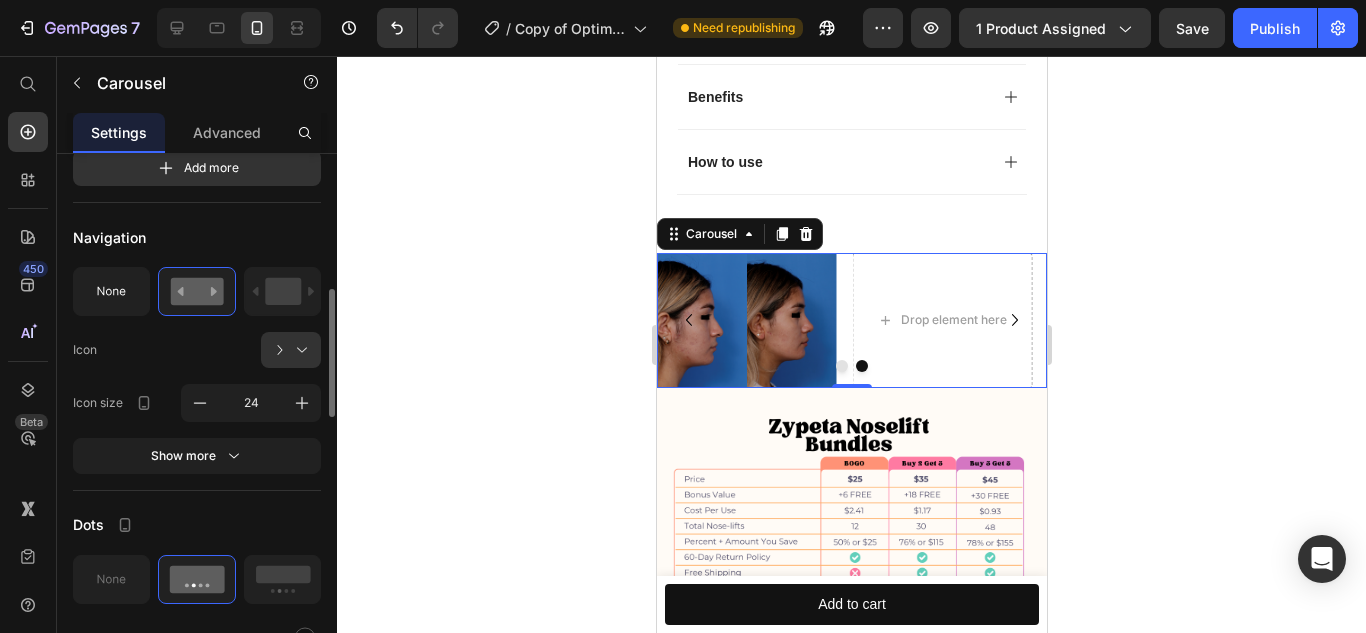scroll, scrollTop: 552, scrollLeft: 0, axis: vertical 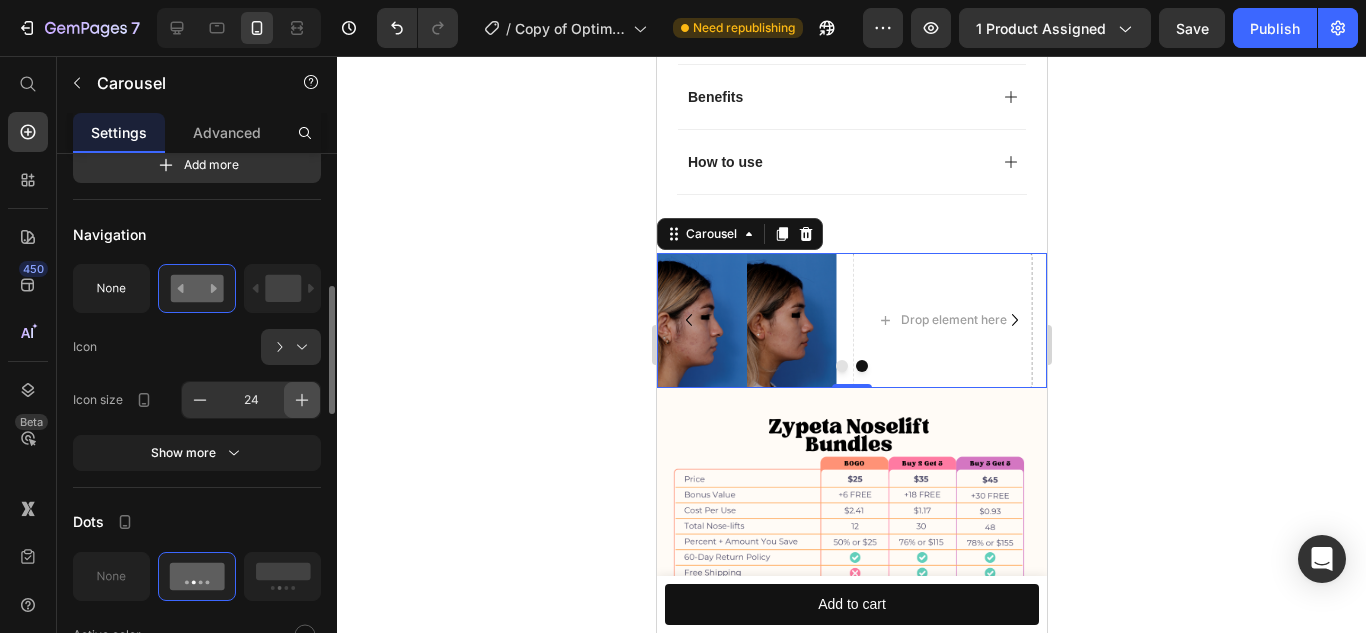 click at bounding box center (302, 400) 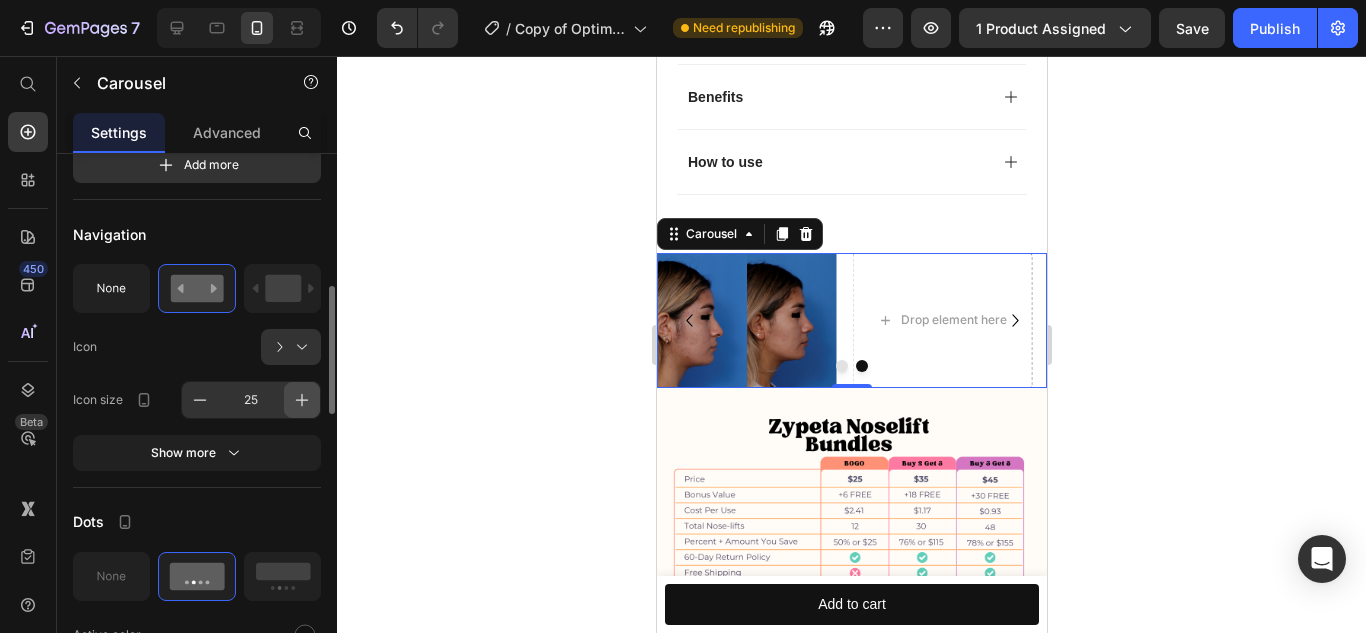 click 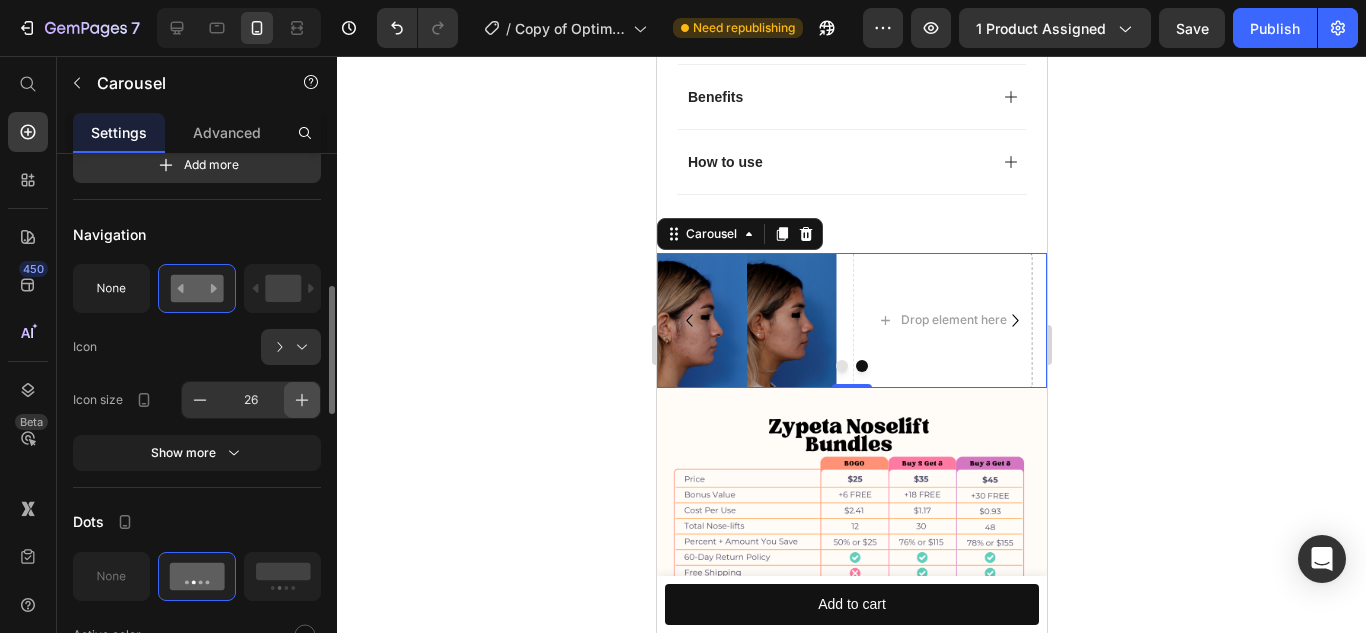 click 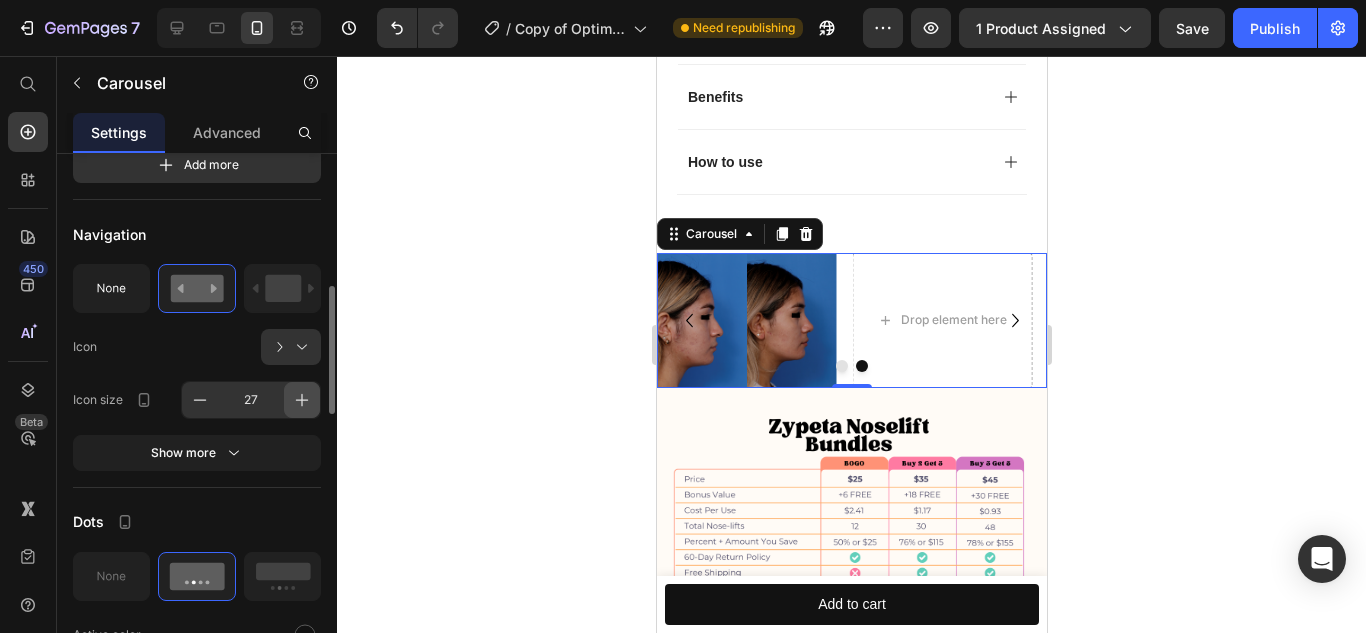 click 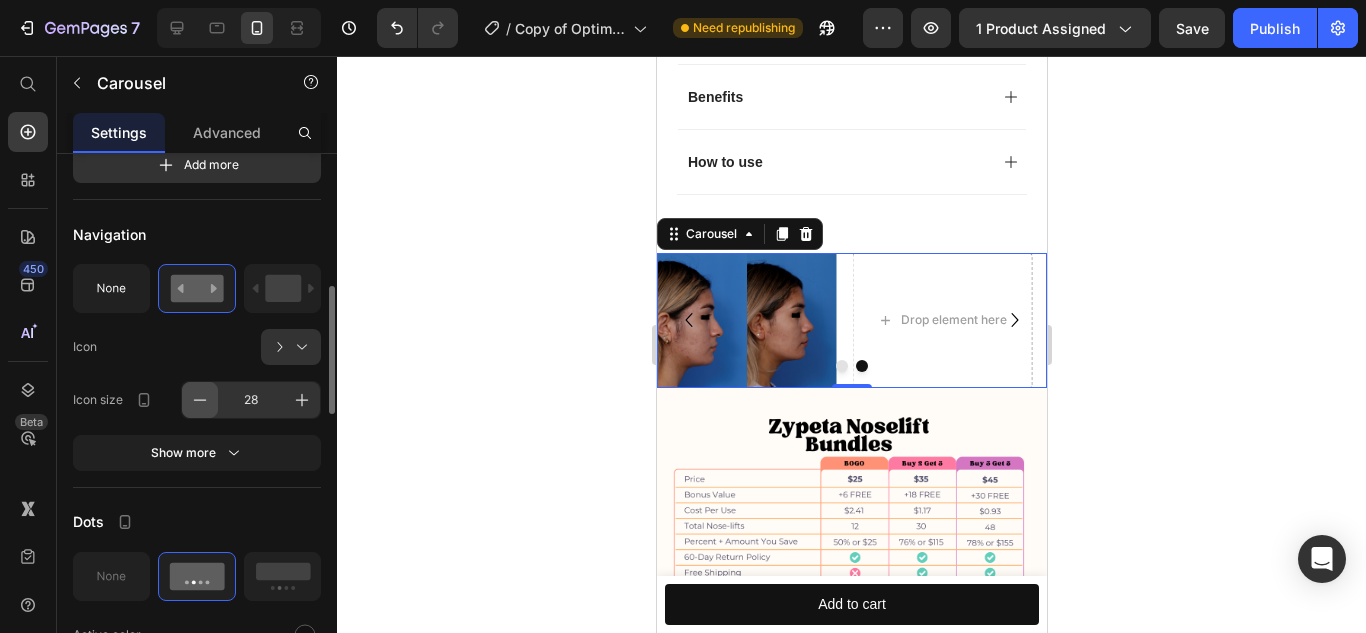 click 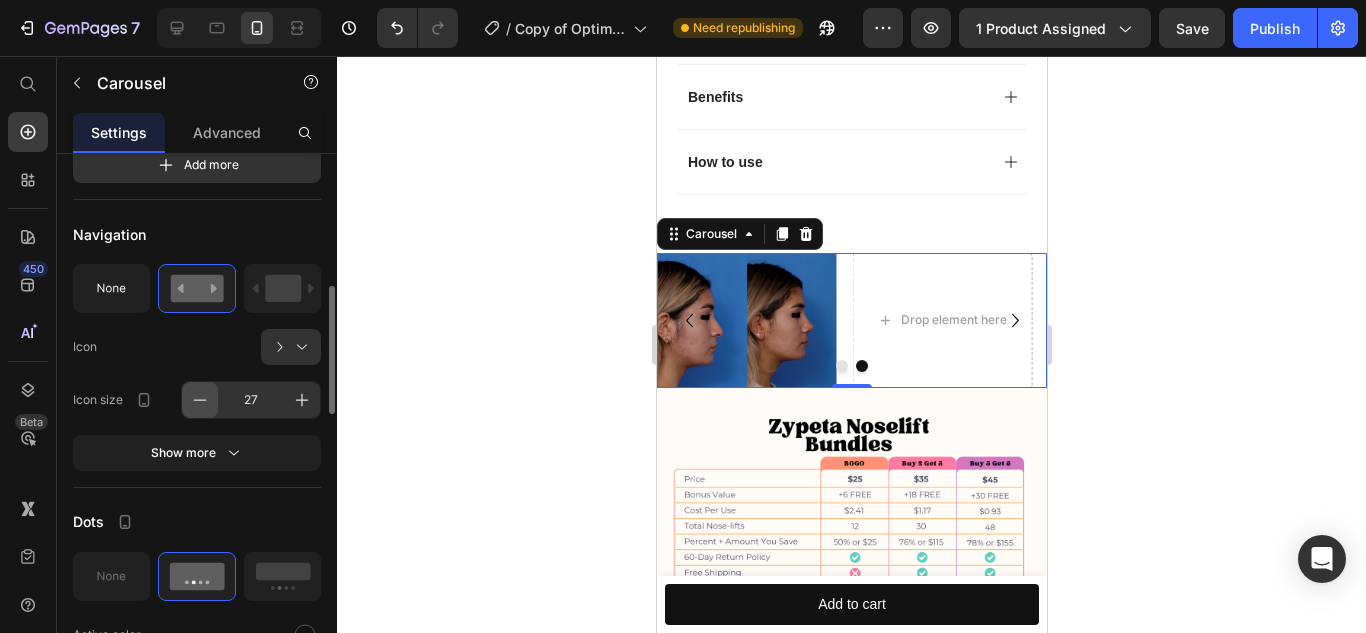 click 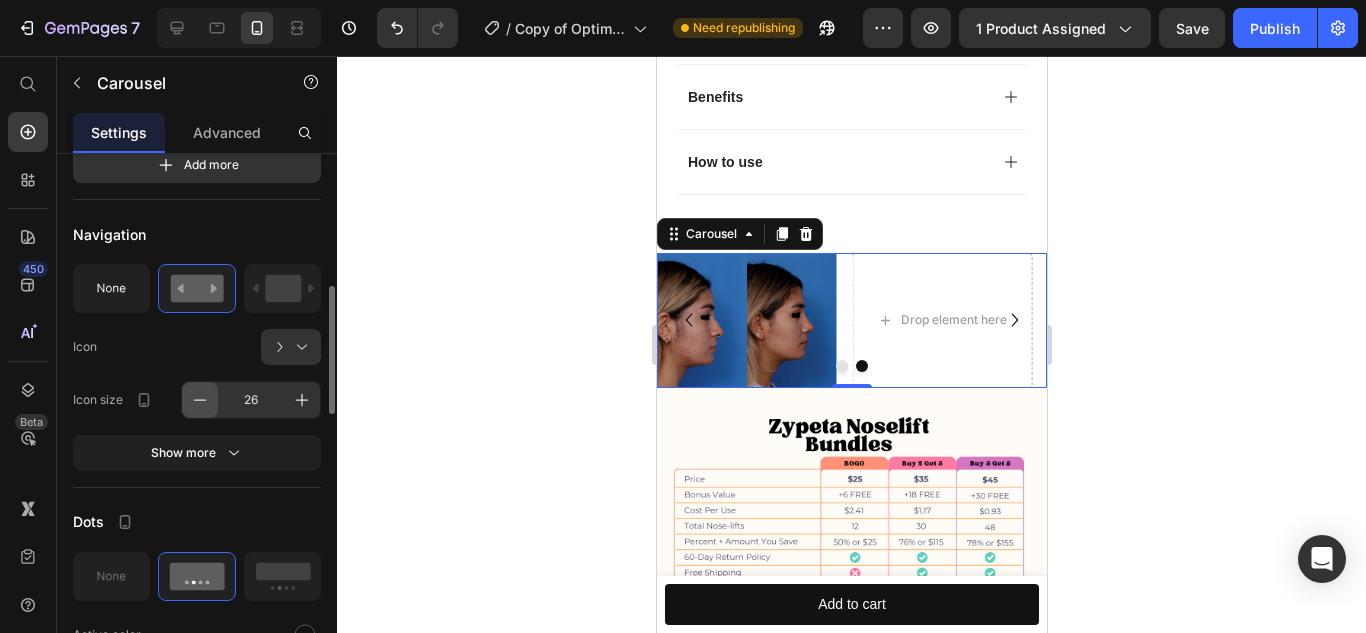 click 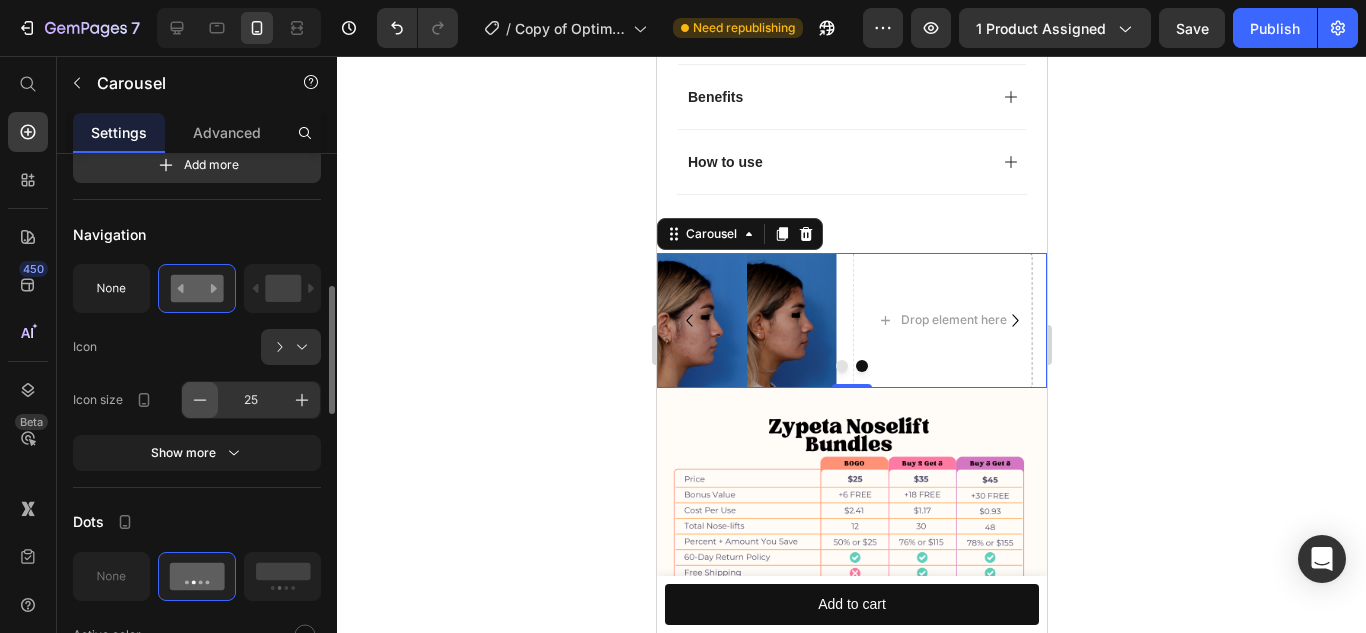 click 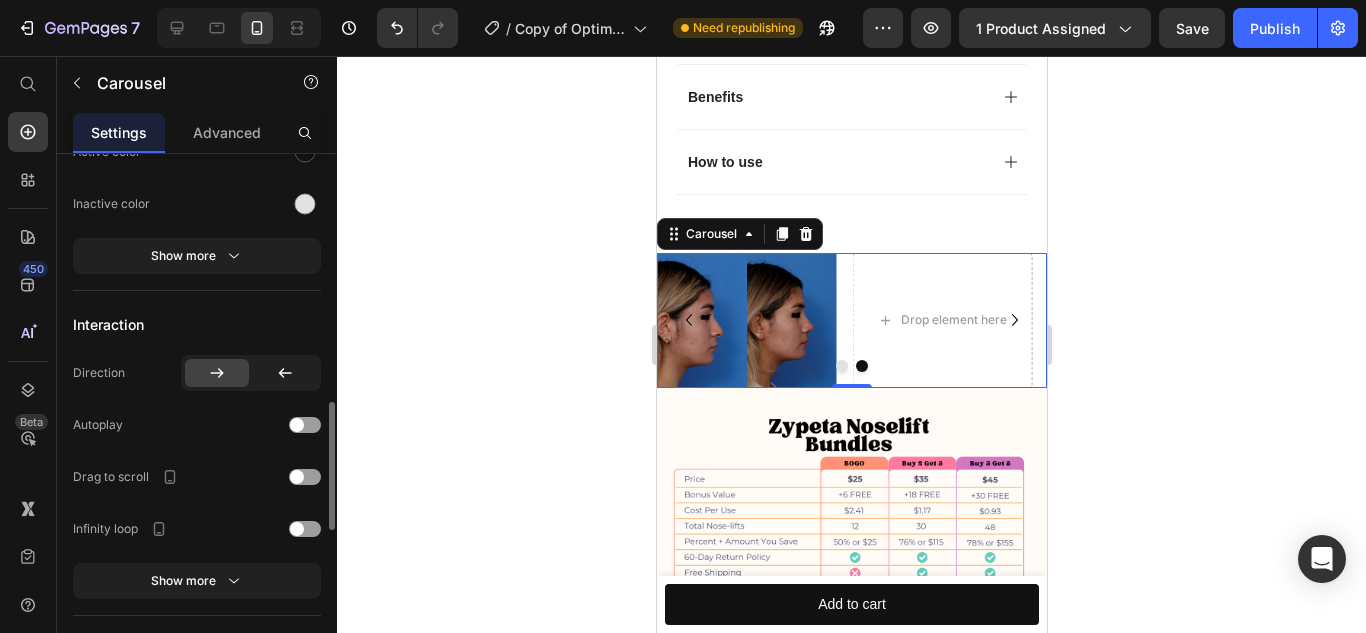 scroll, scrollTop: 1040, scrollLeft: 0, axis: vertical 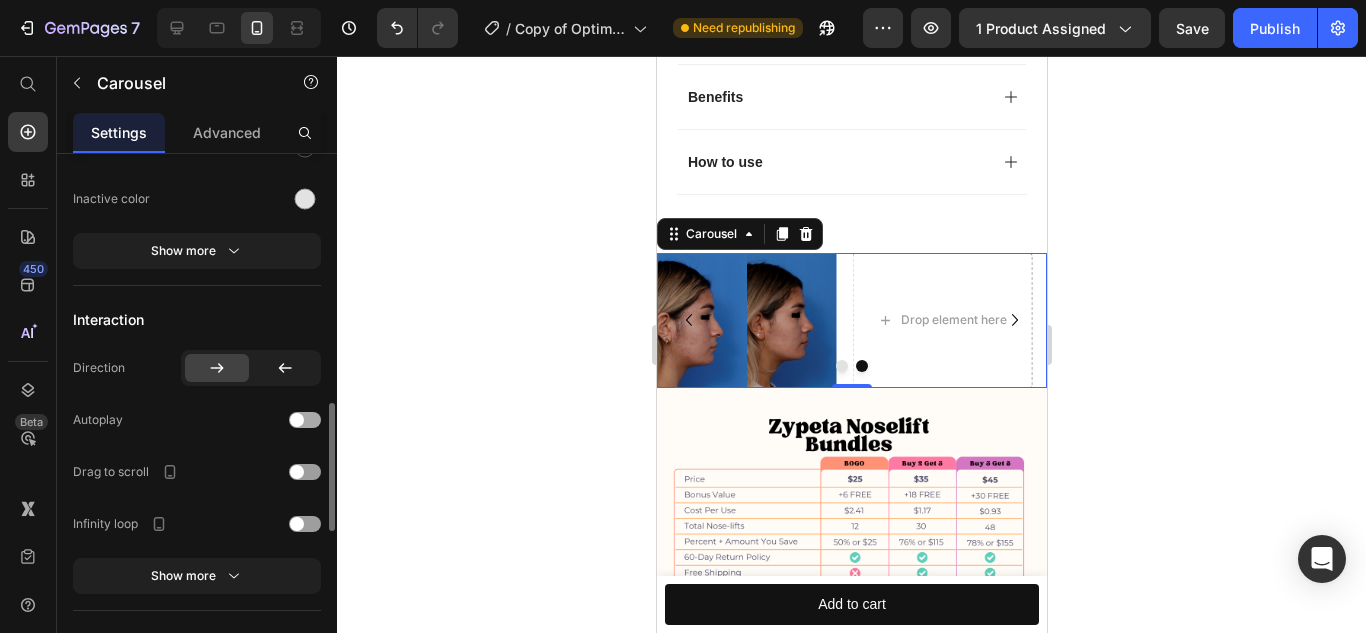 click at bounding box center [297, 420] 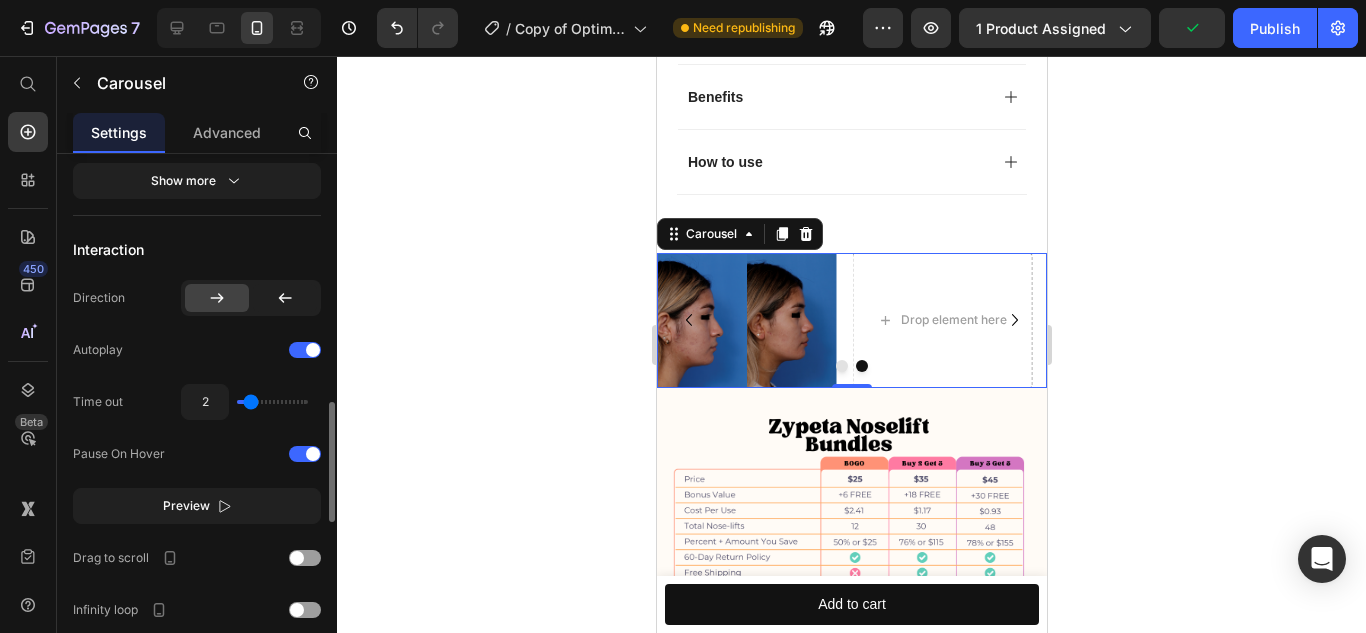 scroll, scrollTop: 1112, scrollLeft: 0, axis: vertical 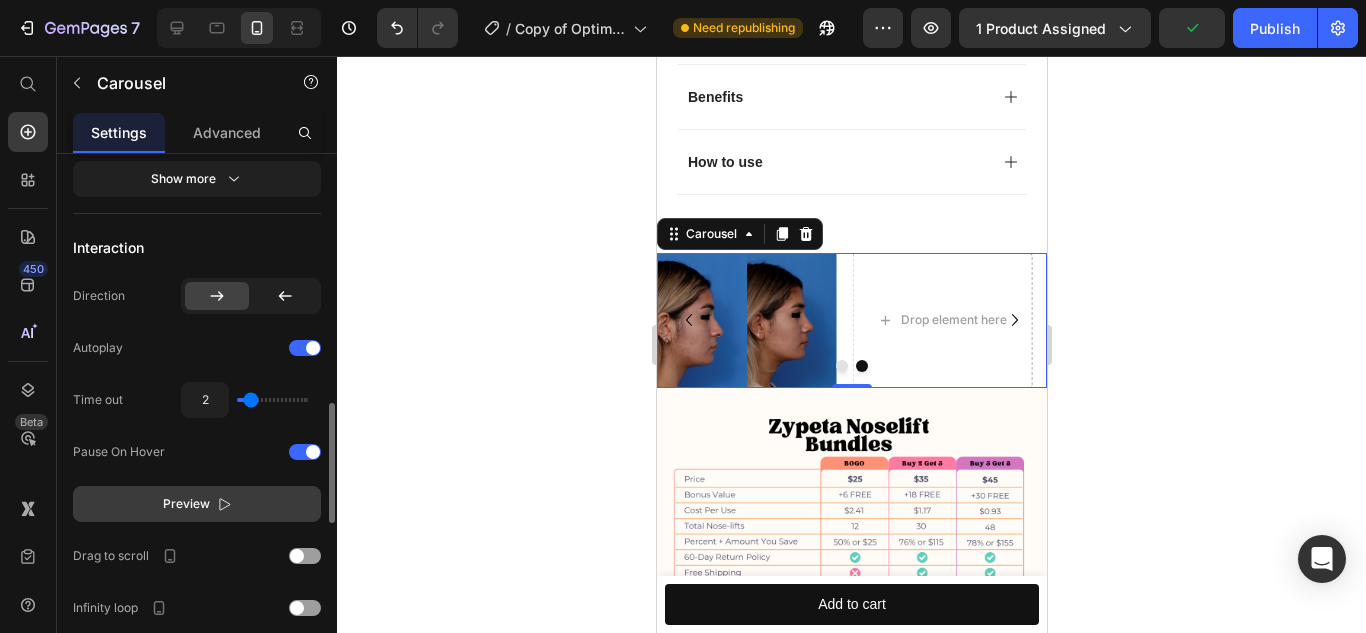 click on "Preview" at bounding box center (186, 504) 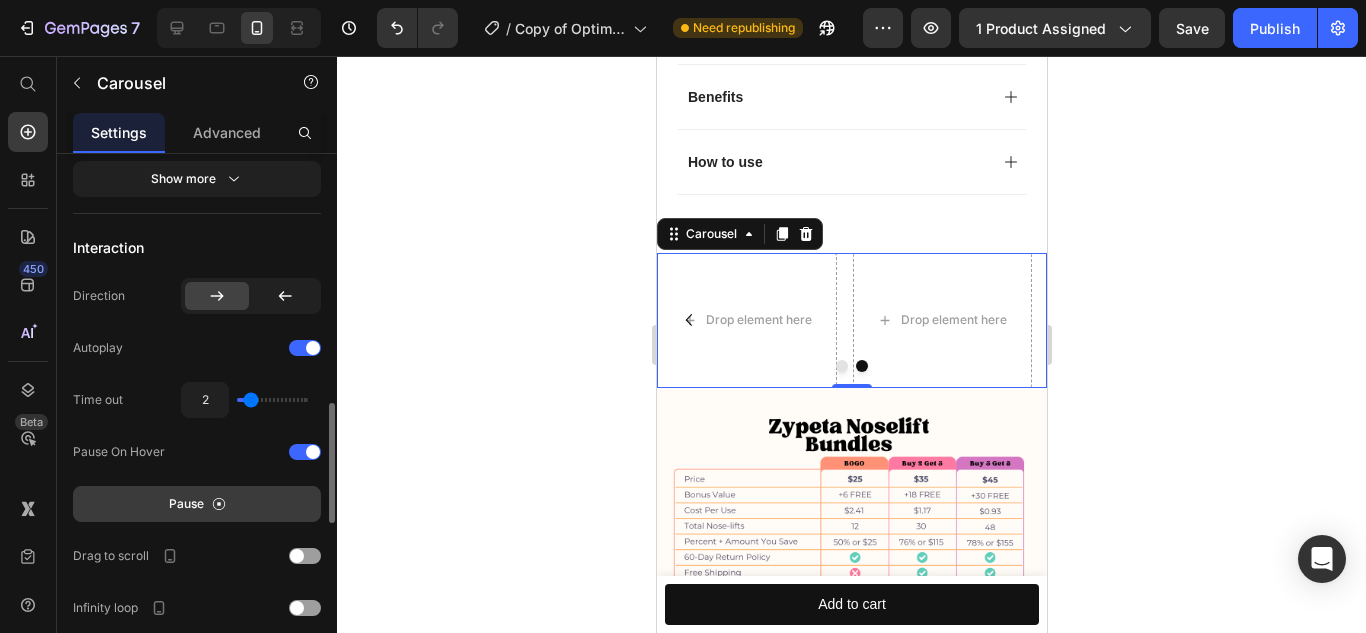 click at bounding box center (272, 400) 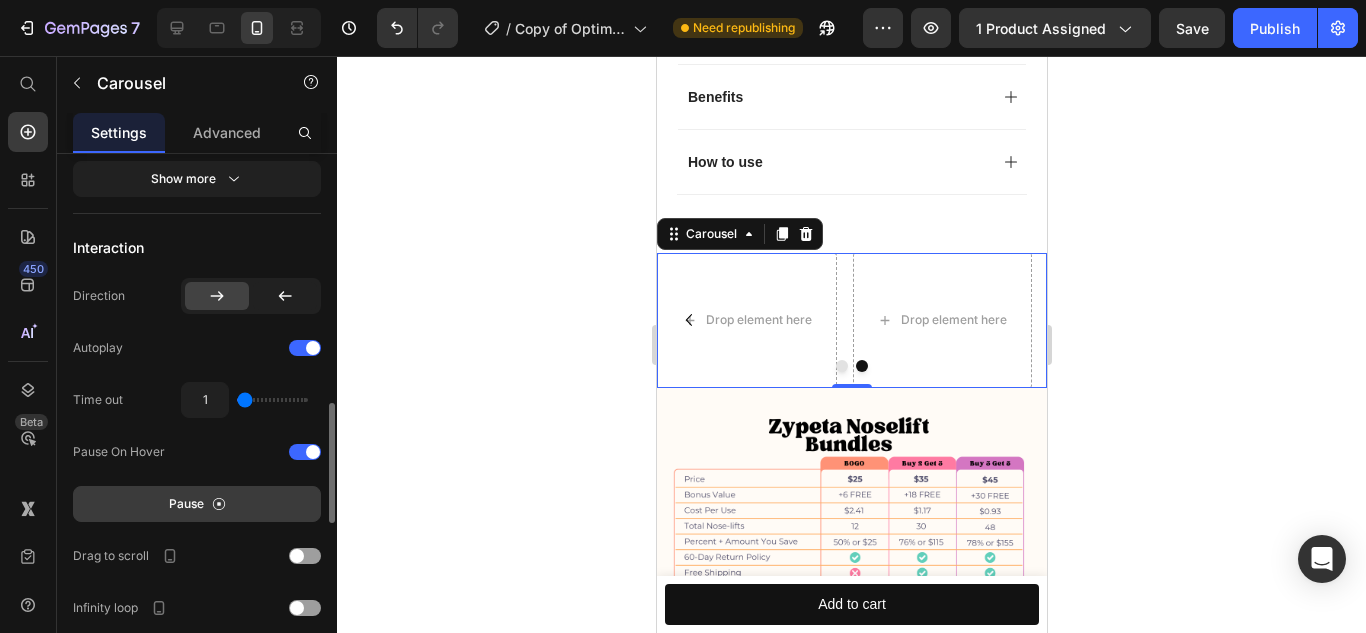 type on "1" 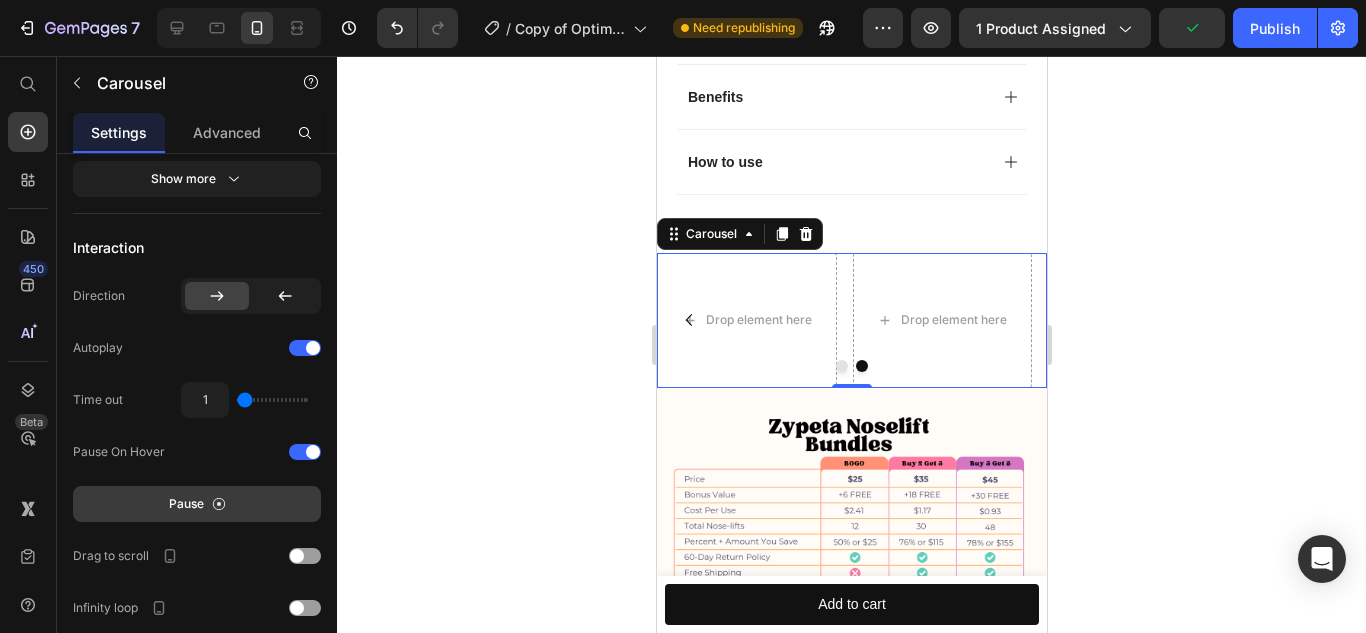 click 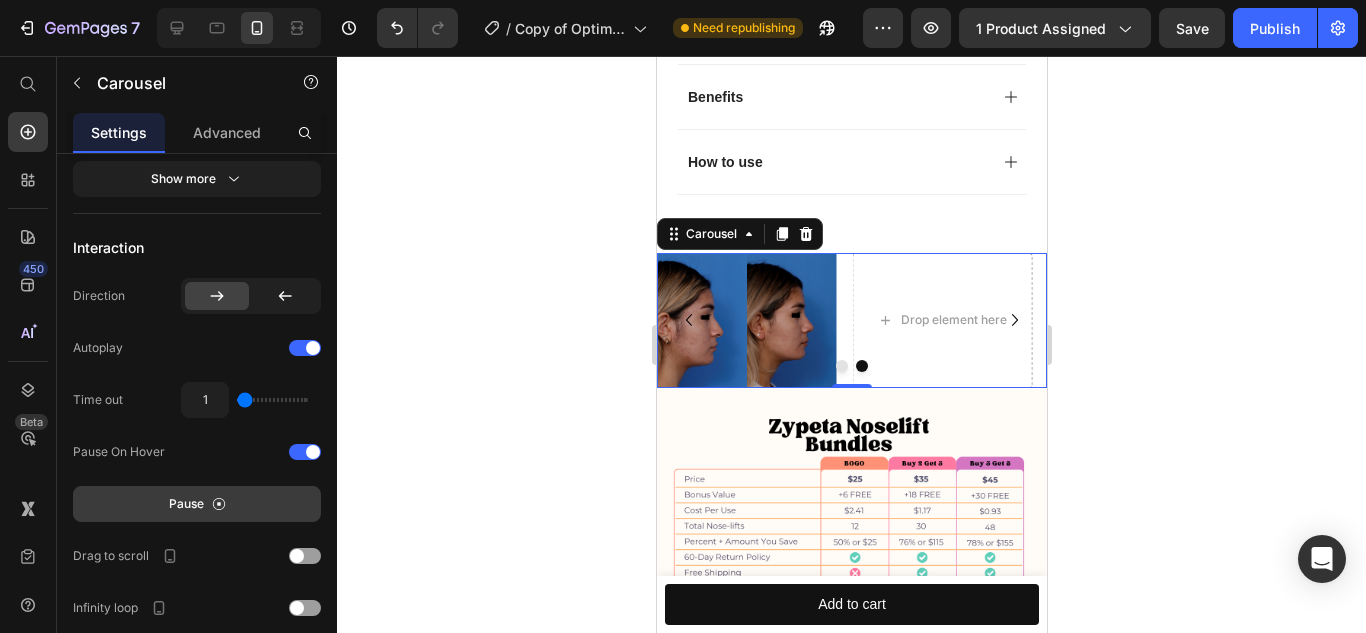 click 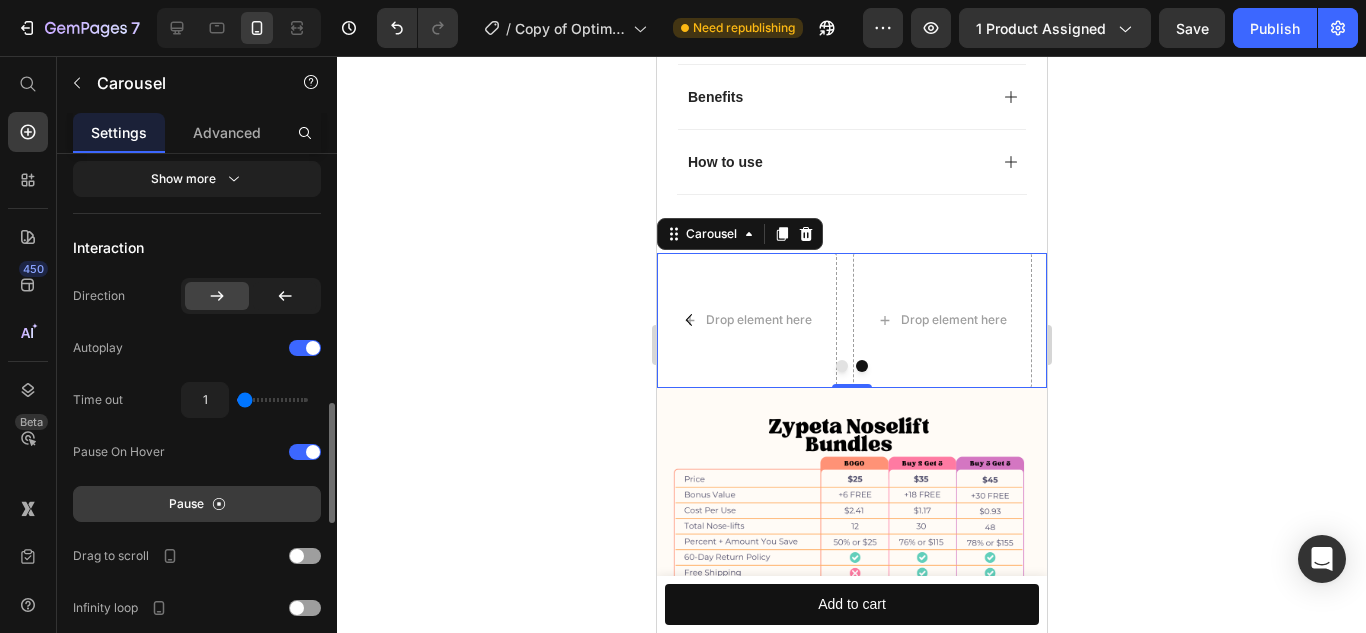 type on "1.8" 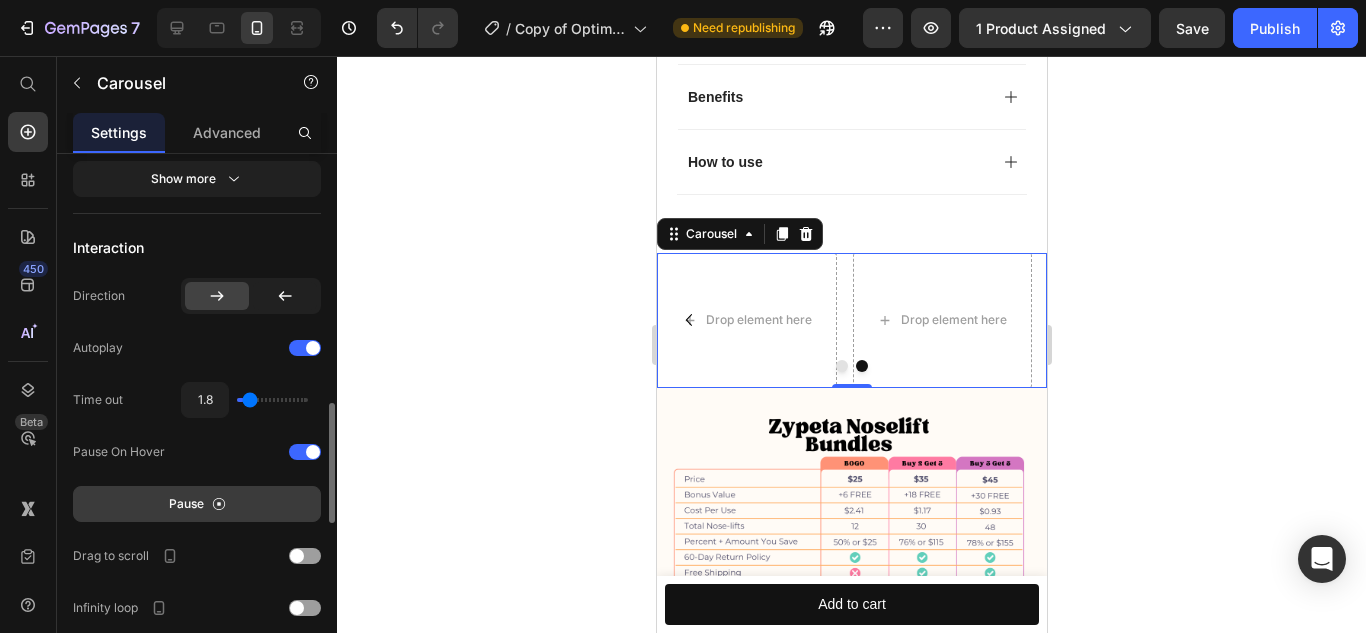 type on "2" 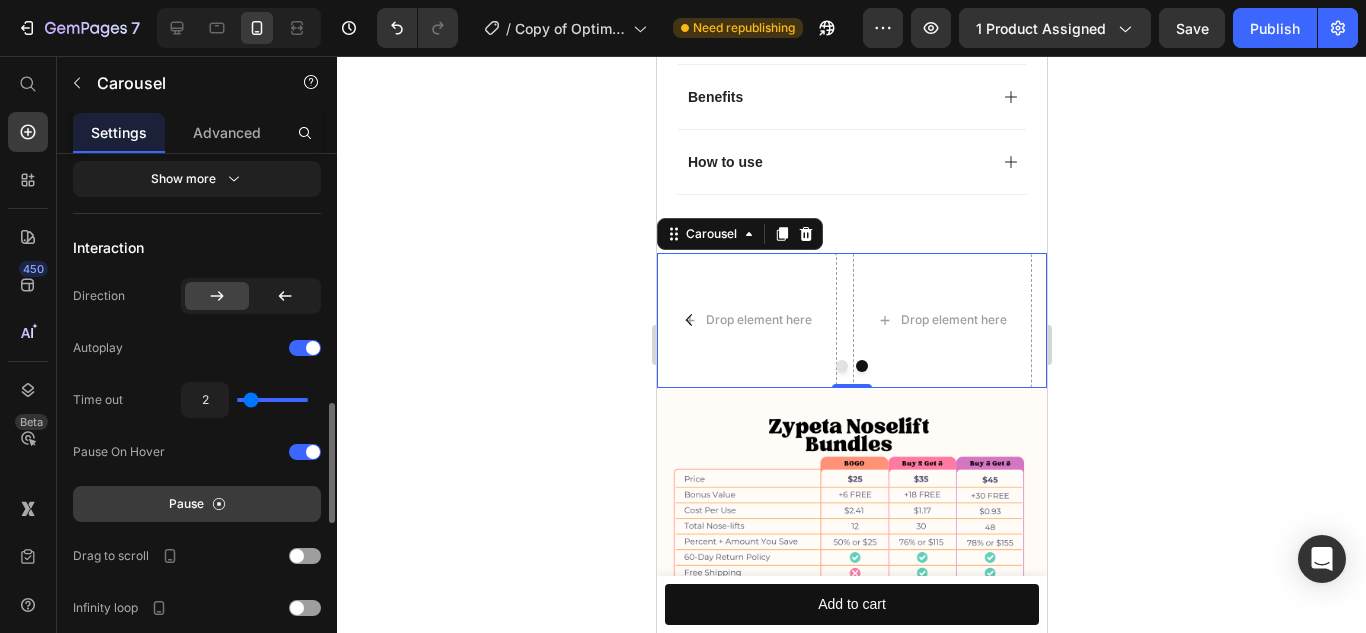 type on "2.1" 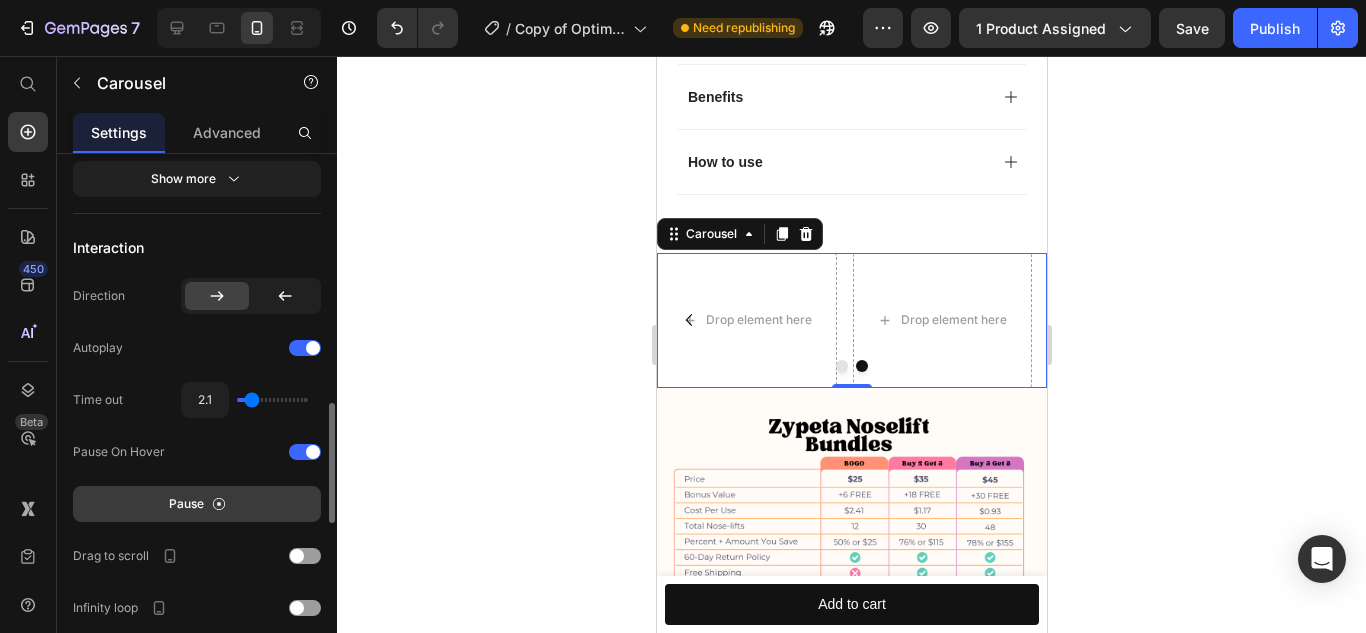 type on "2" 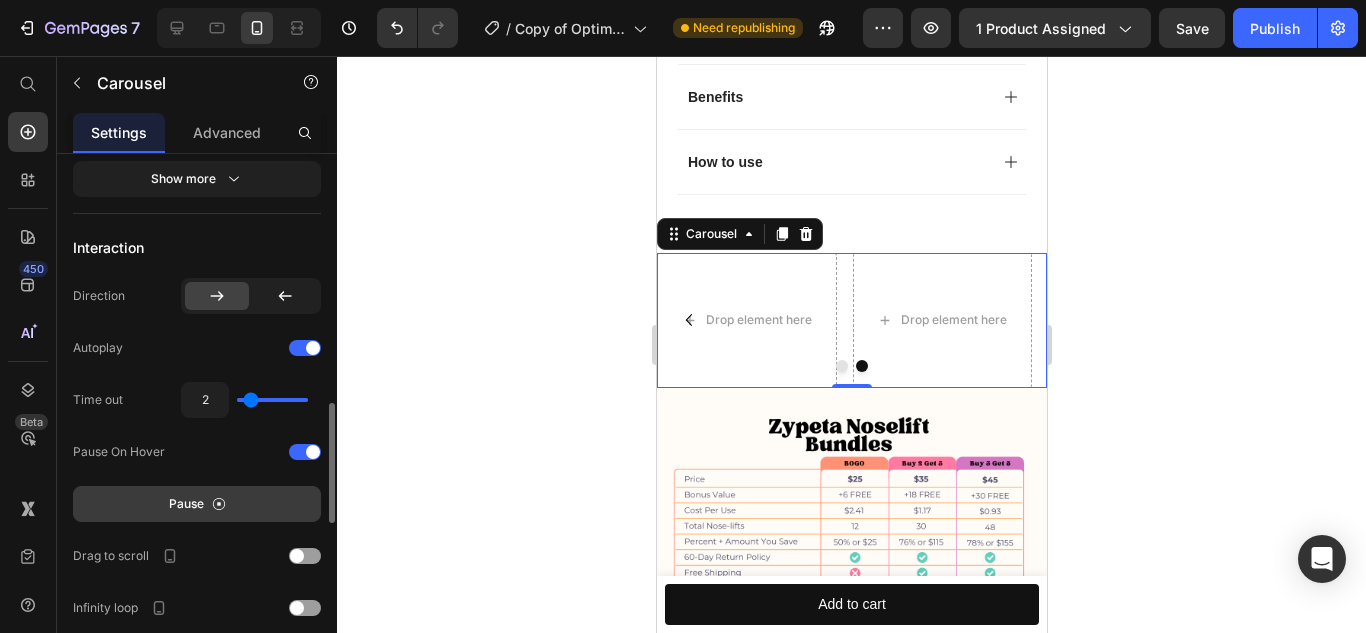 type on "2" 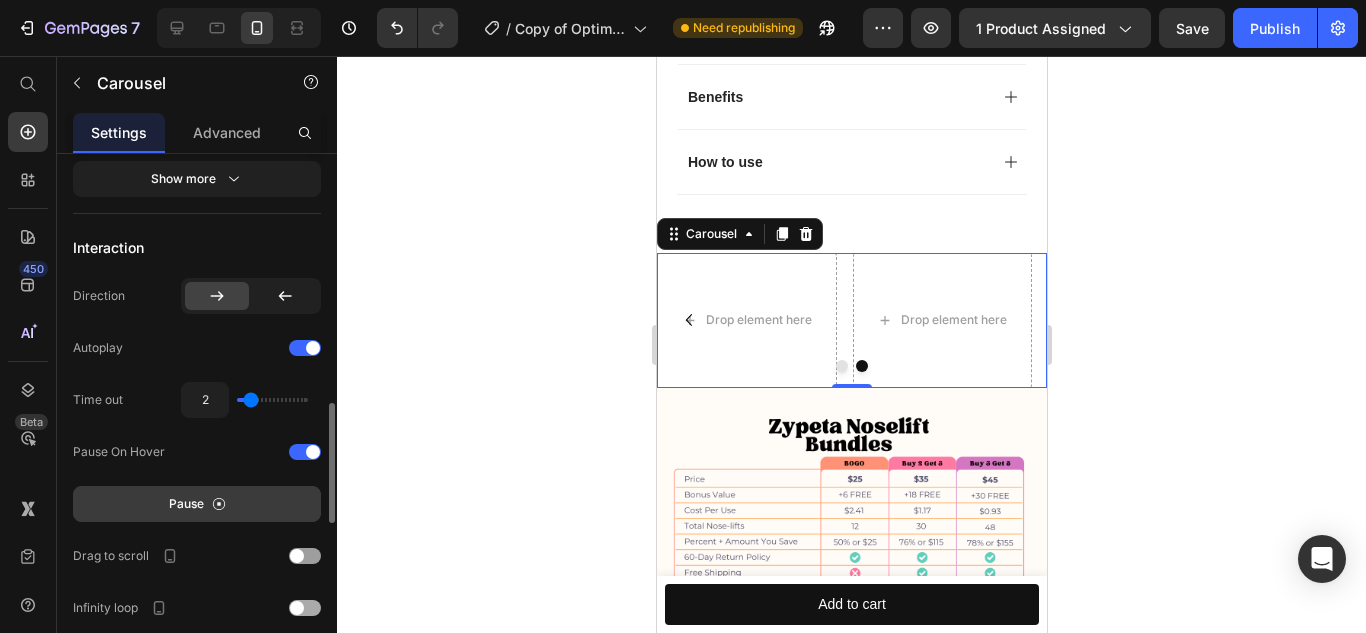 click at bounding box center [297, 608] 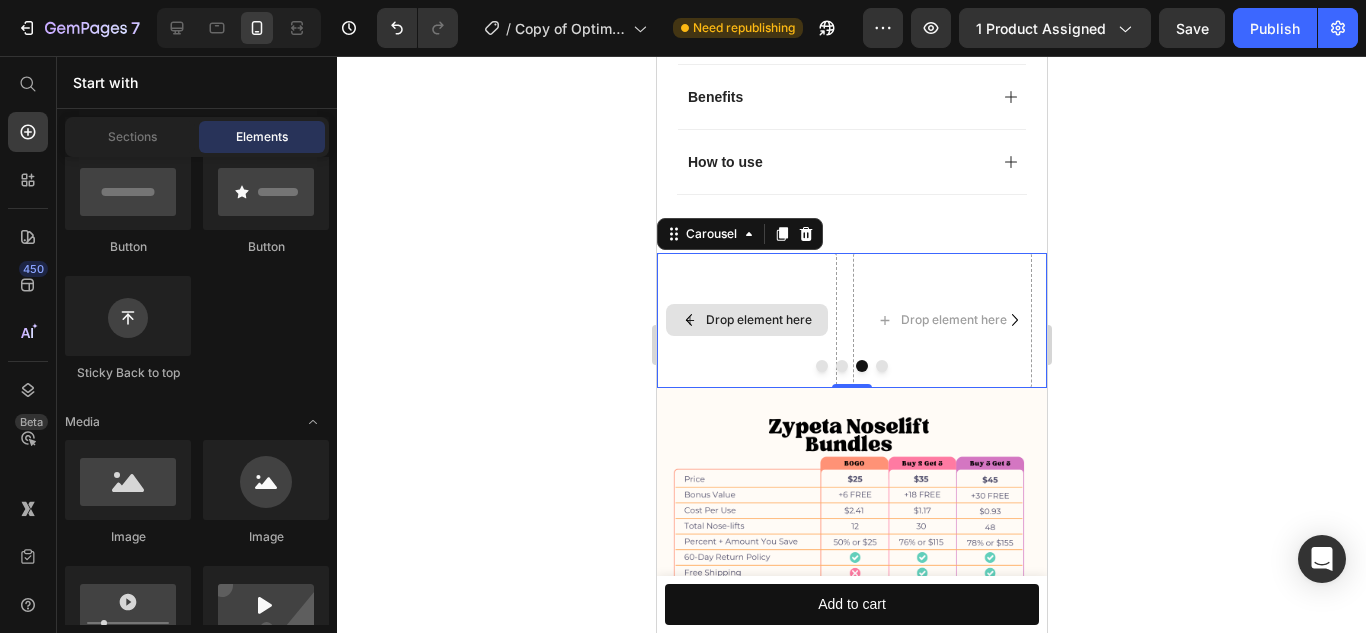 click on "Drop element here" at bounding box center [758, 320] 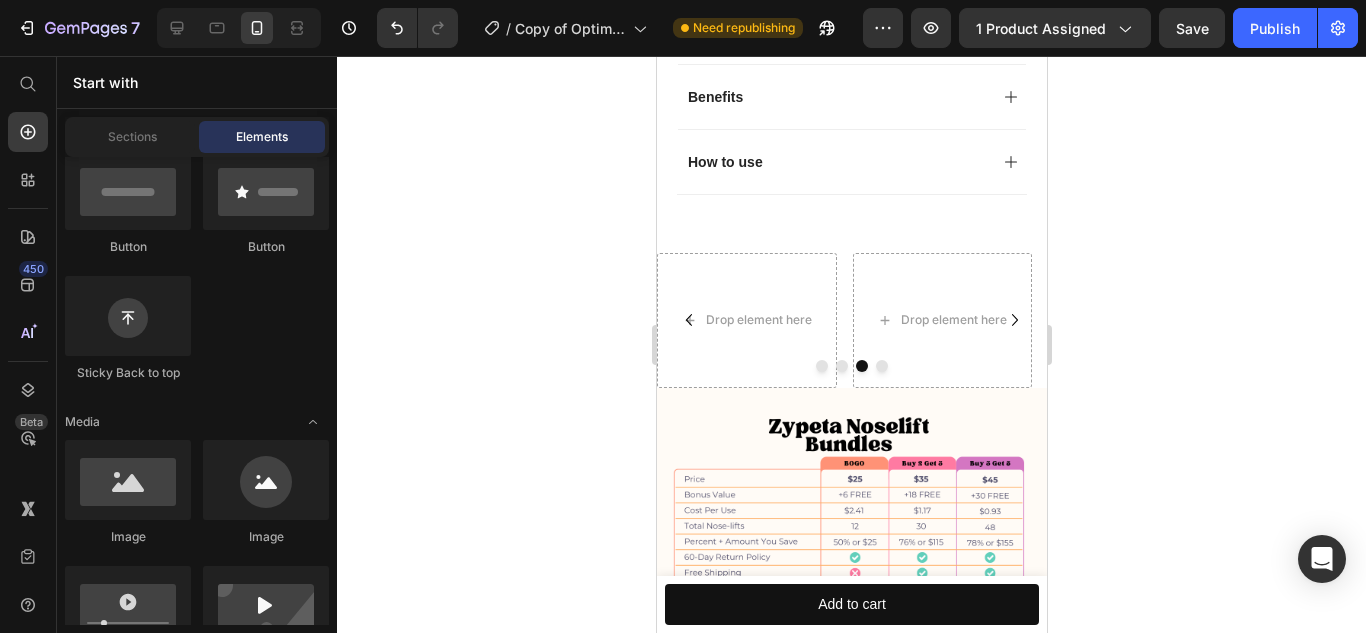 scroll, scrollTop: 0, scrollLeft: 0, axis: both 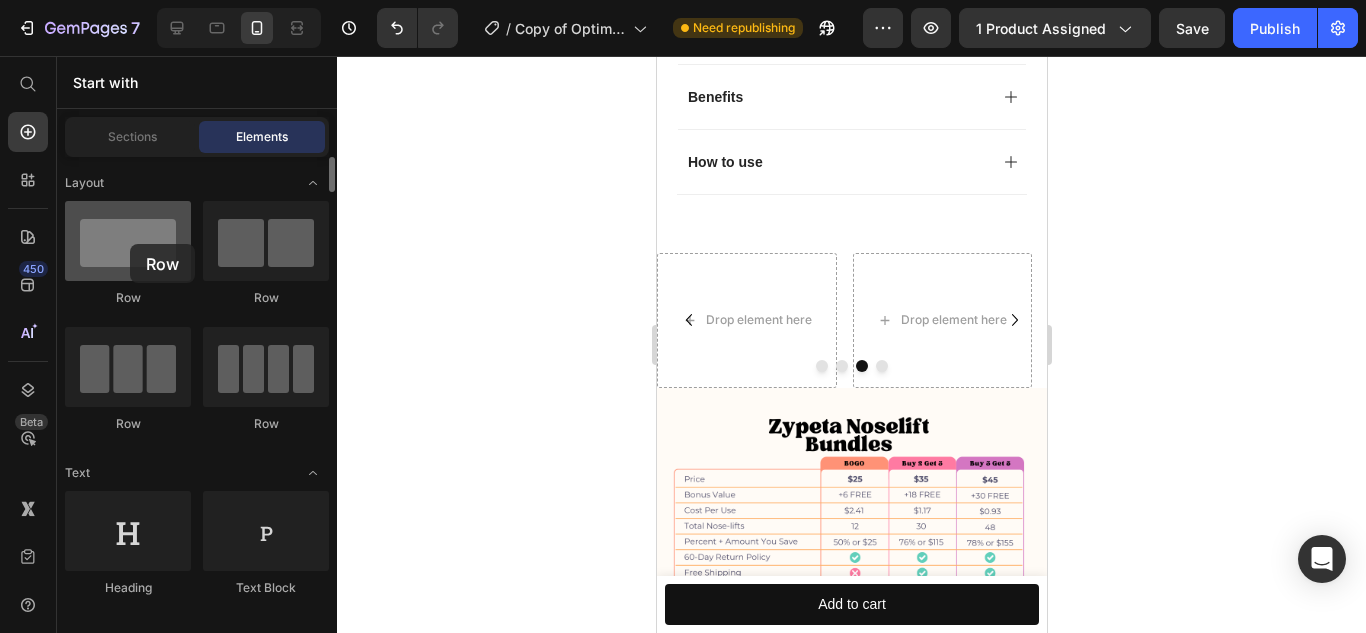 click at bounding box center (128, 241) 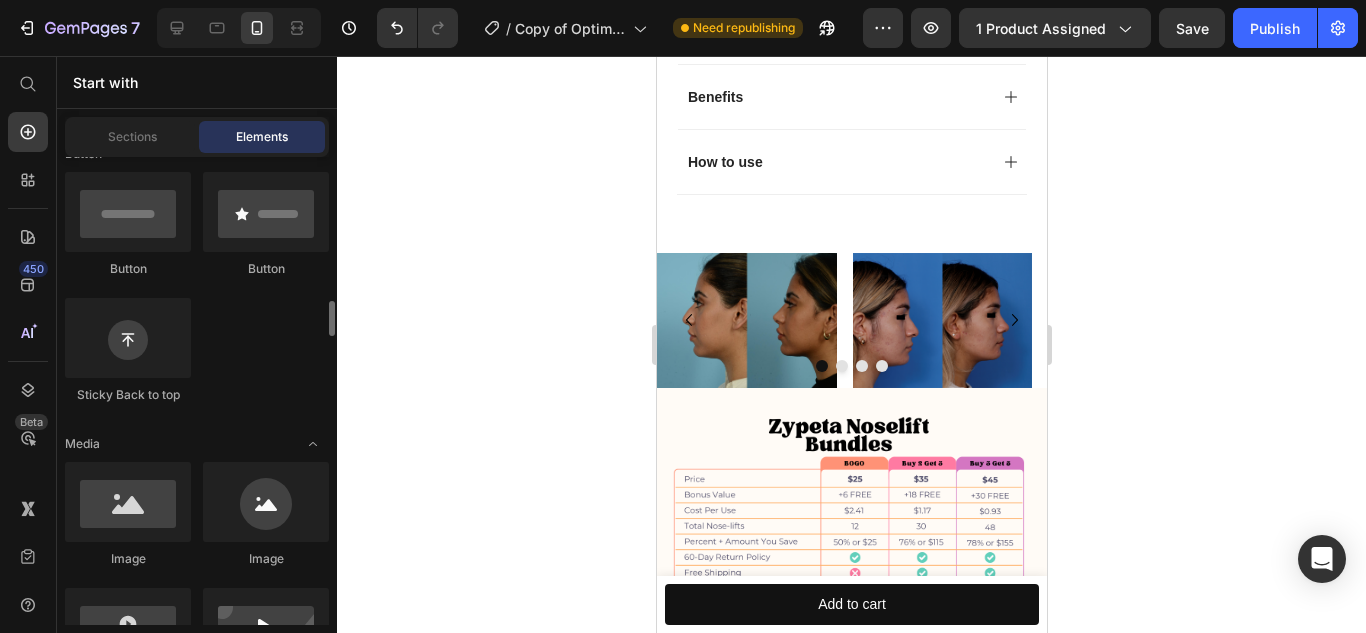 scroll, scrollTop: 586, scrollLeft: 0, axis: vertical 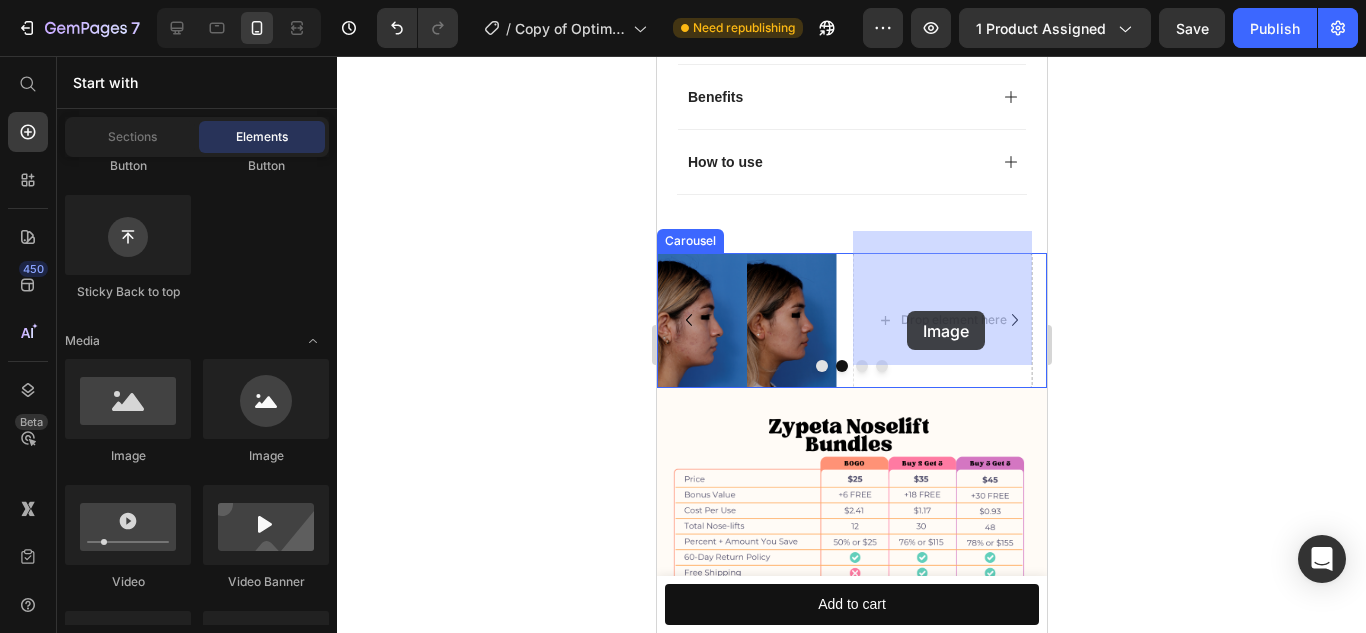 drag, startPoint x: 814, startPoint y: 444, endPoint x: 909, endPoint y: 300, distance: 172.51376 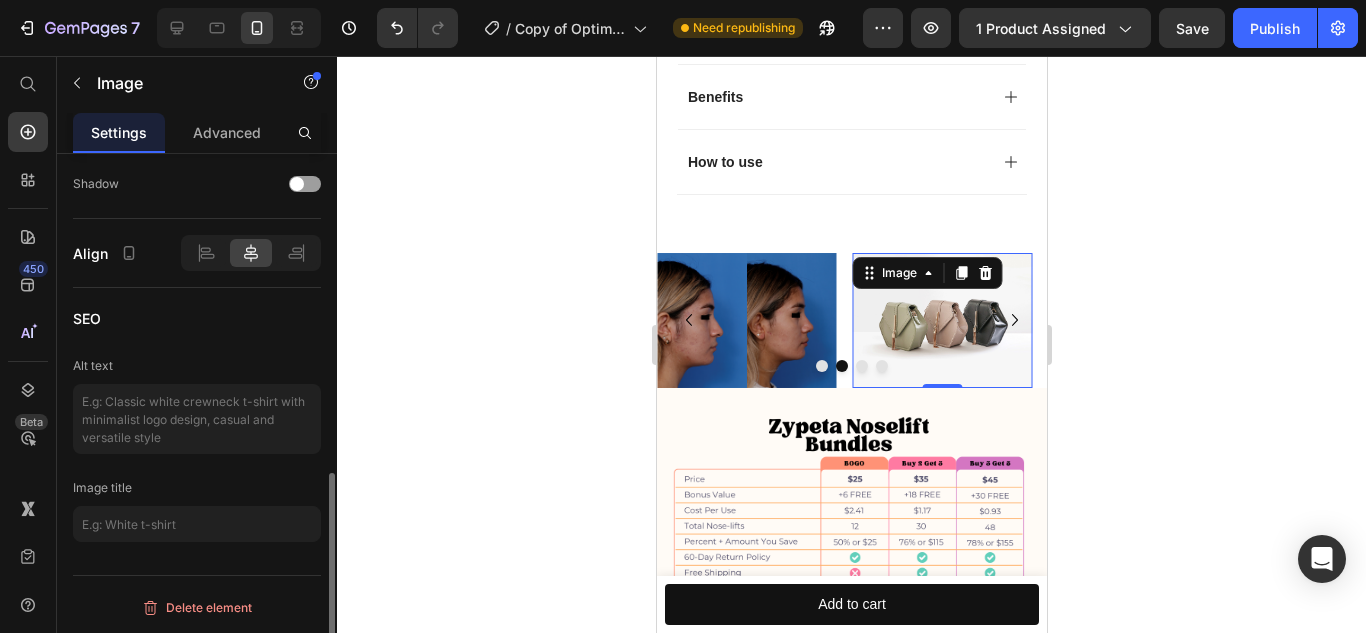 scroll, scrollTop: 0, scrollLeft: 0, axis: both 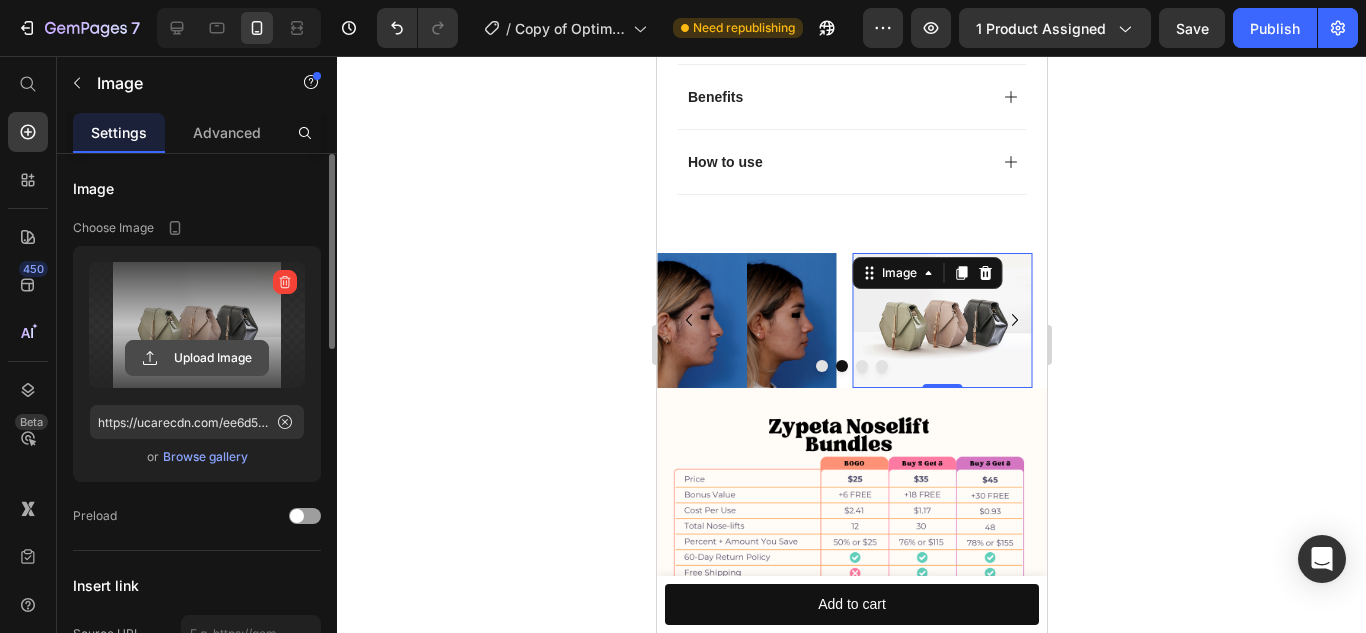 click 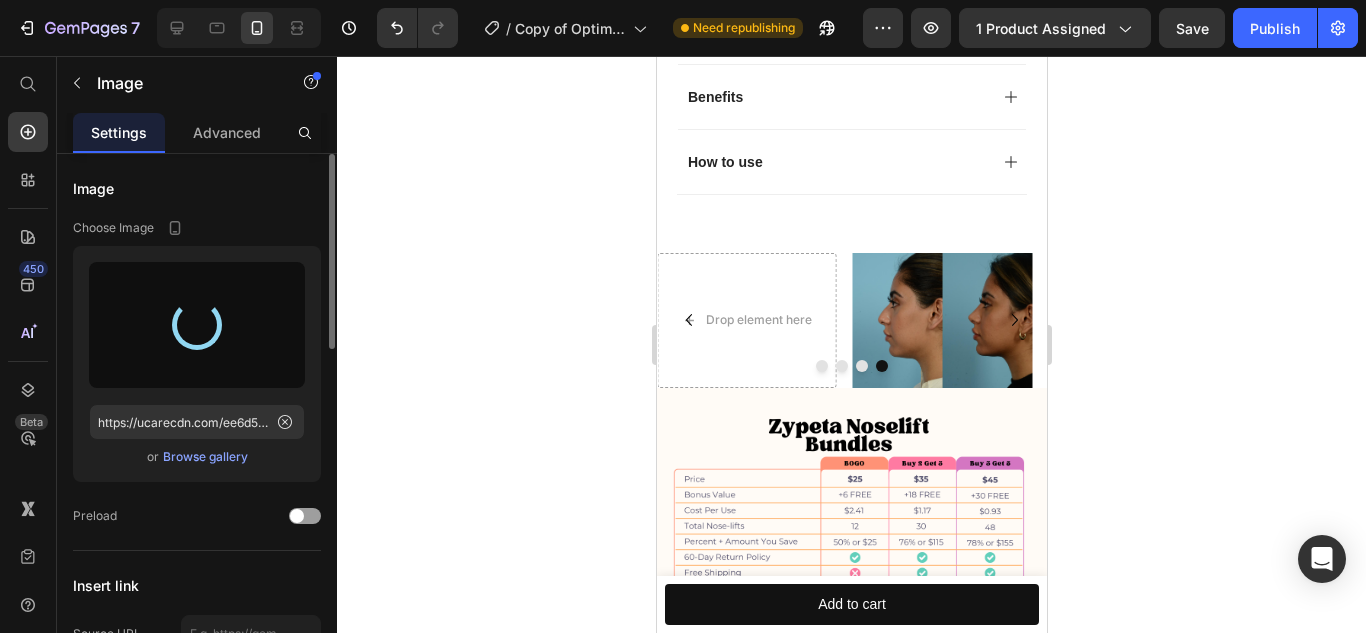 type on "https://cdn.shopify.com/s/files/1/0616/1016/4287/files/gempages_573168530048943329-738ad685-600c-4a3c-8788-8669c46bee49.jpg" 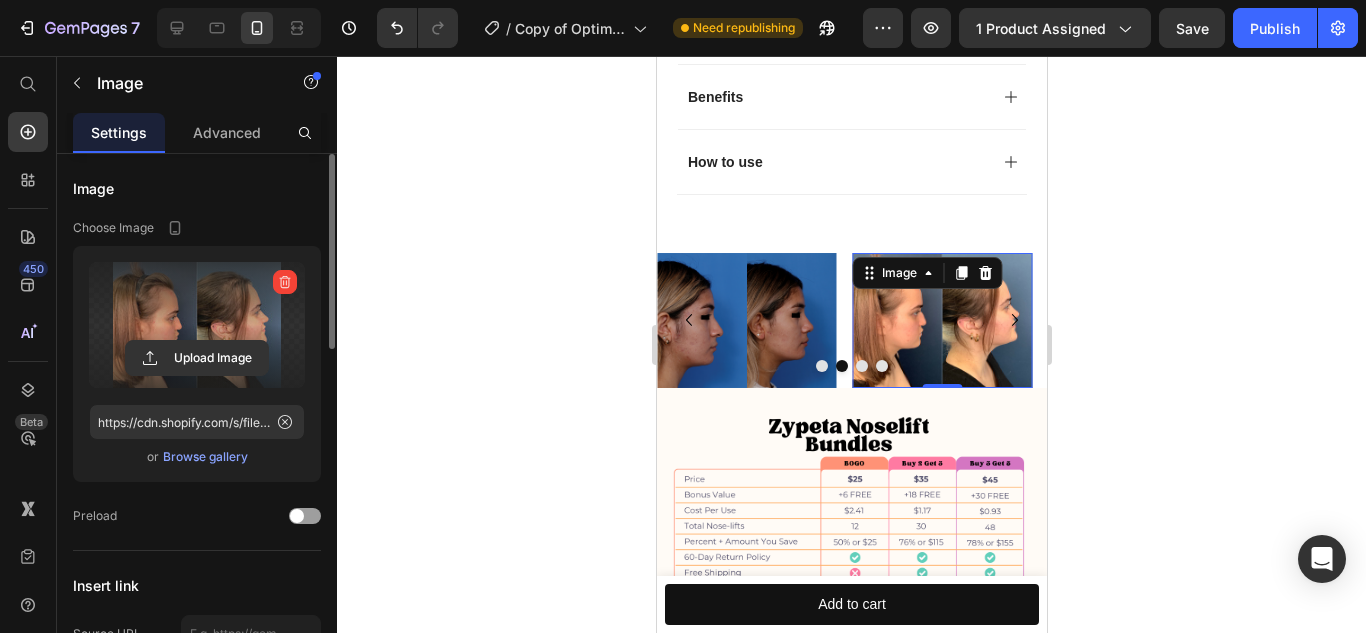 click 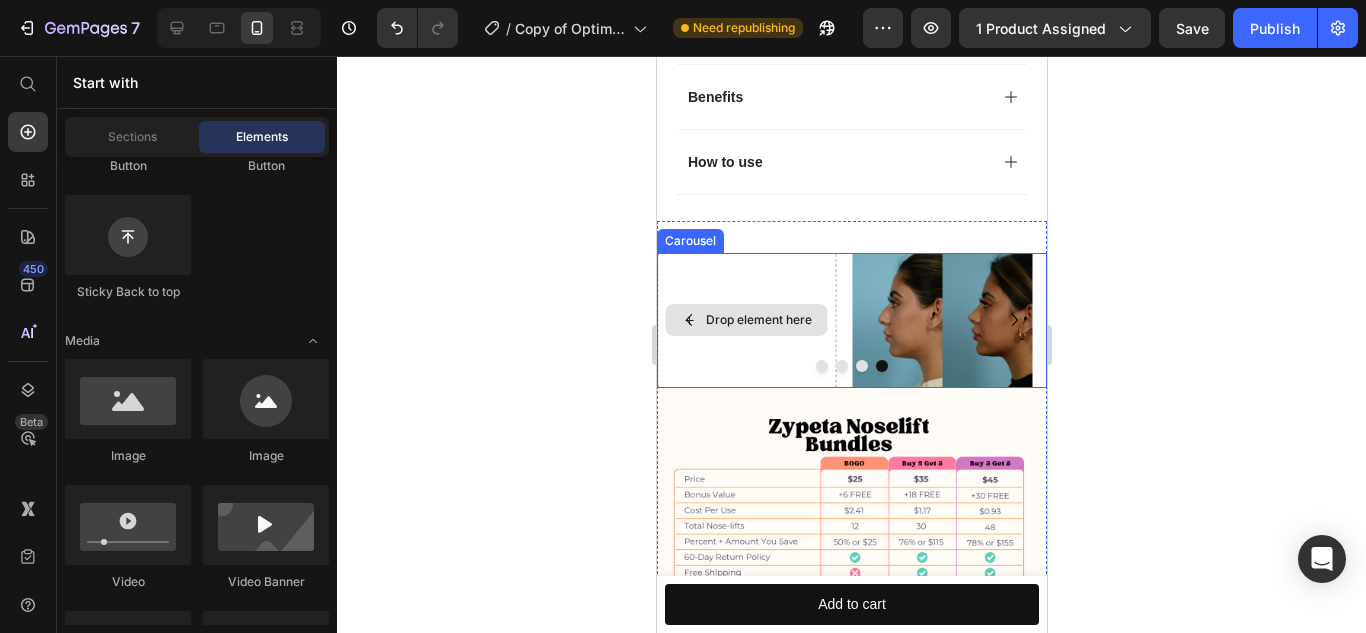 click on "Drop element here" at bounding box center [746, 320] 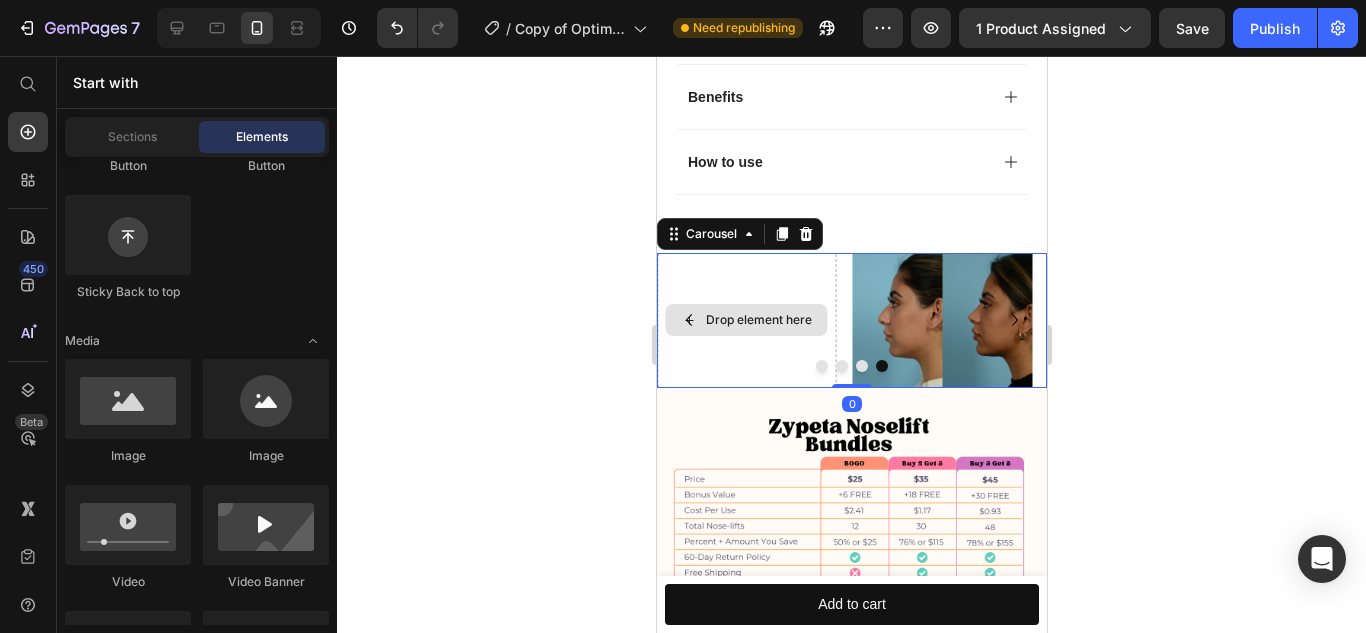 click on "Drop element here" at bounding box center (746, 320) 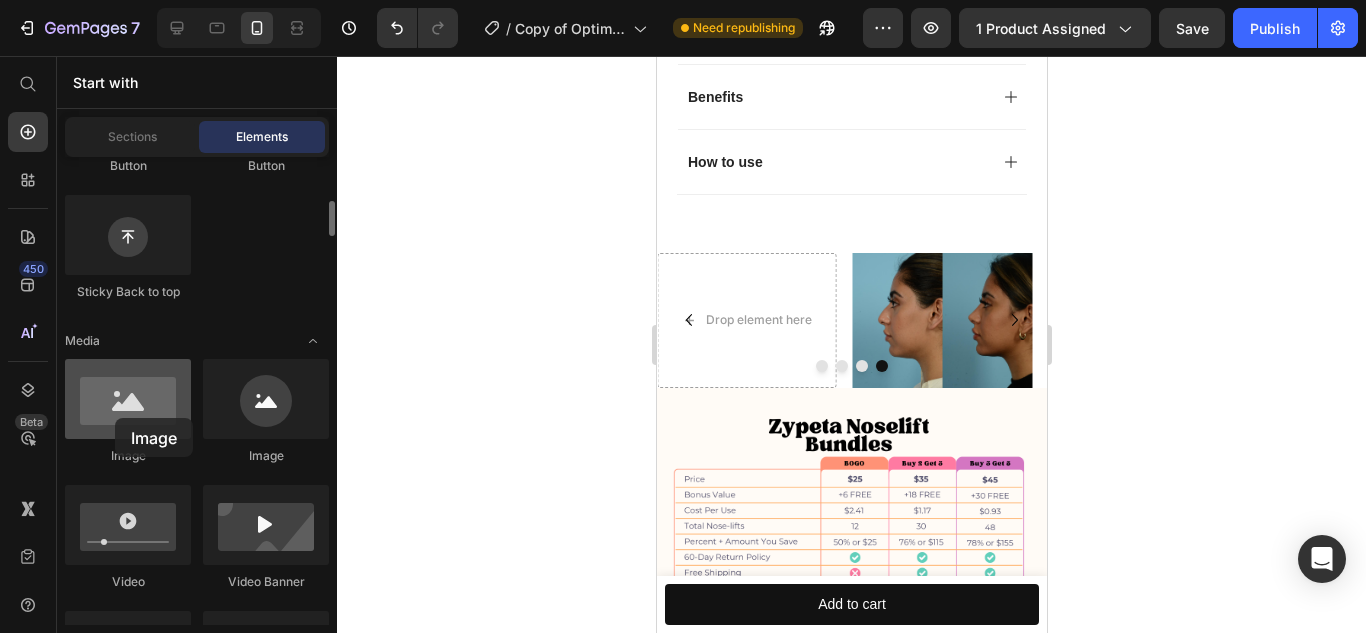 click at bounding box center [128, 399] 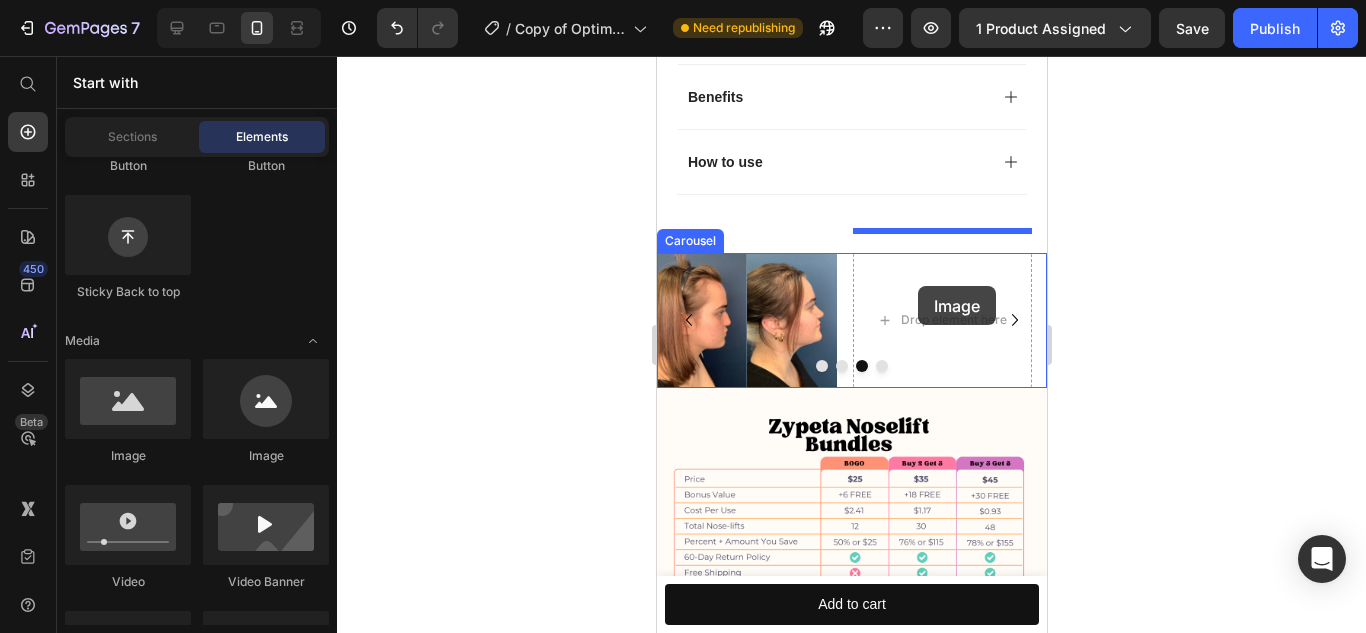 drag, startPoint x: 1244, startPoint y: 380, endPoint x: 921, endPoint y: 289, distance: 335.57413 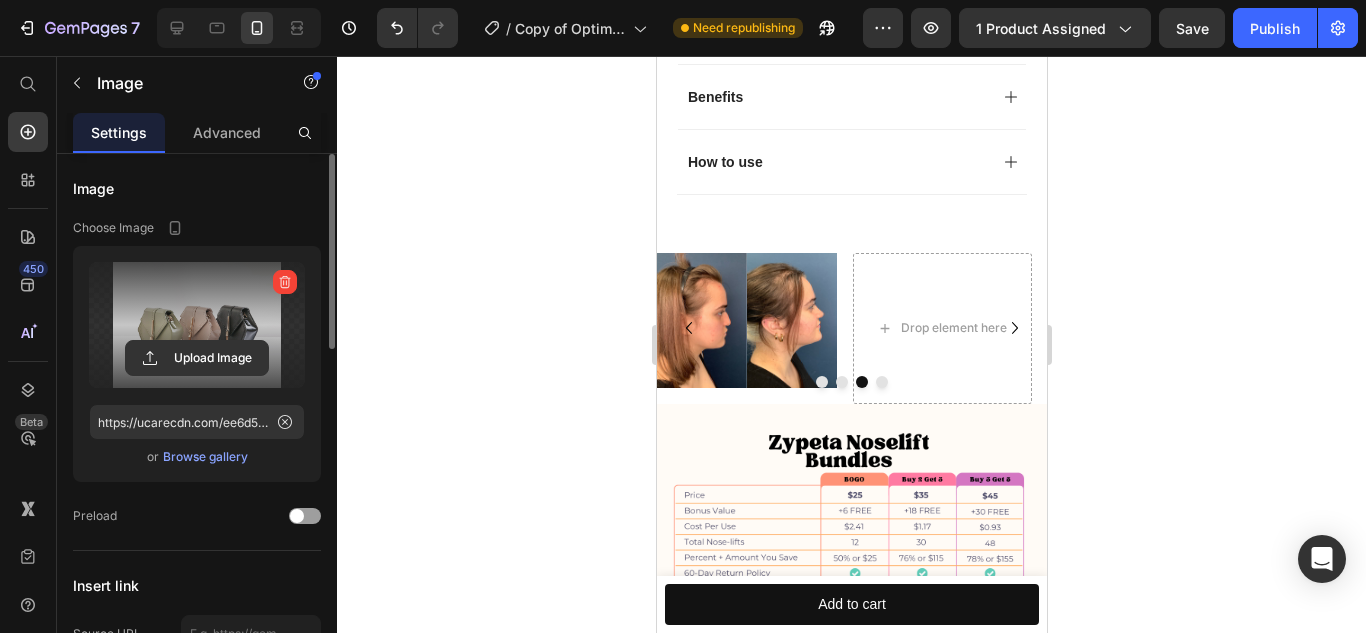click at bounding box center [197, 325] 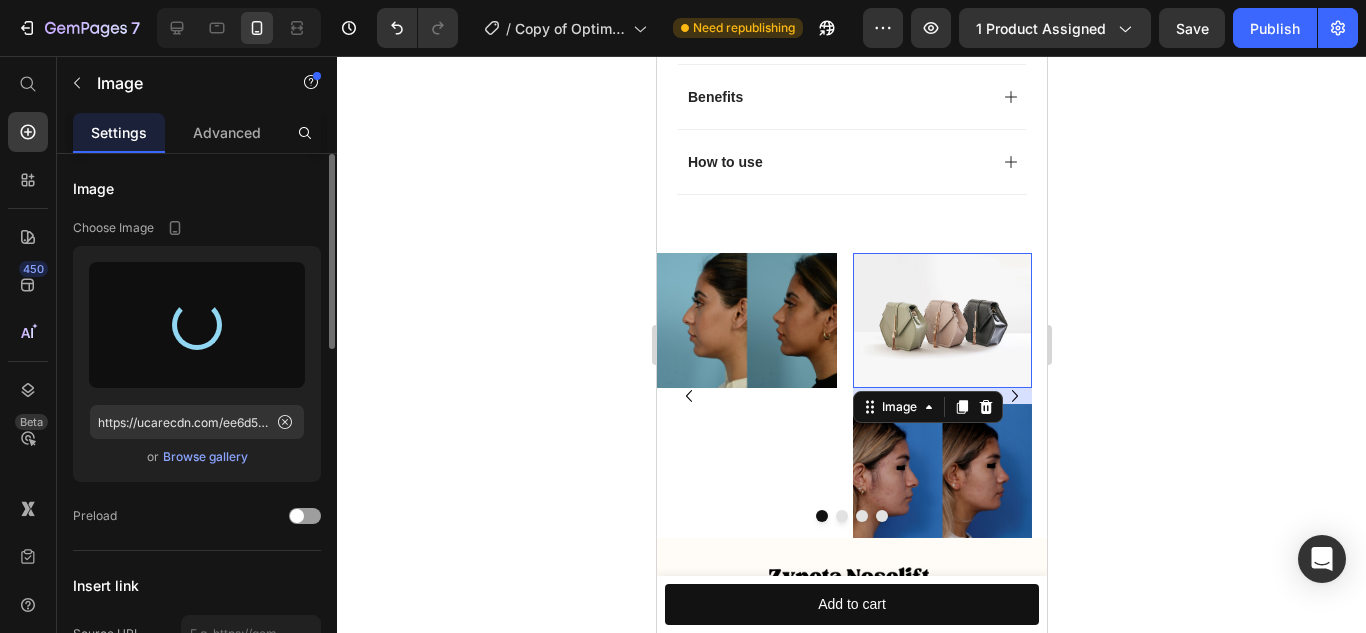 type on "https://cdn.shopify.com/s/files/1/0616/1016/4287/files/gempages_573168530048943329-9b8b73db-fe6f-4875-8a09-f90ba3adb92a.jpg" 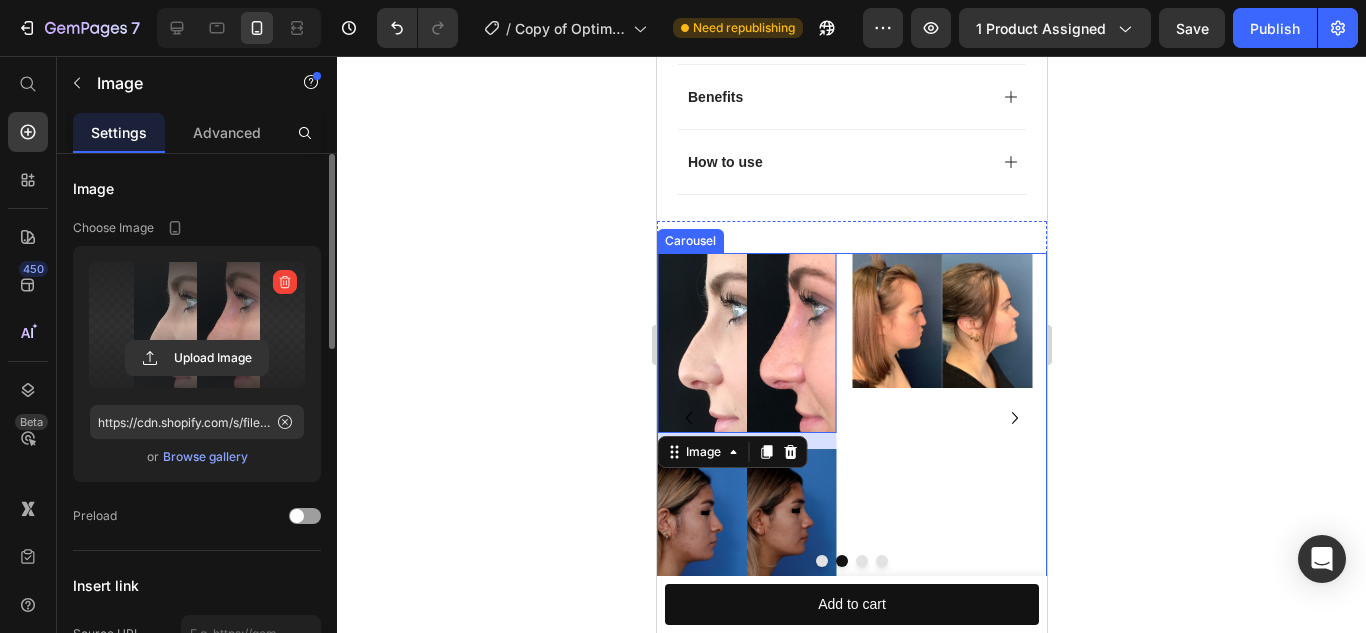 click 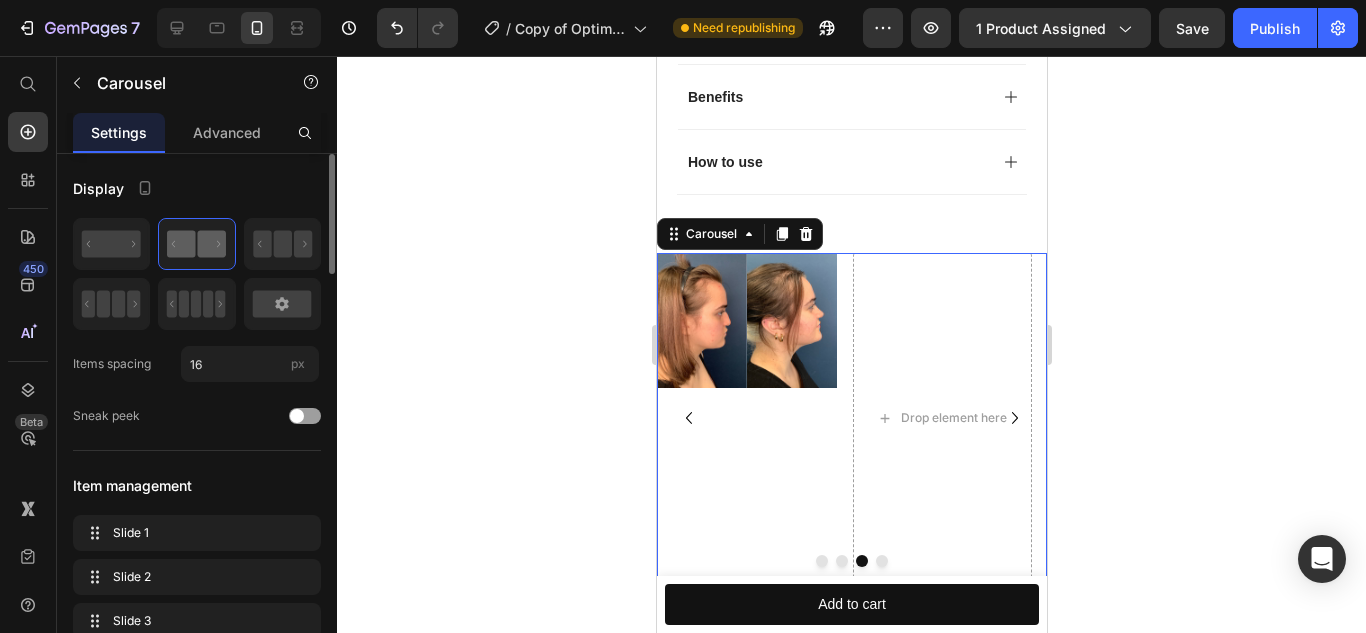 click 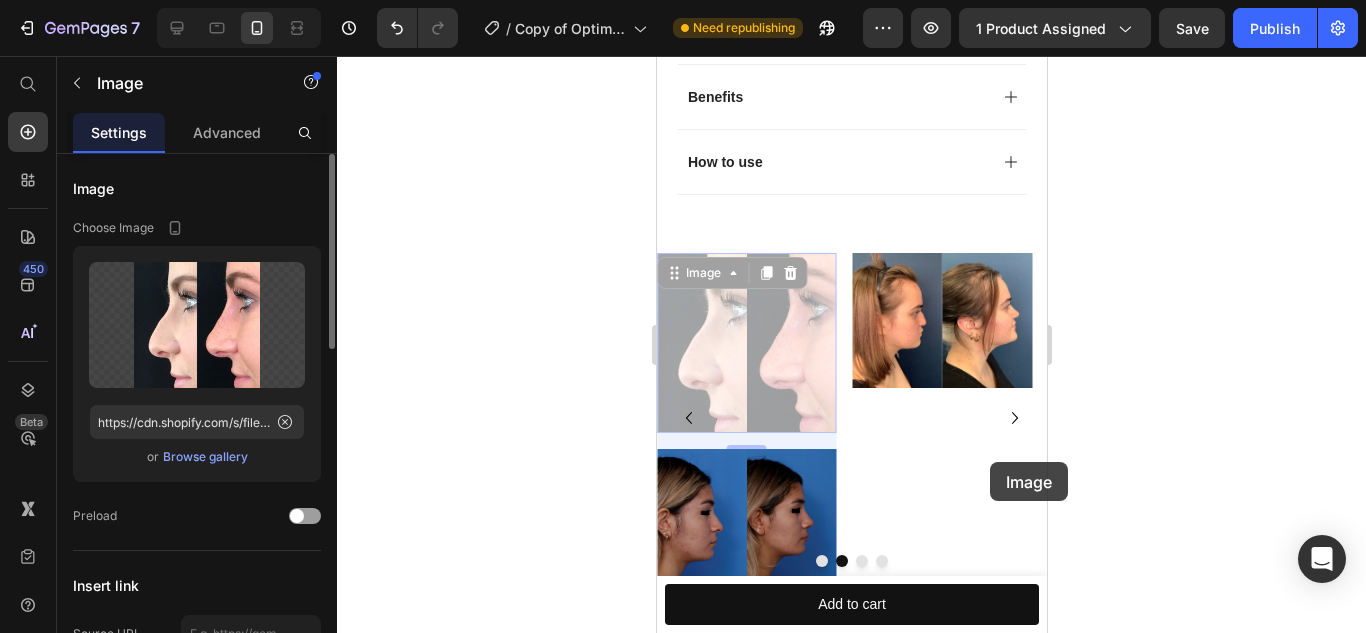 drag, startPoint x: 741, startPoint y: 331, endPoint x: 828, endPoint y: 383, distance: 101.35581 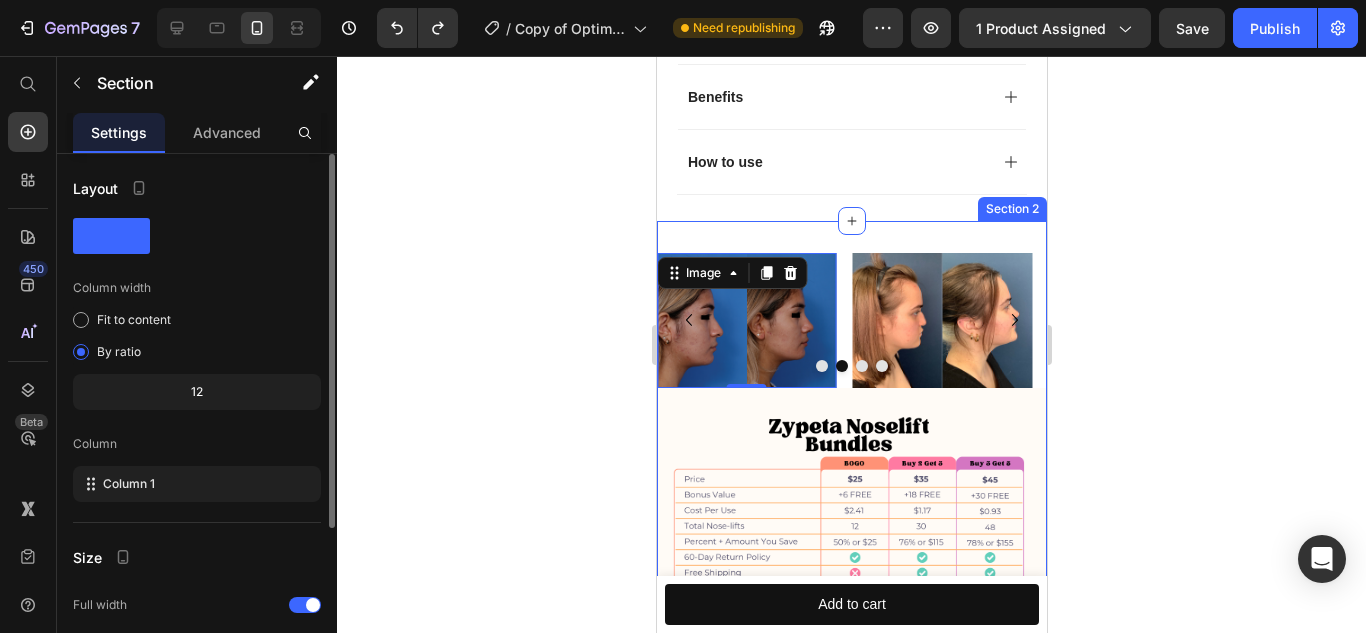 click on "Image Image   0 Image
Drop element here
Carousel Image Image Section 2" at bounding box center (851, 435) 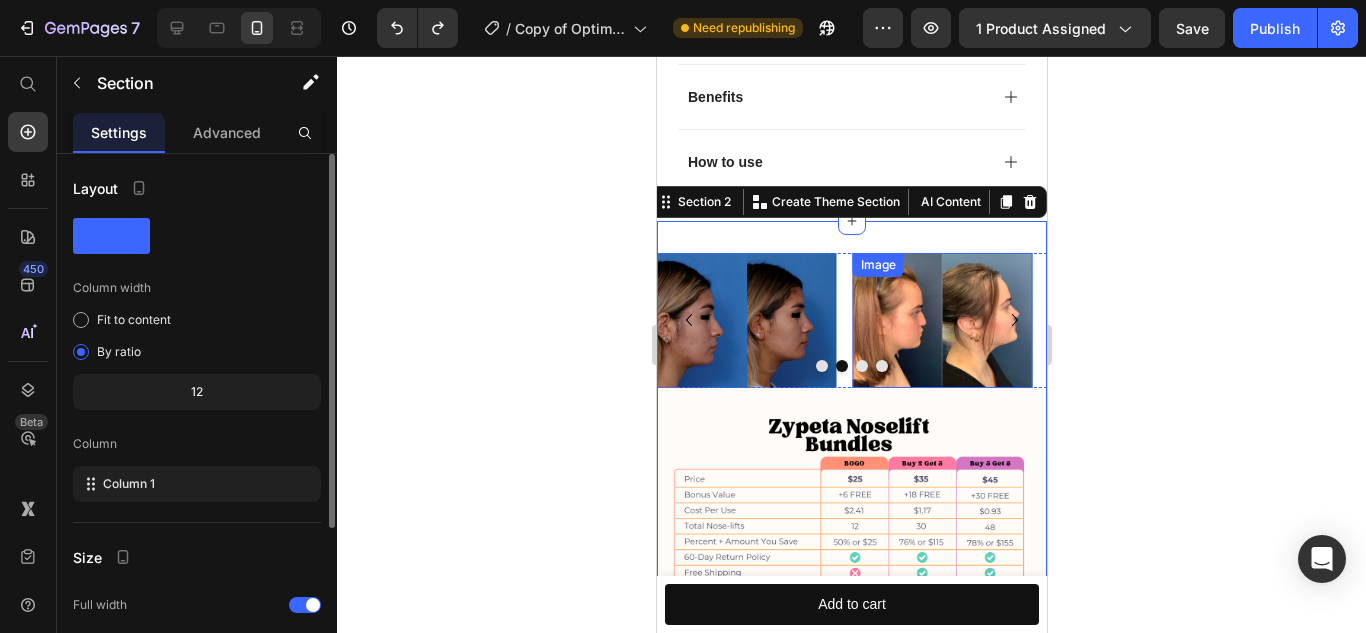 click on "Image" at bounding box center [877, 265] 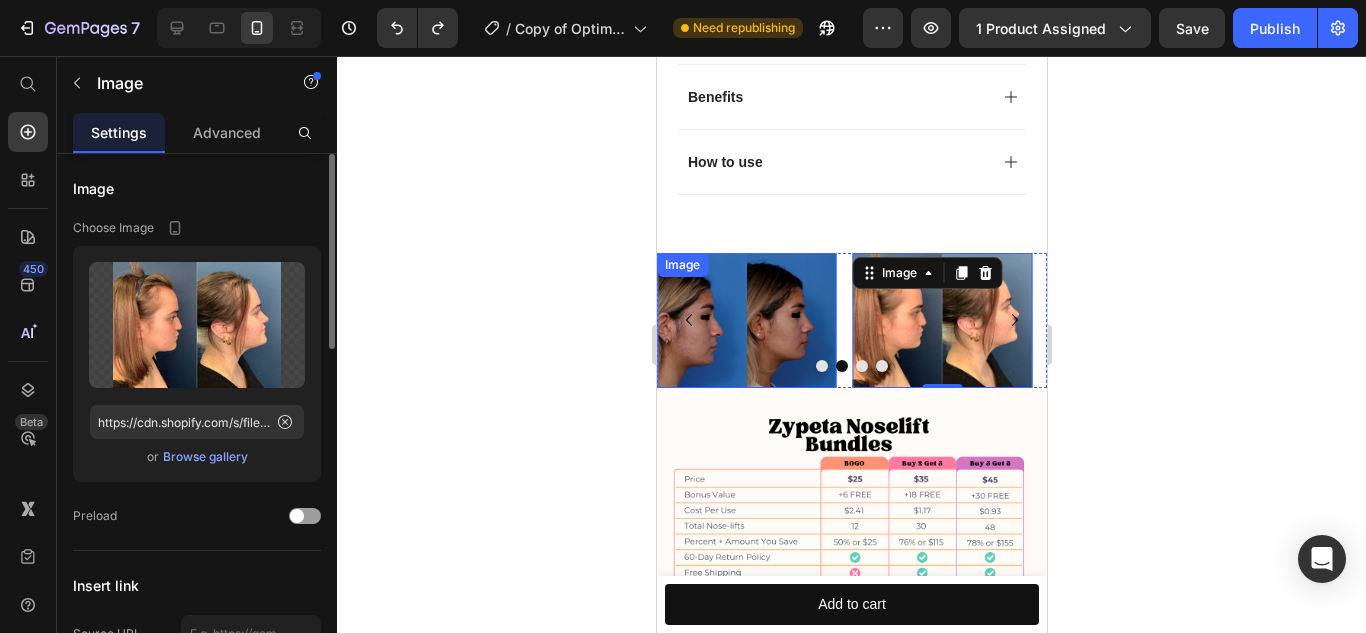 click at bounding box center (746, 320) 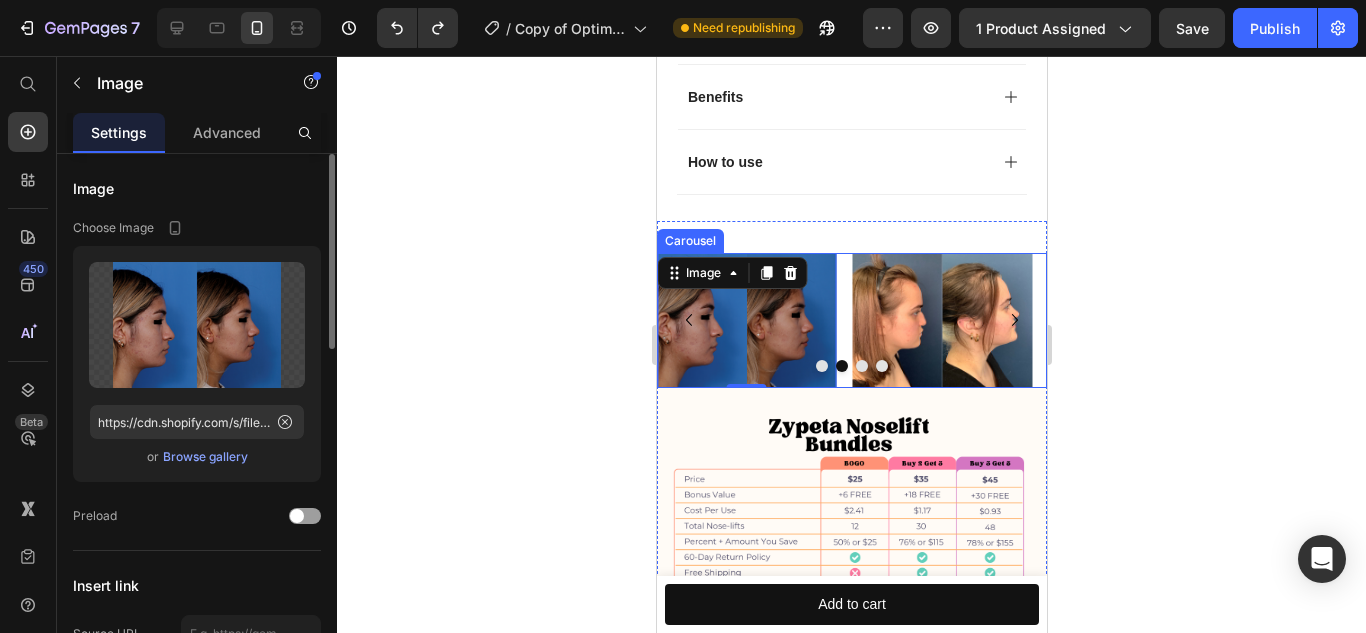 click at bounding box center (821, 366) 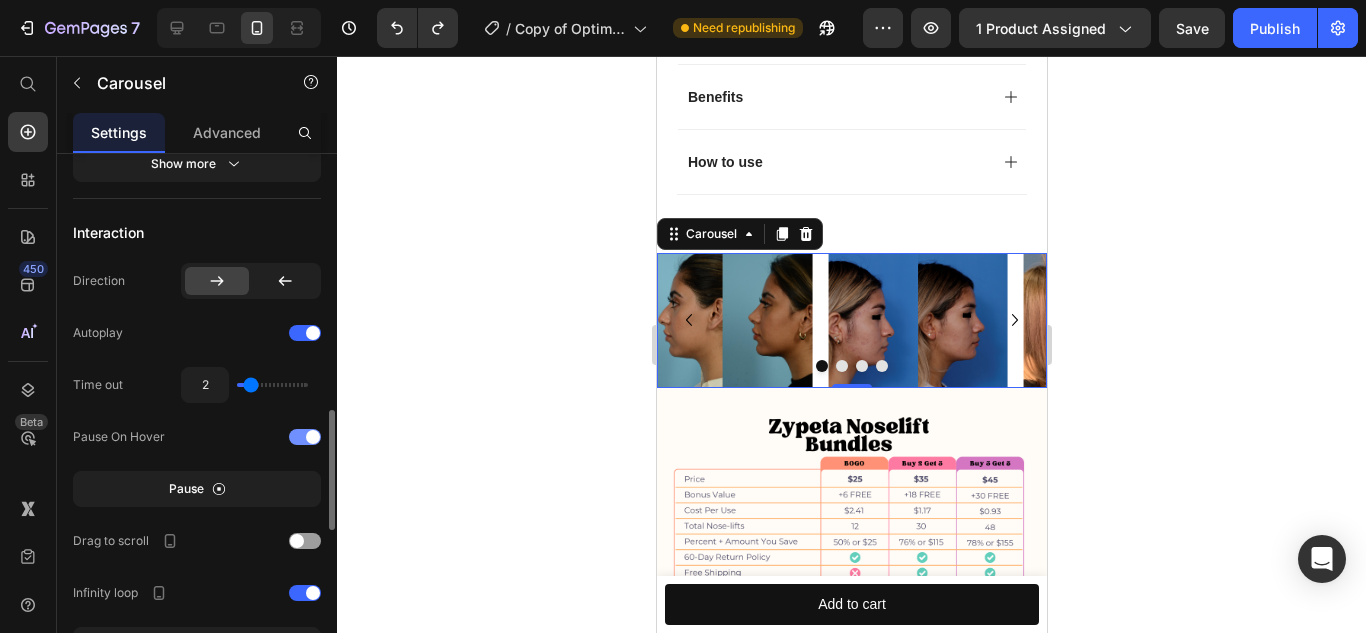 scroll, scrollTop: 1131, scrollLeft: 0, axis: vertical 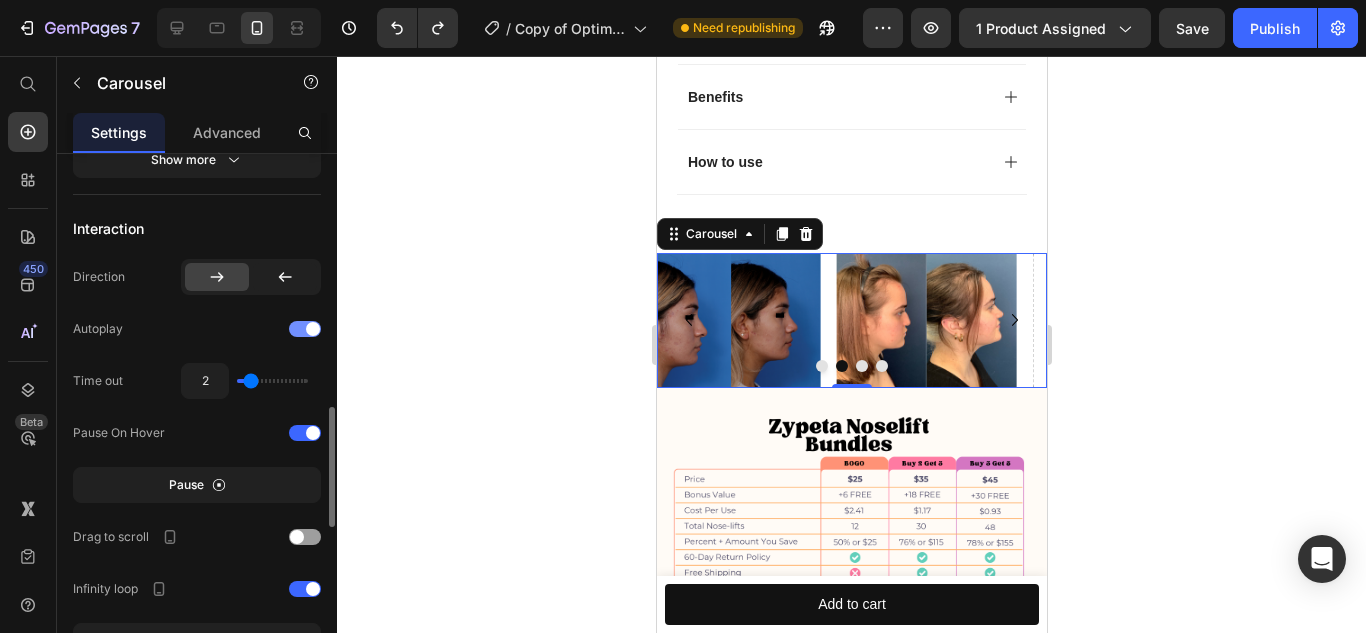 click on "Autoplay" 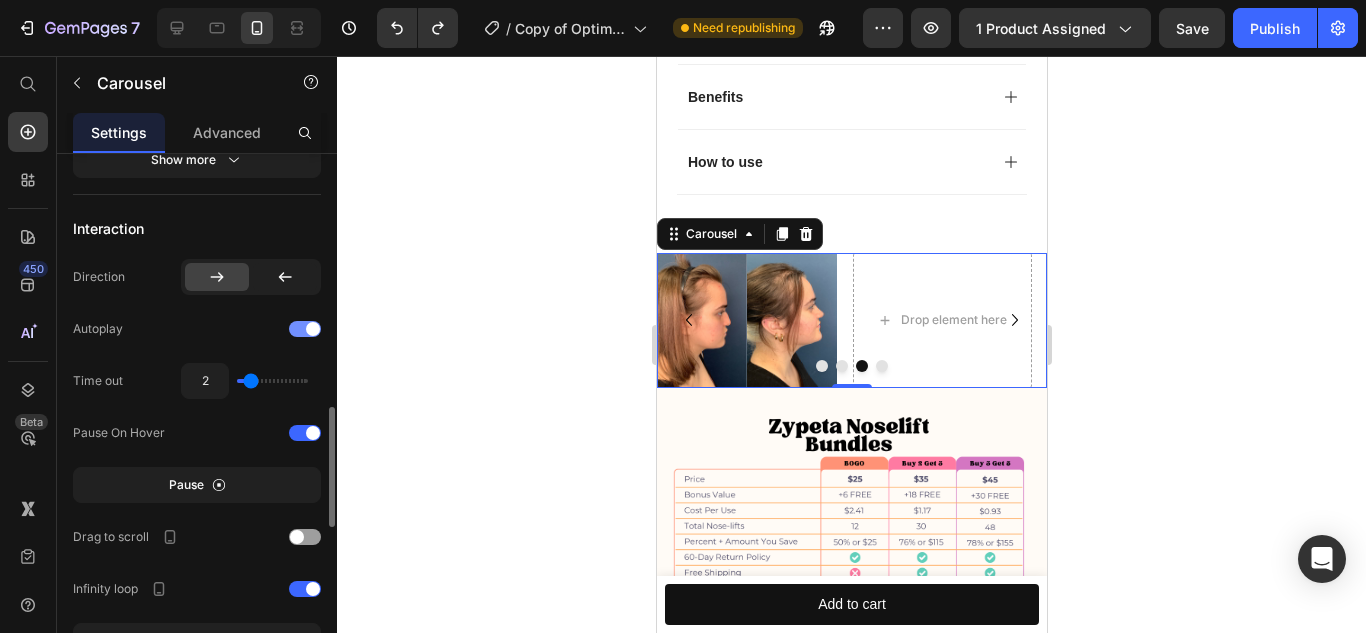 click at bounding box center [313, 329] 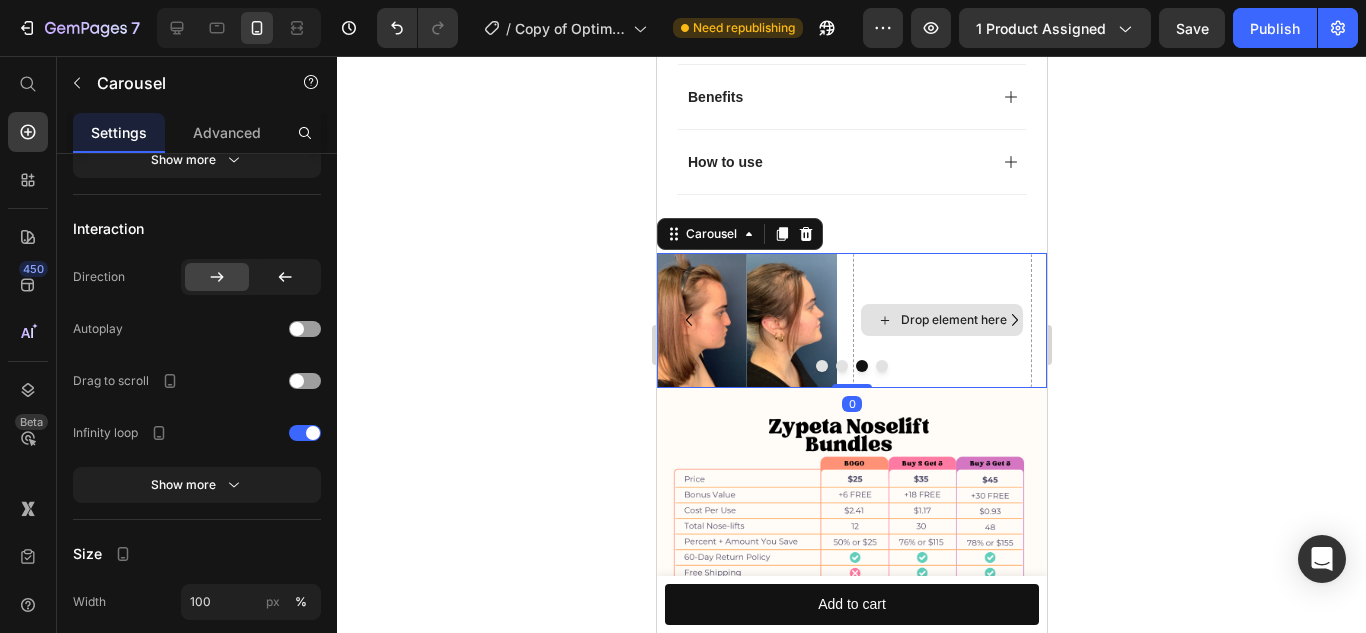 click on "Drop element here" at bounding box center (953, 320) 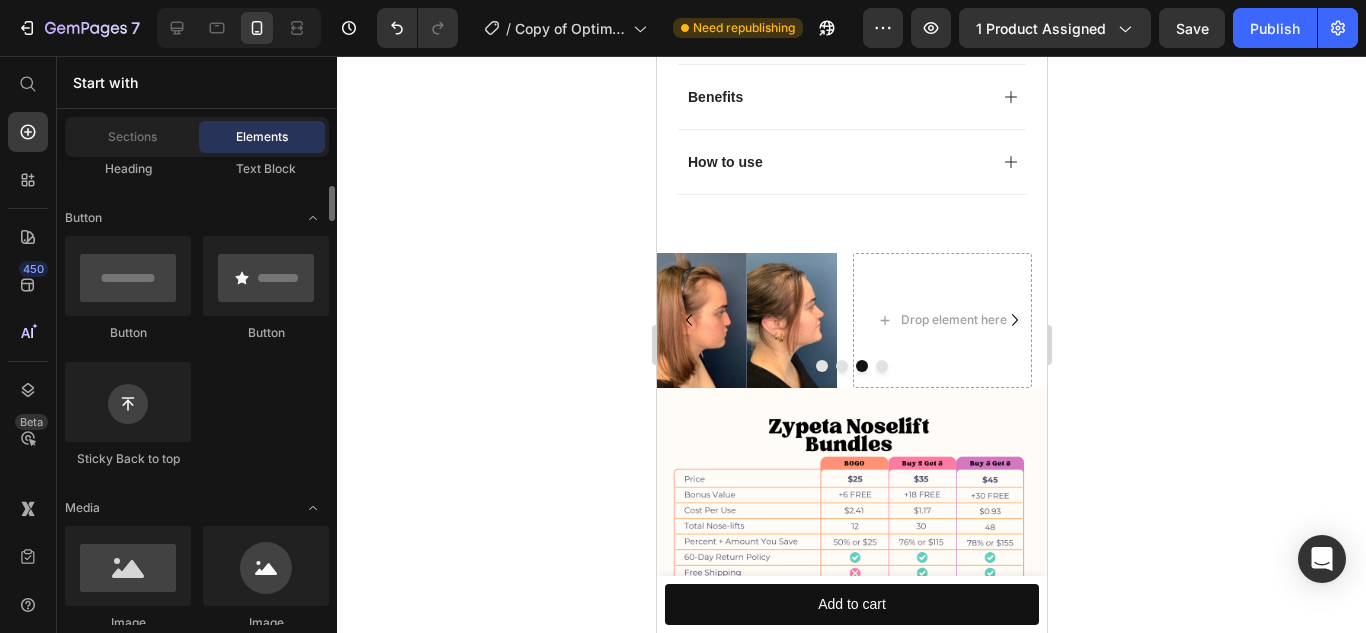 scroll, scrollTop: 455, scrollLeft: 0, axis: vertical 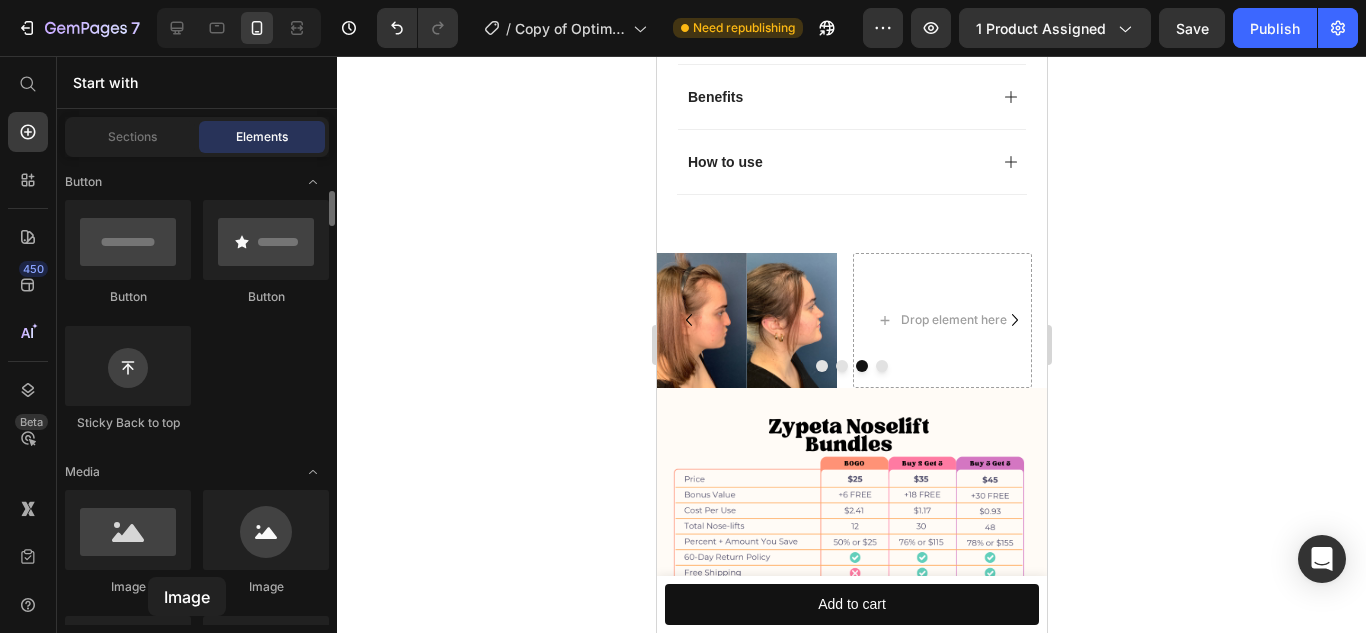 click on "Image" 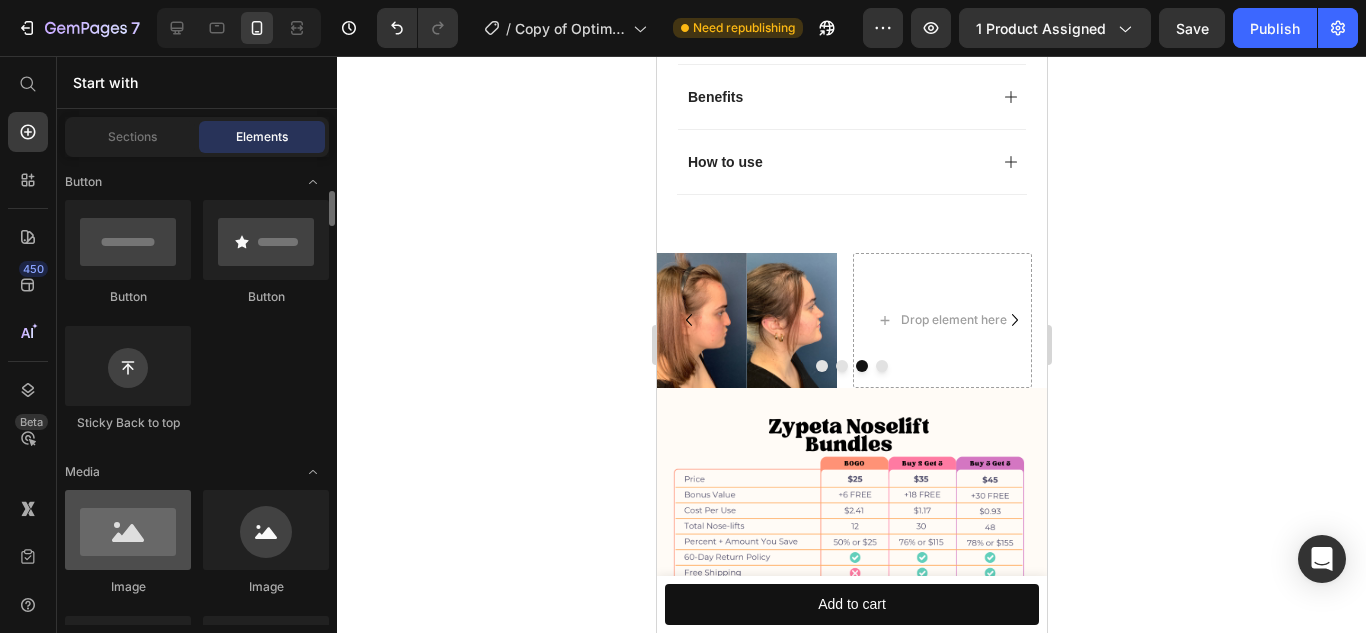 click at bounding box center (128, 530) 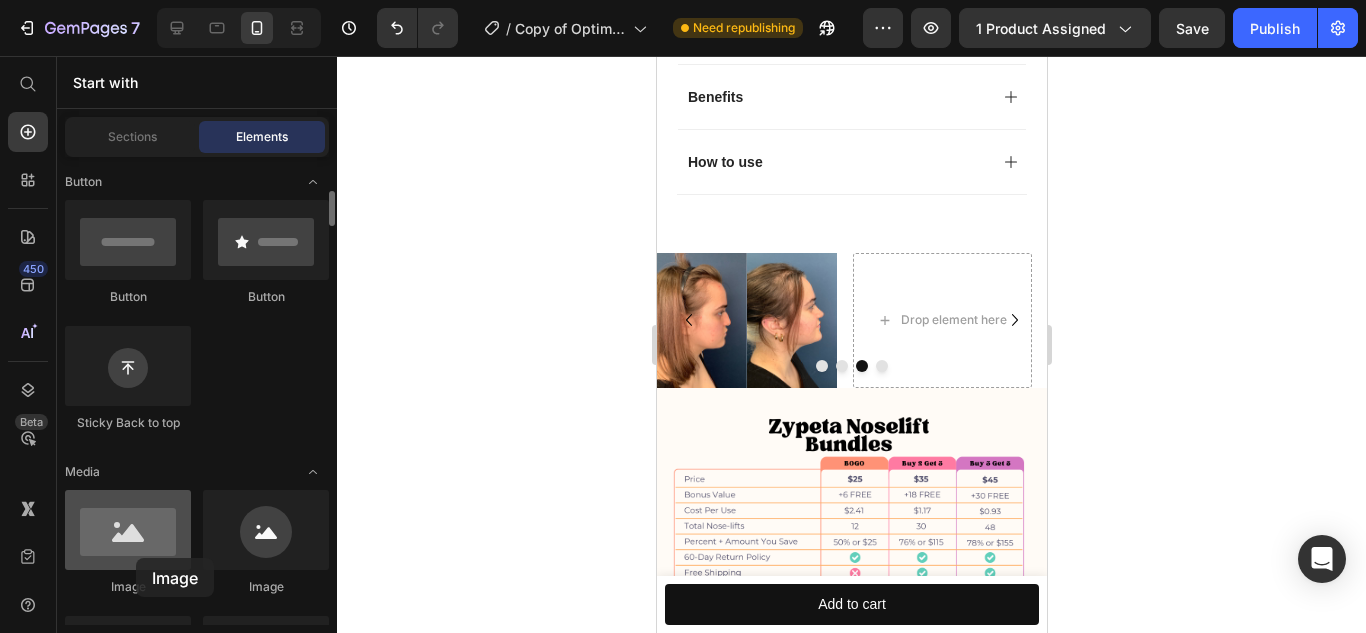 click at bounding box center [128, 530] 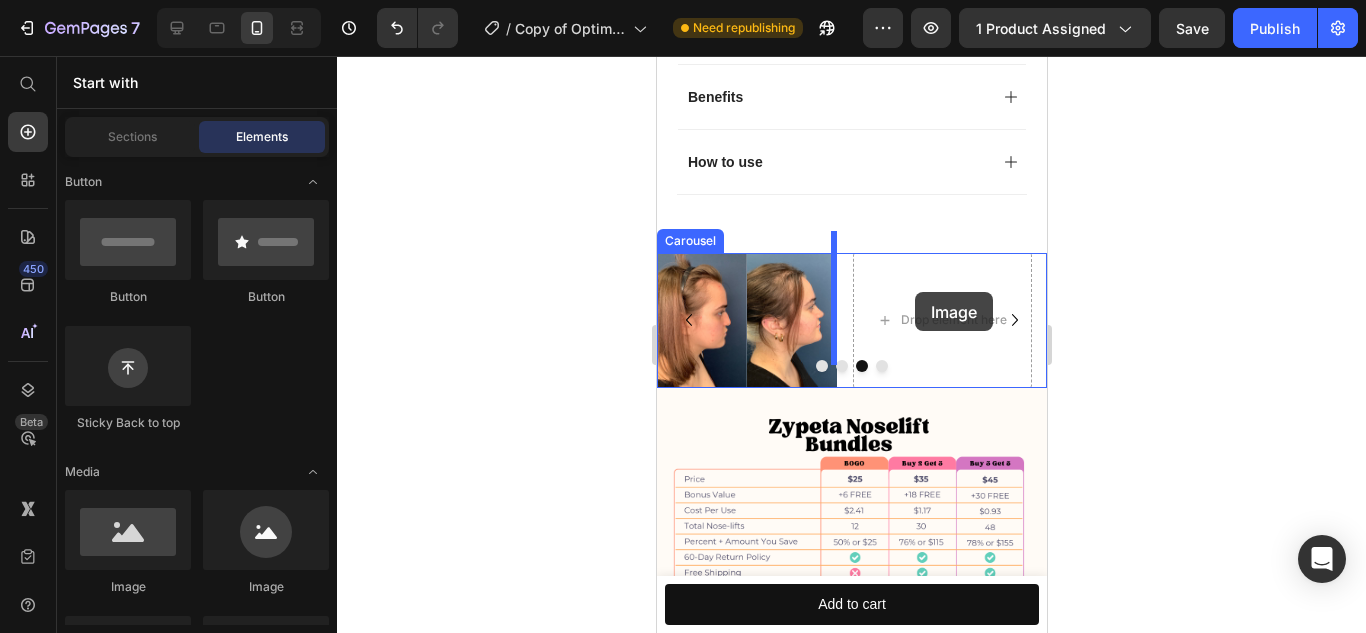 drag, startPoint x: 792, startPoint y: 614, endPoint x: 915, endPoint y: 292, distance: 344.69263 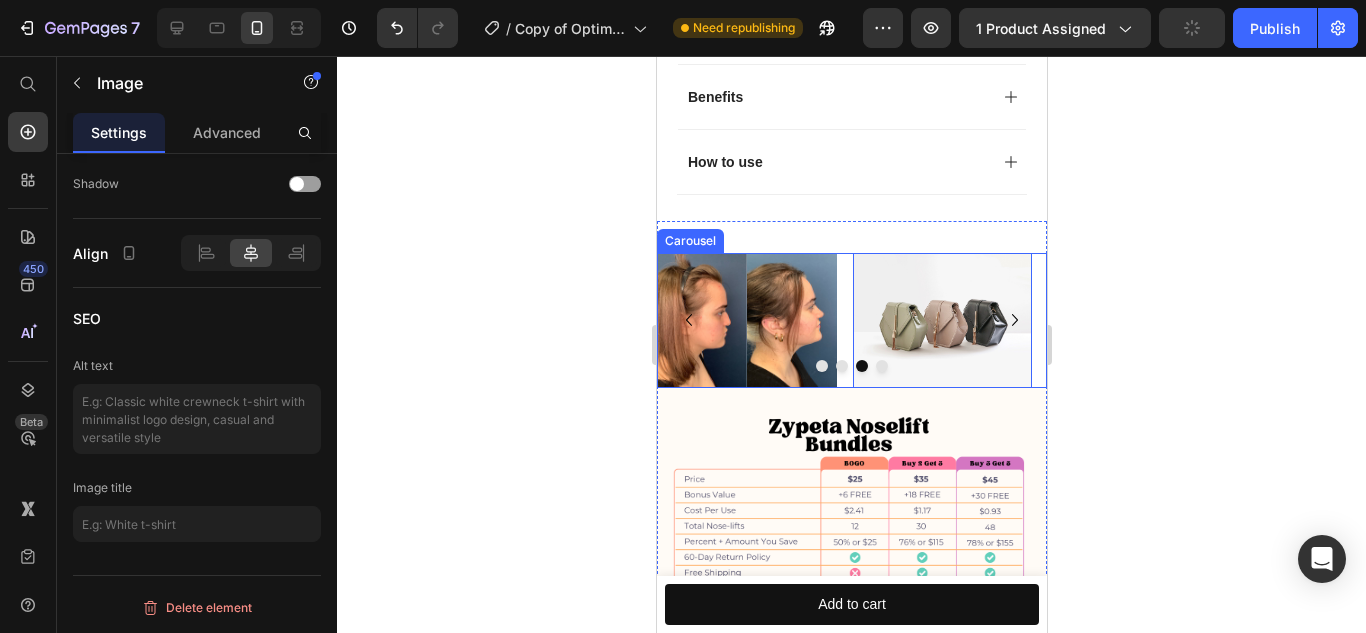 scroll, scrollTop: 0, scrollLeft: 0, axis: both 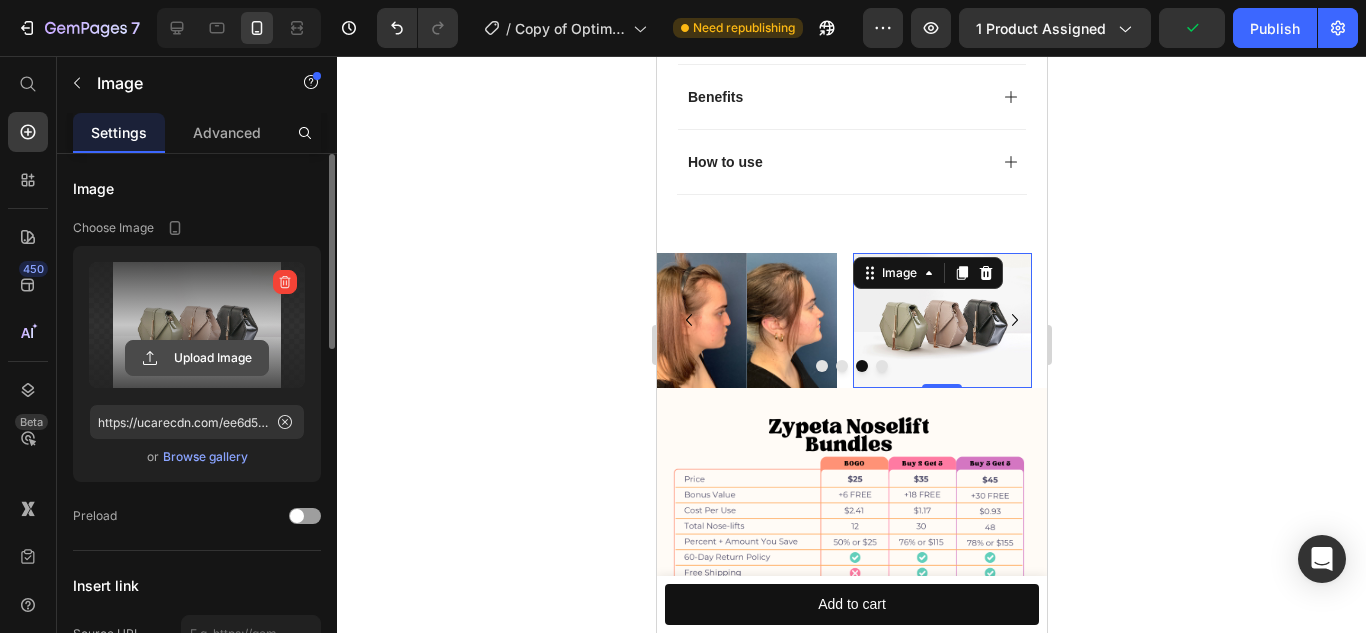 click 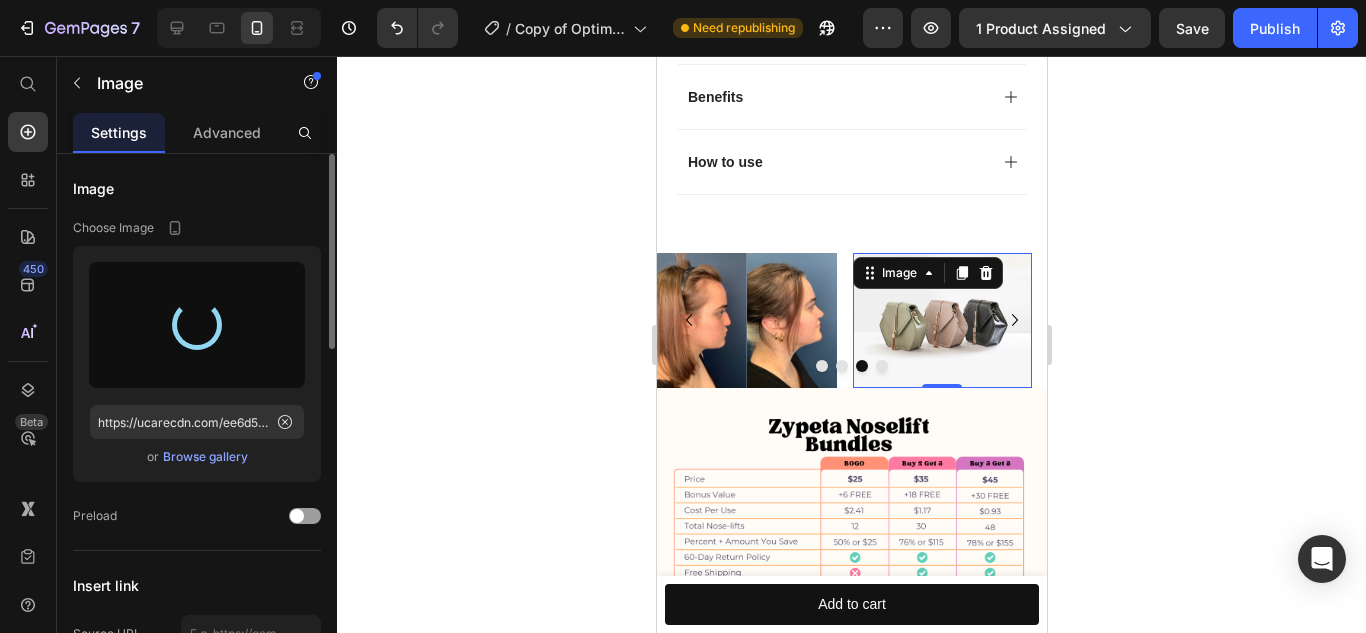 type on "https://cdn.shopify.com/s/files/1/0616/1016/4287/files/gempages_573168530048943329-9b8b73db-fe6f-4875-8a09-f90ba3adb92a.jpg" 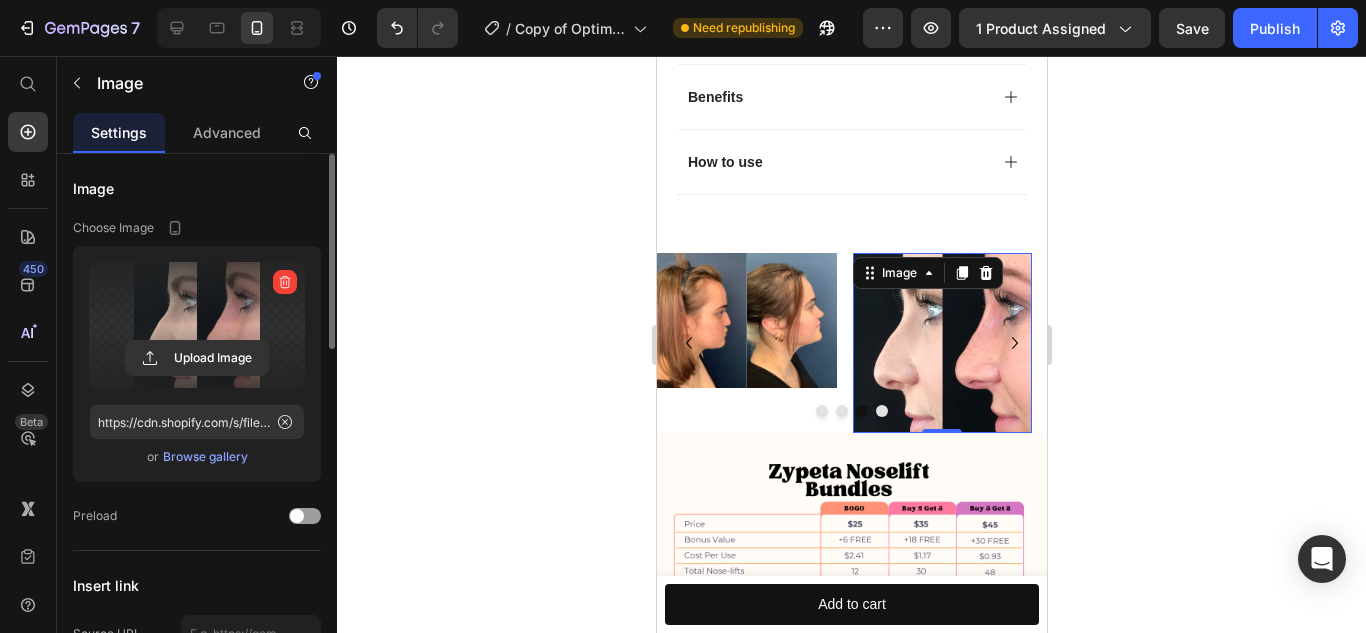click 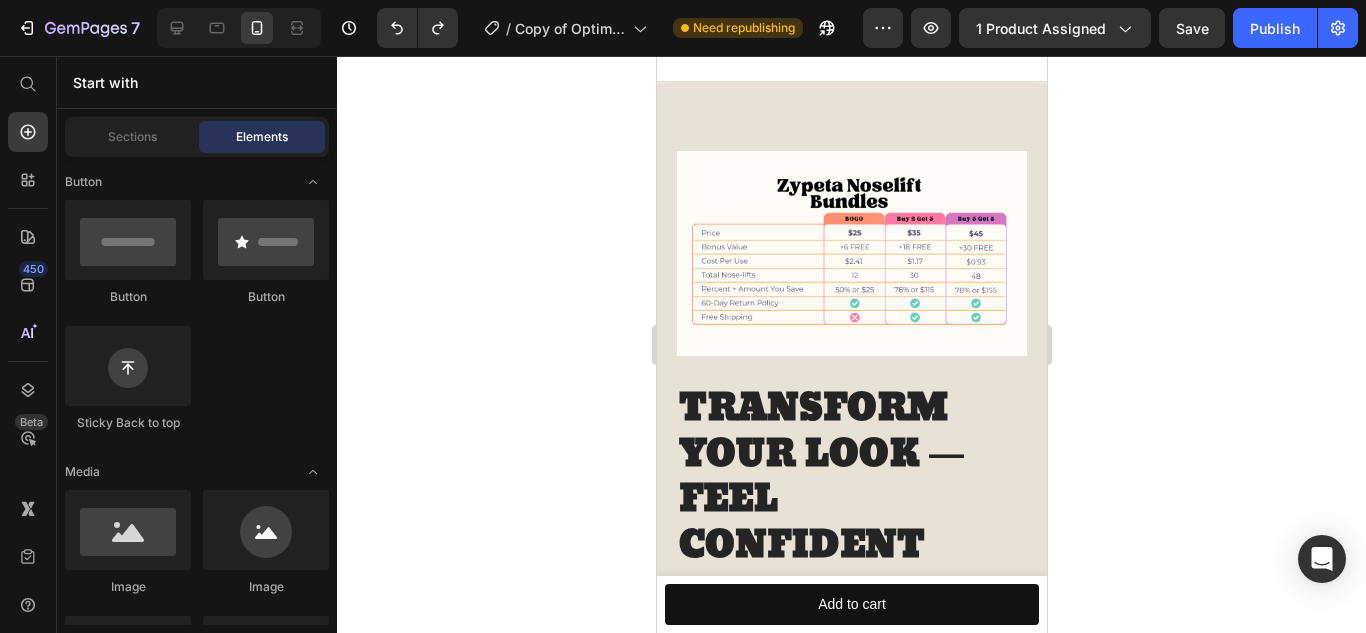 scroll, scrollTop: 2618, scrollLeft: 0, axis: vertical 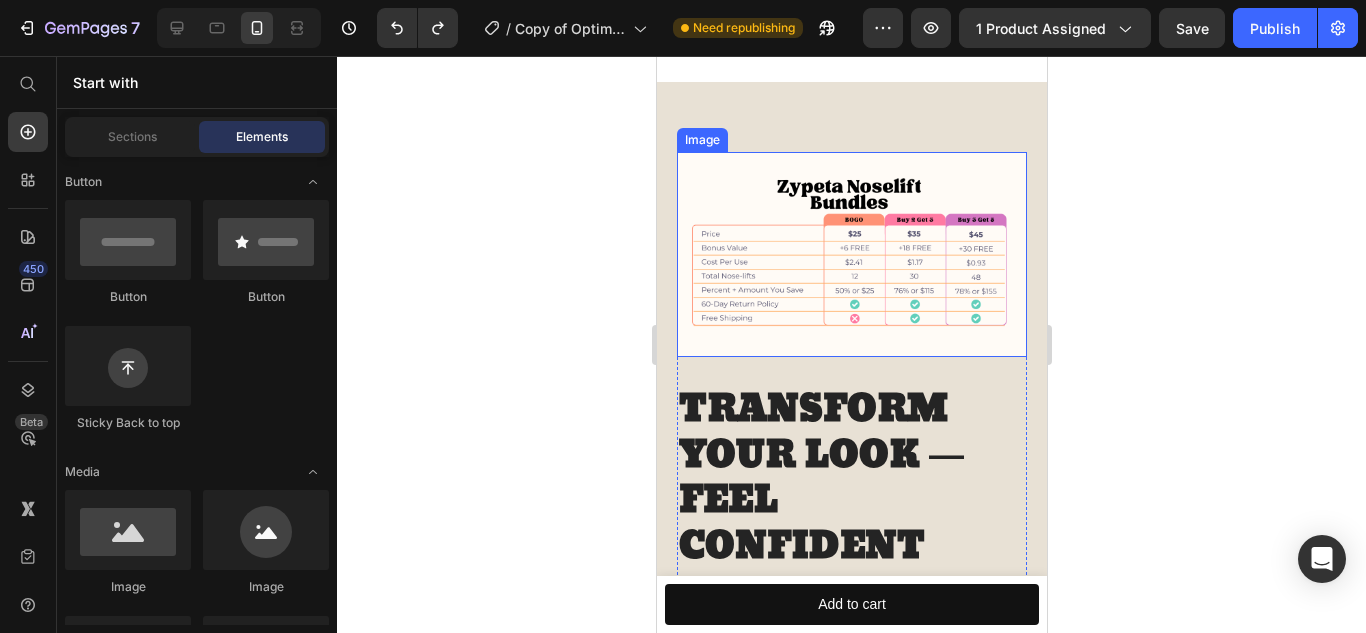 click at bounding box center [851, 254] 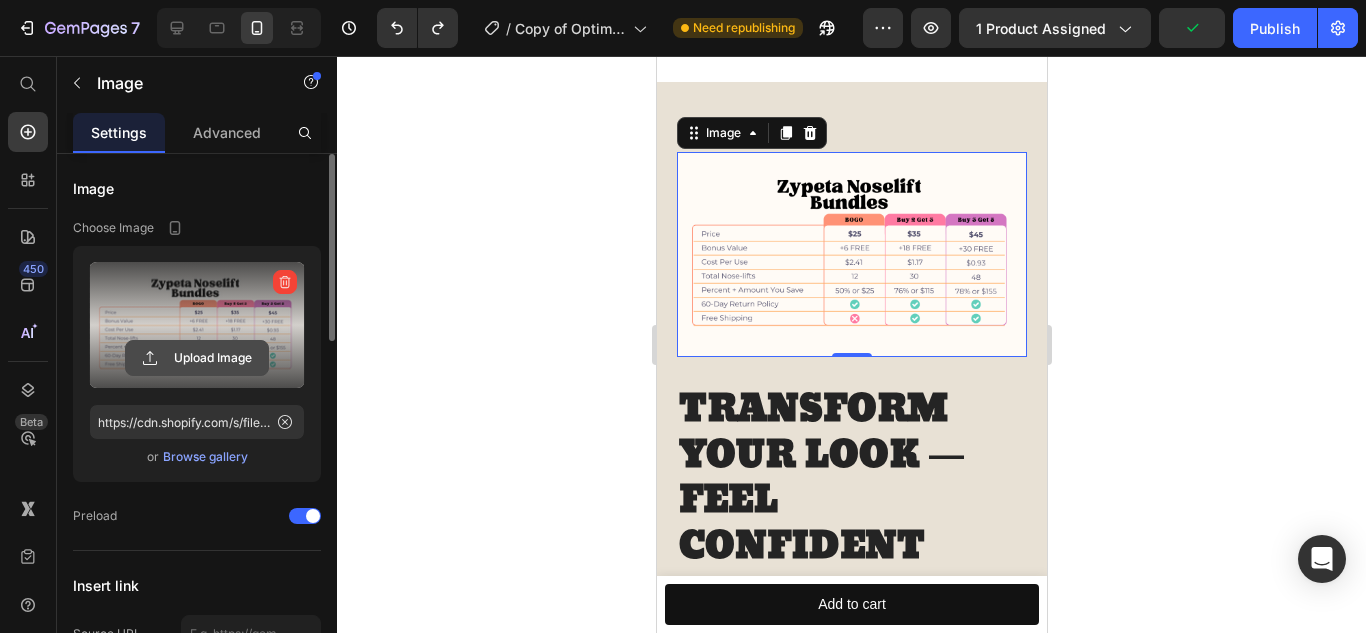 click 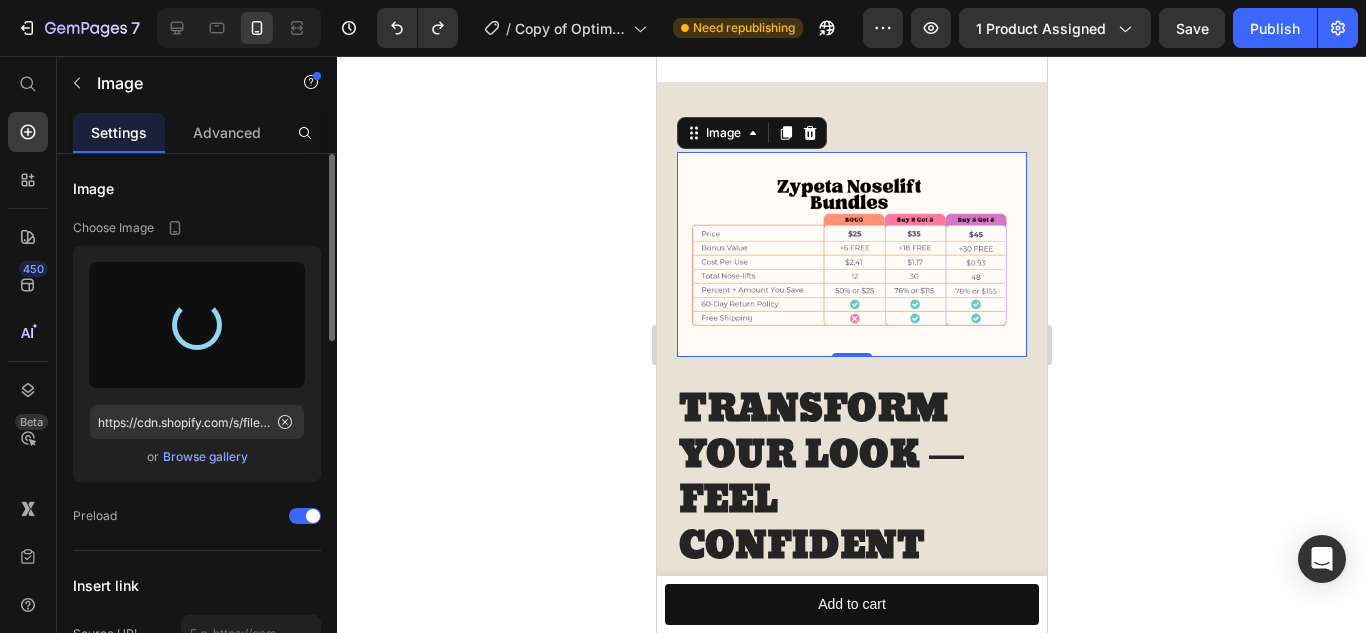 type on "https://cdn.shopify.com/s/files/1/0616/1016/4287/files/gempages_573168530048943329-9b8b73db-fe6f-4875-8a09-f90ba3adb92a.jpg" 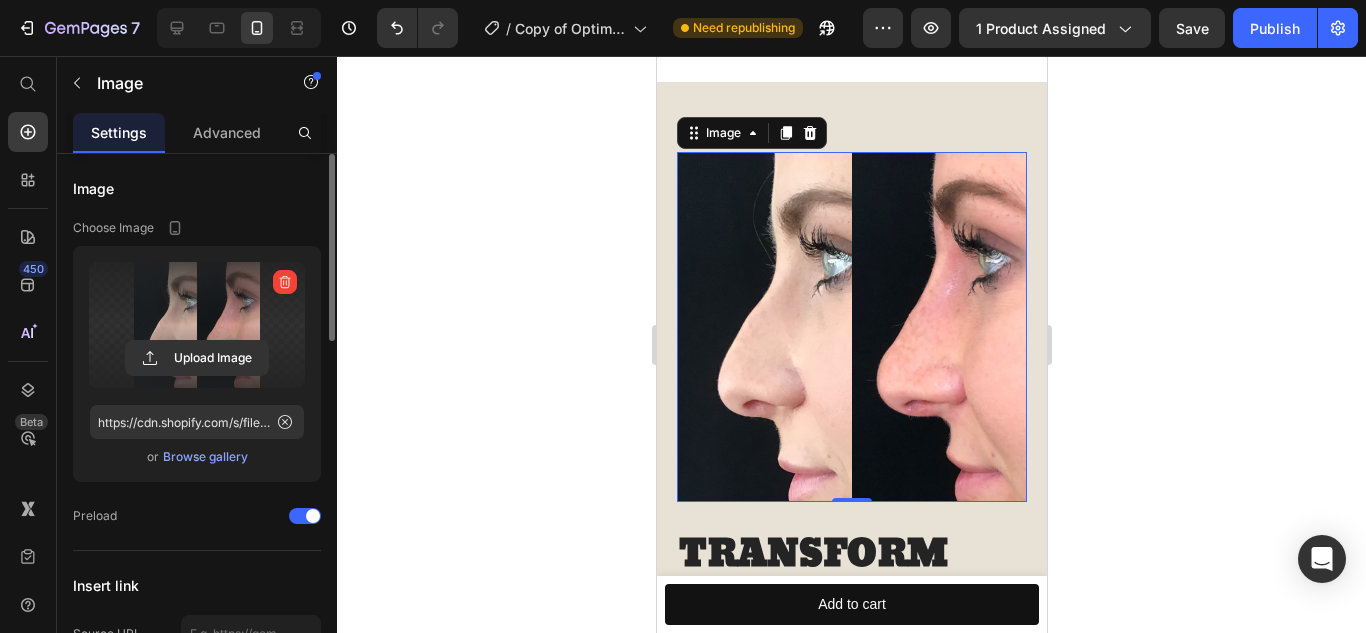 click 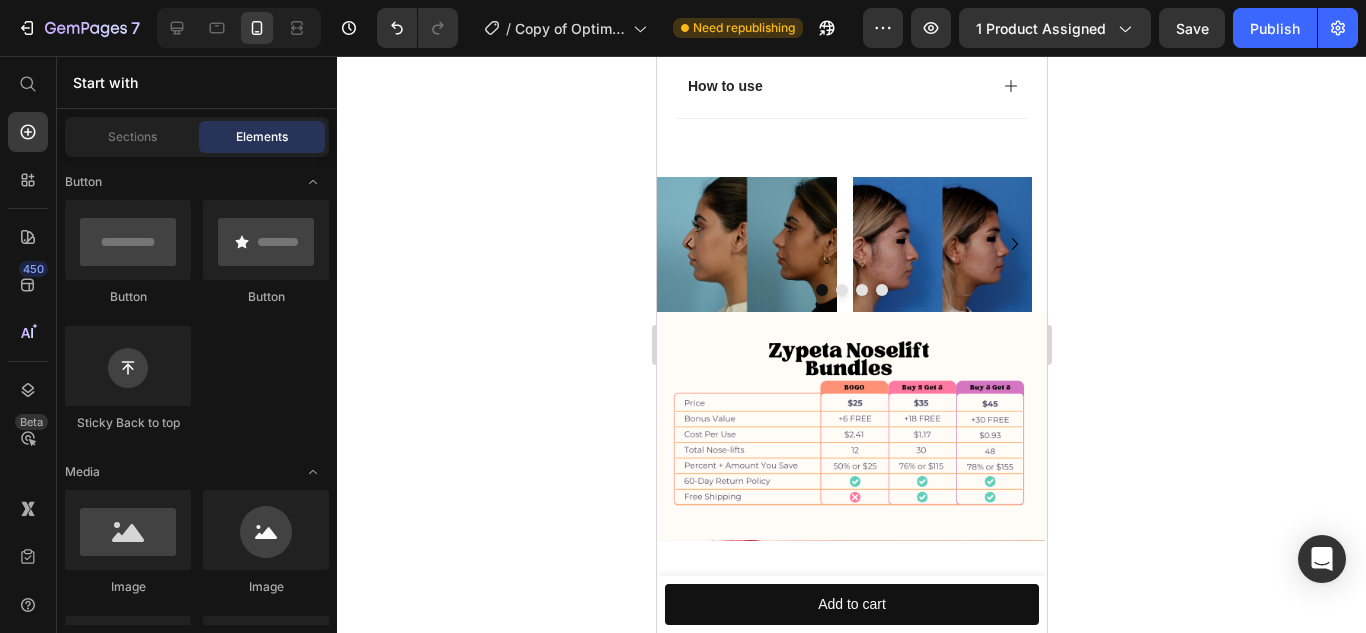 scroll, scrollTop: 1760, scrollLeft: 0, axis: vertical 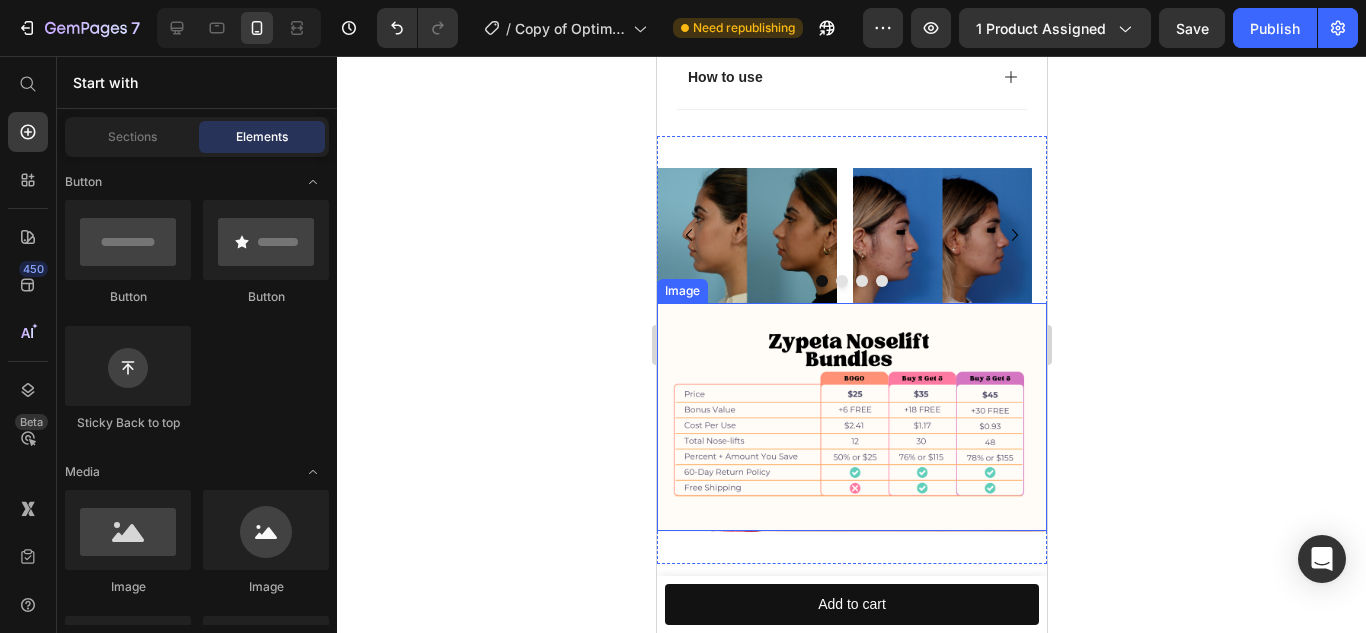 click at bounding box center [851, 417] 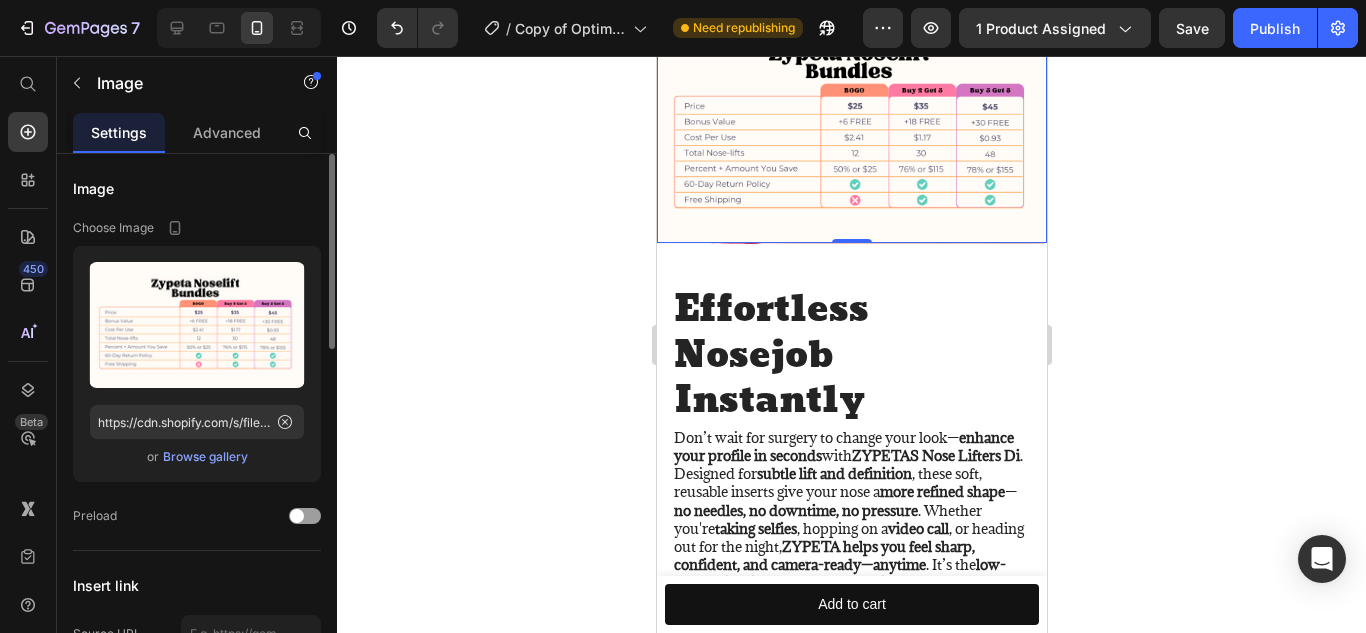 scroll, scrollTop: 2049, scrollLeft: 0, axis: vertical 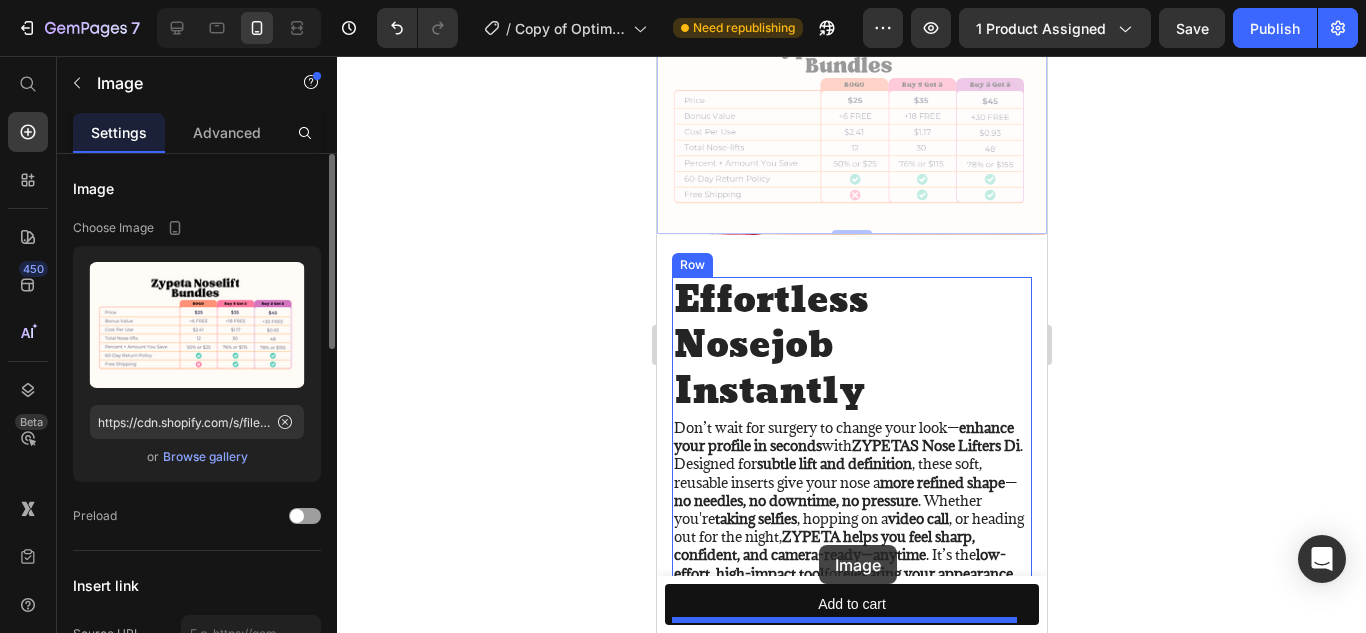 drag, startPoint x: 830, startPoint y: 105, endPoint x: 818, endPoint y: 545, distance: 440.1636 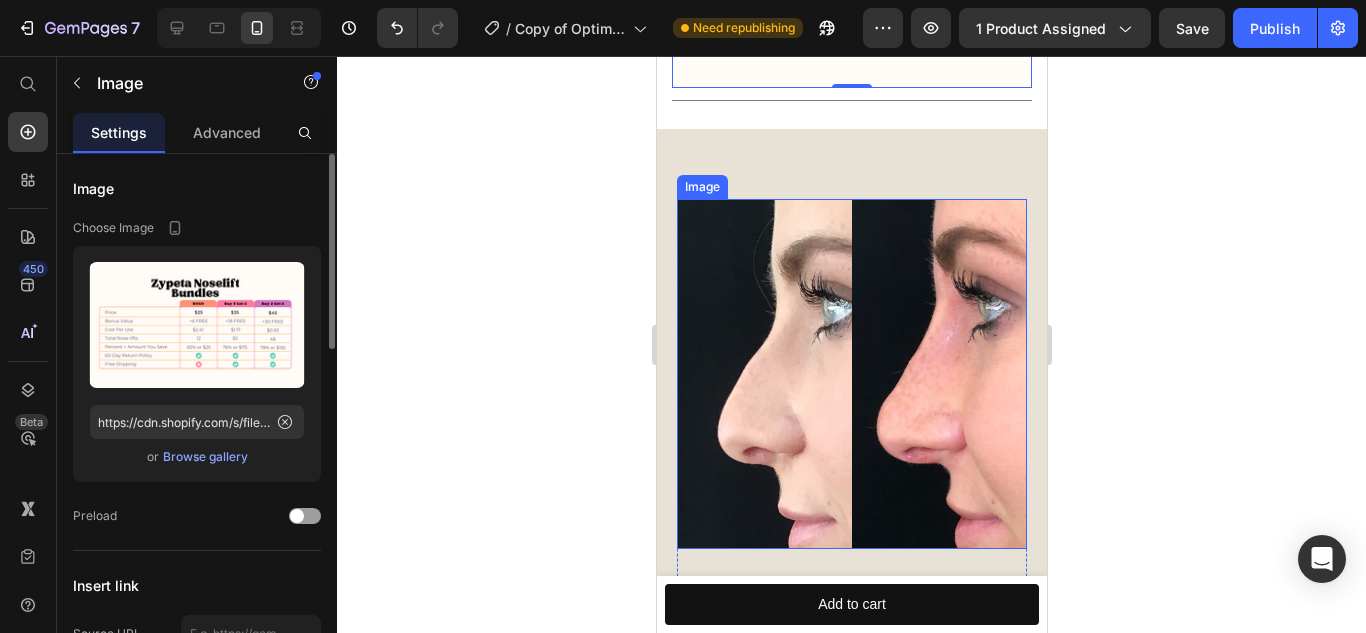 scroll, scrollTop: 2380, scrollLeft: 0, axis: vertical 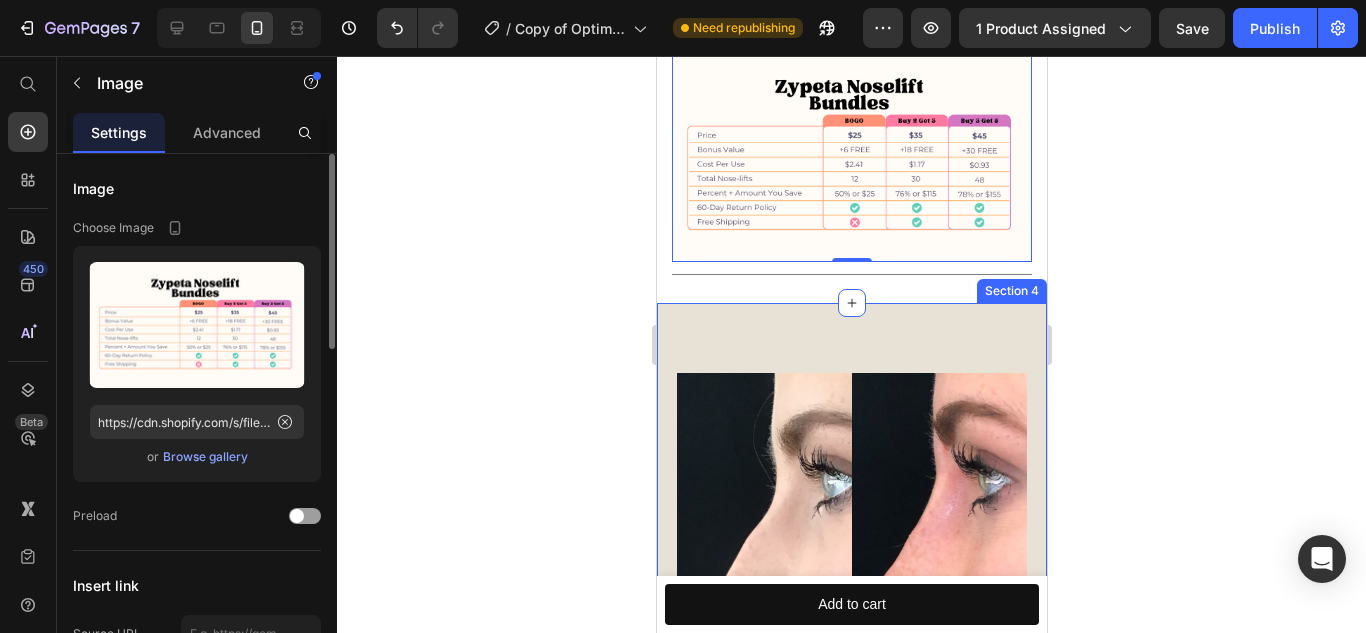 click 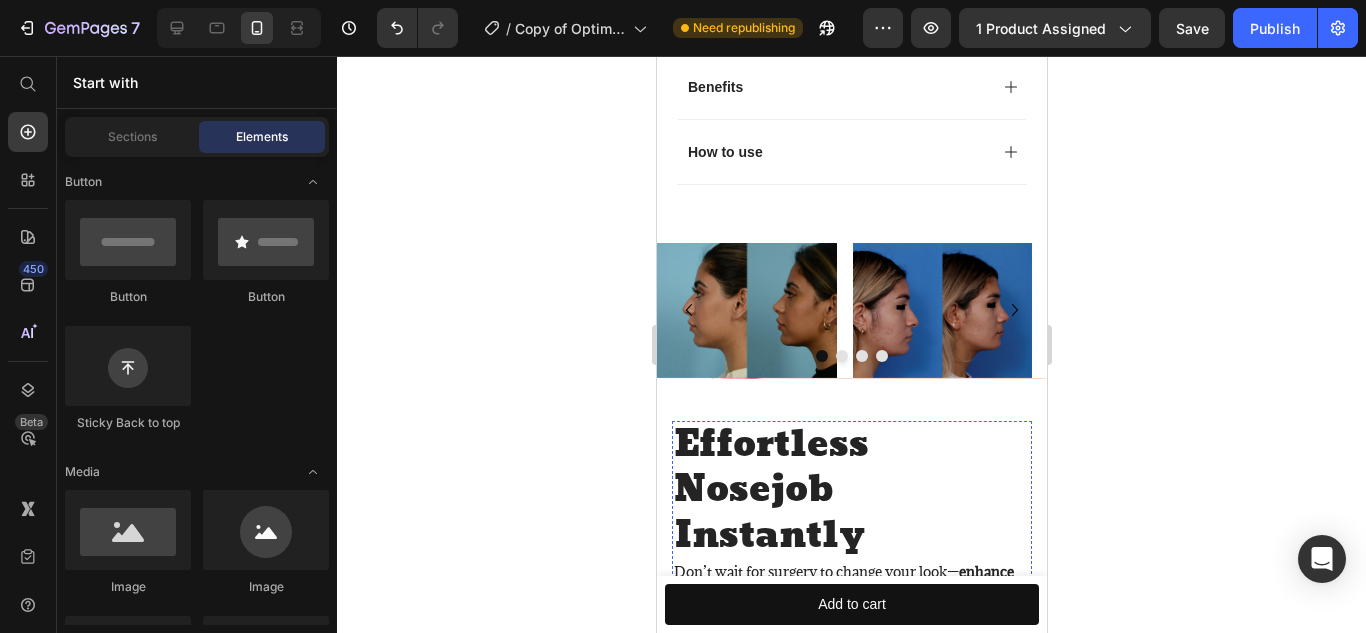 scroll, scrollTop: 1684, scrollLeft: 0, axis: vertical 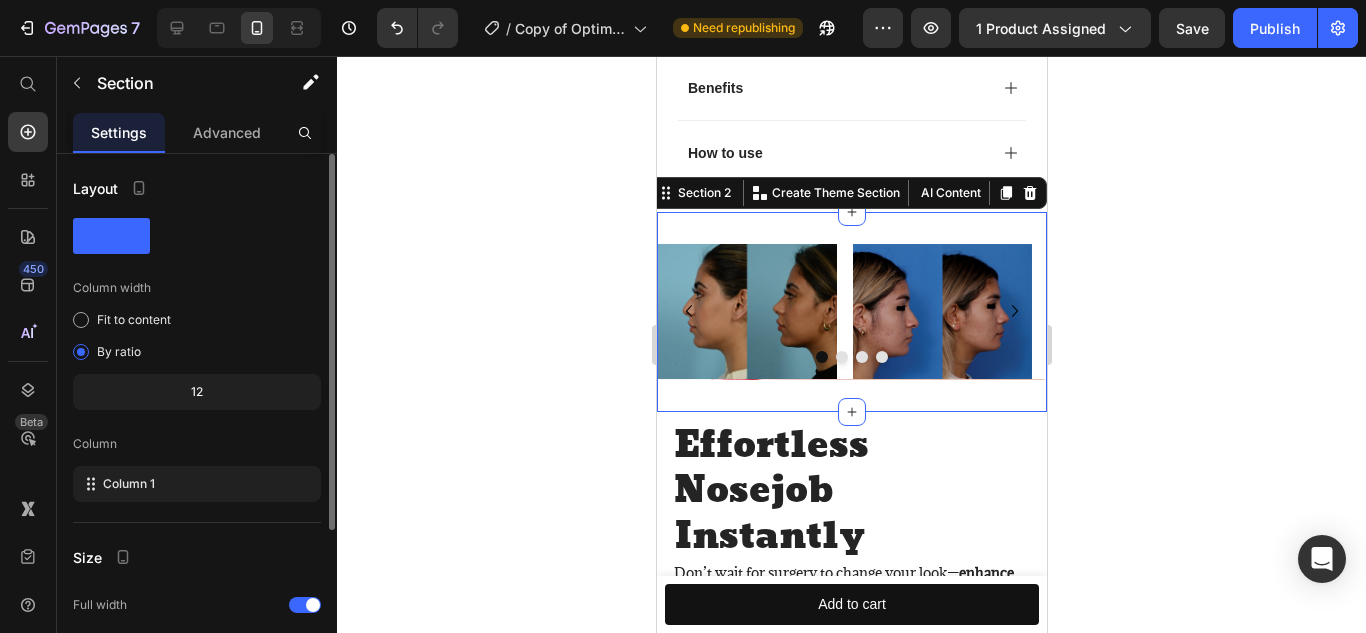 click on "Image Image Image Image
Carousel Image Section 2   You can create reusable sections Create Theme Section AI Content Write with GemAI What would you like to describe here? Tone and Voice Persuasive Product Show more Generate" at bounding box center [851, 312] 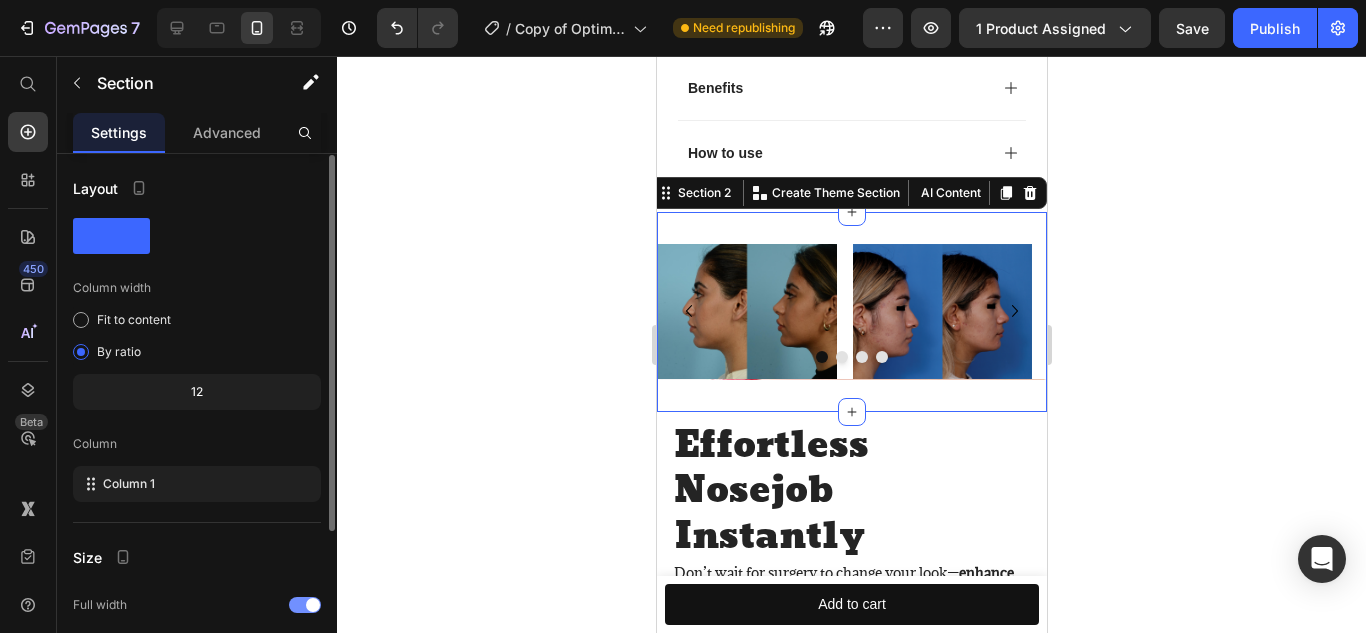 scroll, scrollTop: 0, scrollLeft: 0, axis: both 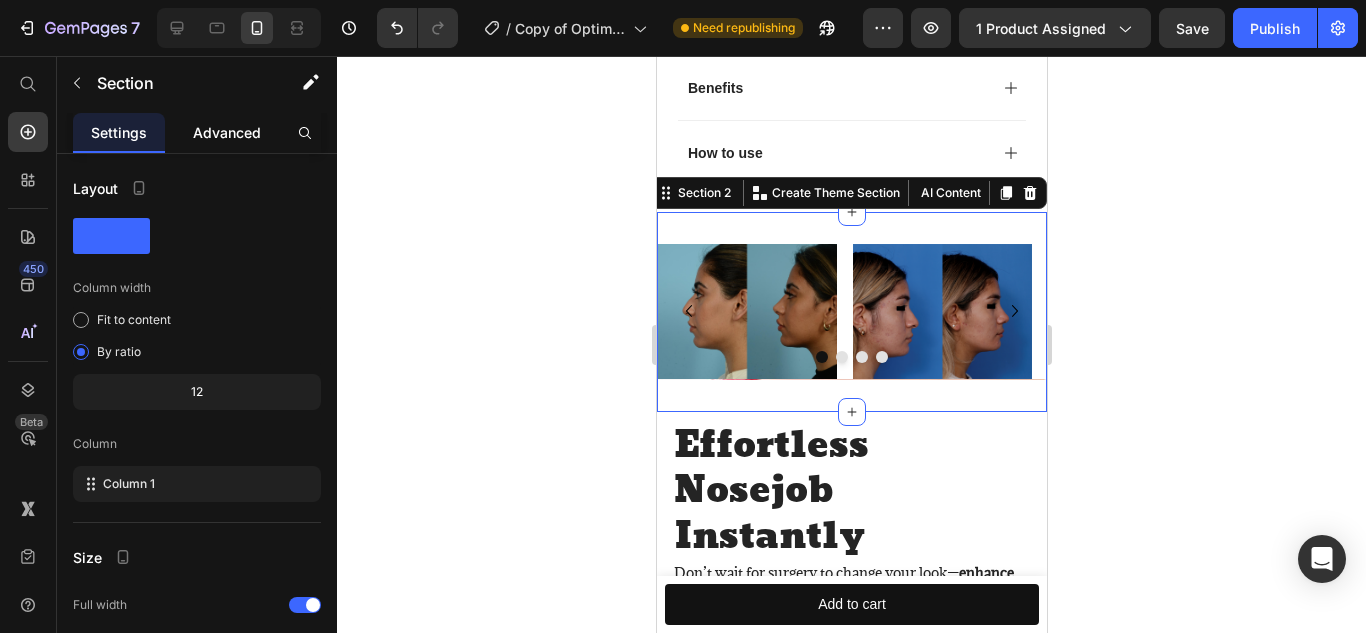 click on "Advanced" at bounding box center (227, 132) 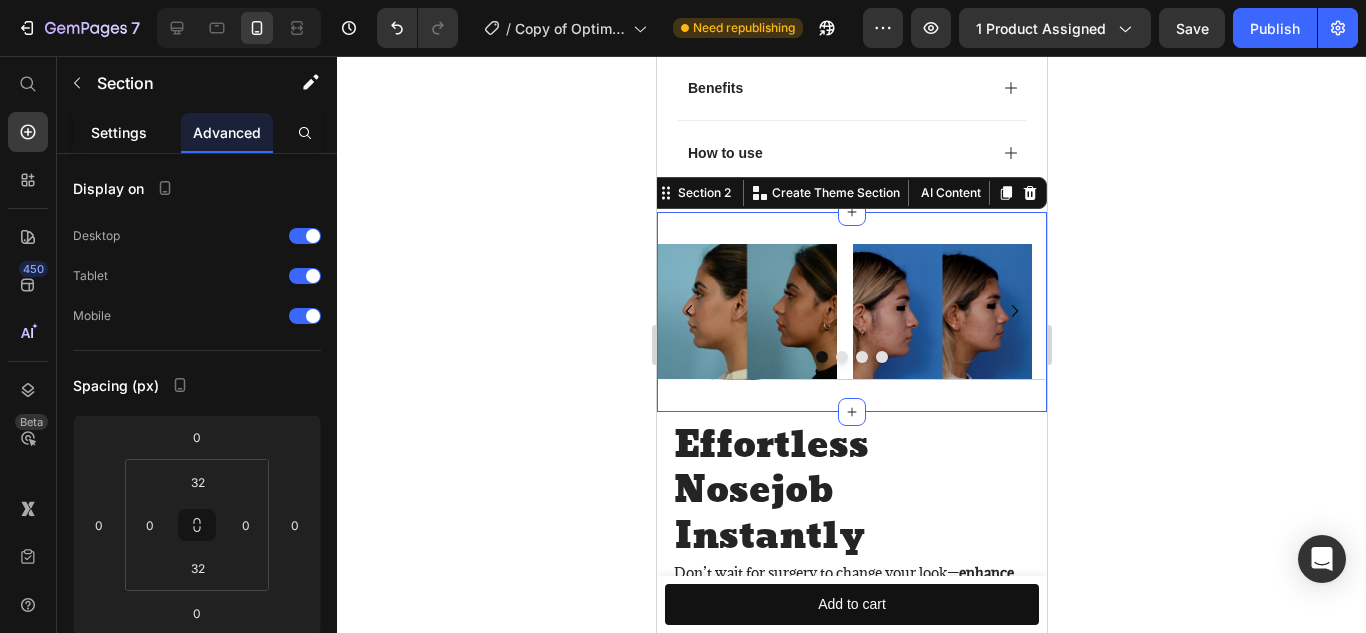 click on "Settings" at bounding box center [119, 132] 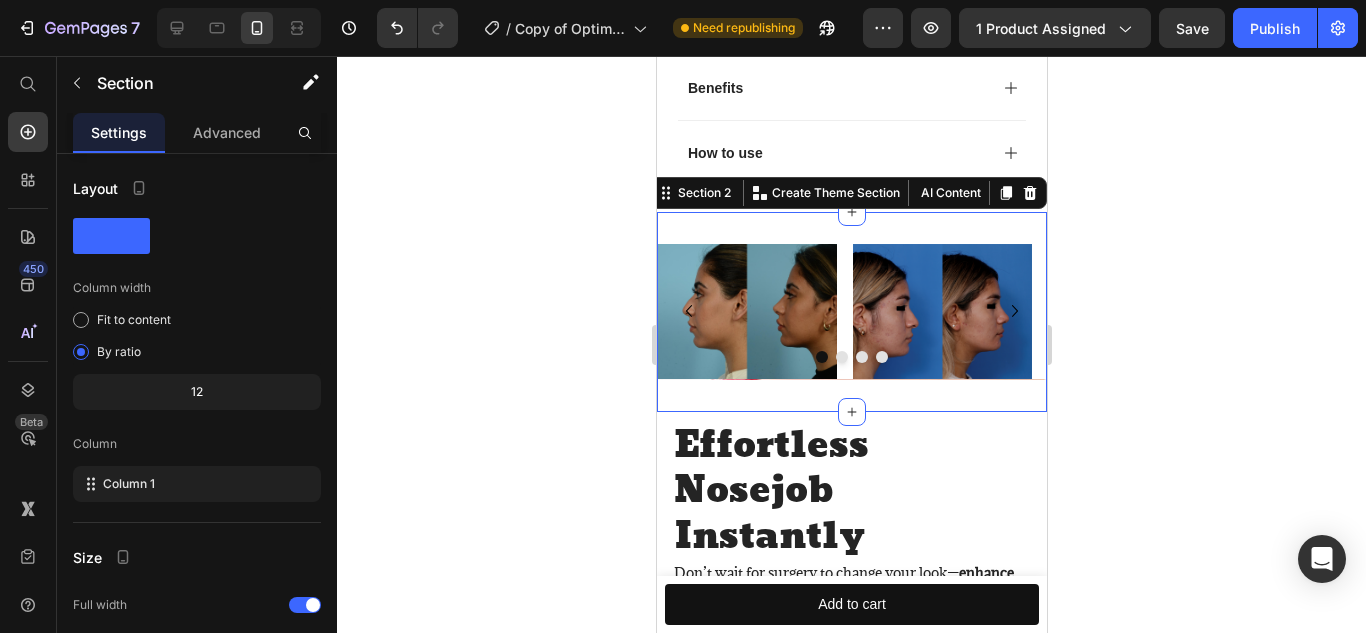 click on "Image Image Image Image
Carousel Image Section 2   You can create reusable sections Create Theme Section AI Content Write with GemAI What would you like to describe here? Tone and Voice Persuasive Product Invisible Nose Shapers - Sculpted Look Without Surgery Show more Generate" at bounding box center [851, 312] 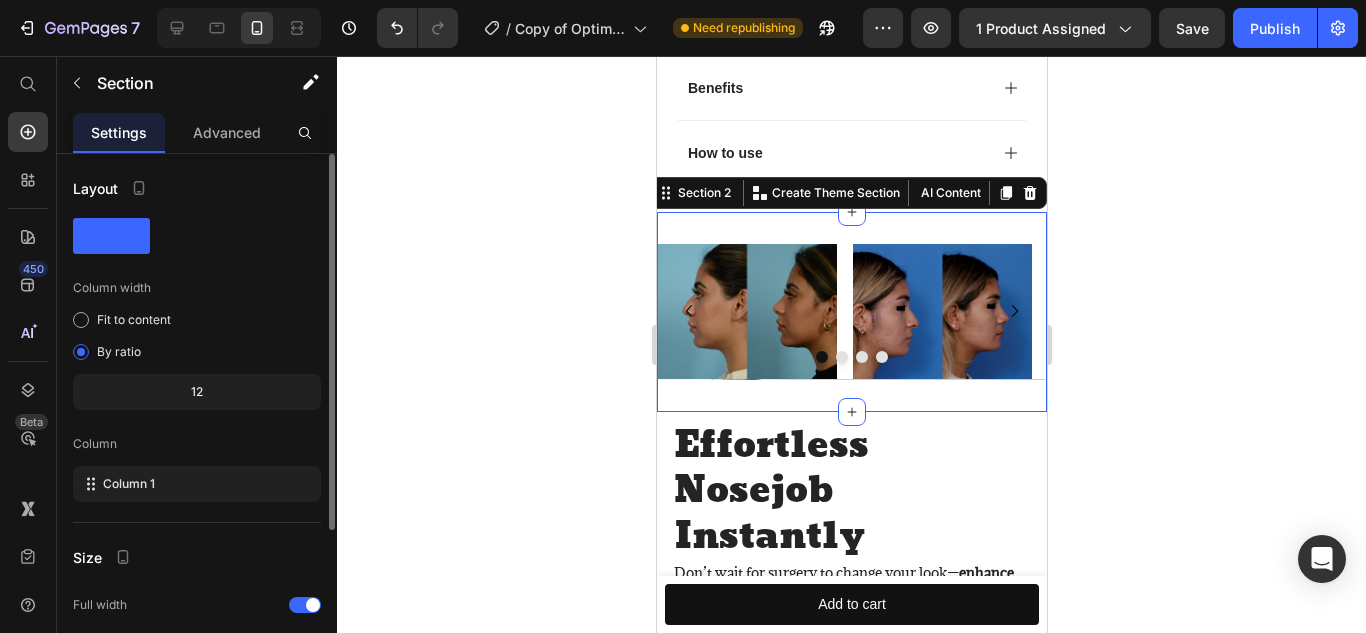 scroll, scrollTop: 228, scrollLeft: 0, axis: vertical 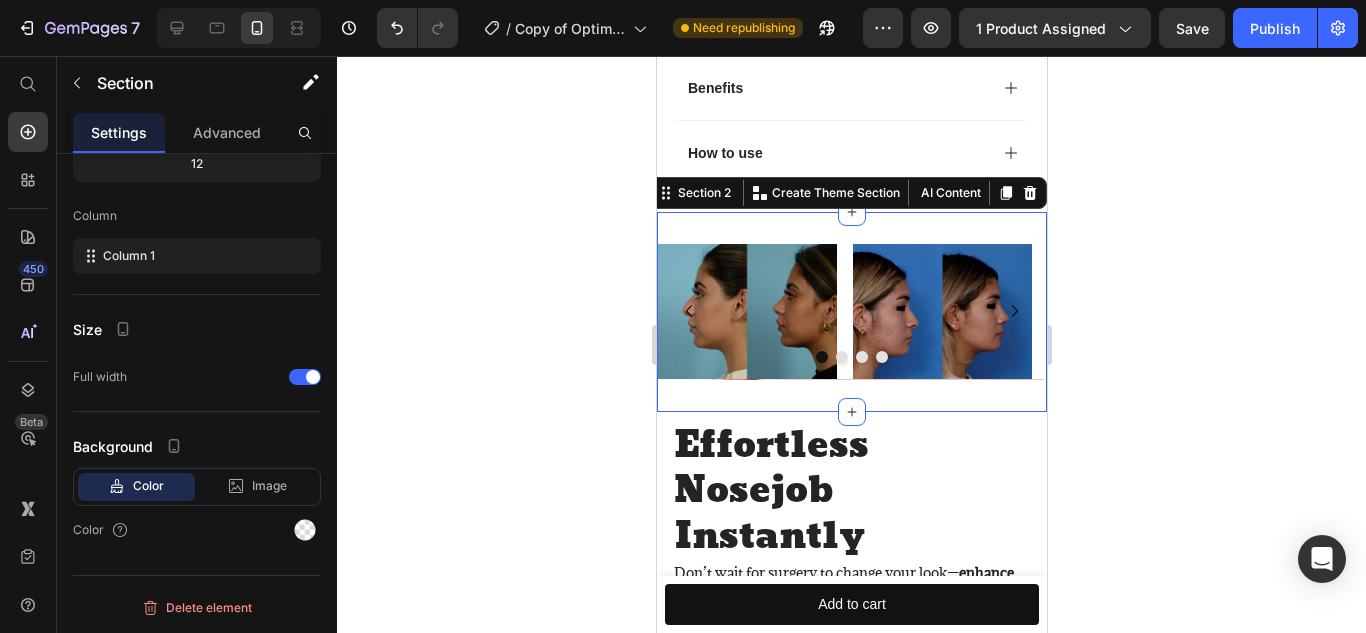 click on "Image Image Image Image
Carousel Image Section 2   You can create reusable sections Create Theme Section AI Content Write with GemAI What would you like to describe here? Tone and Voice Persuasive Product Invisible Nose Shapers - Sculpted Look Without Surgery Show more Generate" at bounding box center (851, 312) 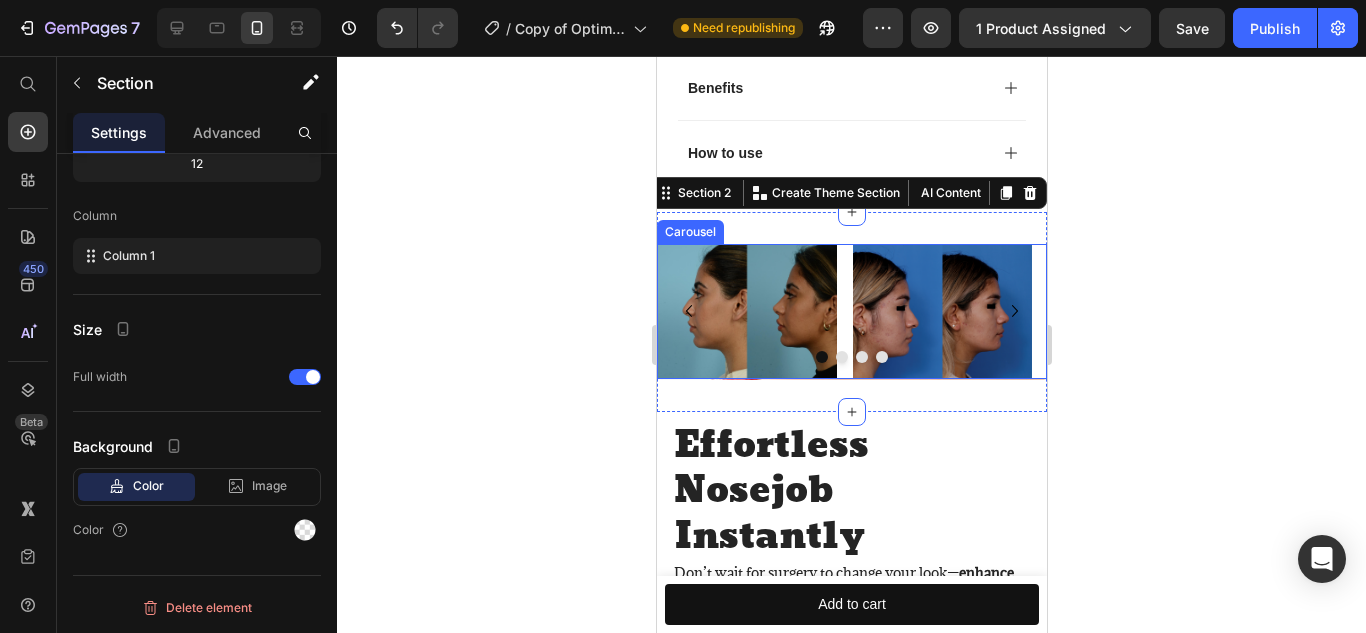 click at bounding box center [851, 357] 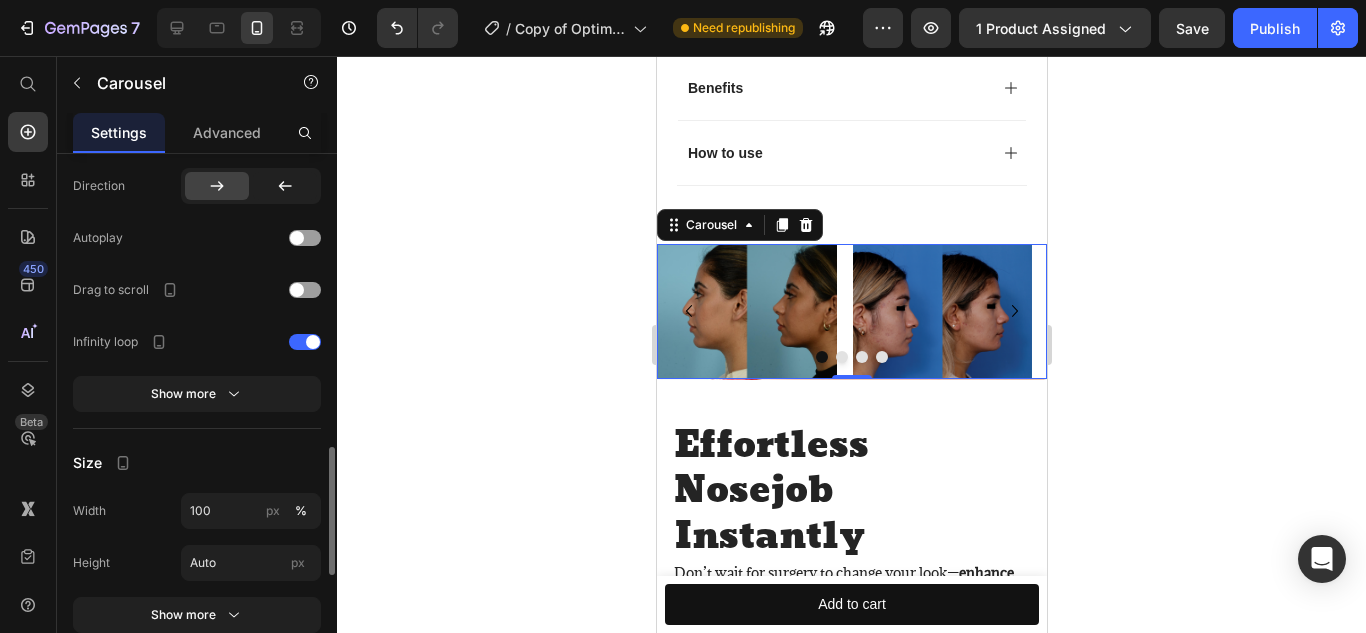 scroll, scrollTop: 1223, scrollLeft: 0, axis: vertical 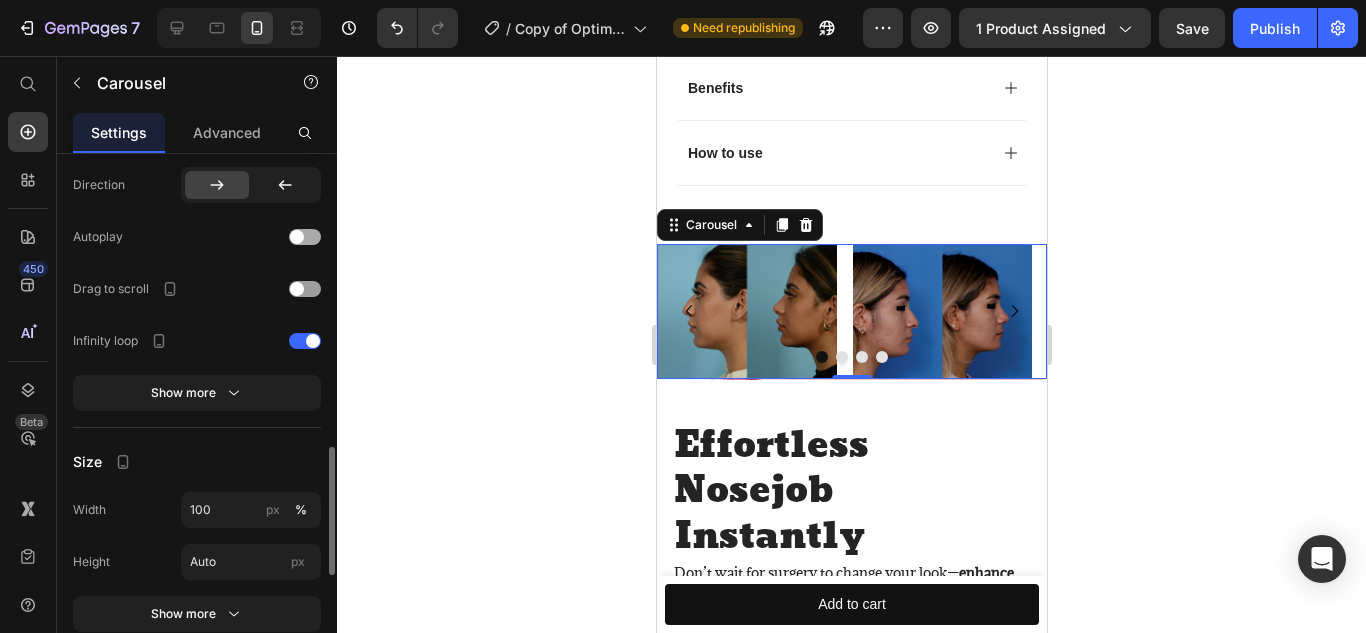 click at bounding box center (297, 237) 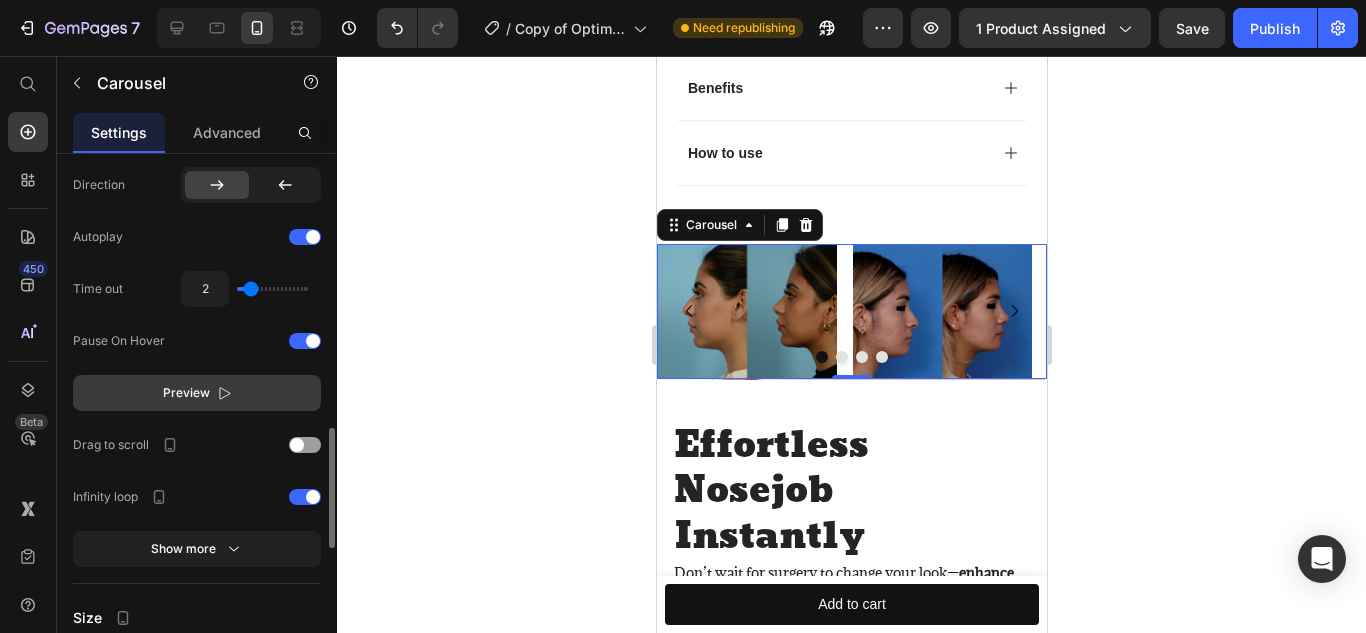 click on "Preview" at bounding box center [197, 393] 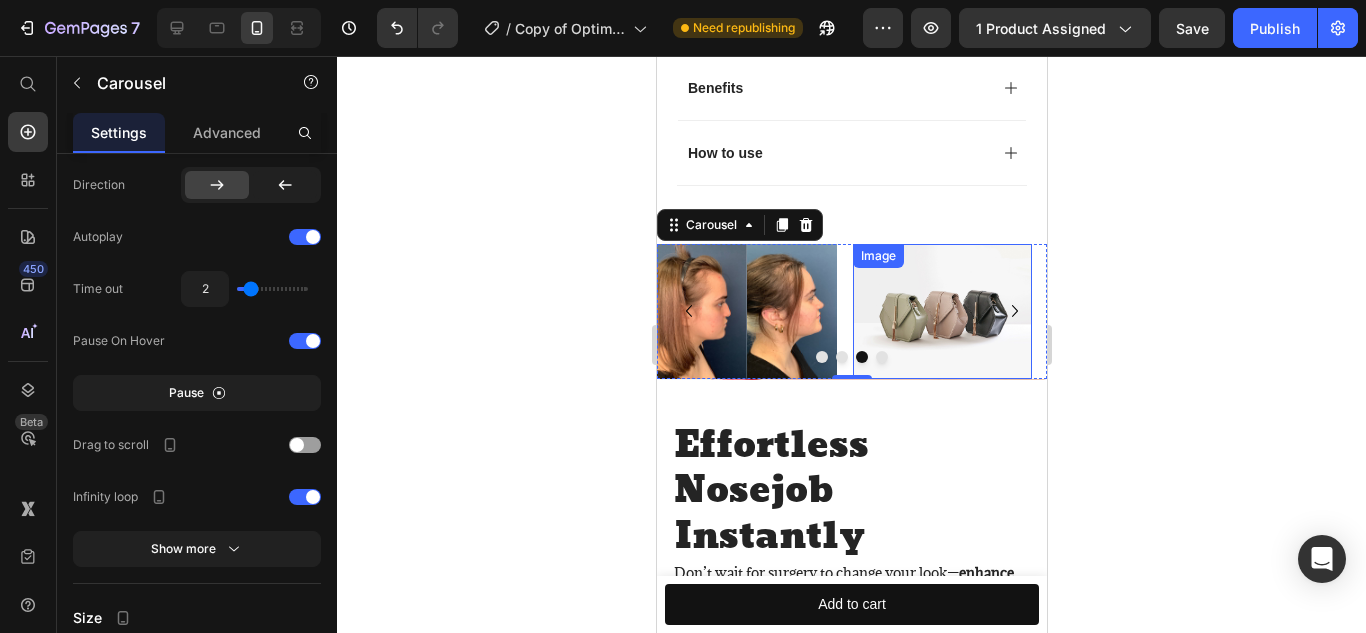 click at bounding box center (942, 311) 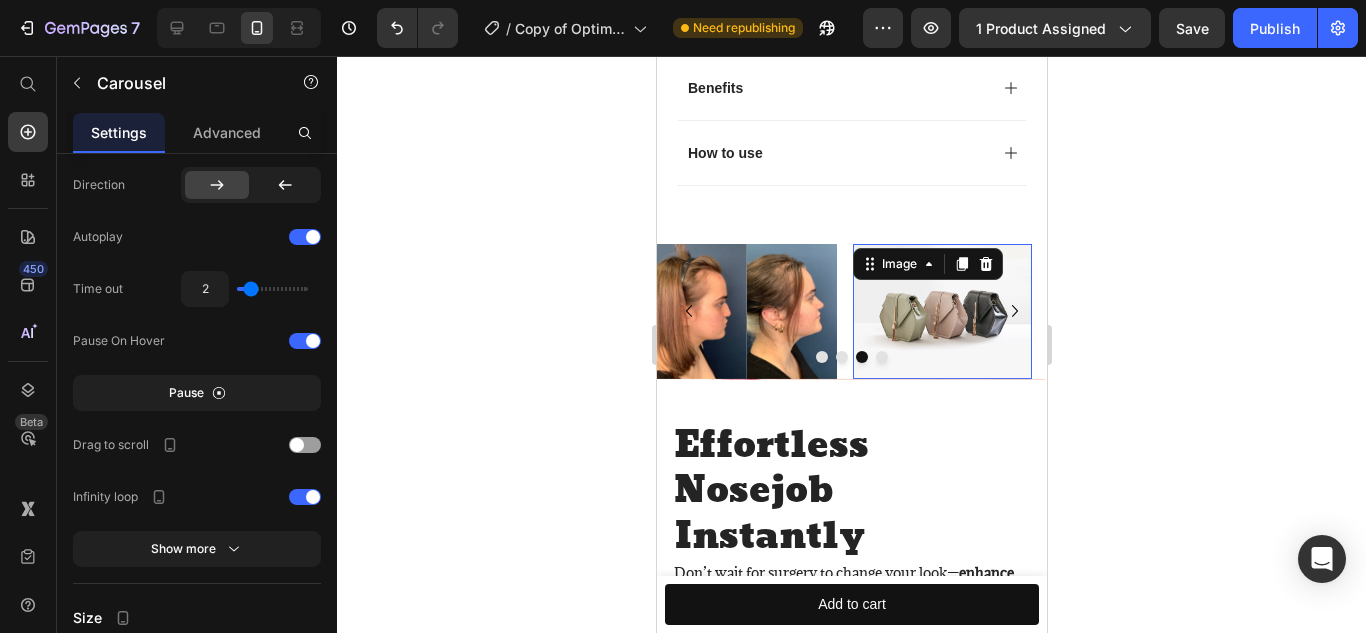 scroll, scrollTop: 0, scrollLeft: 0, axis: both 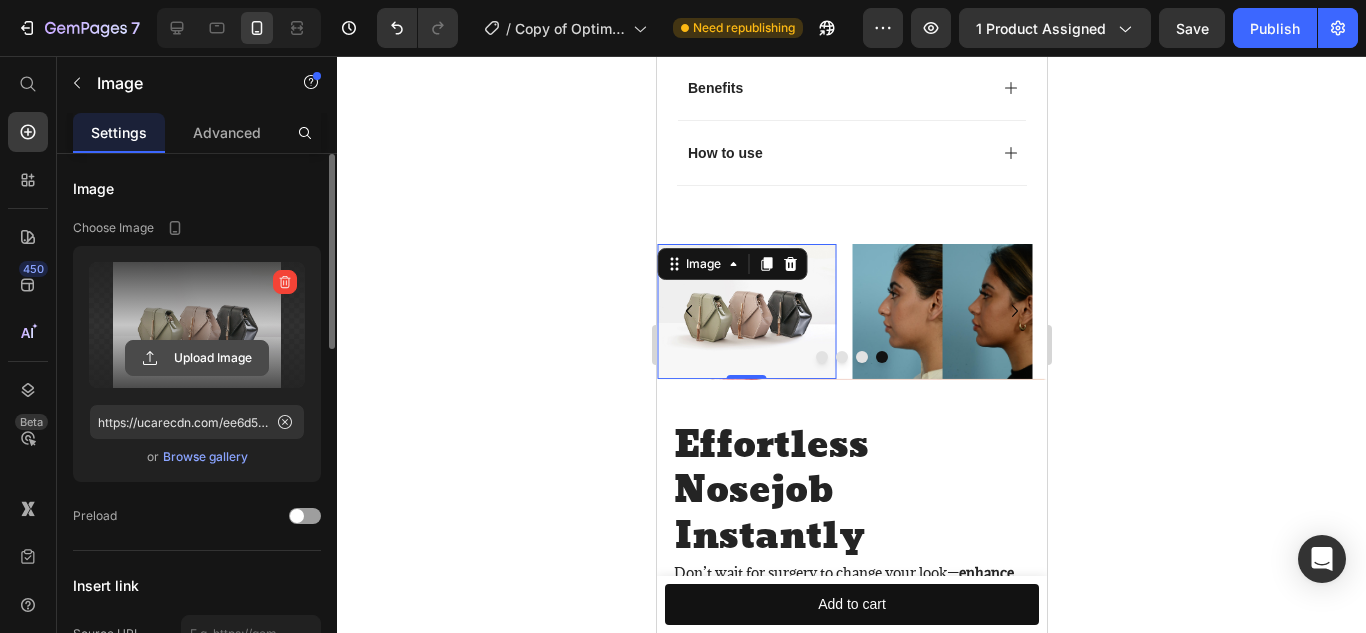 click 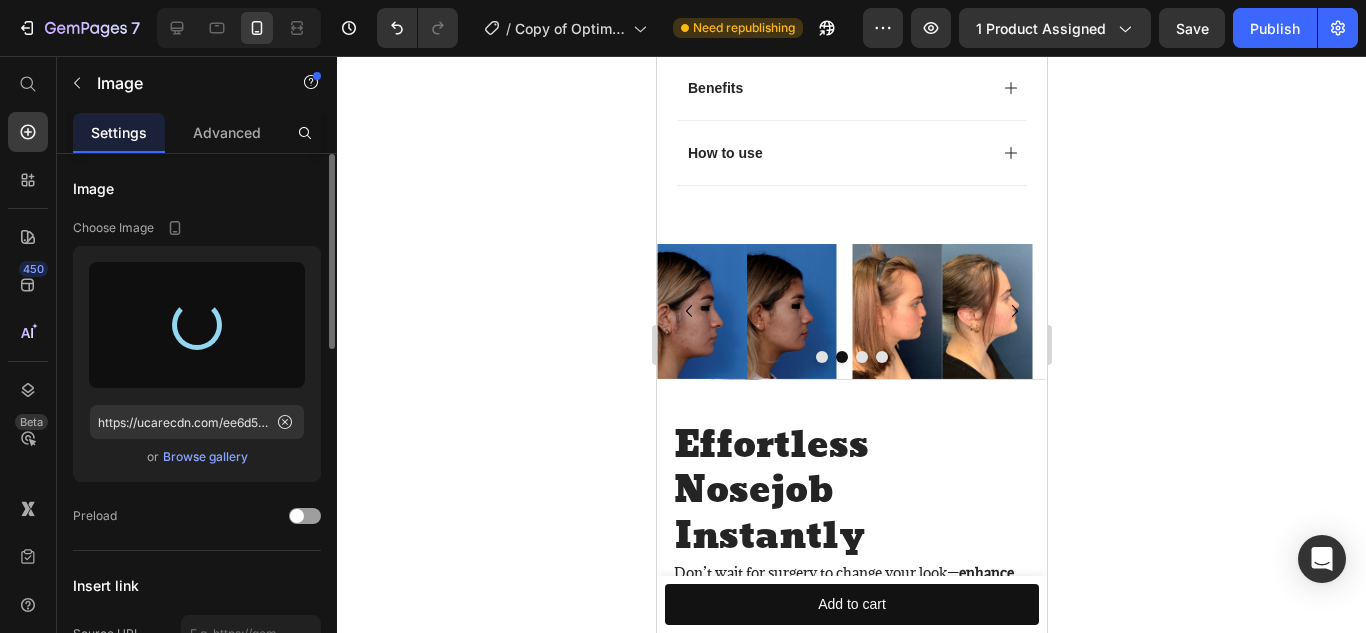 type on "https://cdn.shopify.com/s/files/1/0616/1016/4287/files/gempages_573168530048943329-f9b82ead-e115-4c3f-b56a-2899ae6951b1.jpg" 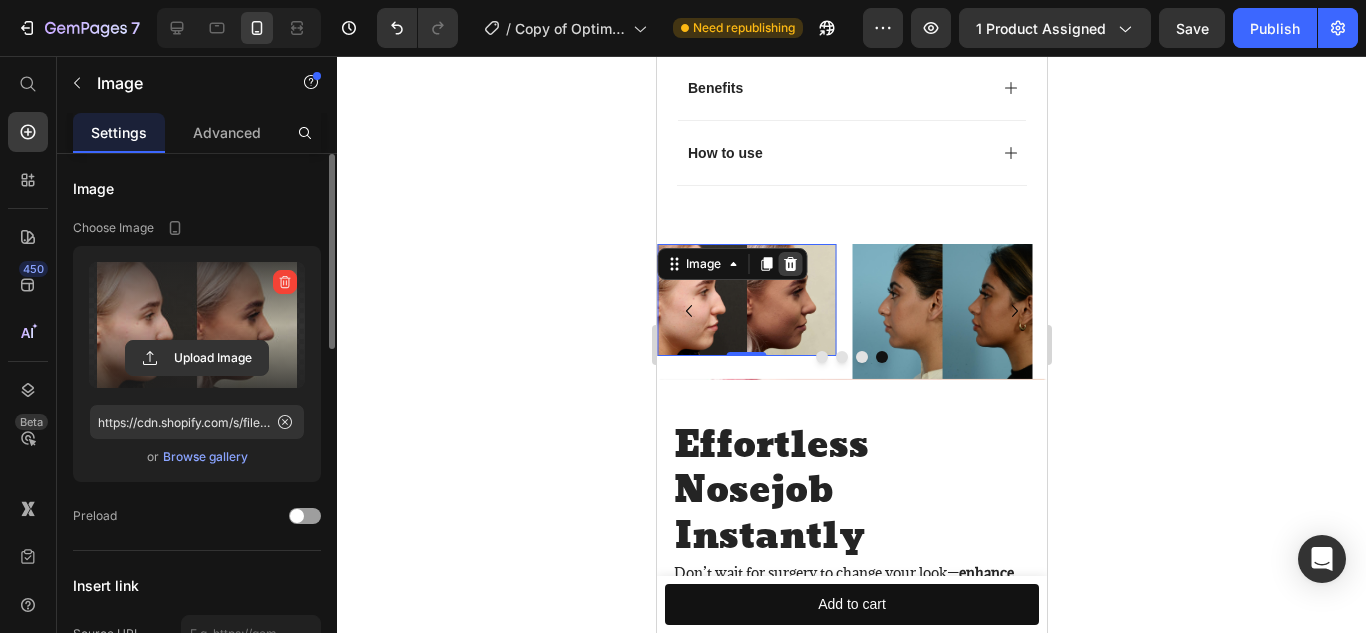 click 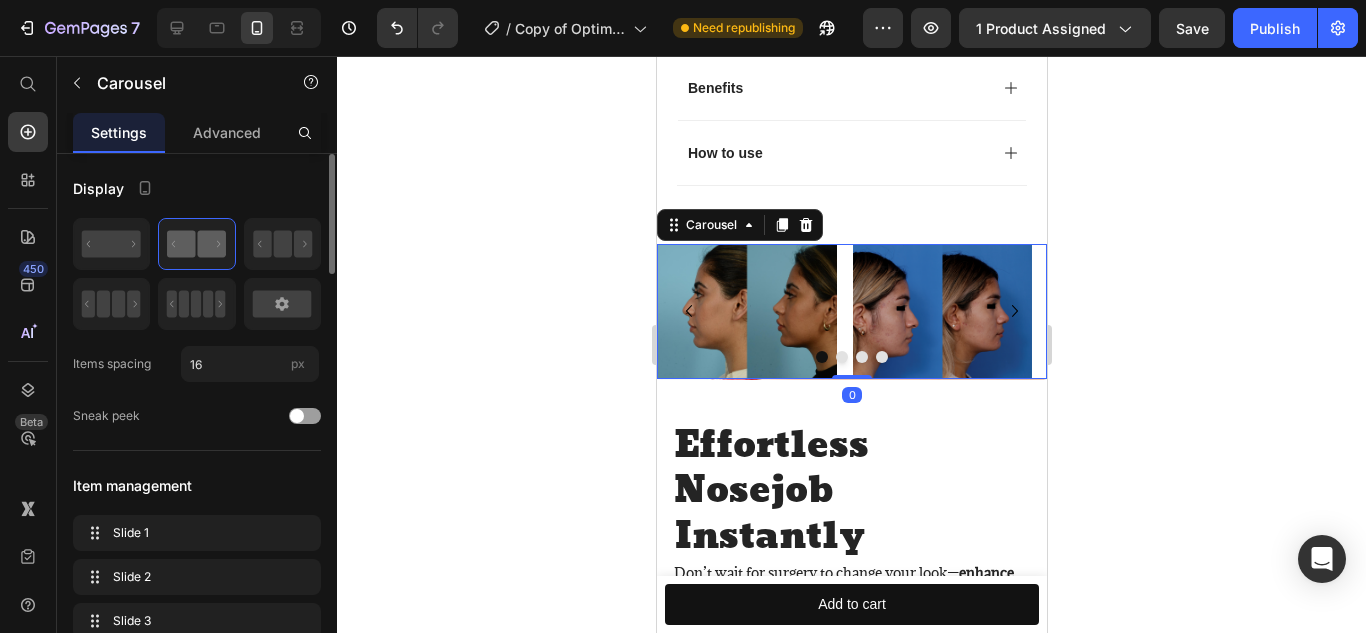 click 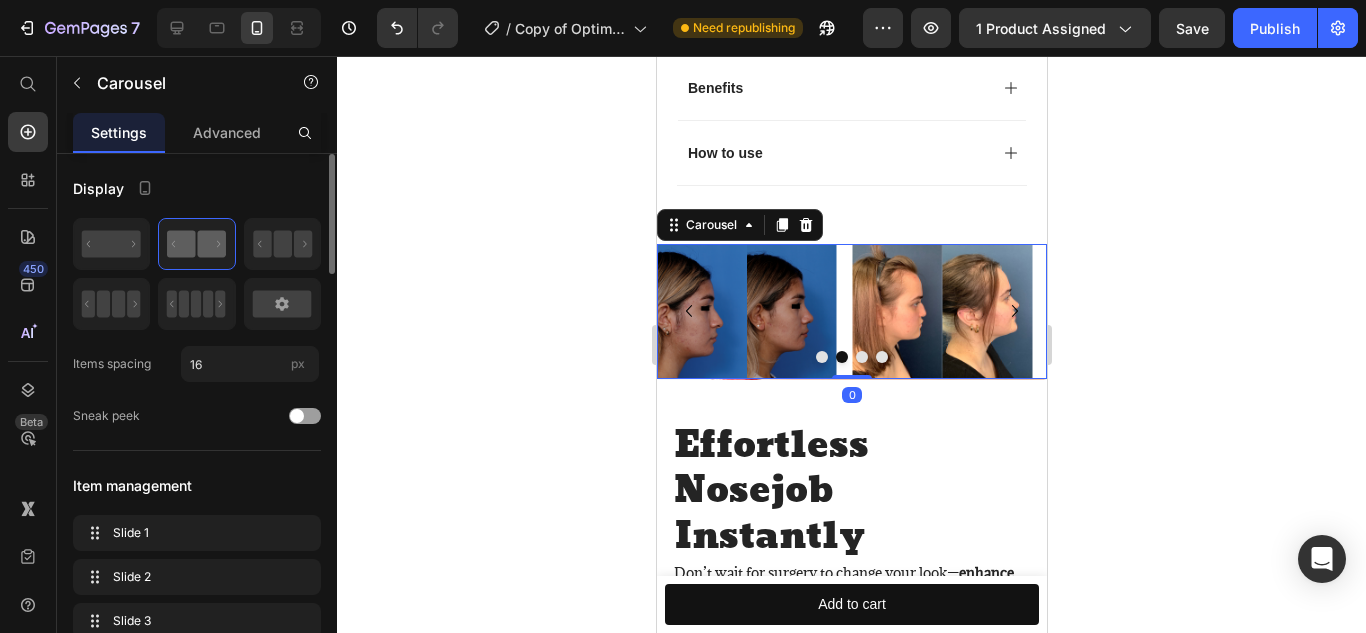 click 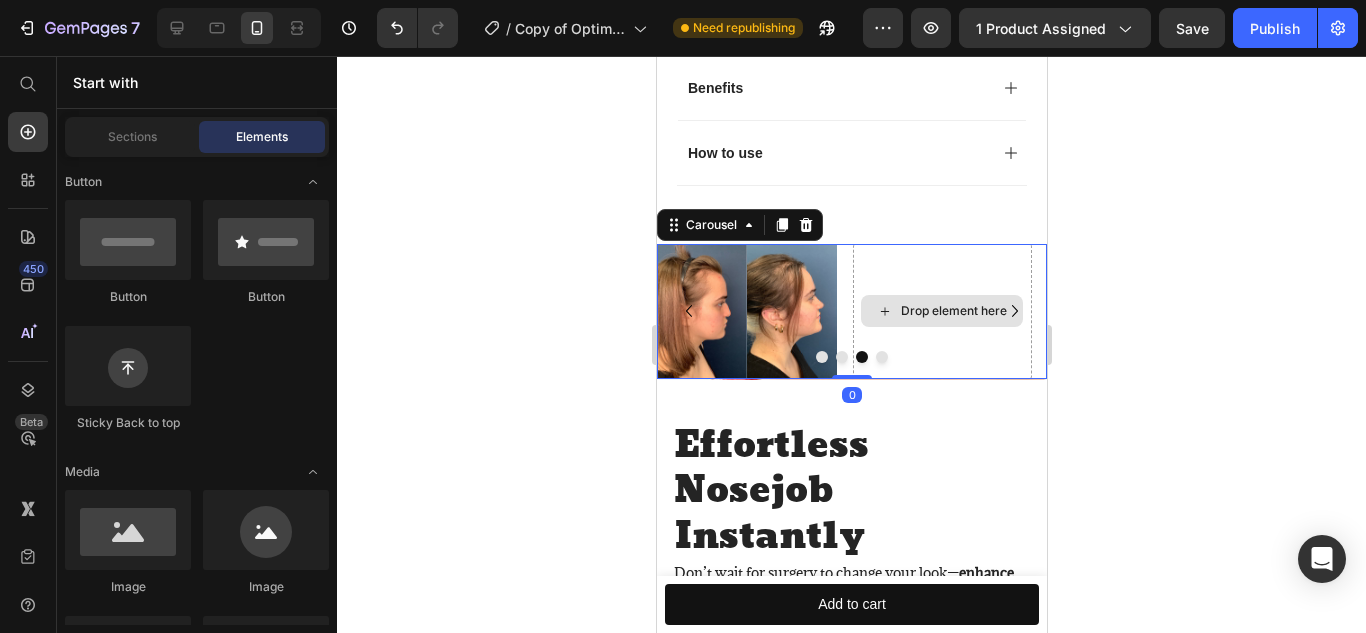 click on "Drop element here" at bounding box center [953, 311] 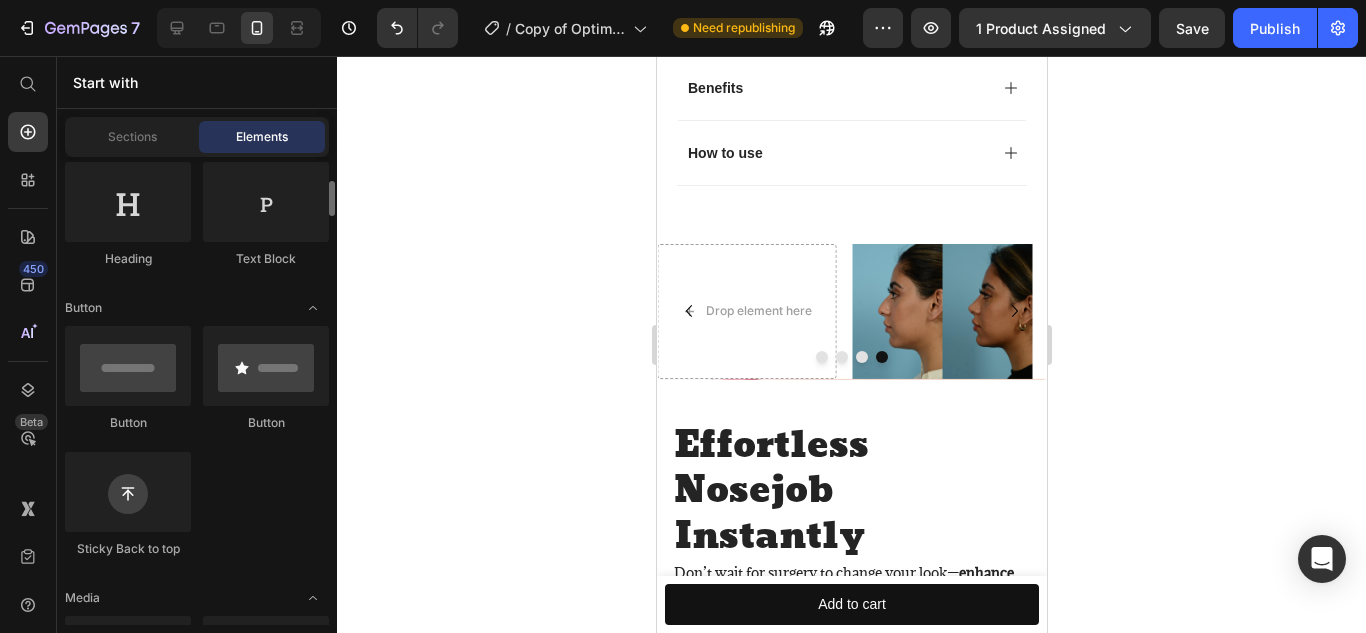 scroll, scrollTop: 434, scrollLeft: 0, axis: vertical 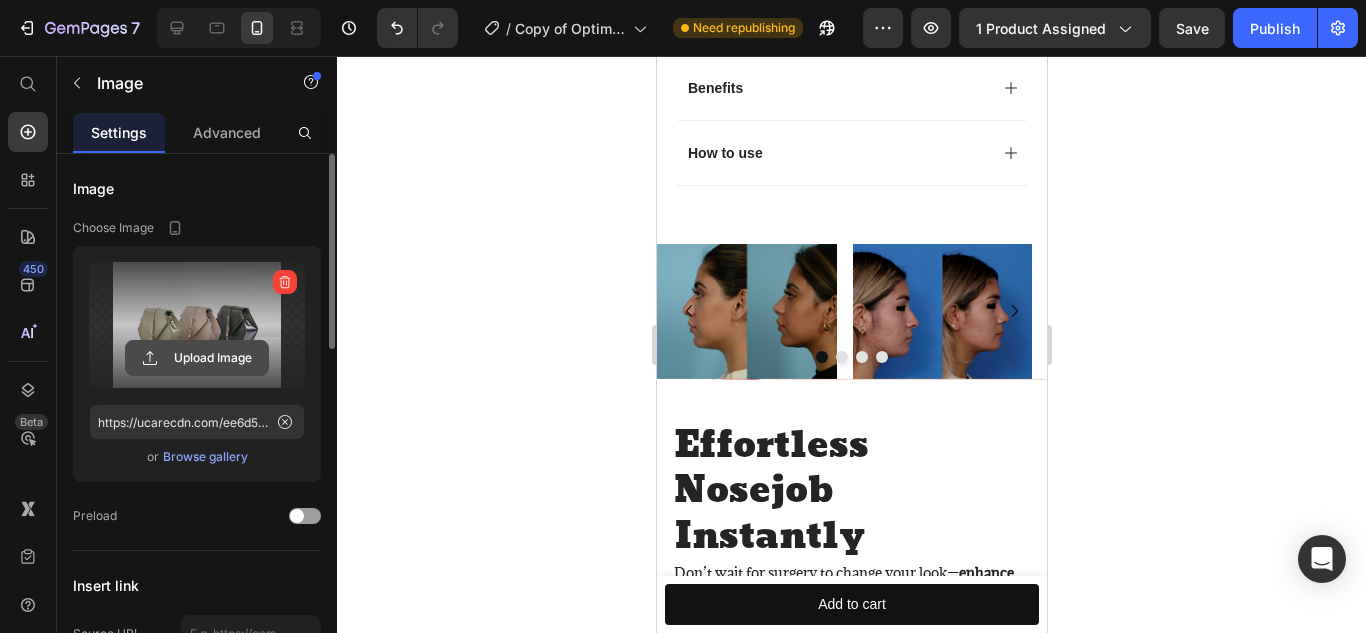 click 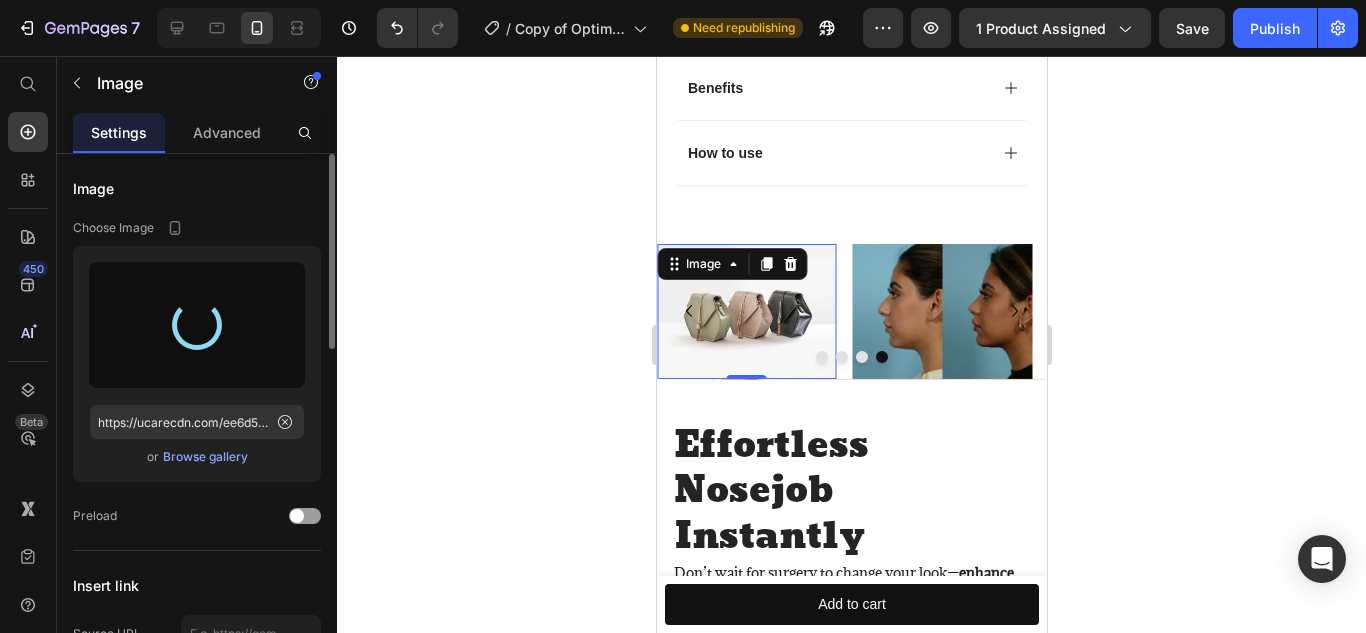 type on "https://cdn.shopify.com/s/files/1/0616/1016/4287/files/gempages_573168530048943329-cf5ac254-98d4-419e-aaae-31955ff49236.jpg" 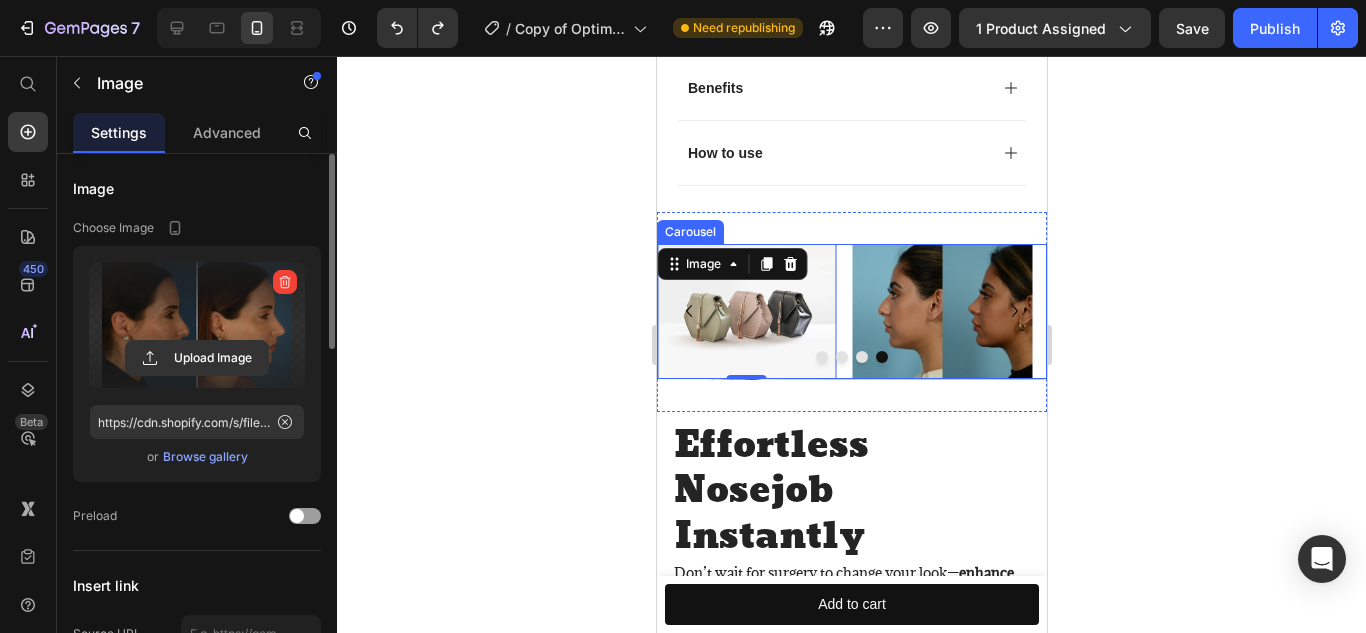 click at bounding box center (851, 357) 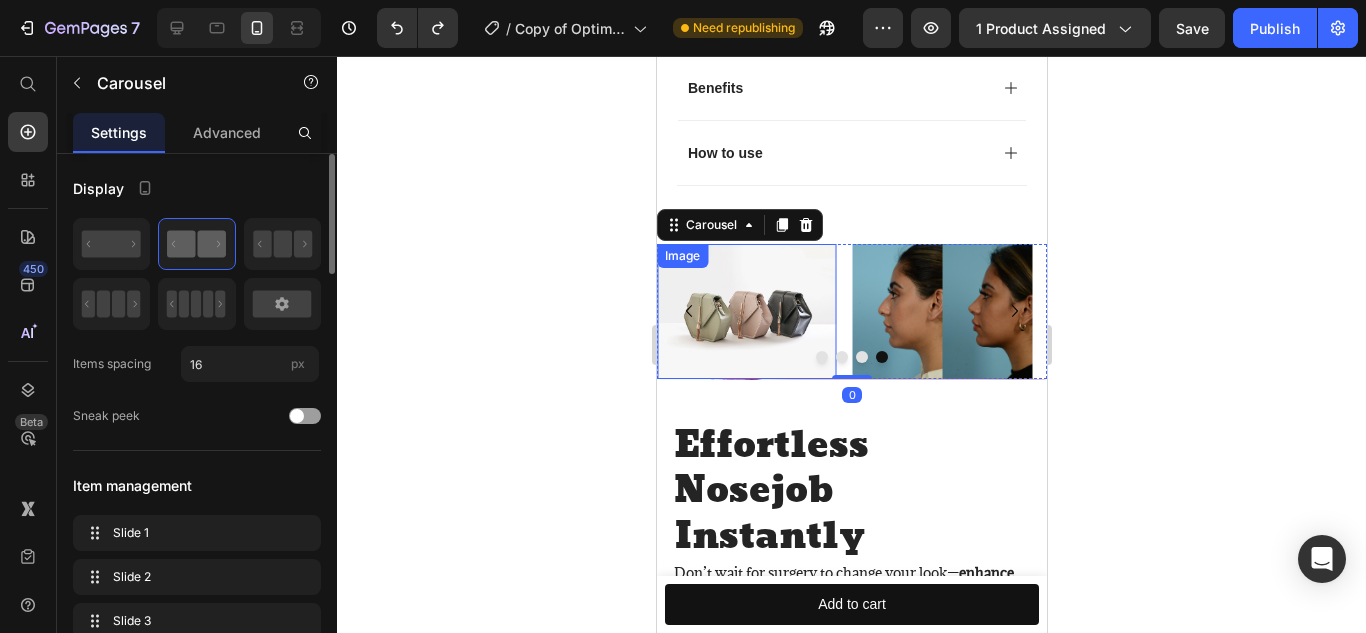 click at bounding box center (746, 311) 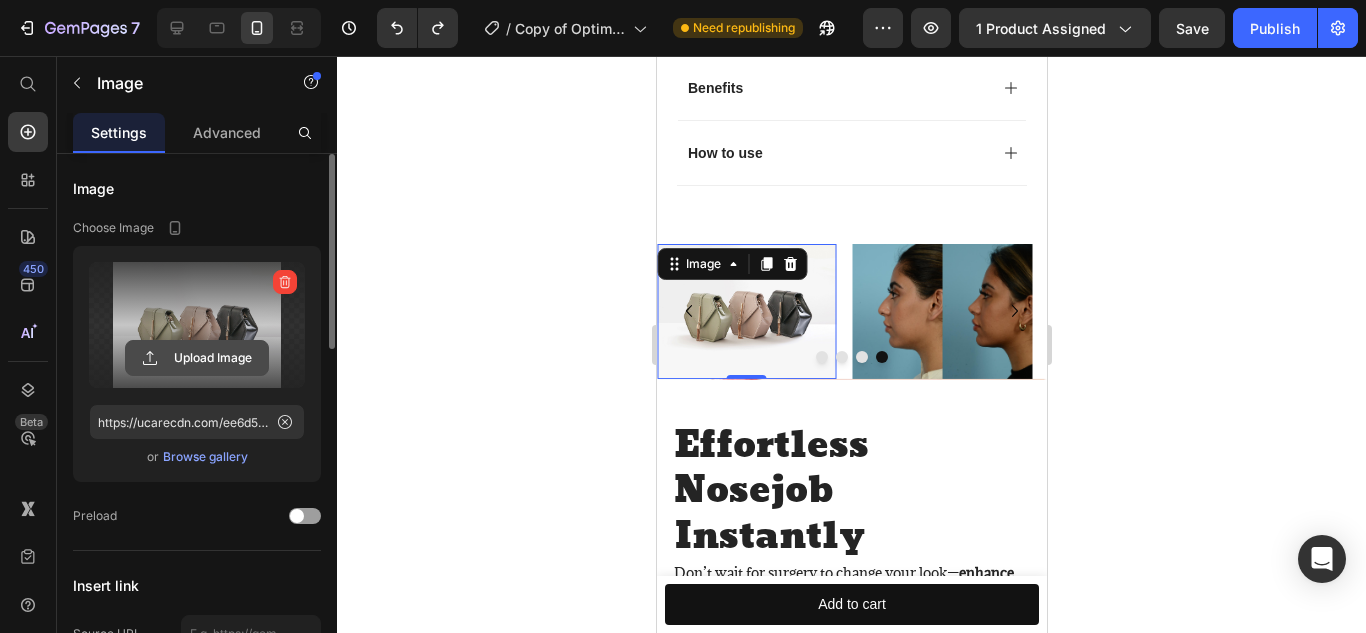 click 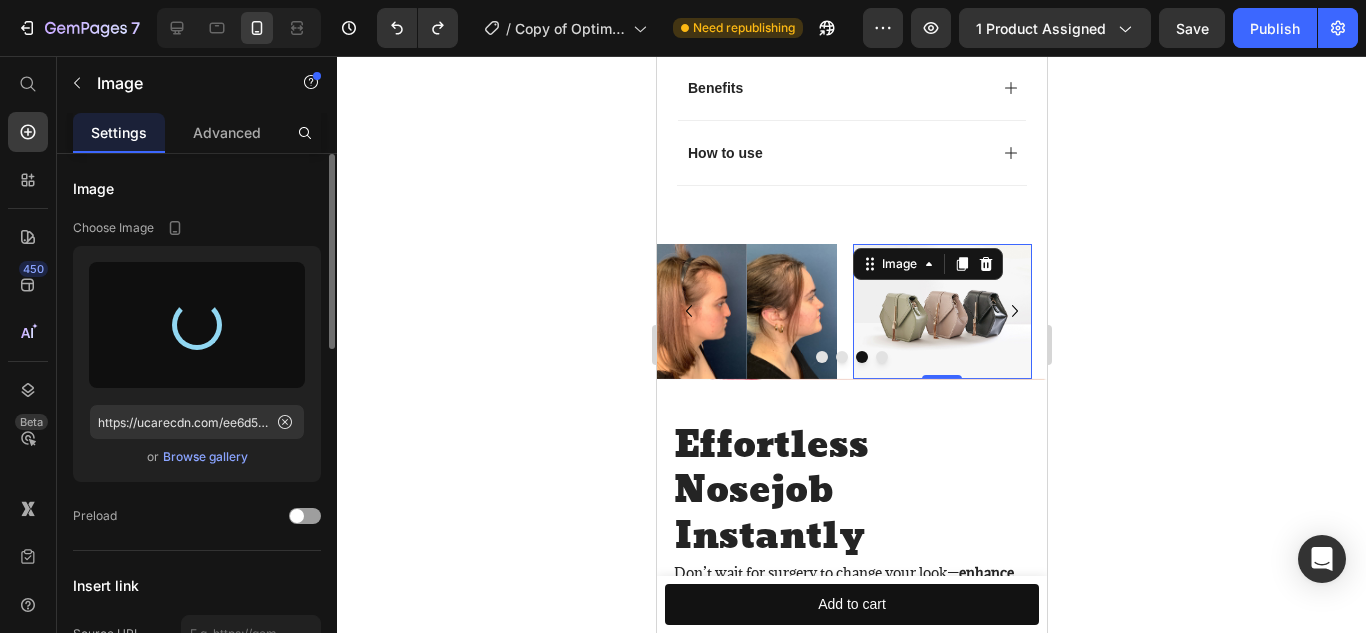 type on "https://cdn.shopify.com/s/files/1/0616/1016/4287/files/gempages_573168530048943329-fa05d10e-f96f-44c5-9f83-4277cb83e647.jpg" 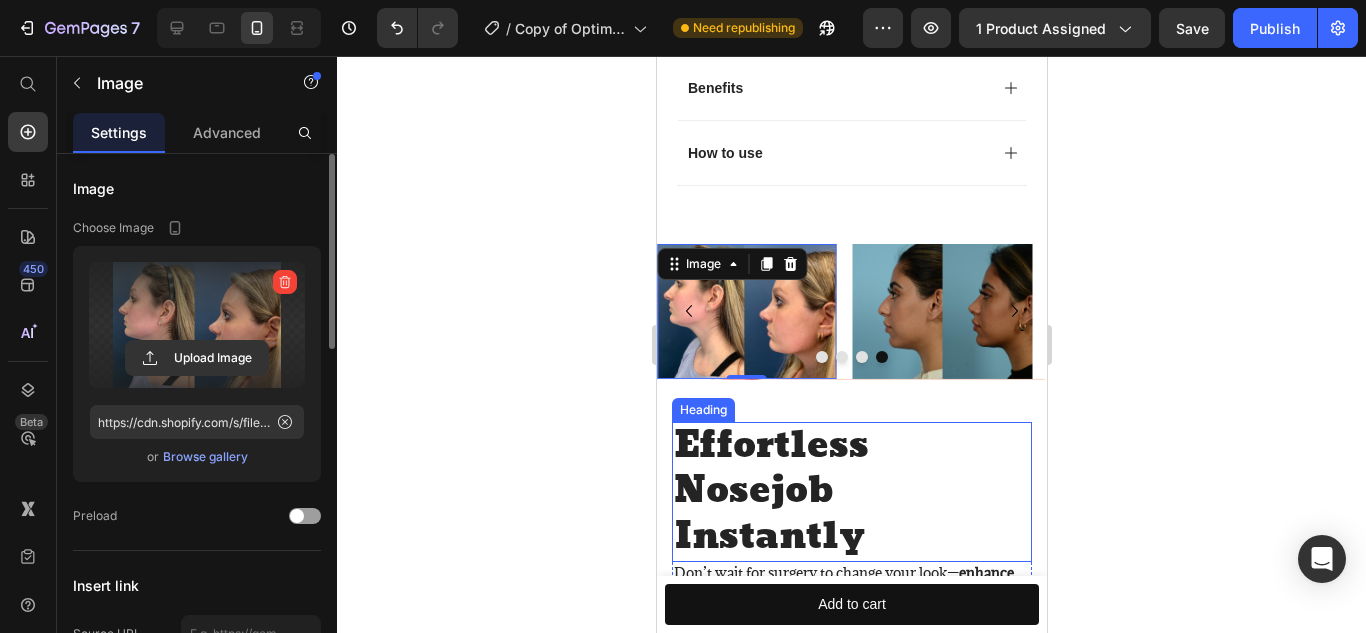 click 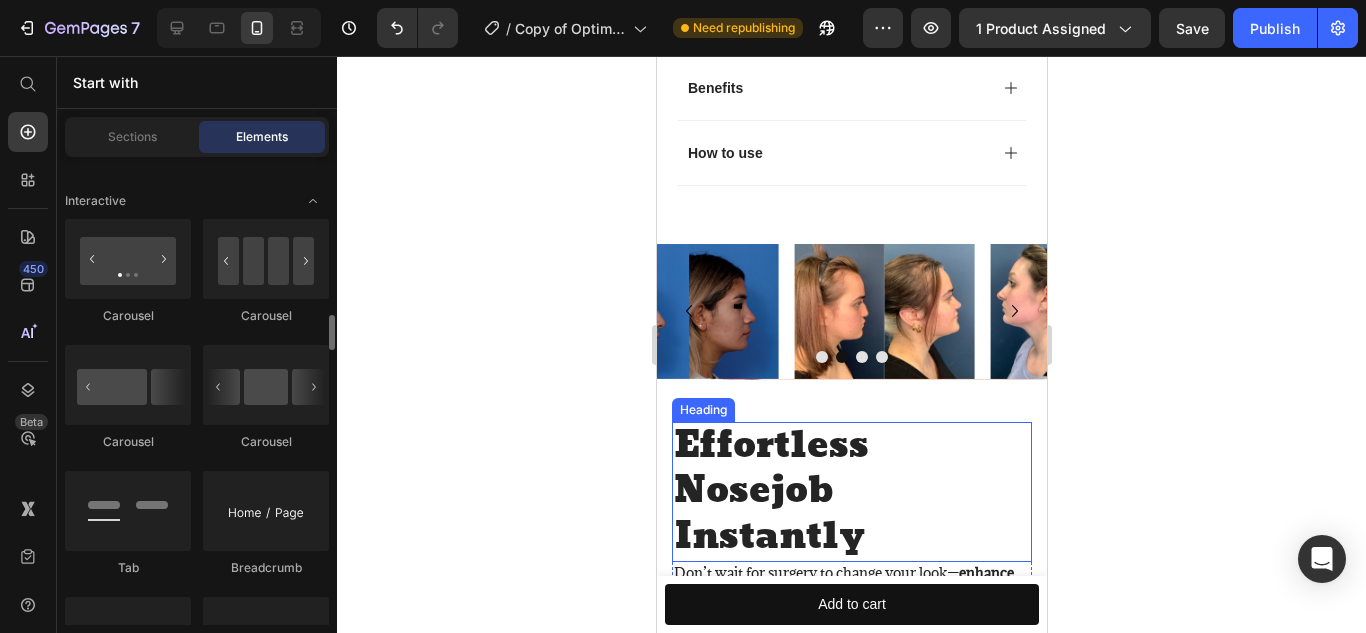 scroll, scrollTop: 2111, scrollLeft: 0, axis: vertical 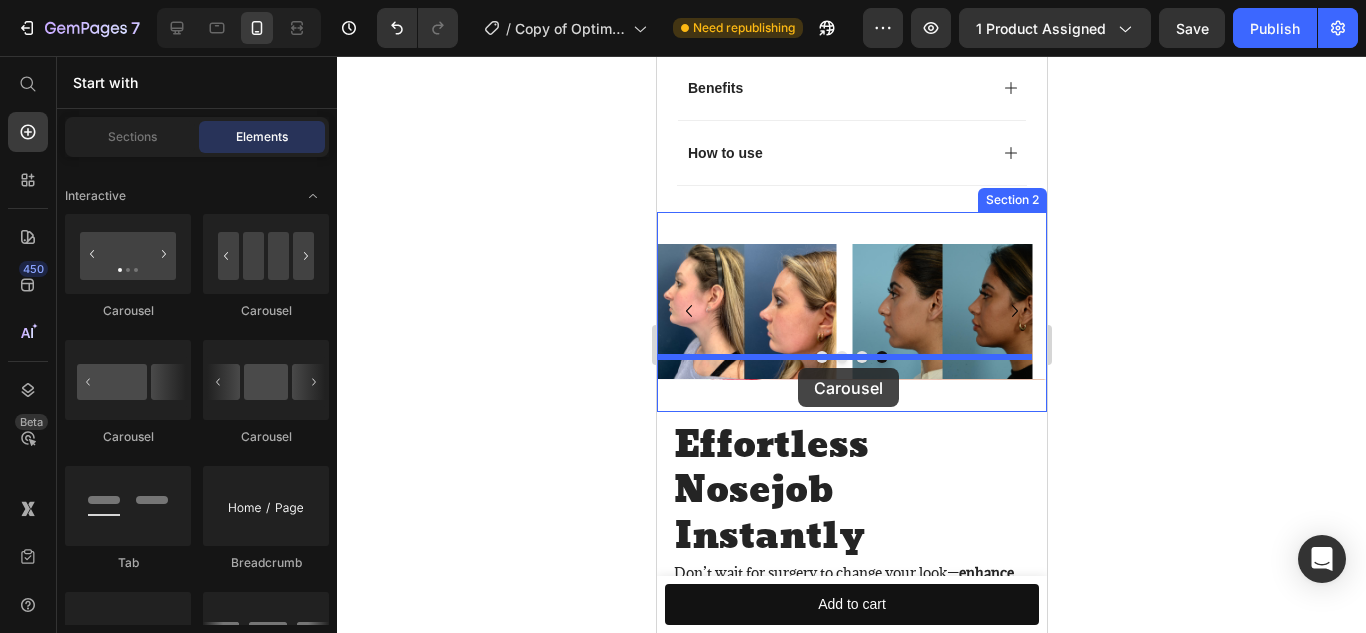 drag, startPoint x: 911, startPoint y: 475, endPoint x: 797, endPoint y: 371, distance: 154.31137 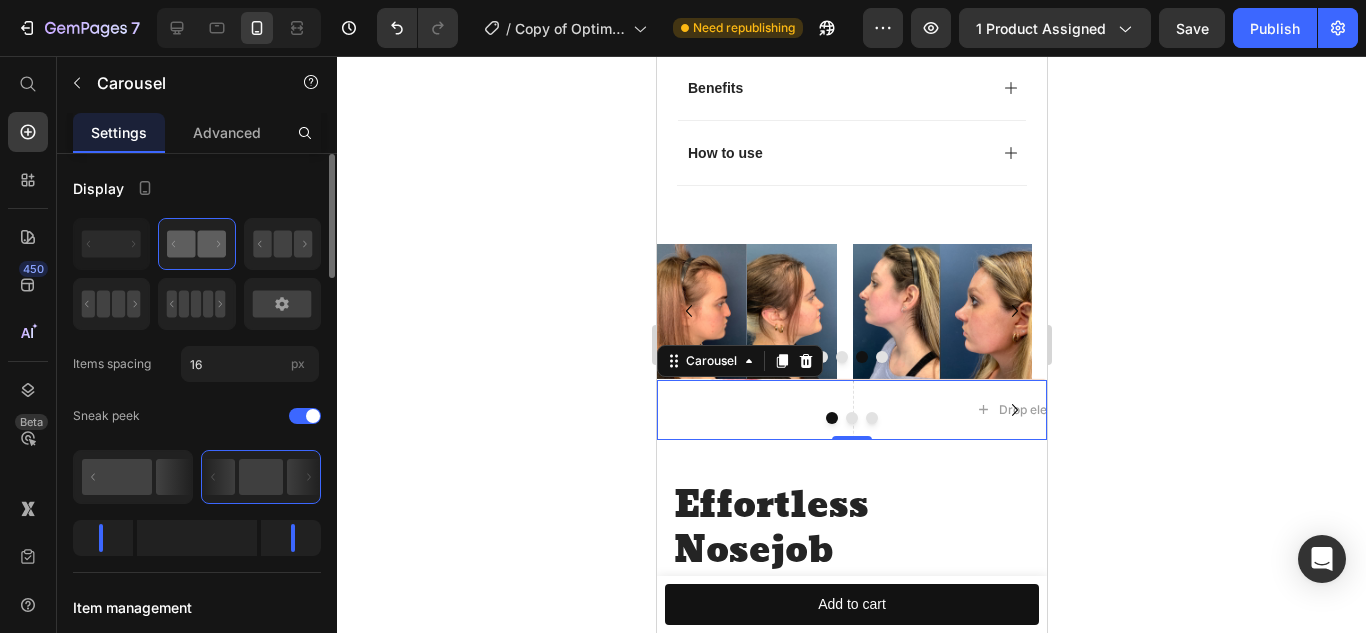 click at bounding box center [851, 418] 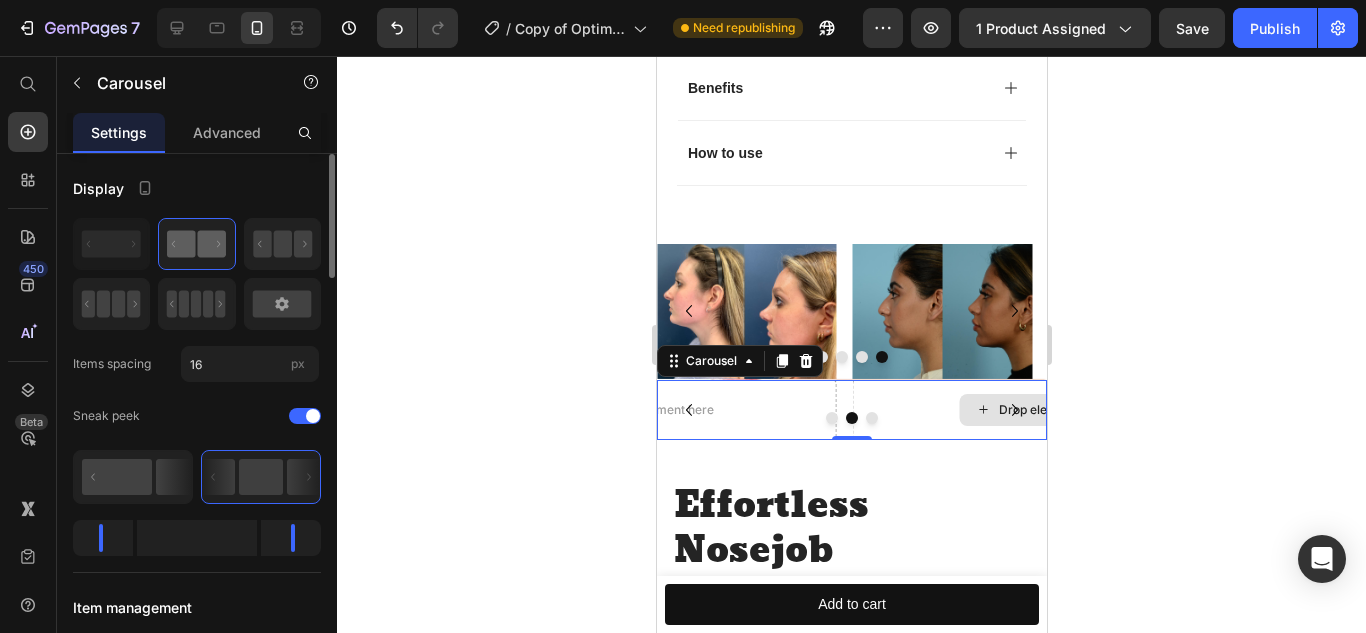 click 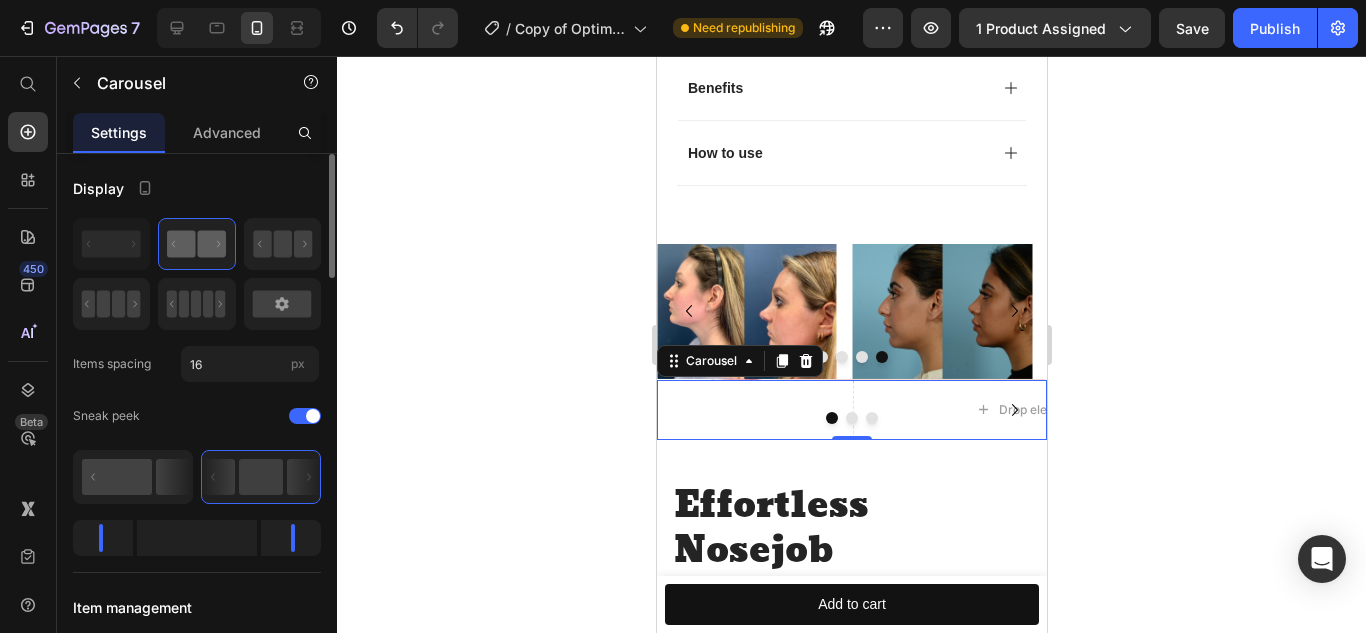 click on "Drop element here
Drop element here
Drop element here" at bounding box center (851, 410) 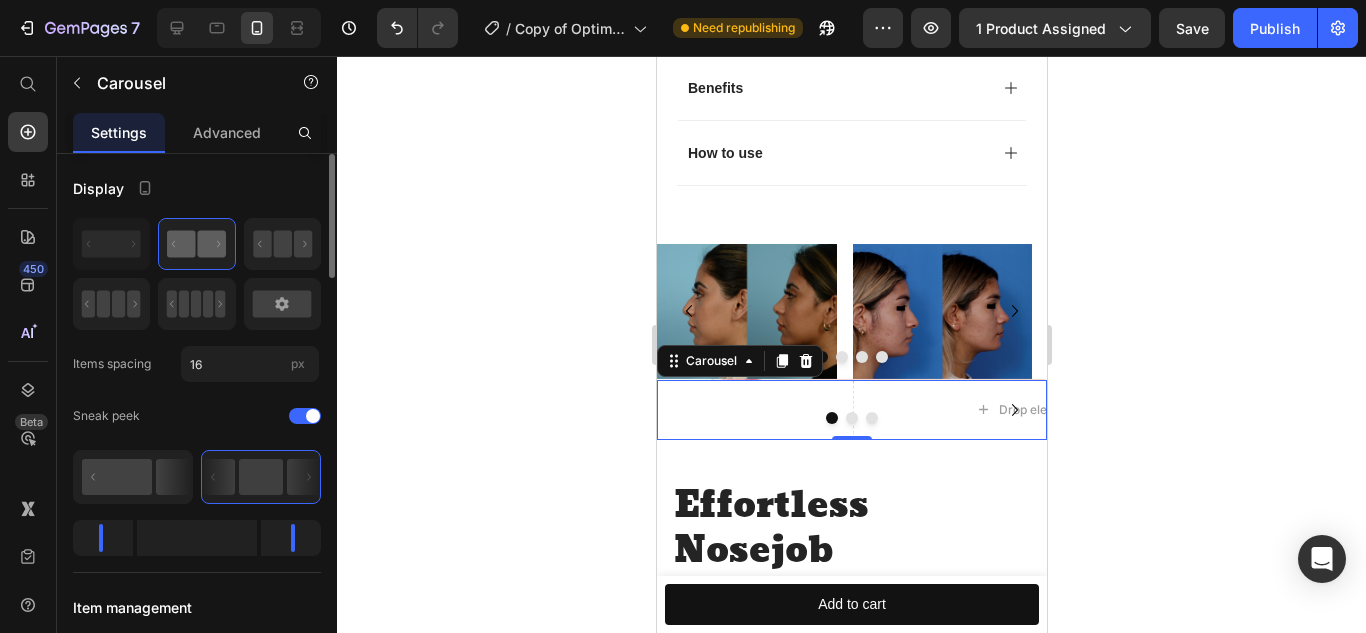 click 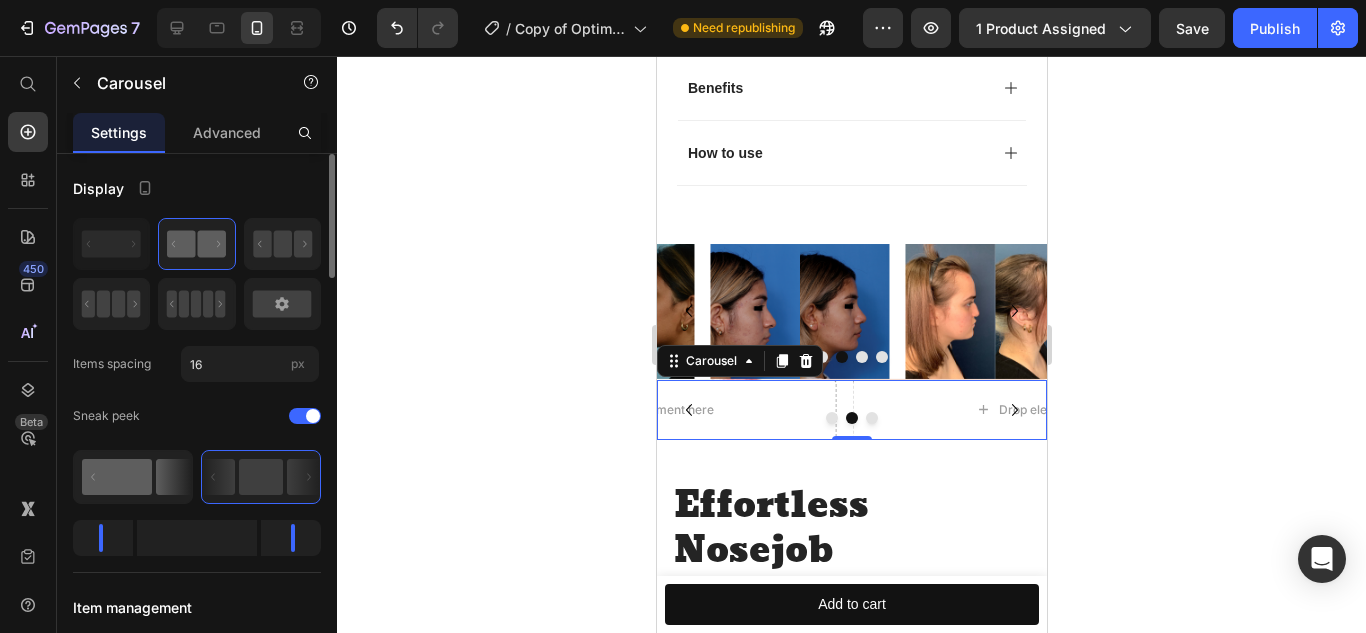 click 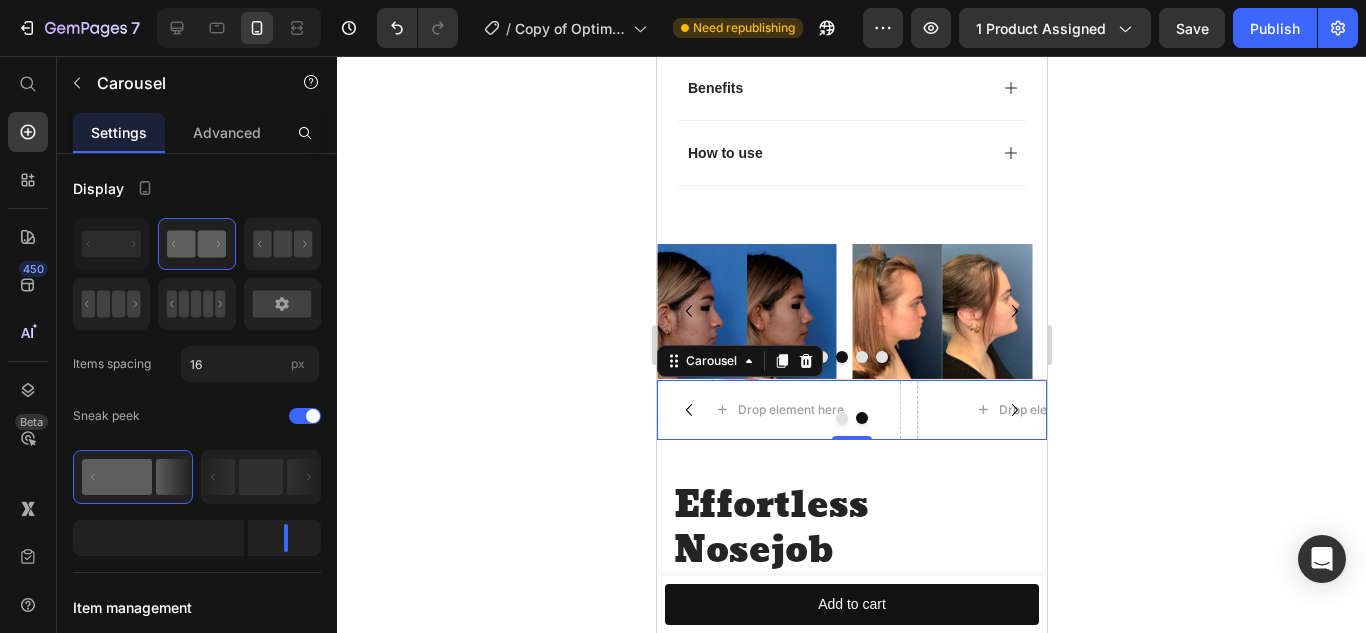 click 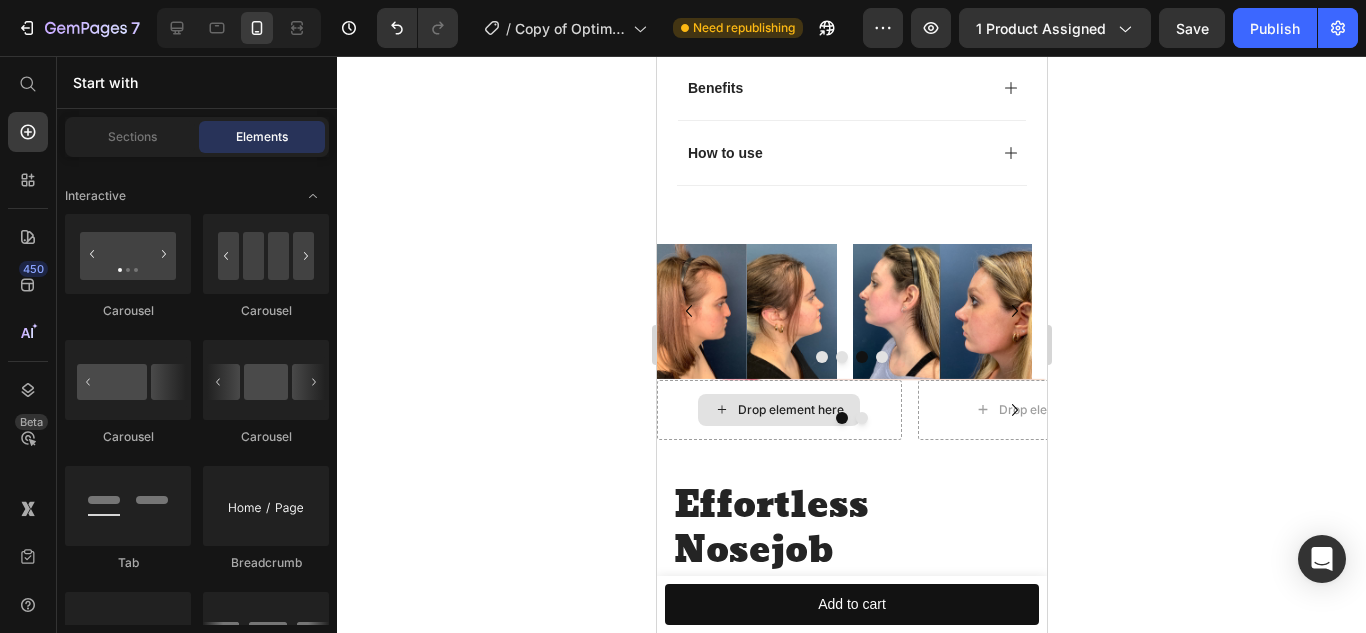 click on "Drop element here" at bounding box center (790, 410) 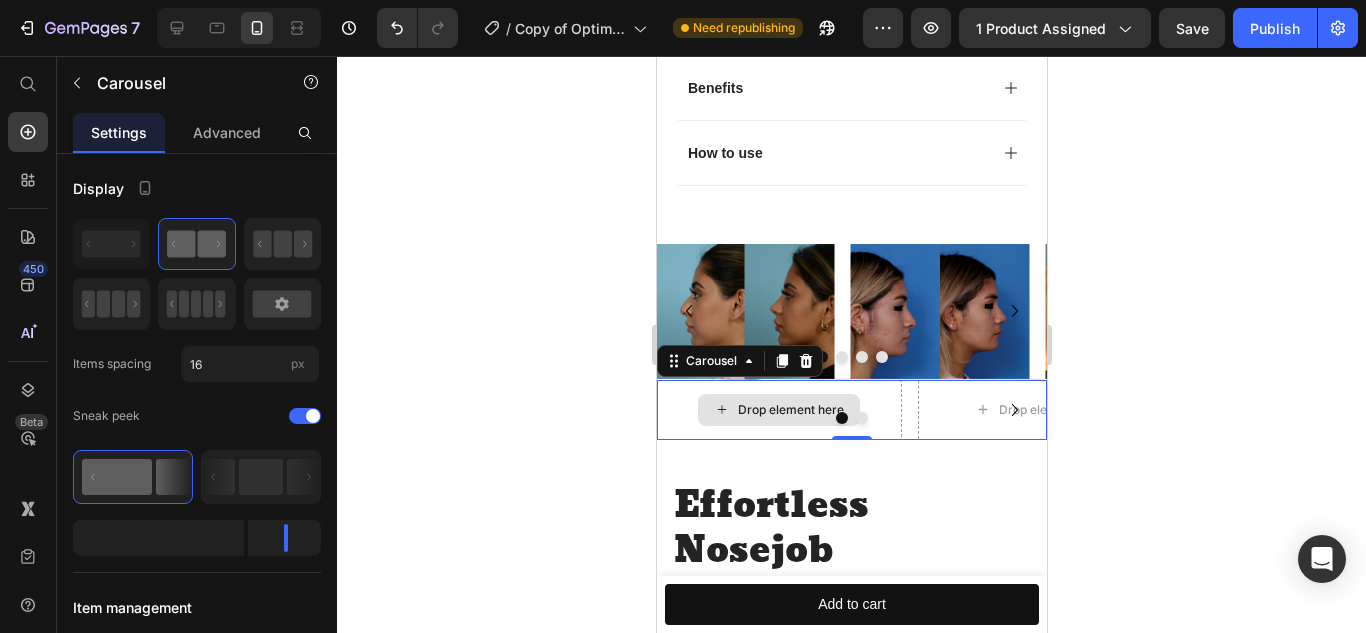 click on "Drop element here" at bounding box center (790, 410) 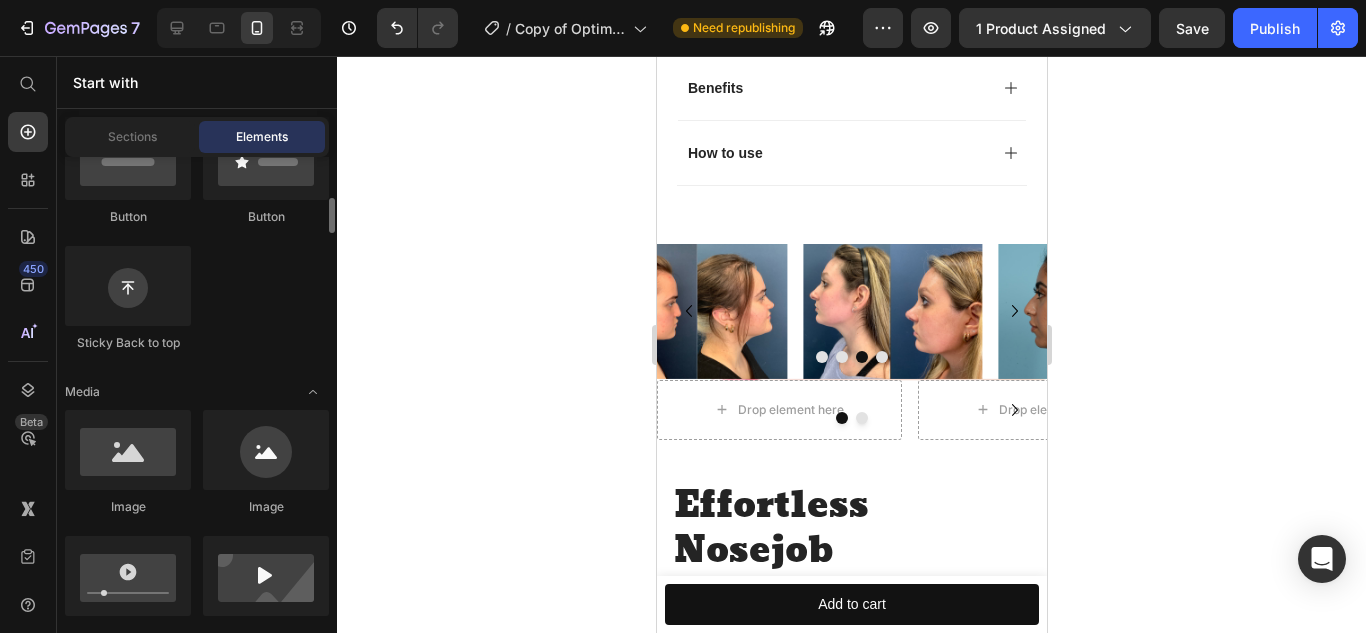 scroll, scrollTop: 536, scrollLeft: 0, axis: vertical 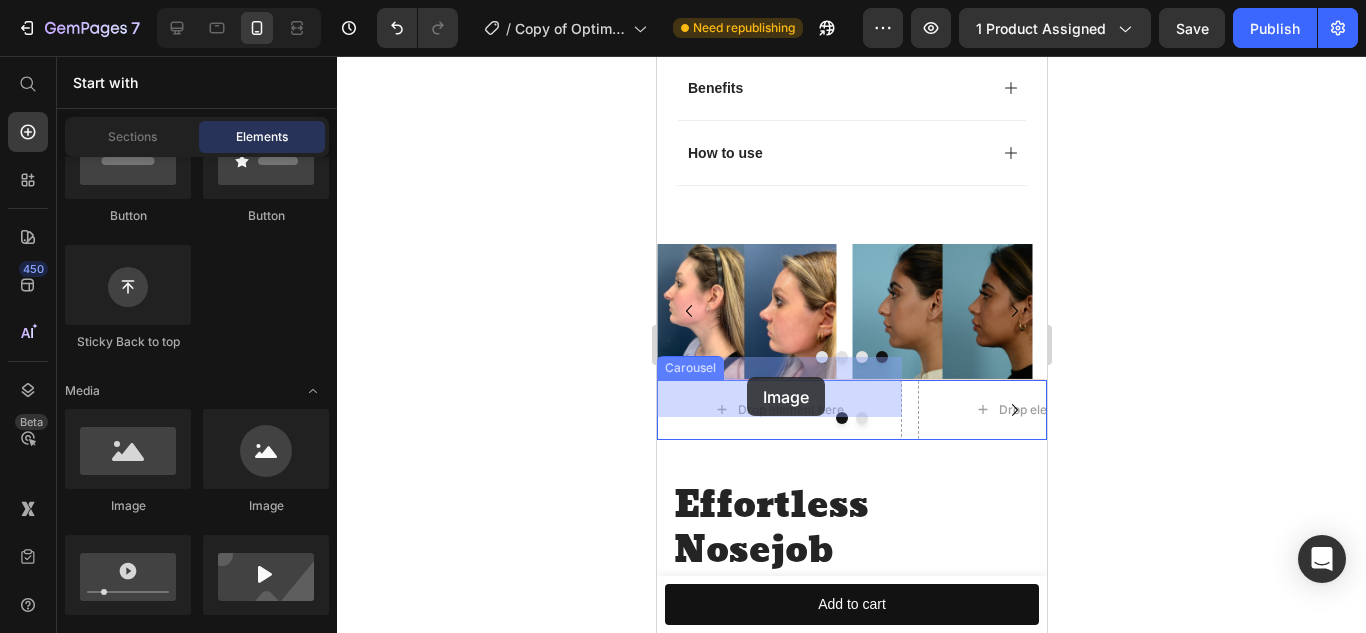 drag, startPoint x: 779, startPoint y: 503, endPoint x: 752, endPoint y: 382, distance: 123.97581 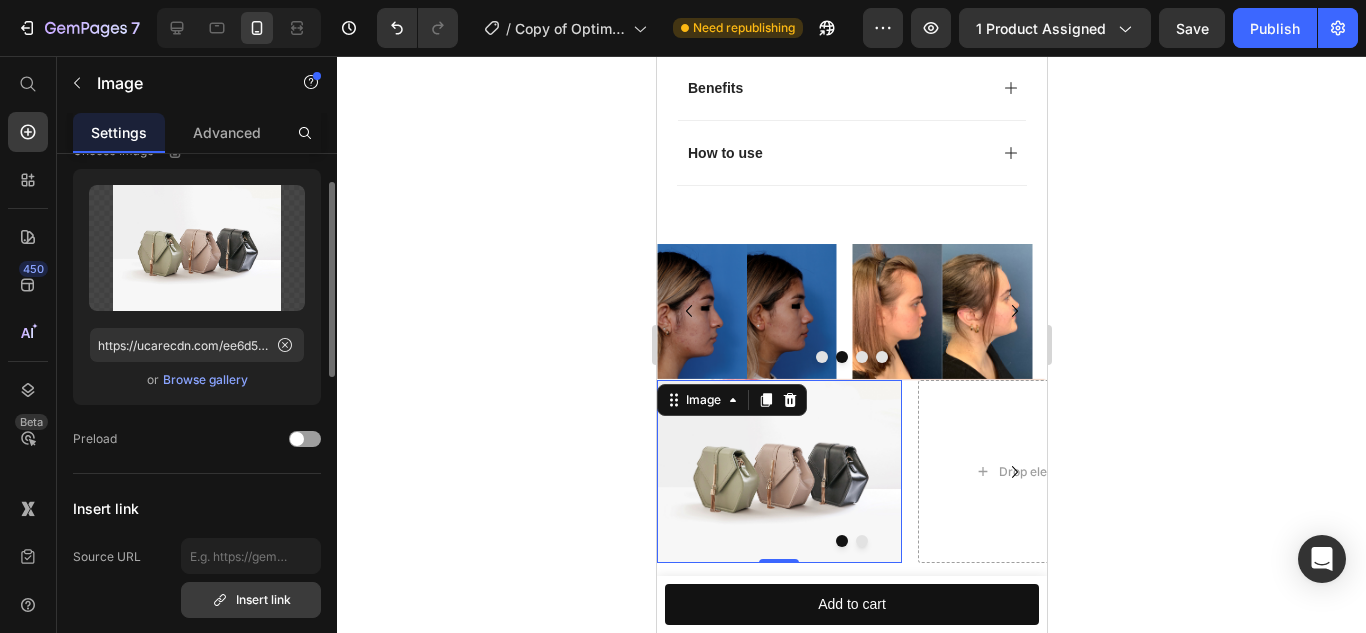scroll, scrollTop: 75, scrollLeft: 0, axis: vertical 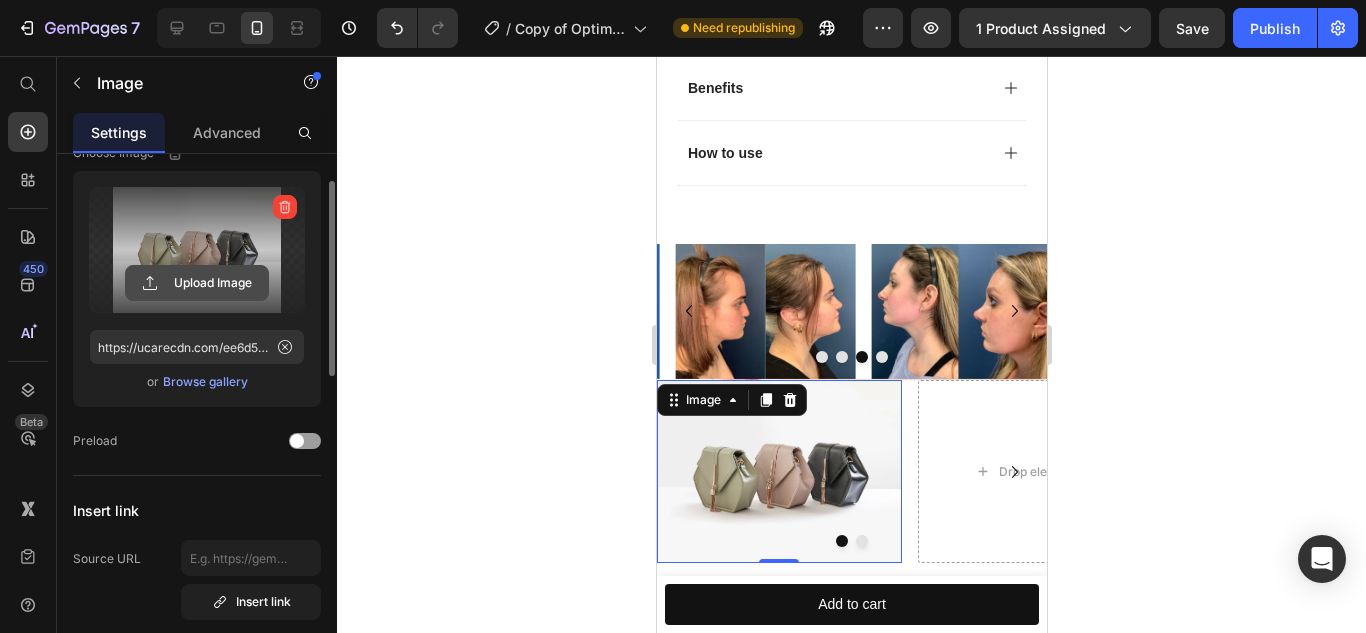 click 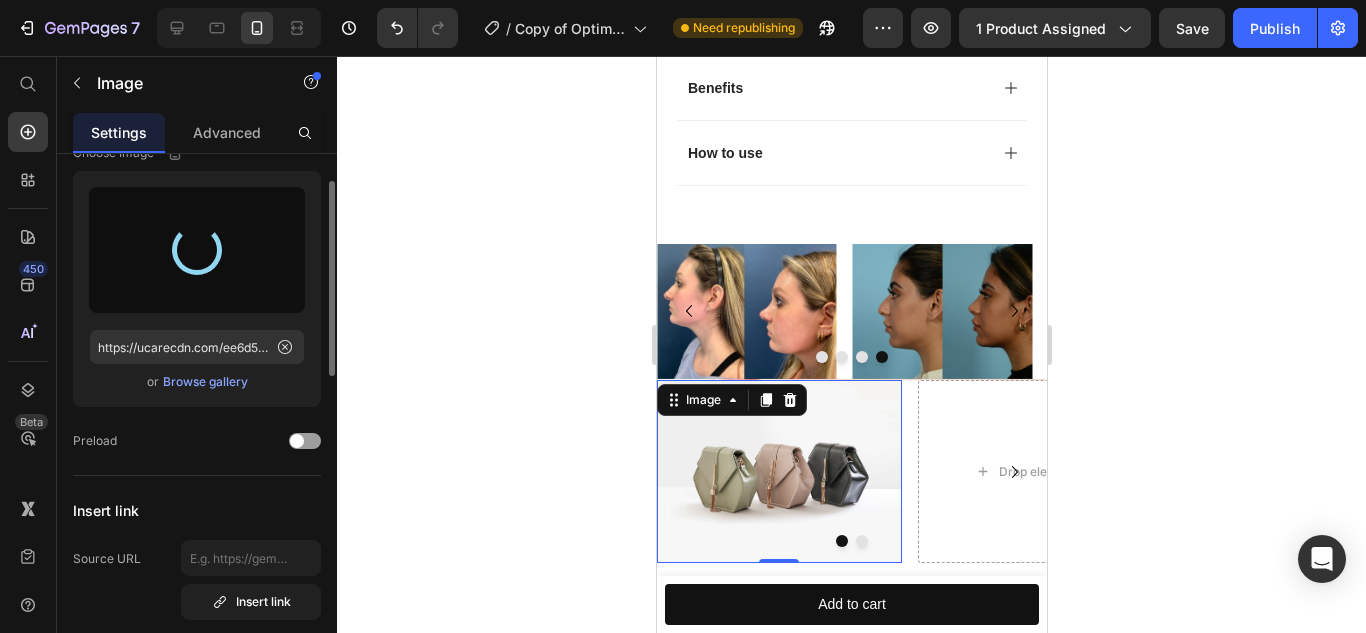 type on "https://cdn.shopify.com/s/files/1/0616/1016/4287/files/gempages_573168530048943329-cf5ac254-98d4-419e-aaae-31955ff49236.jpg" 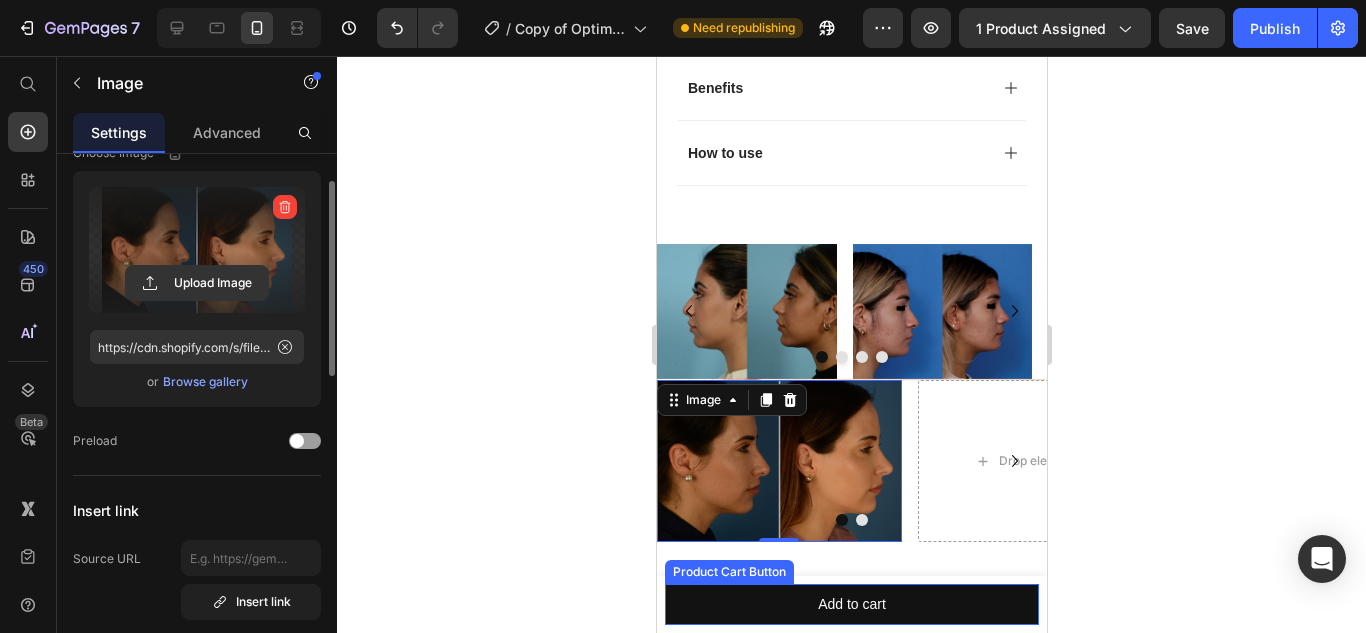 click 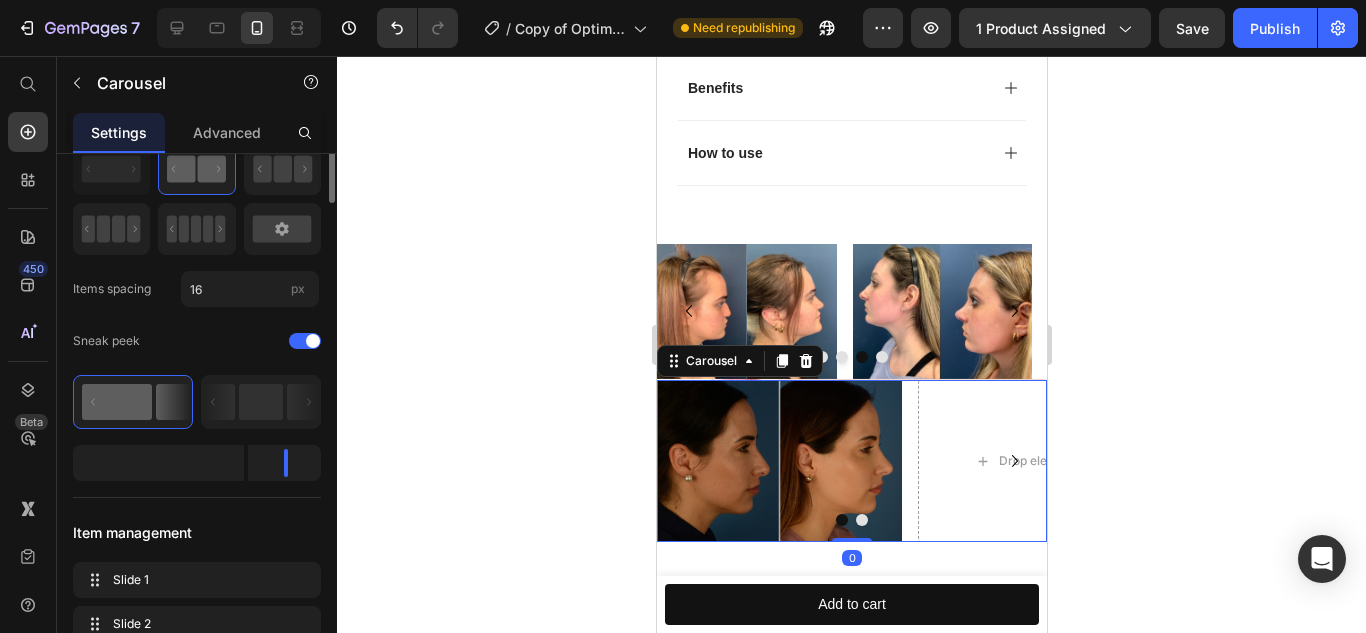 scroll, scrollTop: 0, scrollLeft: 0, axis: both 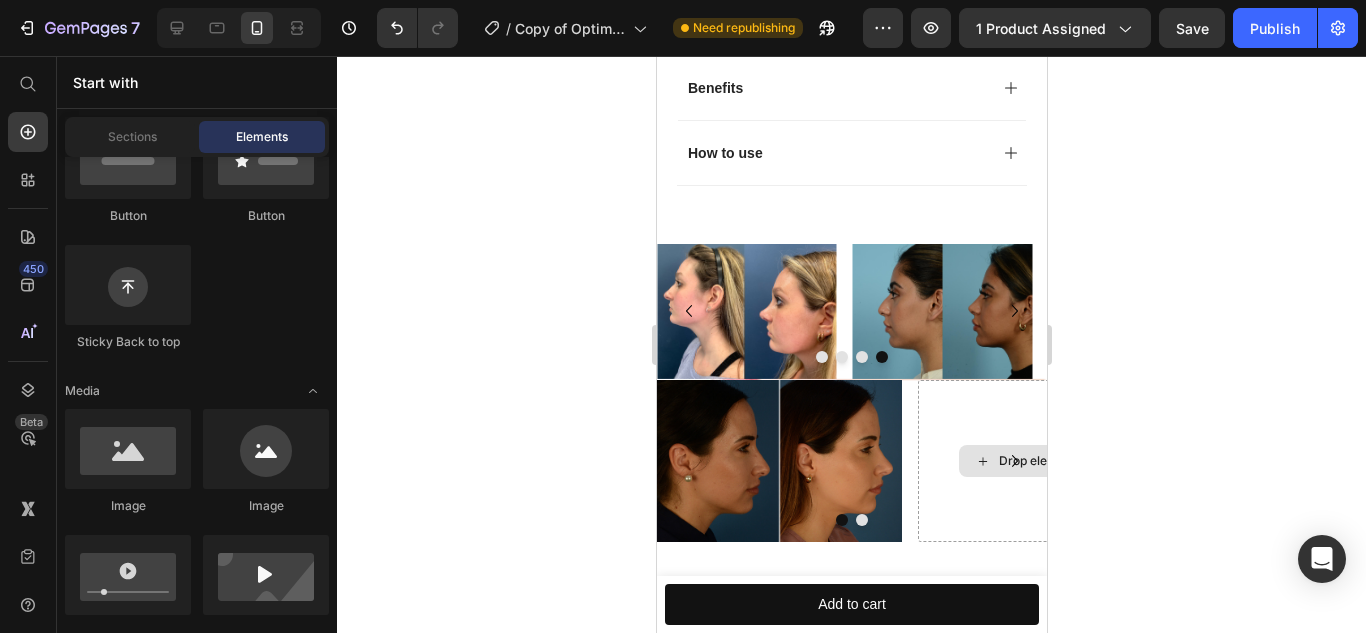 click on "Drop element here" at bounding box center [1039, 461] 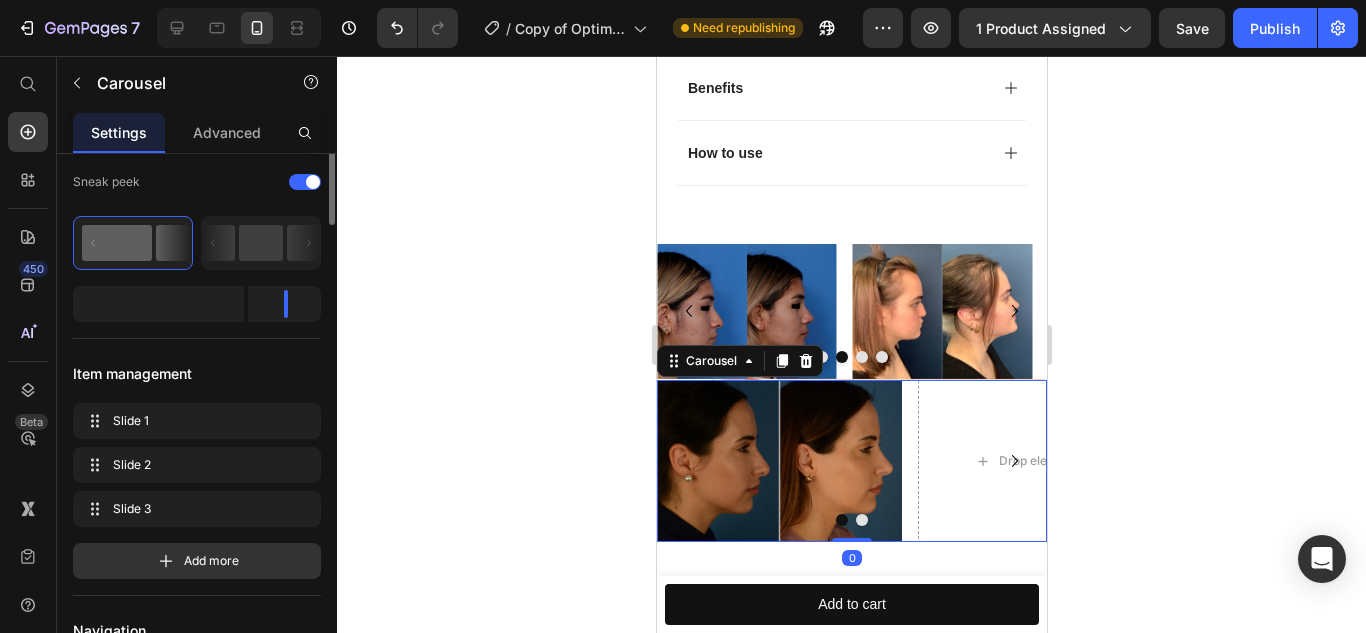 scroll, scrollTop: 0, scrollLeft: 0, axis: both 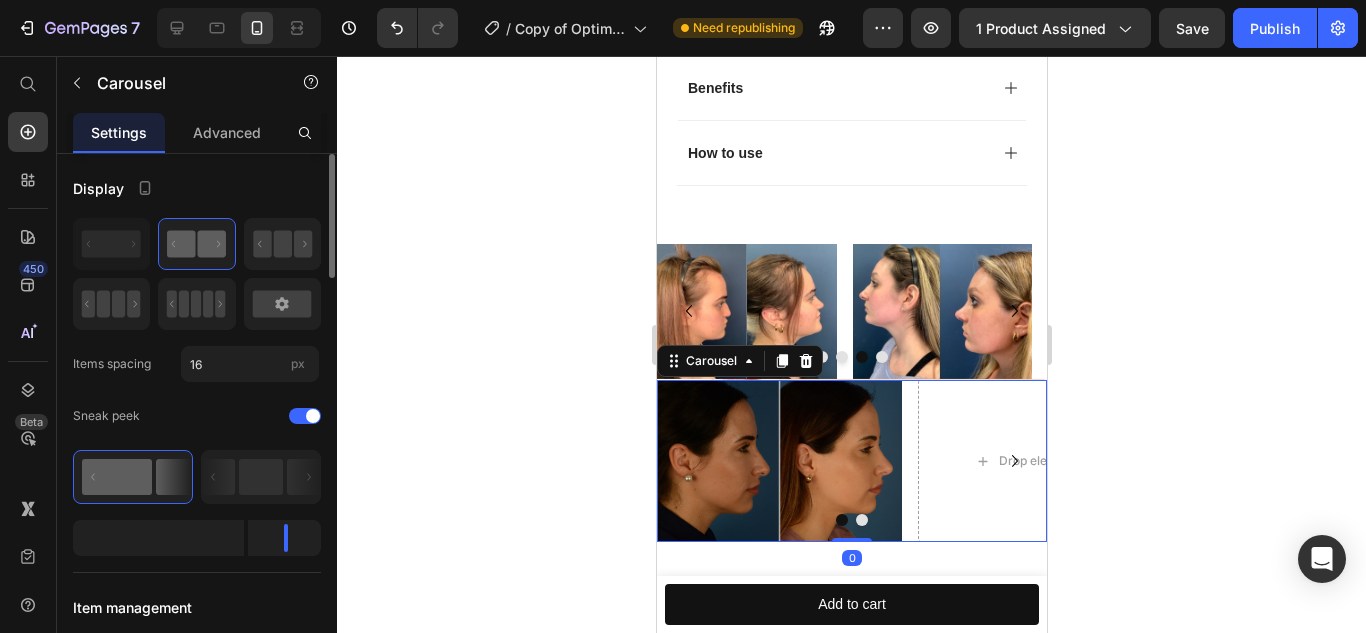 click 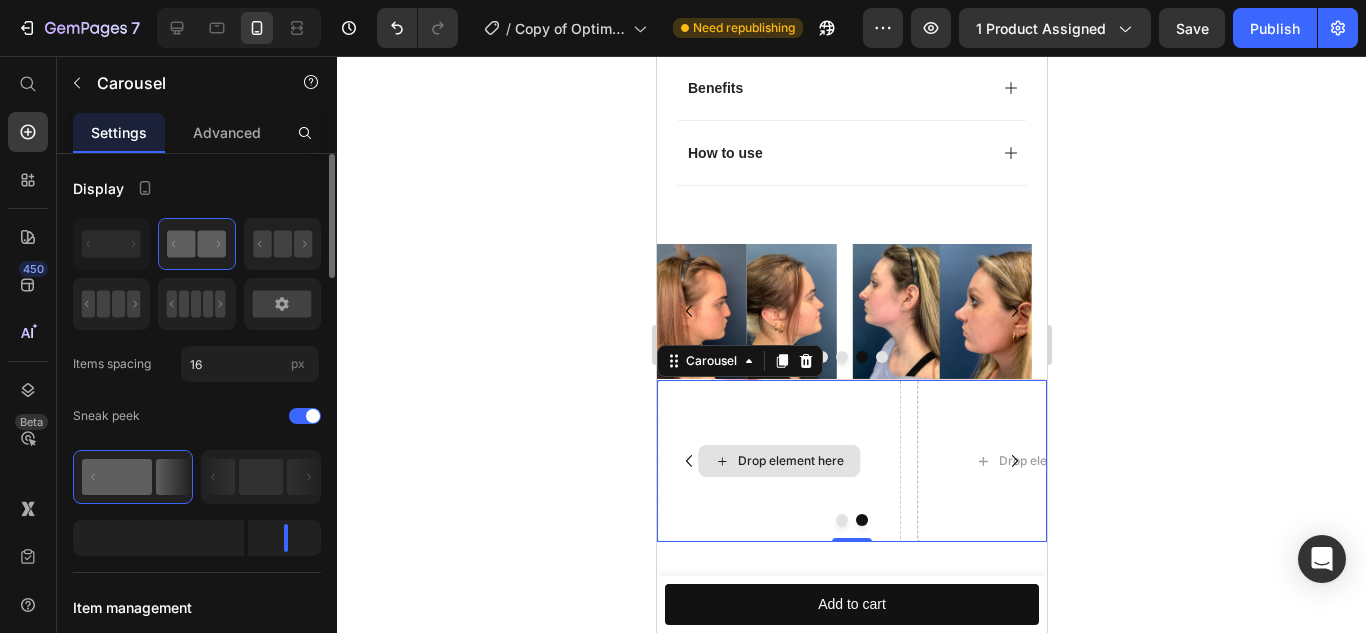 click on "Drop element here" at bounding box center (790, 461) 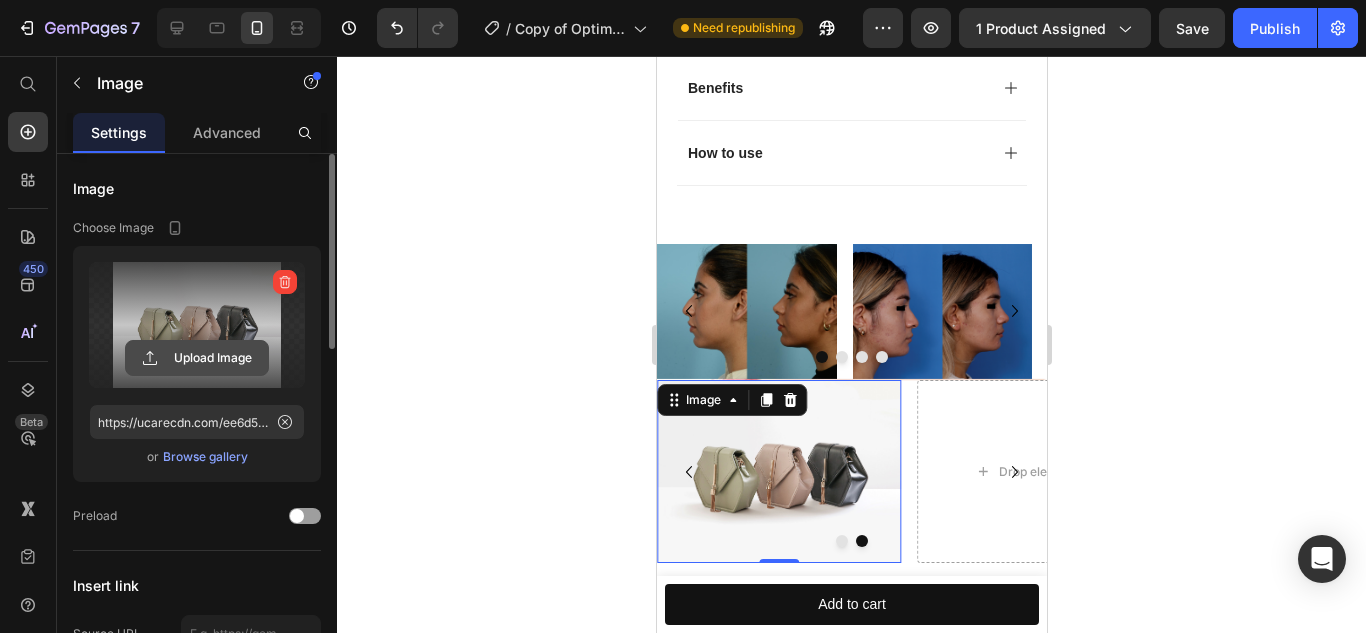 click 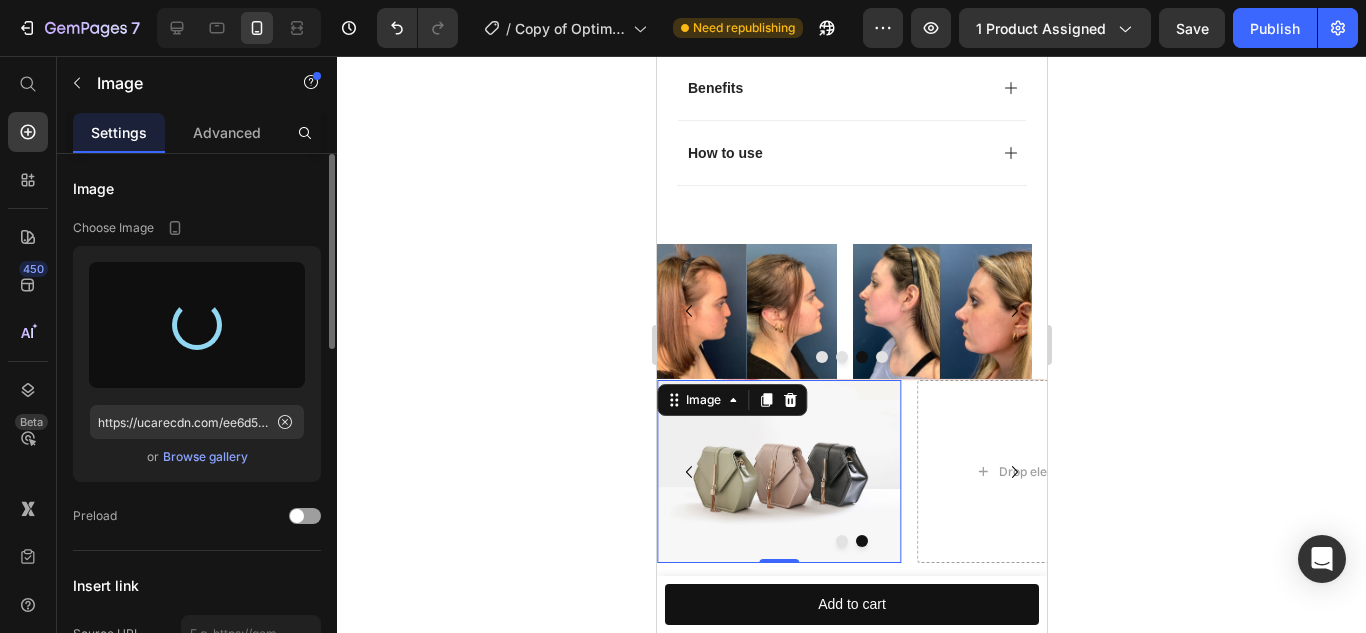type on "https://cdn.shopify.com/s/files/1/0616/1016/4287/files/gempages_573168530048943329-f9b82ead-e115-4c3f-b56a-2899ae6951b1.jpg" 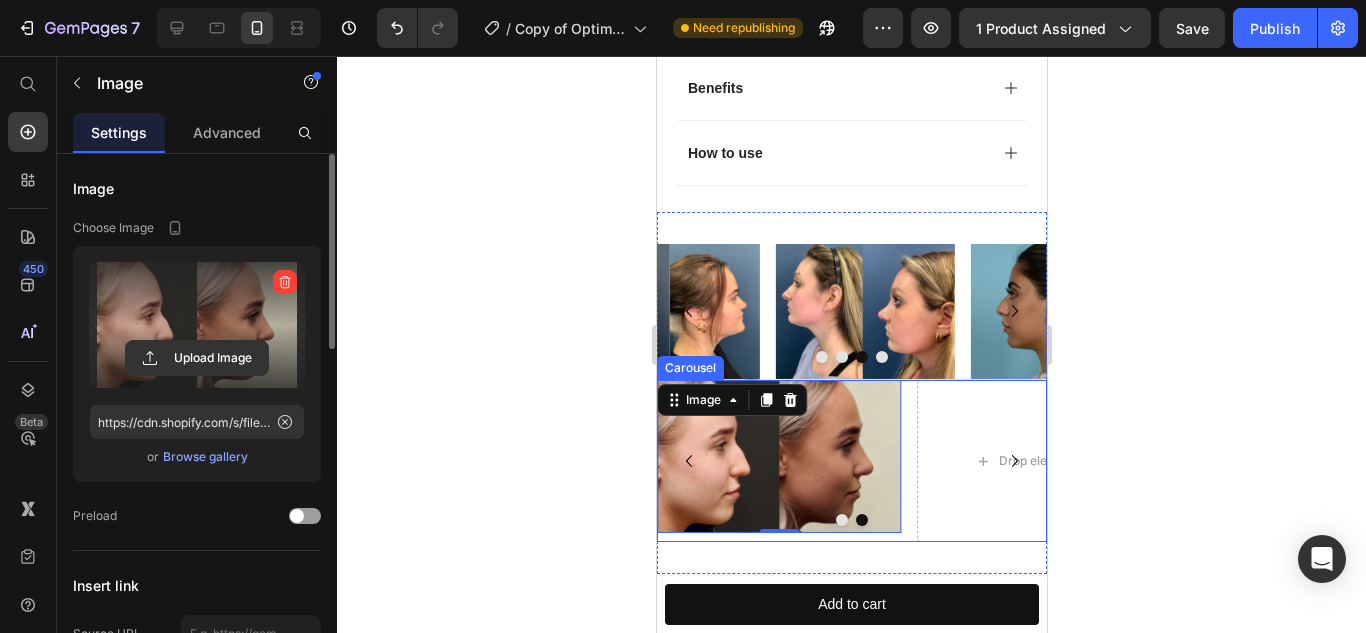 click 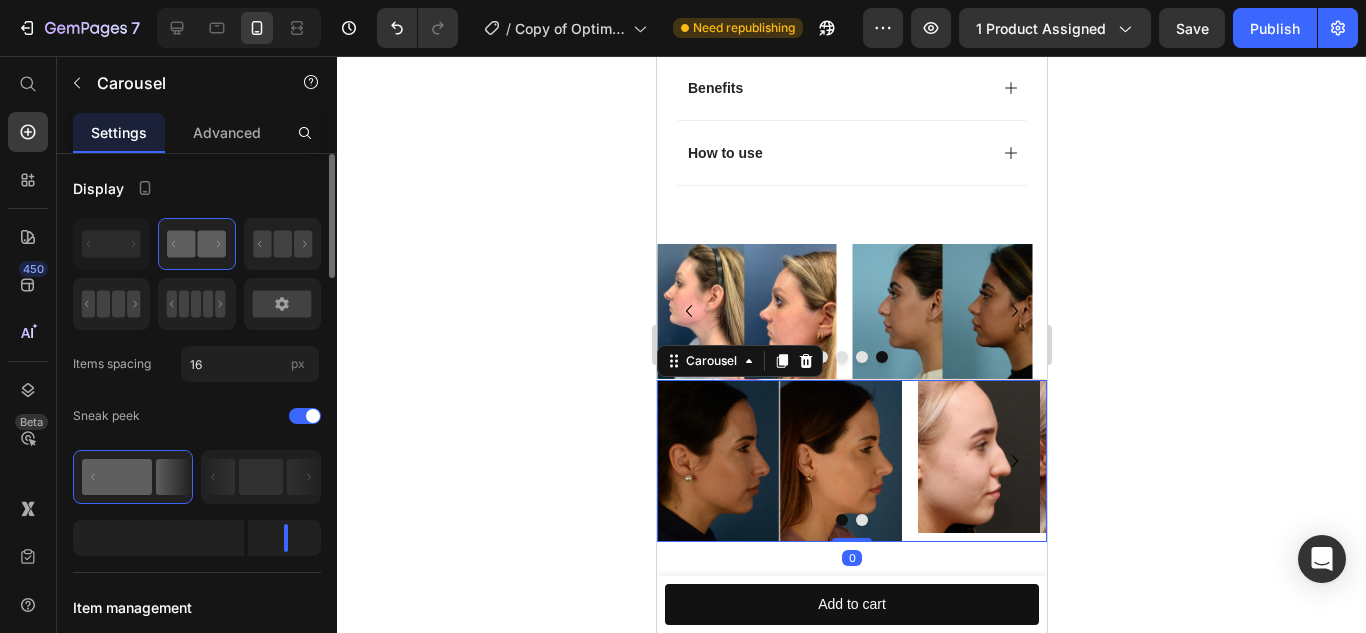 click 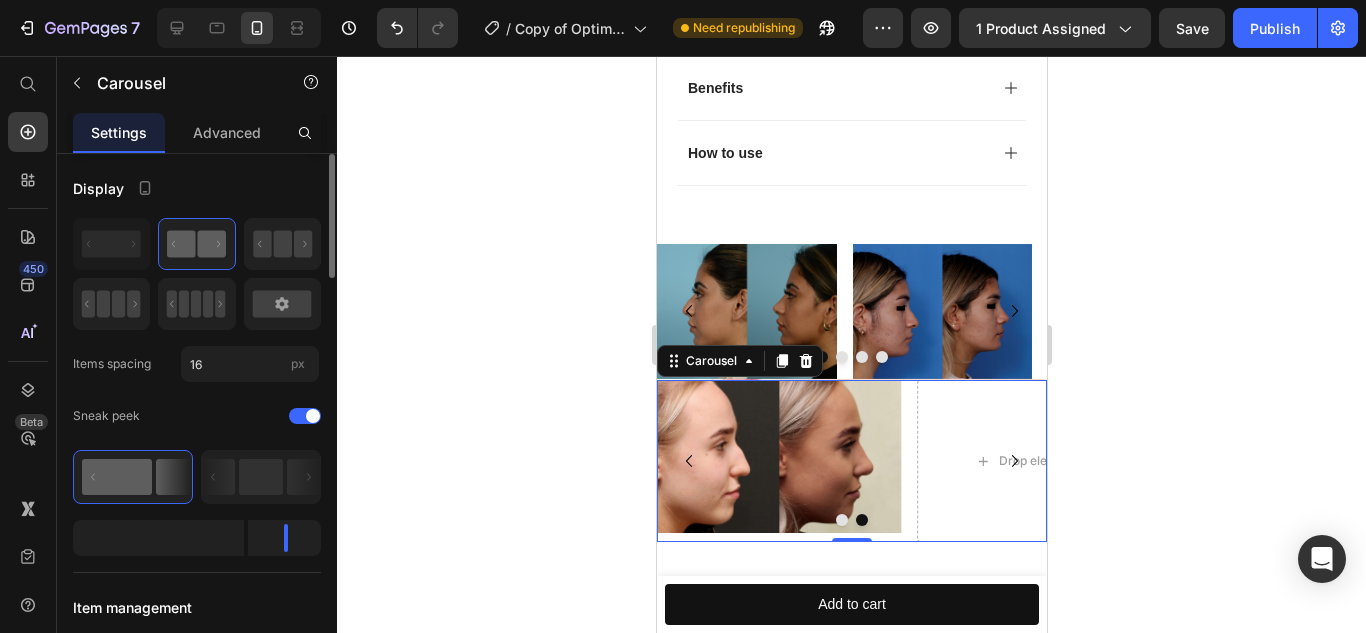 click 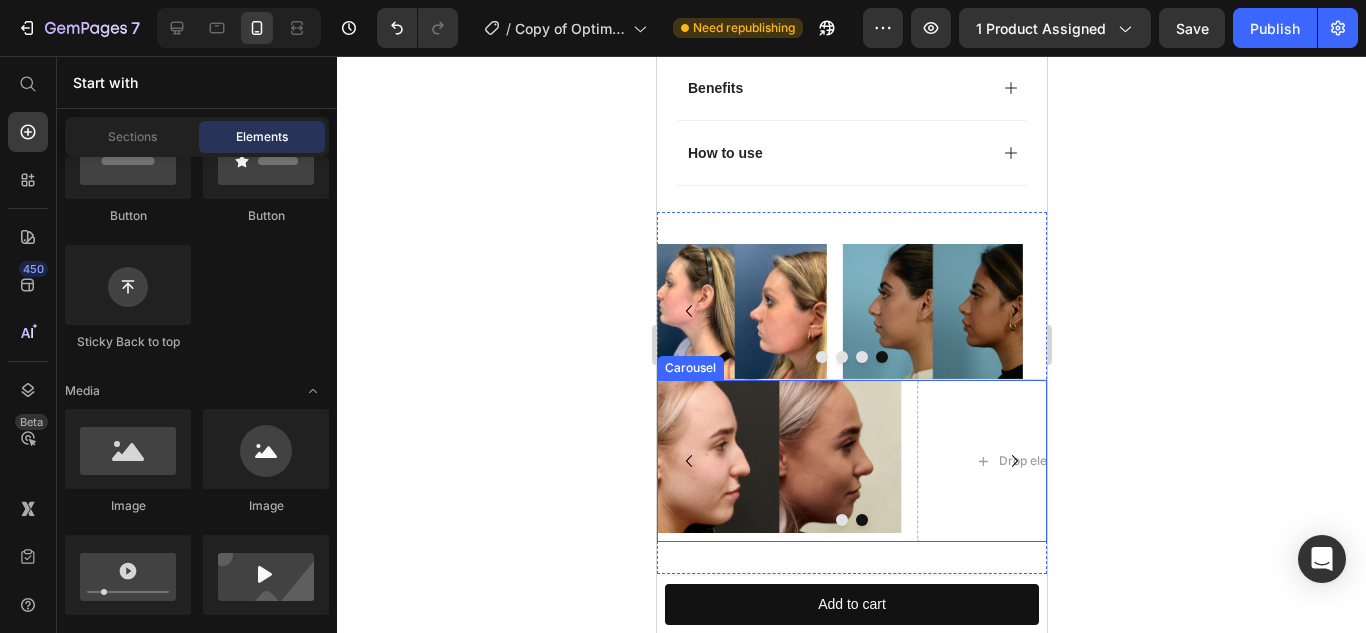 click at bounding box center [778, 456] 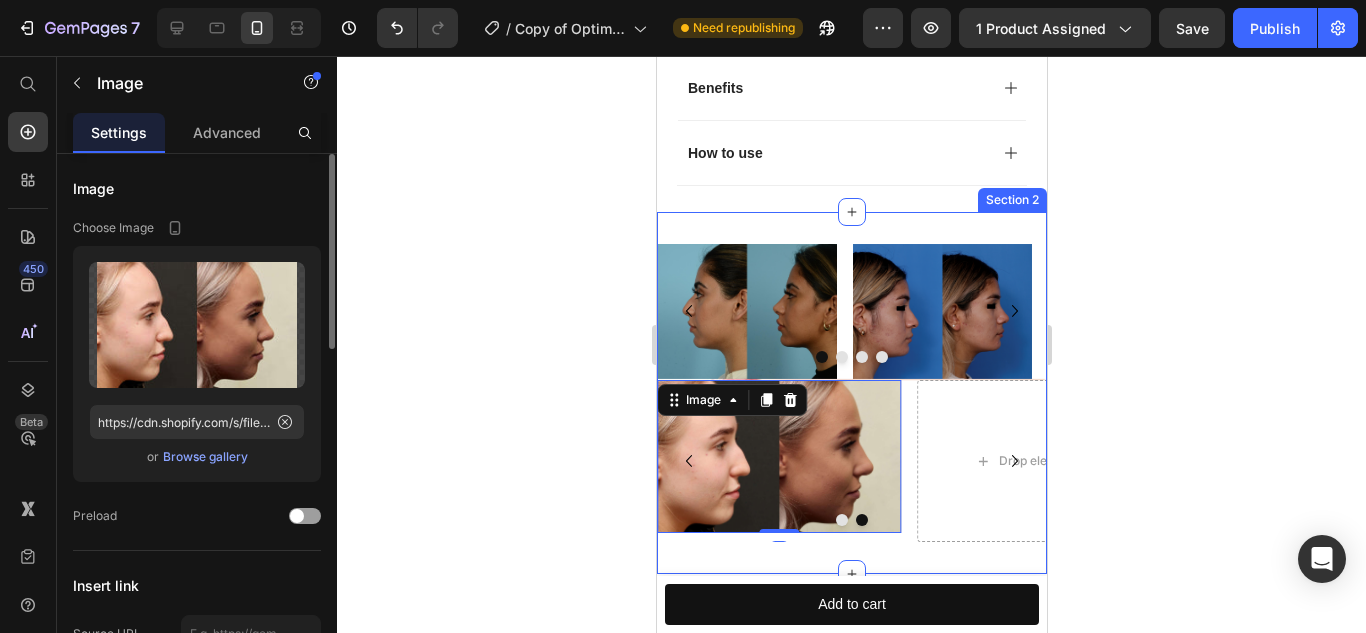 click on "Image Image Image Image
Carousel Image
Image Image   0
Drop element here
Carousel Section 2" at bounding box center (851, 393) 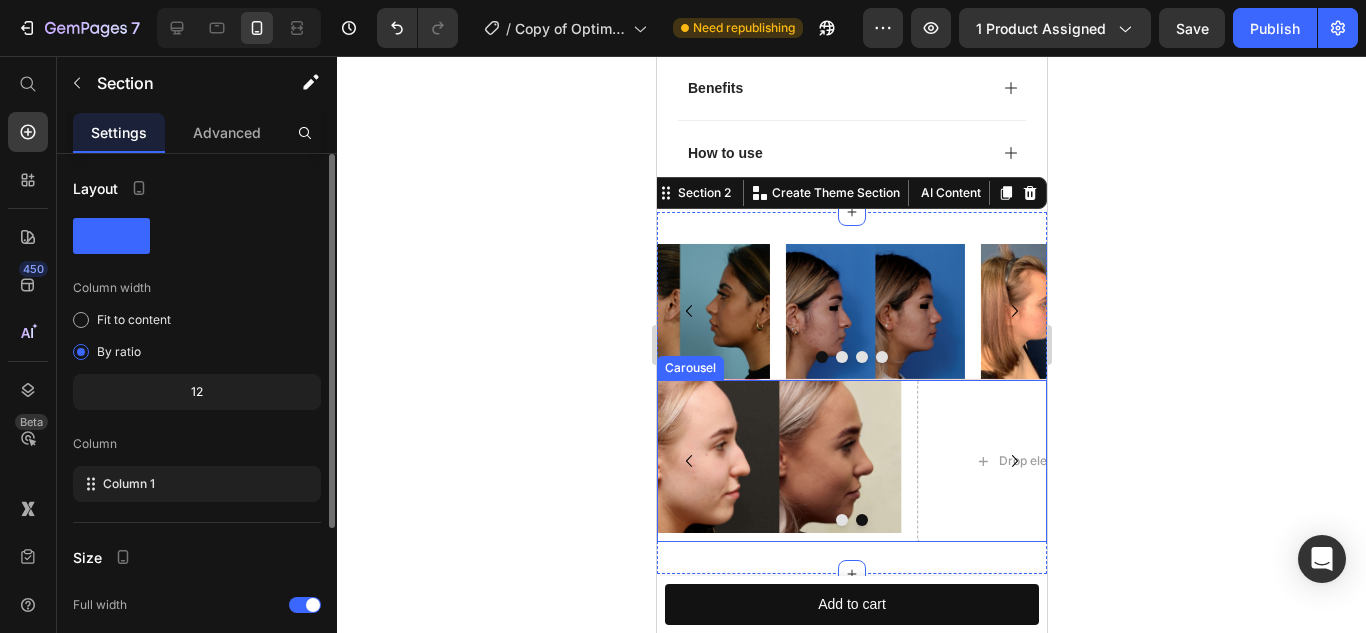 click on "Image" at bounding box center [778, 461] 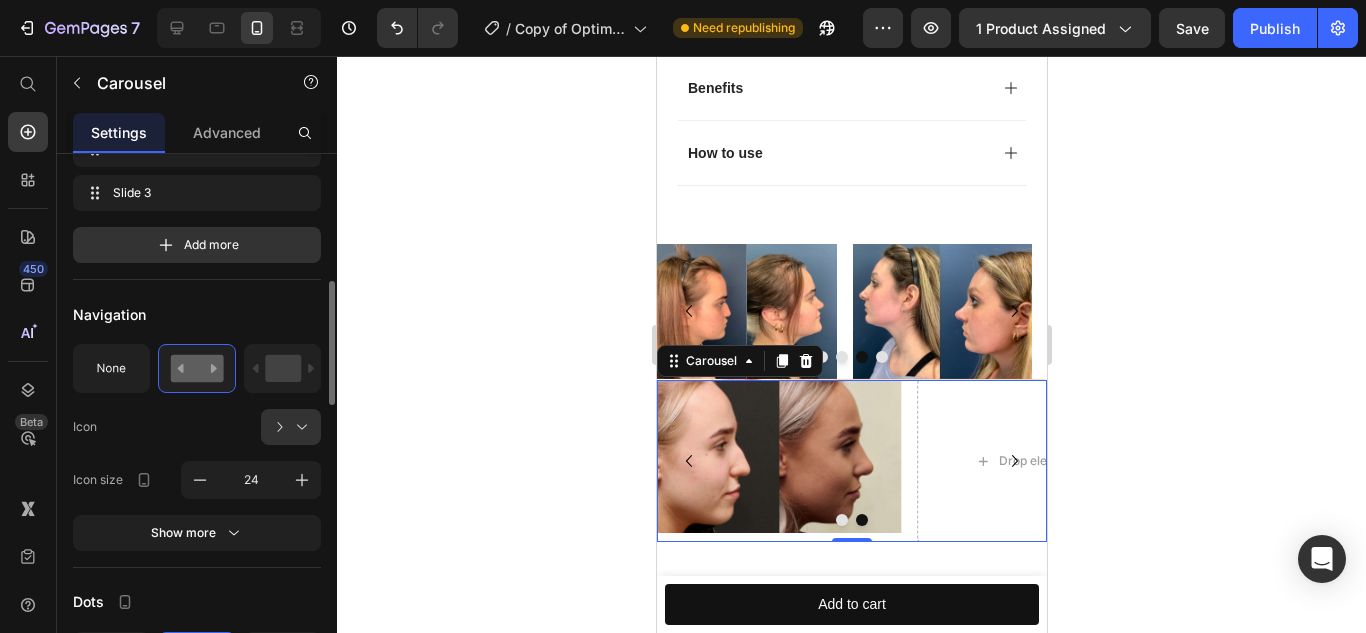 scroll, scrollTop: 551, scrollLeft: 0, axis: vertical 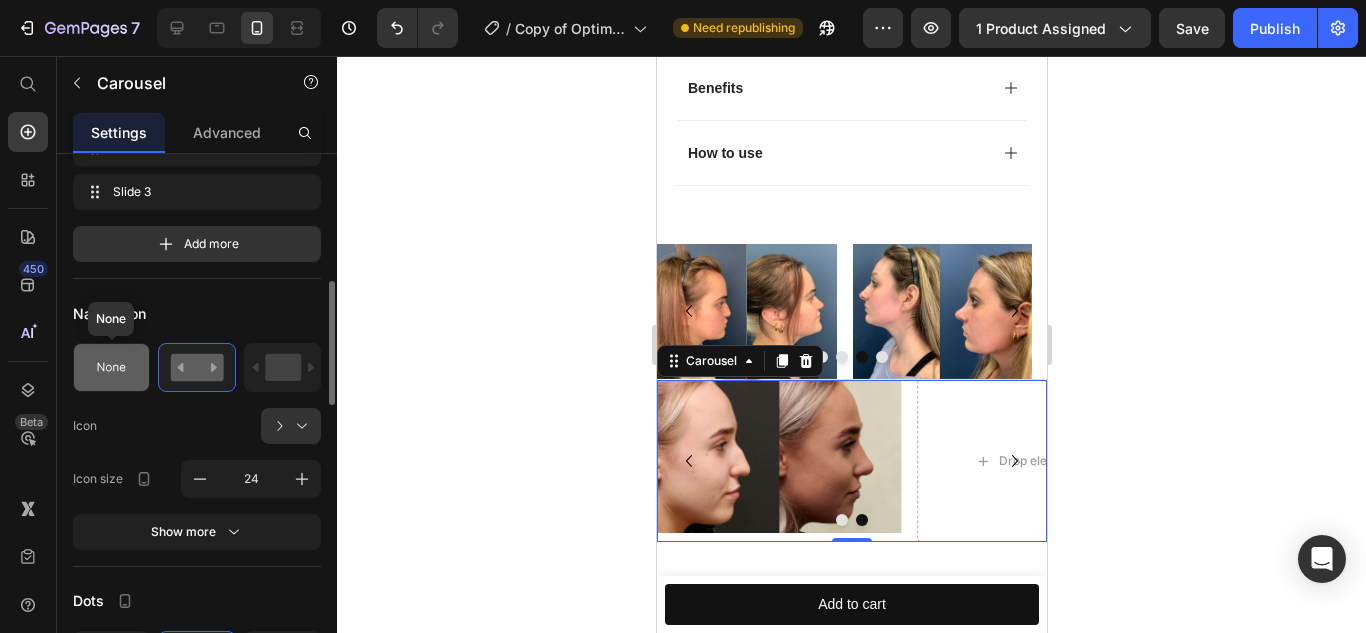 click 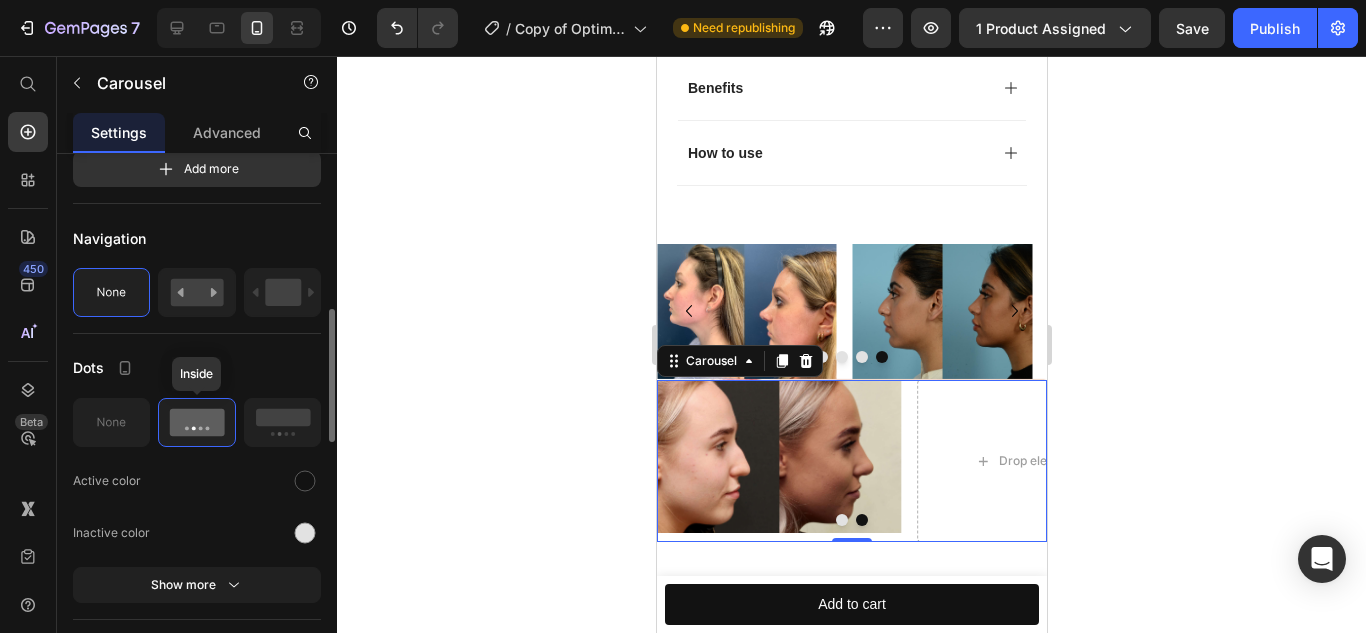scroll, scrollTop: 627, scrollLeft: 0, axis: vertical 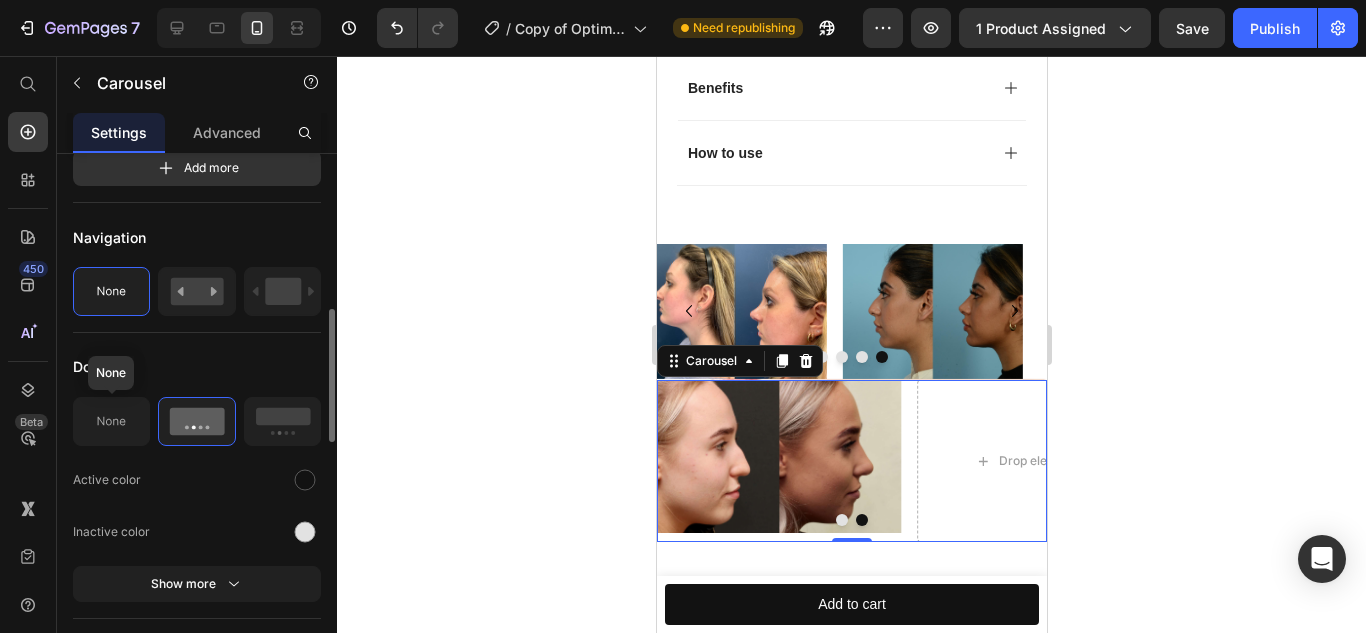 click 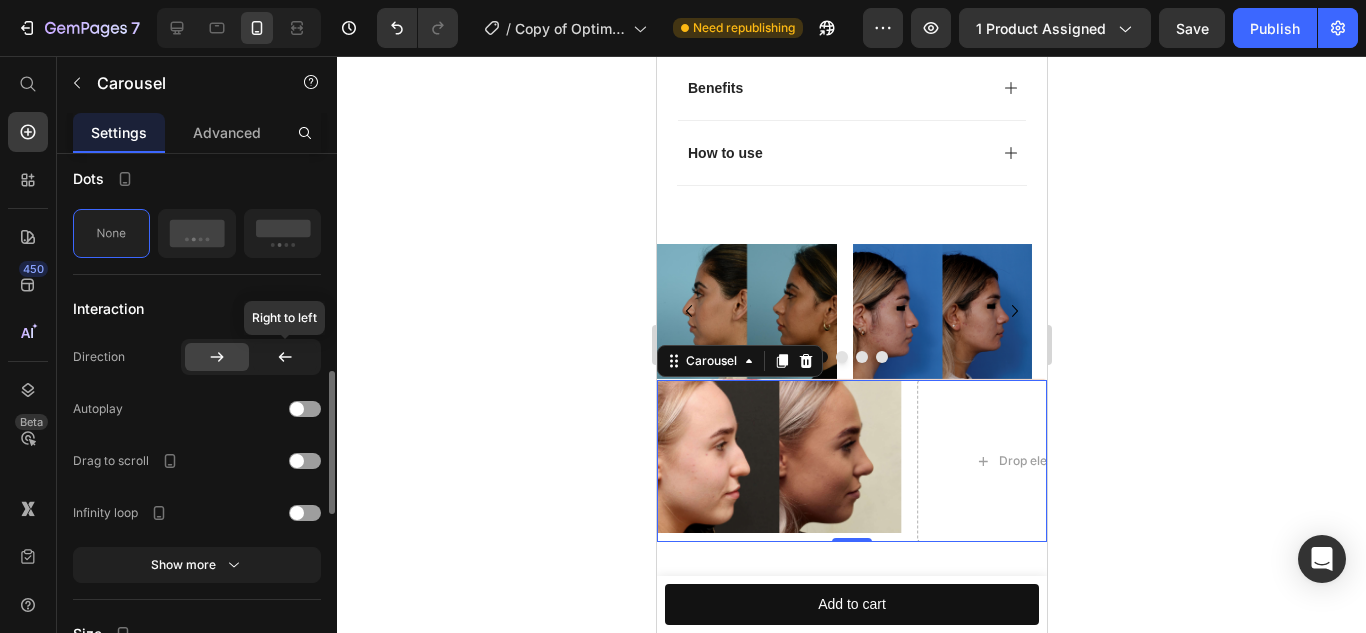 scroll, scrollTop: 816, scrollLeft: 0, axis: vertical 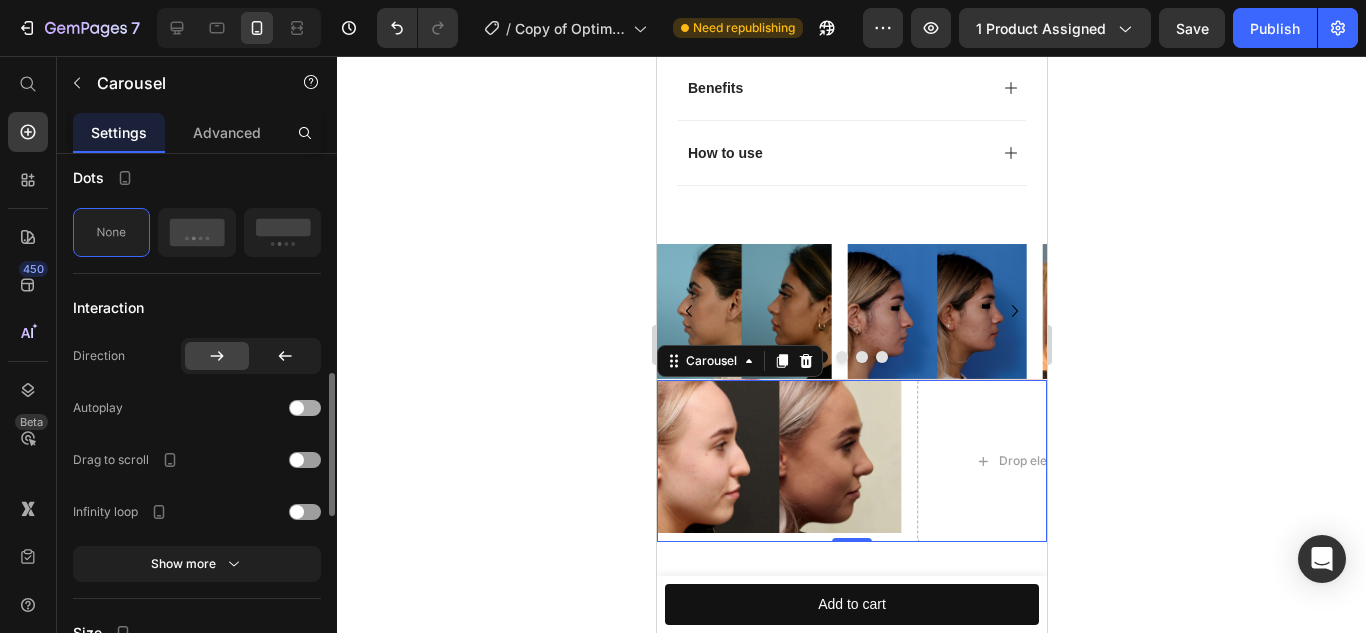 click at bounding box center [305, 408] 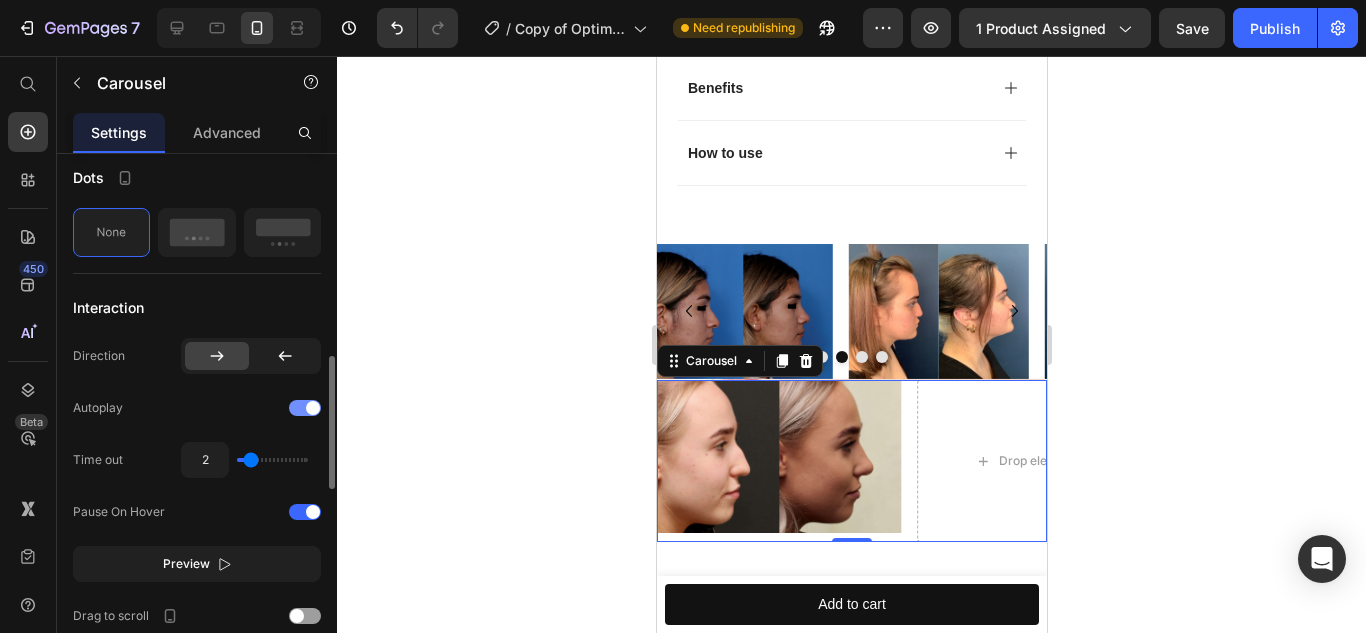 click at bounding box center (305, 408) 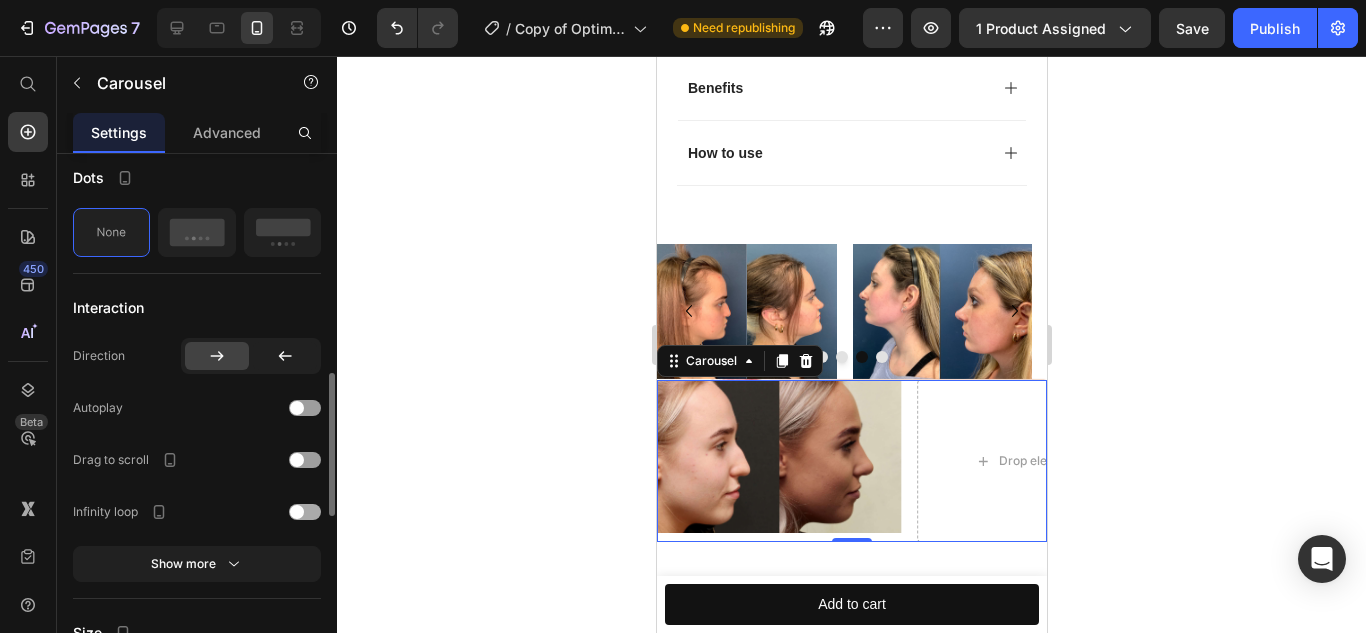 click at bounding box center [305, 512] 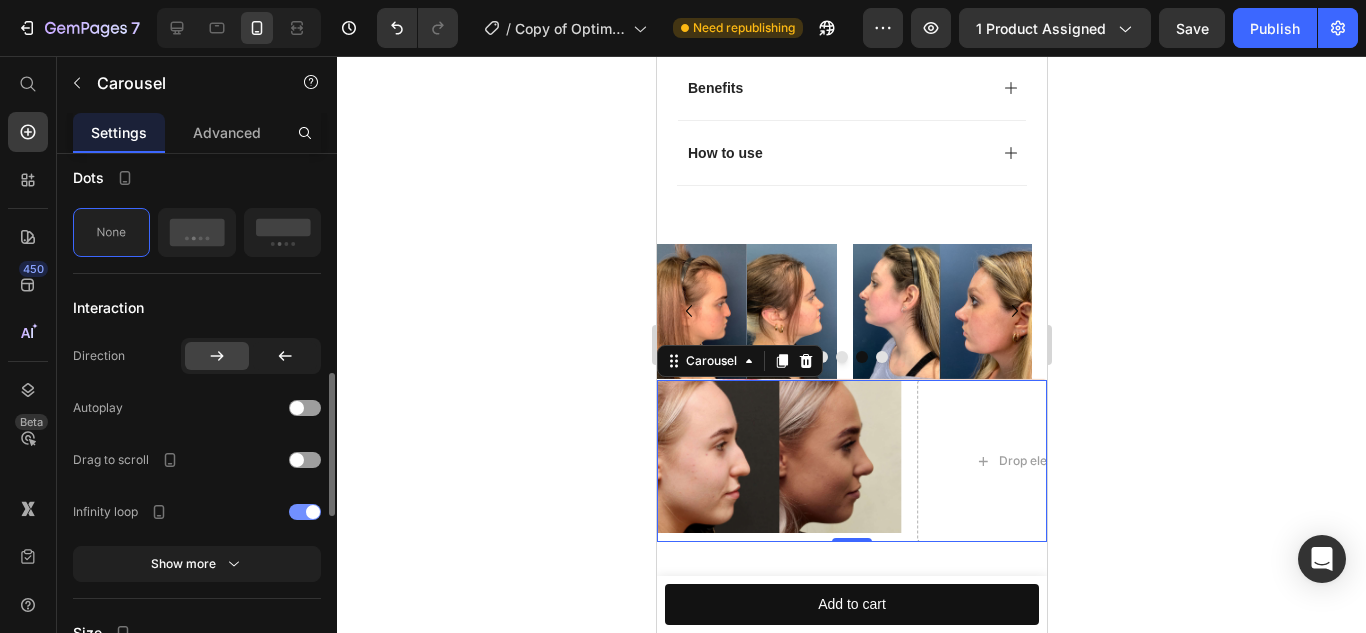 click at bounding box center [313, 512] 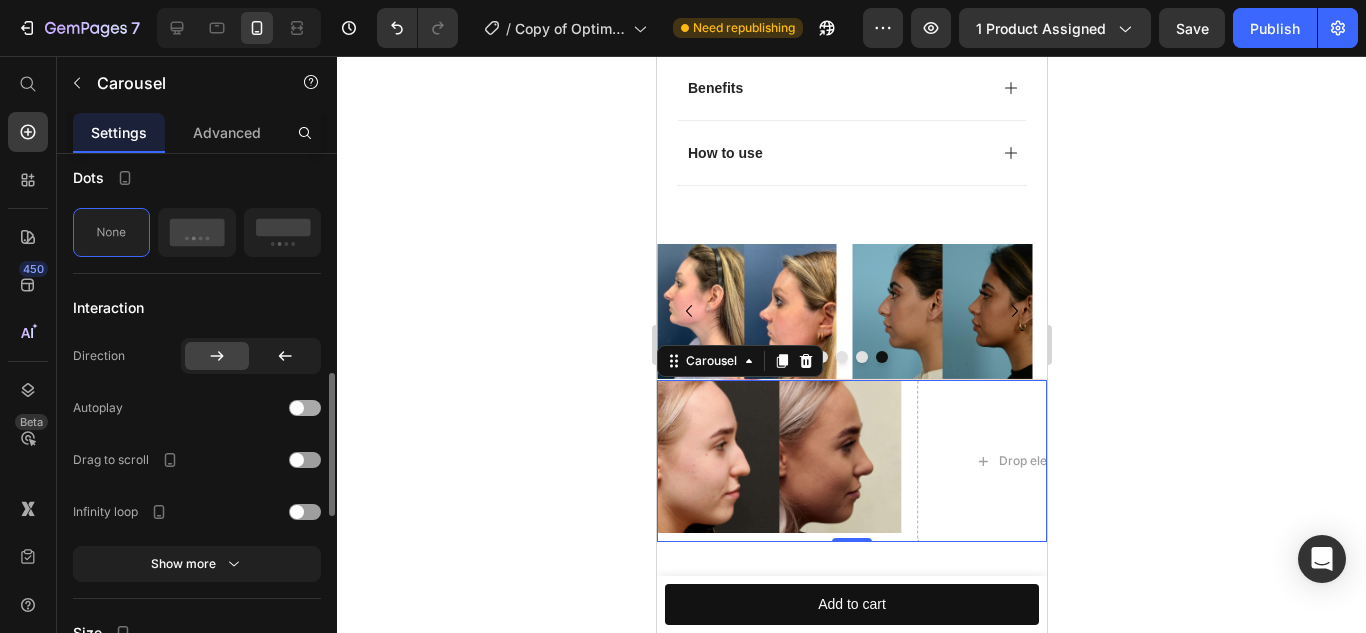 click at bounding box center (297, 408) 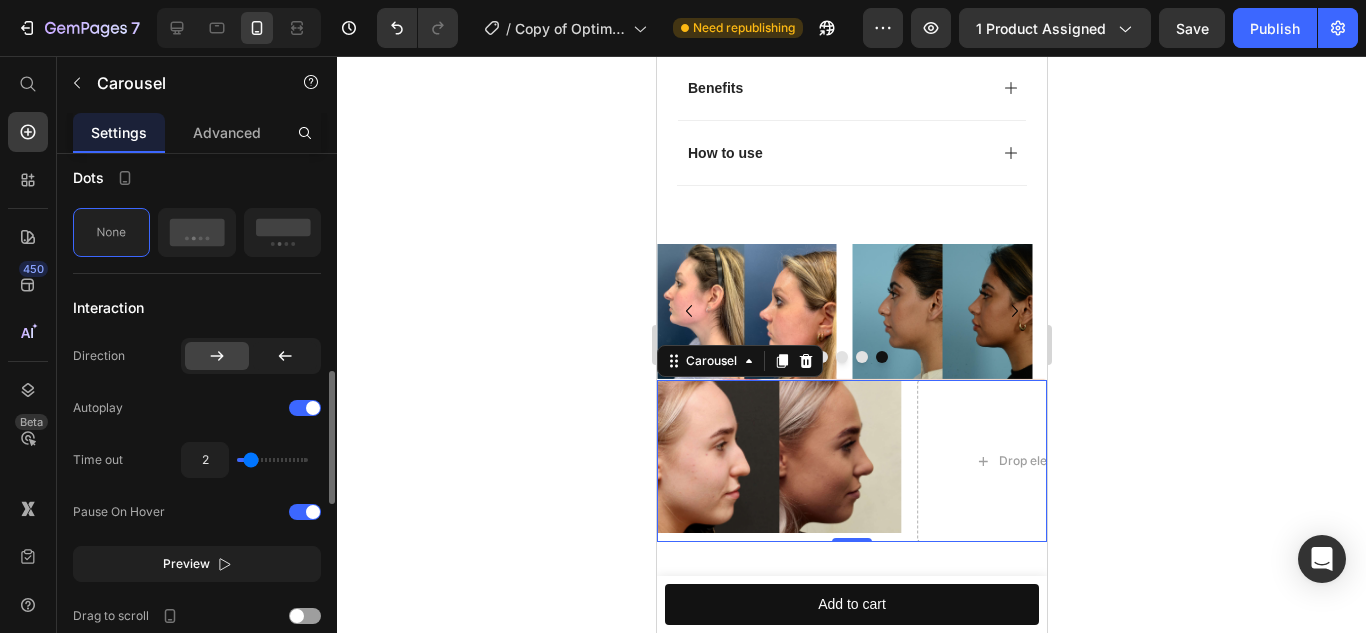 scroll, scrollTop: 849, scrollLeft: 0, axis: vertical 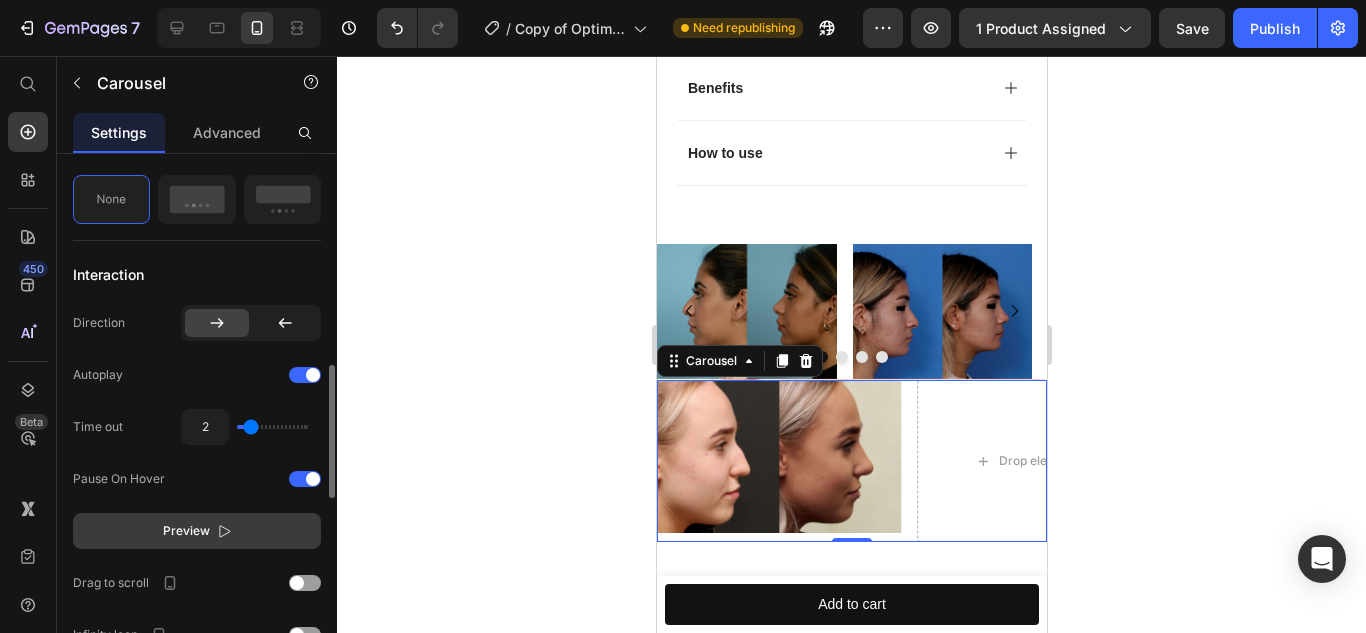 click on "Preview" 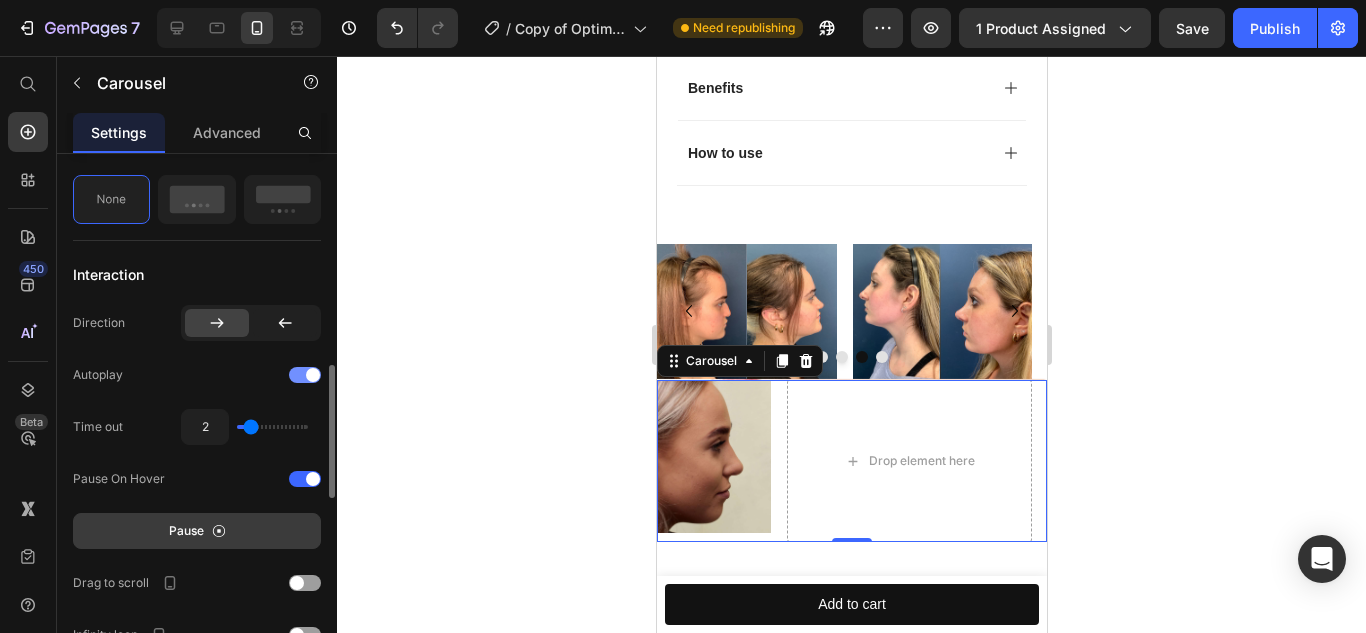 click at bounding box center [313, 375] 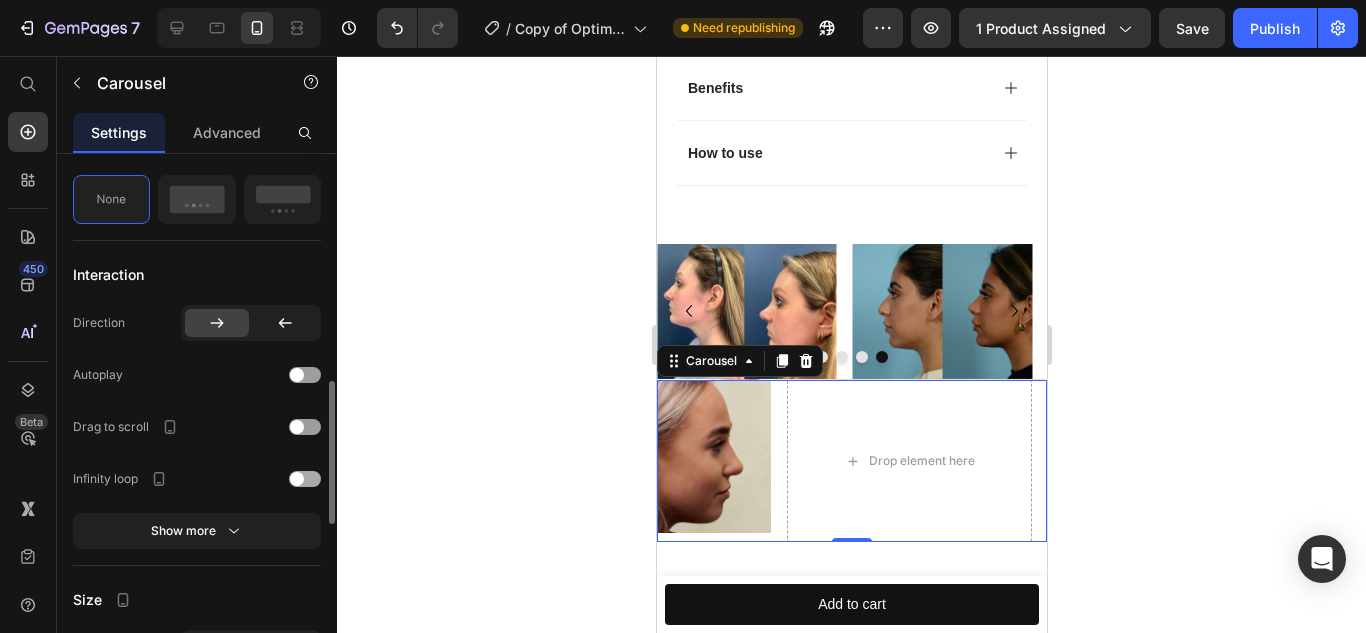 click at bounding box center (305, 479) 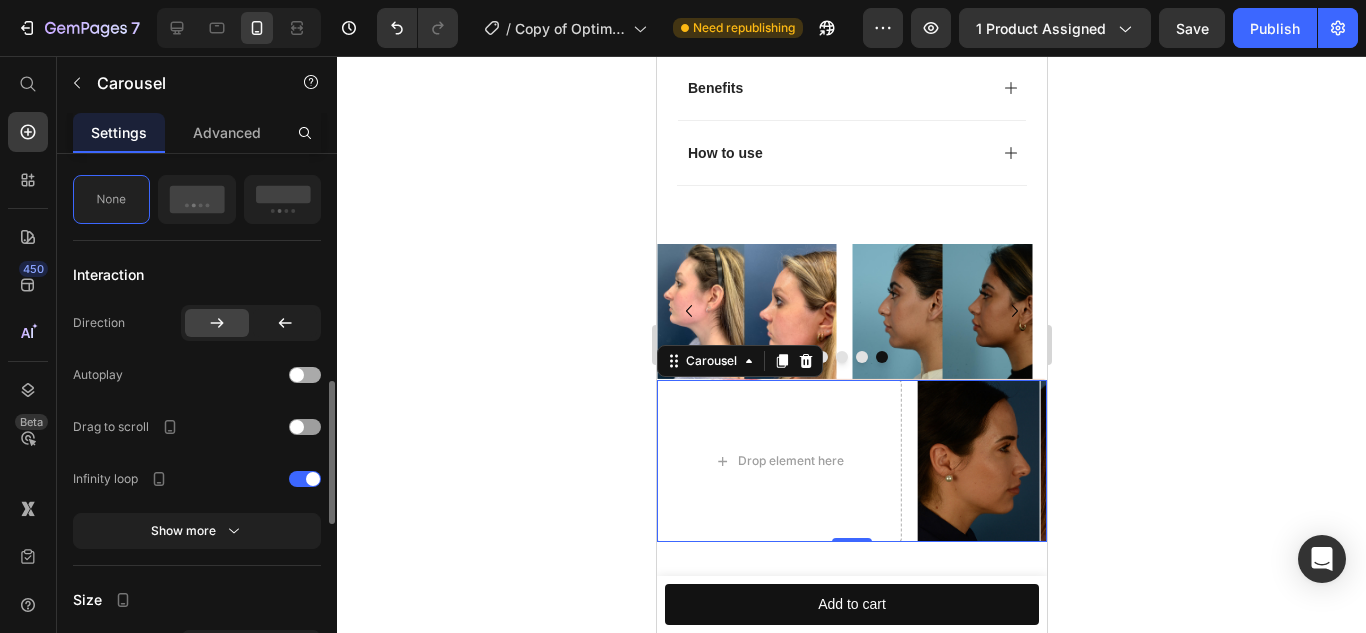 click at bounding box center [297, 375] 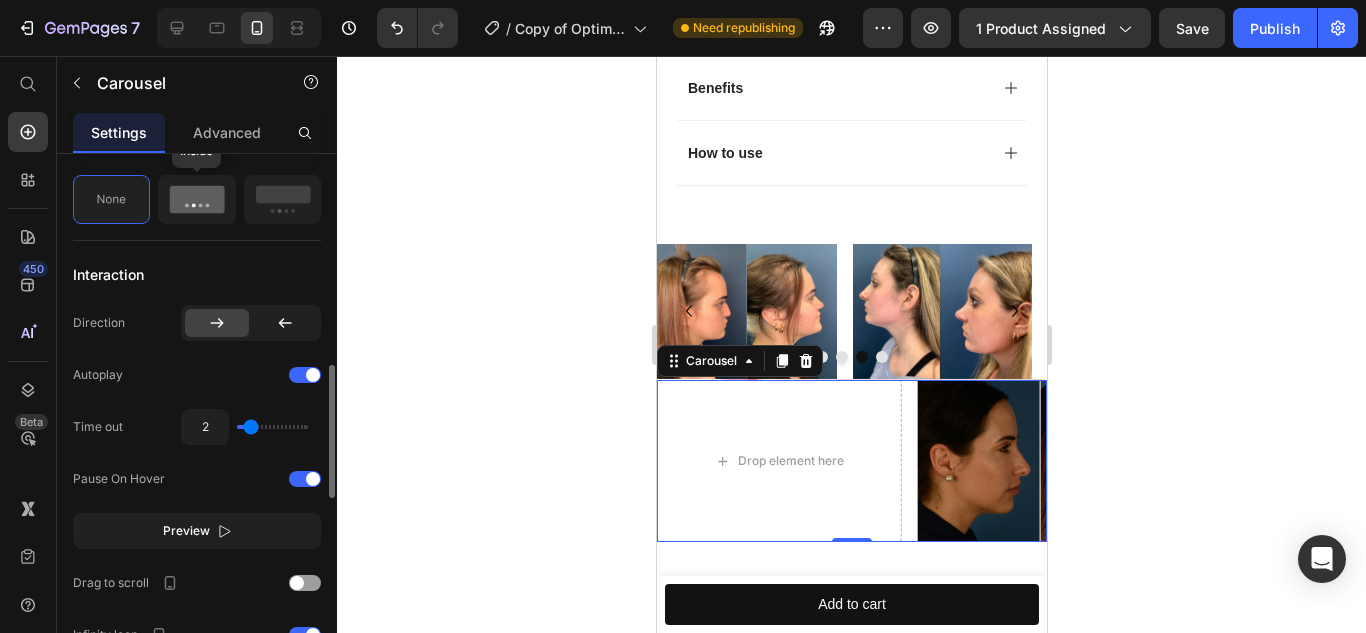 click 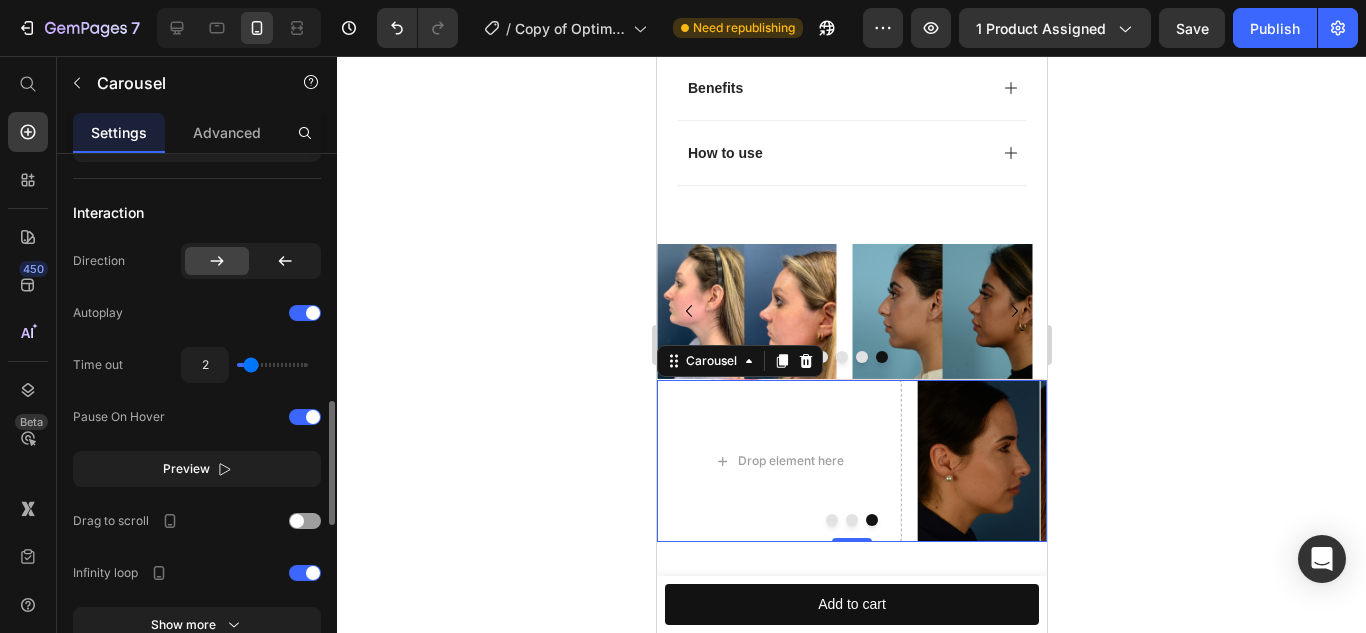 scroll, scrollTop: 1066, scrollLeft: 0, axis: vertical 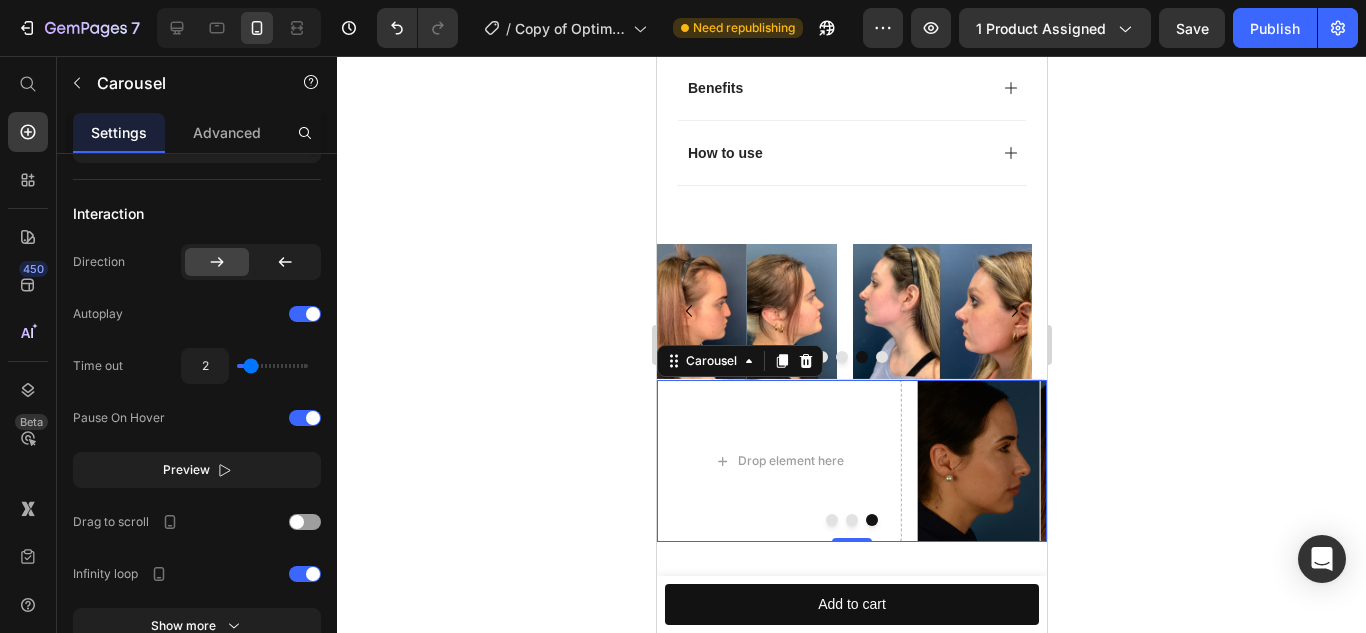 click at bounding box center [831, 520] 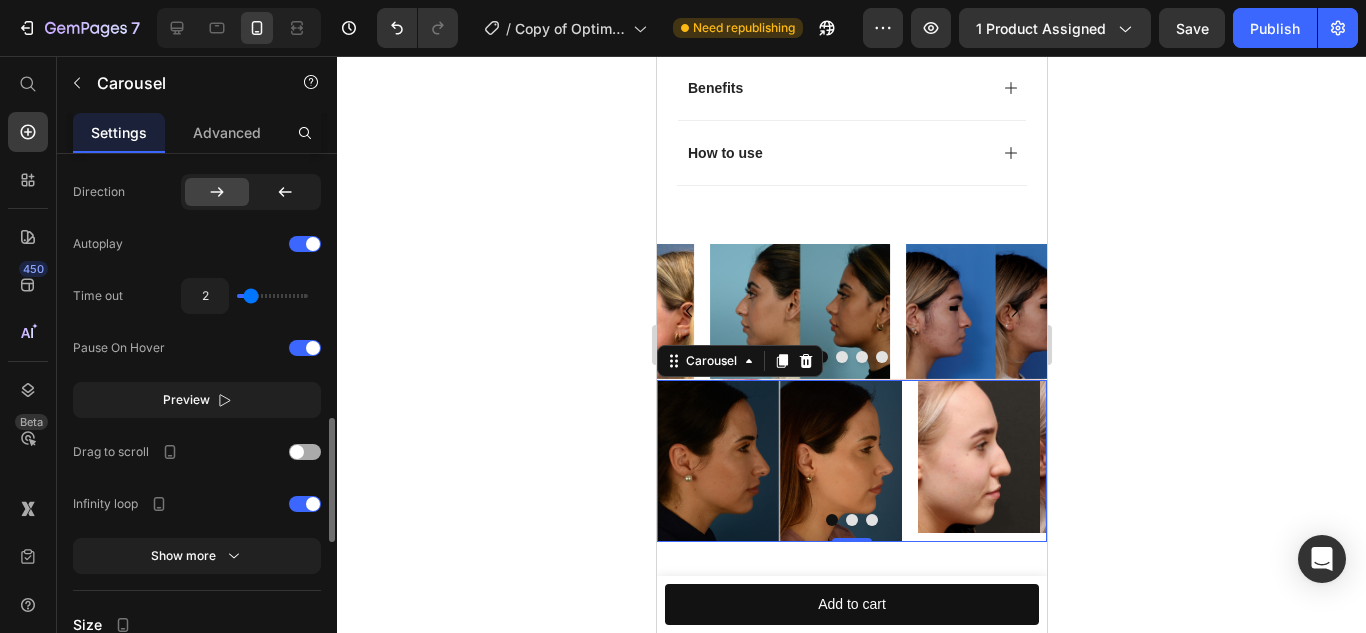 scroll, scrollTop: 1137, scrollLeft: 0, axis: vertical 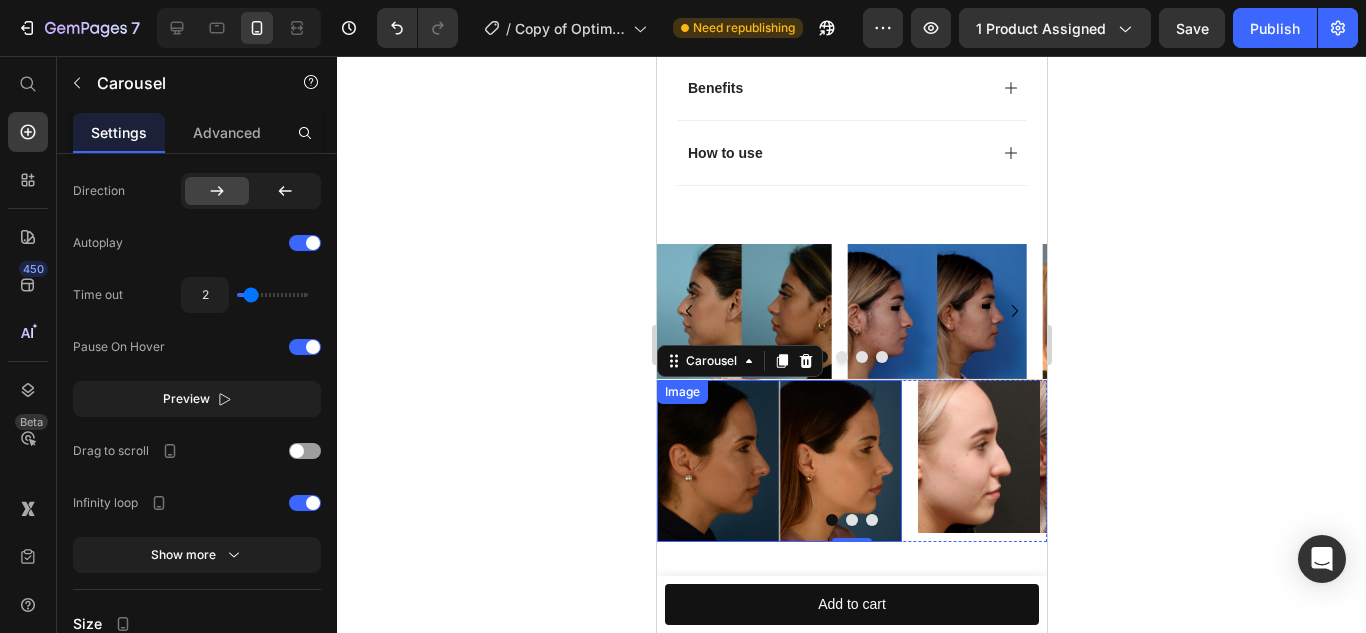 click at bounding box center (778, 461) 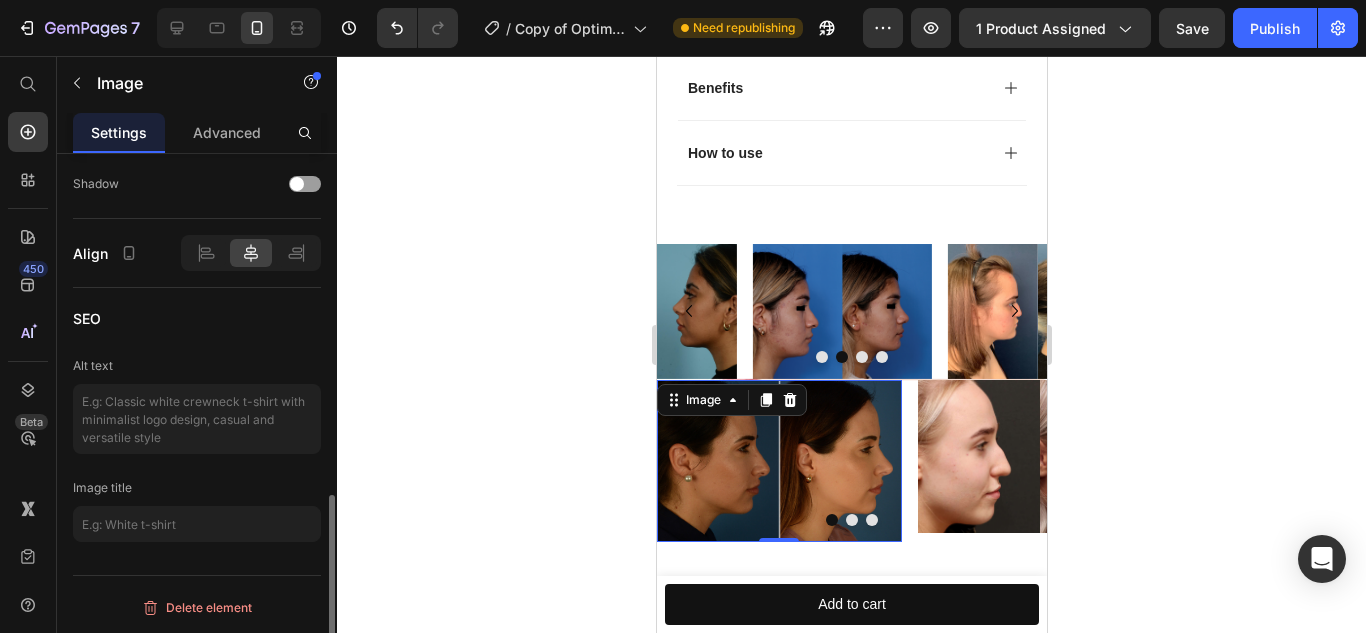scroll, scrollTop: 0, scrollLeft: 0, axis: both 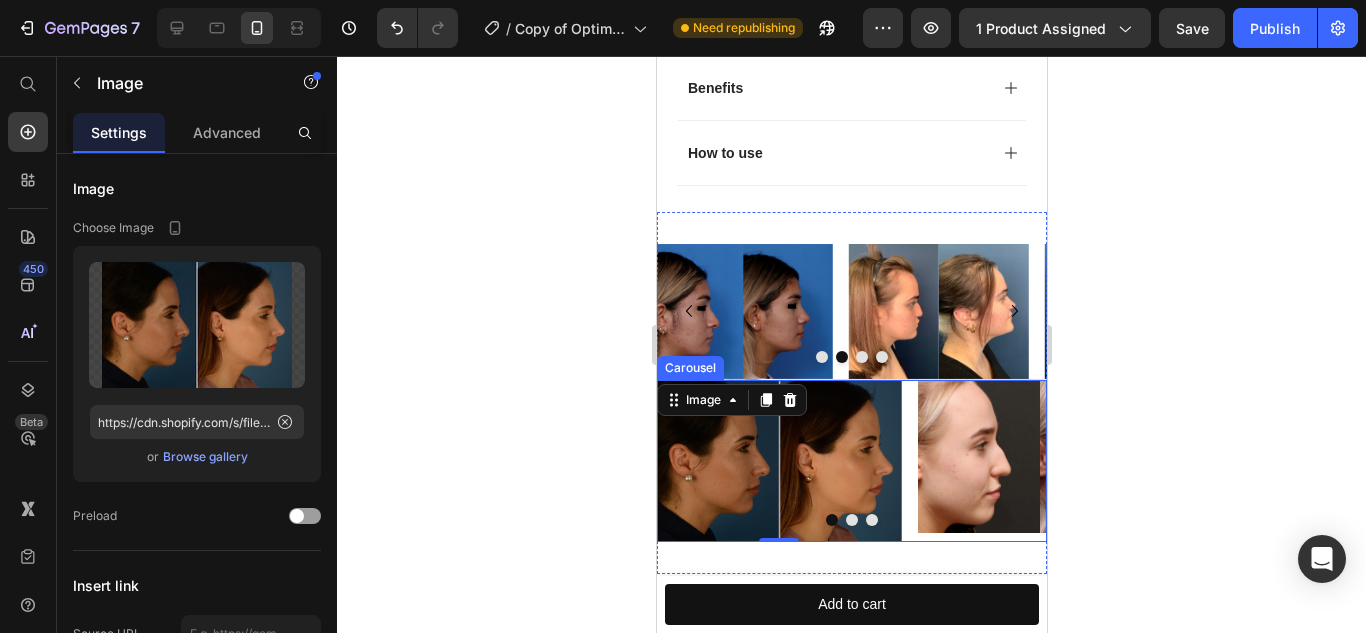 click at bounding box center [851, 520] 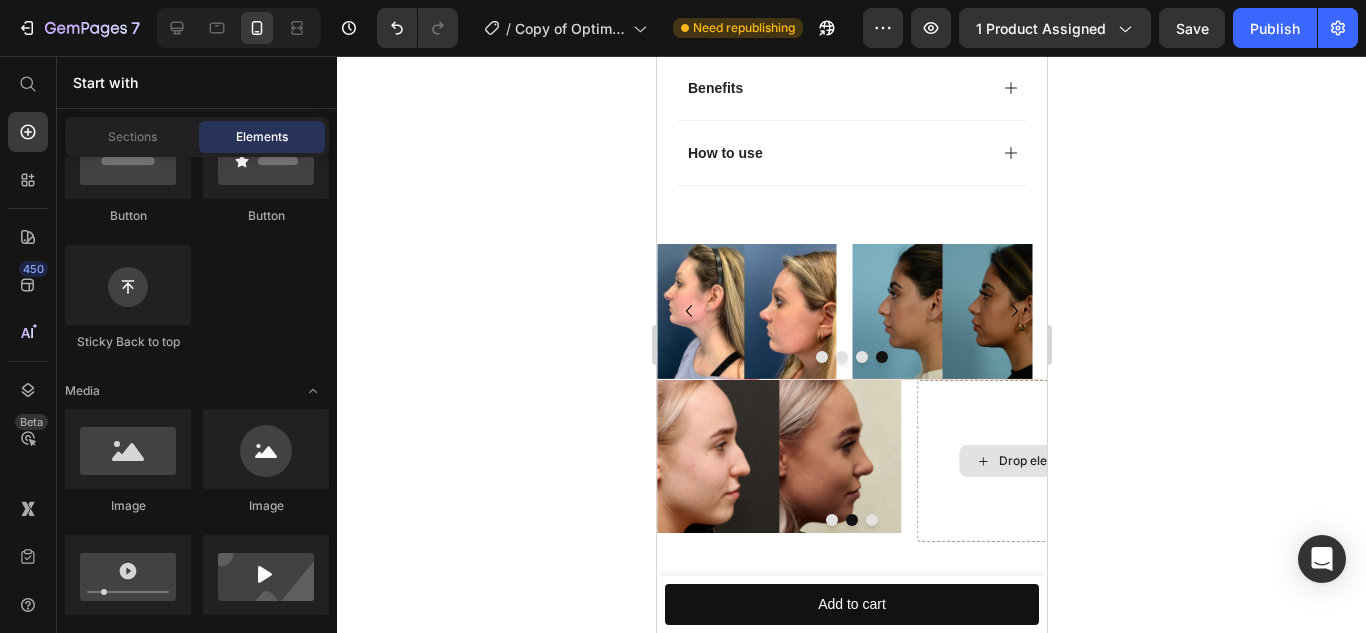 click 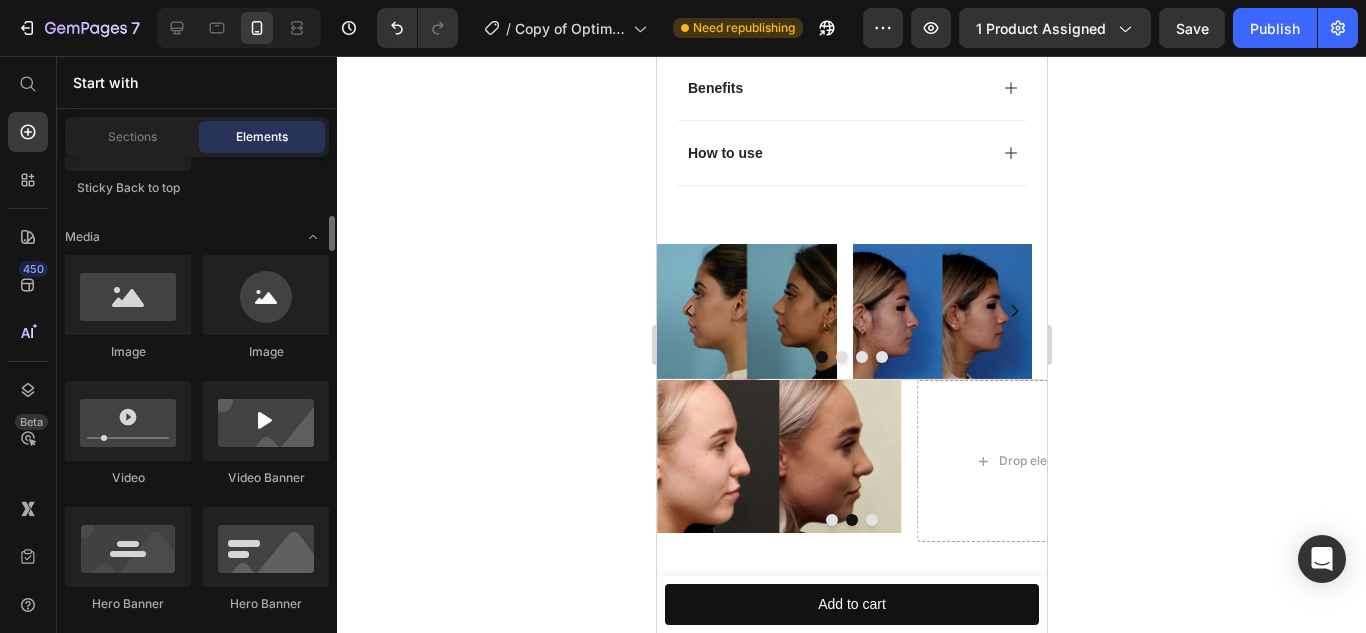 scroll, scrollTop: 689, scrollLeft: 0, axis: vertical 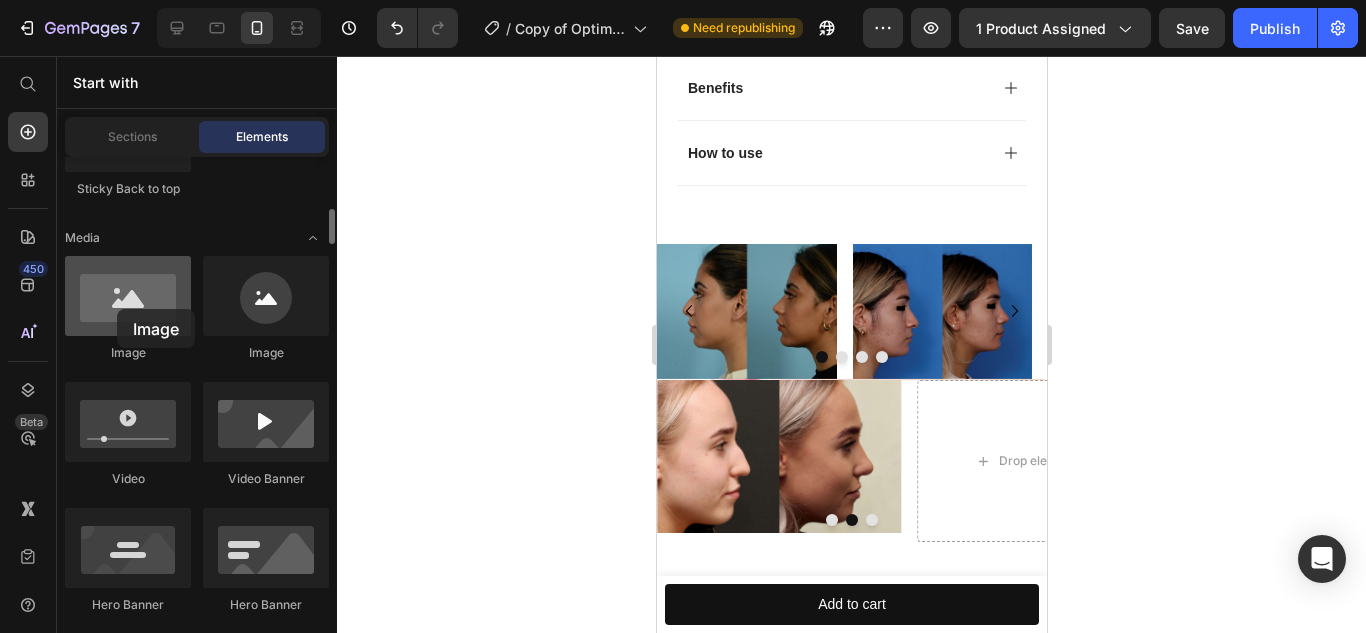 click at bounding box center (128, 296) 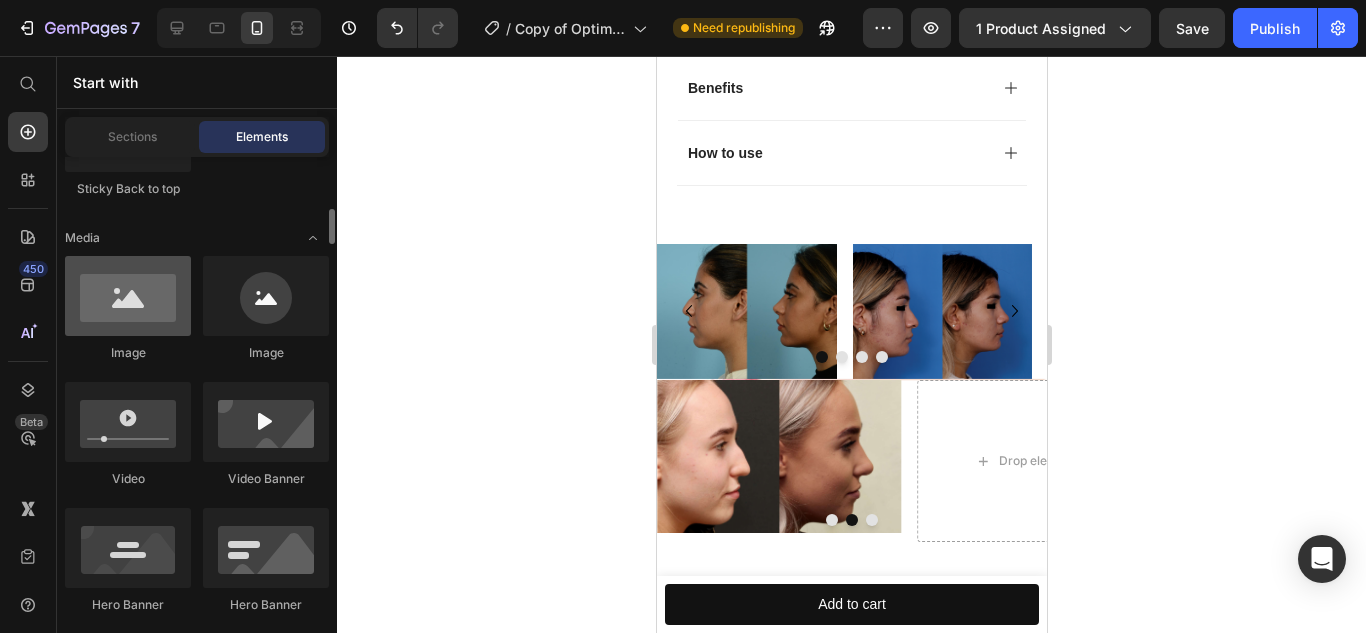 click at bounding box center [128, 296] 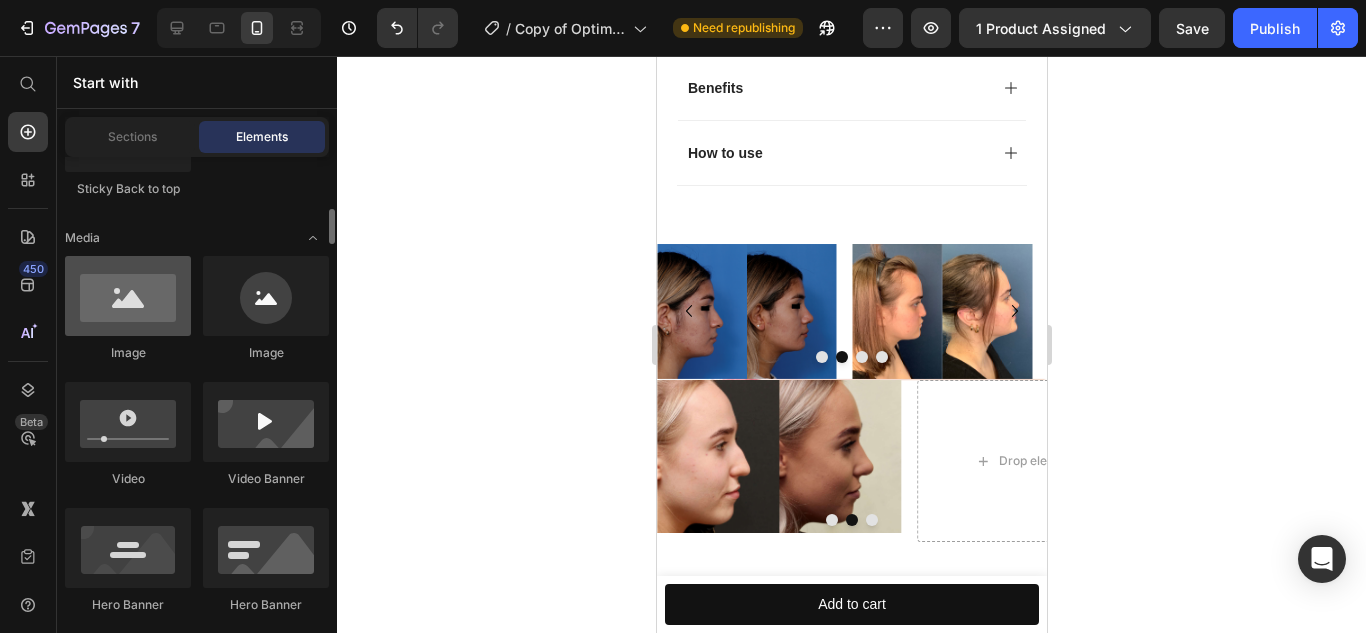 click at bounding box center [128, 296] 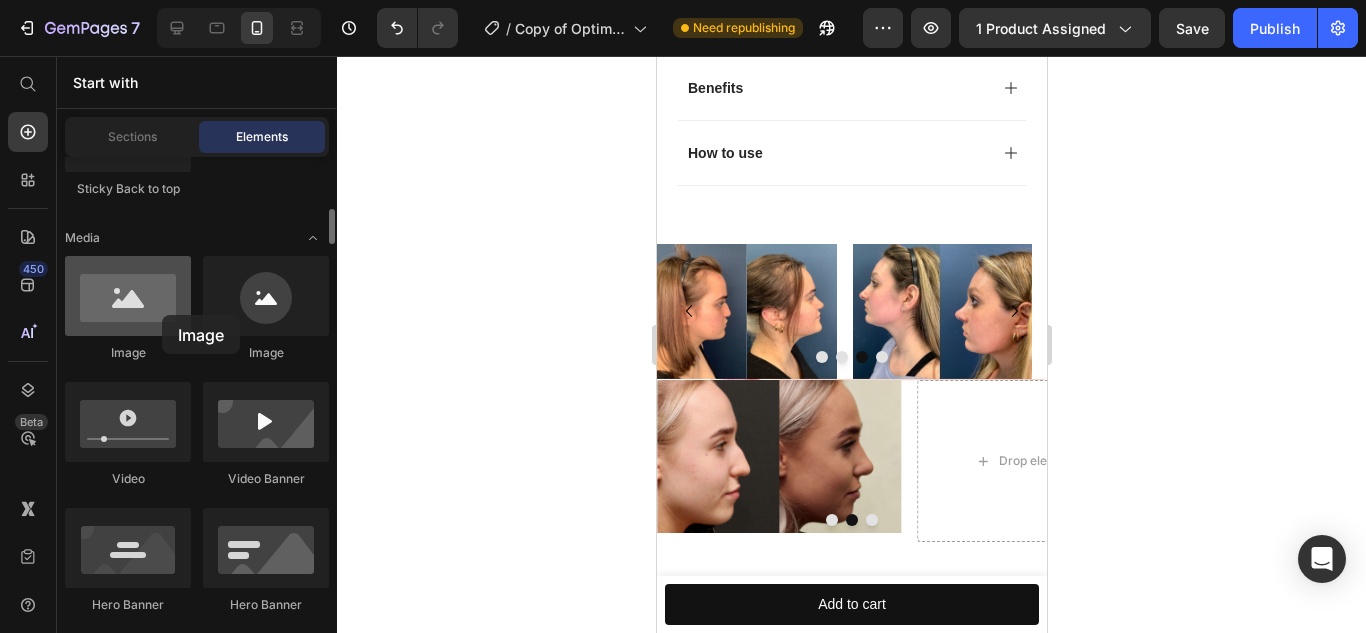 click at bounding box center (128, 296) 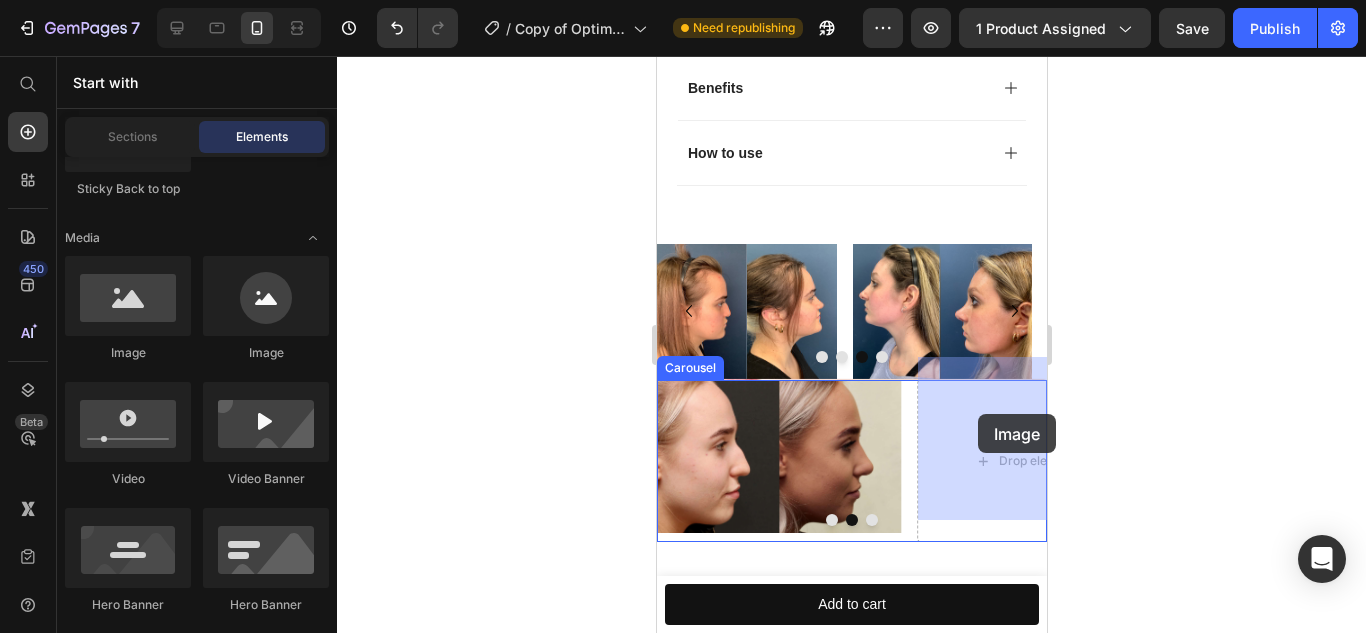 drag, startPoint x: 818, startPoint y: 371, endPoint x: 977, endPoint y: 414, distance: 164.71187 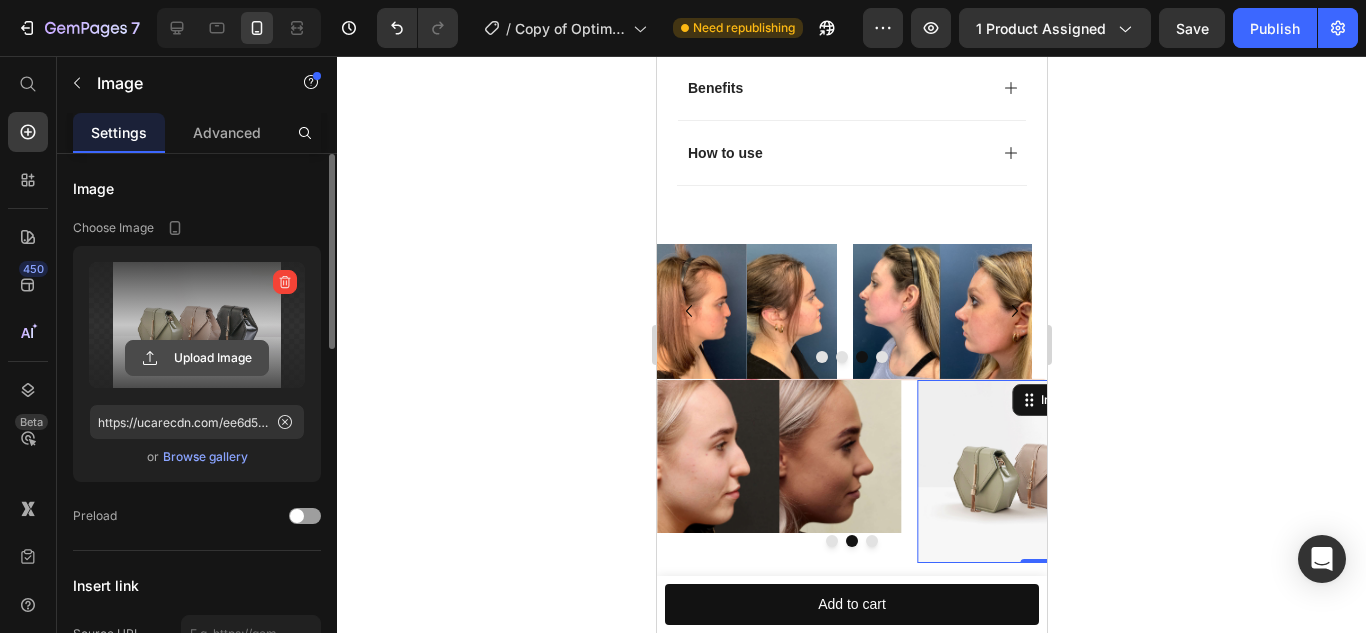 click 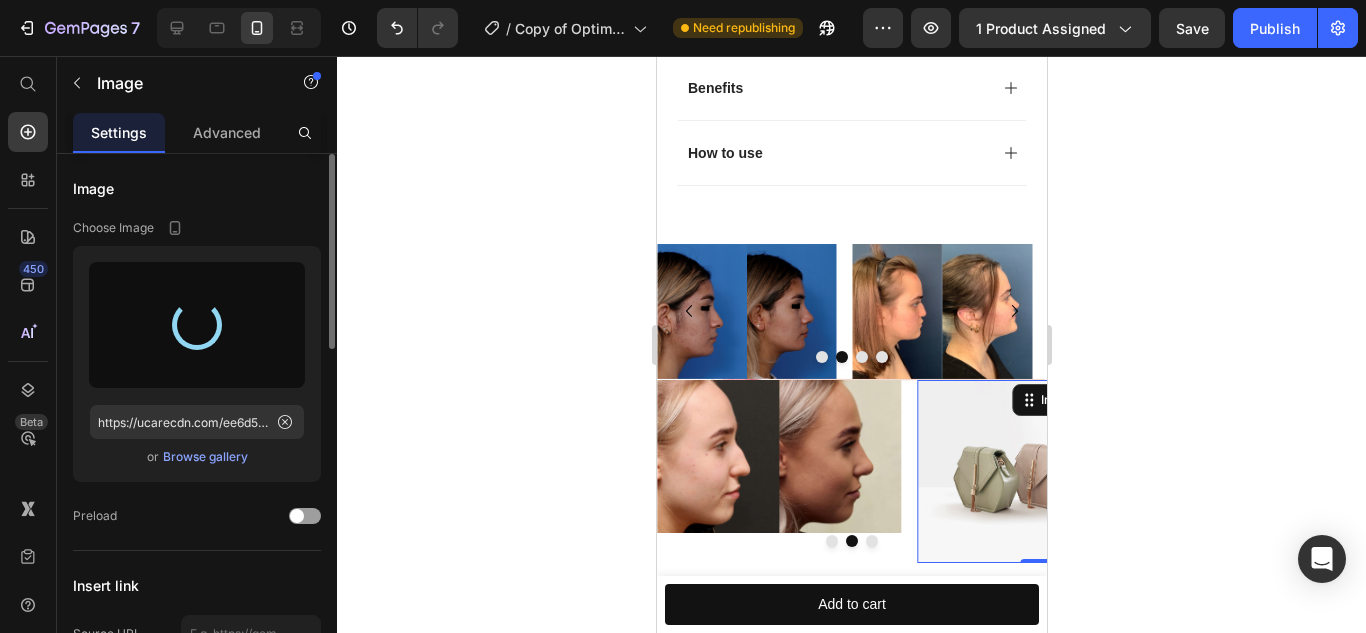 type on "https://cdn.shopify.com/s/files/1/0616/1016/4287/files/gempages_573168530048943329-f77fa007-0692-4a90-b45d-386be5226cdc.jpg" 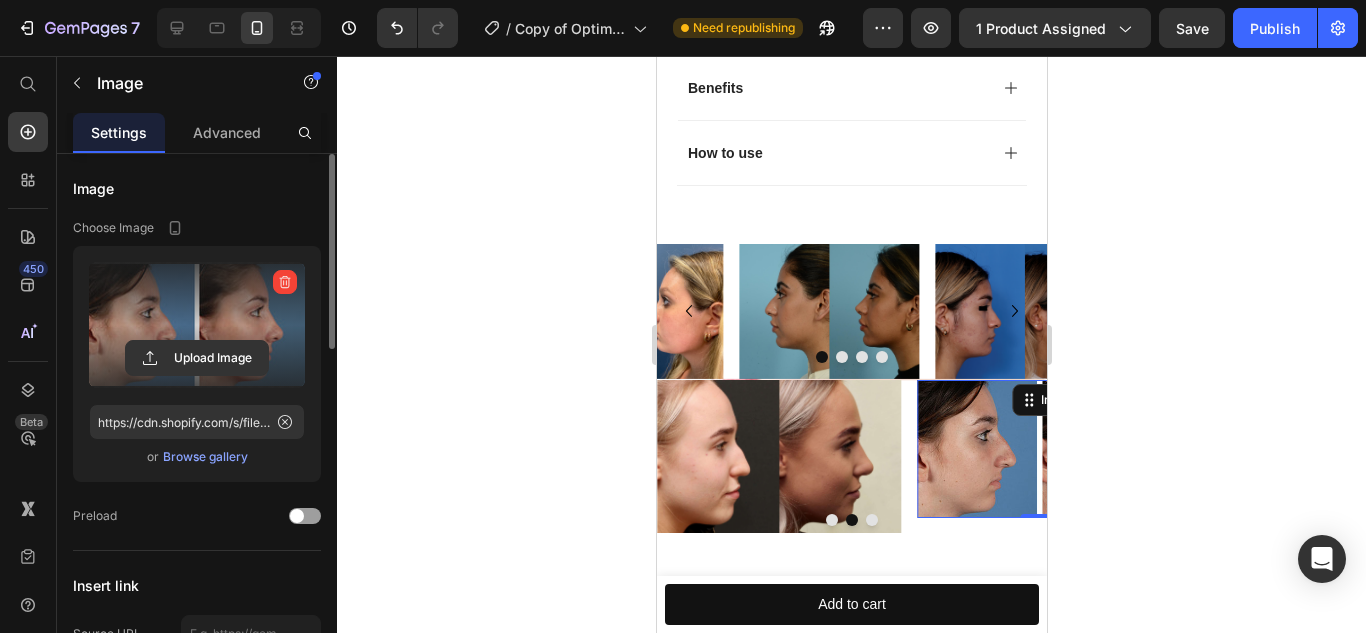 click at bounding box center (1039, 449) 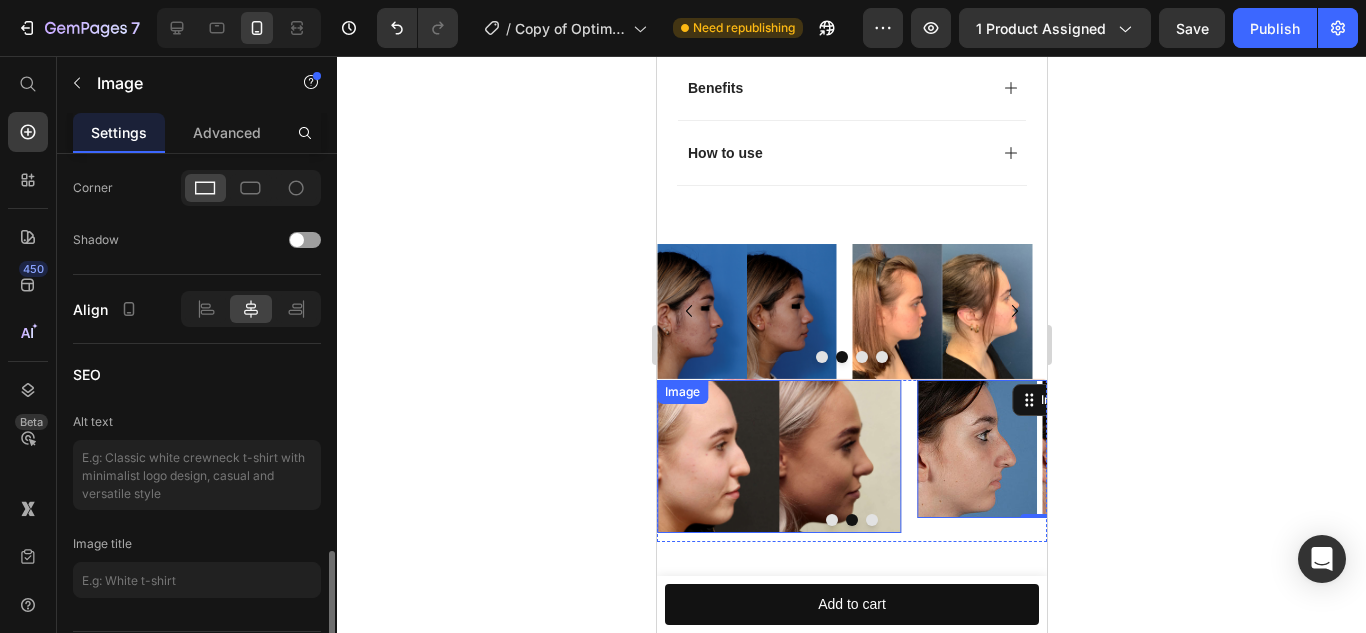 scroll, scrollTop: 935, scrollLeft: 0, axis: vertical 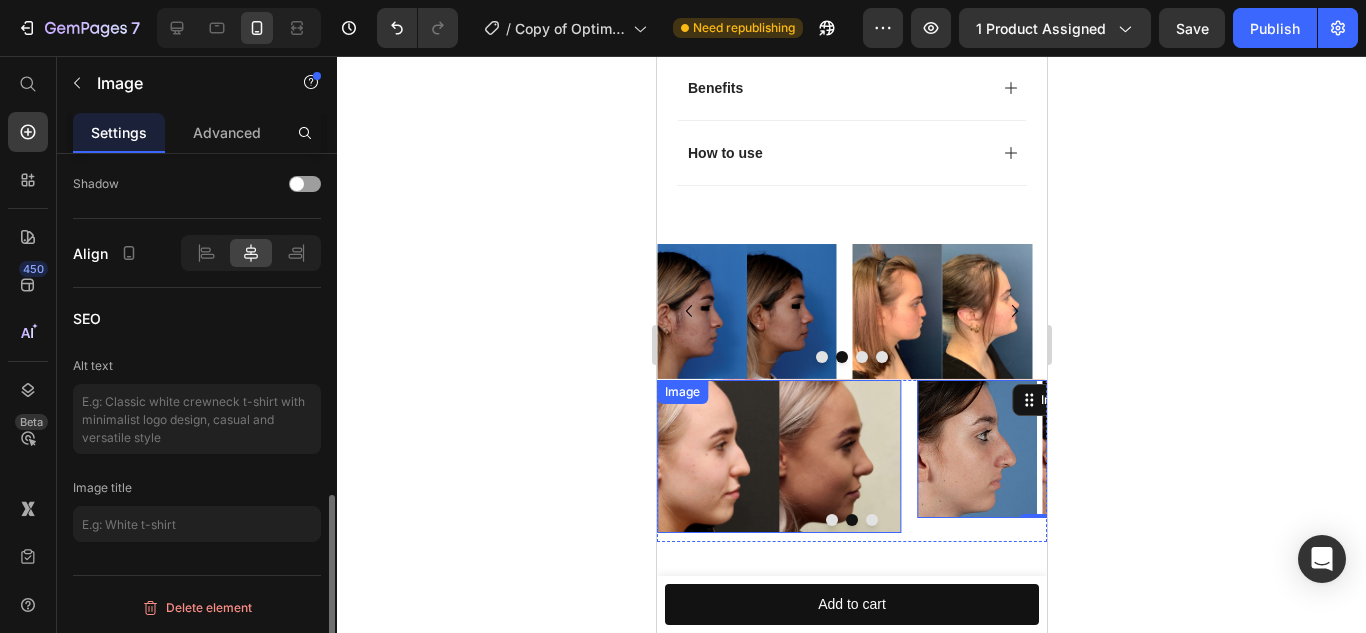 click at bounding box center (778, 456) 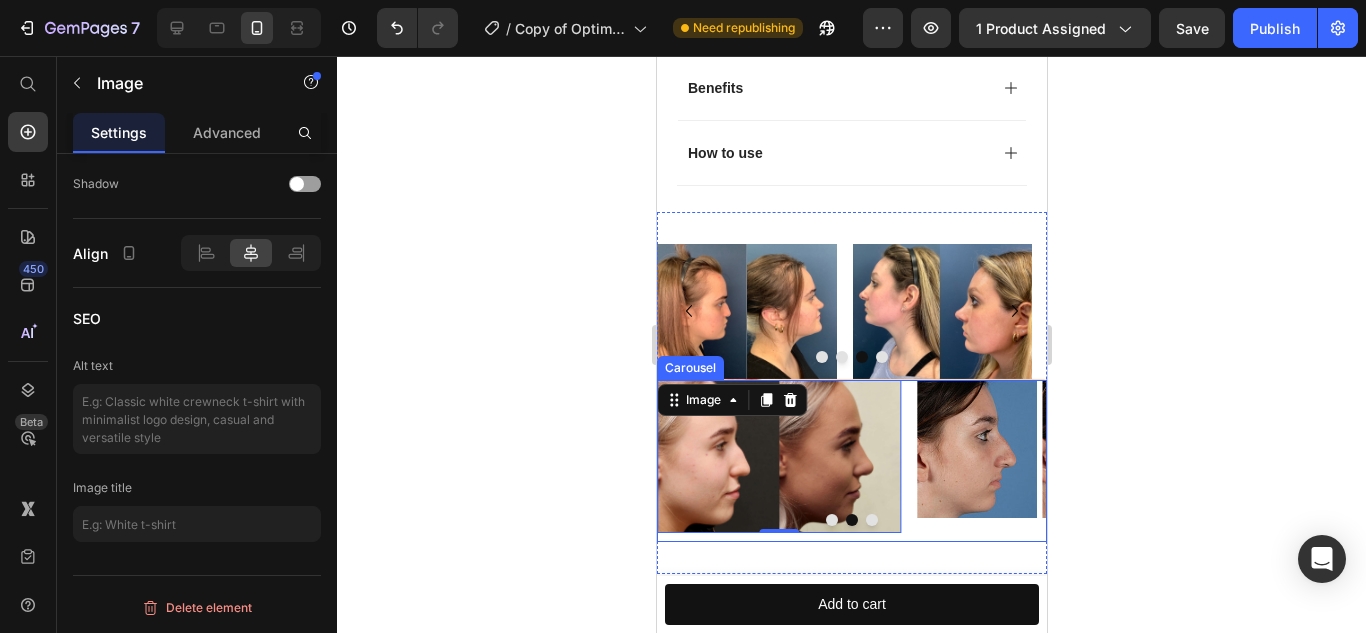 click on "Image" at bounding box center [1039, 461] 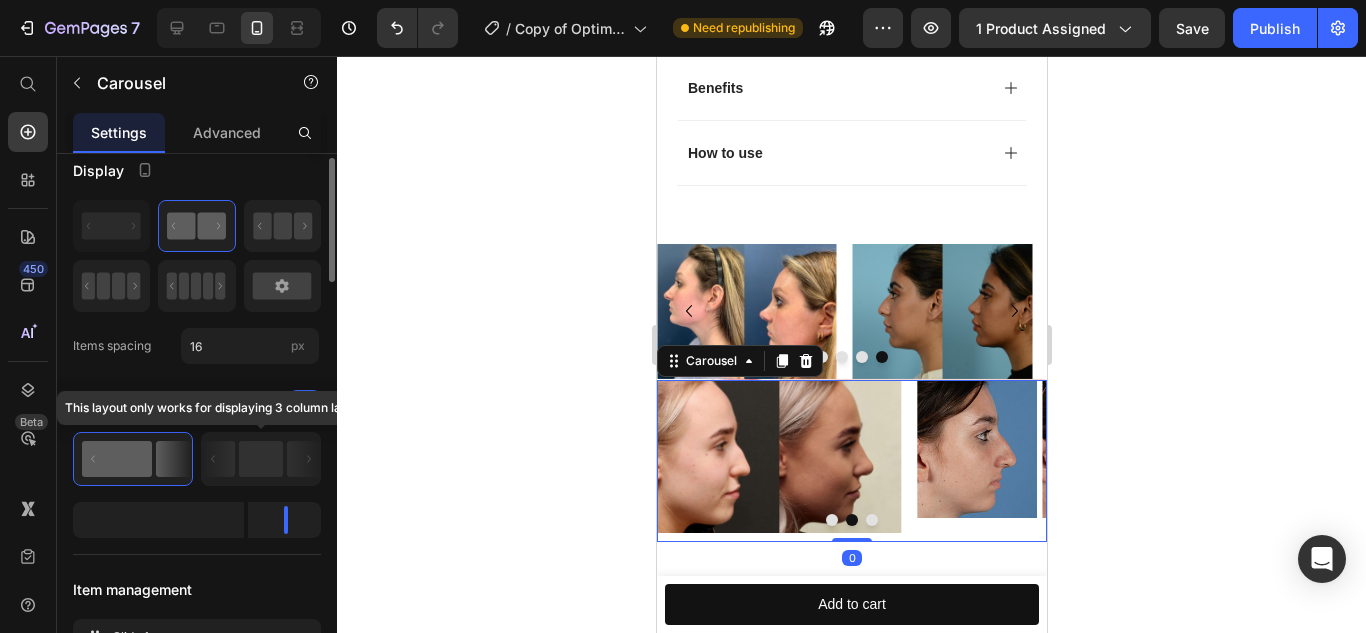 scroll, scrollTop: 0, scrollLeft: 0, axis: both 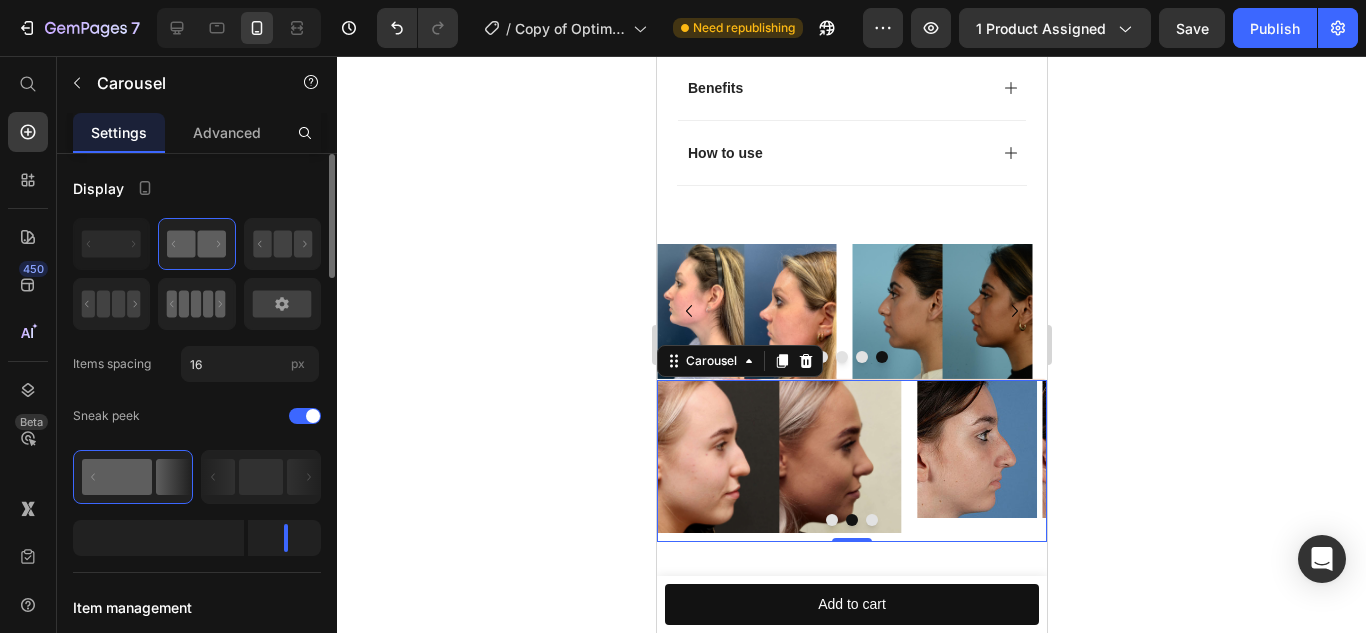 click 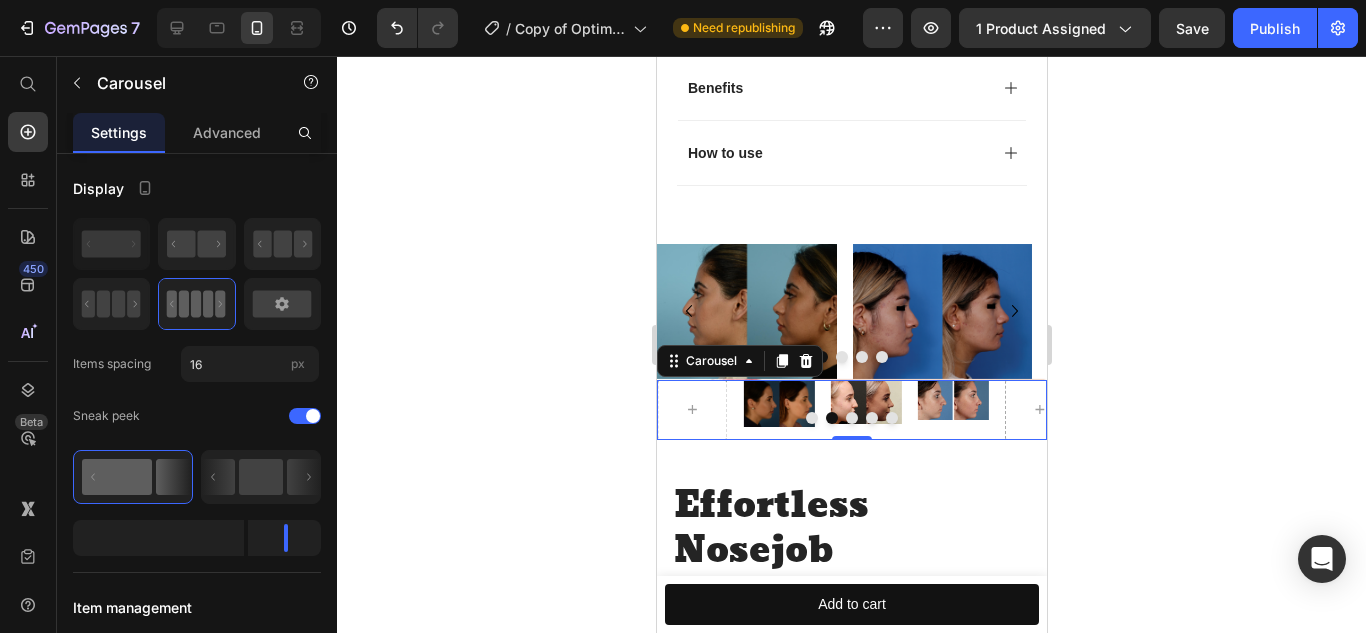 click 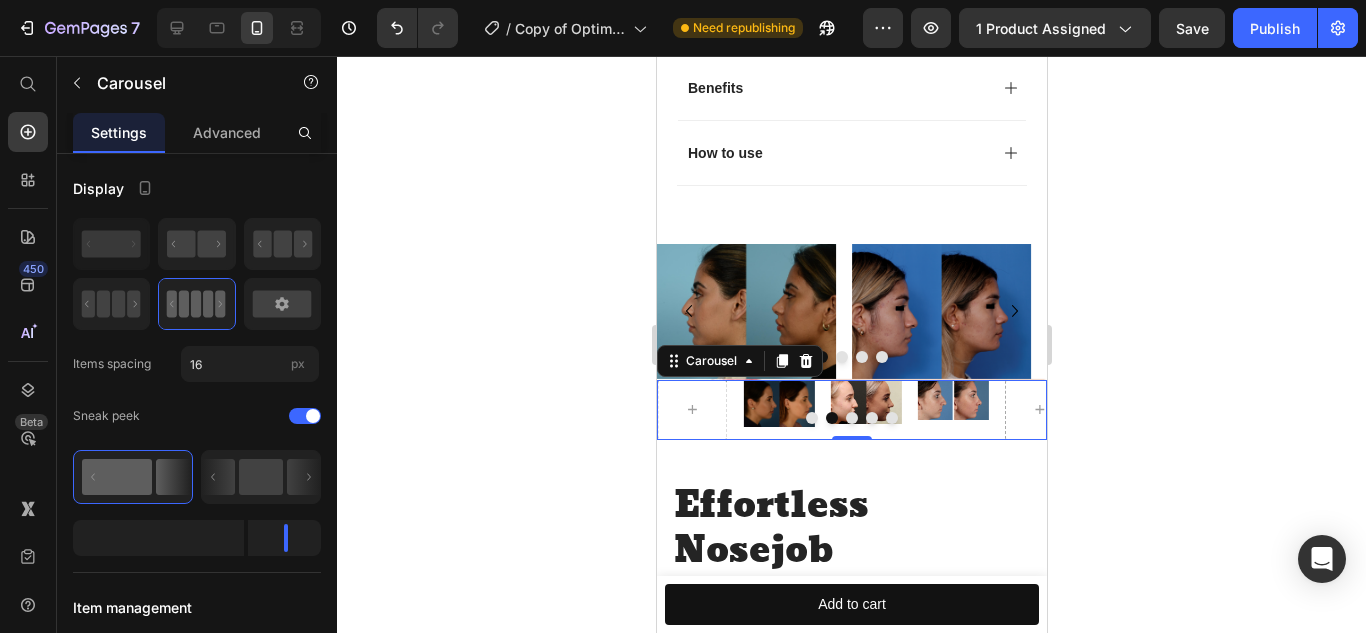 click 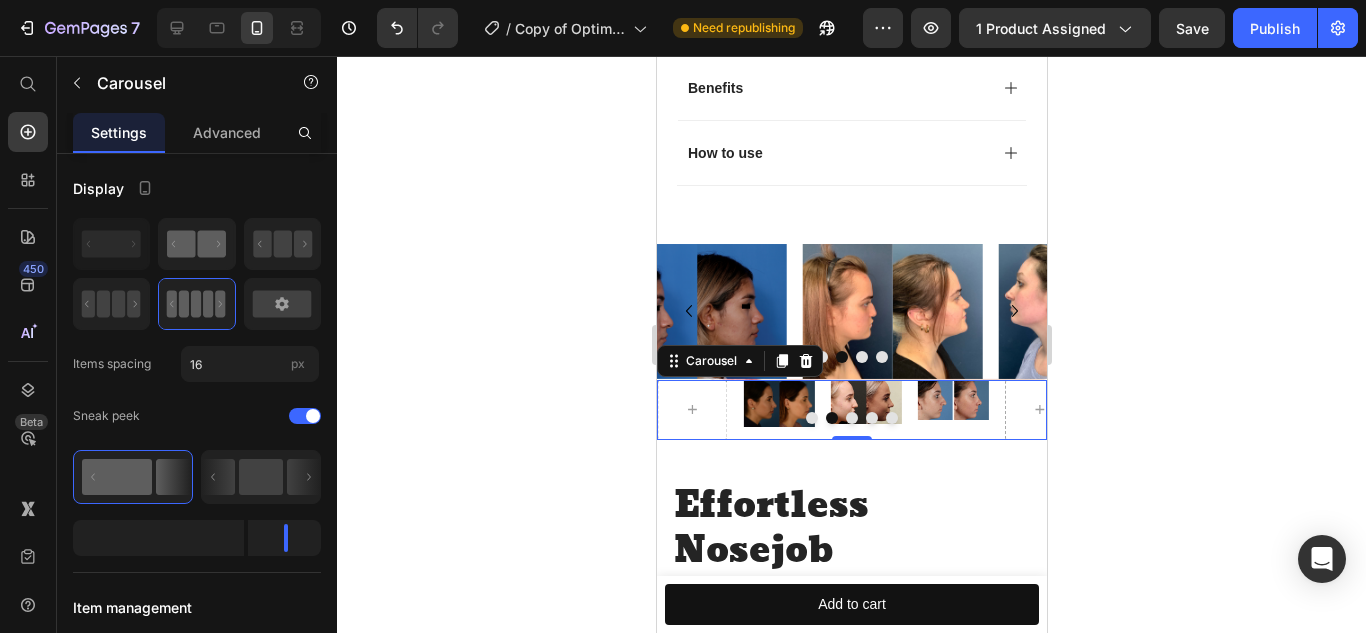 click 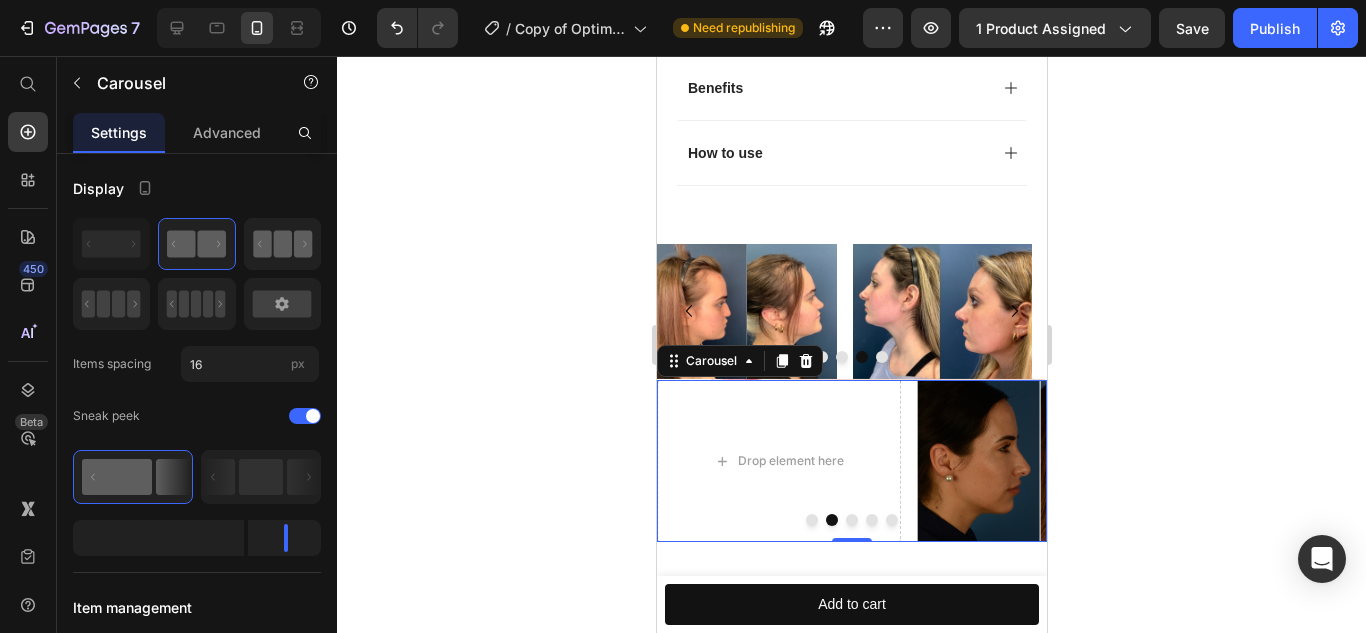 click 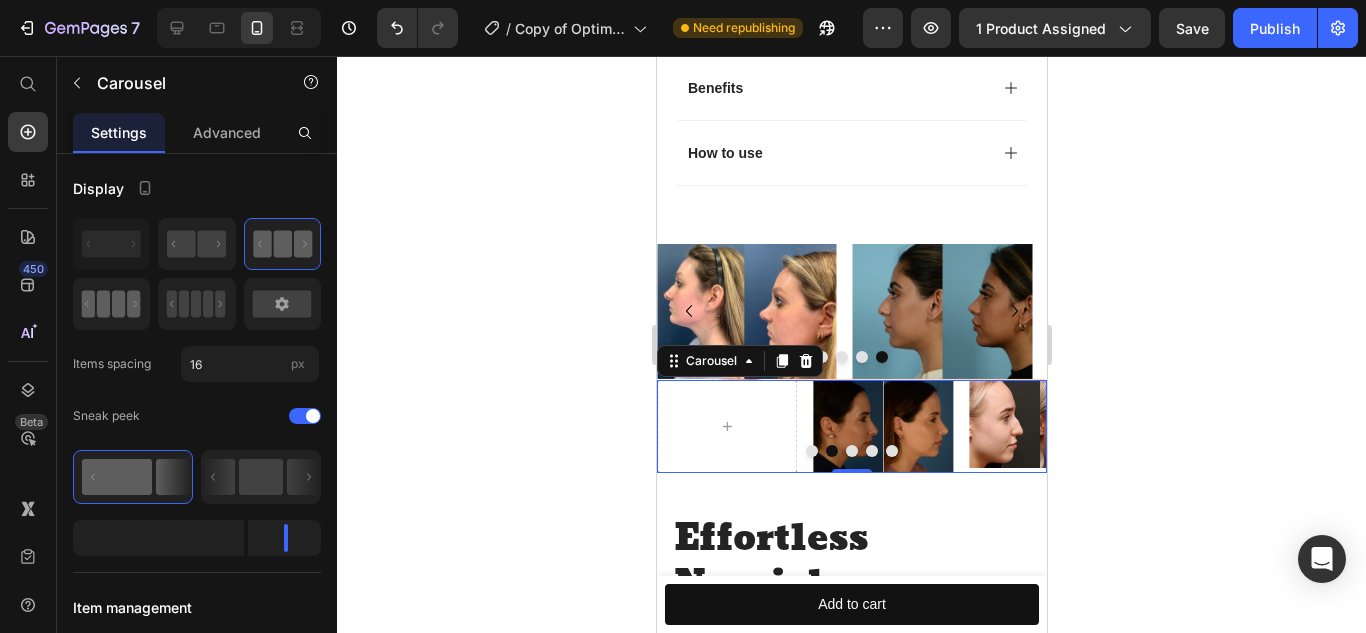 click 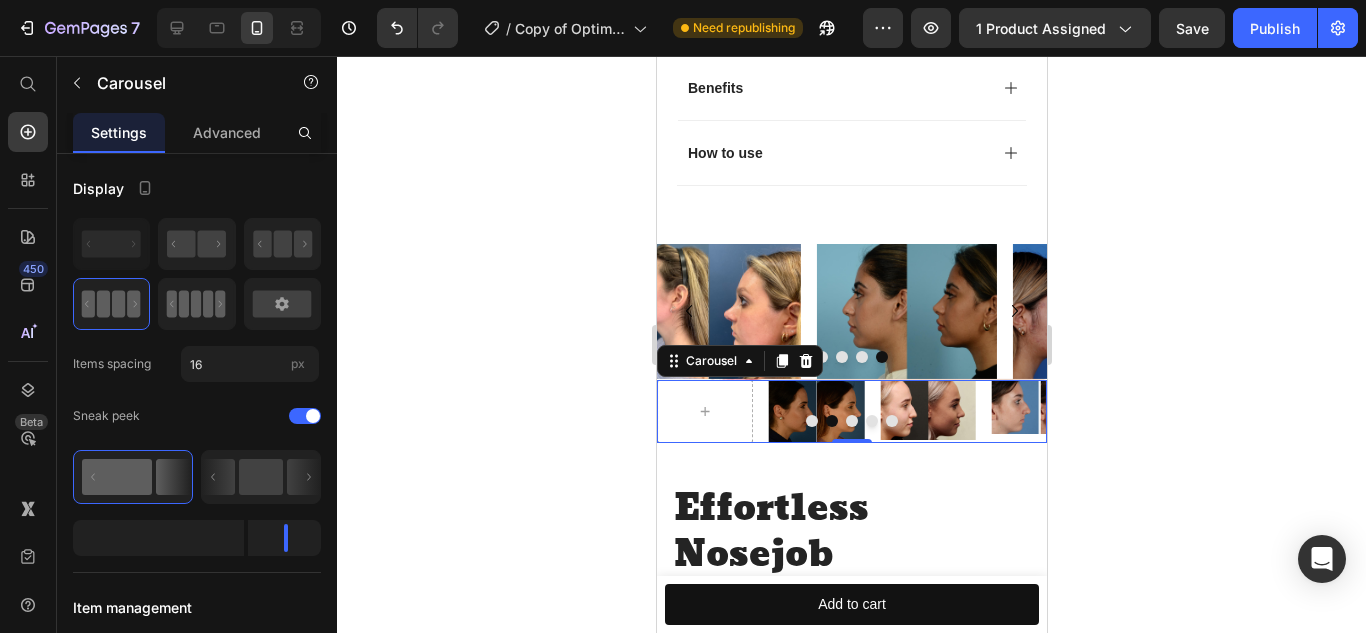click 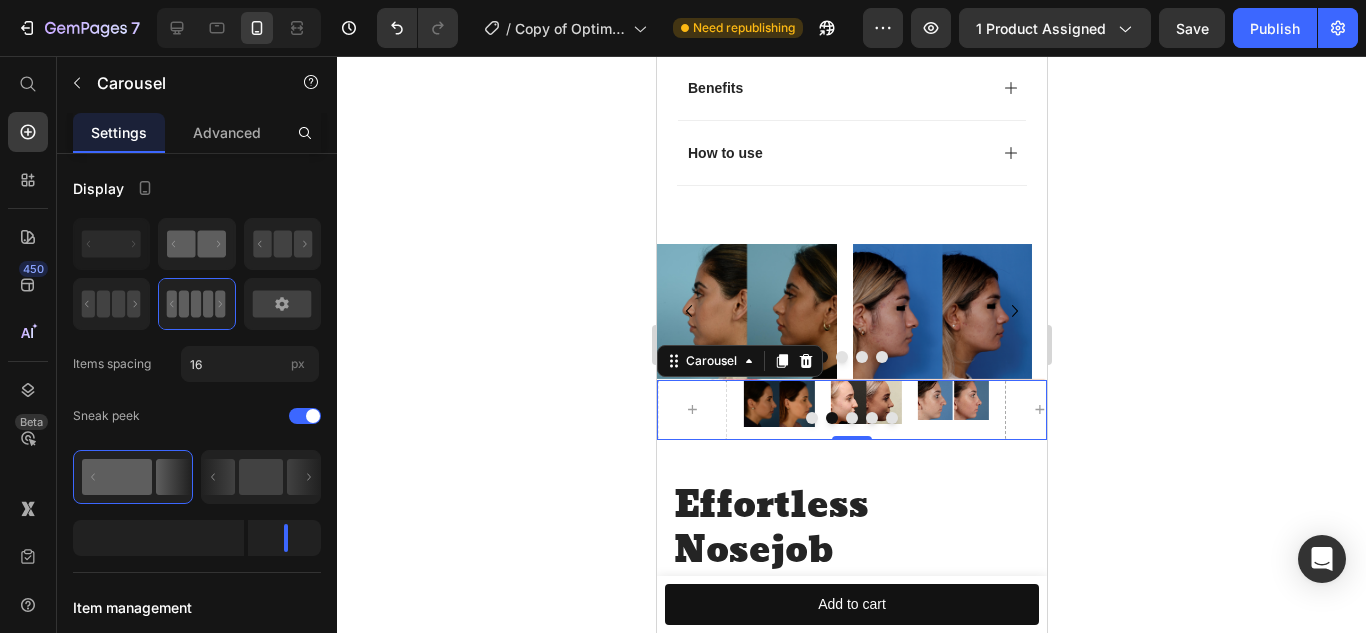 click 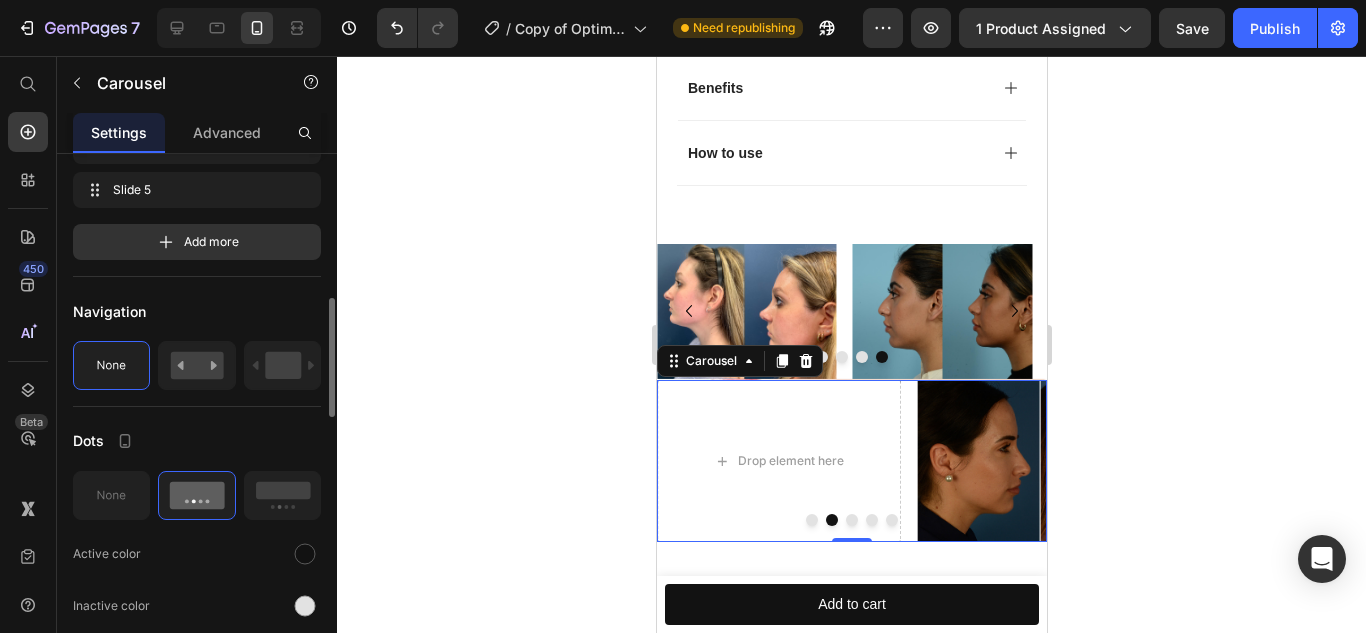 scroll, scrollTop: 642, scrollLeft: 0, axis: vertical 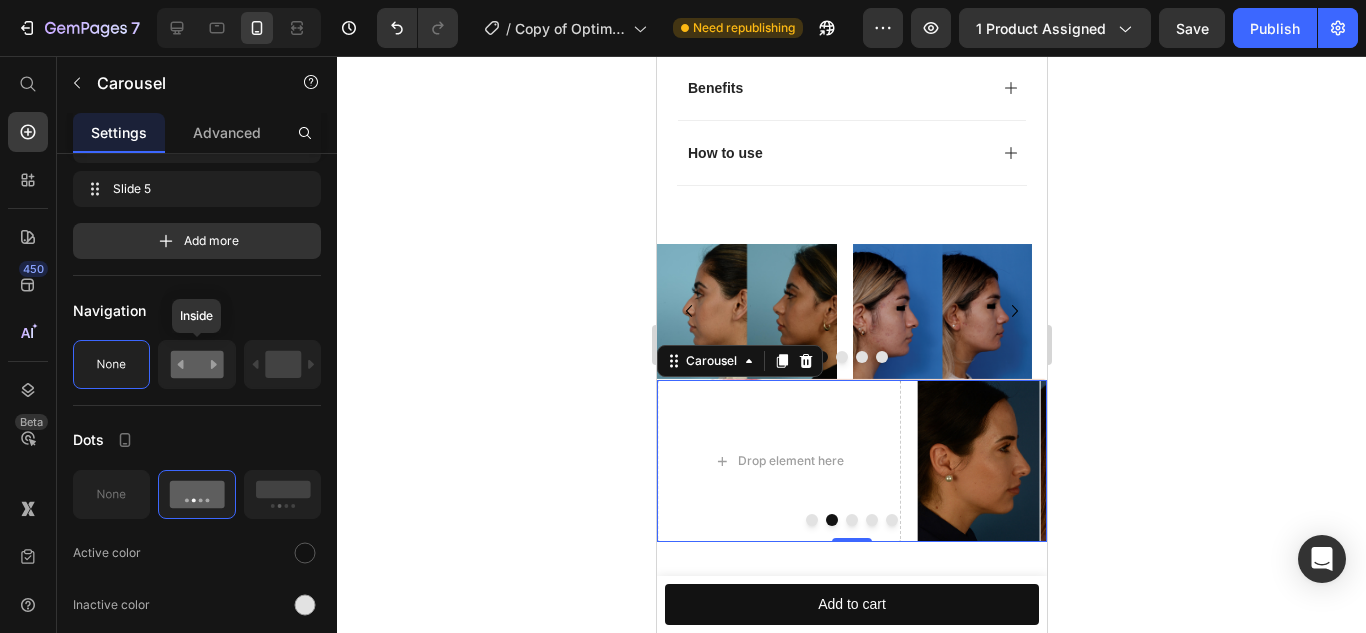 click 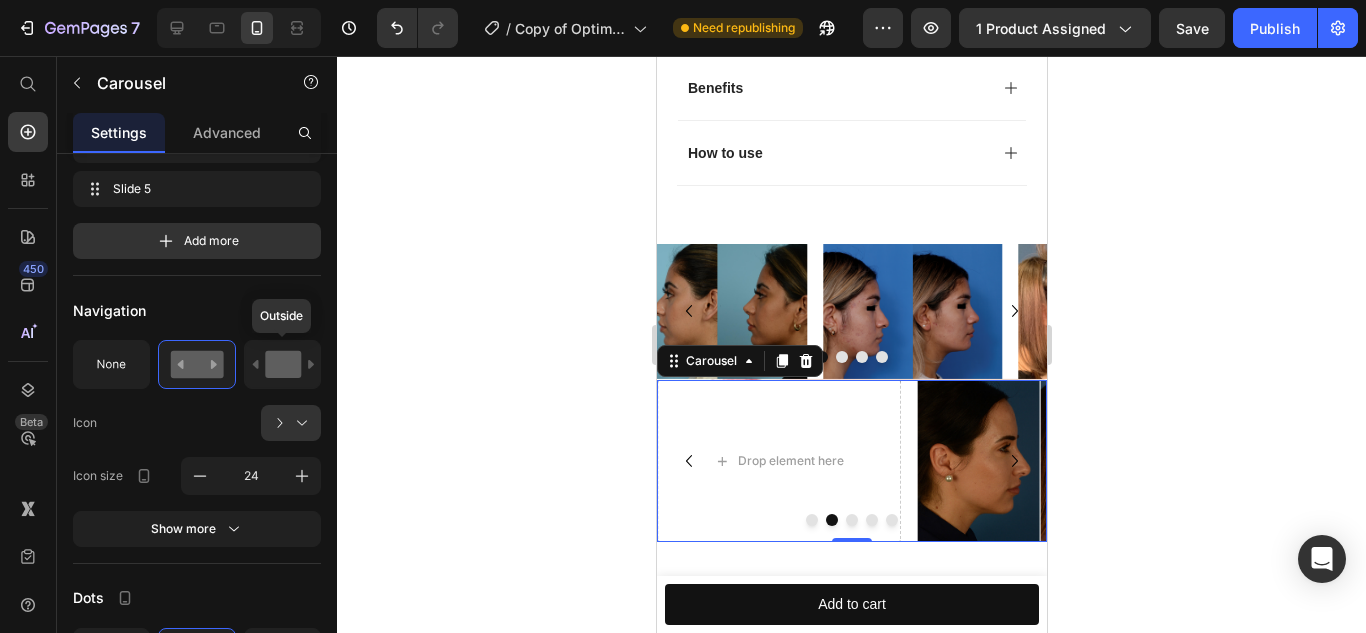 click 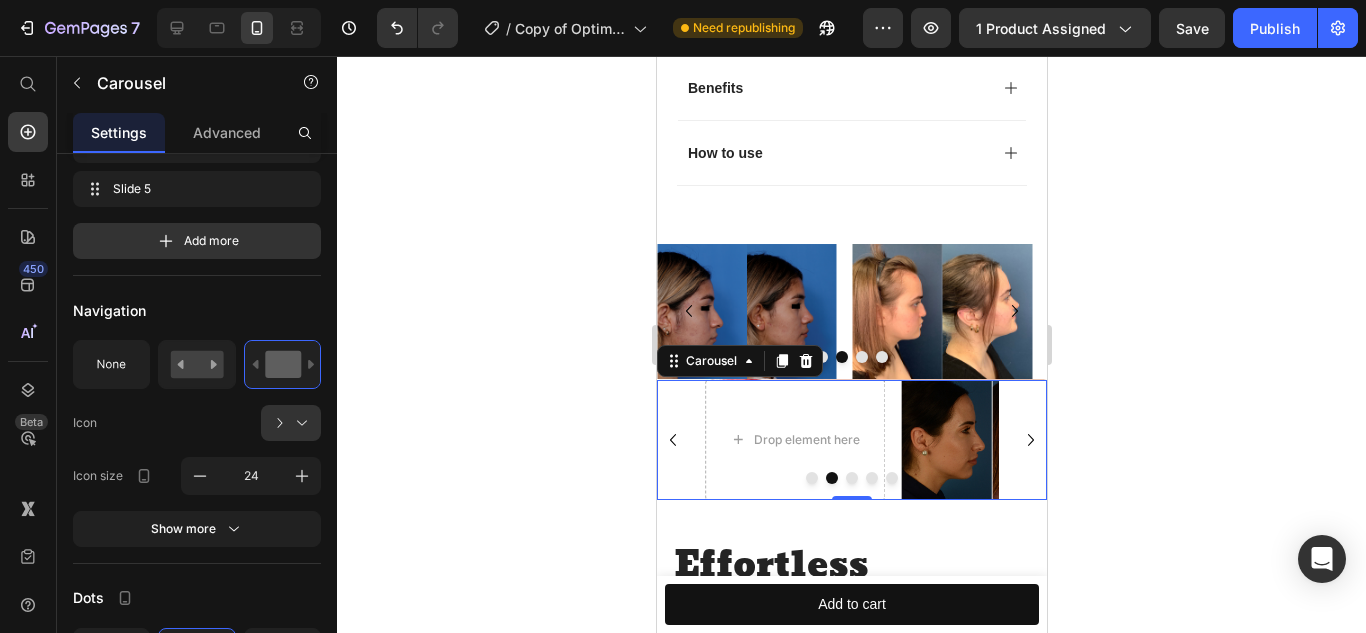 click 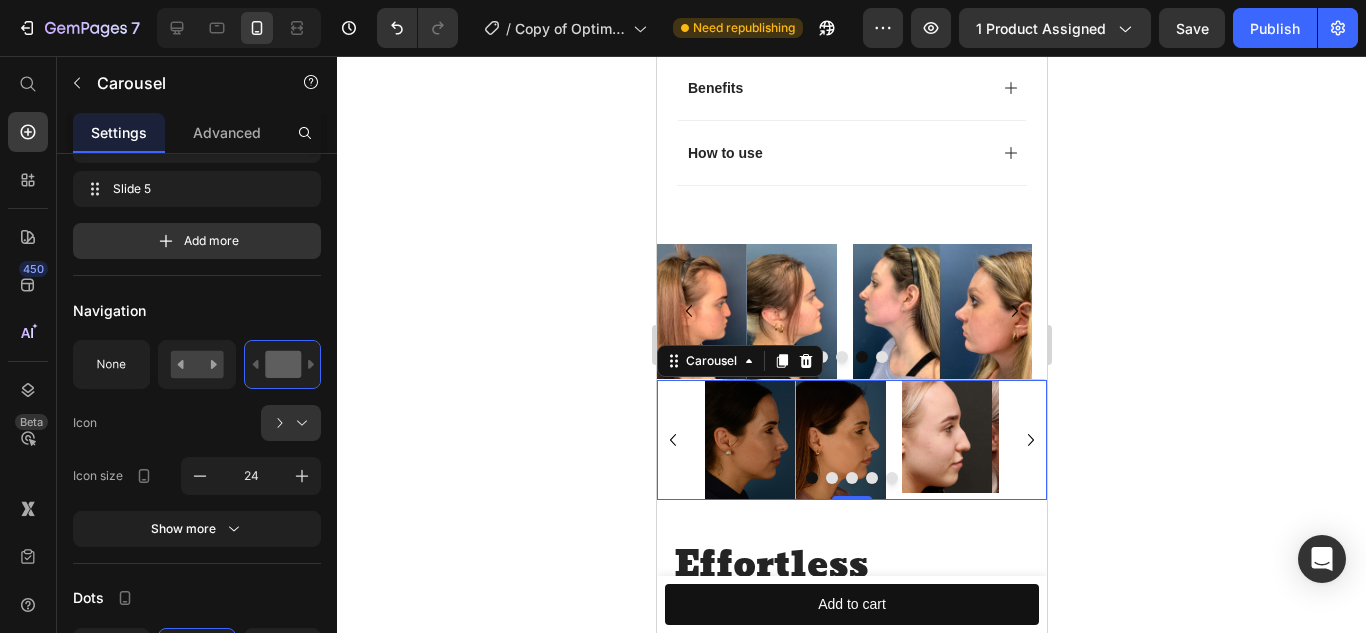 click 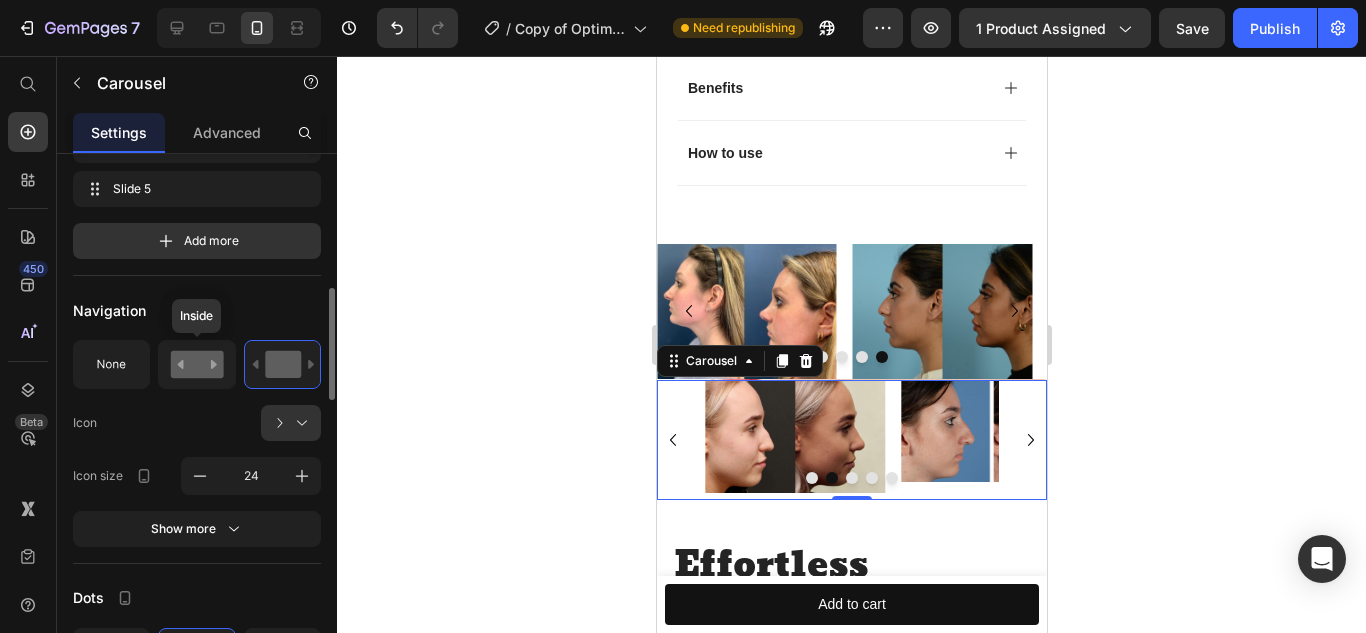 click 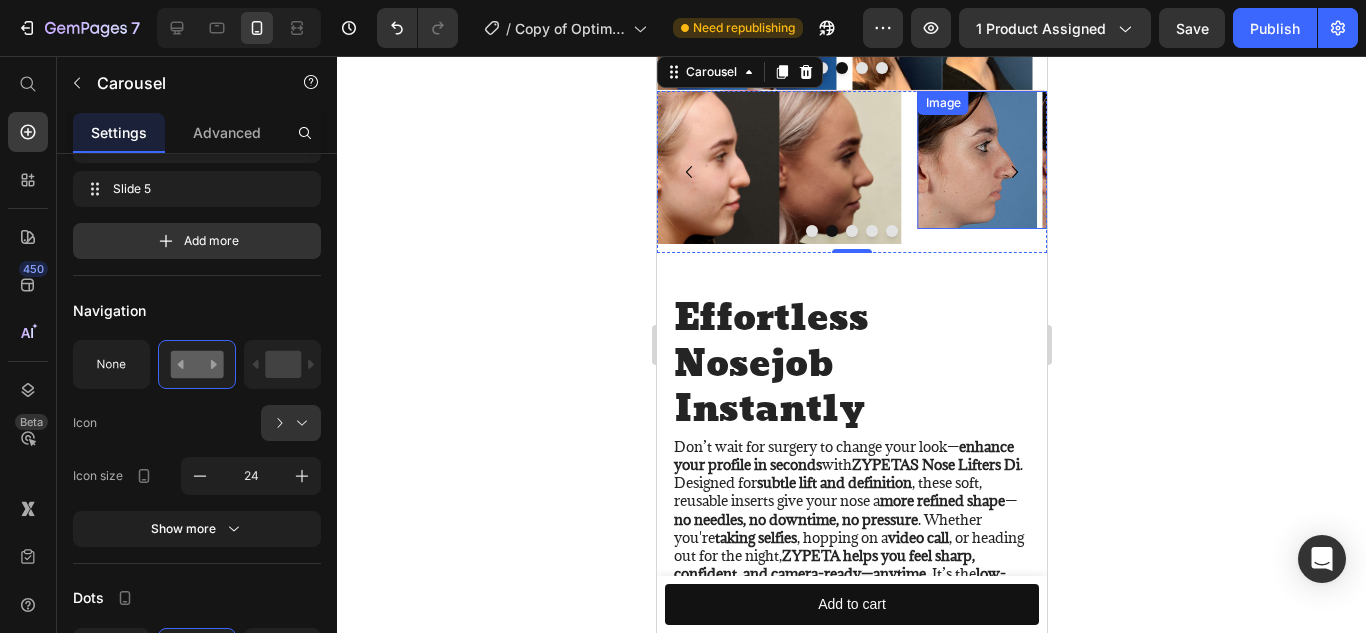 scroll, scrollTop: 1971, scrollLeft: 0, axis: vertical 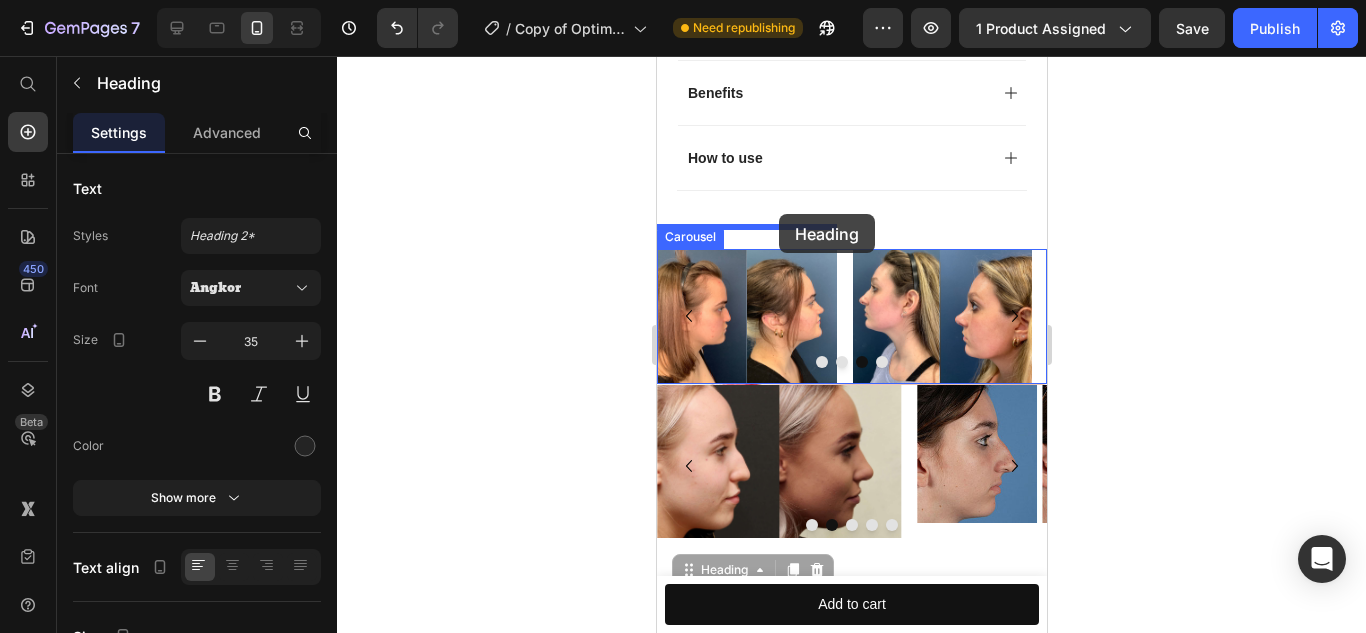 drag, startPoint x: 798, startPoint y: 338, endPoint x: 777, endPoint y: 214, distance: 125.765656 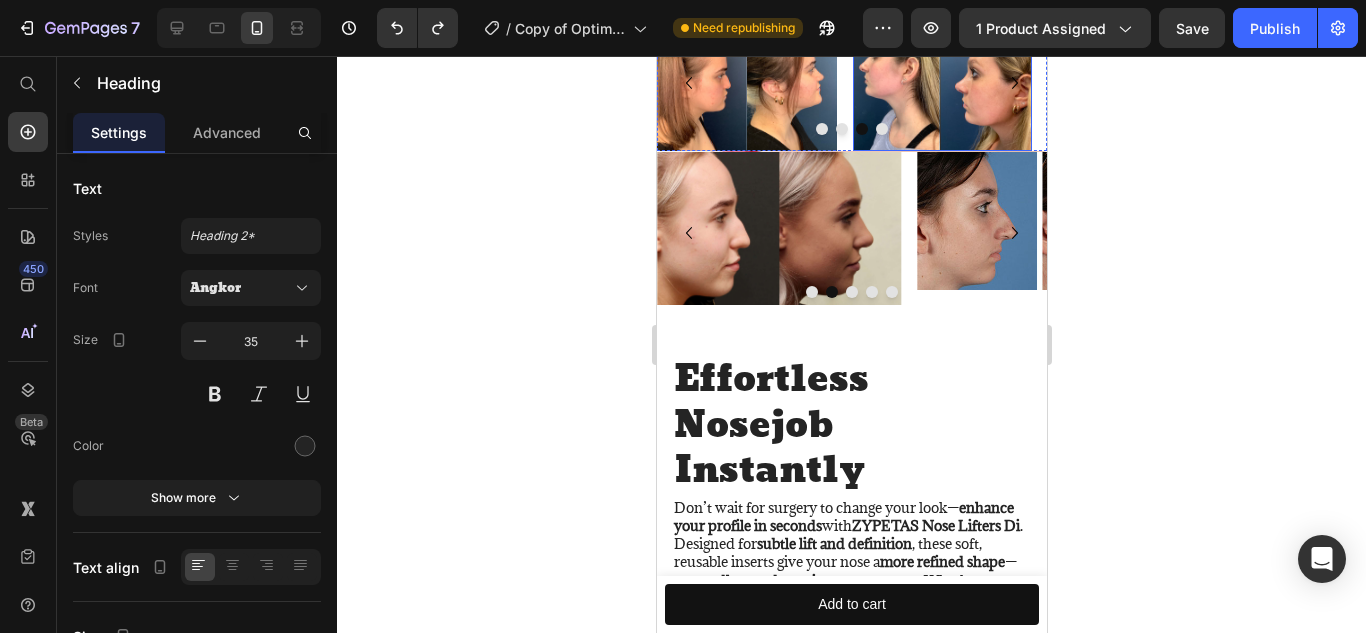 scroll, scrollTop: 1916, scrollLeft: 0, axis: vertical 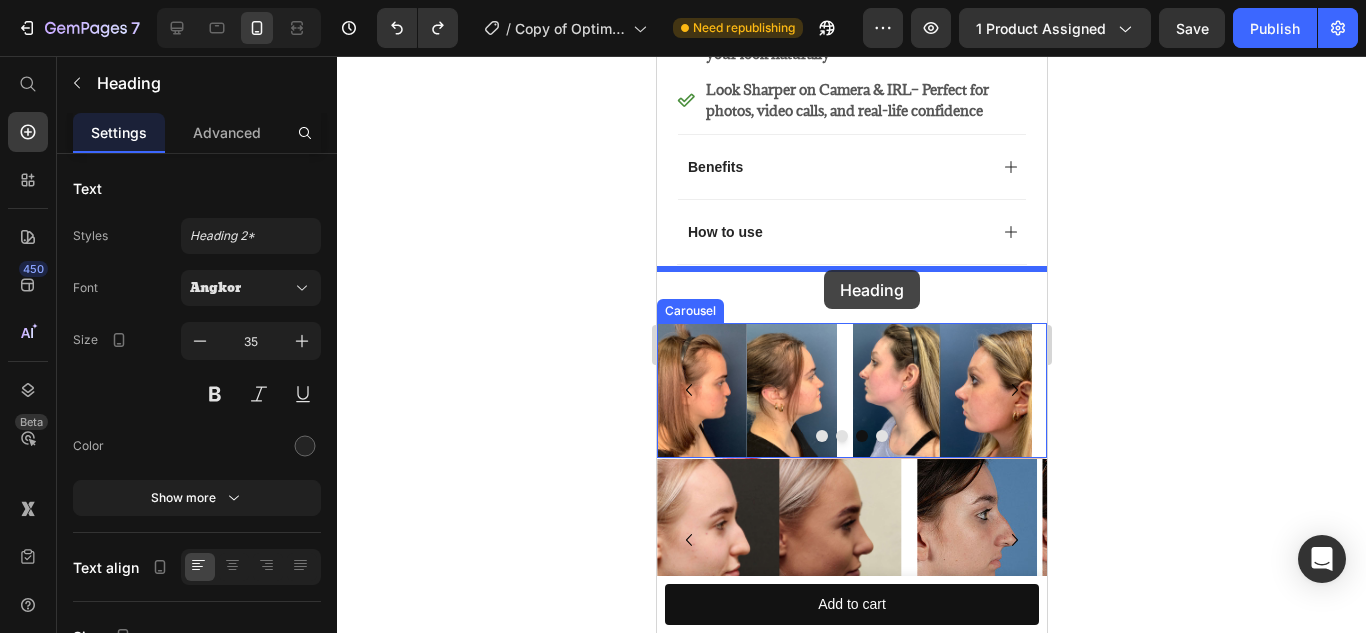 drag, startPoint x: 790, startPoint y: 378, endPoint x: 824, endPoint y: 270, distance: 113.22544 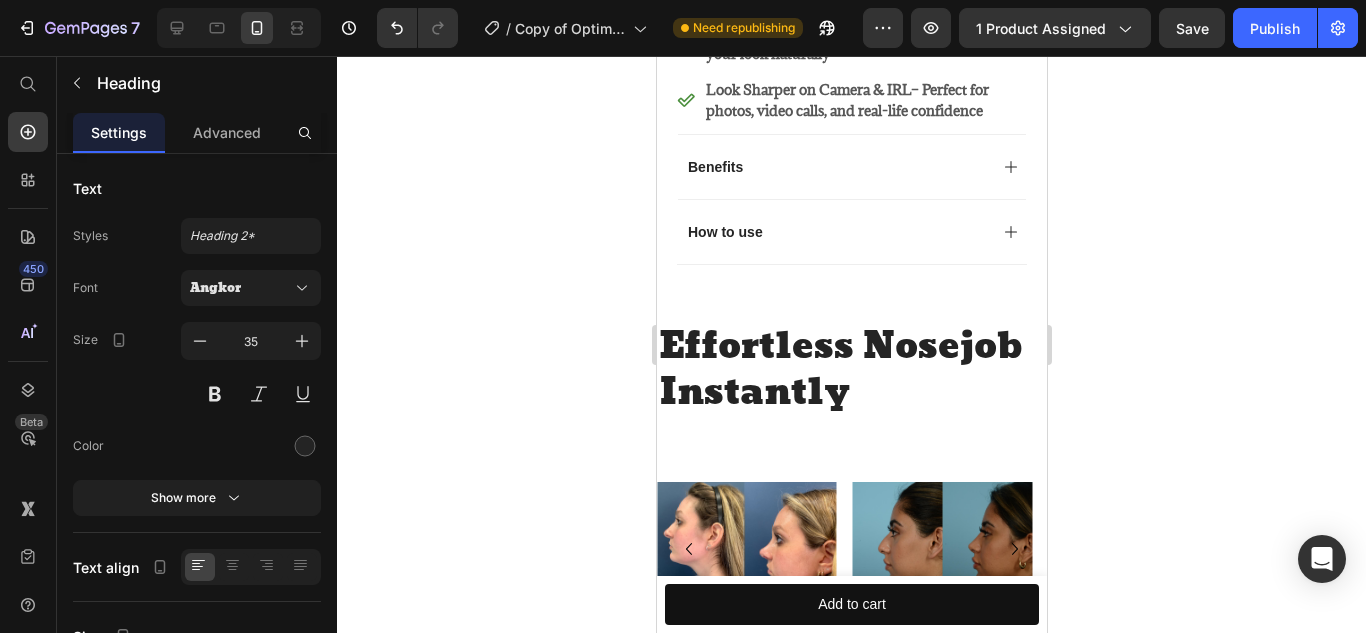click 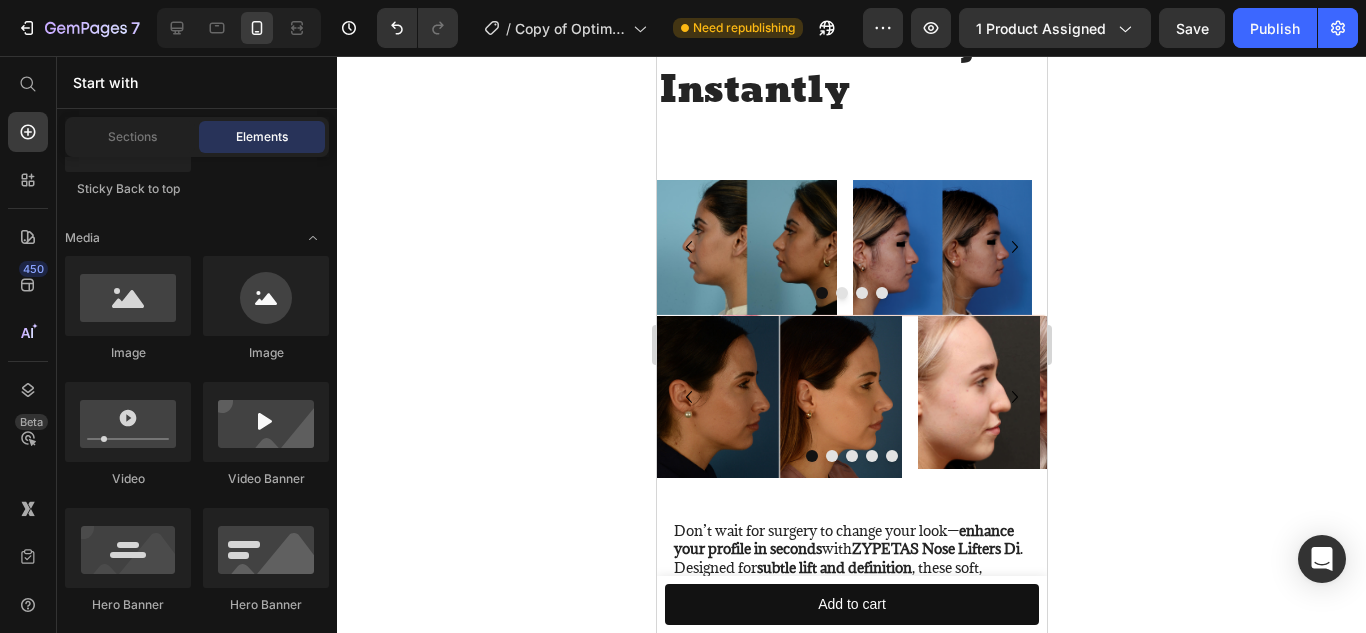 scroll, scrollTop: 1904, scrollLeft: 0, axis: vertical 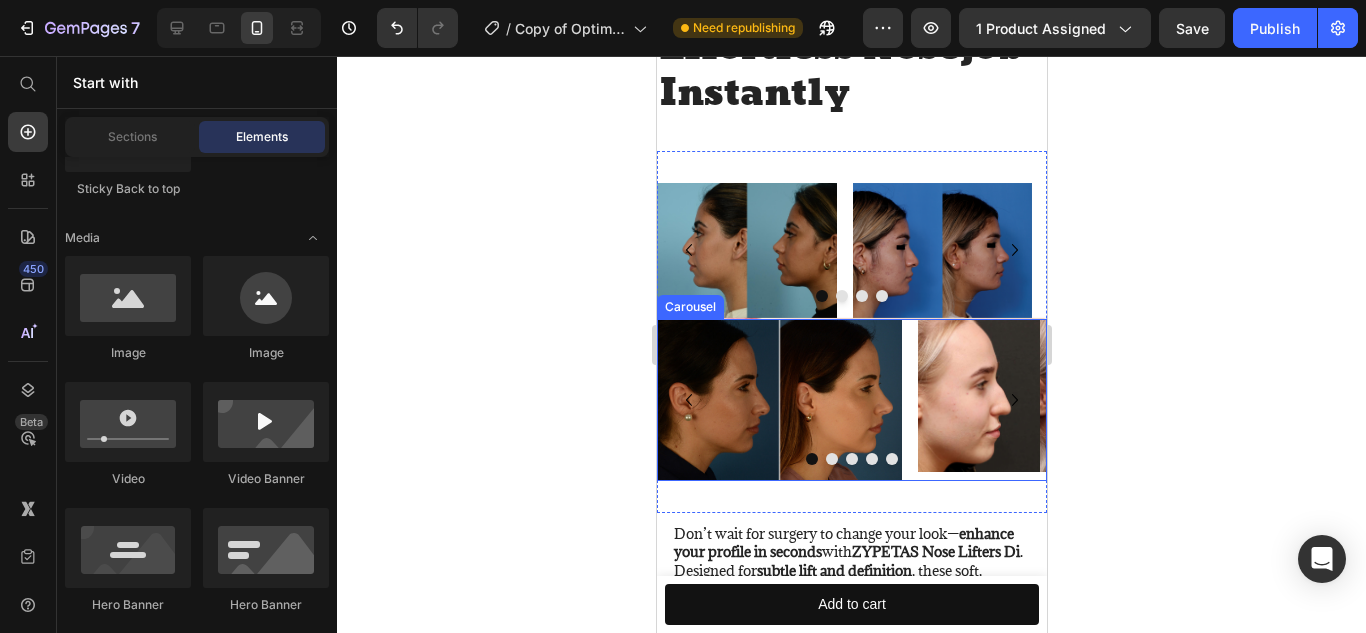 click 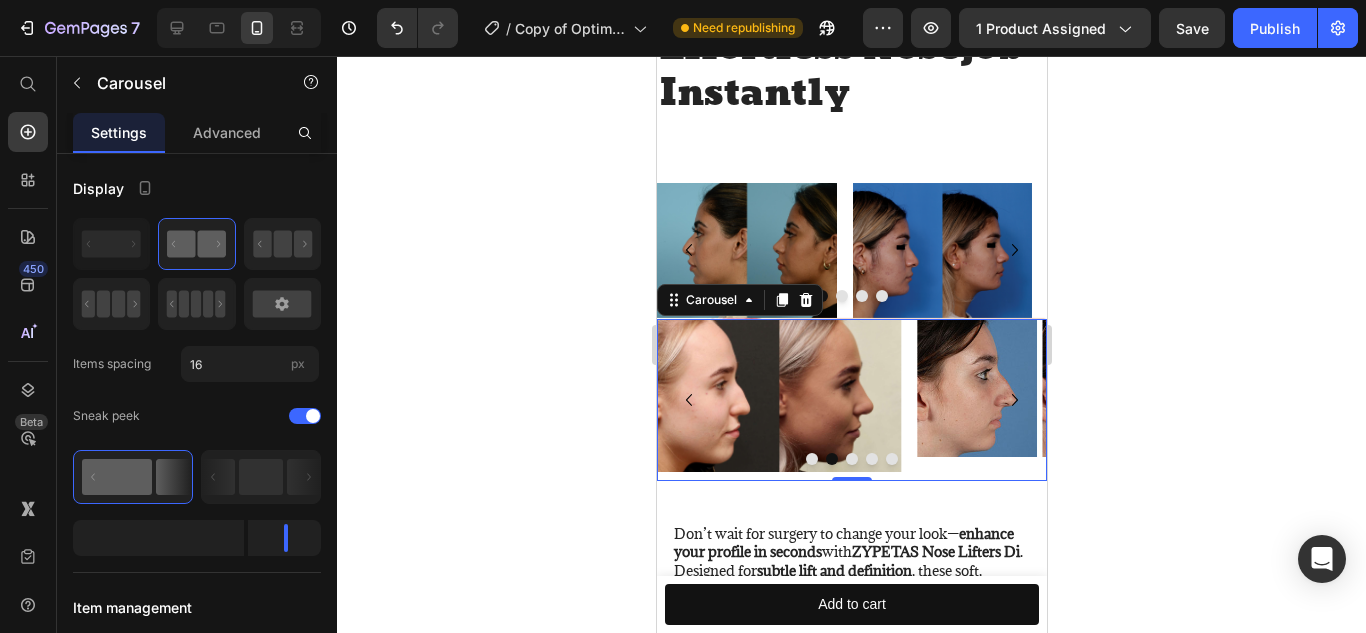 click 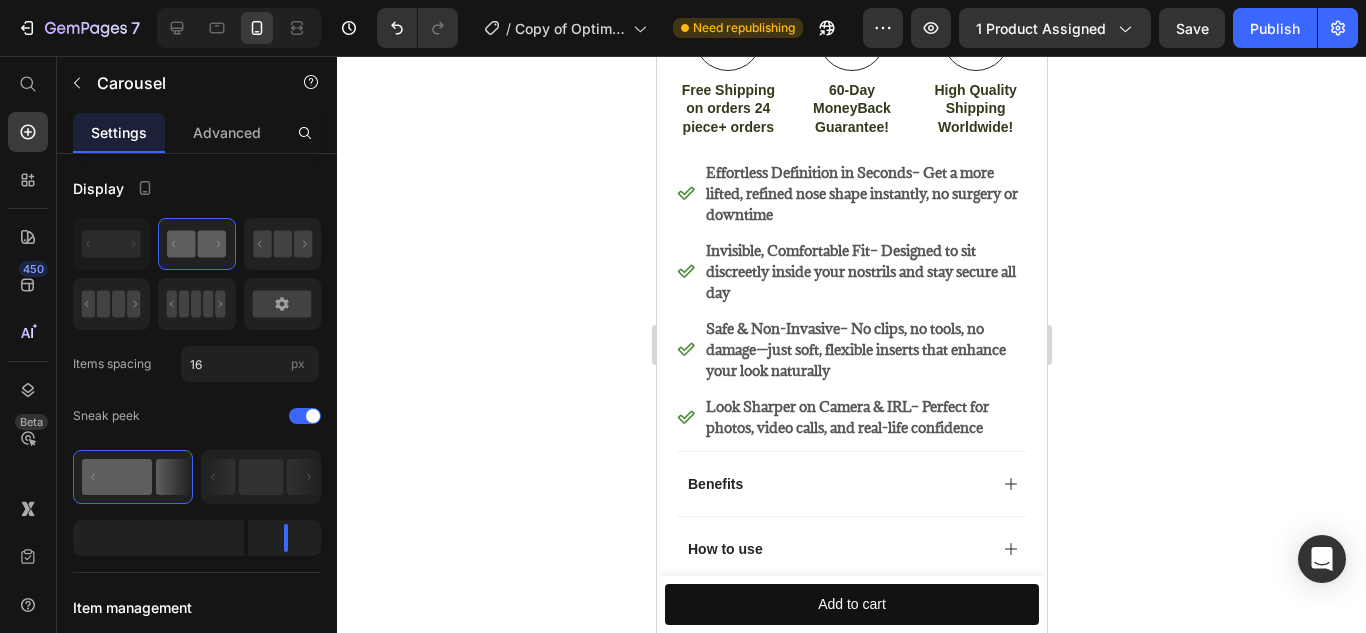 scroll, scrollTop: 1287, scrollLeft: 0, axis: vertical 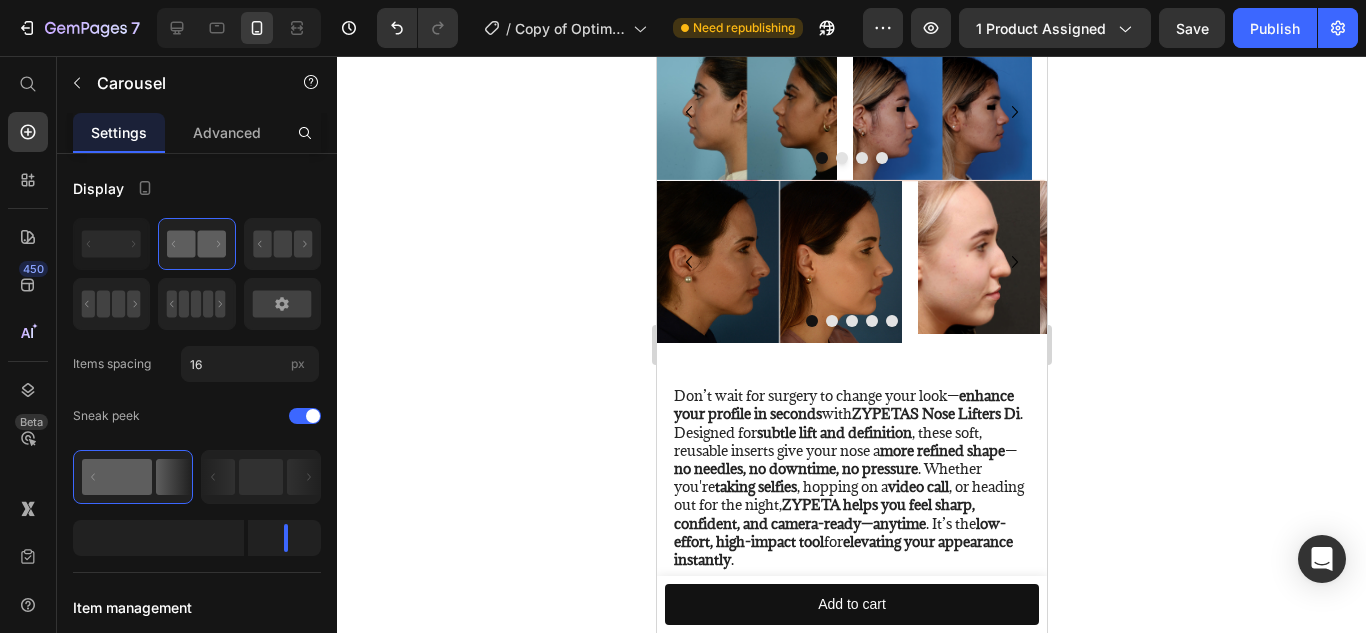 click 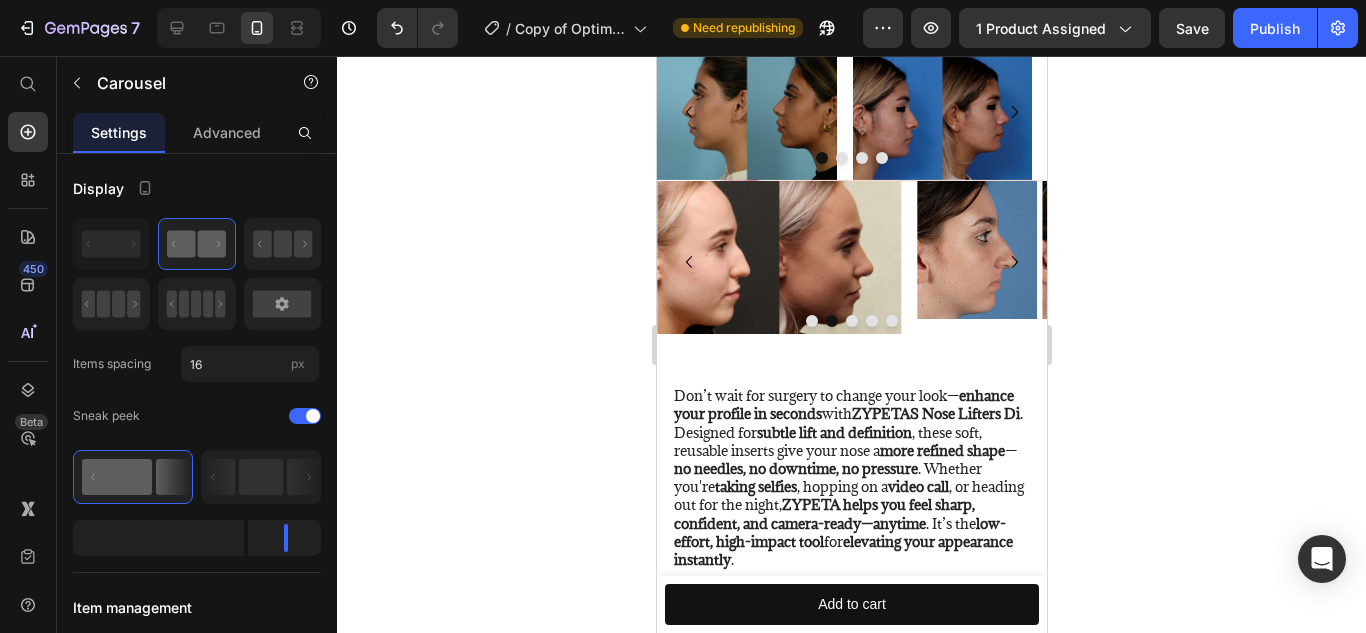 click 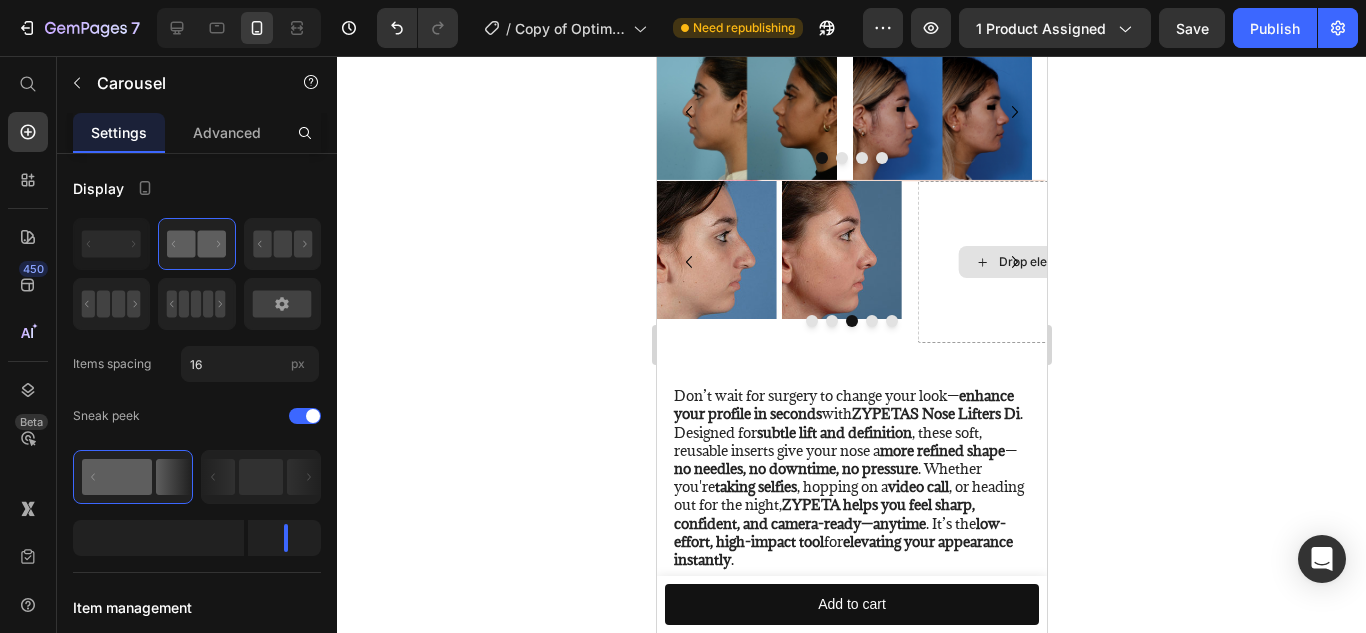 click on "Drop element here" at bounding box center (1039, 262) 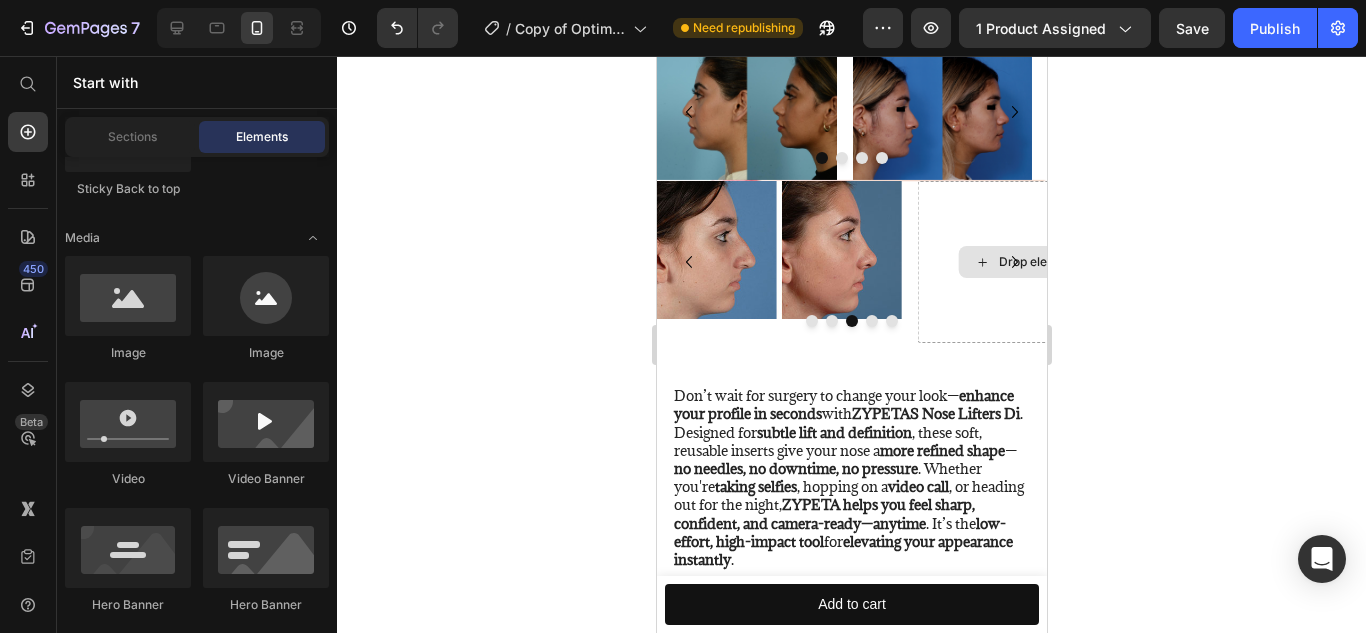 click on "Drop element here" at bounding box center (1039, 262) 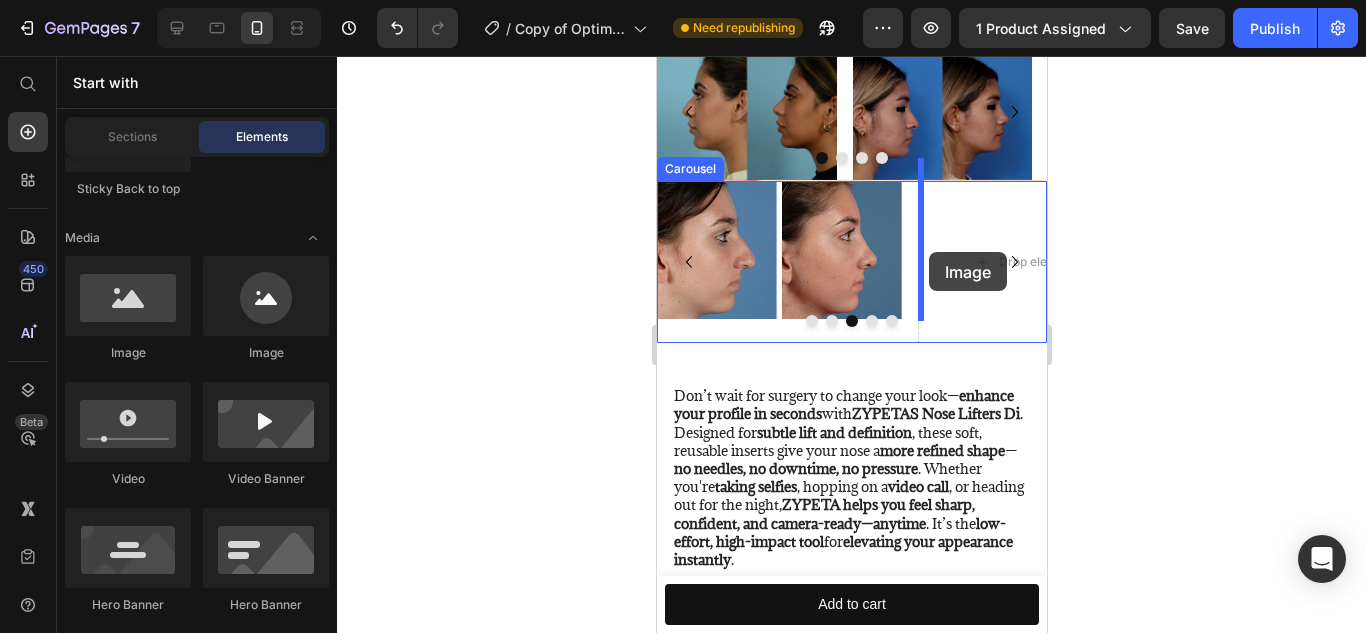 drag, startPoint x: 1309, startPoint y: 326, endPoint x: 930, endPoint y: 252, distance: 386.1567 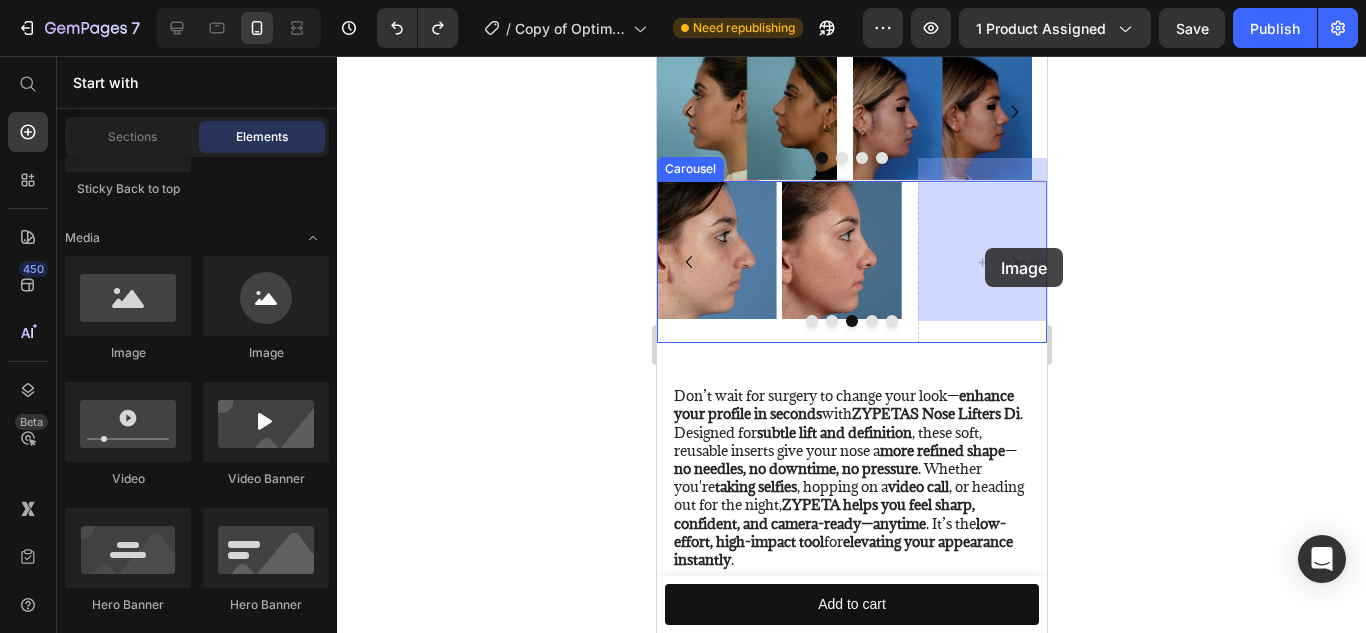 drag, startPoint x: 811, startPoint y: 353, endPoint x: 983, endPoint y: 247, distance: 202.0396 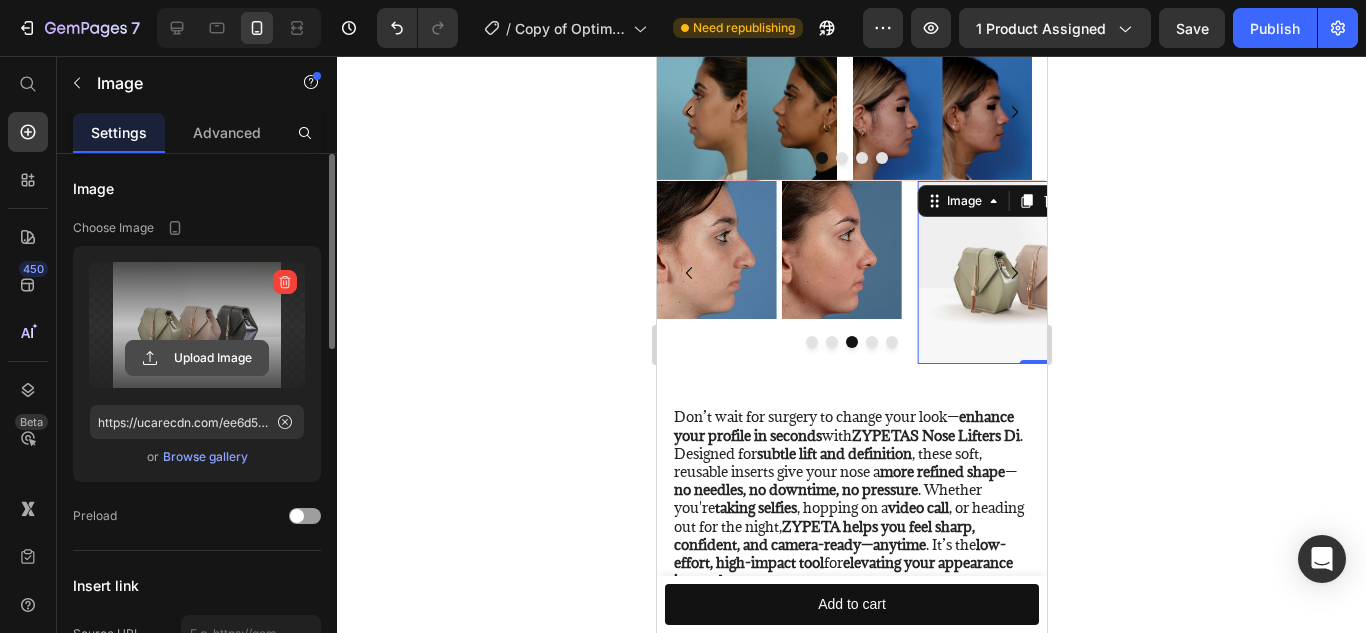 click 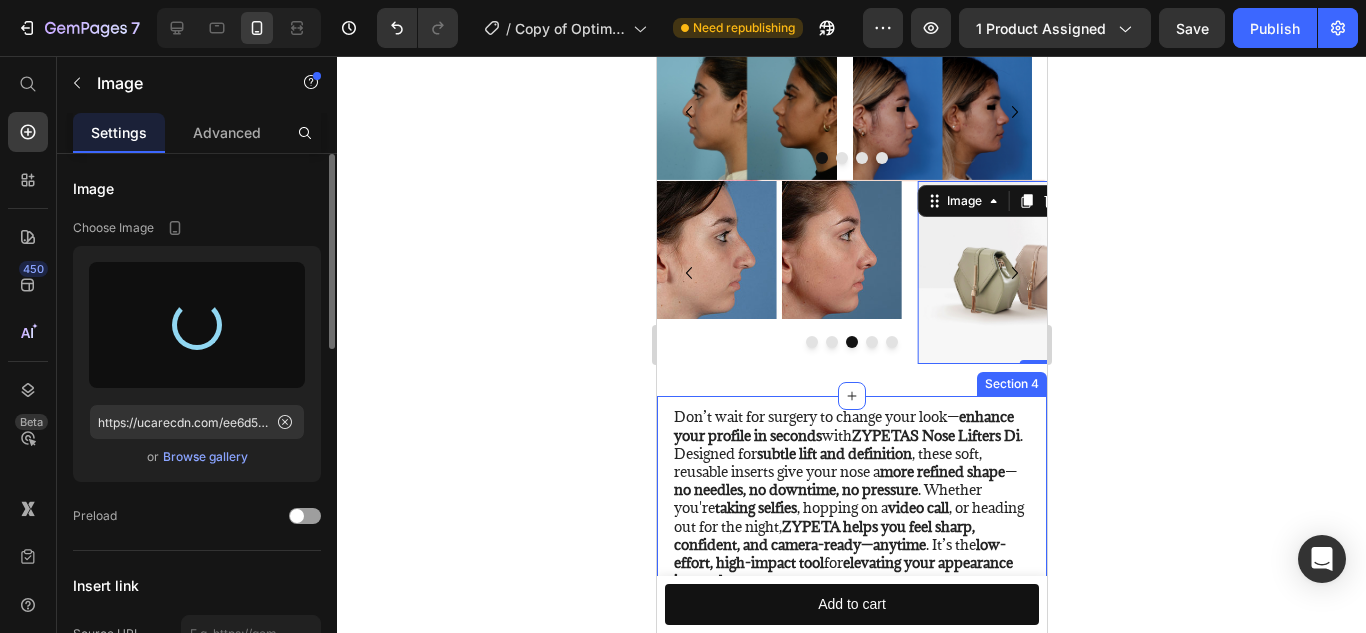 type on "https://cdn.shopify.com/s/files/1/0616/1016/4287/files/gempages_573168530048943329-d847ac53-2bca-44a2-82dd-6f2ba46a9f2e.jpg" 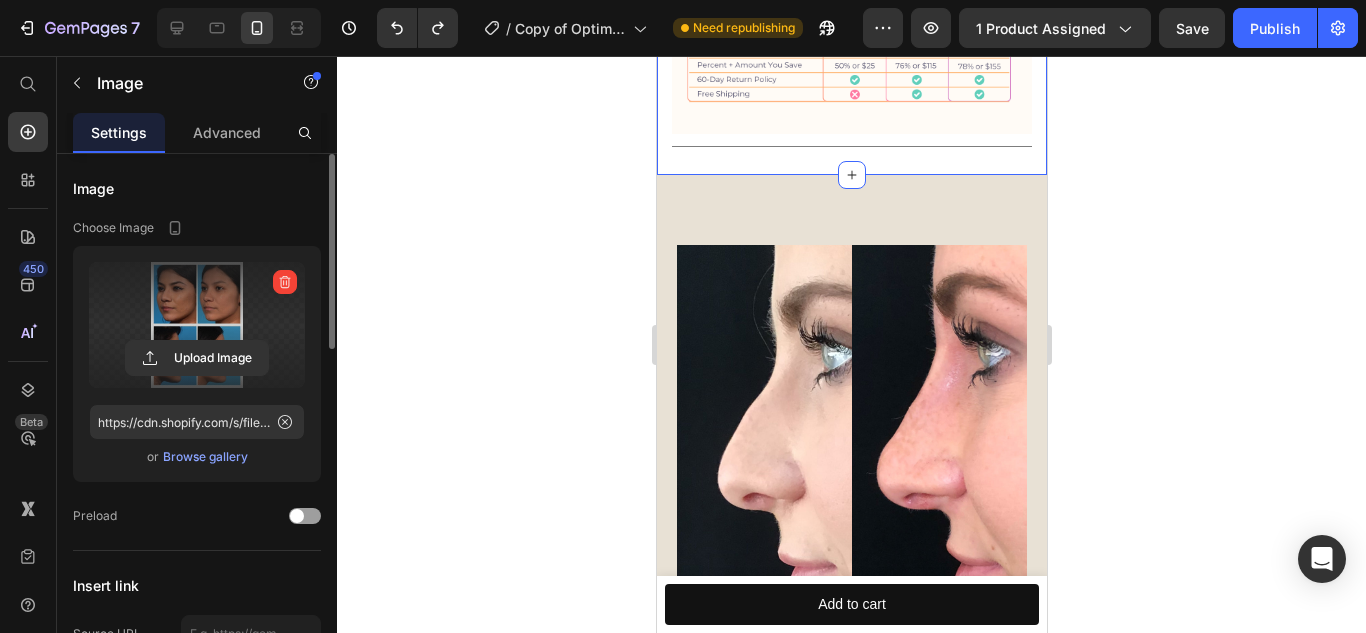 scroll, scrollTop: 2741, scrollLeft: 0, axis: vertical 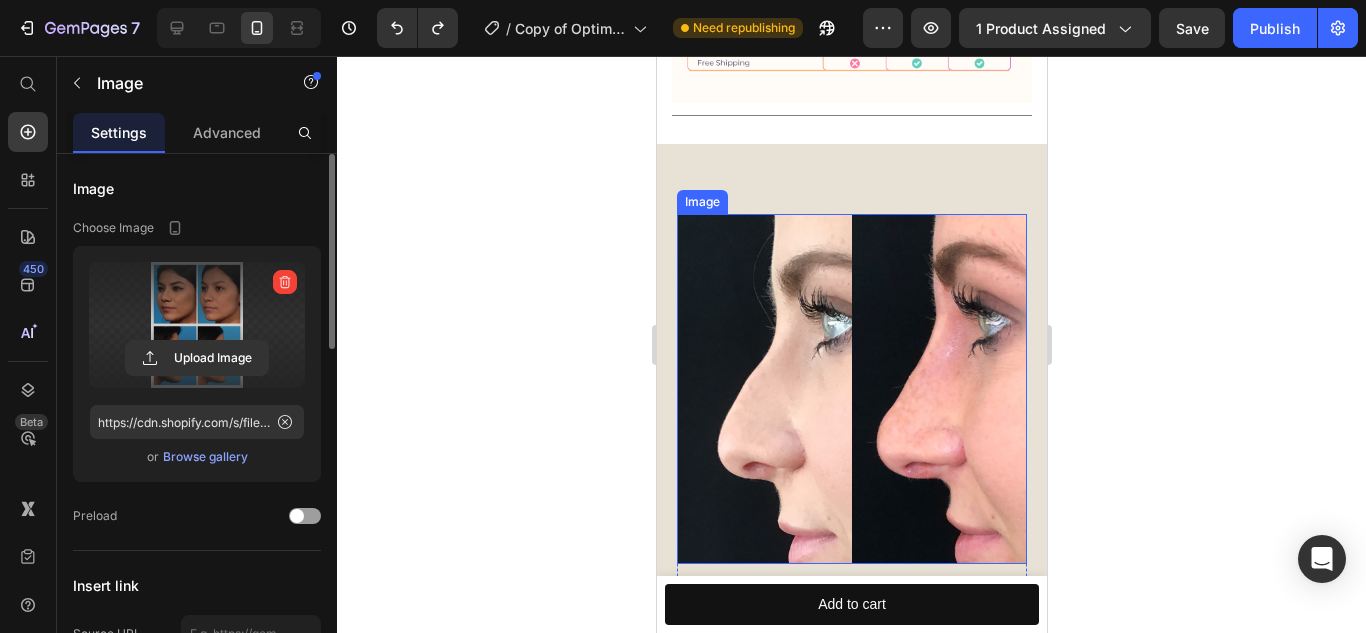 click at bounding box center [851, 389] 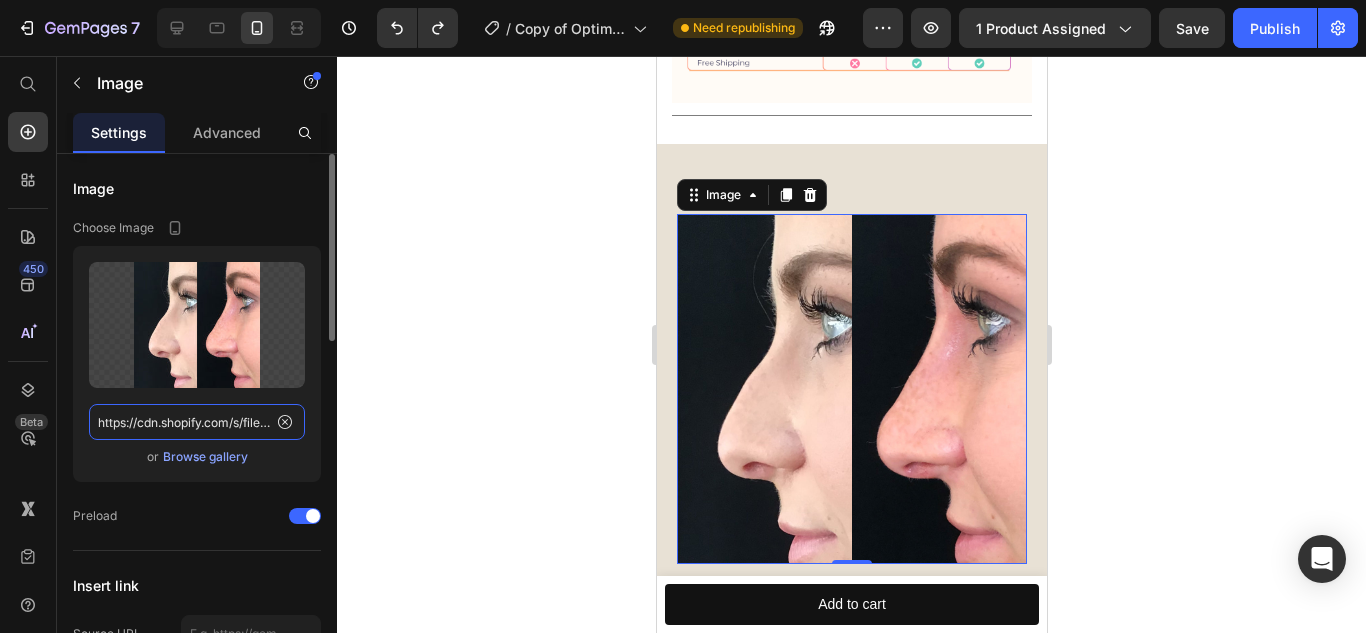 click on "https://cdn.shopify.com/s/files/1/0616/1016/4287/files/gempages_573168530048943329-9b8b73db-fe6f-4875-8a09-f90ba3adb92a.jpg" 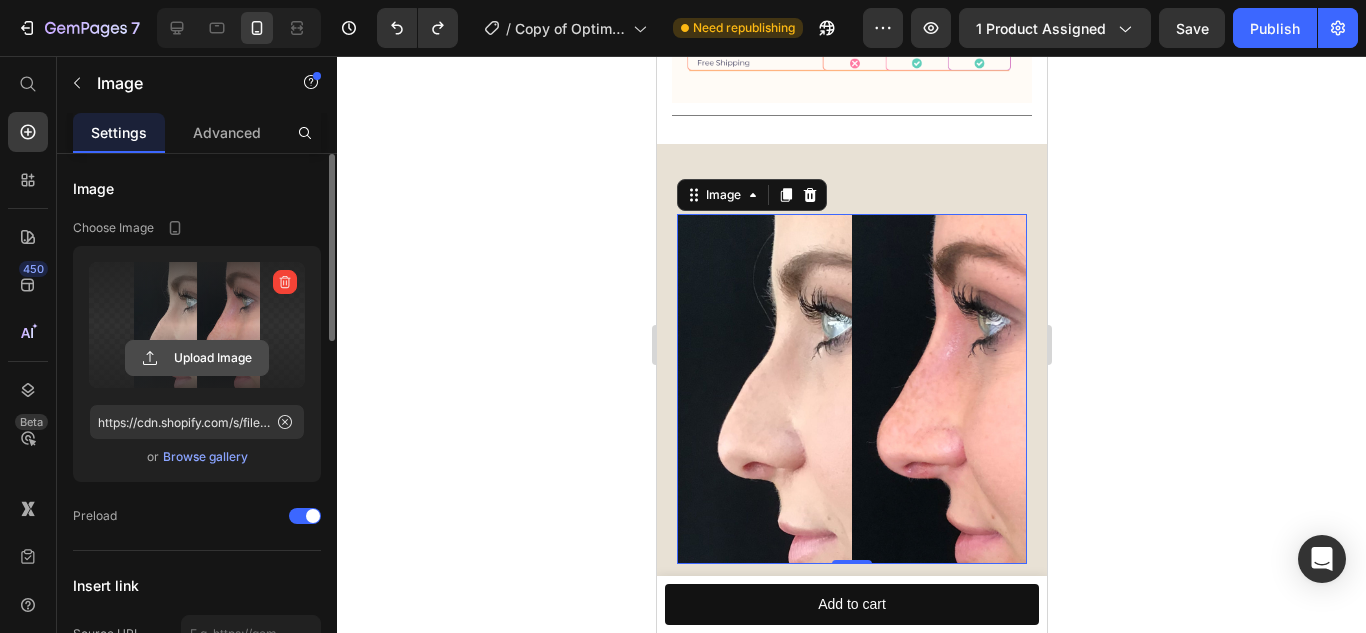 click 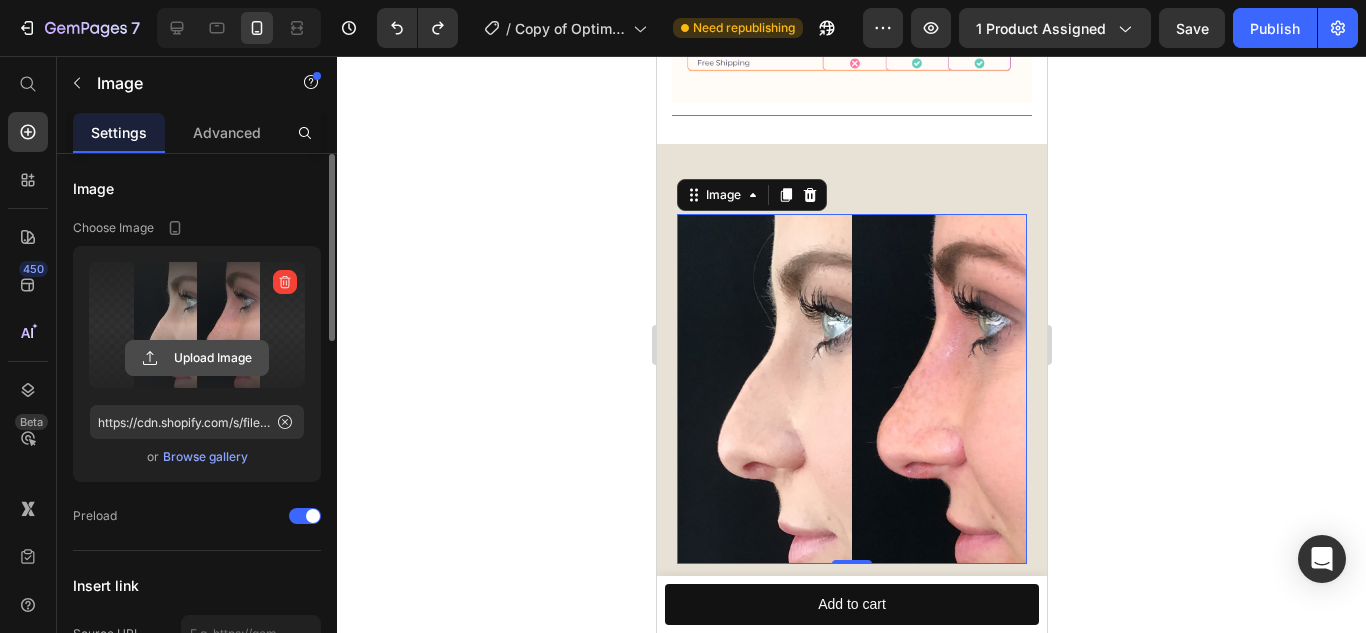 type on "https://cdn.shopify.com/s/files/1/0616/1016/4287/files/gempages_573168530048943329-d847ac53-2bca-44a2-82dd-6f2ba46a9f2e.jpg" 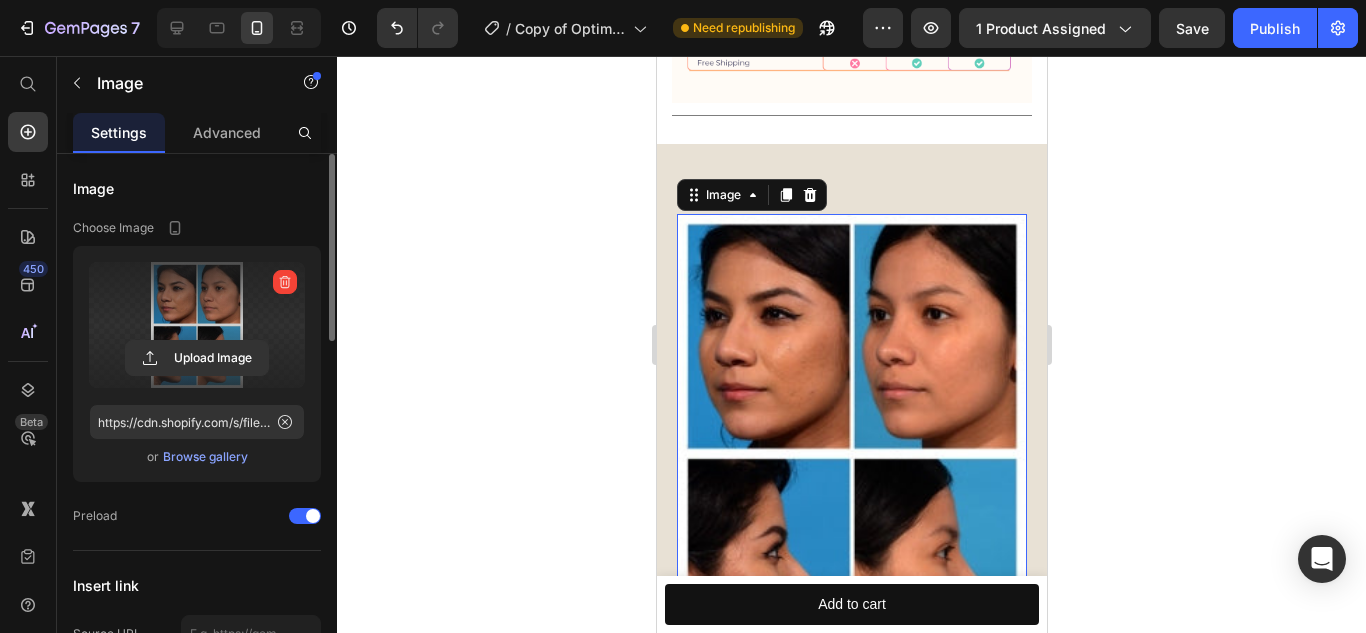 click 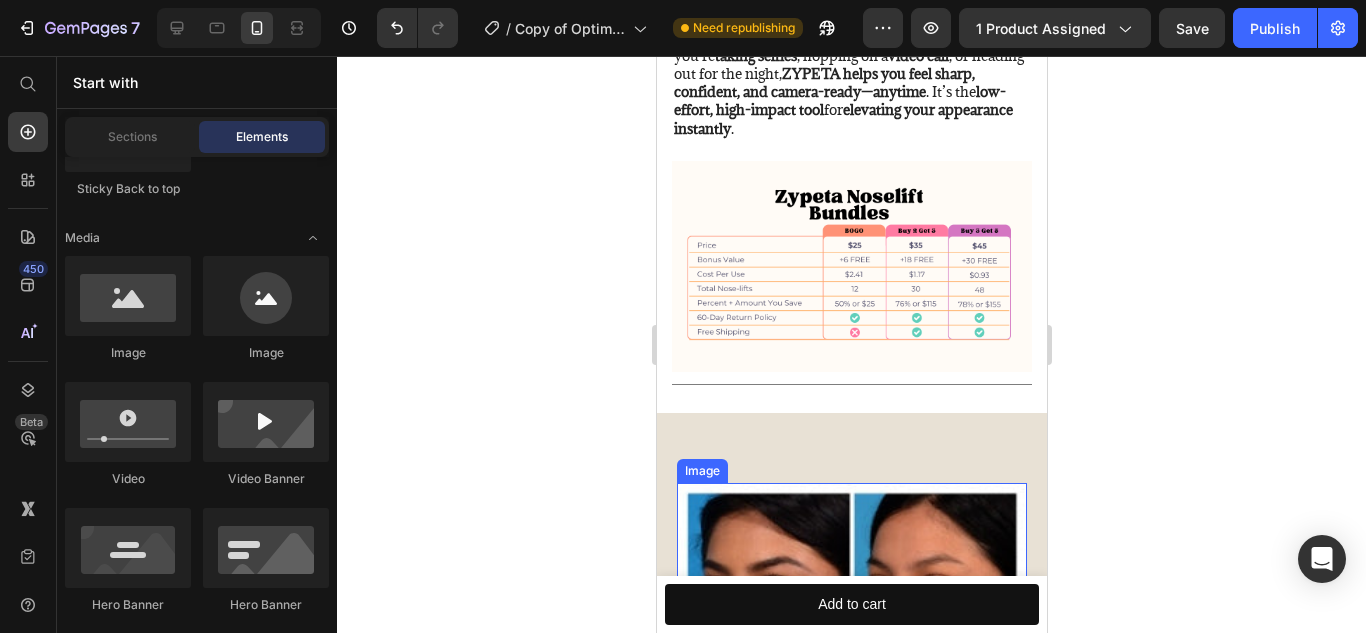 scroll, scrollTop: 2471, scrollLeft: 0, axis: vertical 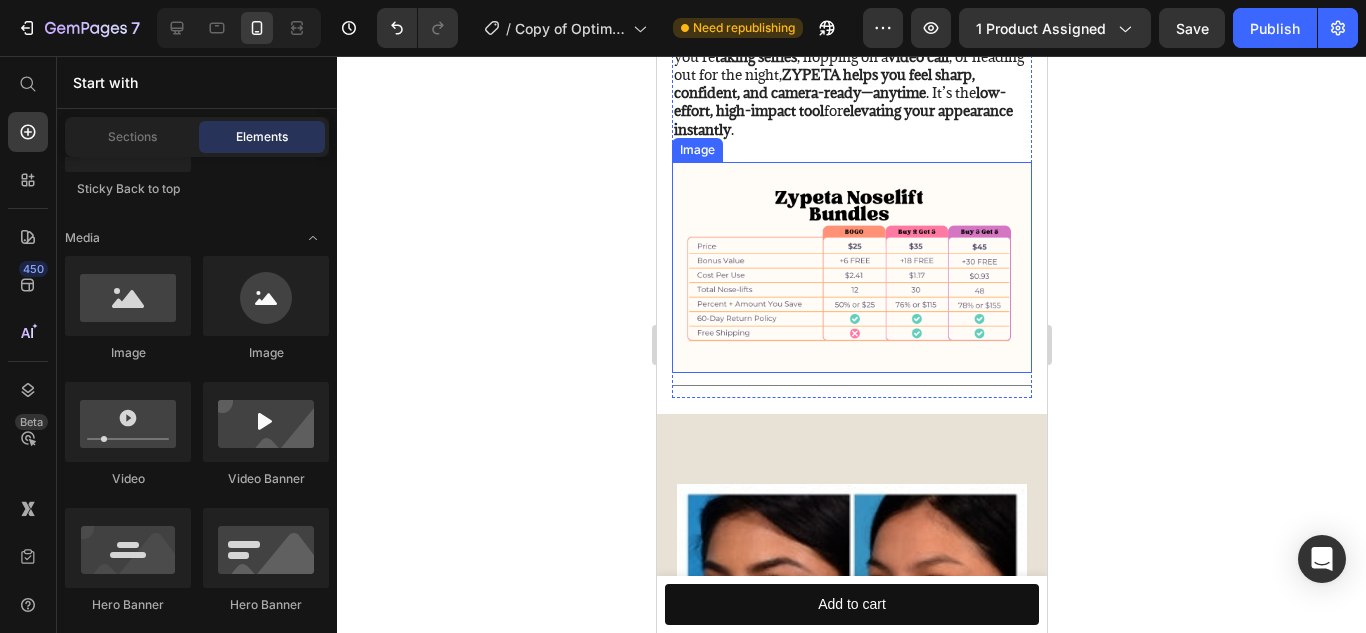 click at bounding box center [851, 267] 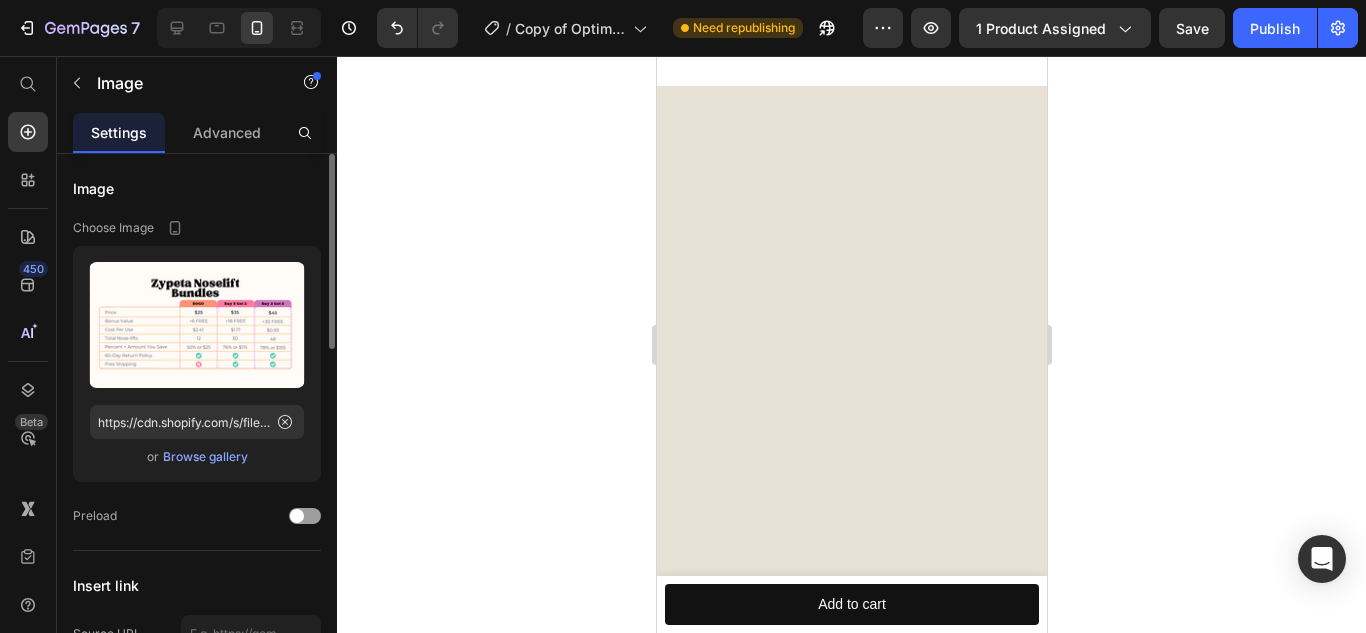 scroll, scrollTop: 0, scrollLeft: 0, axis: both 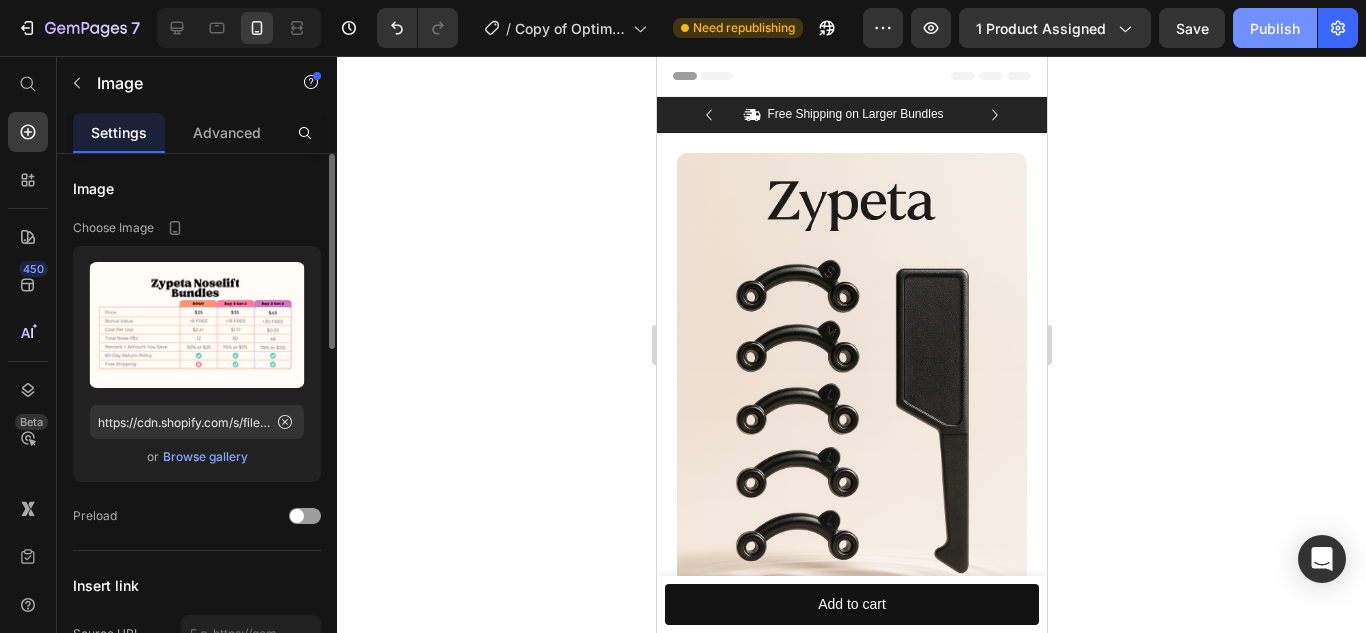 click on "Publish" at bounding box center (1275, 28) 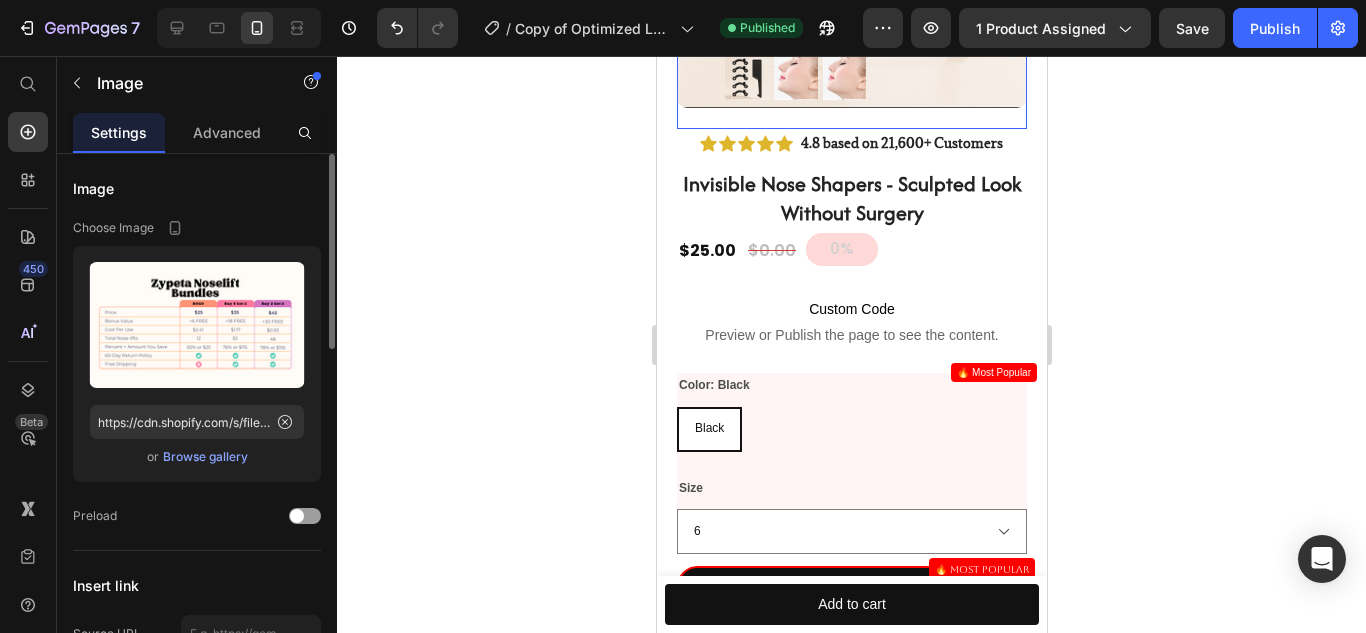 scroll, scrollTop: 571, scrollLeft: 0, axis: vertical 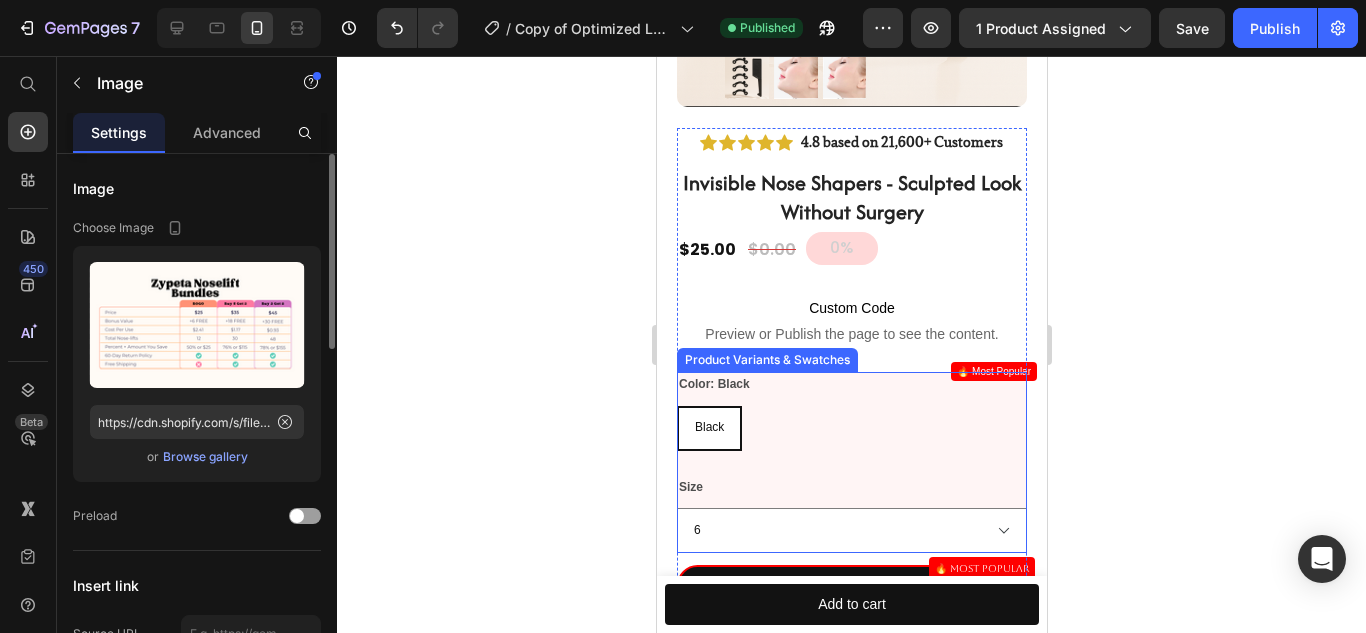 click on "Black Black Black" at bounding box center [851, 428] 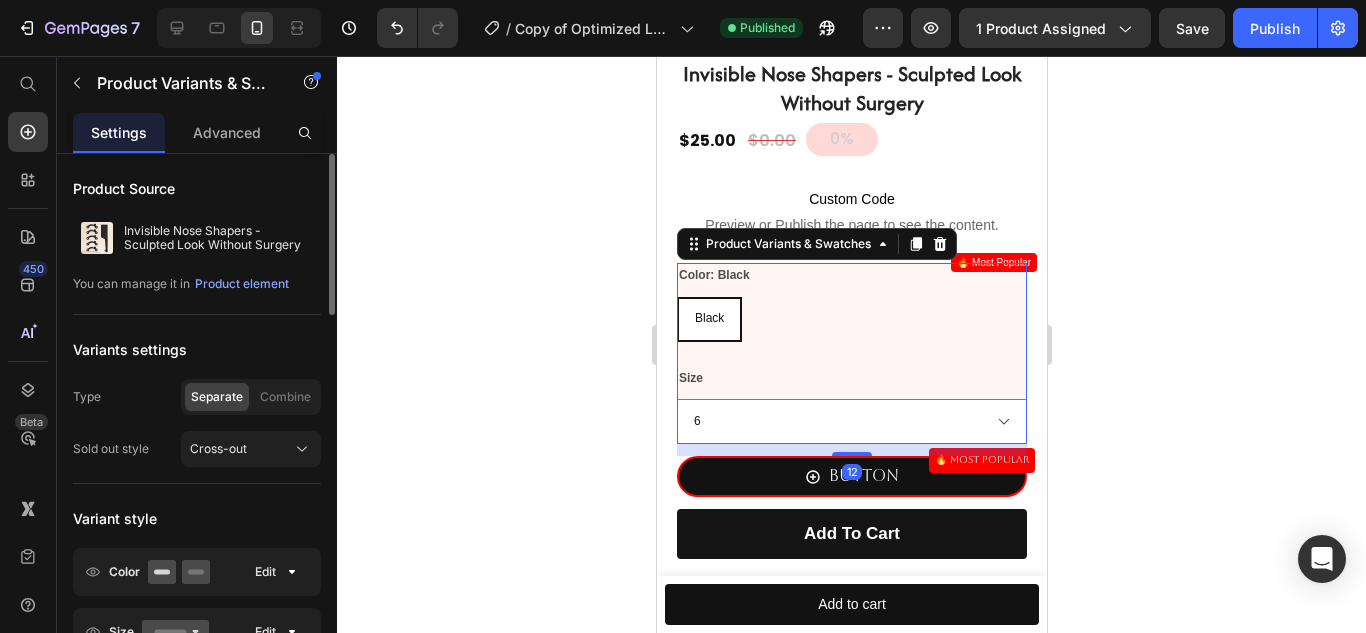 scroll, scrollTop: 681, scrollLeft: 0, axis: vertical 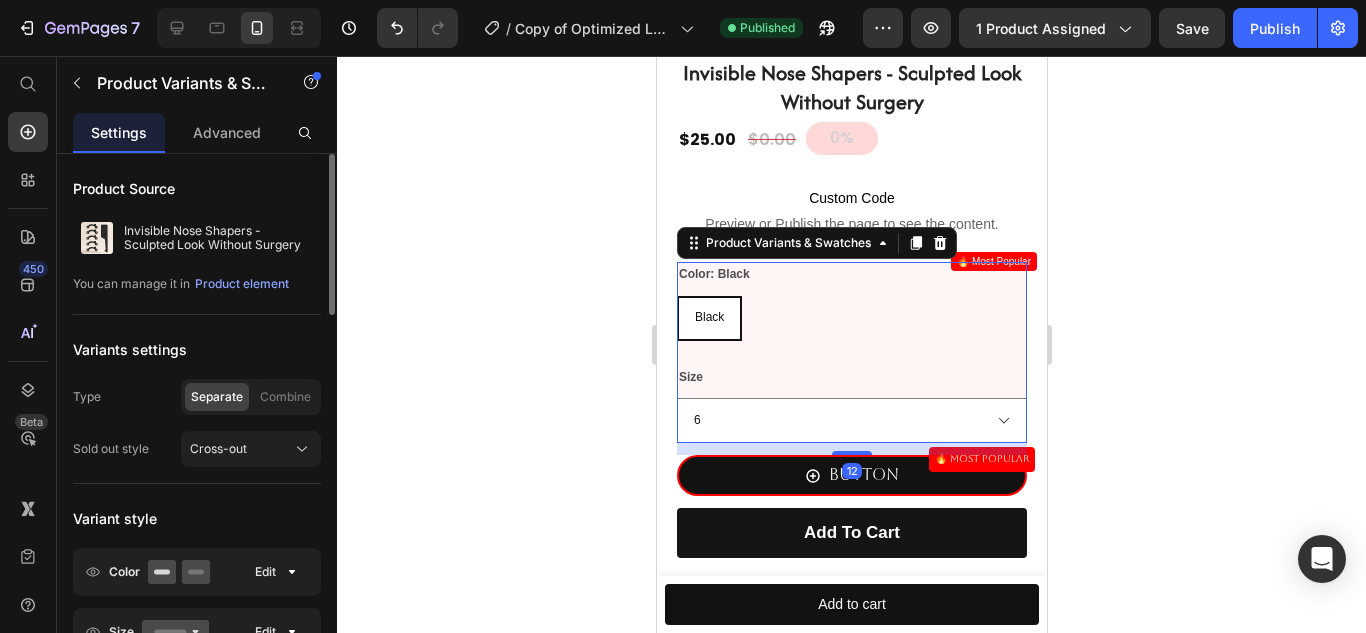 click on "12" at bounding box center [851, 471] 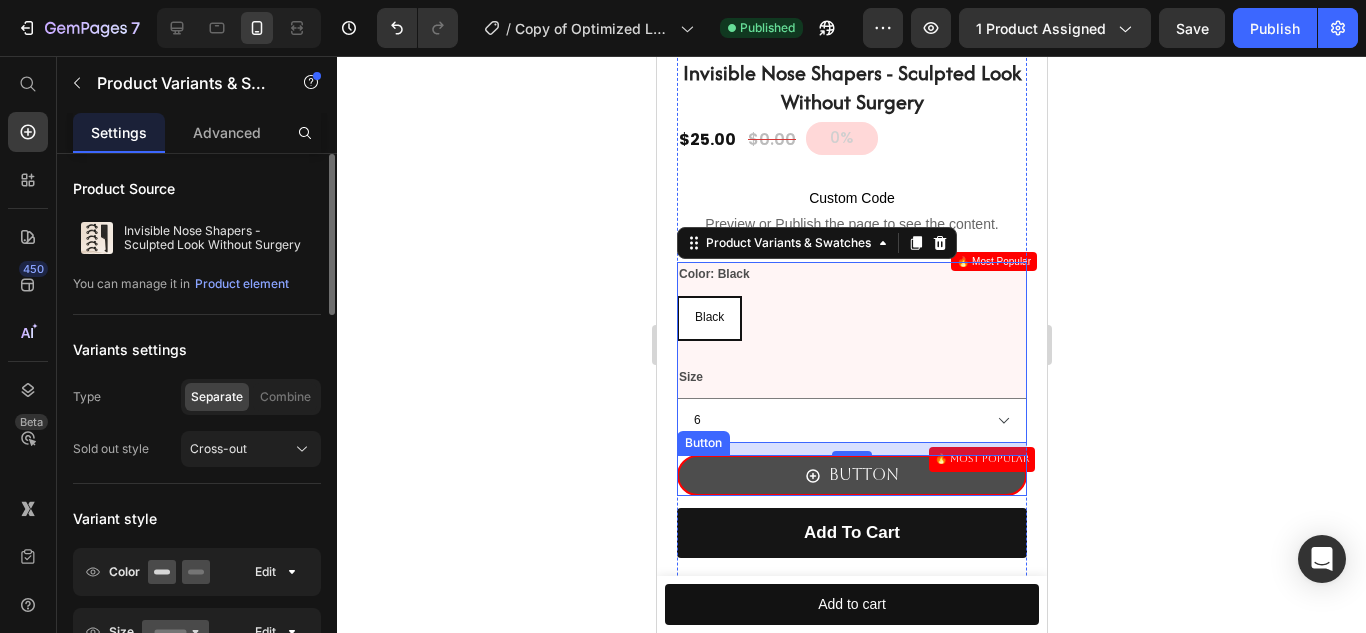 click on "Button" at bounding box center [851, 475] 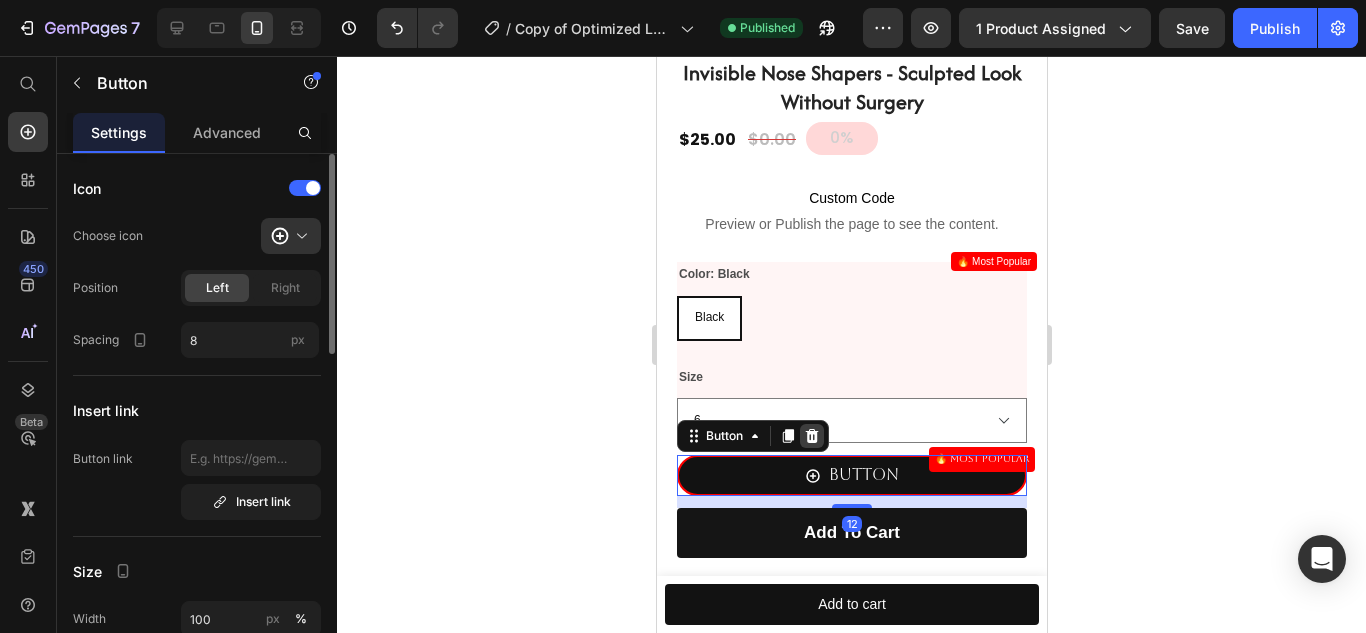 click 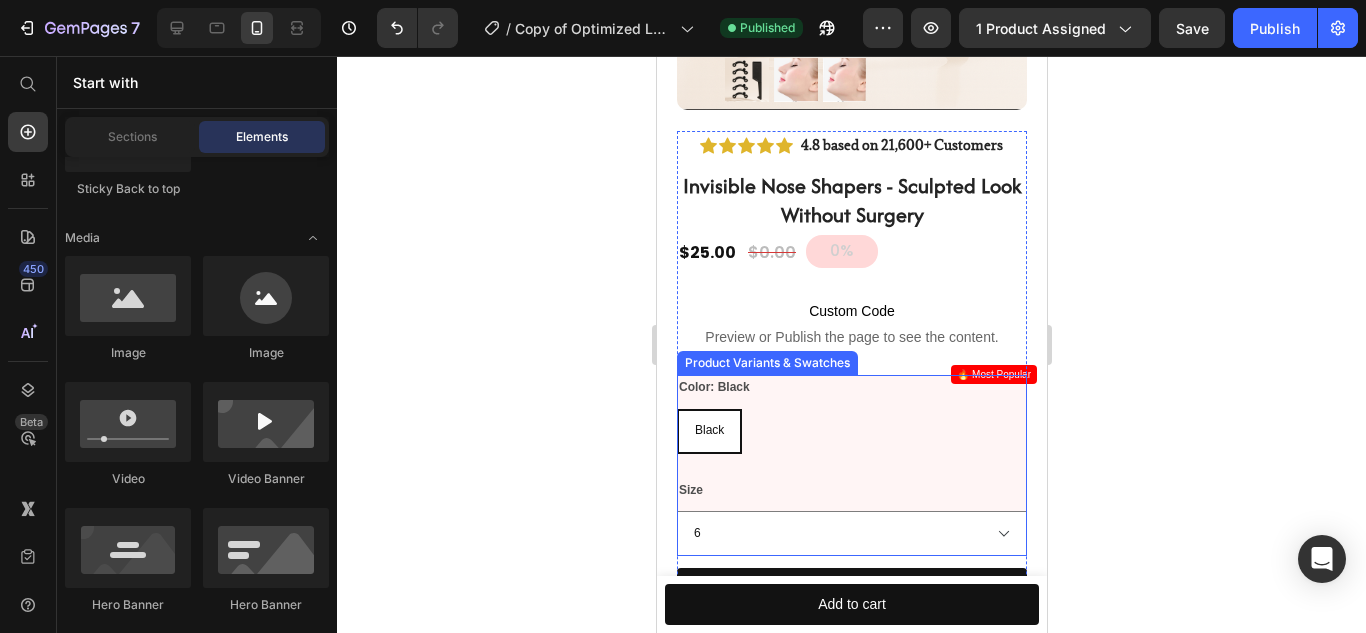 scroll, scrollTop: 562, scrollLeft: 0, axis: vertical 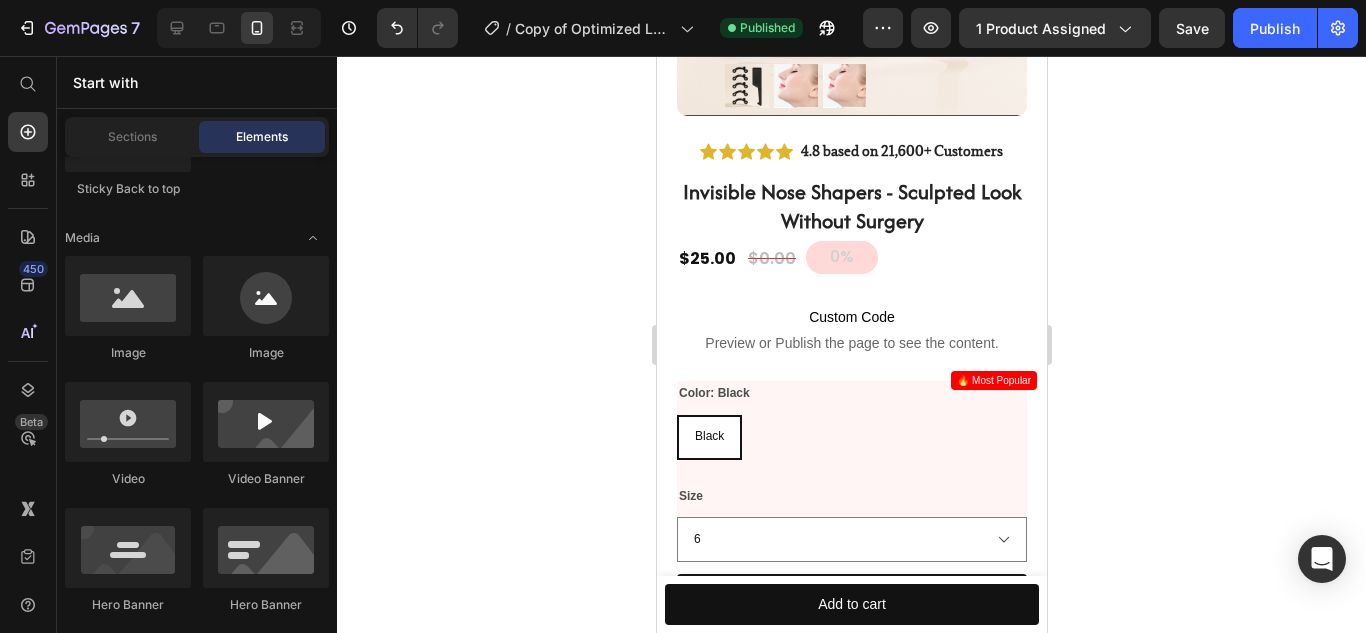 click 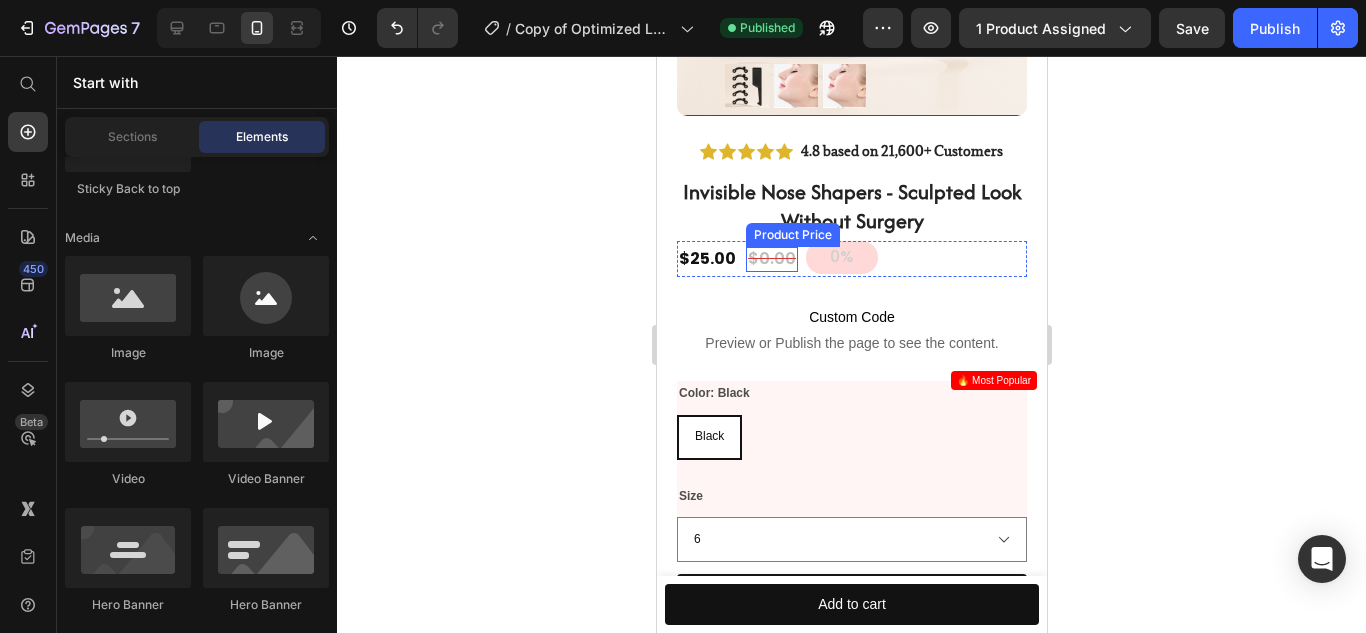 click on "$0.00" at bounding box center [771, 259] 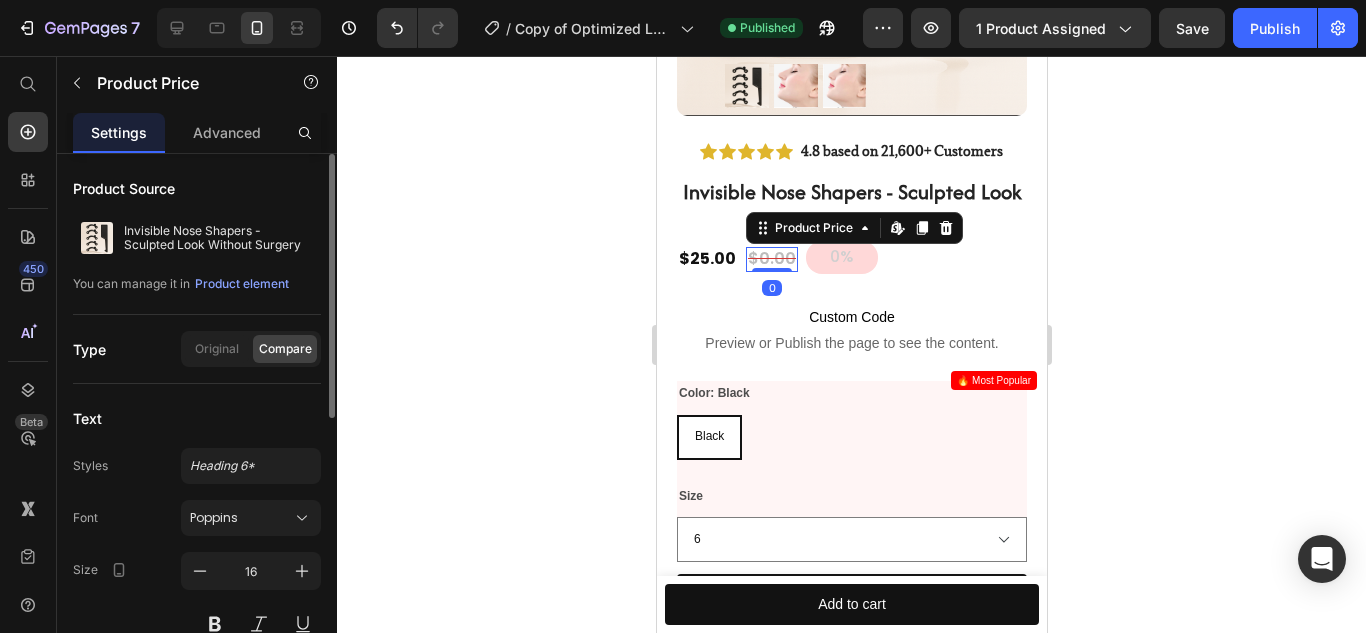 click on "$0.00" at bounding box center (771, 259) 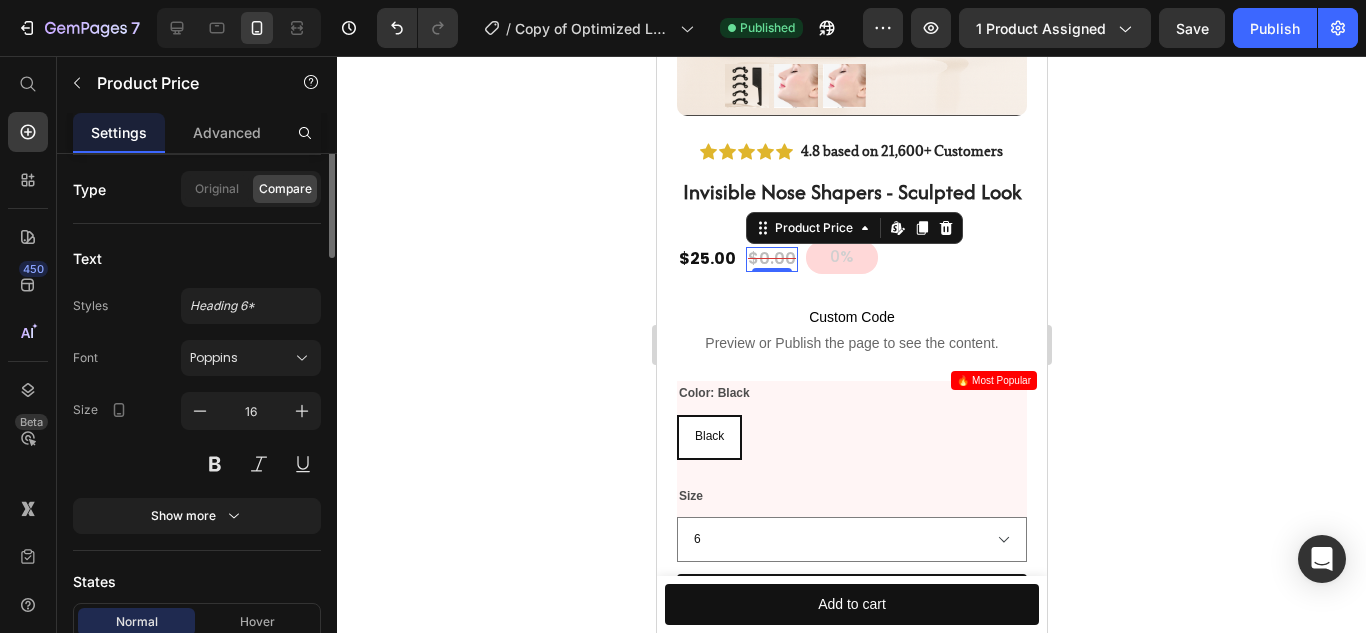 scroll, scrollTop: 0, scrollLeft: 0, axis: both 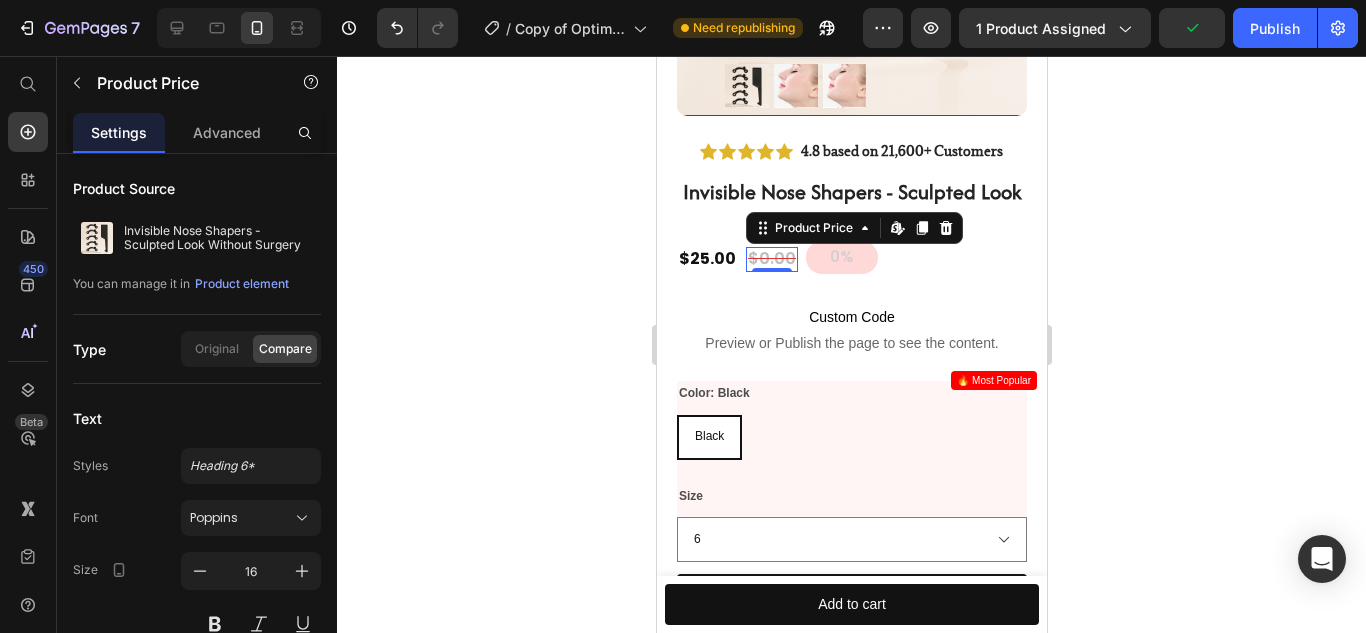 click on "$0.00" at bounding box center (771, 259) 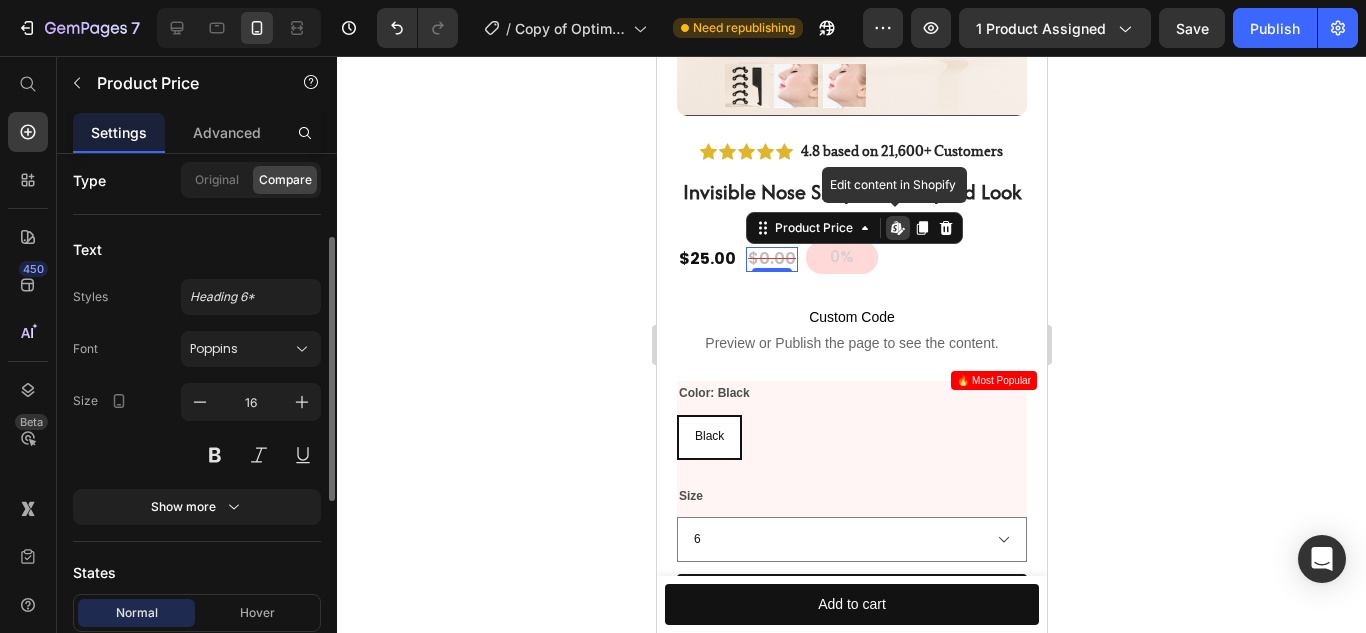 scroll, scrollTop: 170, scrollLeft: 0, axis: vertical 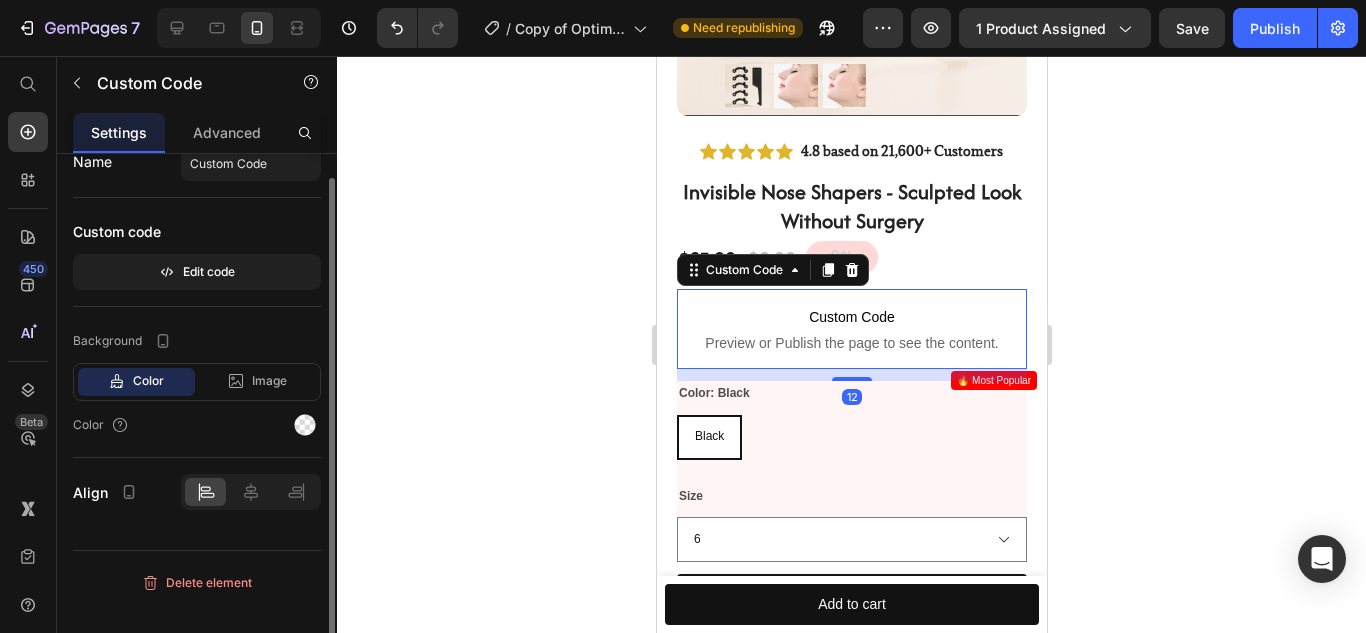 click on "Custom Code" at bounding box center [851, 317] 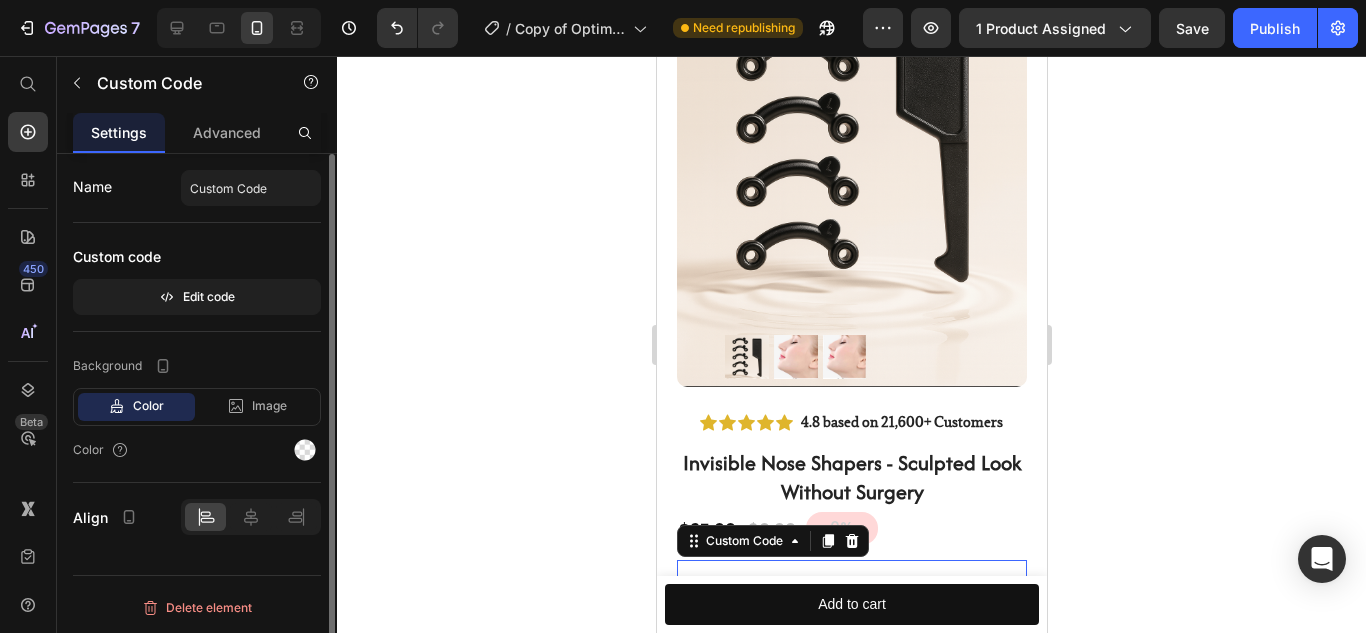 scroll, scrollTop: 0, scrollLeft: 0, axis: both 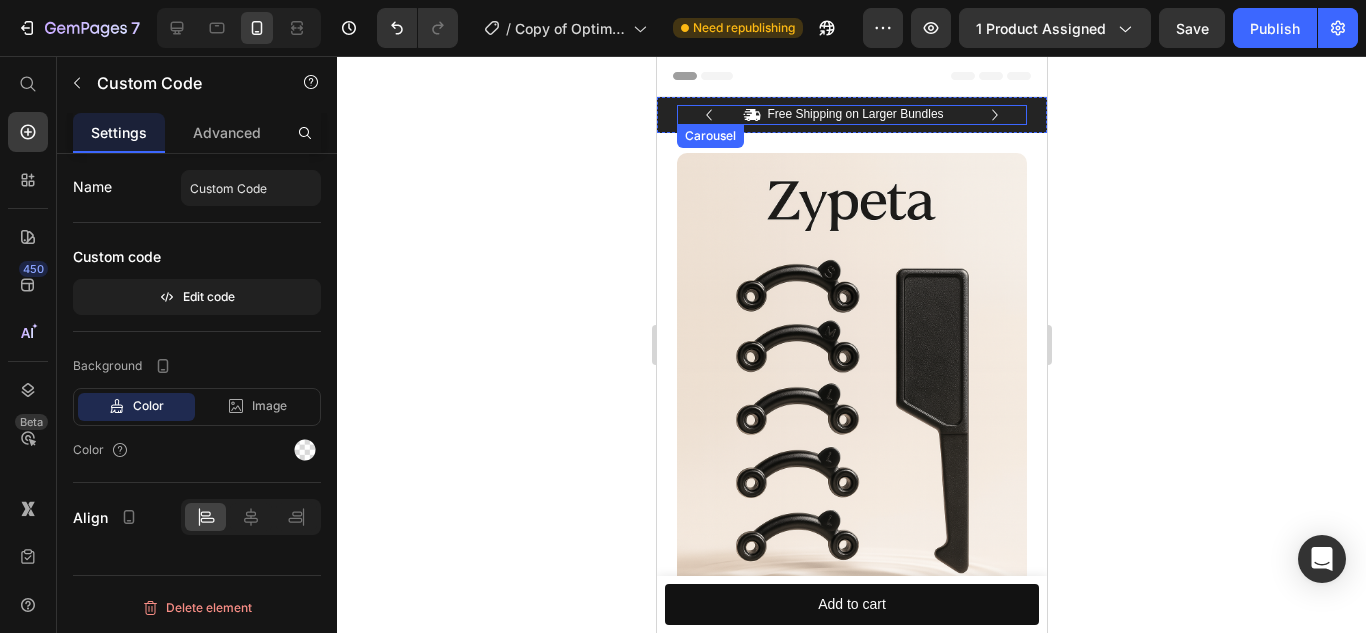 click 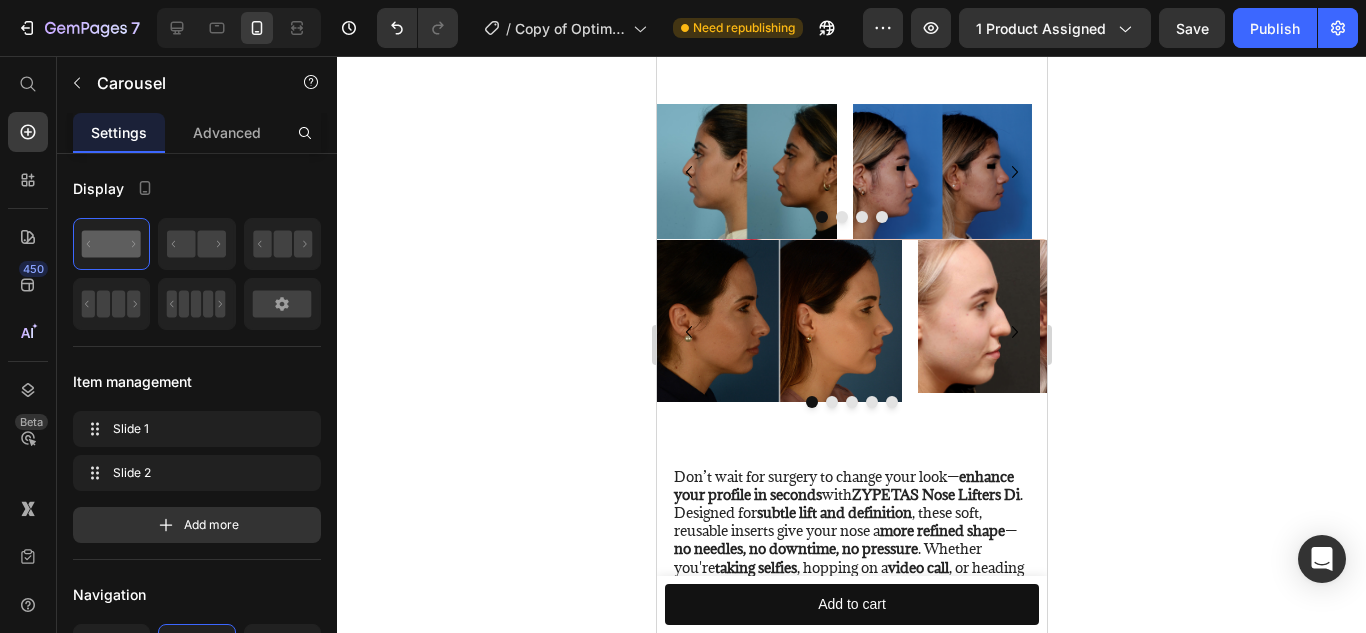 scroll, scrollTop: 1929, scrollLeft: 0, axis: vertical 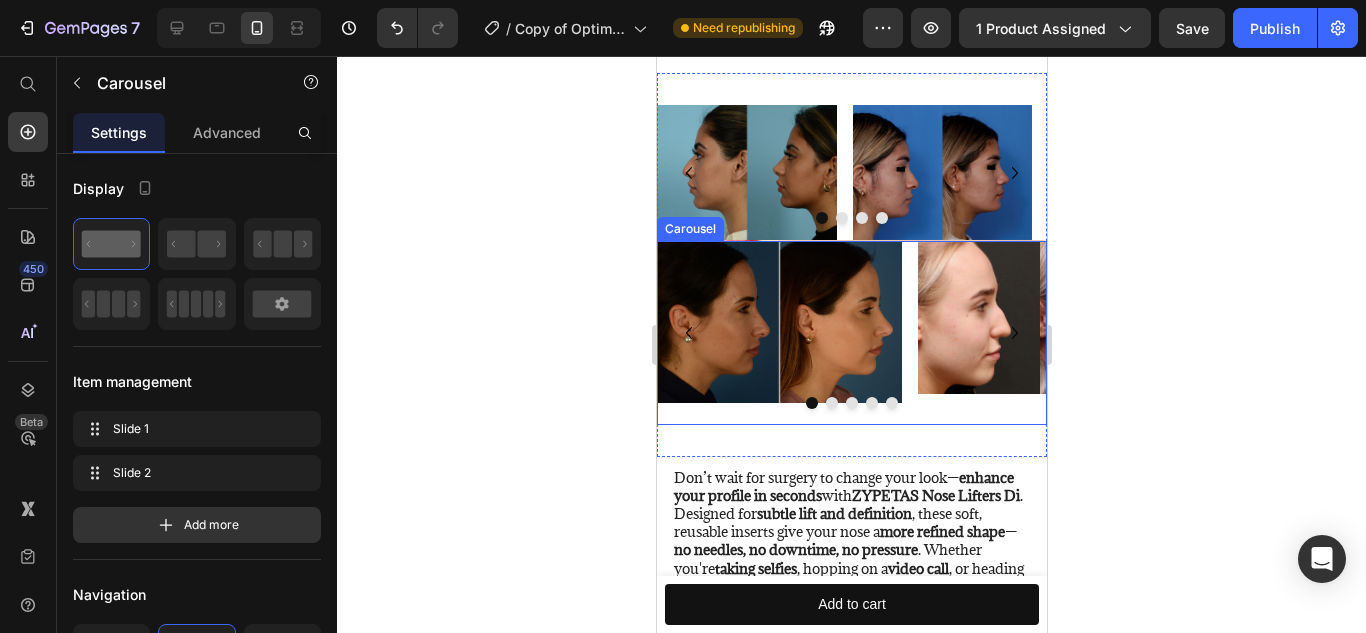 click 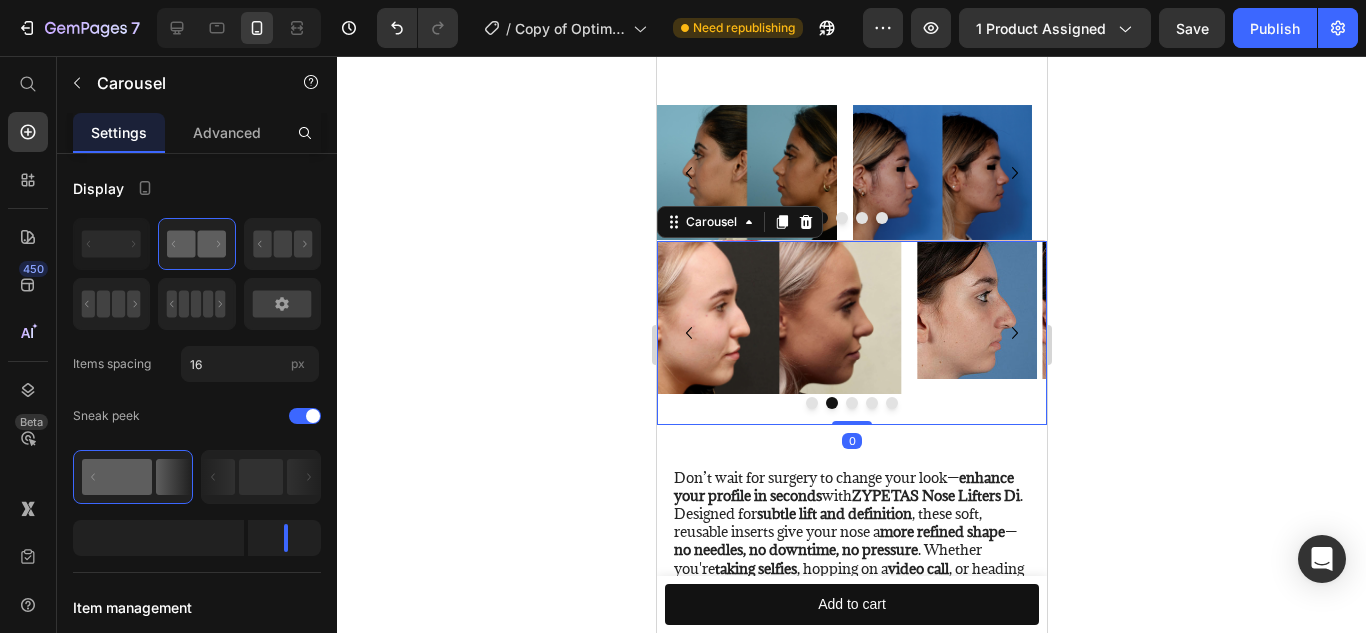 click 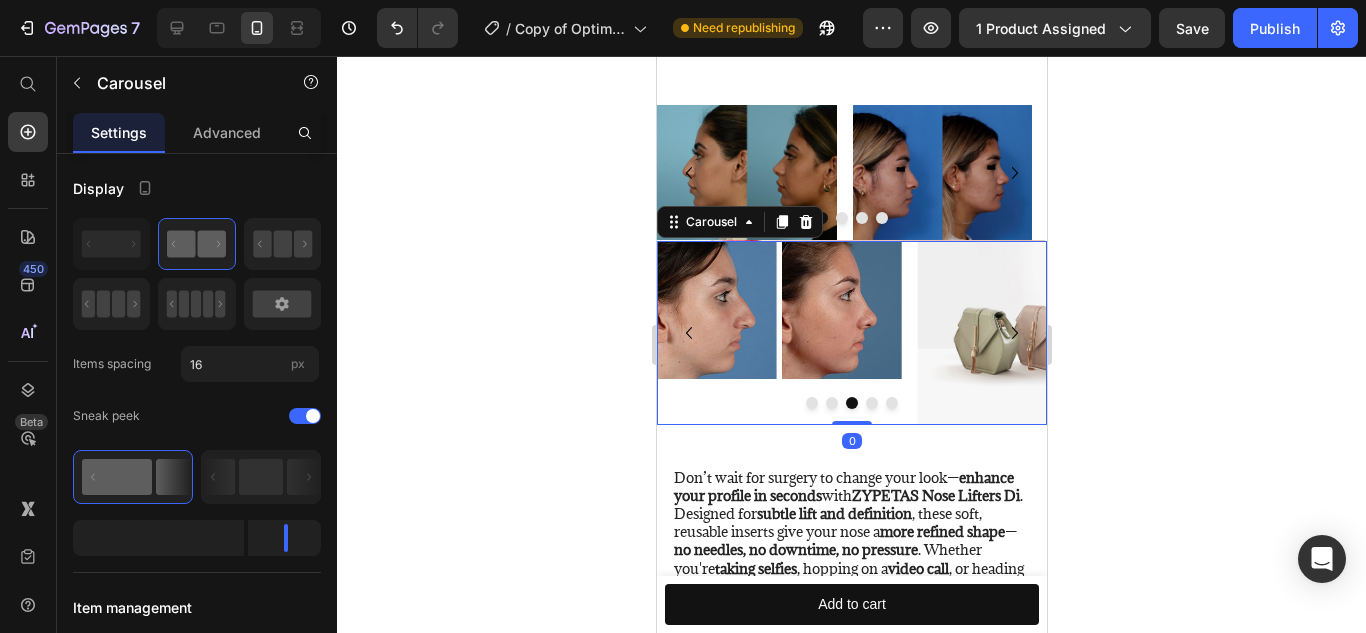 click 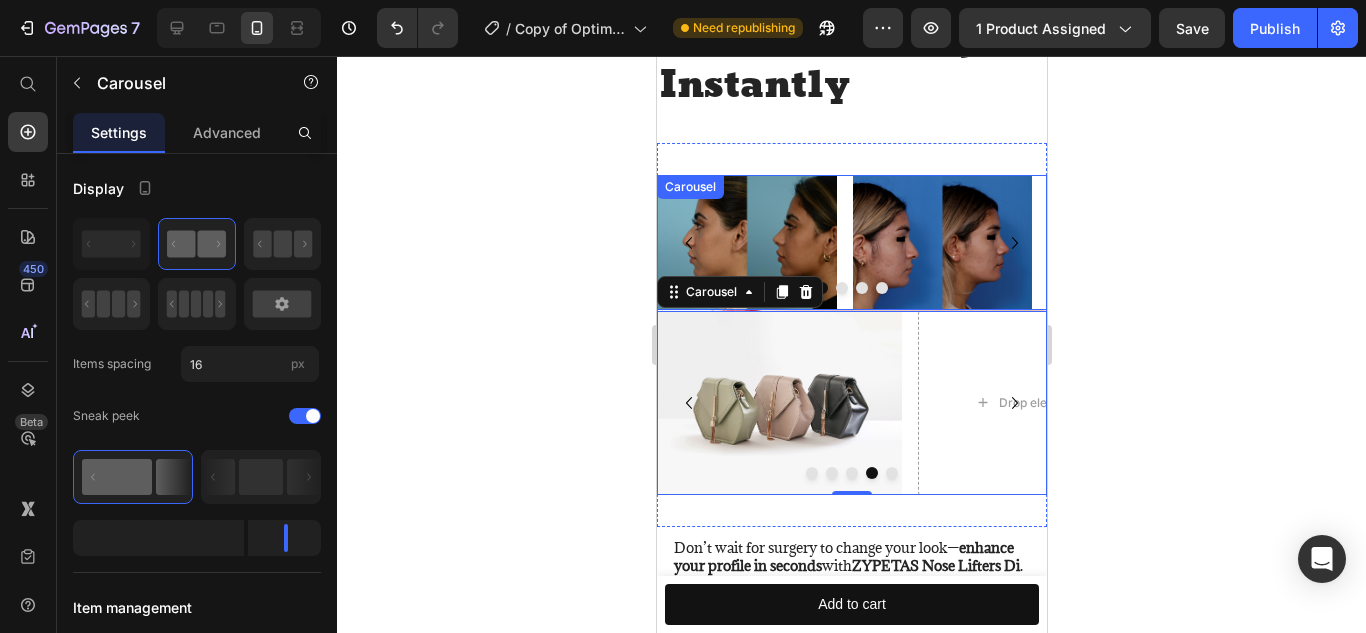 scroll, scrollTop: 1858, scrollLeft: 0, axis: vertical 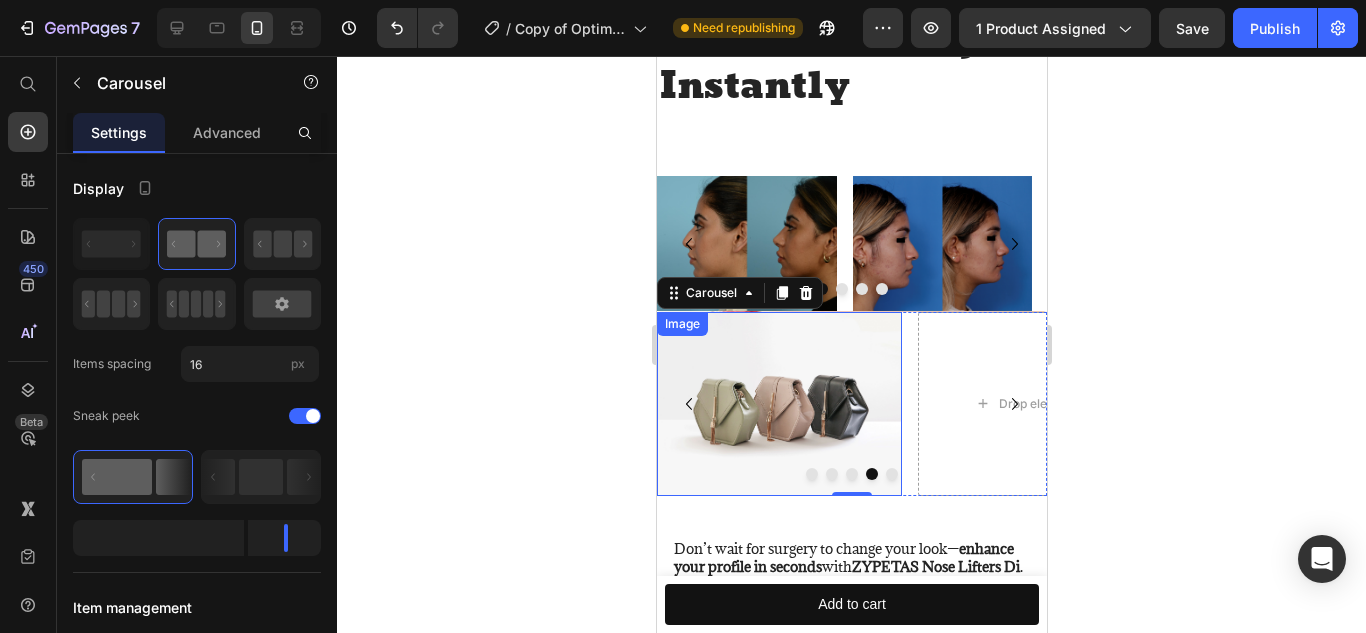 click at bounding box center [778, 404] 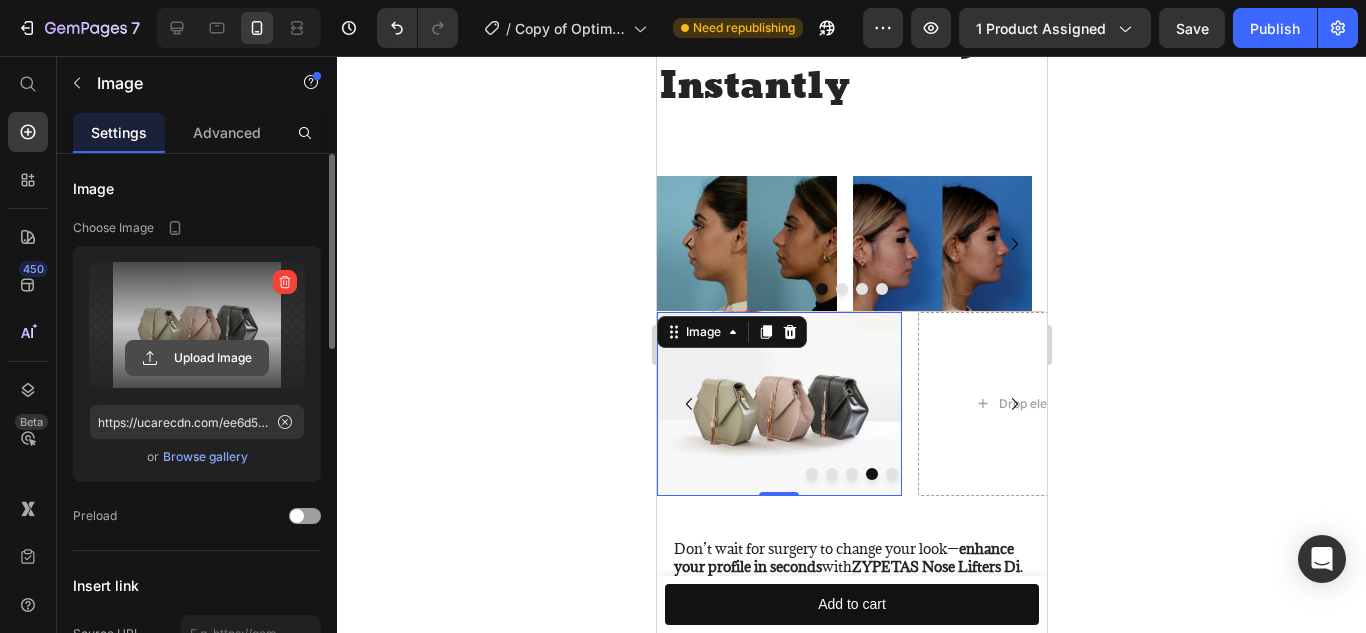 click 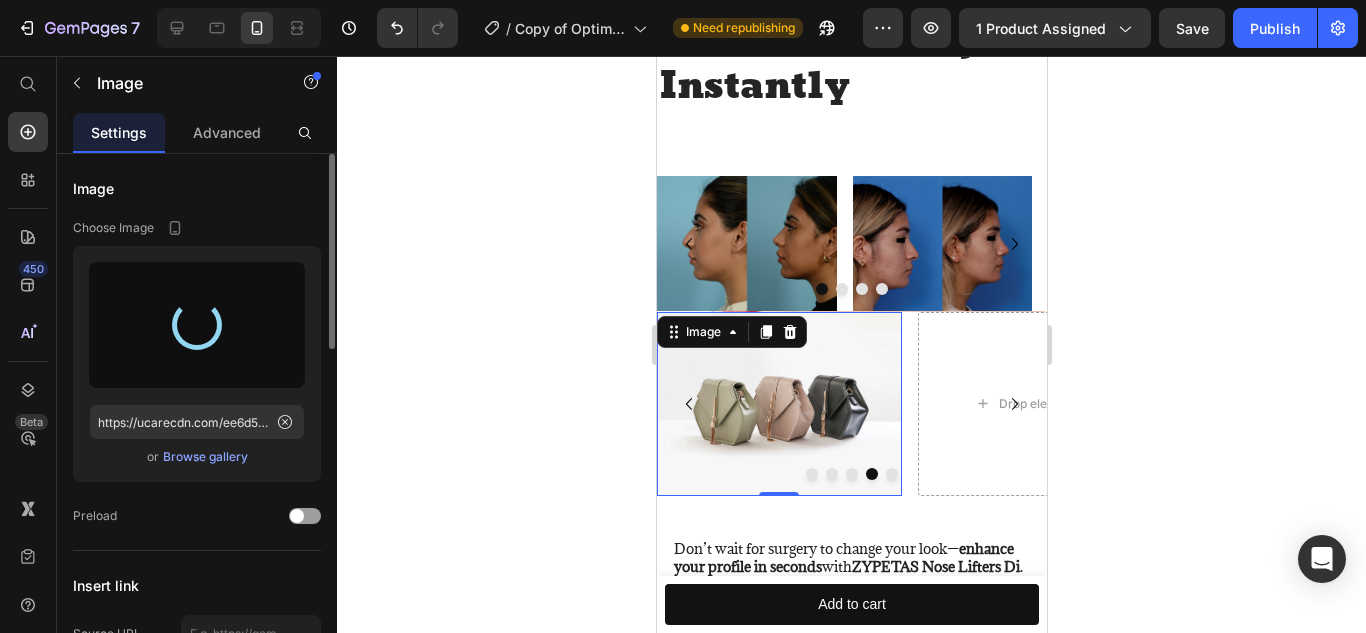 type on "https://cdn.shopify.com/s/files/1/0616/1016/4287/files/gempages_573168530048943329-9bd5a02c-47c5-46f4-bfef-512052ebe1fc.jpg" 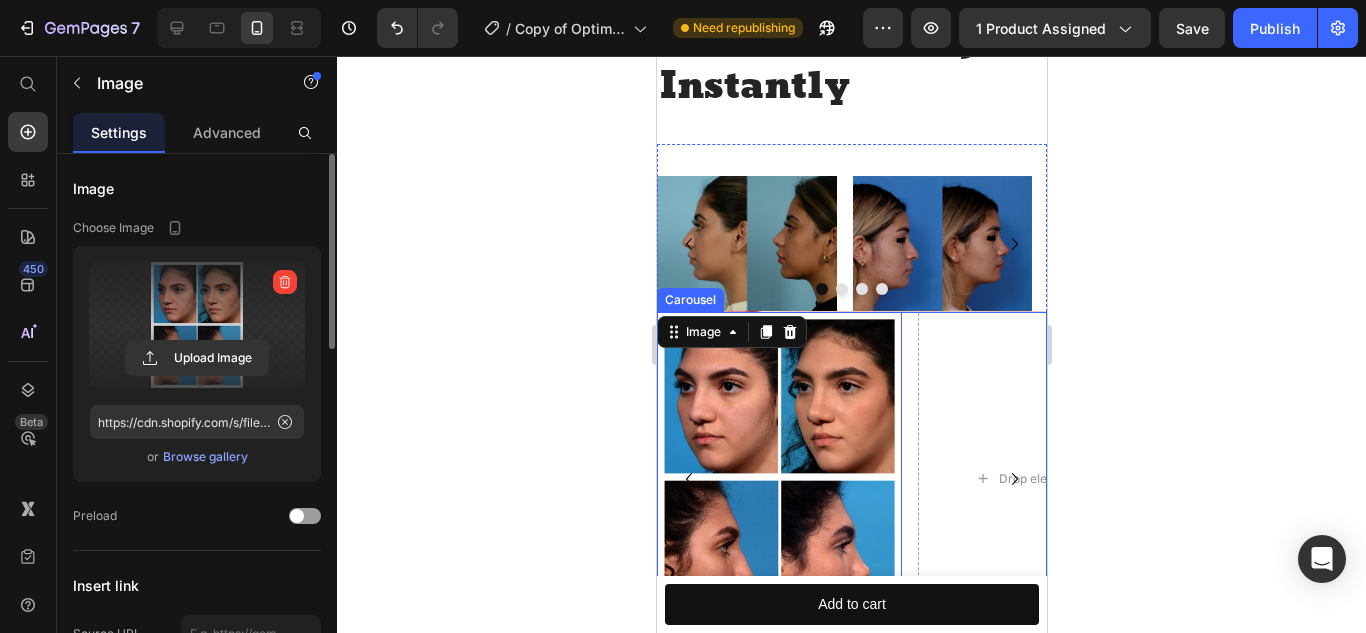 click 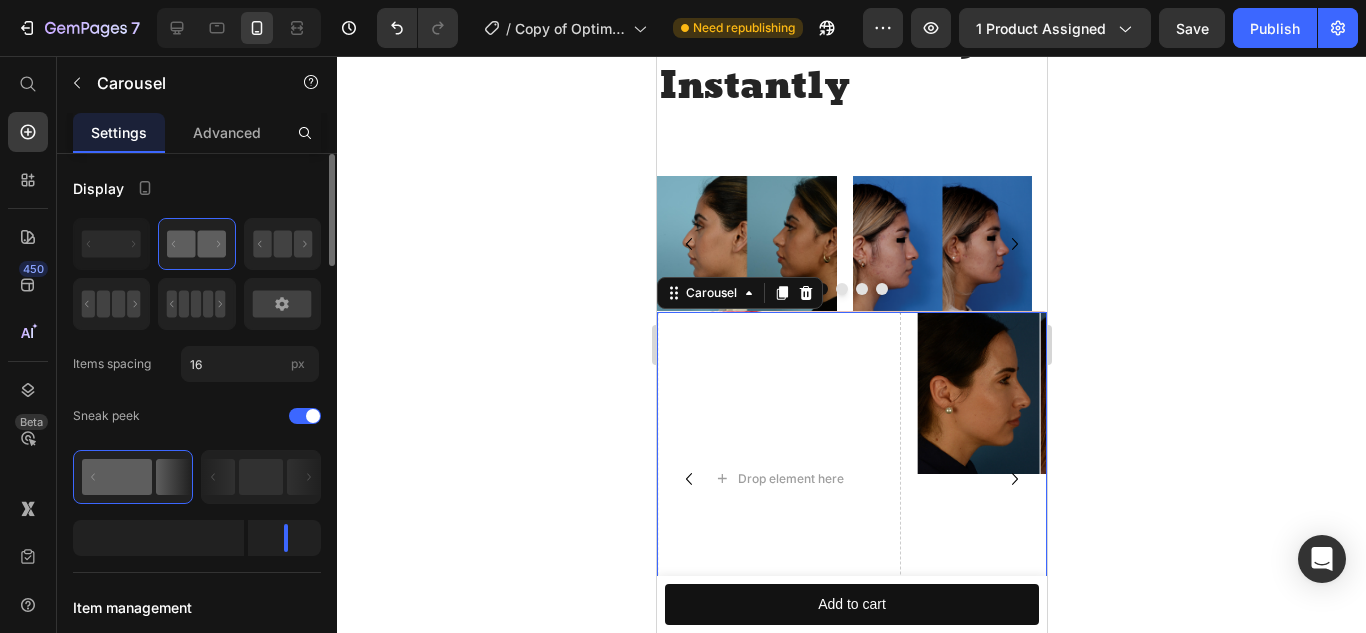 click 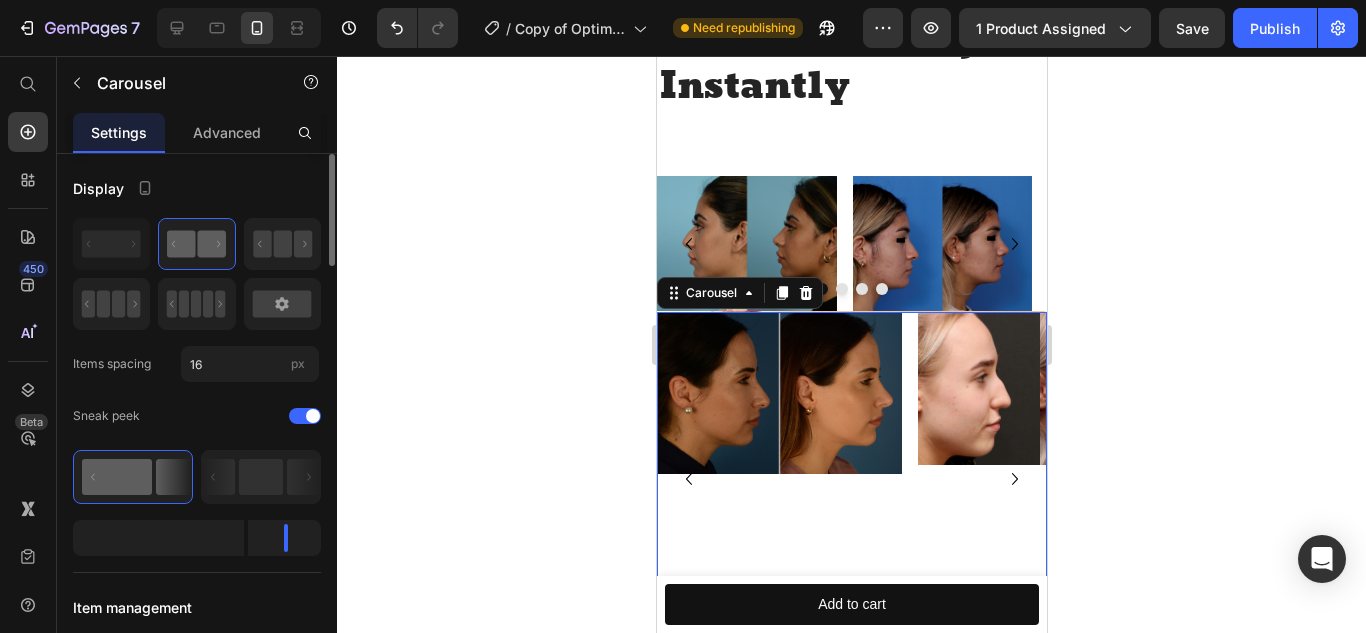 click 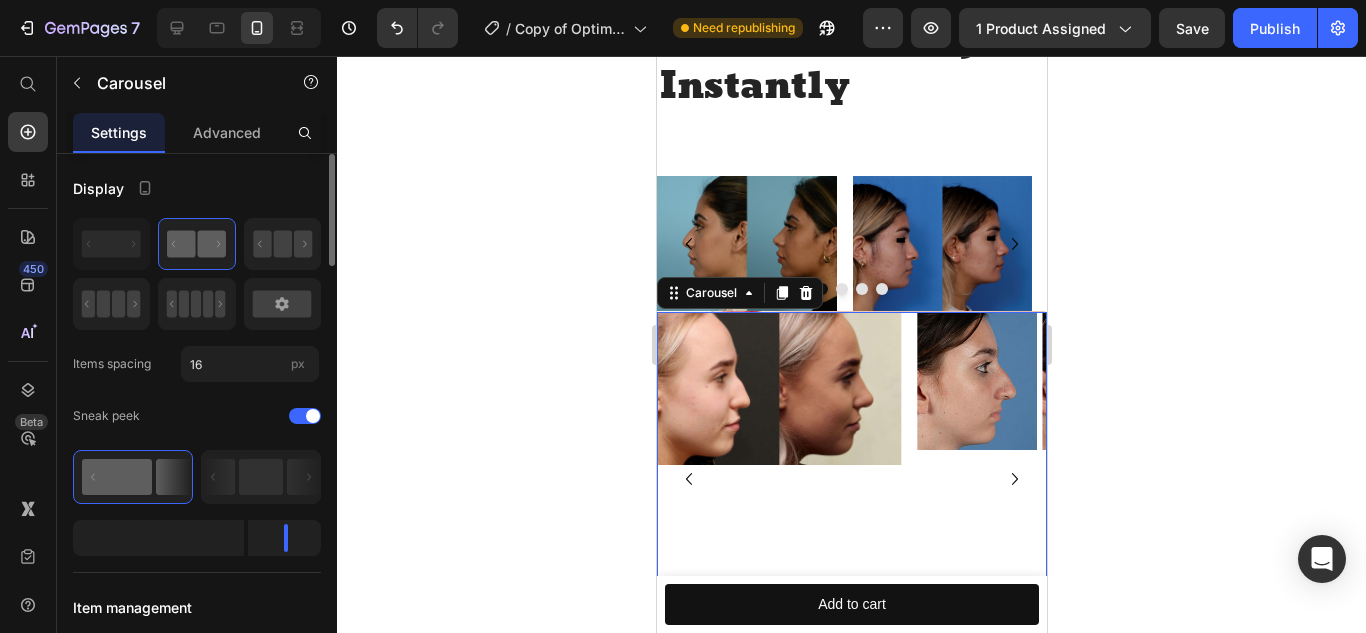 click 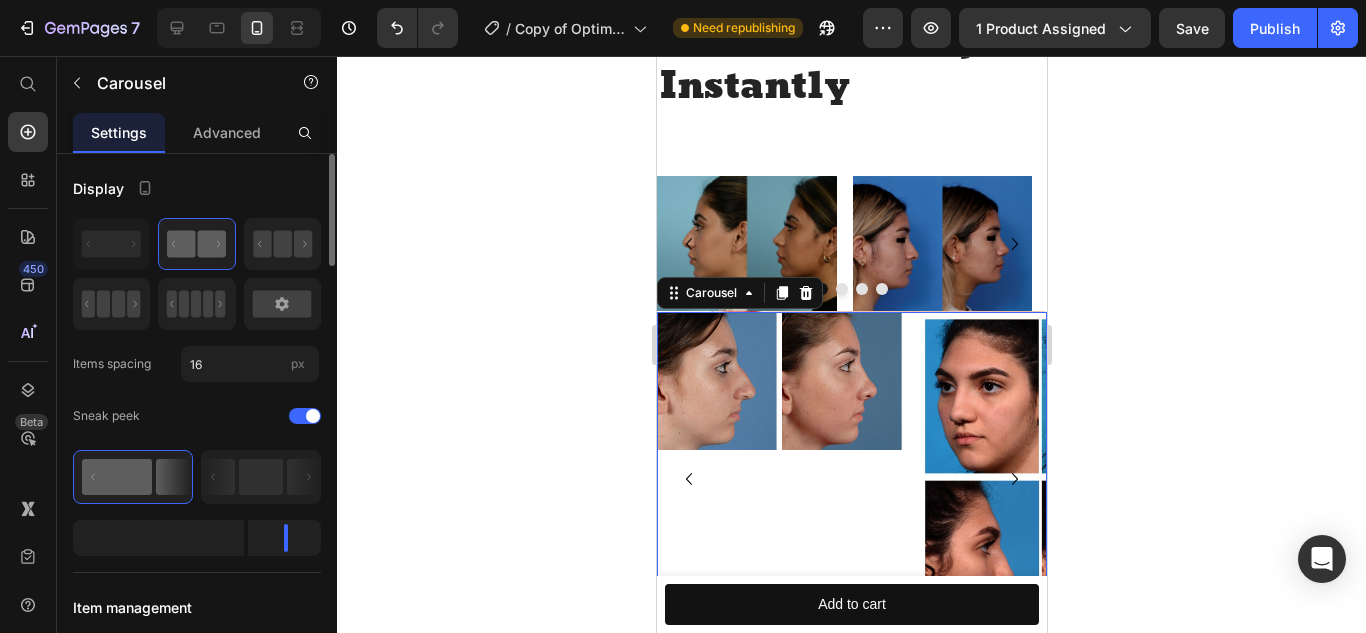 click 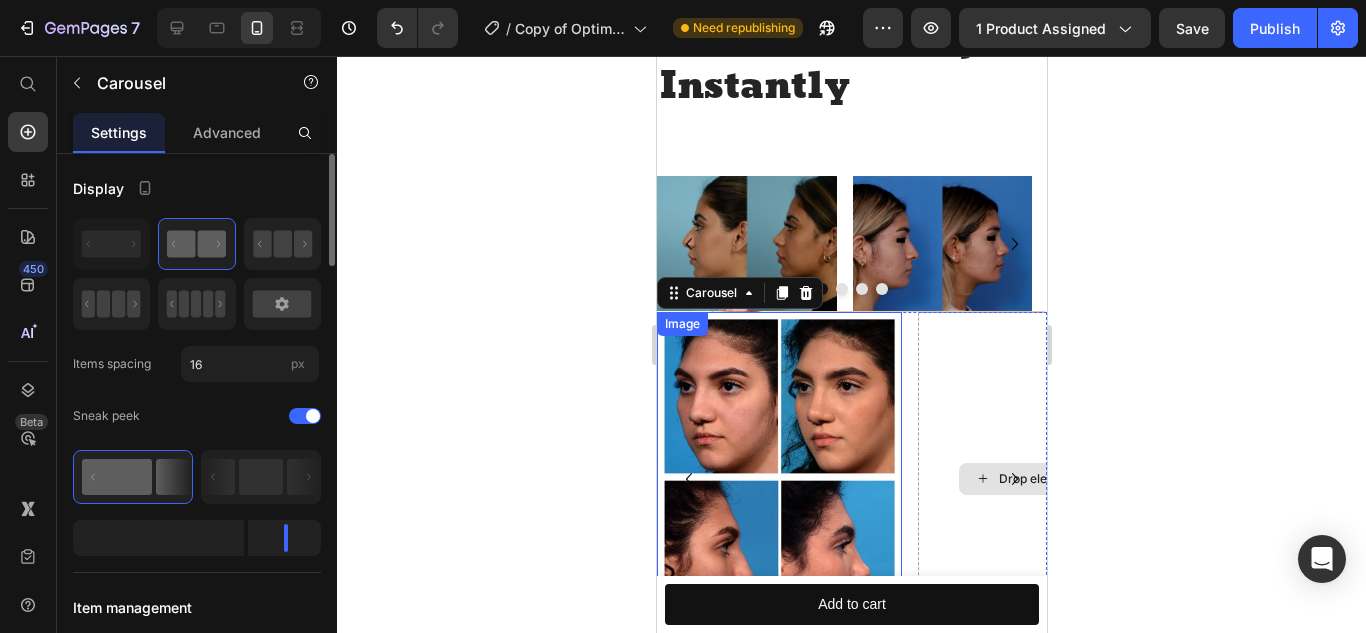scroll, scrollTop: 2001, scrollLeft: 0, axis: vertical 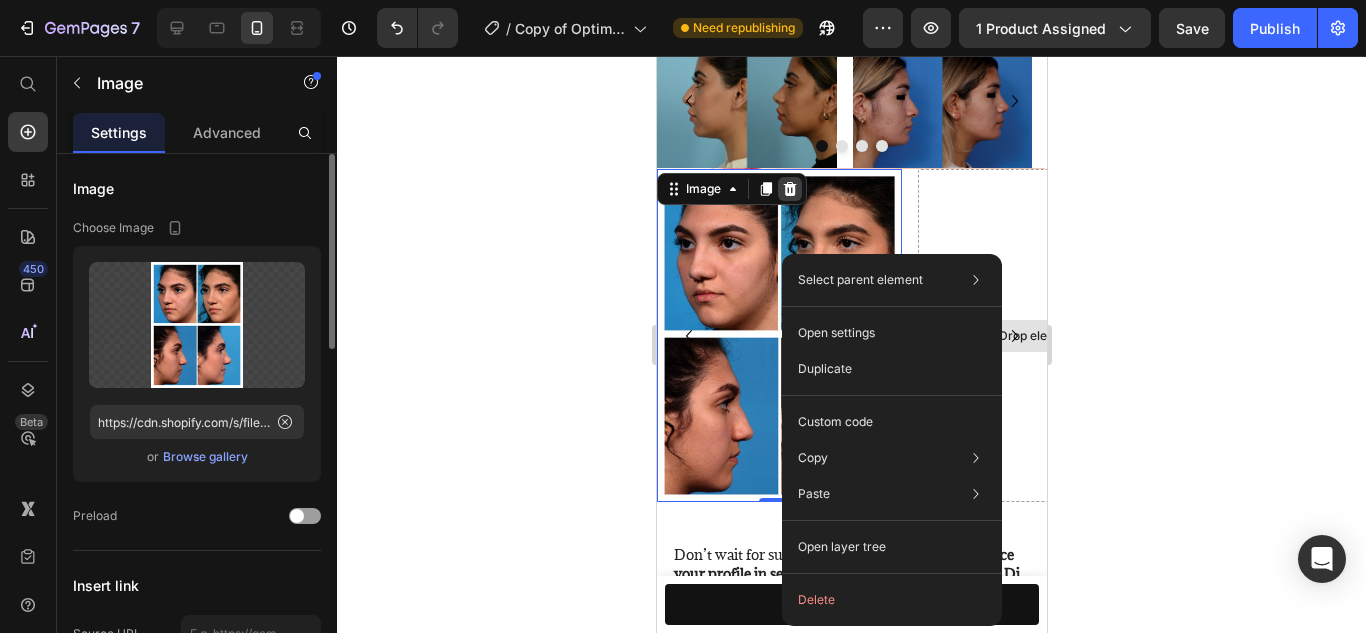click 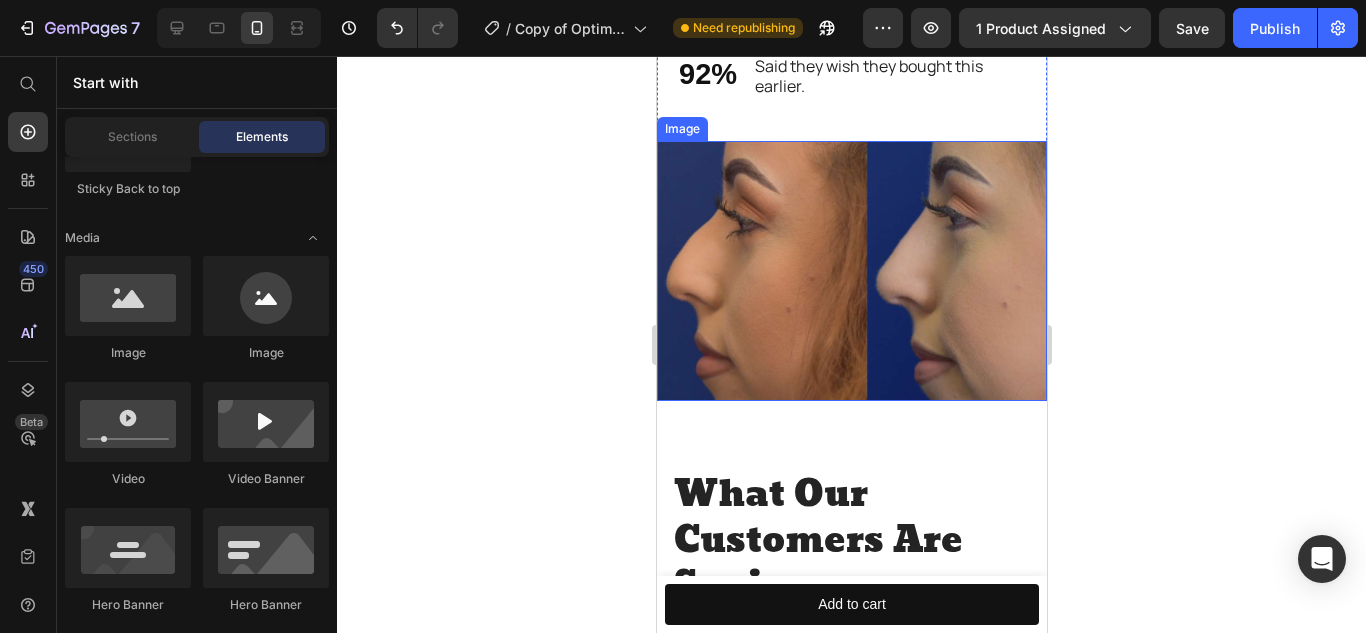 scroll, scrollTop: 4275, scrollLeft: 0, axis: vertical 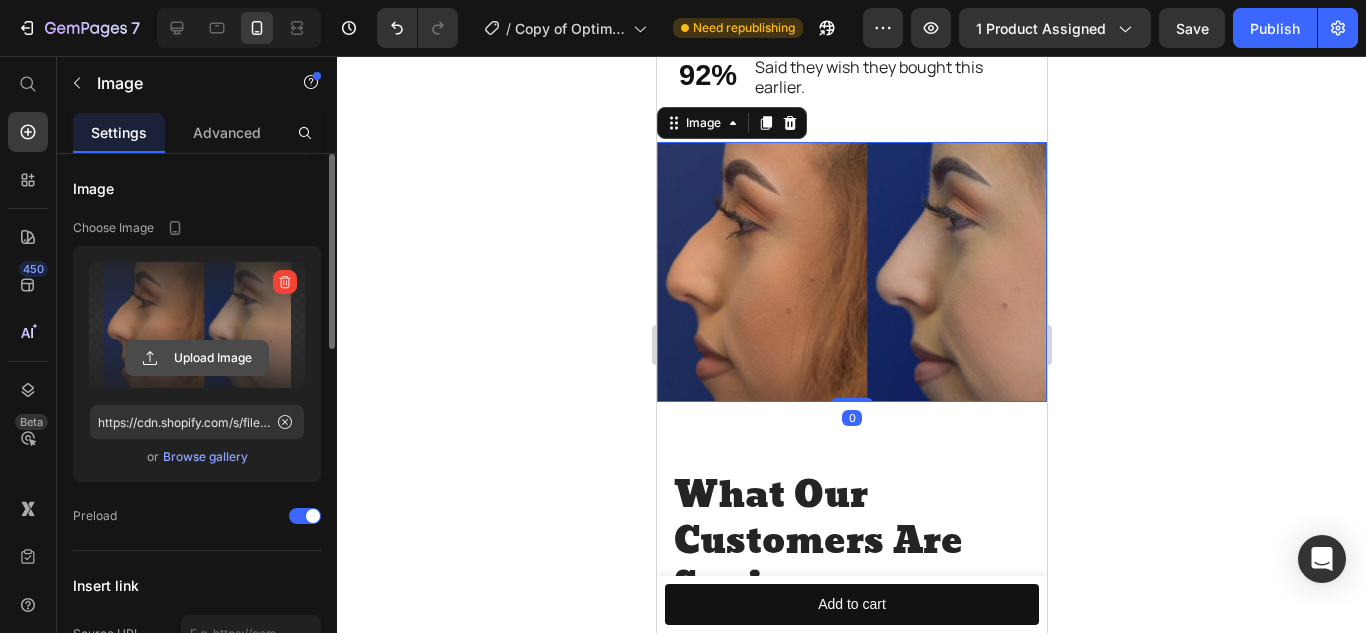 click 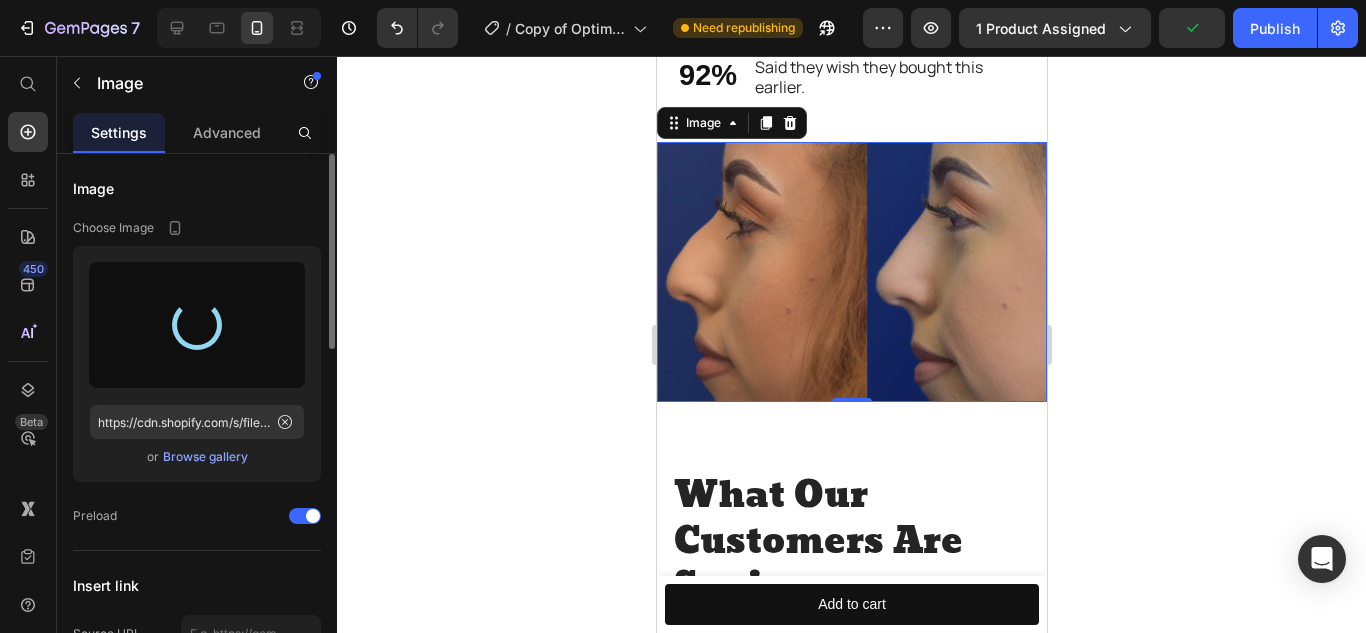 type on "https://cdn.shopify.com/s/files/1/0616/1016/4287/files/gempages_573168530048943329-9bd5a02c-47c5-46f4-bfef-512052ebe1fc.jpg" 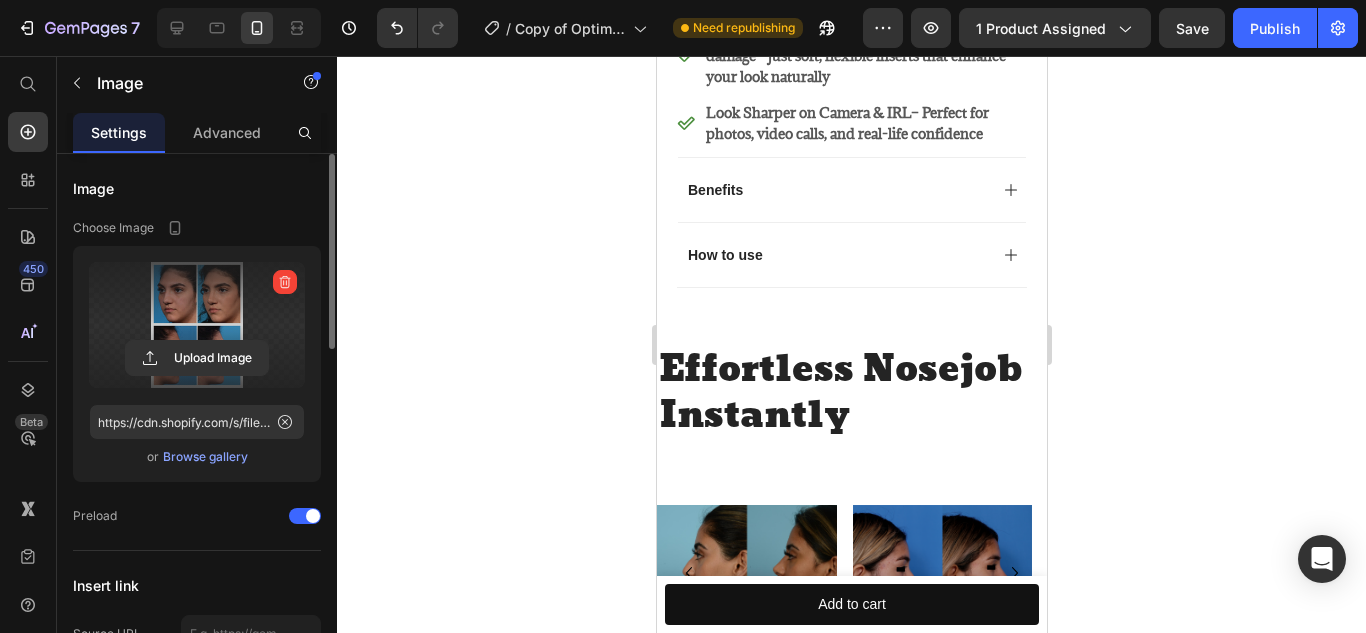 scroll, scrollTop: 1756, scrollLeft: 0, axis: vertical 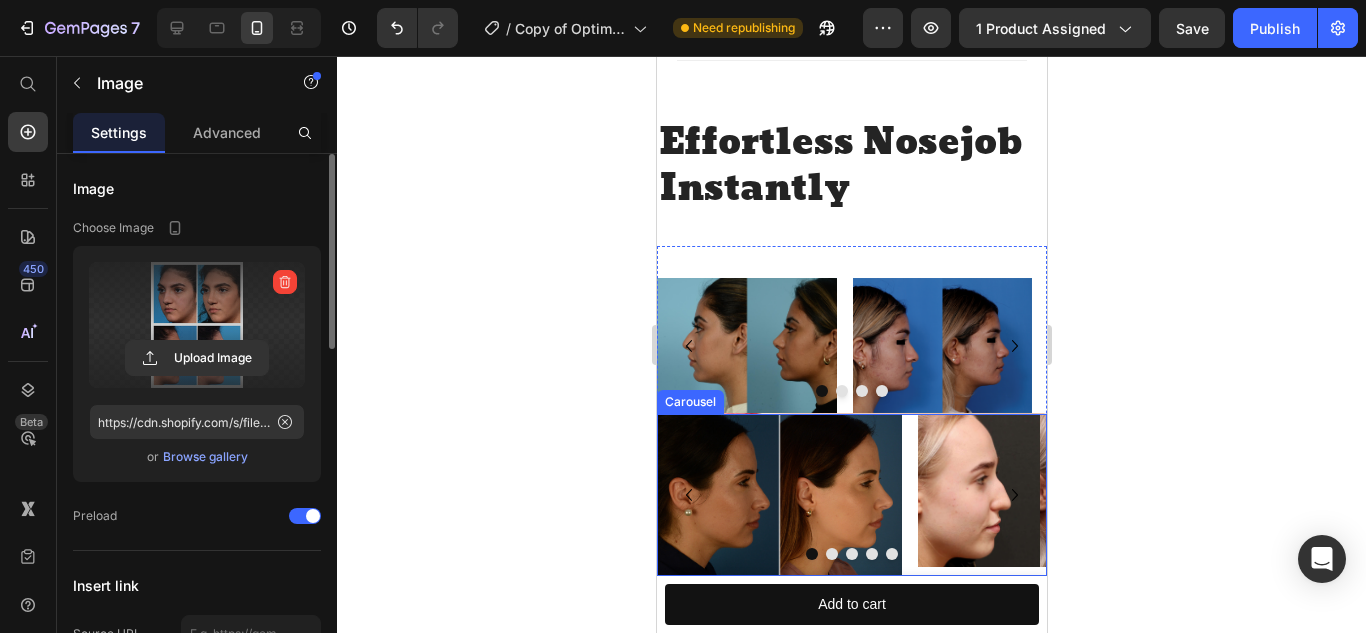 click 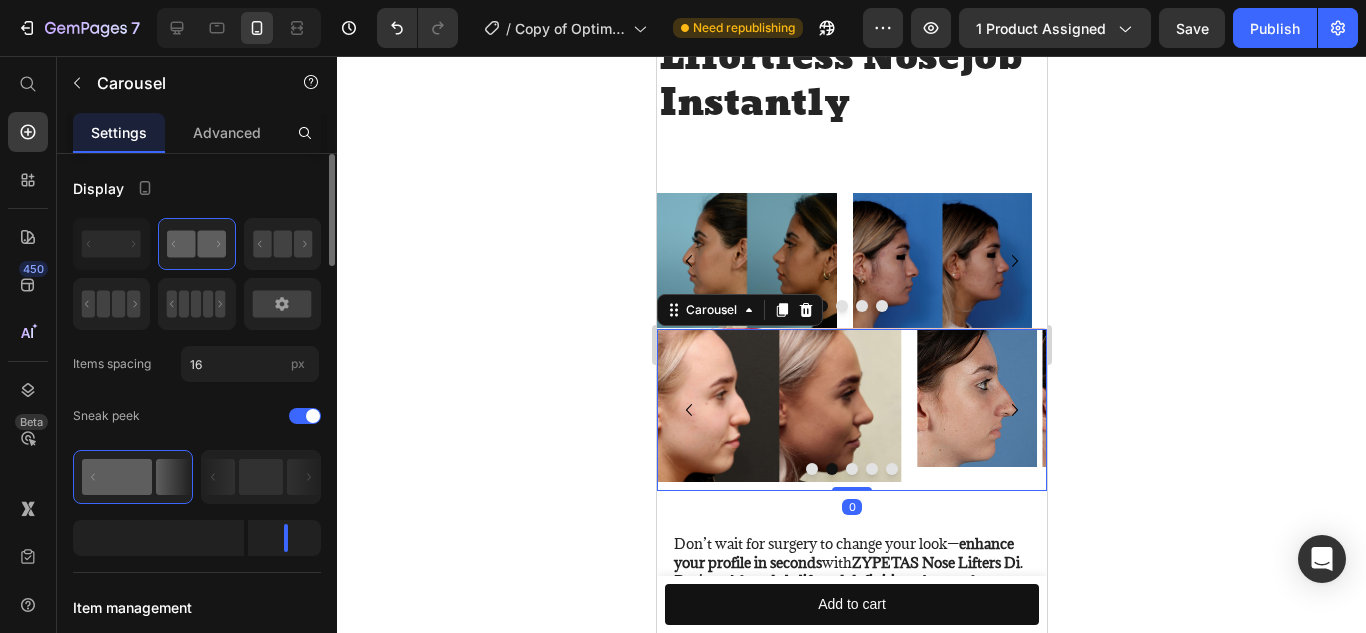 scroll, scrollTop: 1842, scrollLeft: 0, axis: vertical 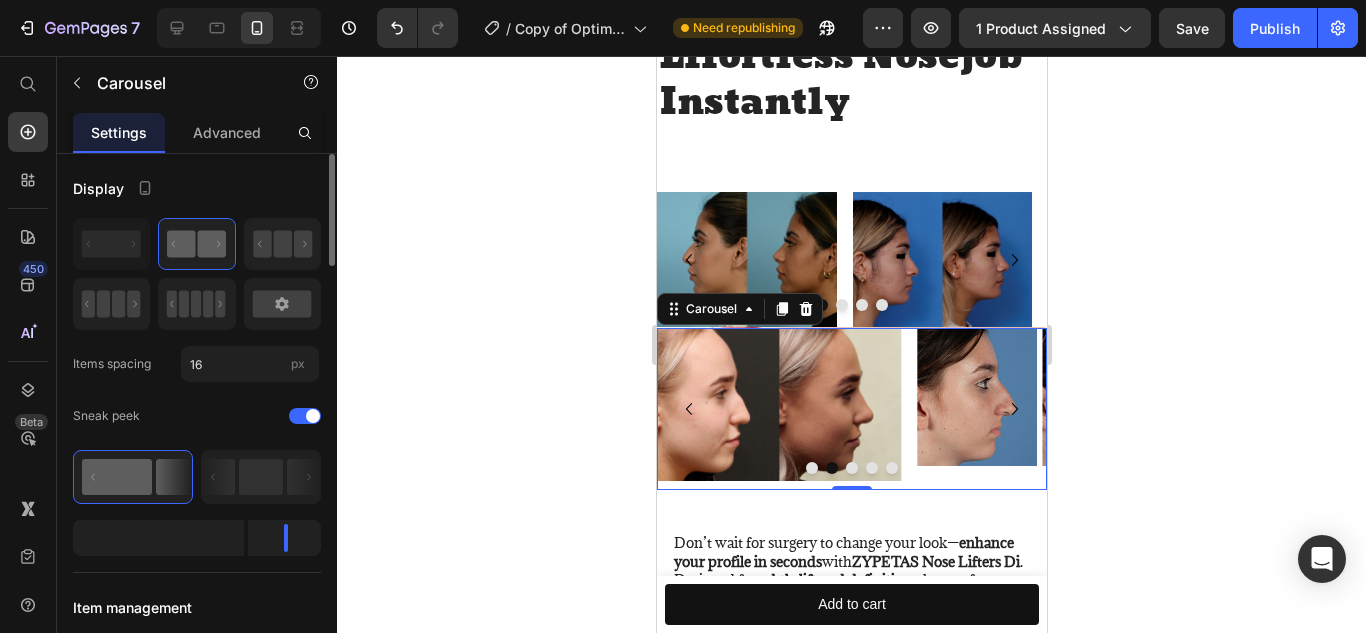 click 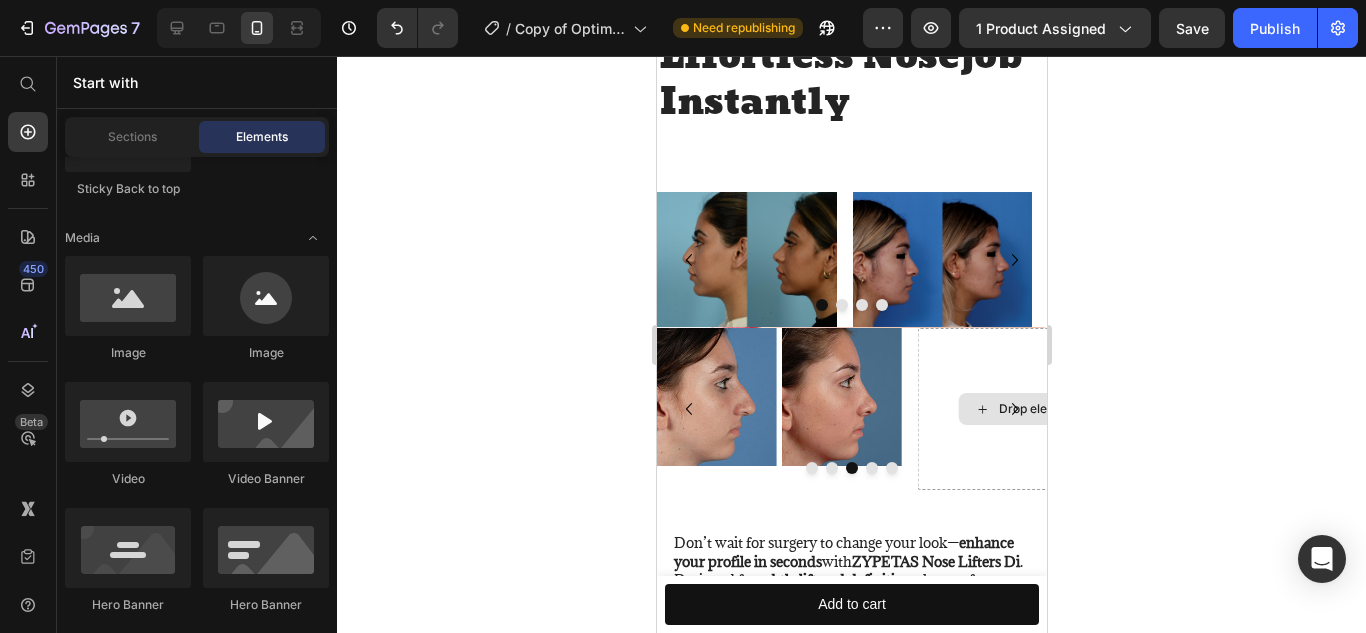 click on "Drop element here" at bounding box center [1039, 409] 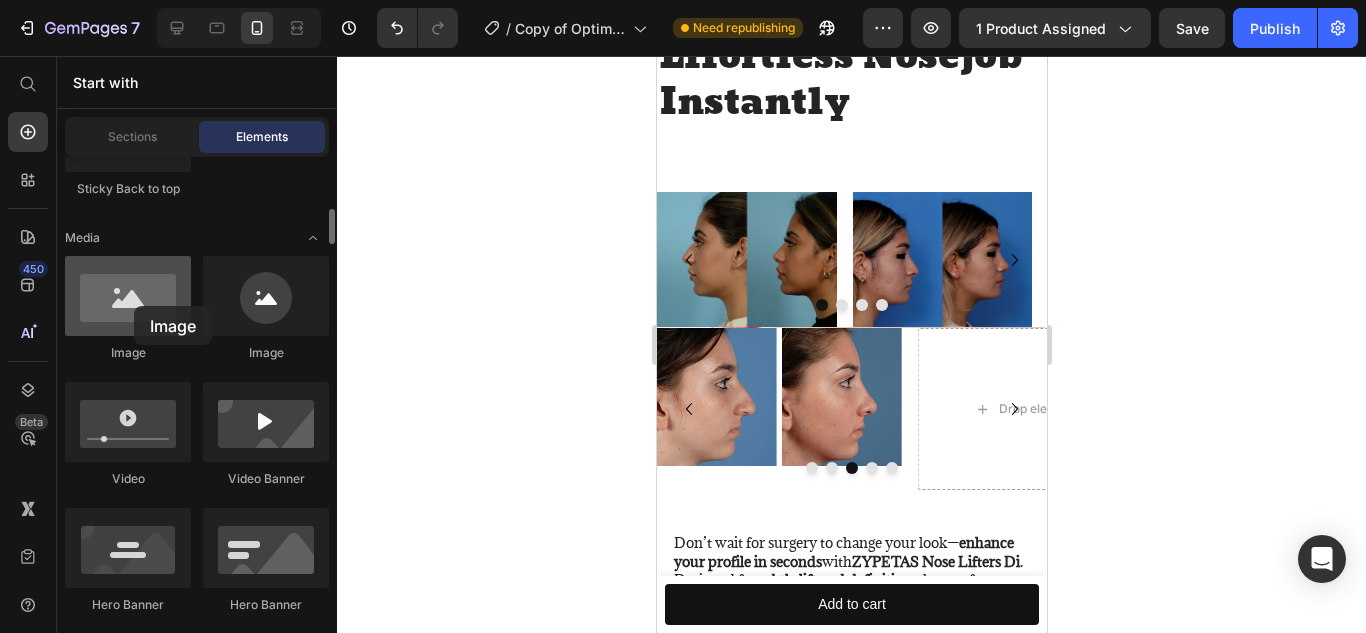 click at bounding box center [128, 296] 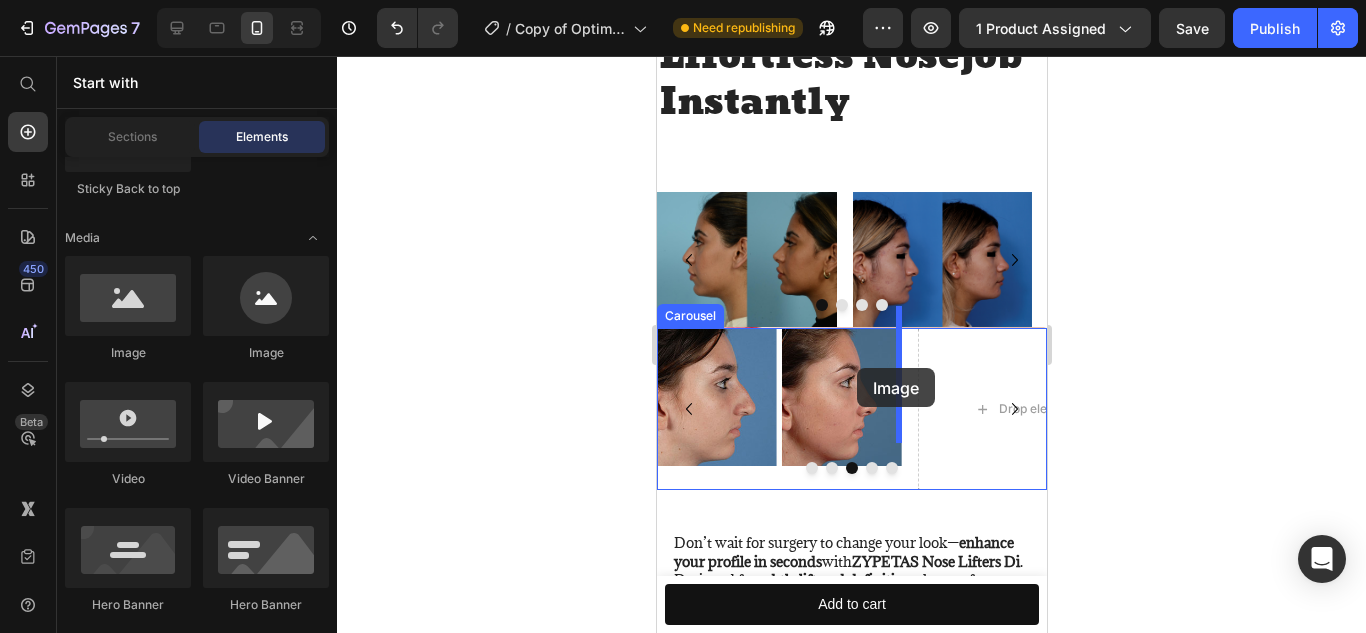 drag, startPoint x: 789, startPoint y: 361, endPoint x: 883, endPoint y: 368, distance: 94.26028 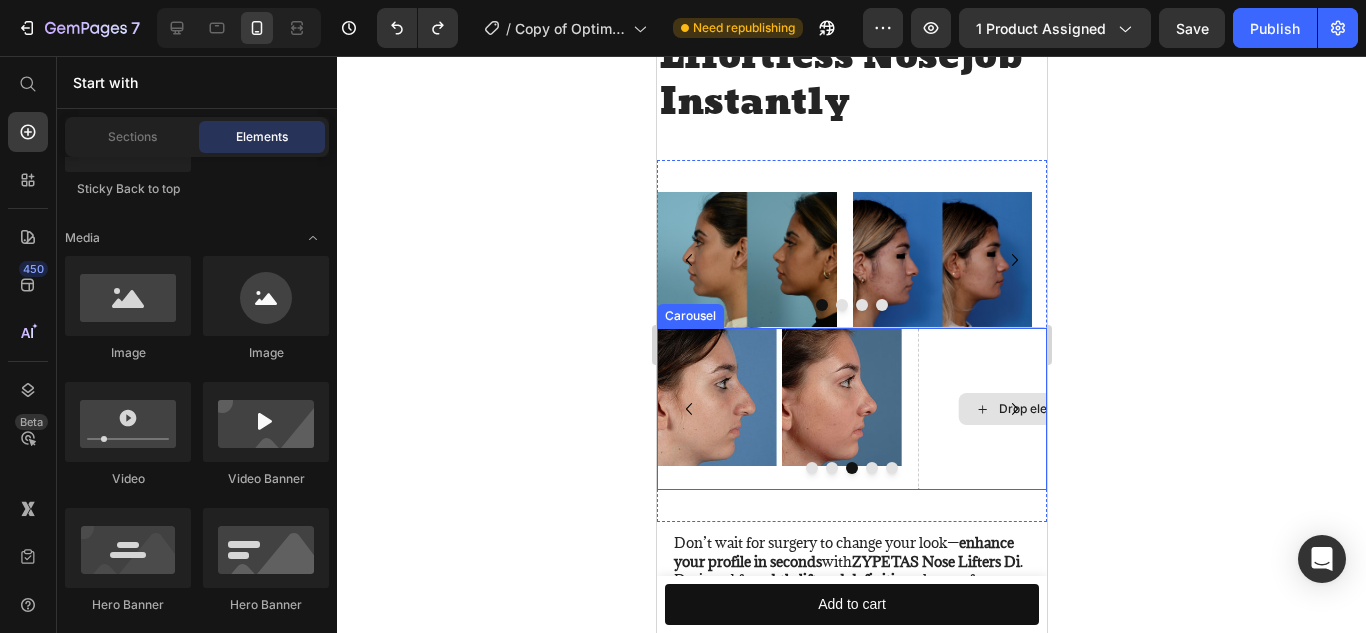 click 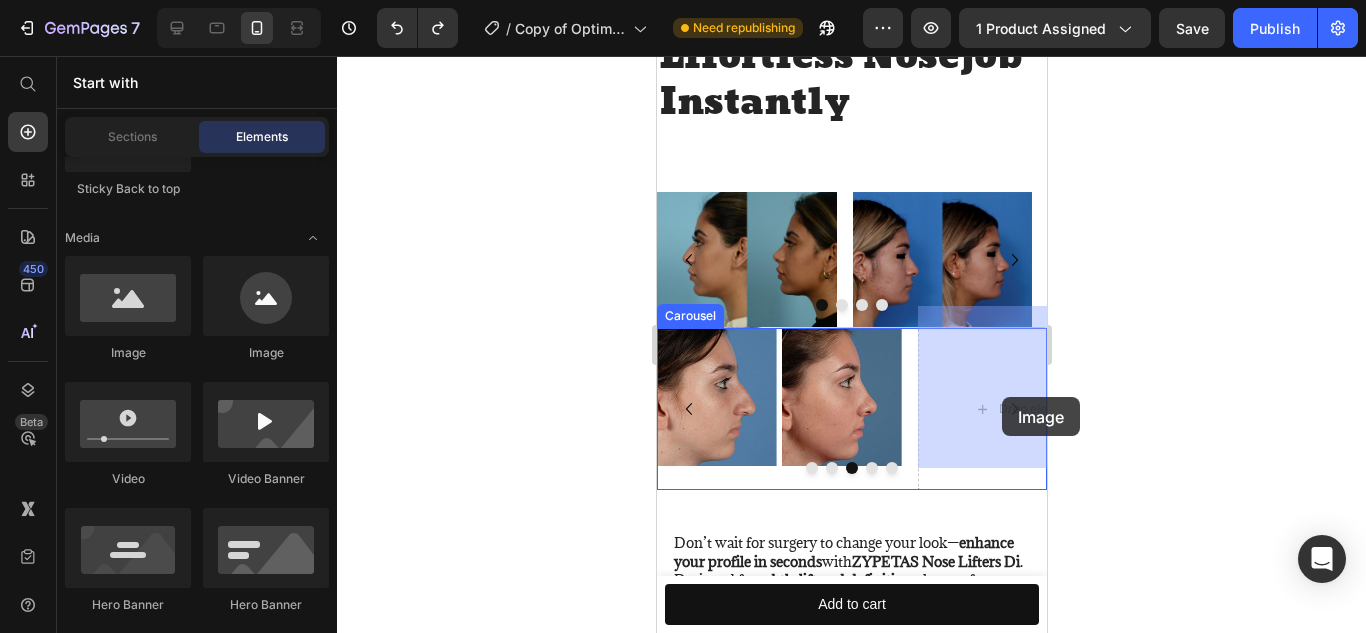 drag, startPoint x: 749, startPoint y: 383, endPoint x: 1000, endPoint y: 397, distance: 251.39014 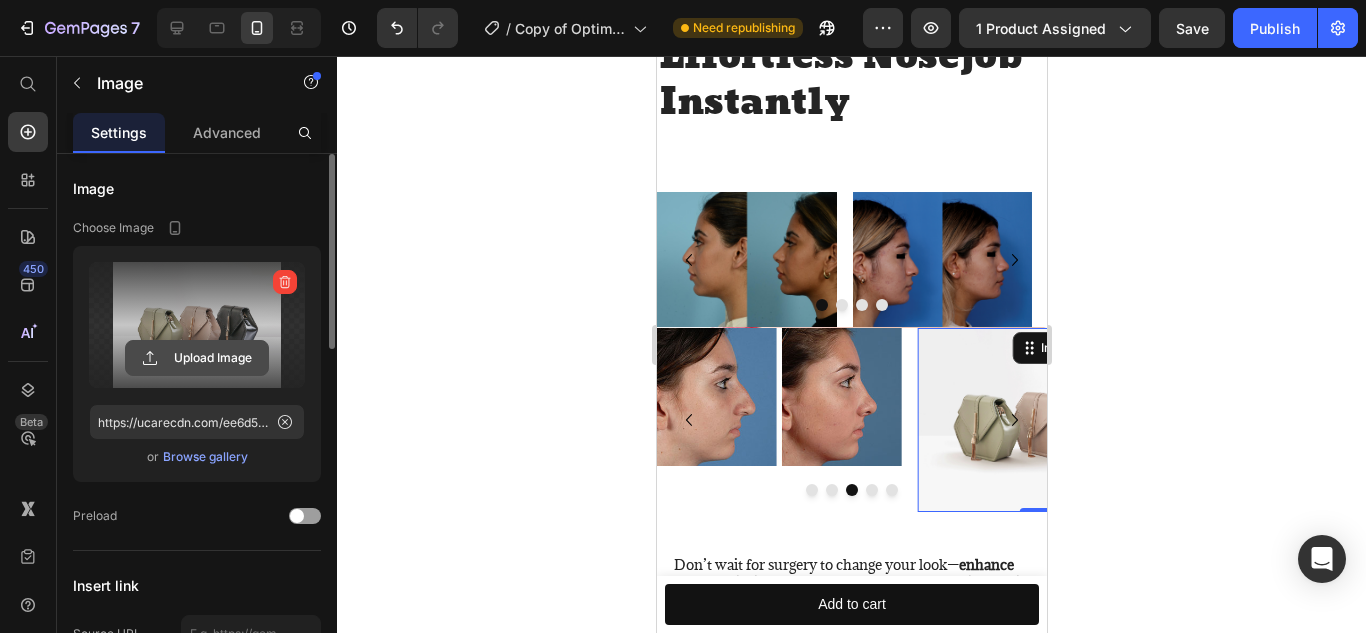 click 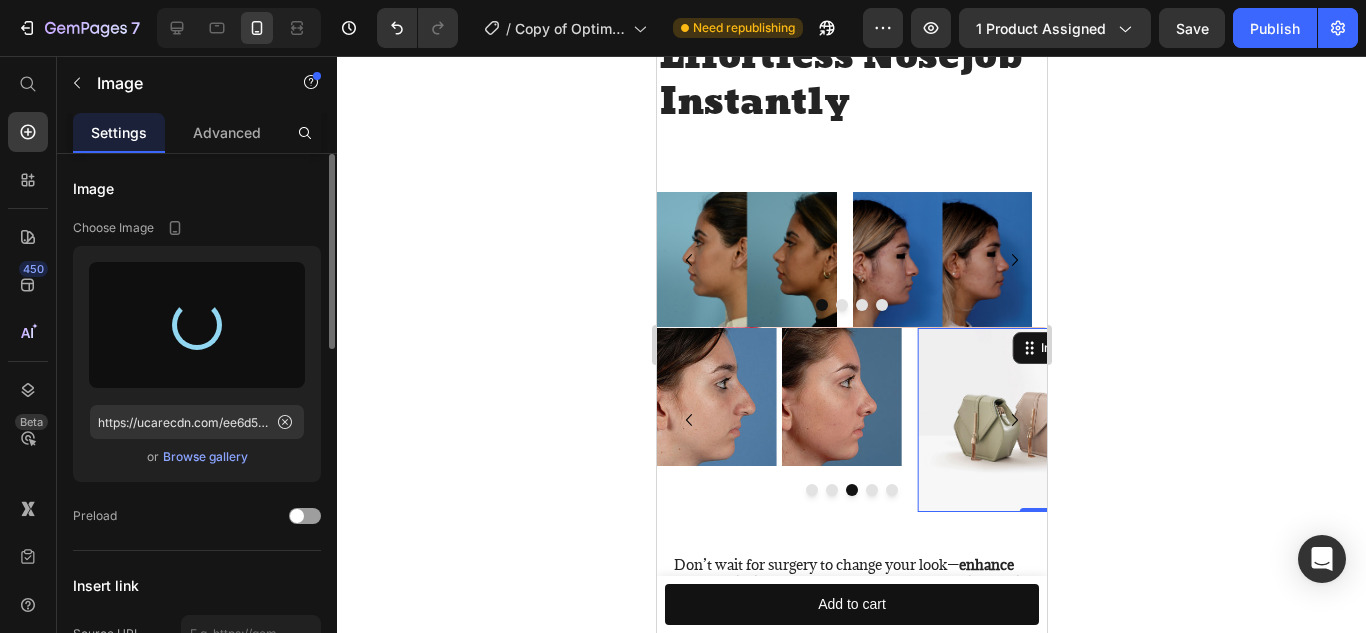type on "https://cdn.shopify.com/s/files/1/0616/1016/4287/files/gempages_573168530048943329-e035f403-d9bd-484c-b34d-be4c3800adf6.jpg" 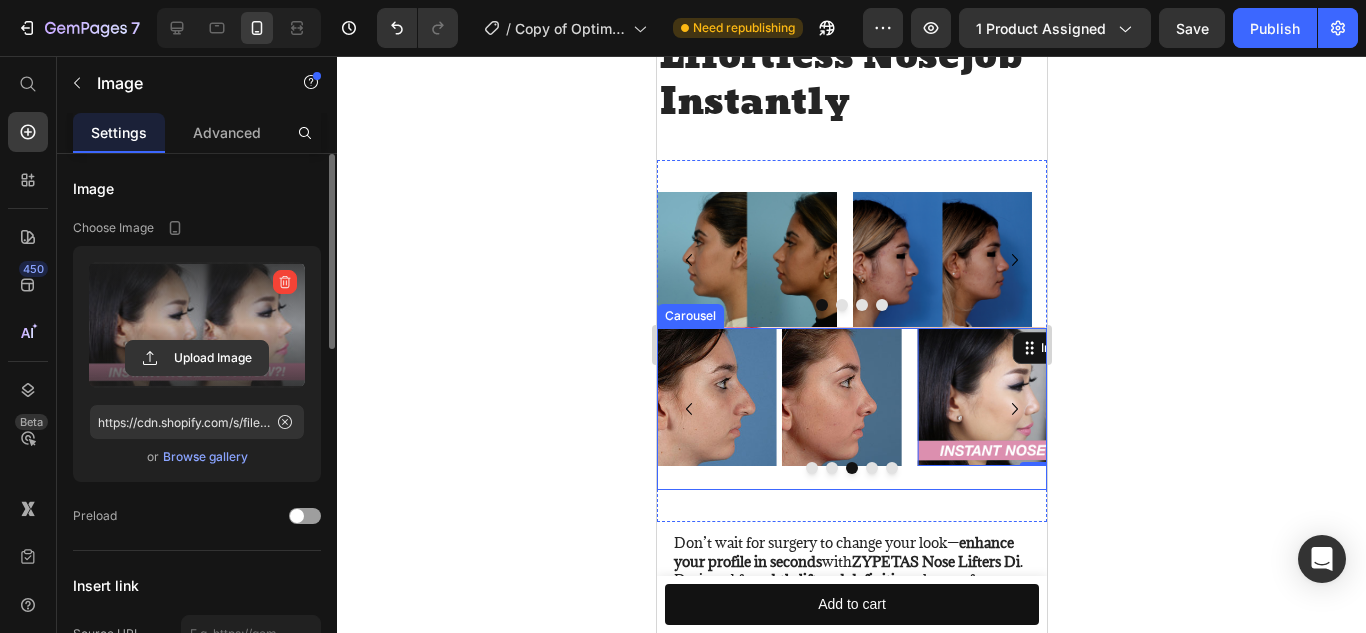 click 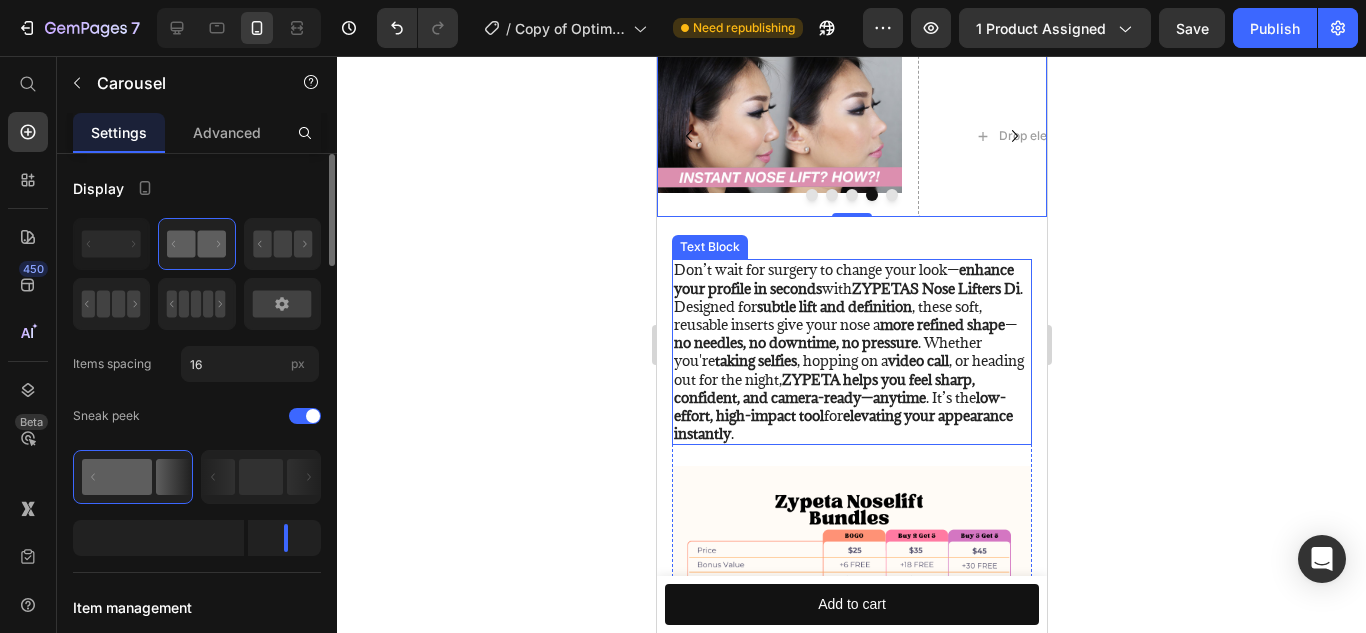 scroll, scrollTop: 2002, scrollLeft: 0, axis: vertical 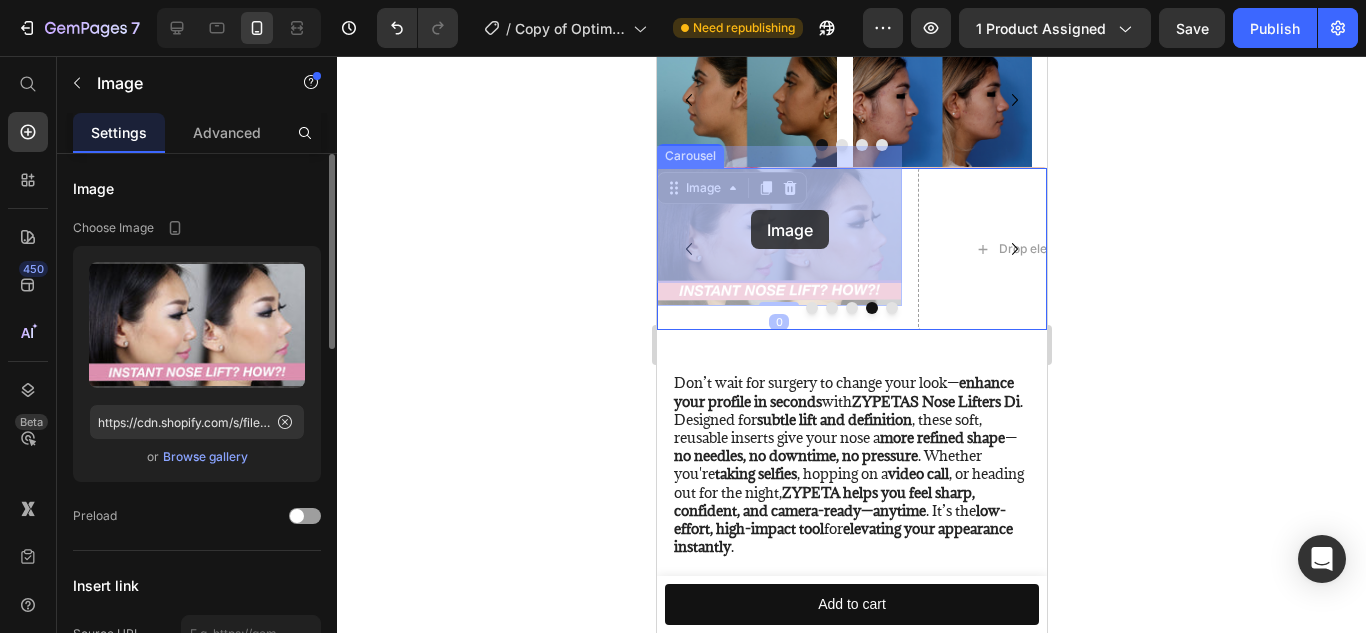 drag, startPoint x: 768, startPoint y: 220, endPoint x: 750, endPoint y: 214, distance: 18.973665 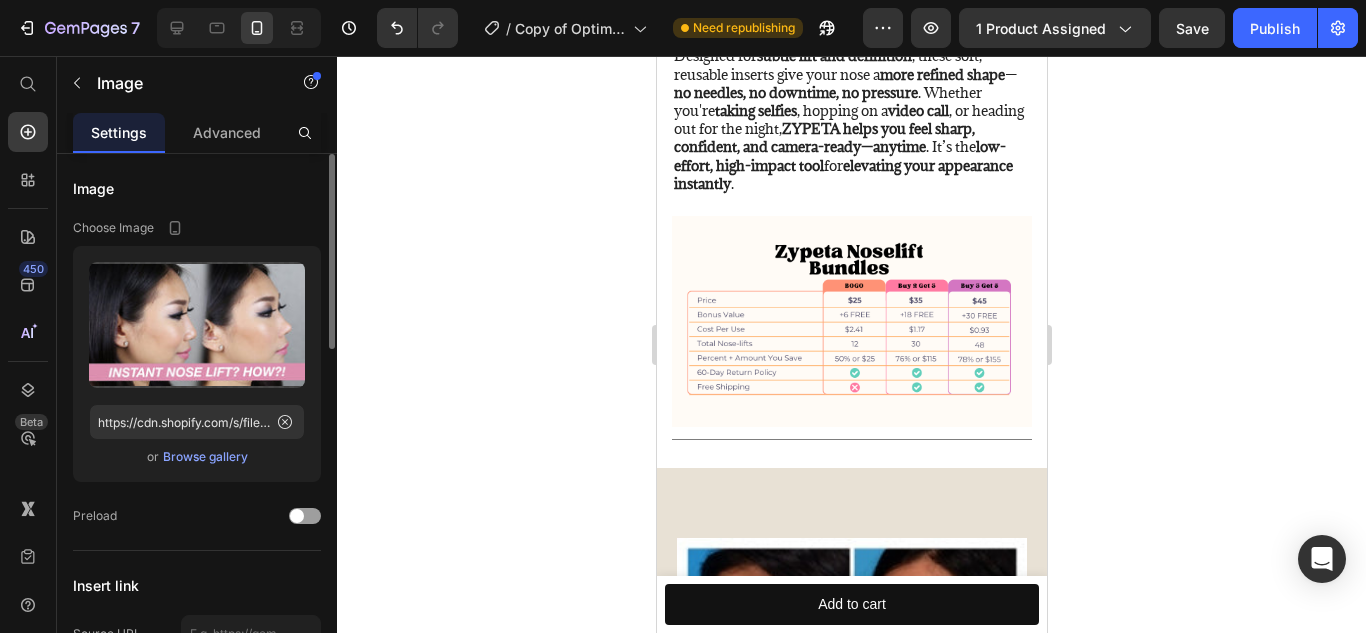 scroll, scrollTop: 2345, scrollLeft: 0, axis: vertical 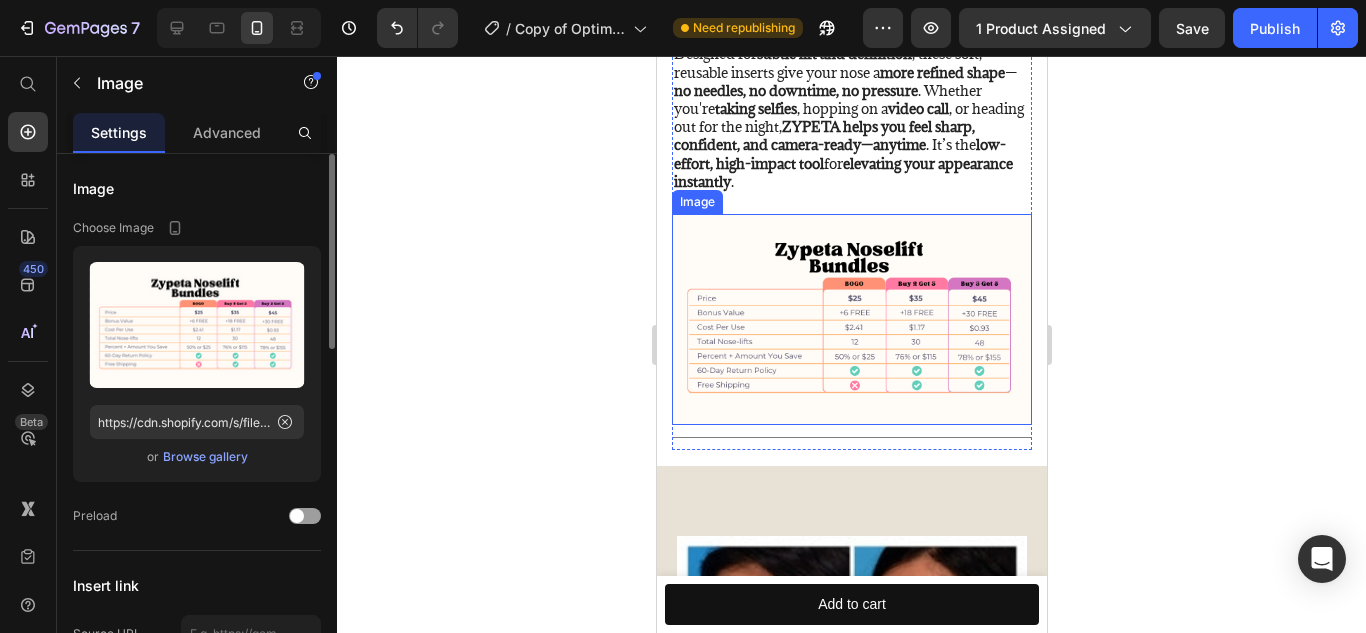 click at bounding box center [851, 319] 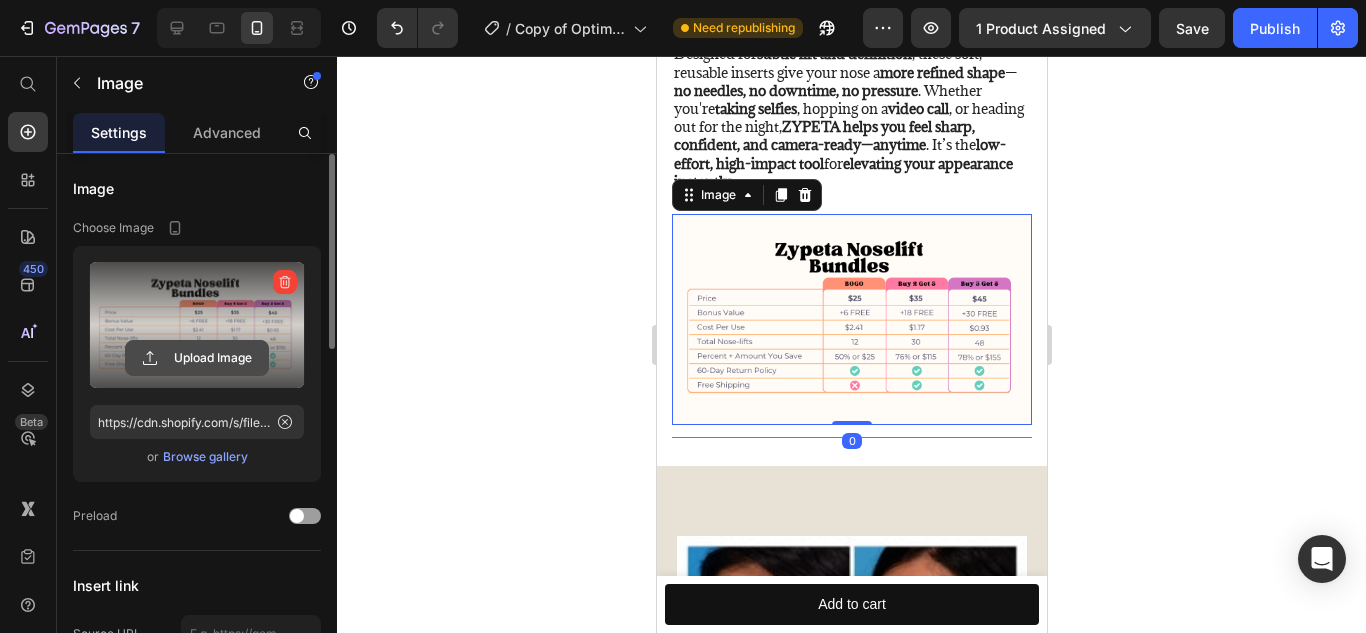 click 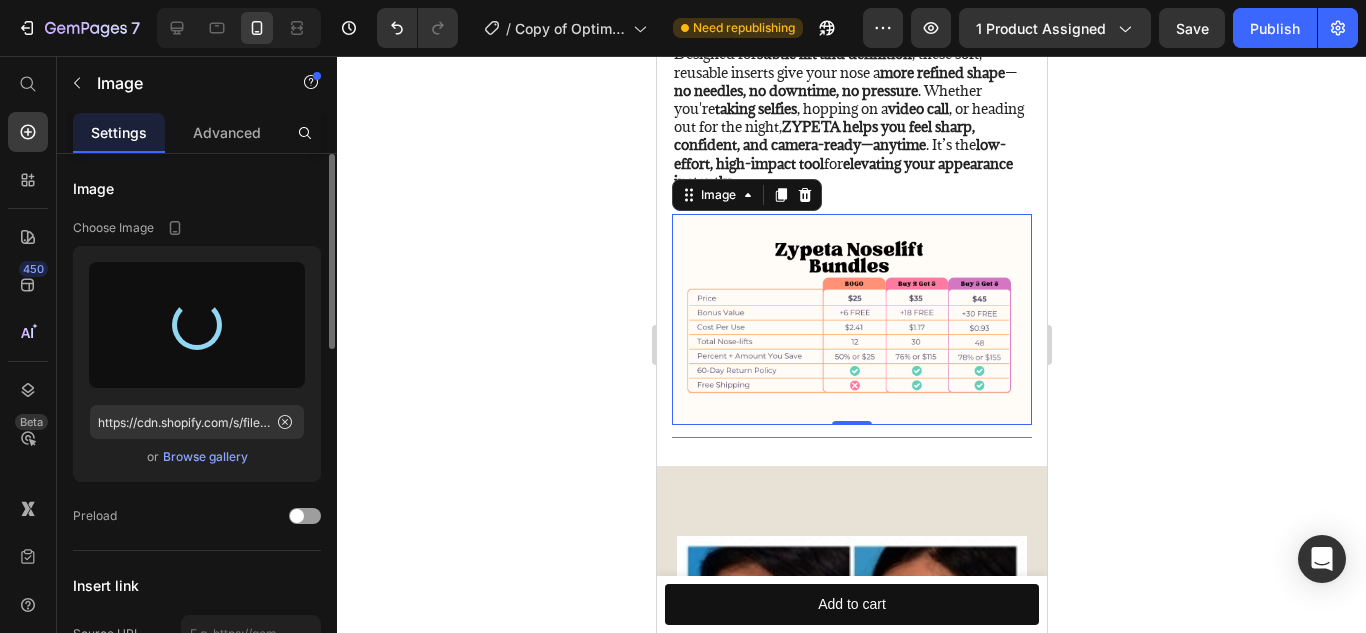 type on "https://cdn.shopify.com/s/files/1/0616/1016/4287/files/gempages_573168530048943329-e035f403-d9bd-484c-b34d-be4c3800adf6.jpg" 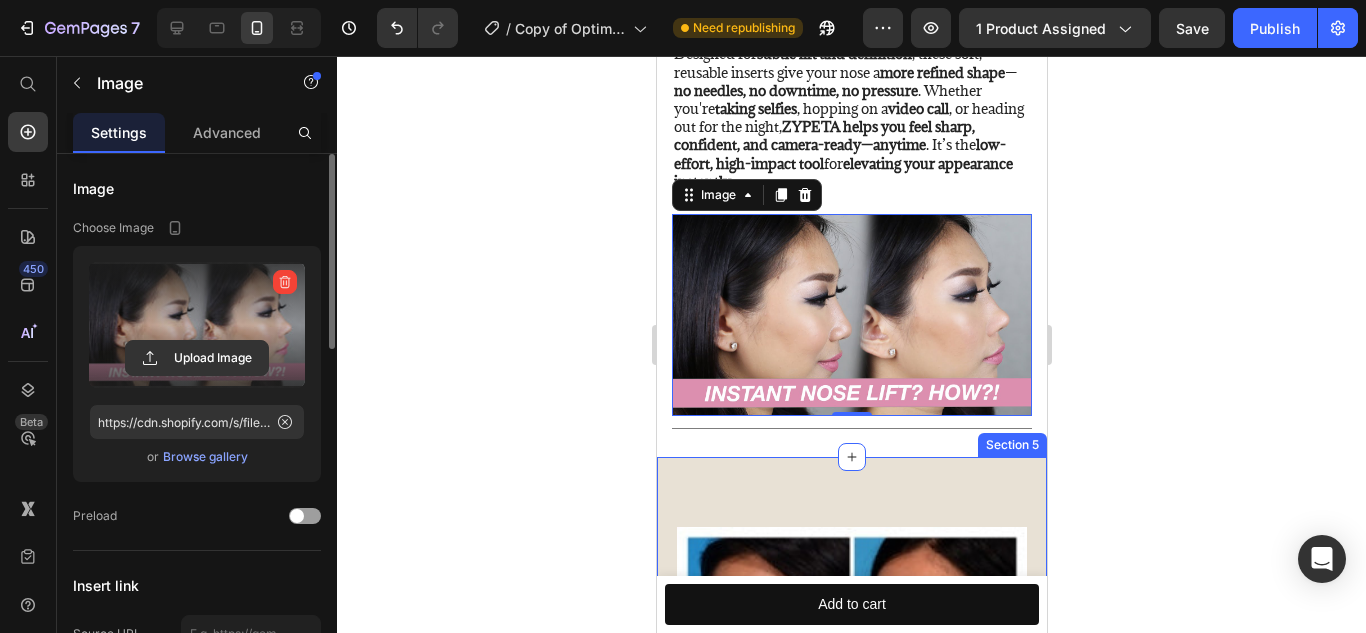 click 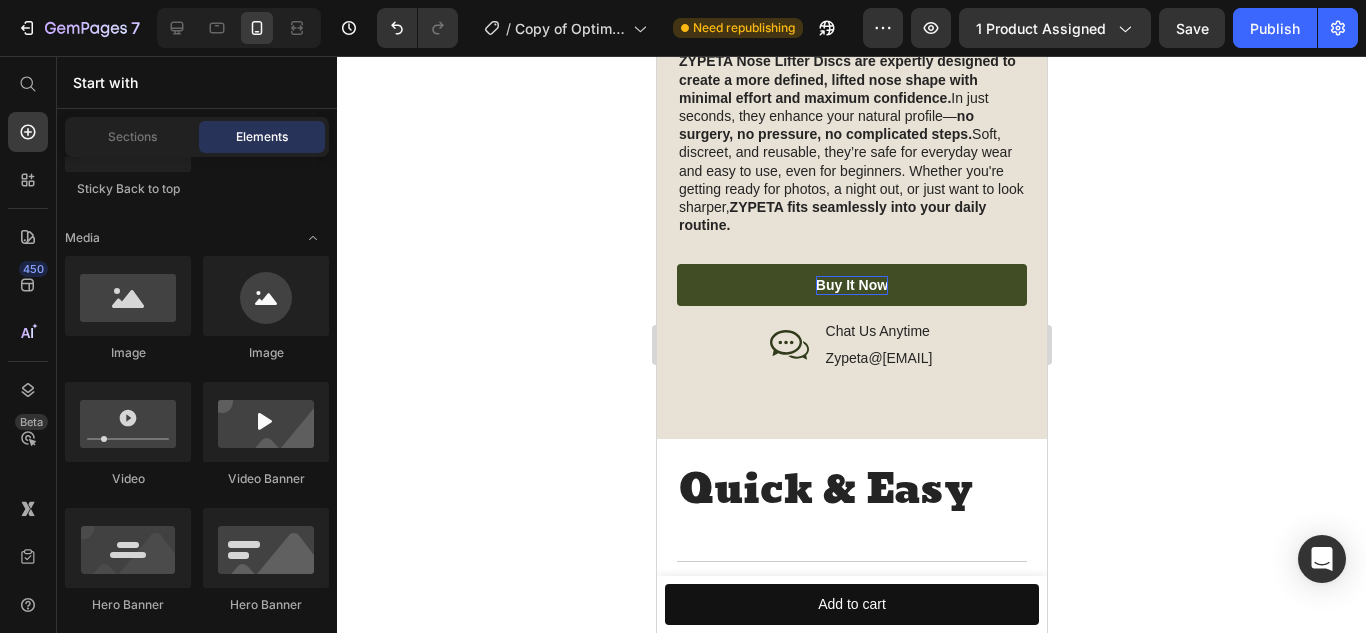 scroll, scrollTop: 3540, scrollLeft: 0, axis: vertical 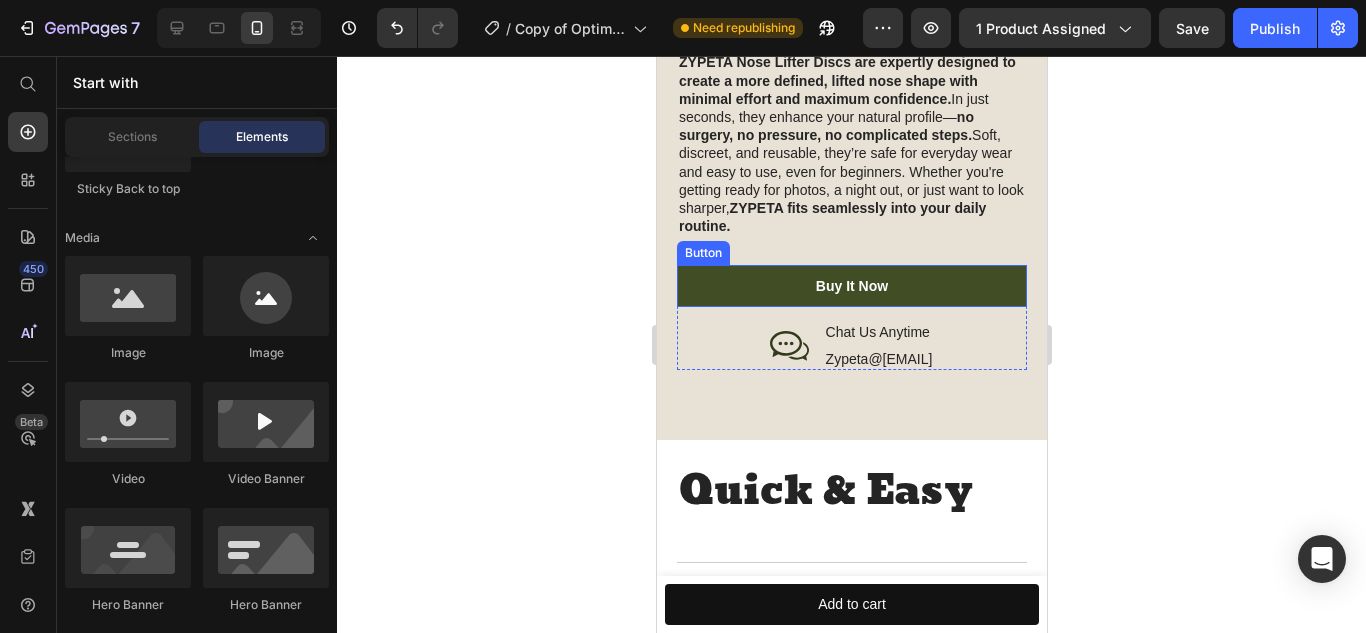 click on "buy it now" at bounding box center (851, 286) 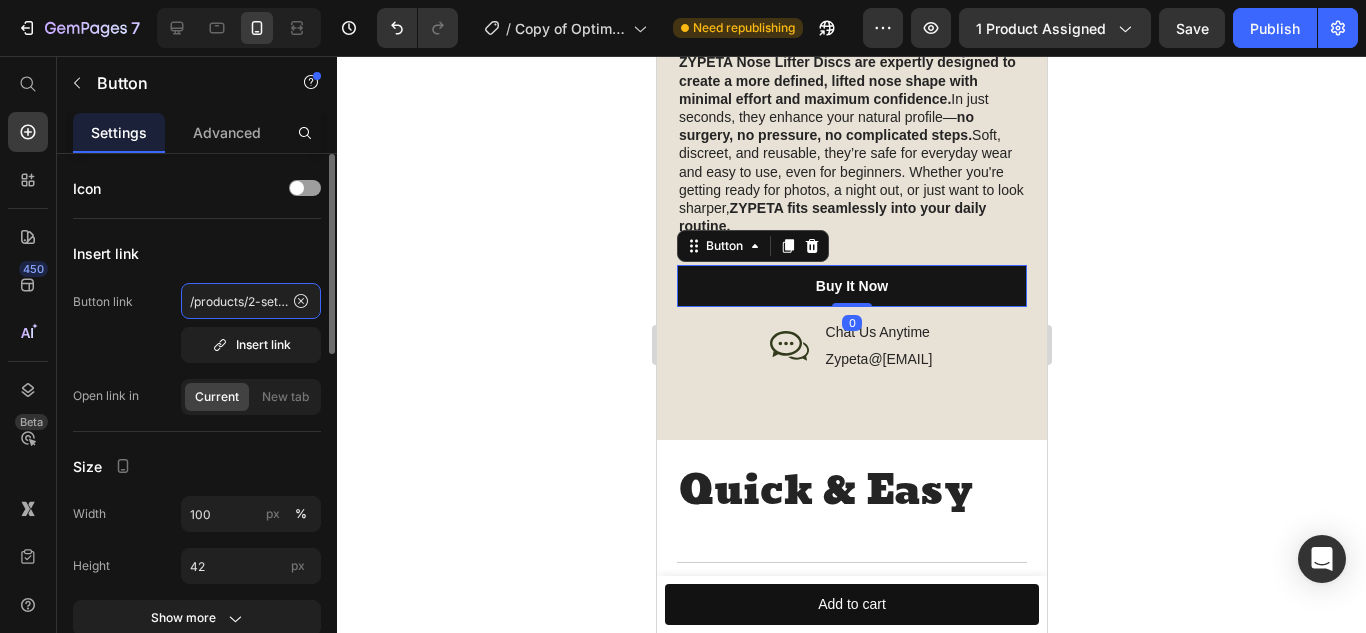click on "/products/2-sets-nose-up-lifting-nose-shaper-lifter-nose-slimmer-nose-corrector-nose-bridge-straightener-beauty-tool-3-size-pain-free" 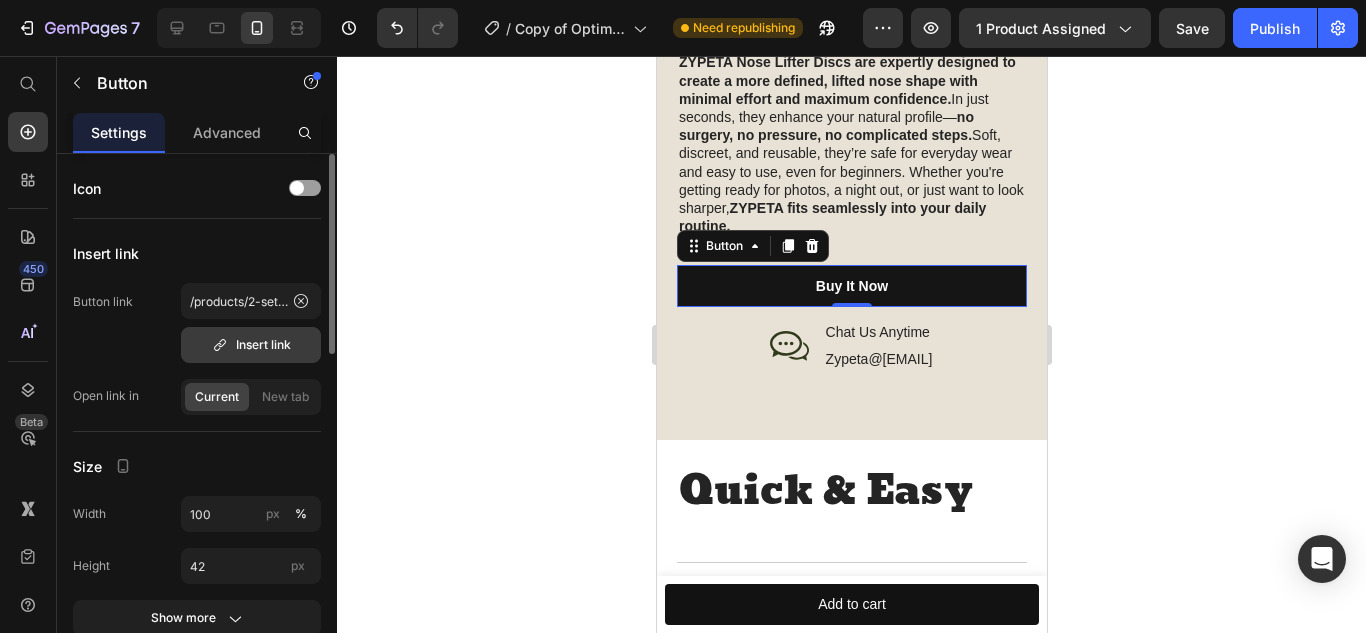 click on "Insert link" at bounding box center [251, 345] 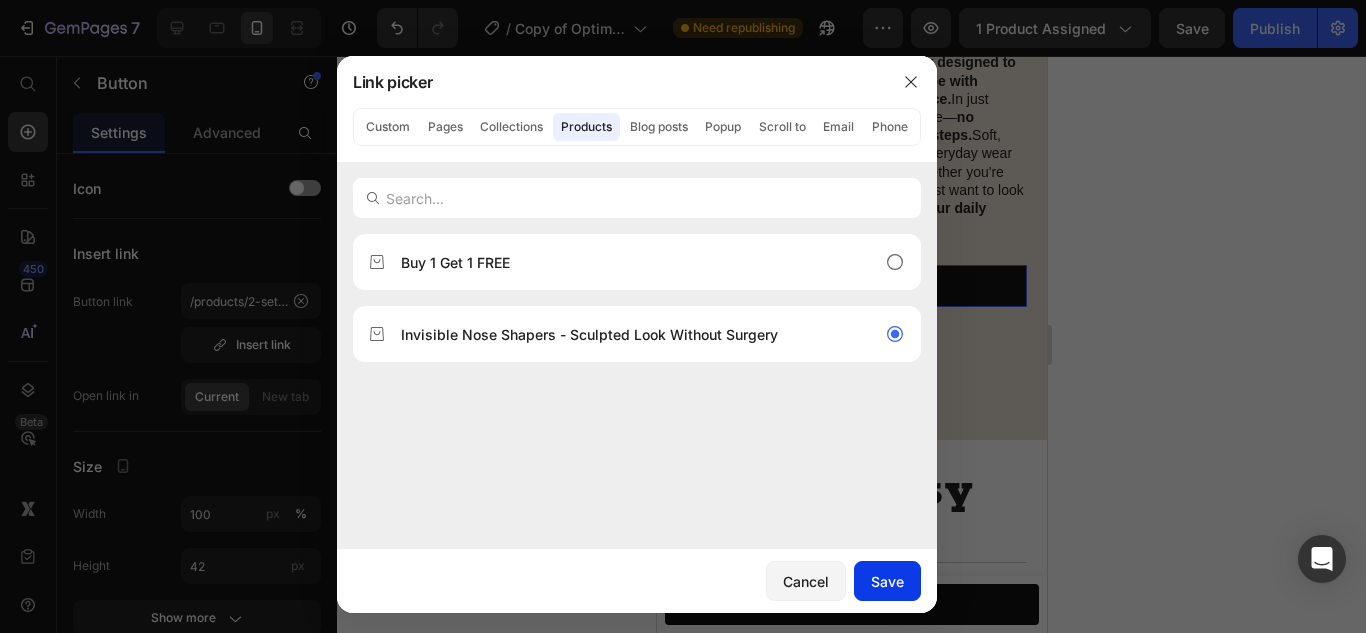 click on "Save" at bounding box center (887, 581) 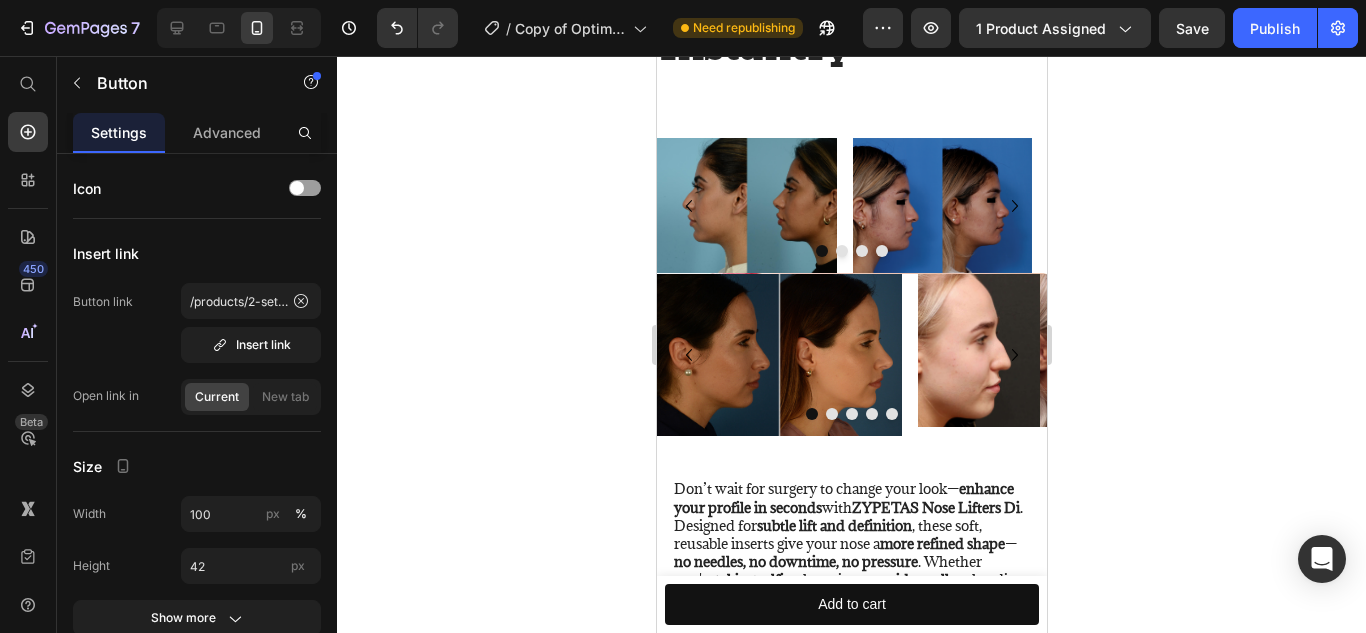 scroll, scrollTop: 1897, scrollLeft: 0, axis: vertical 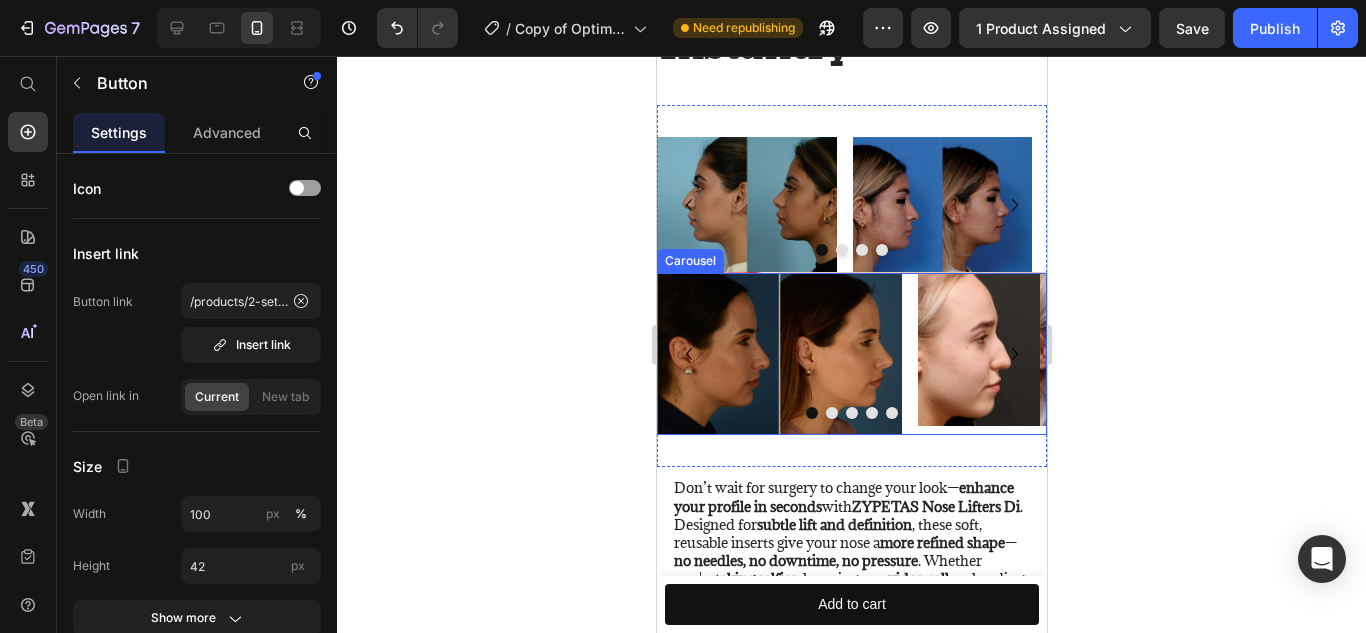 click 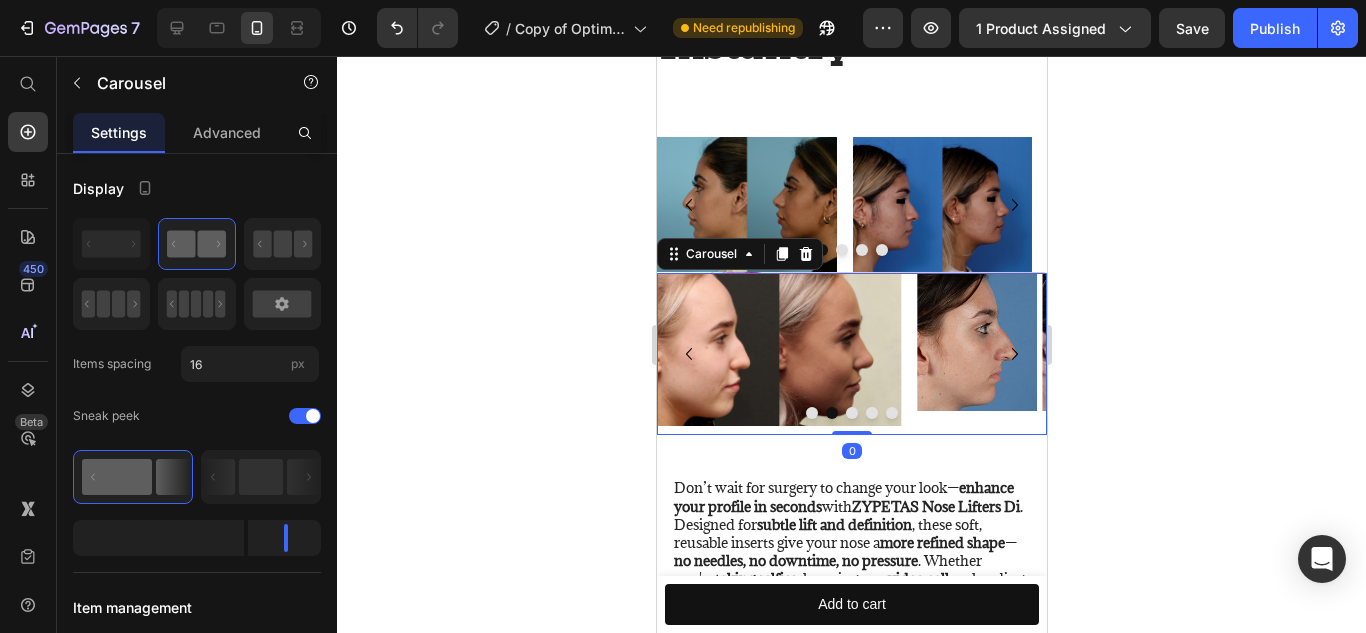 click 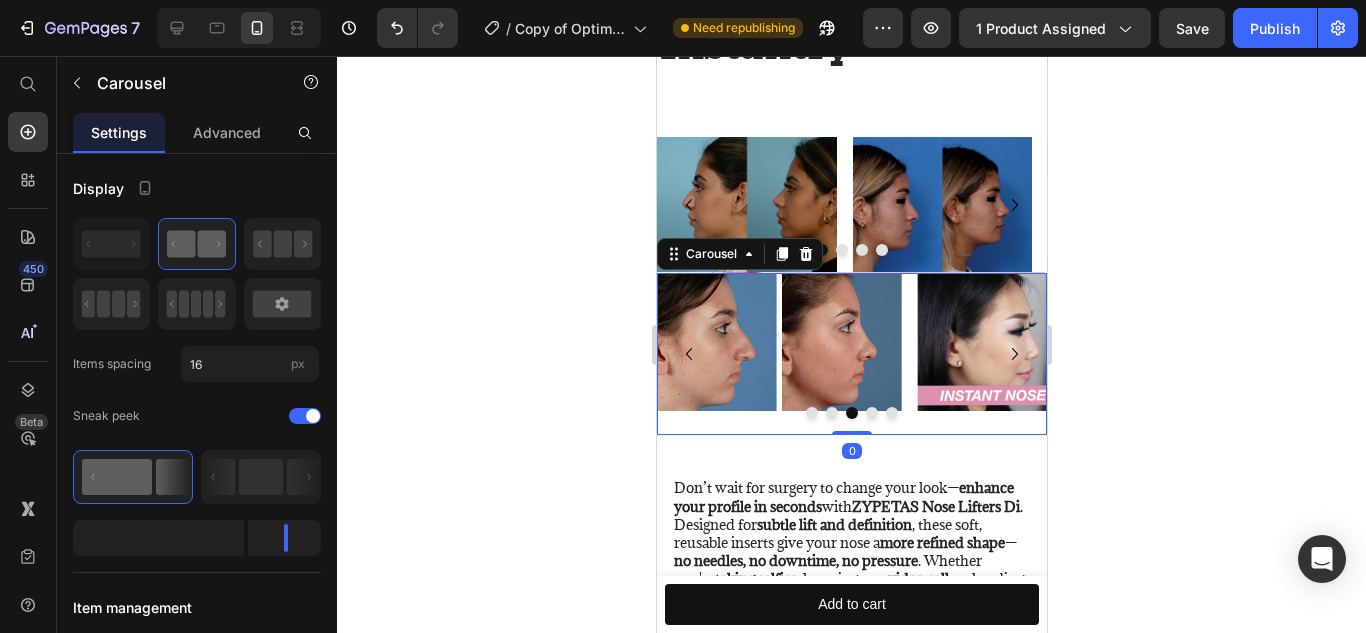 click 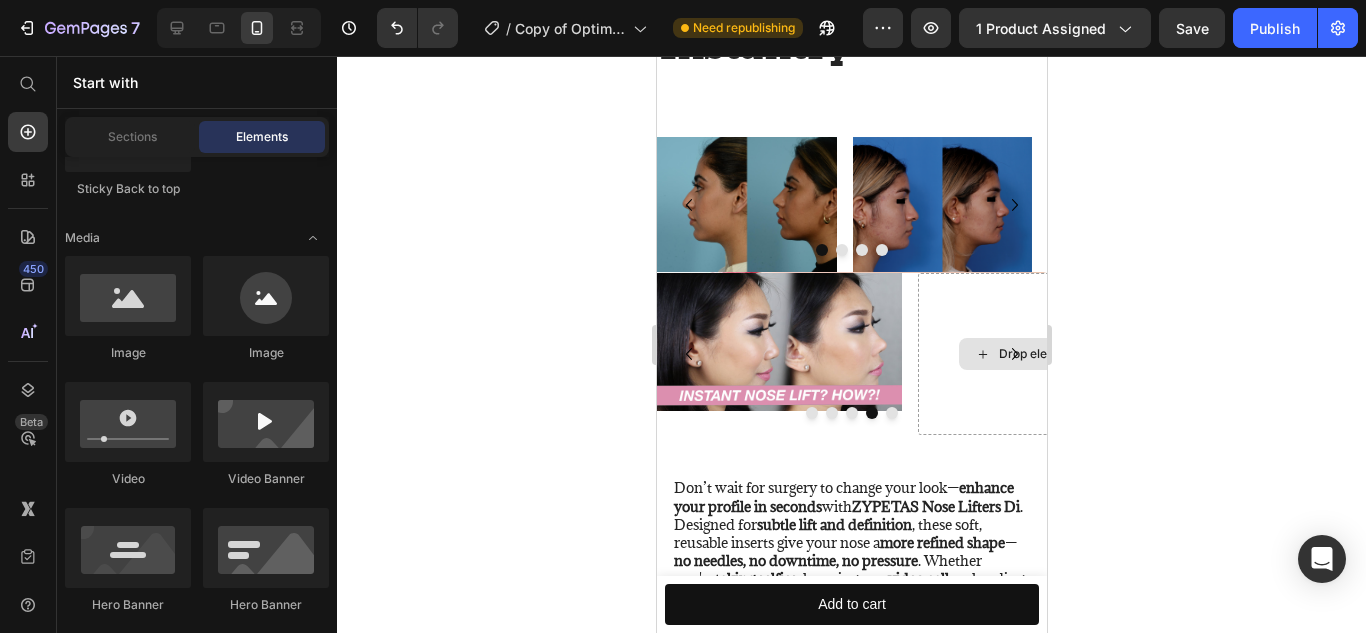 click on "Drop element here" at bounding box center [1039, 354] 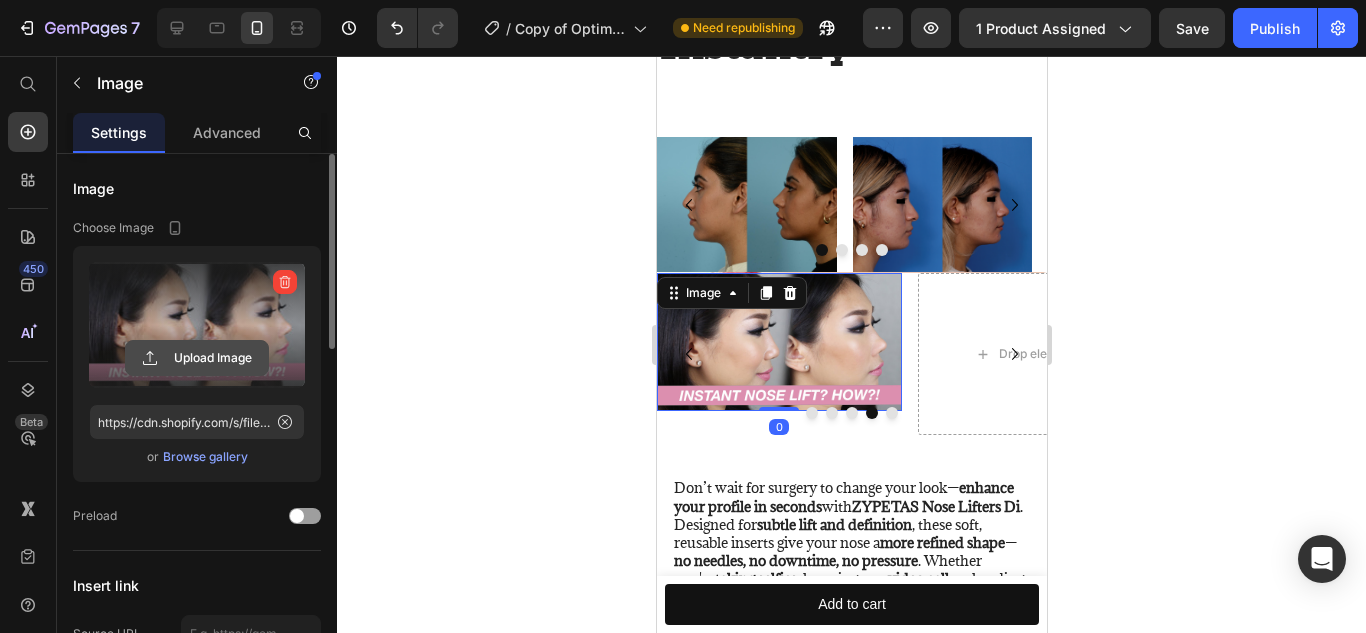 click 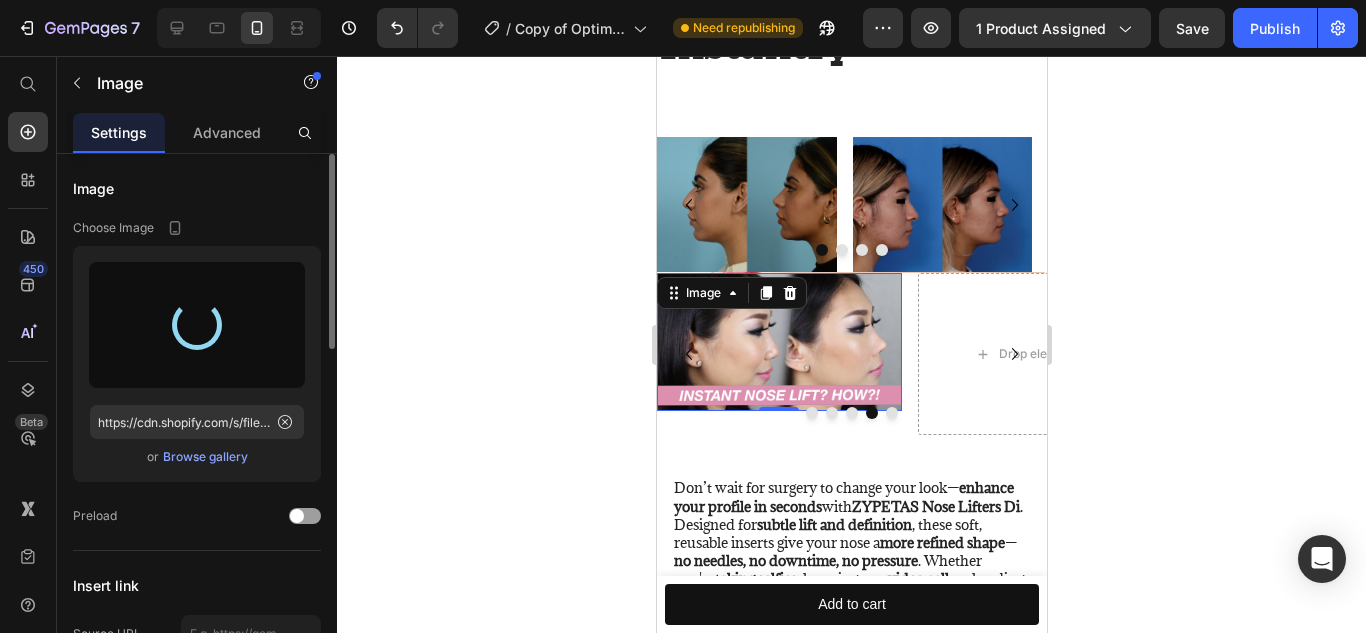 type on "https://cdn.shopify.com/s/files/1/0616/1016/4287/files/gempages_573168530048943329-a0440a91-dffd-49ef-ae25-8f8950791ff7.jpg" 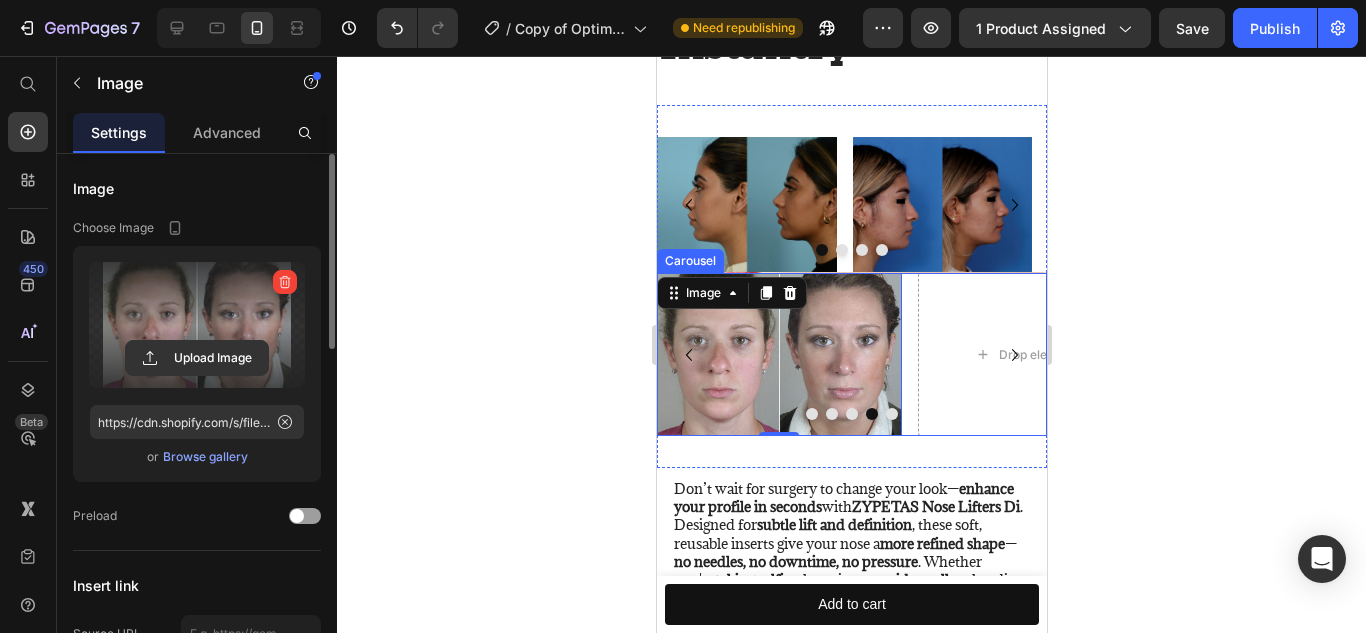 click 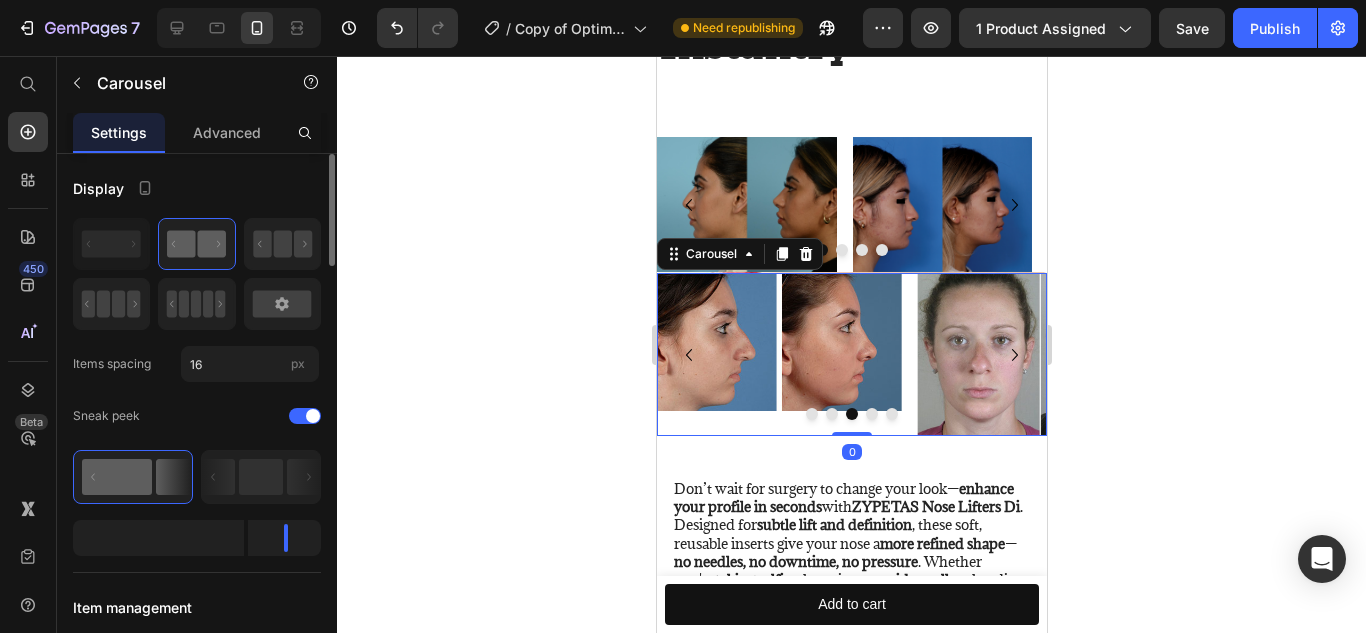 click 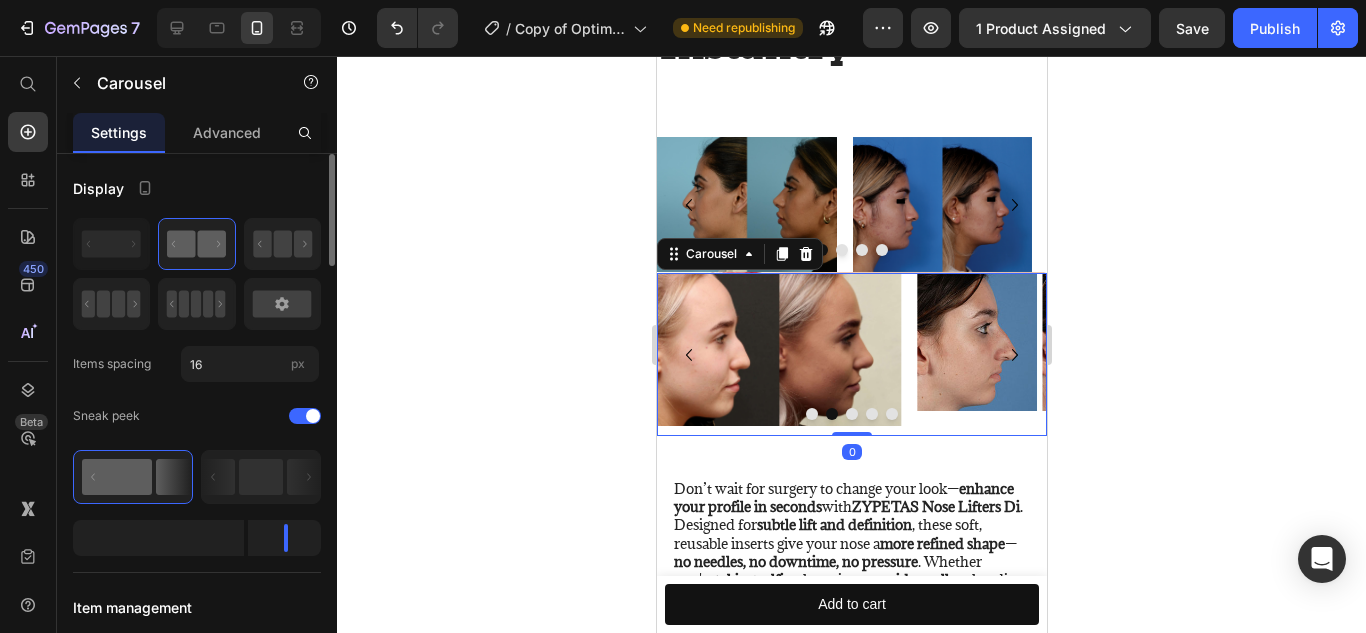 click 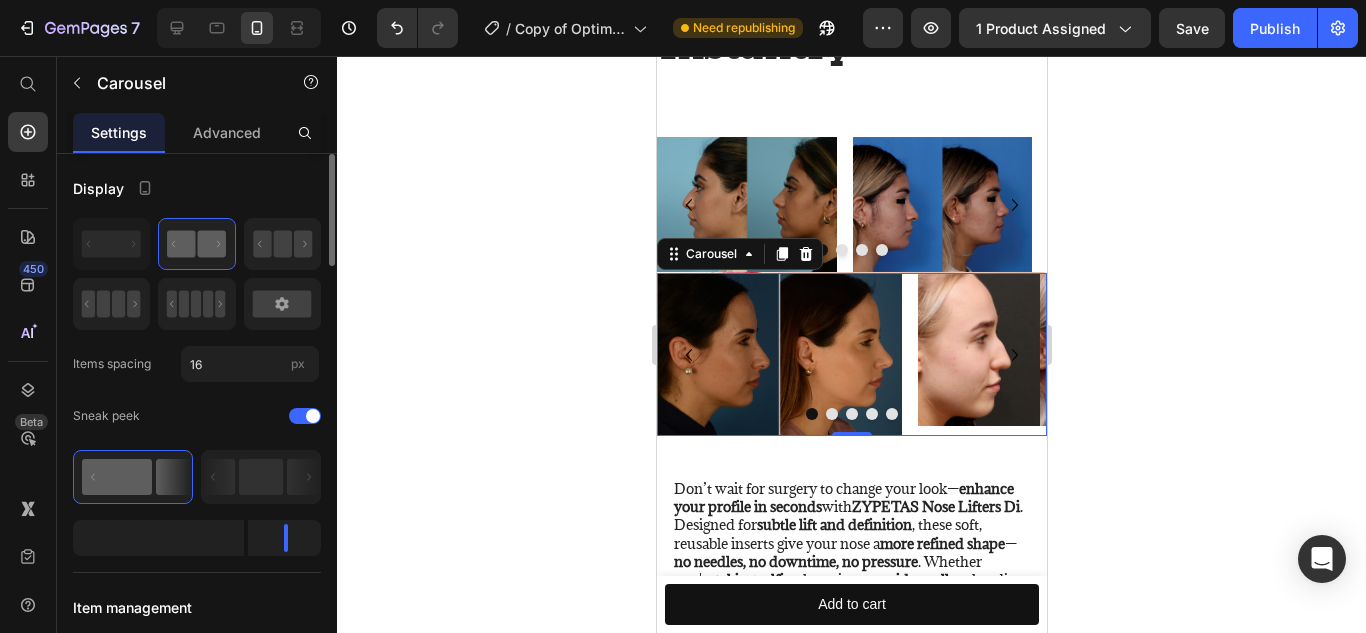 click 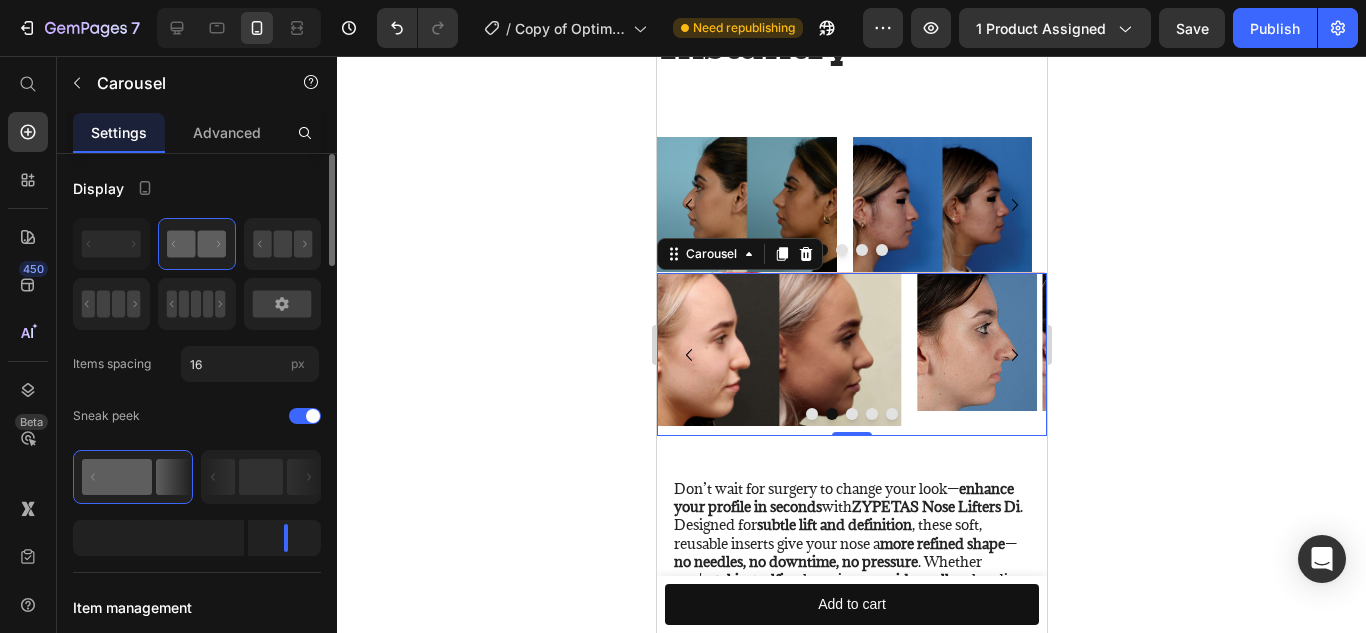 click 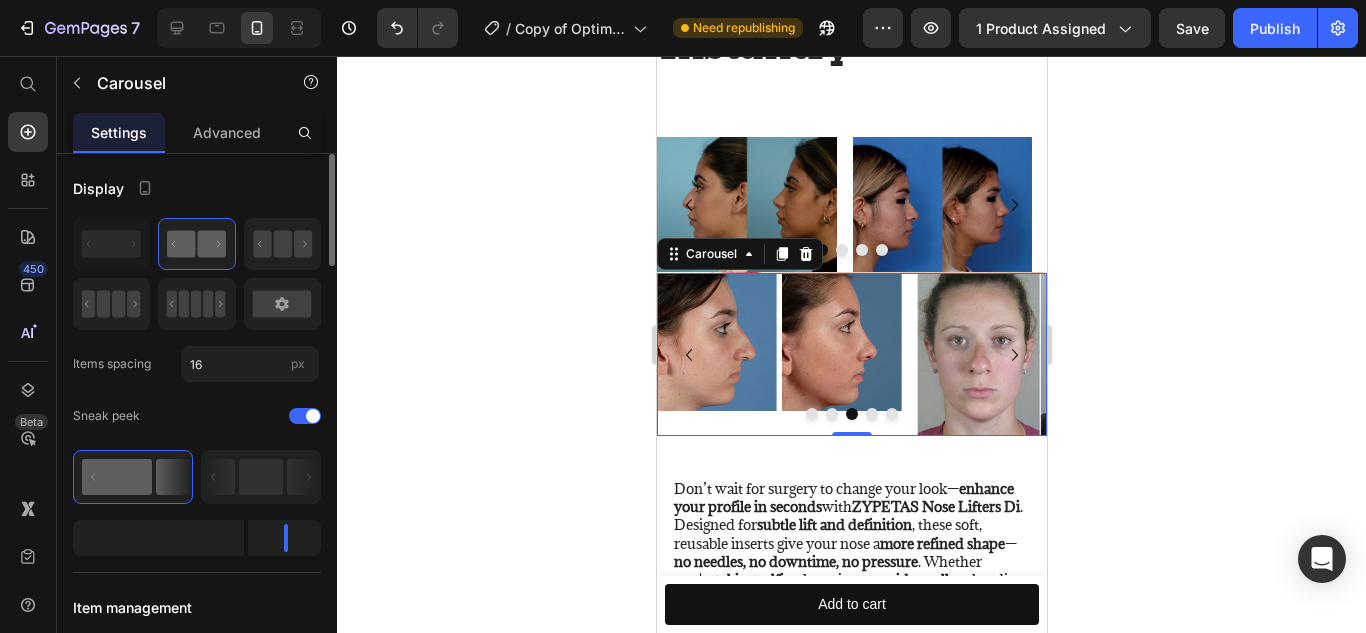 click 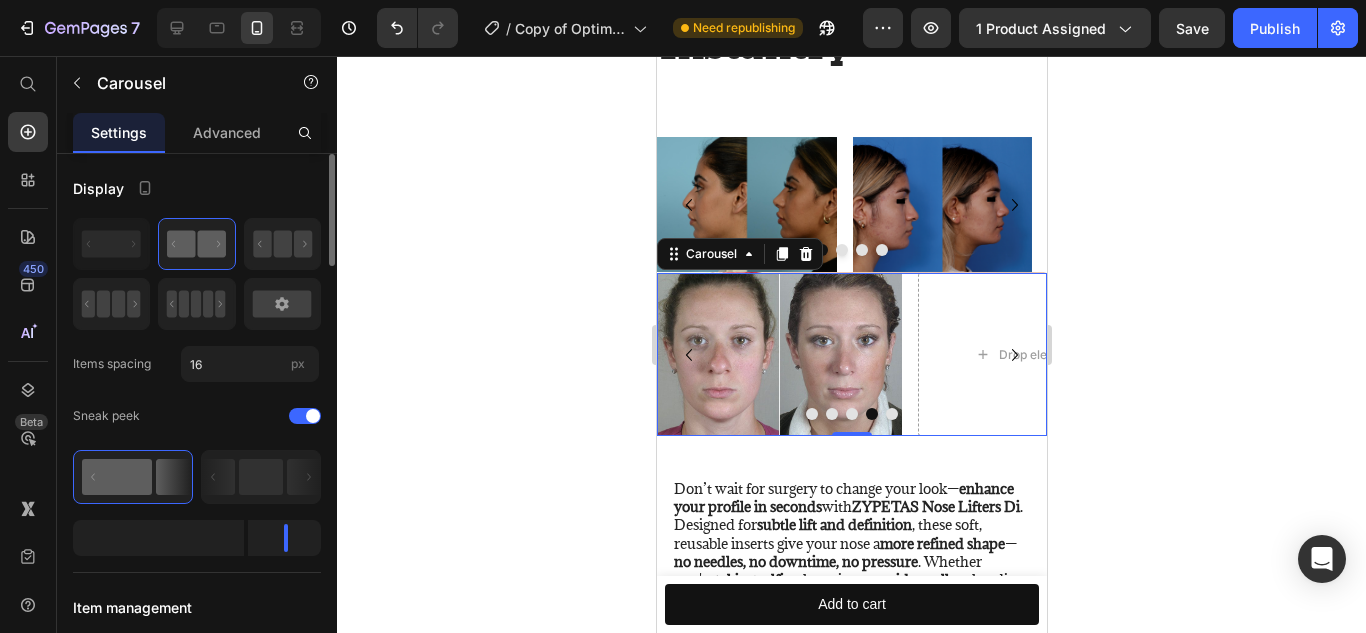 click 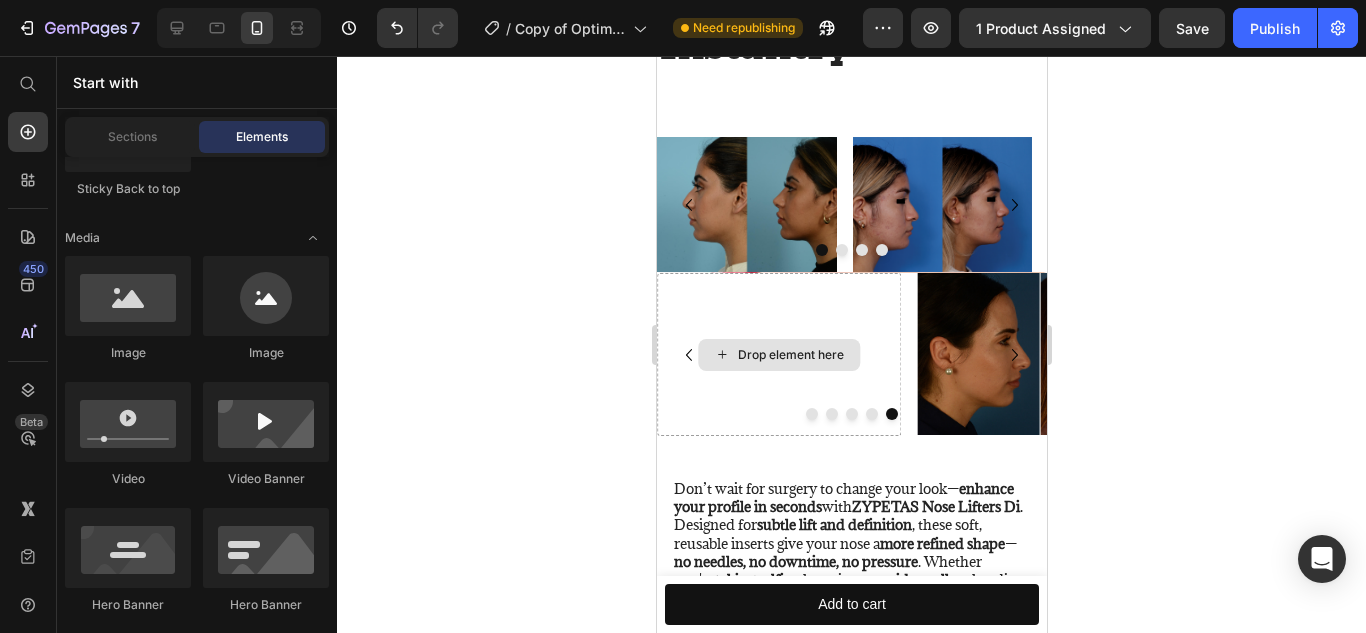 click on "Drop element here" at bounding box center (790, 355) 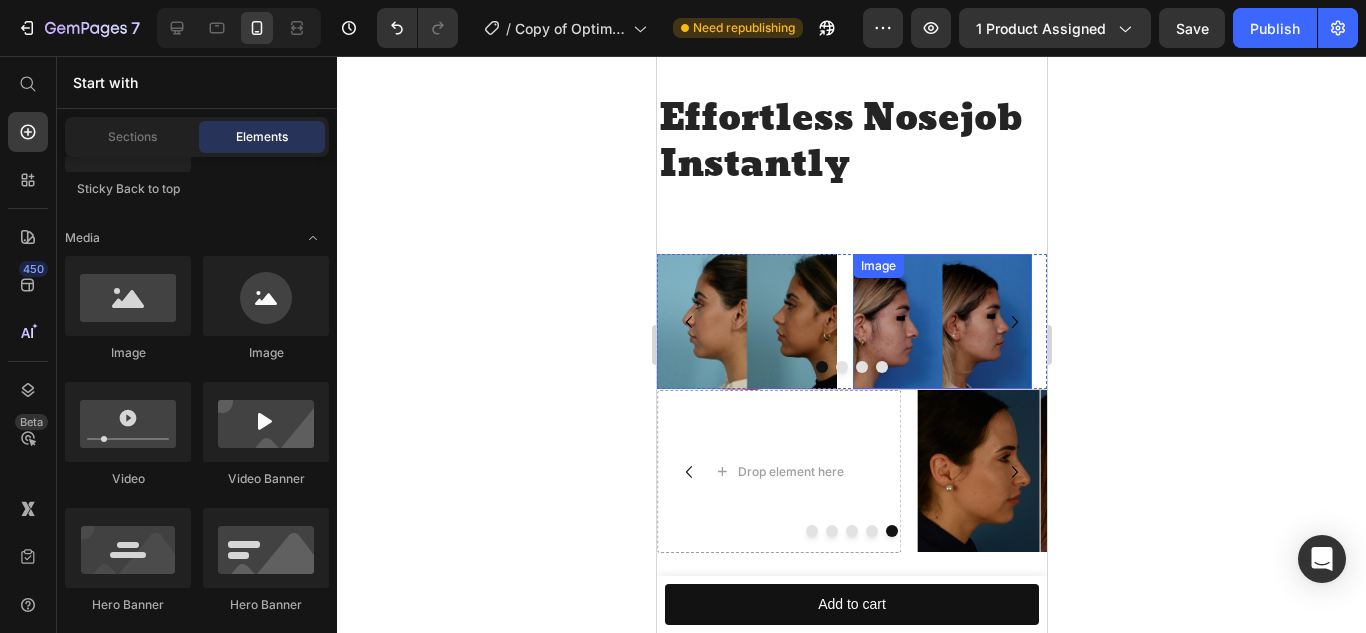 scroll, scrollTop: 1779, scrollLeft: 0, axis: vertical 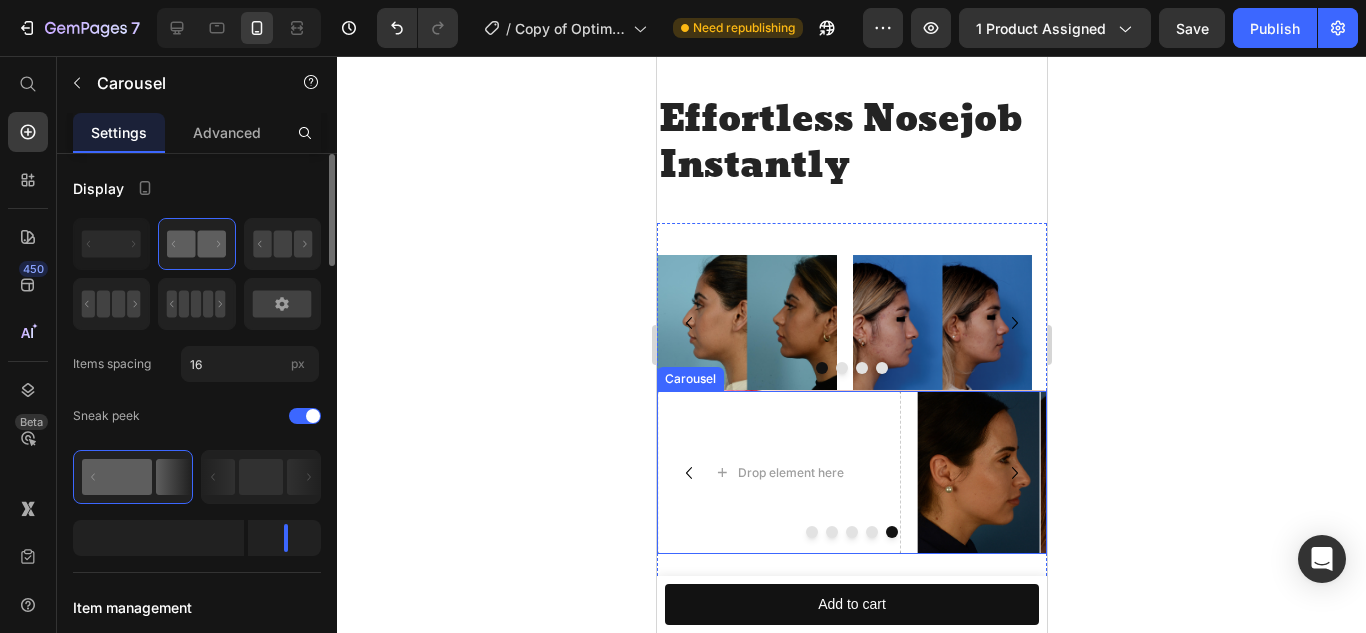 click 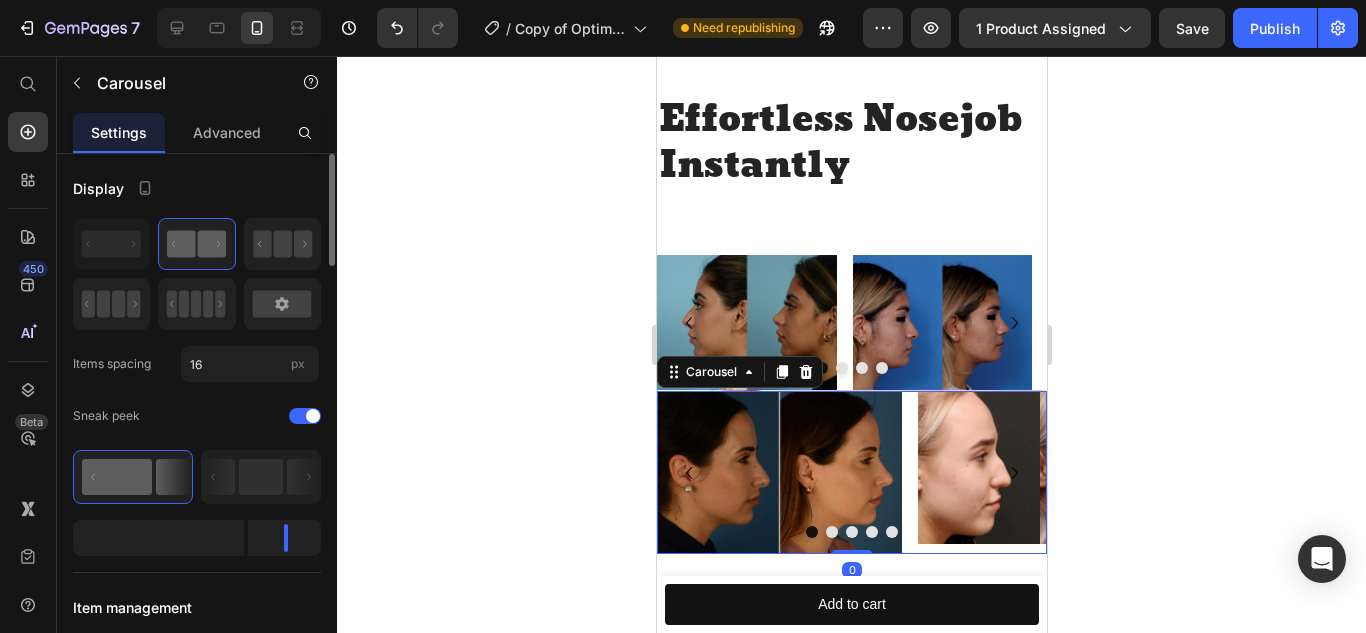 click 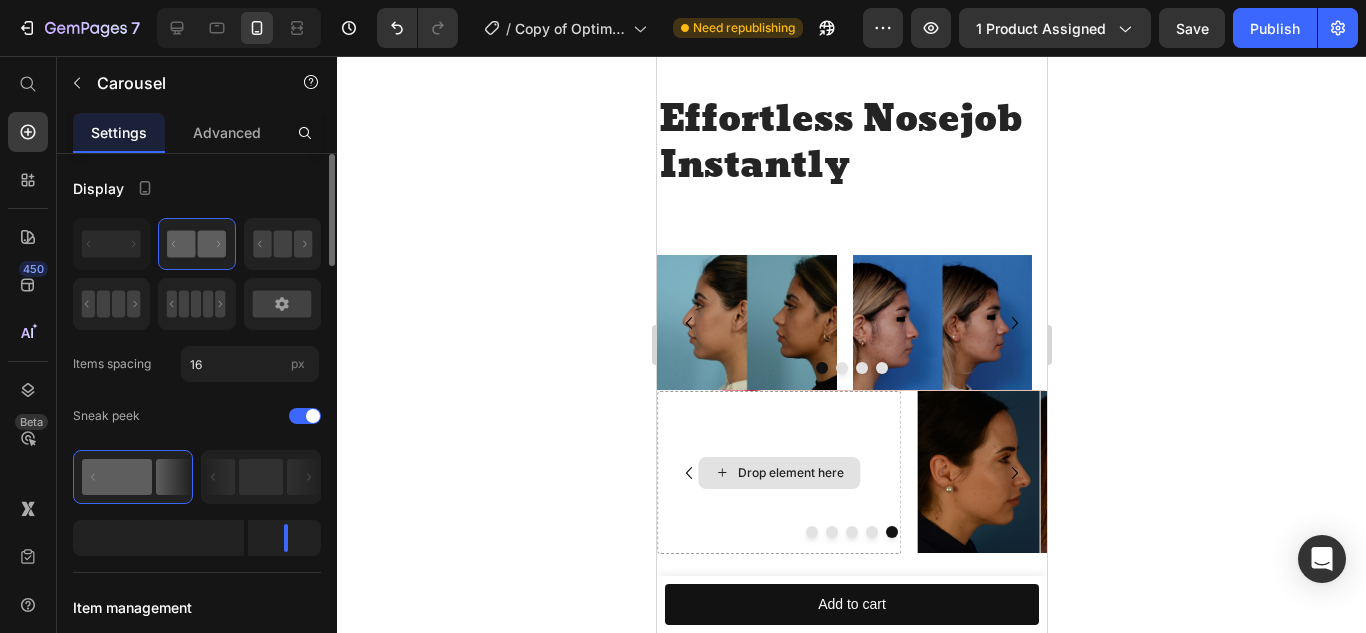click on "Drop element here" at bounding box center (778, 473) 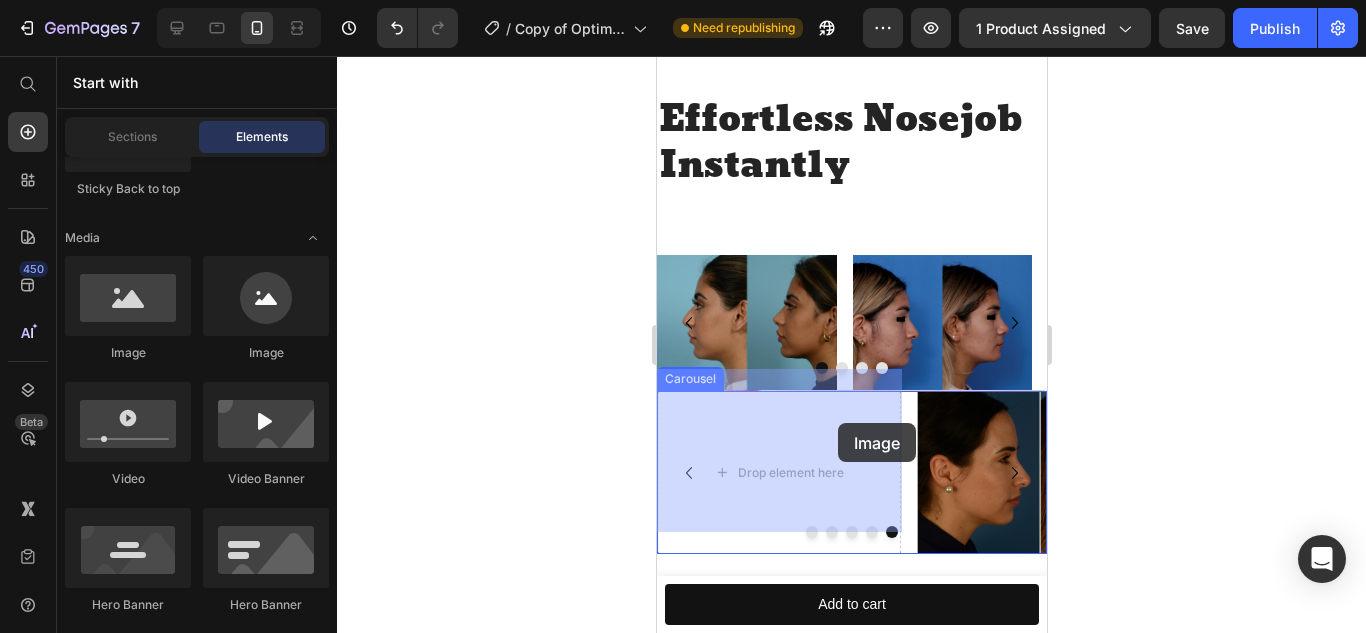 drag, startPoint x: 811, startPoint y: 380, endPoint x: 816, endPoint y: 428, distance: 48.259712 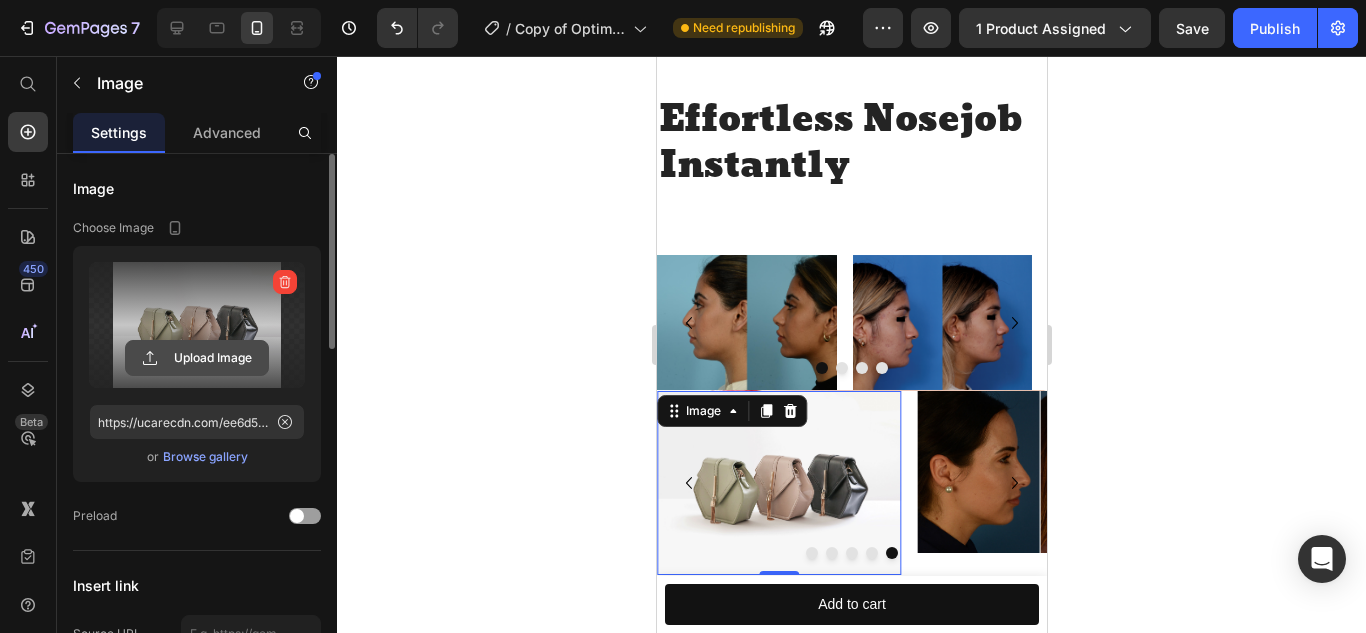 click 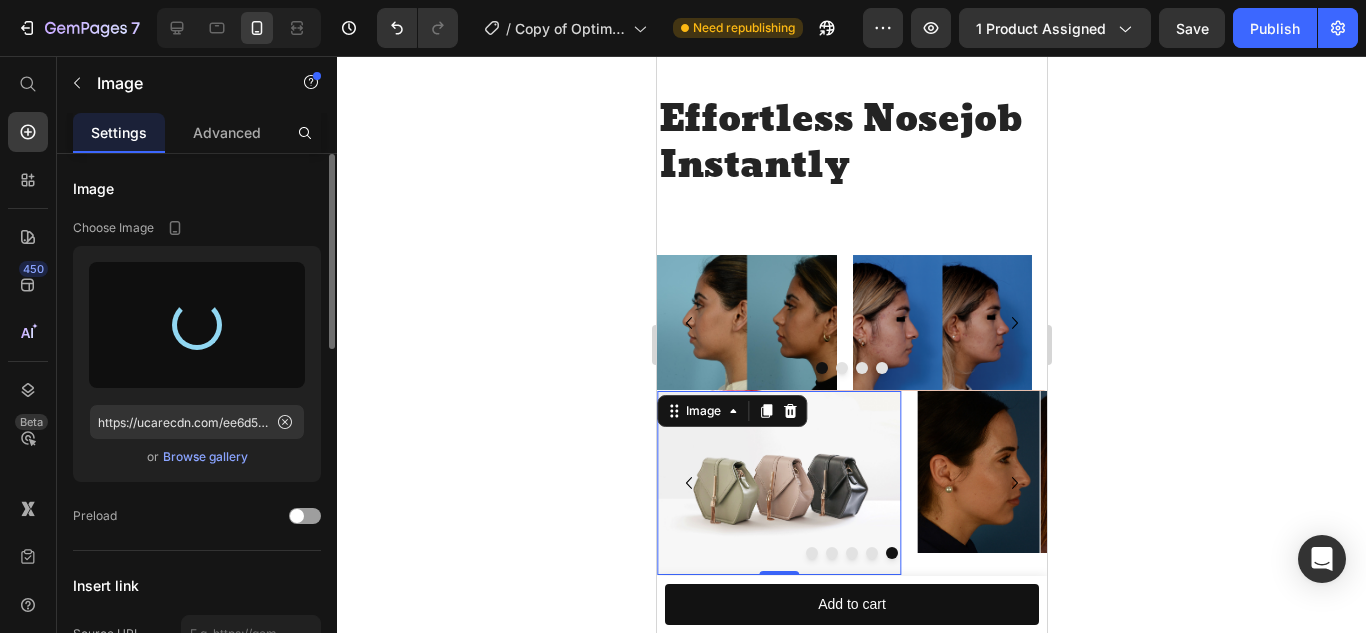 type on "https://cdn.shopify.com/s/files/1/0616/1016/4287/files/gempages_573168530048943329-5d15add1-a2a2-46ce-a056-3463bc6ff8ed.jpg" 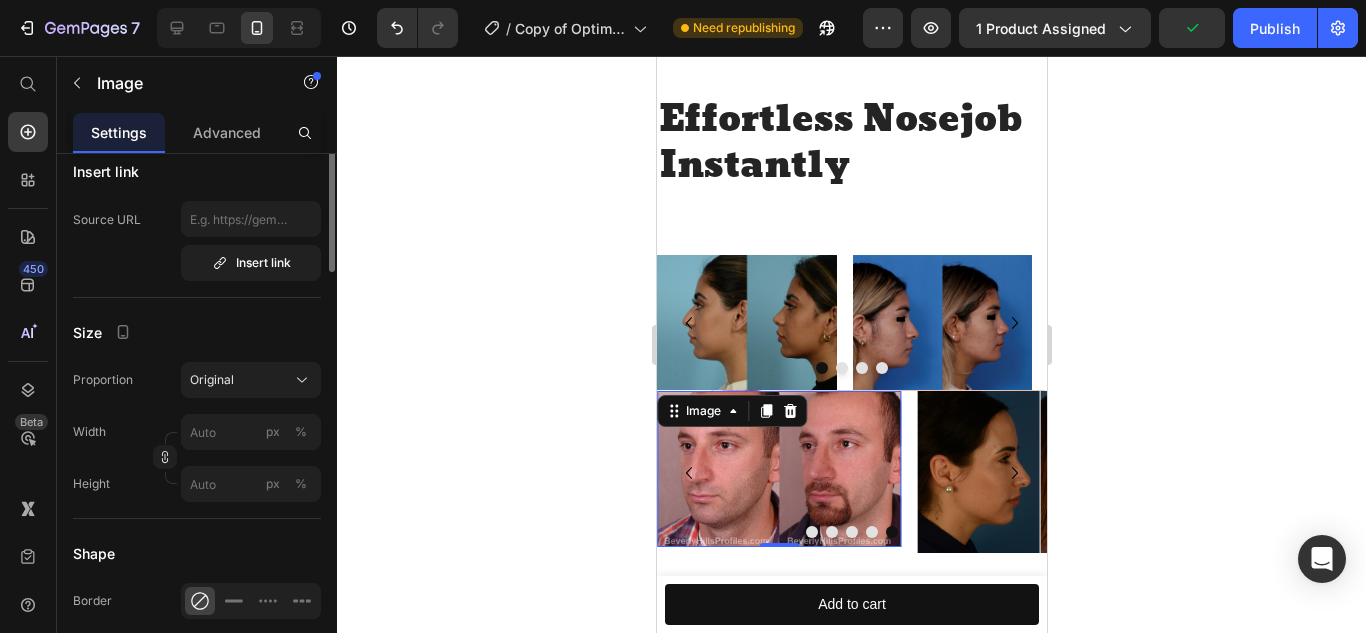 scroll, scrollTop: 419, scrollLeft: 0, axis: vertical 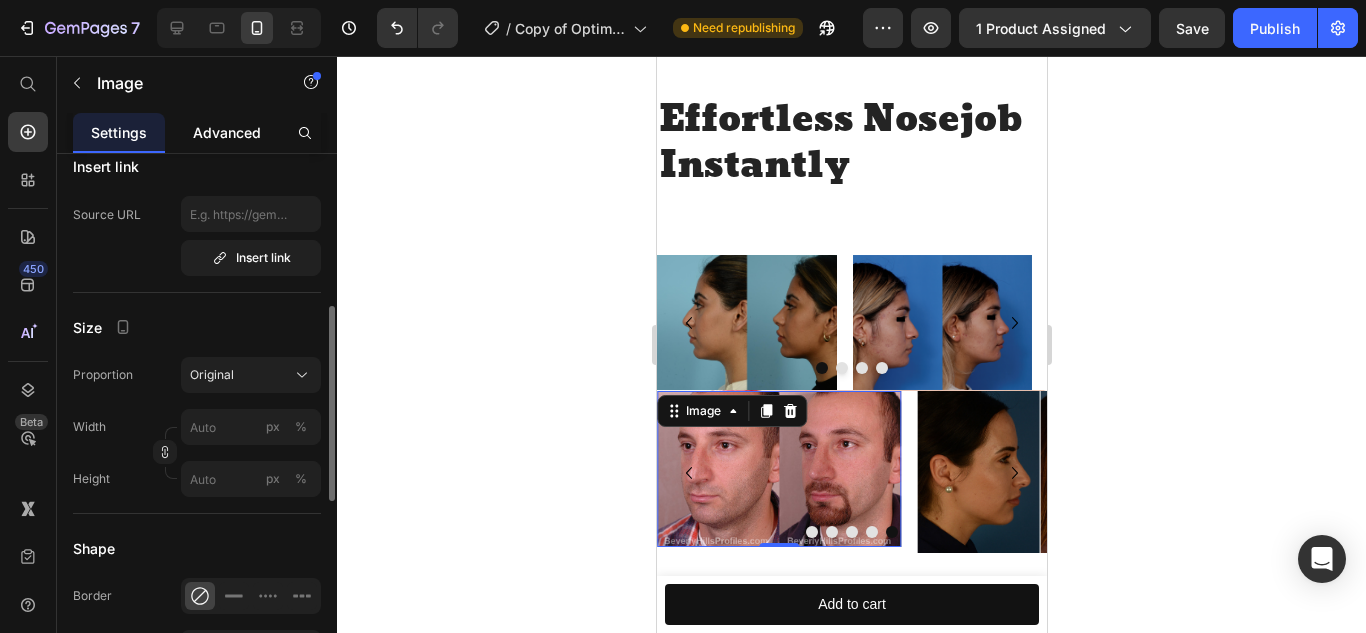 click on "Advanced" 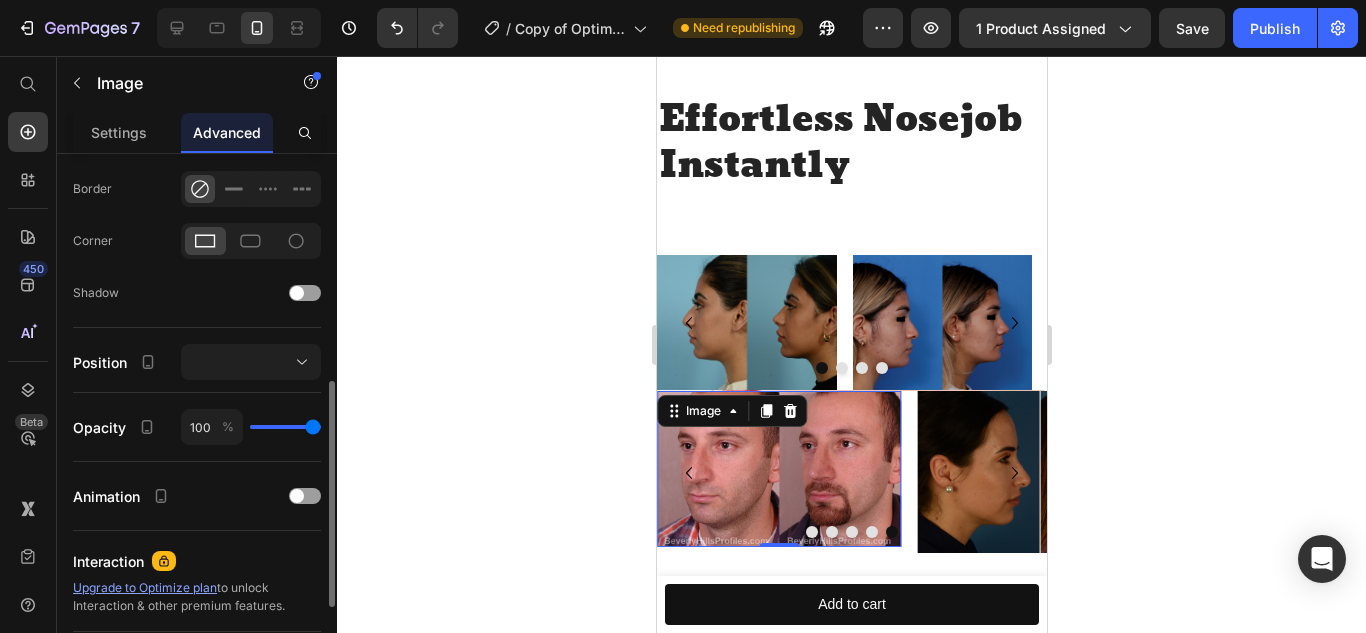scroll, scrollTop: 547, scrollLeft: 0, axis: vertical 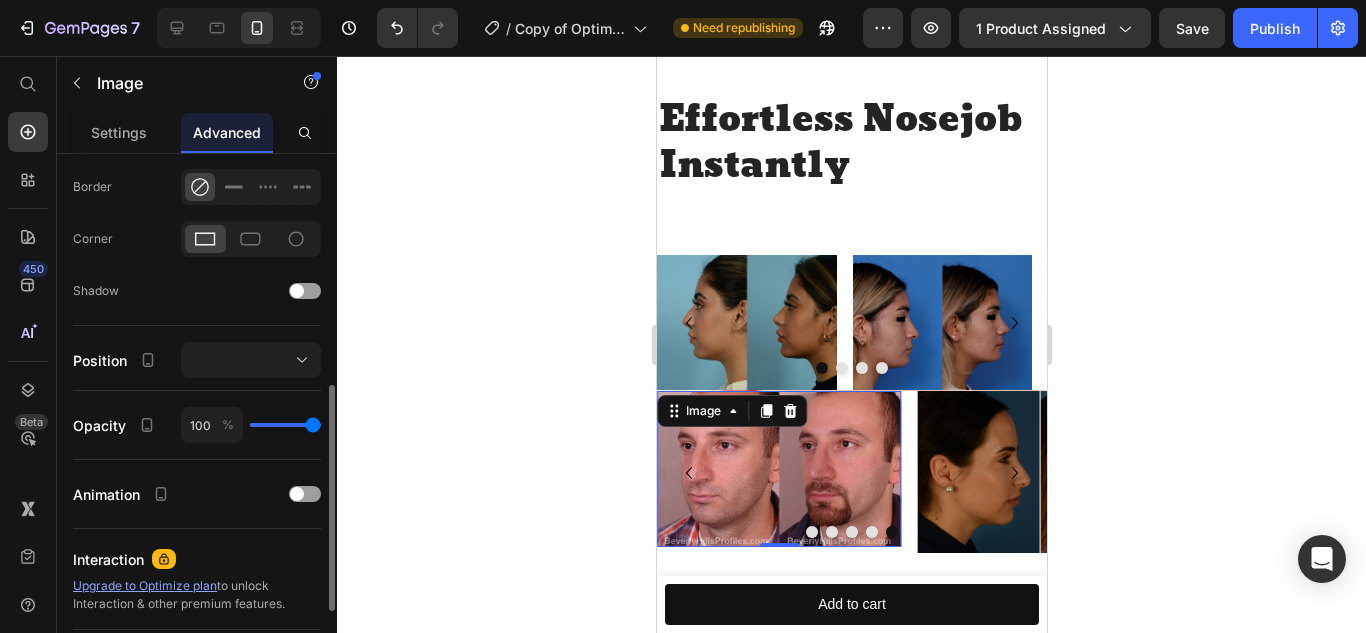 click at bounding box center [778, 469] 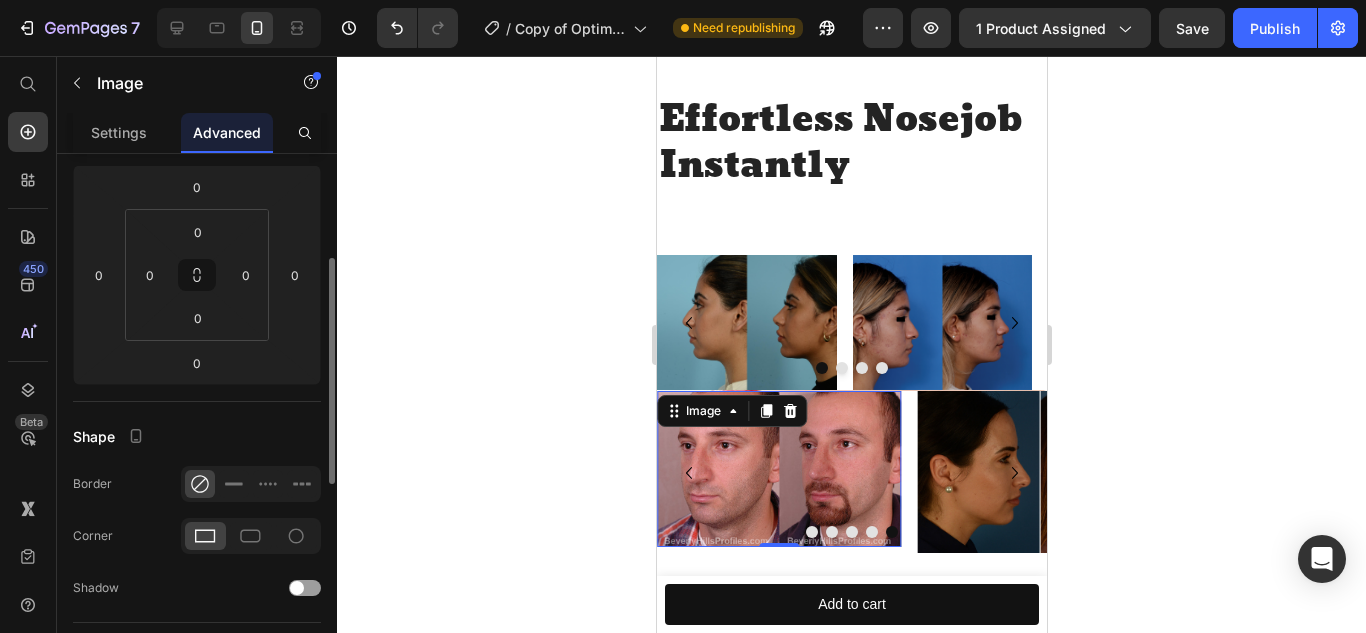 scroll, scrollTop: 249, scrollLeft: 0, axis: vertical 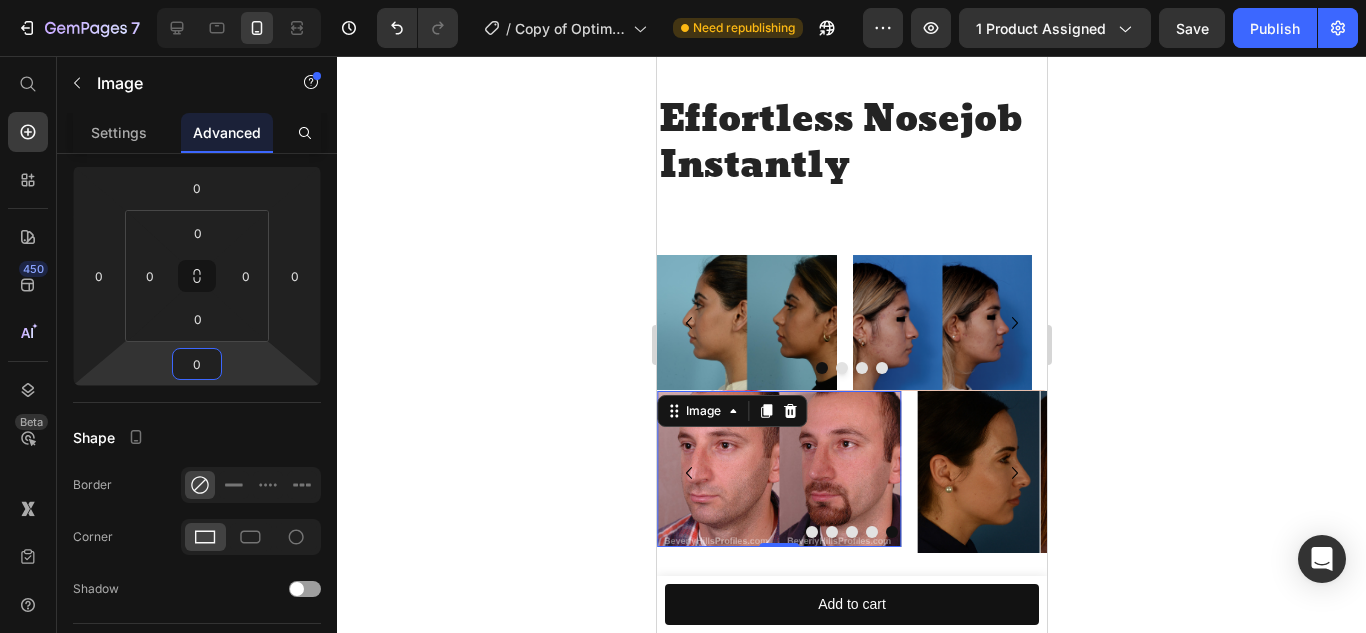 type on "2" 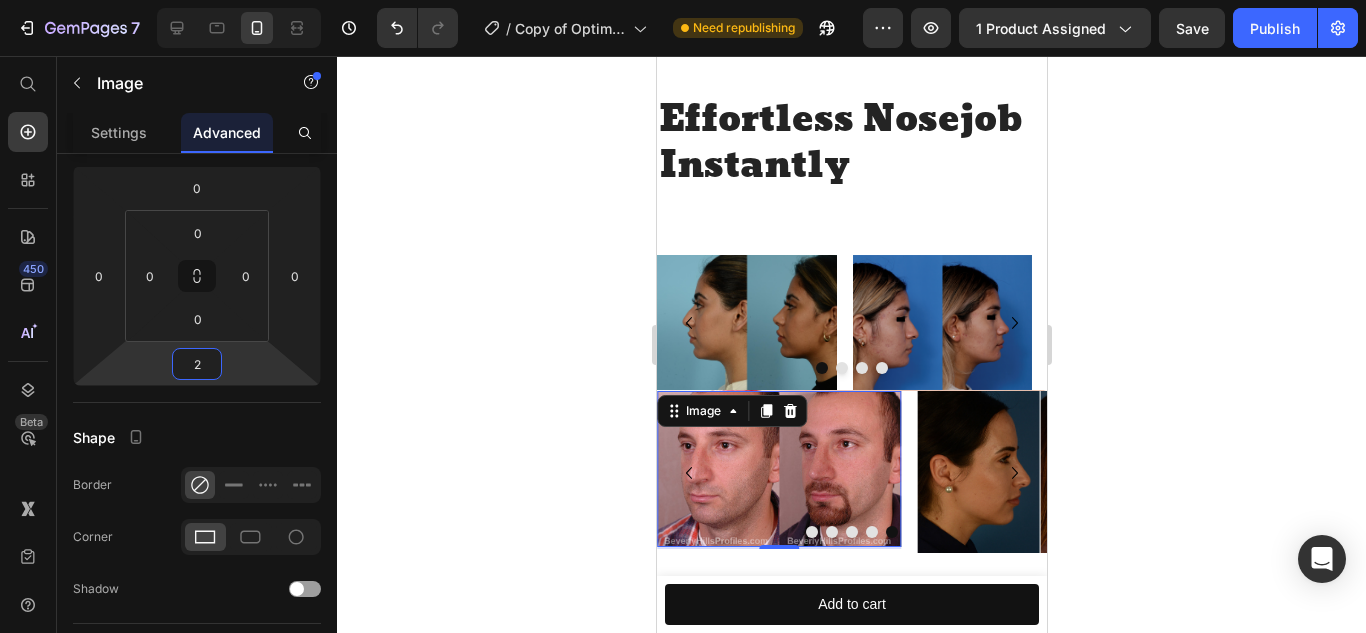 click on "7  Version history  /  Copy of Optimized Landing Page Template Need republishing Preview 1 product assigned  Save   Publish  450 Beta Start with Sections Elements Hero Section Product Detail Brands Trusted Badges Guarantee Product Breakdown How to use Testimonials Compare Bundle FAQs Social Proof Brand Story Product List Collection Blog List Contact Sticky Add to Cart Custom Footer Browse Library 450 Layout
Row
Row
Row
Row Text
Heading
Text Block Button
Button
Button
Sticky Back to top Media
Image" at bounding box center [683, 0] 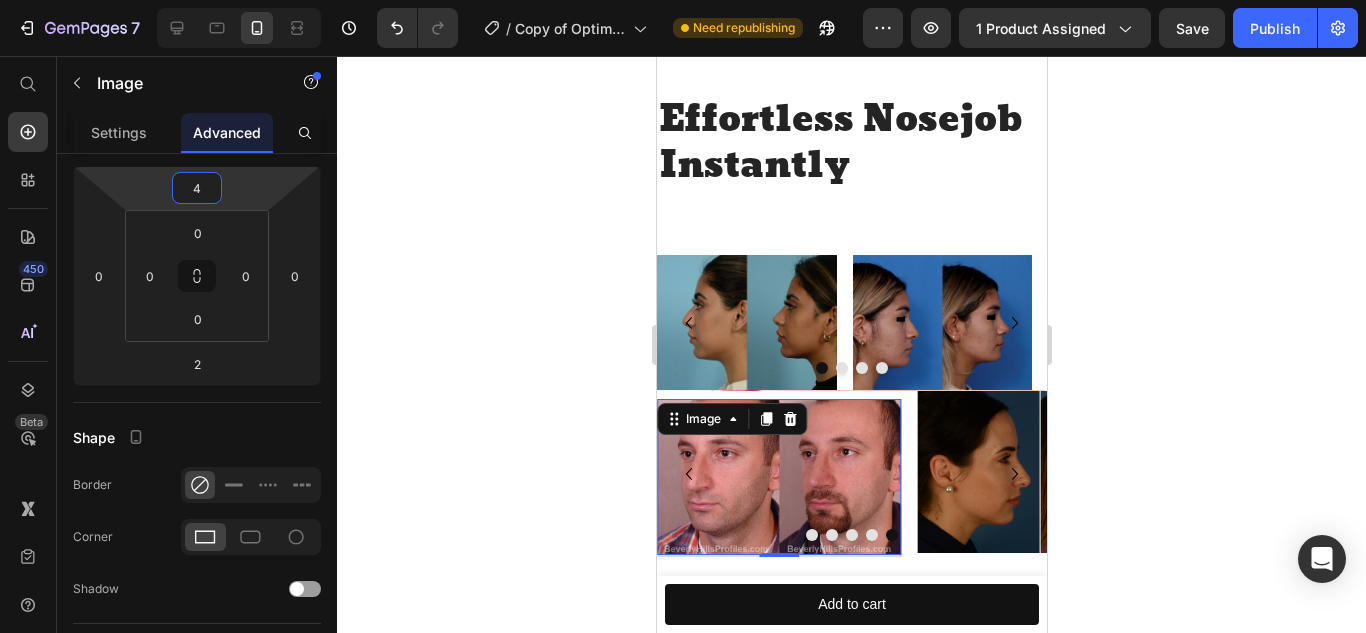 type on "2" 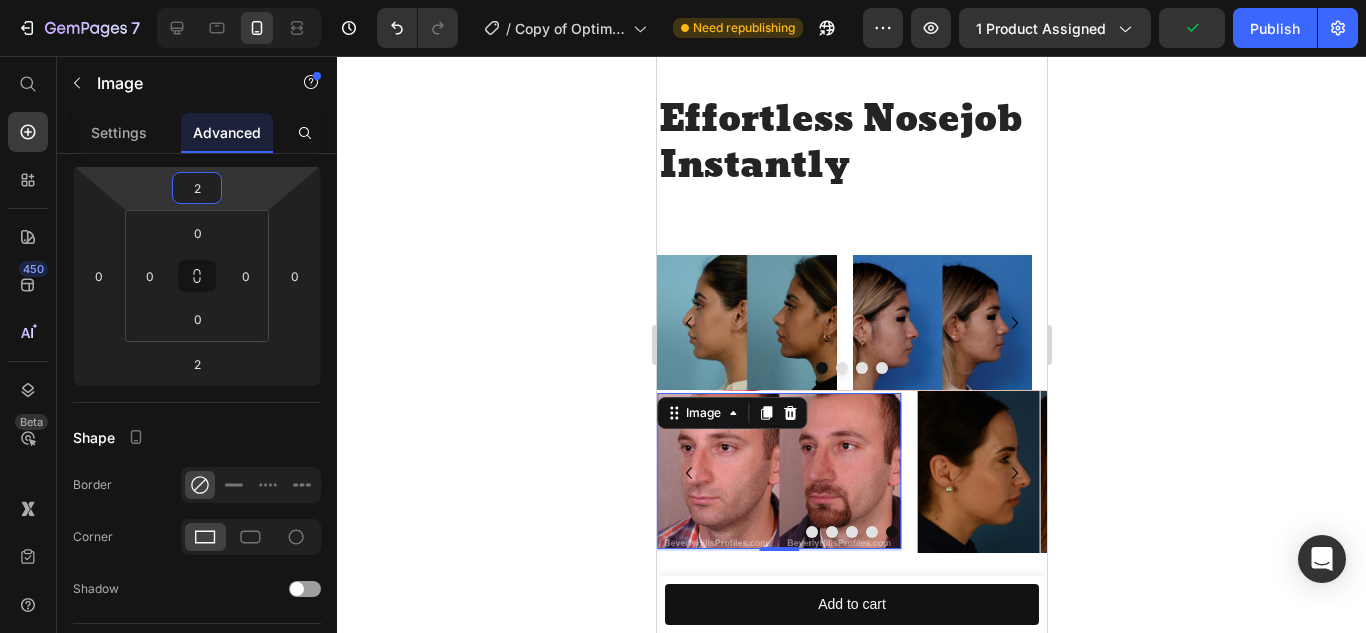 click on "7  Version history  /  Copy of Optimized Landing Page Template Need republishing Preview 1 product assigned  Publish  450 Beta Start with Sections Elements Hero Section Product Detail Brands Trusted Badges Guarantee Product Breakdown How to use Testimonials Compare Bundle FAQs Social Proof Brand Story Product List Collection Blog List Contact Sticky Add to Cart Custom Footer Browse Library 450 Layout
Row
Row
Row
Row Text
Heading
Text Block Button
Button
Button
Sticky Back to top Media" at bounding box center [683, 0] 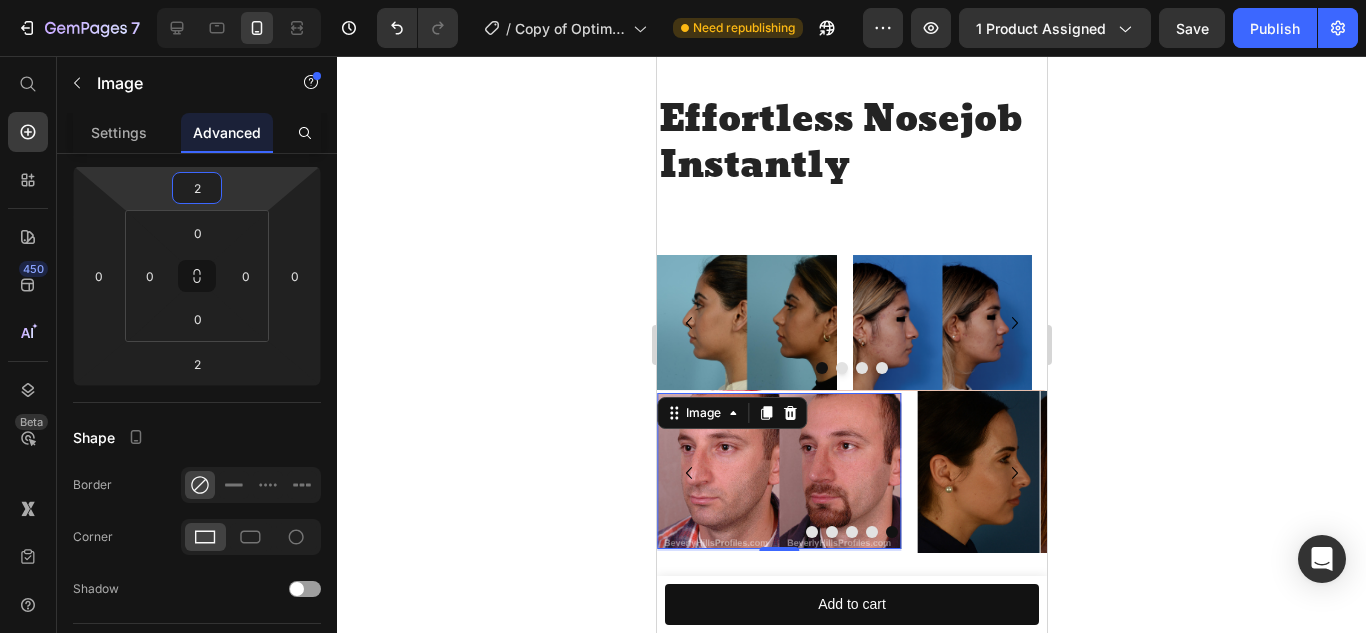 click 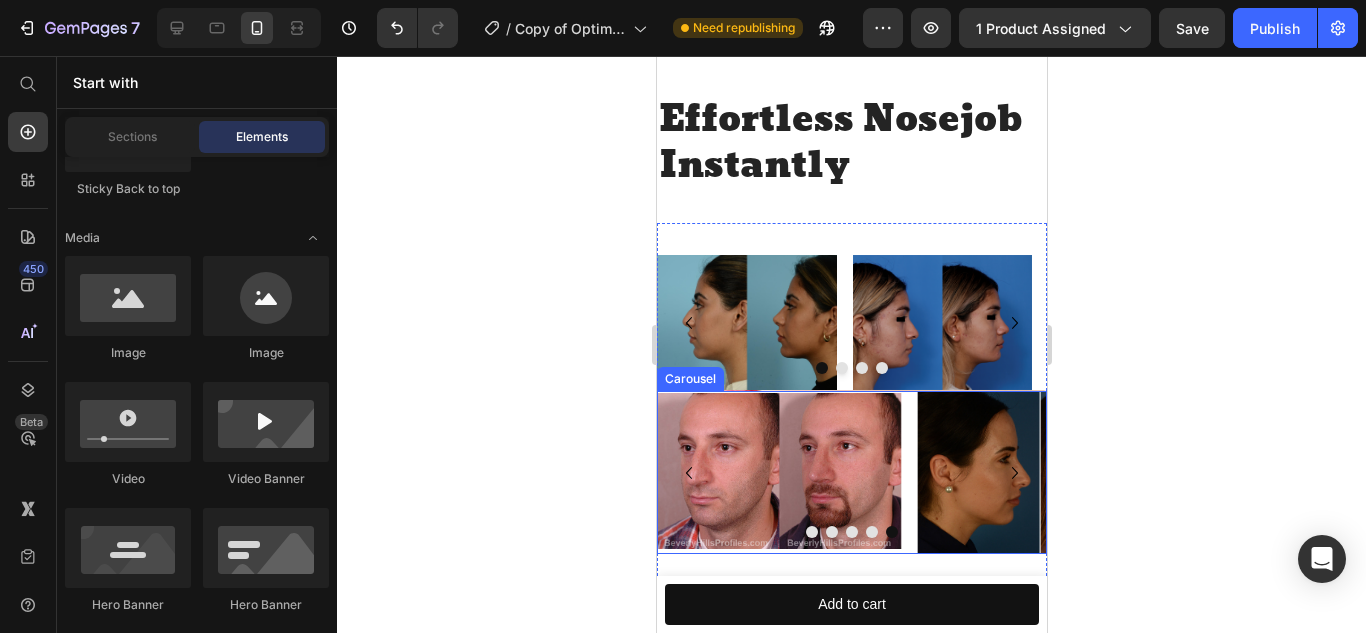 click 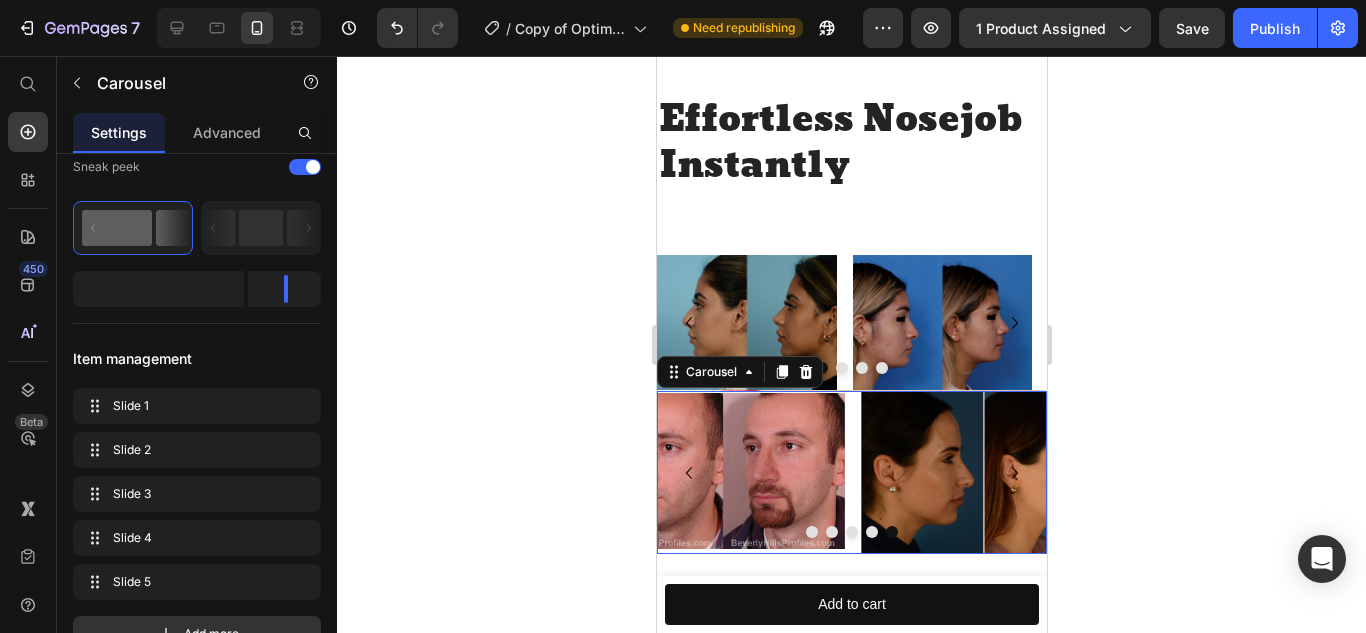 scroll, scrollTop: 0, scrollLeft: 0, axis: both 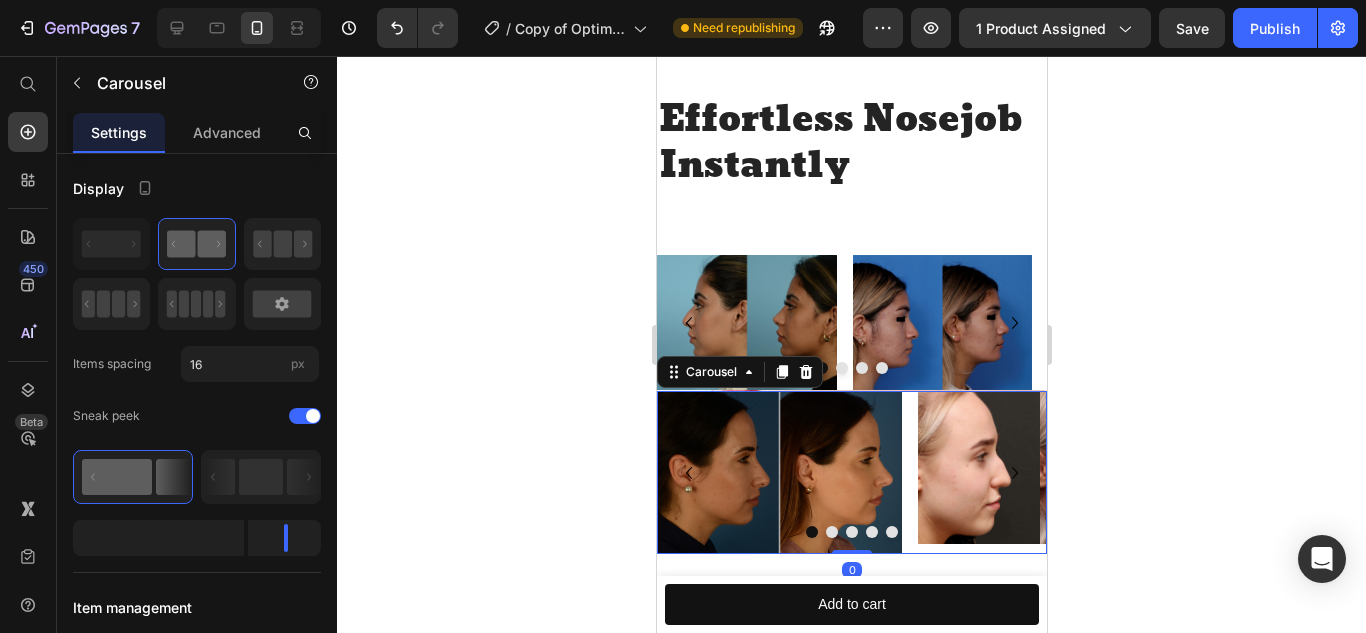 click 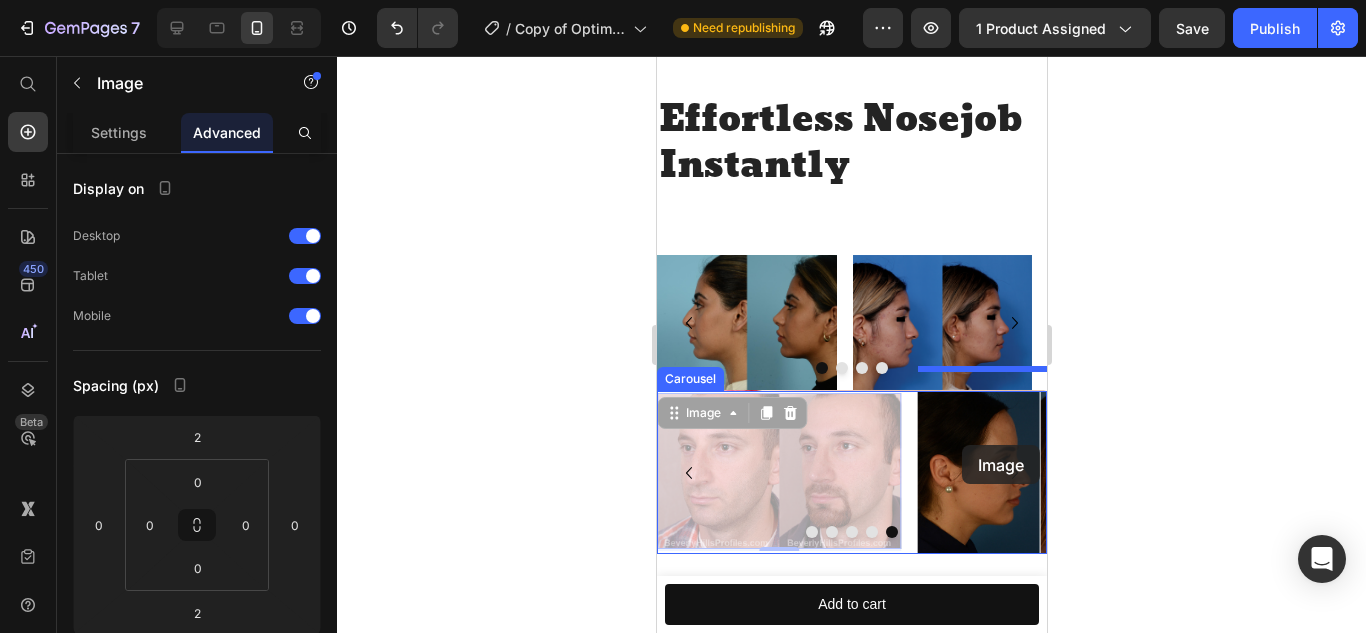 drag, startPoint x: 789, startPoint y: 443, endPoint x: 961, endPoint y: 445, distance: 172.01163 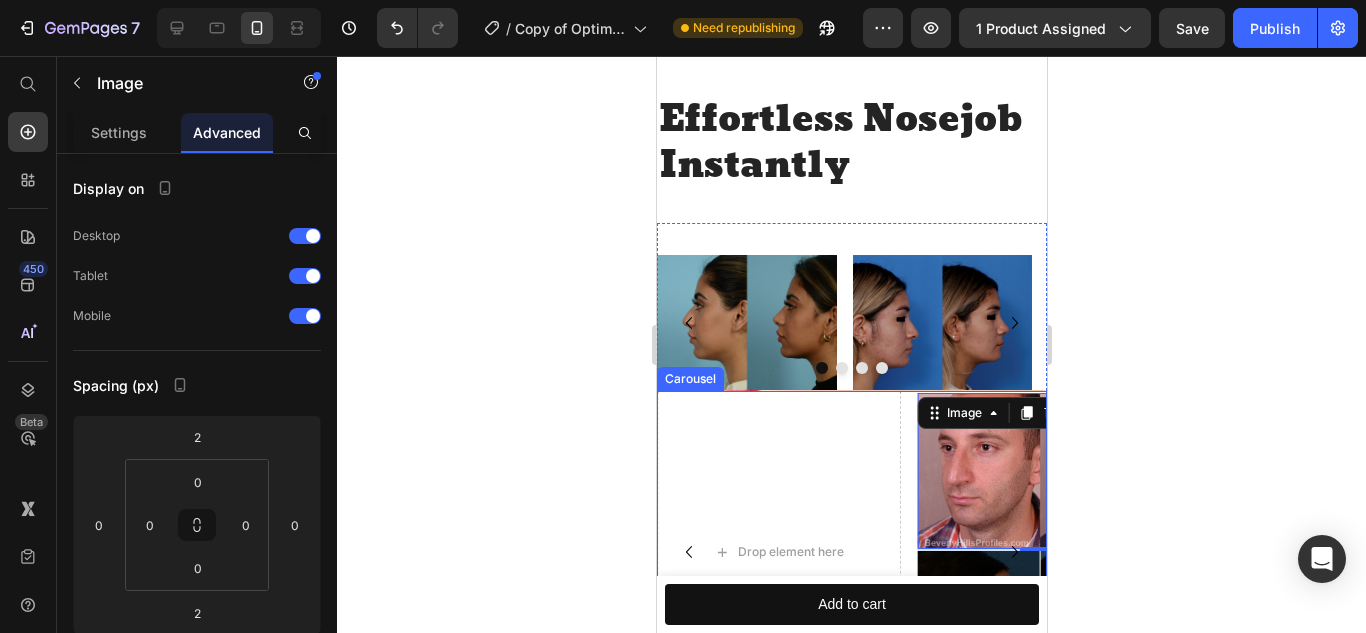 click 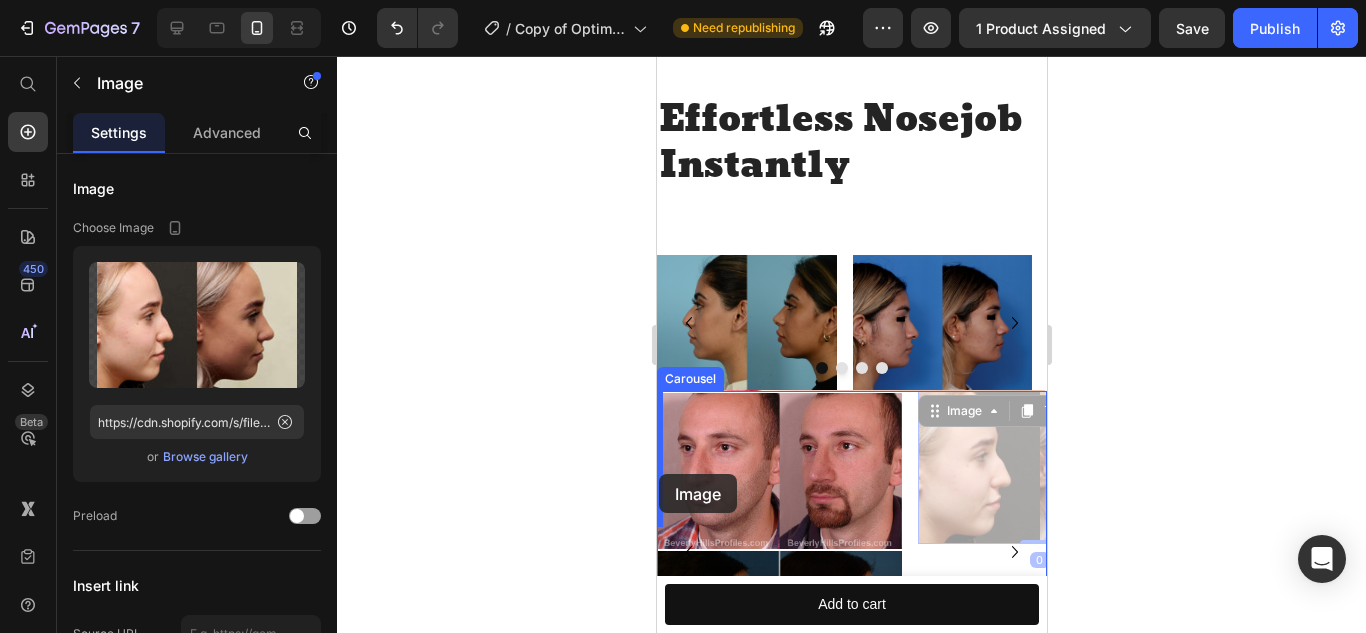 drag, startPoint x: 961, startPoint y: 419, endPoint x: 658, endPoint y: 474, distance: 307.9513 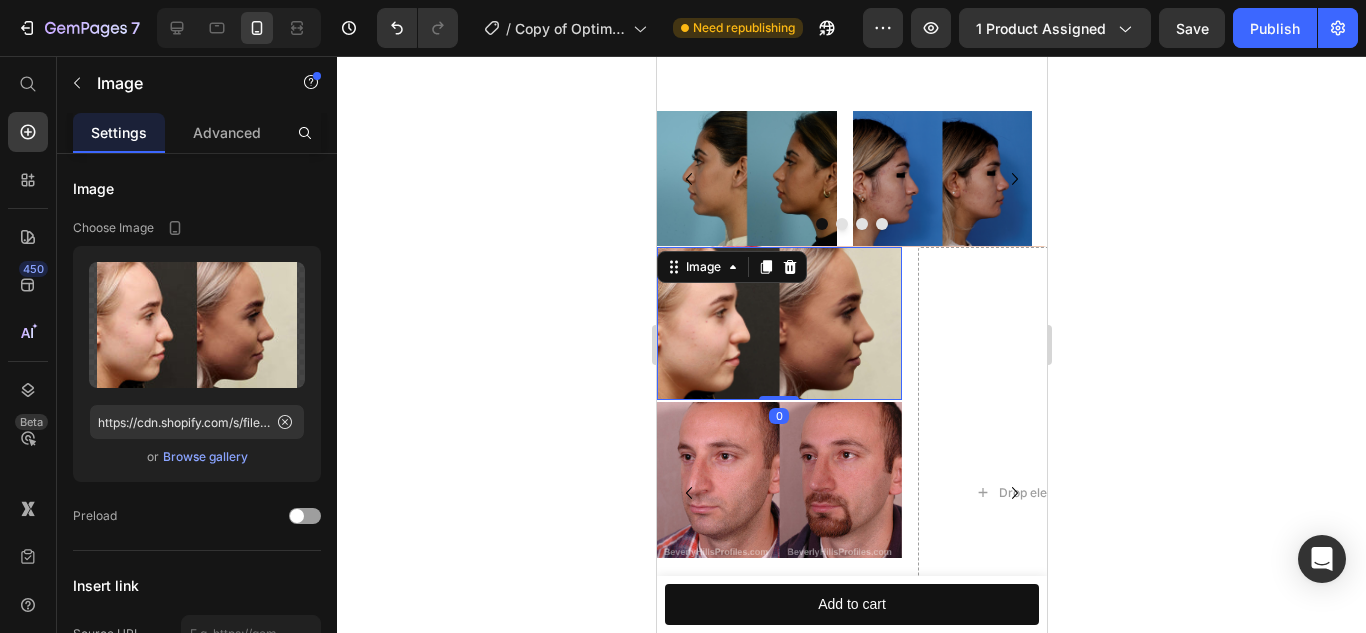scroll, scrollTop: 1924, scrollLeft: 0, axis: vertical 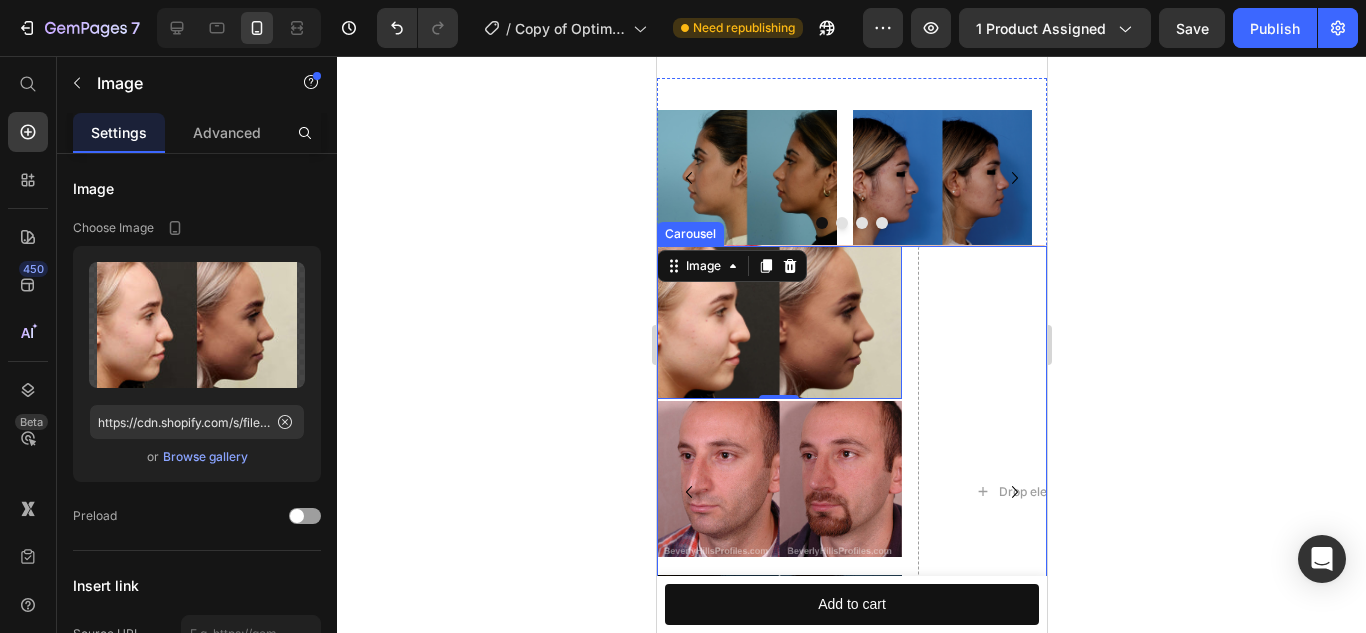 click 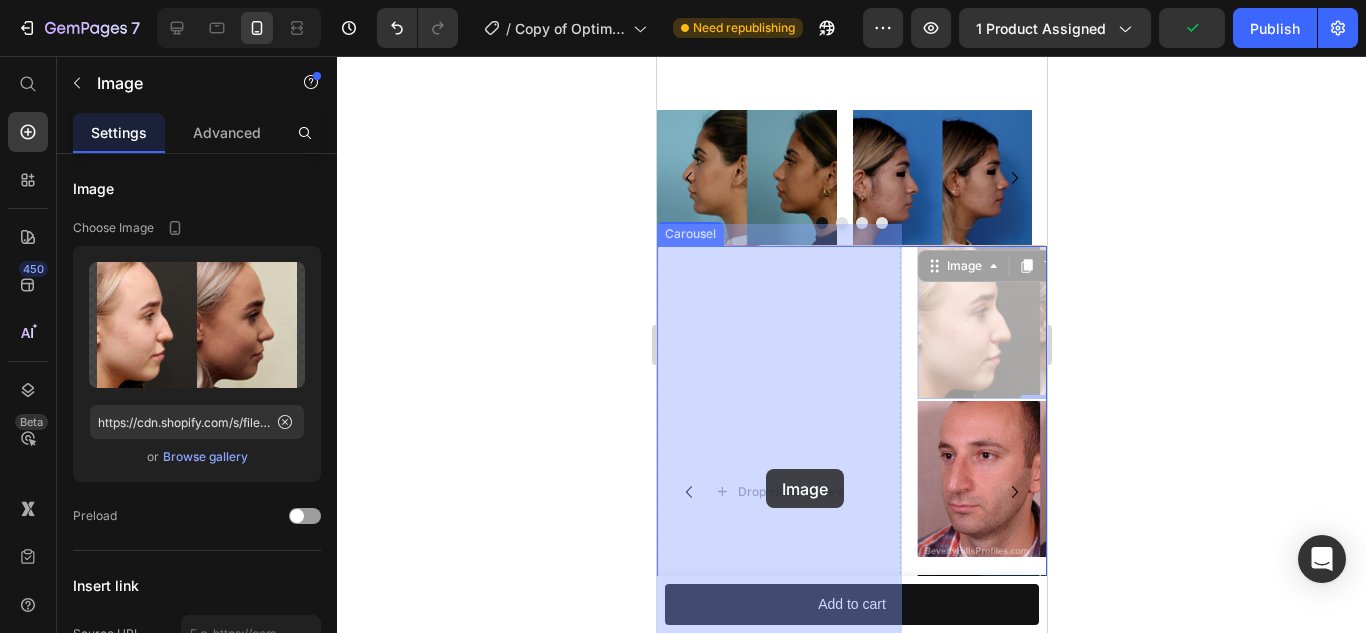 drag, startPoint x: 988, startPoint y: 300, endPoint x: 762, endPoint y: 466, distance: 280.41397 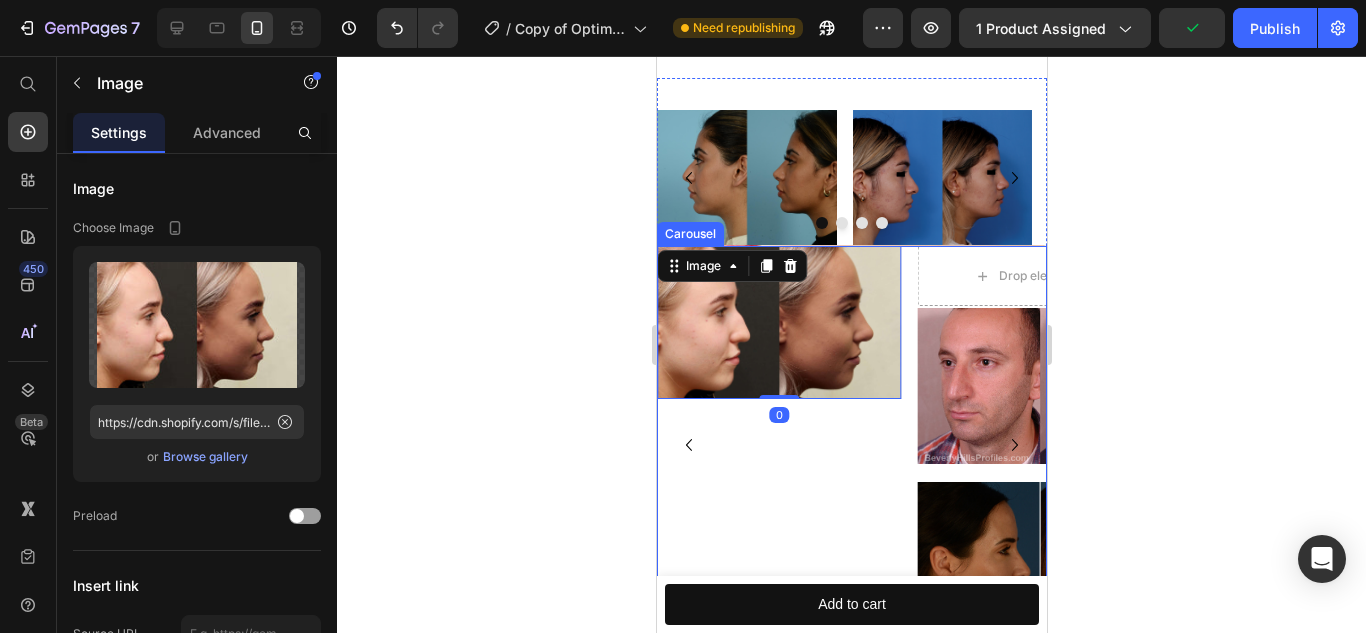 click 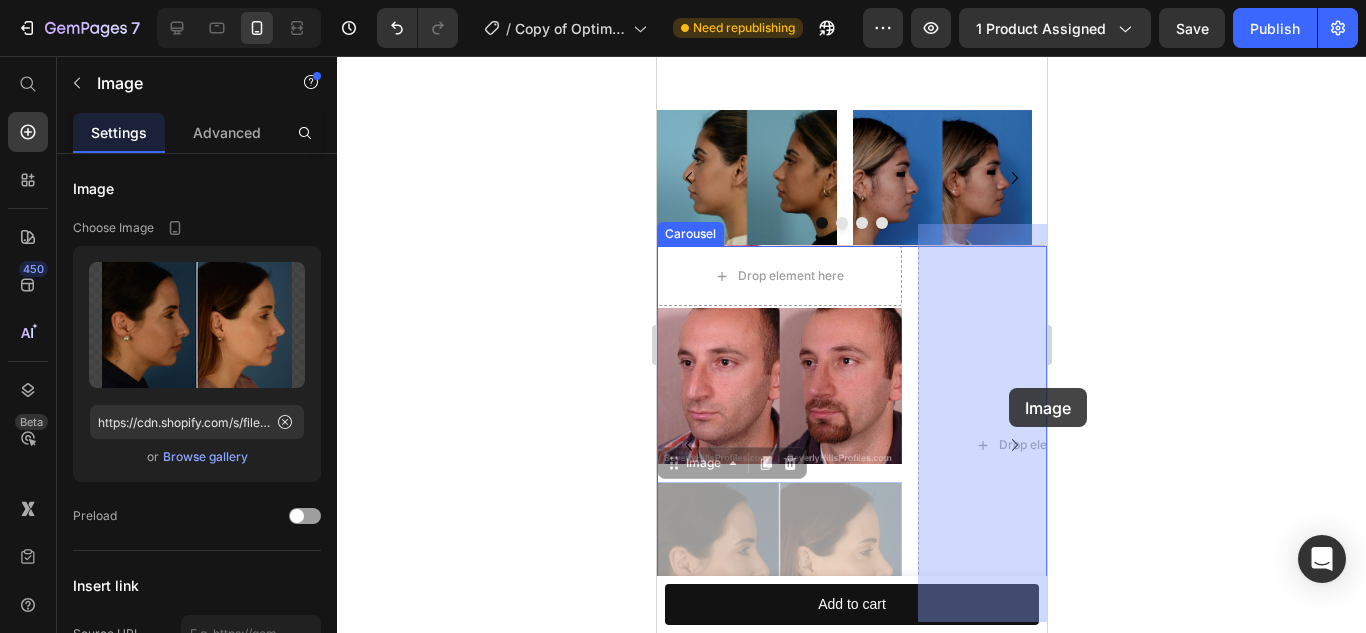 drag, startPoint x: 808, startPoint y: 504, endPoint x: 1007, endPoint y: 388, distance: 230.34105 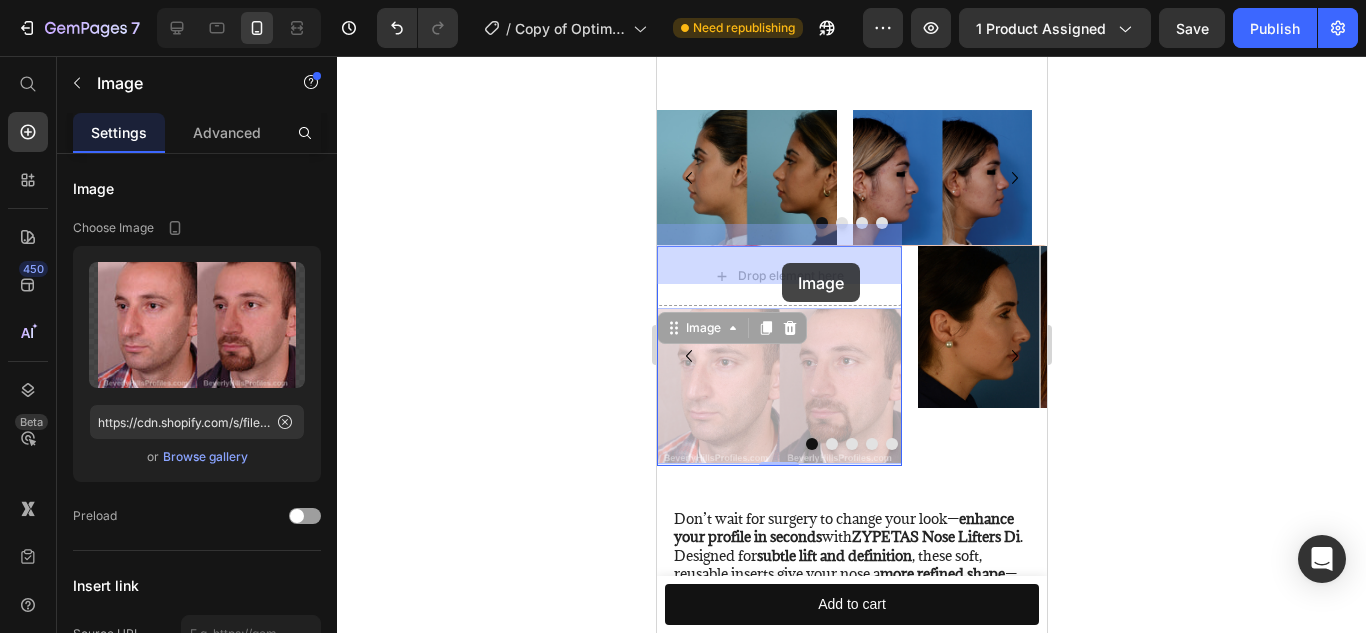 drag, startPoint x: 752, startPoint y: 350, endPoint x: 781, endPoint y: 263, distance: 91.706055 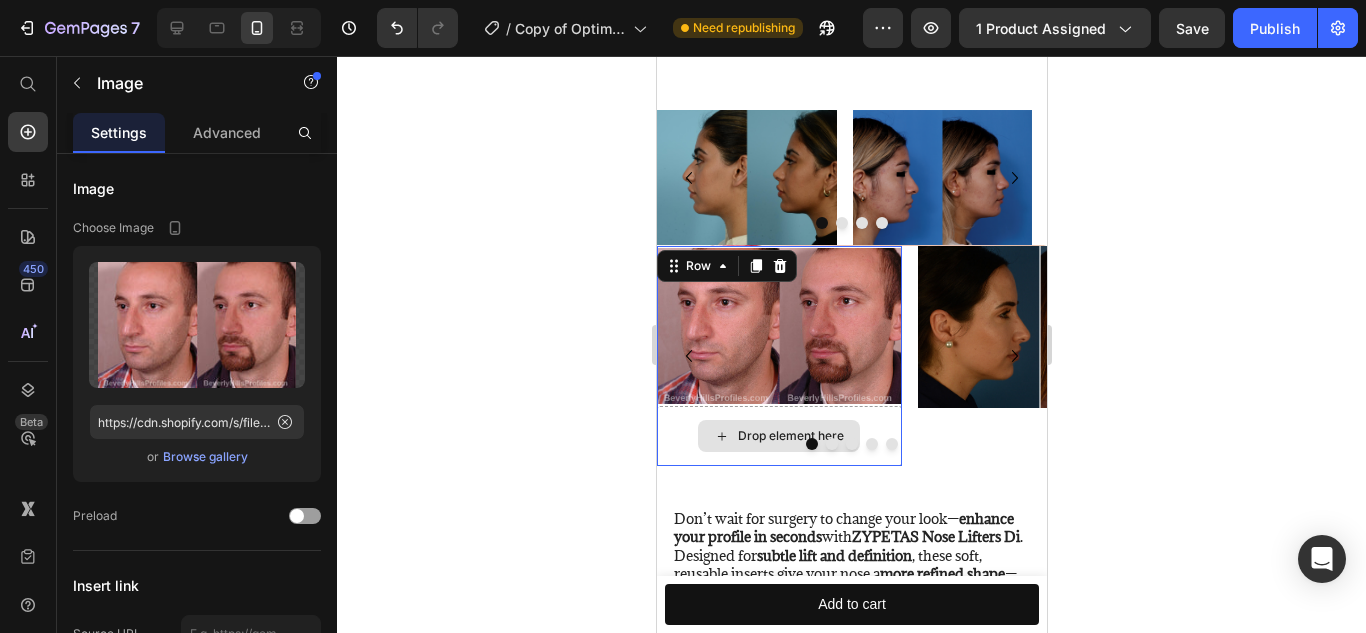 click on "Drop element here" at bounding box center [778, 436] 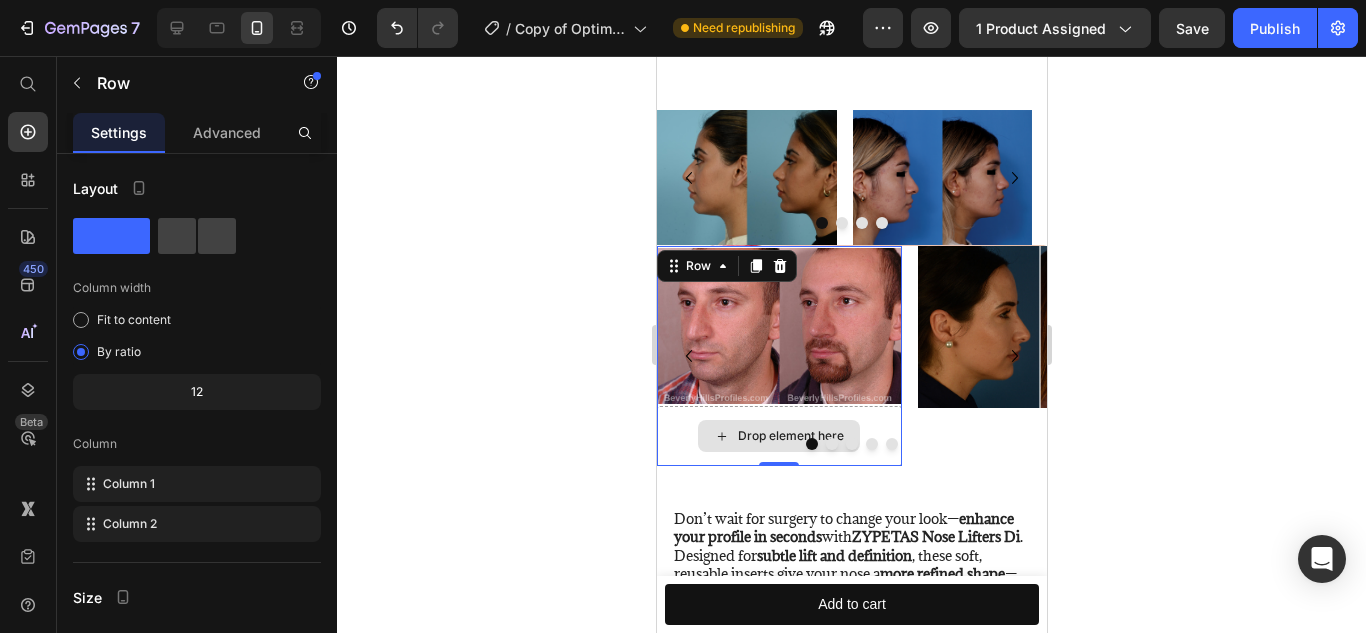 click on "Drop element here" at bounding box center [778, 436] 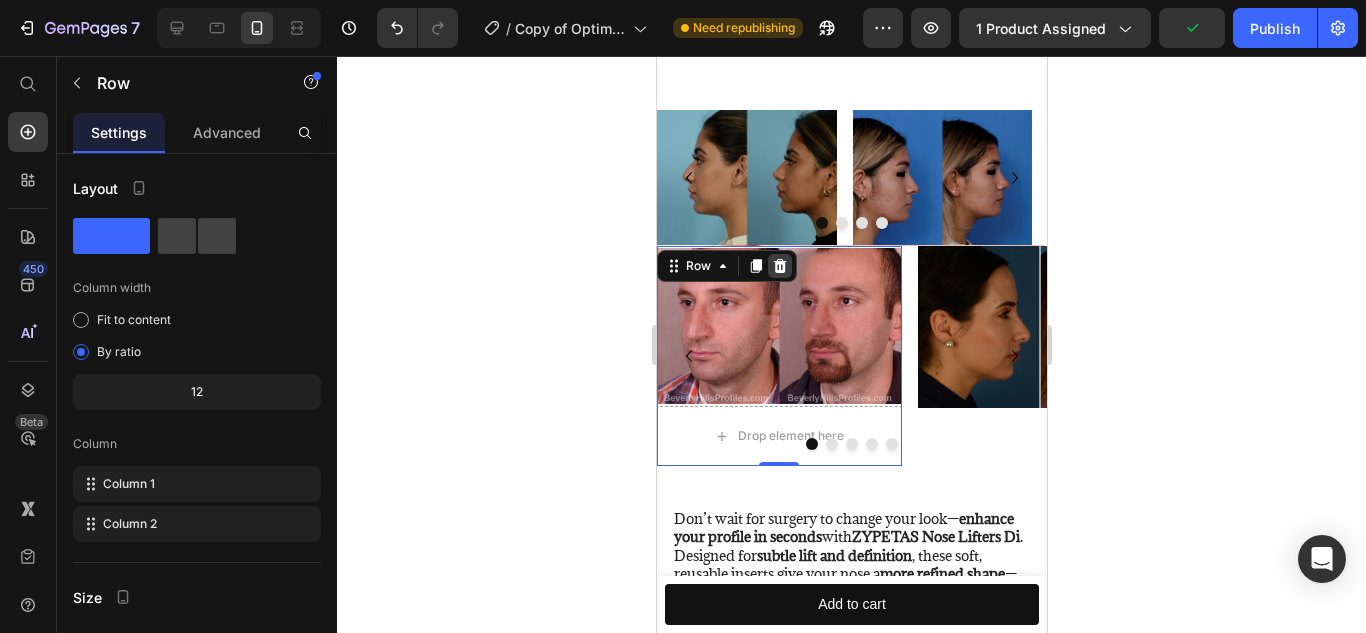 click 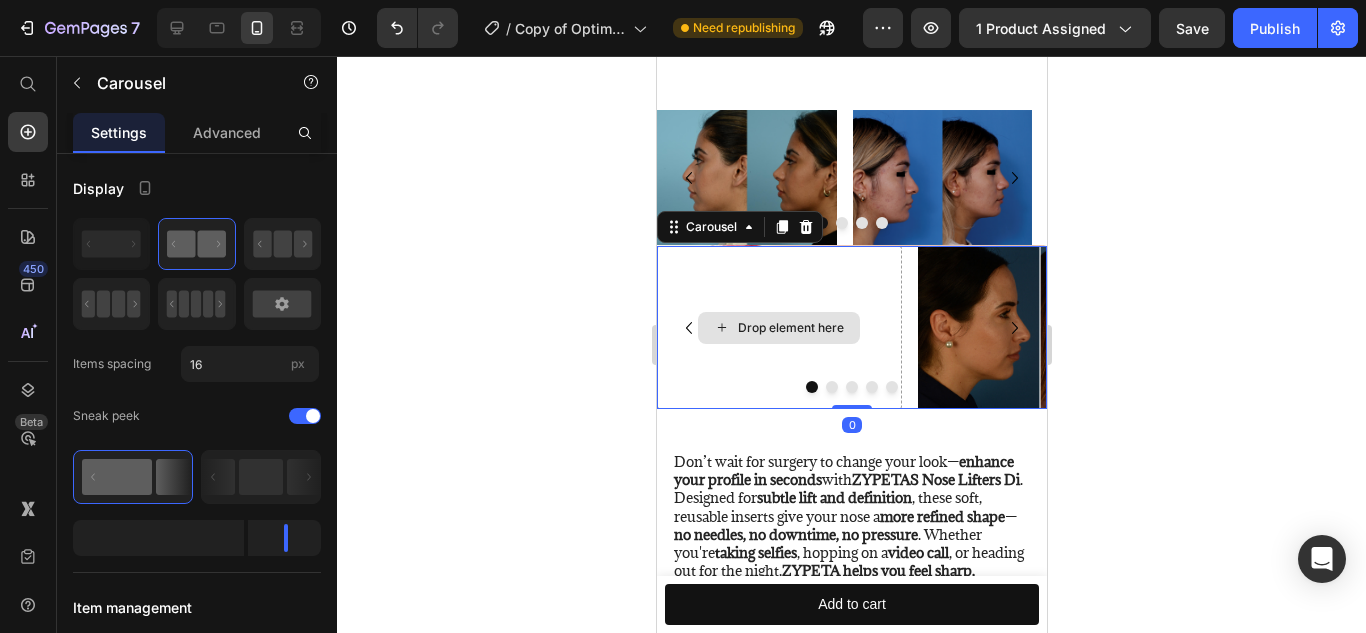 drag, startPoint x: 763, startPoint y: 363, endPoint x: 766, endPoint y: 316, distance: 47.095646 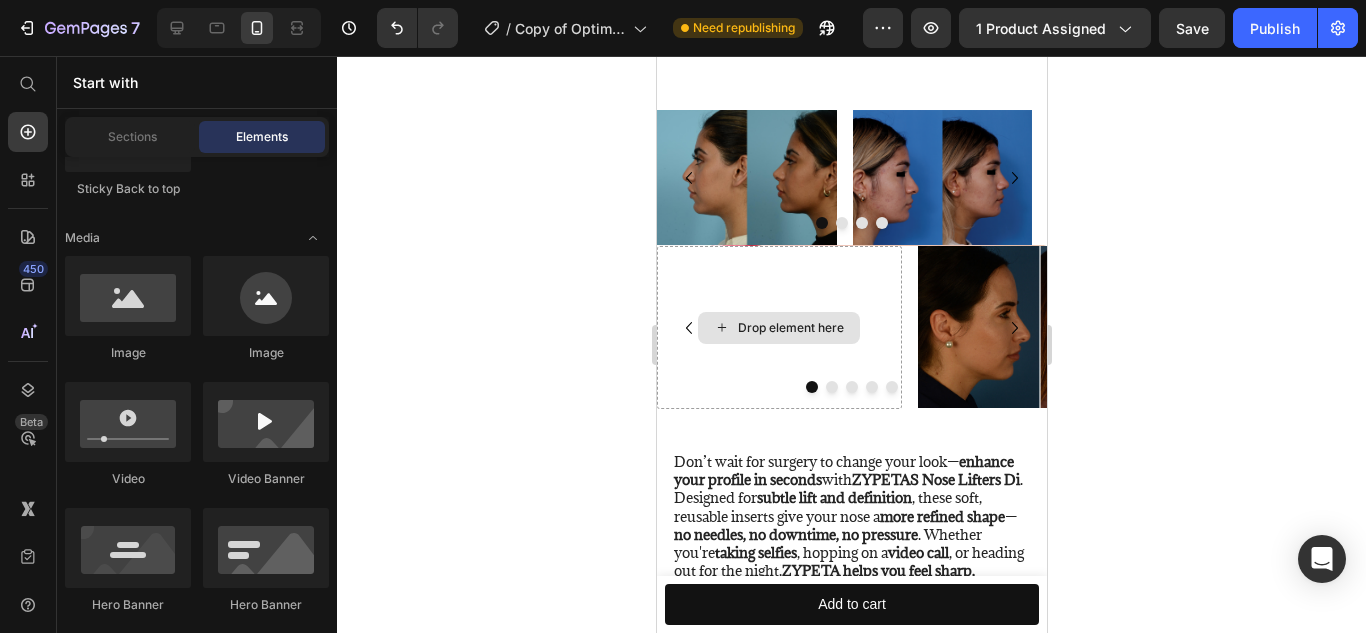 click on "Drop element here" at bounding box center [790, 328] 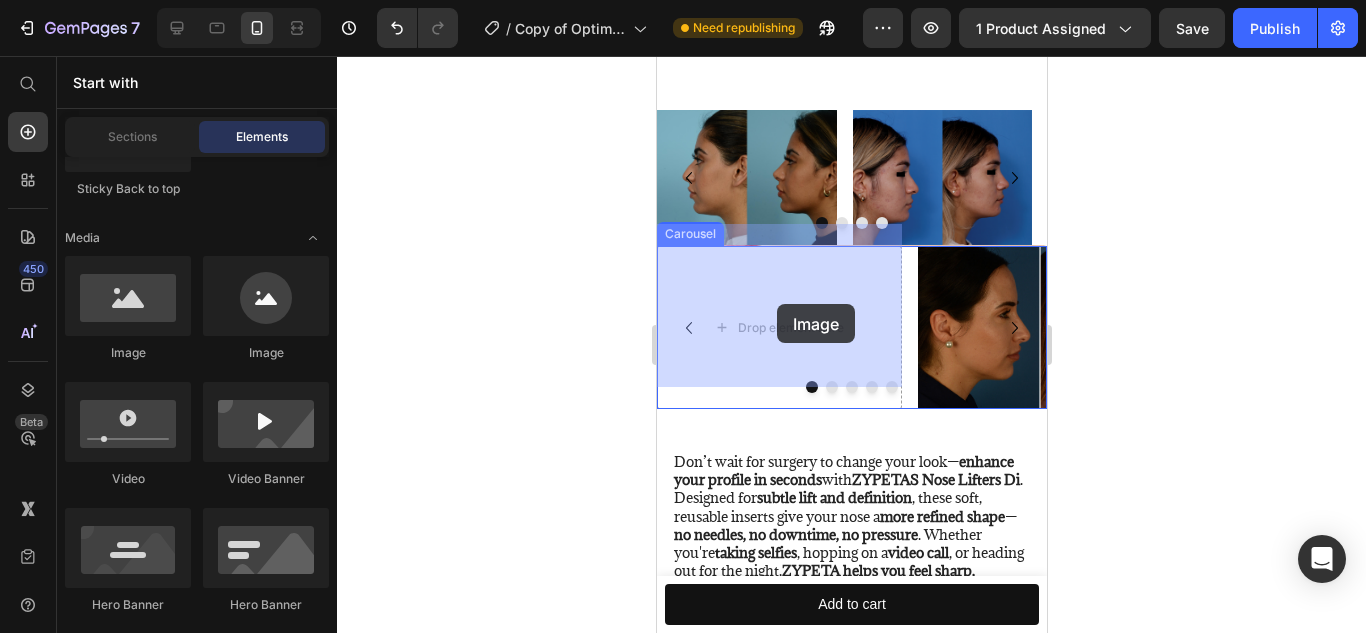 drag, startPoint x: 815, startPoint y: 347, endPoint x: 774, endPoint y: 302, distance: 60.876926 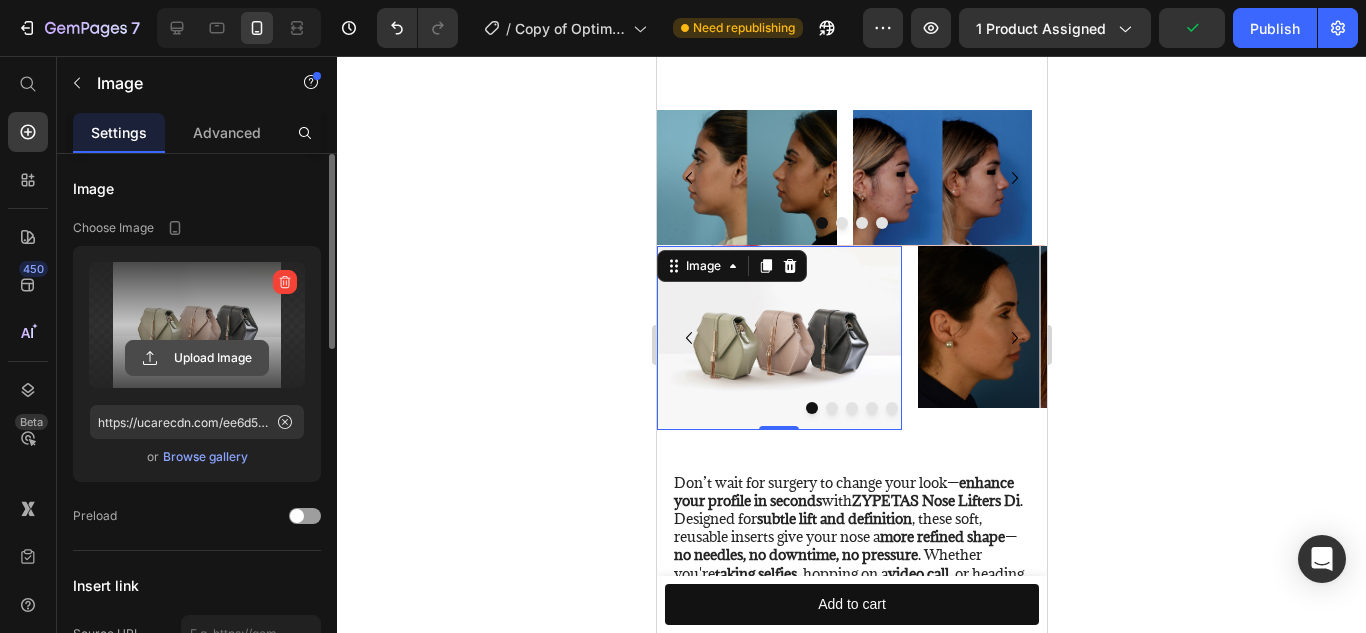 click 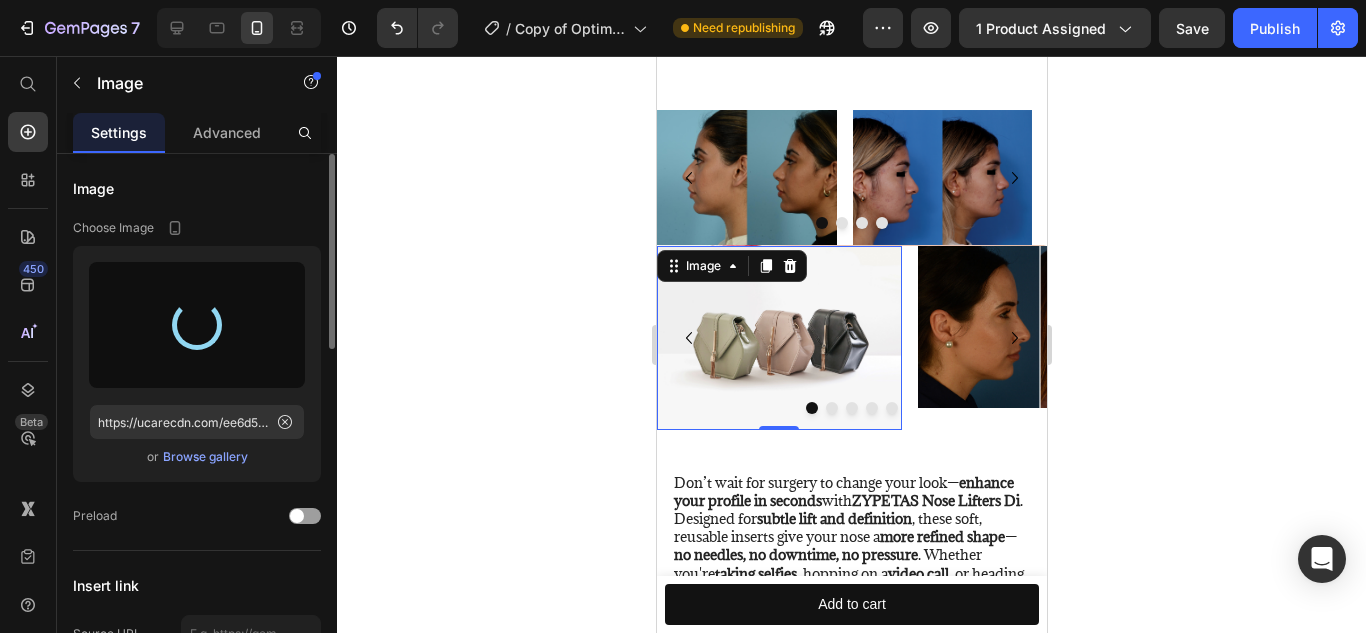 type on "https://cdn.shopify.com/s/files/1/0616/1016/4287/files/gempages_573168530048943329-5d15add1-a2a2-46ce-a056-3463bc6ff8ed.jpg" 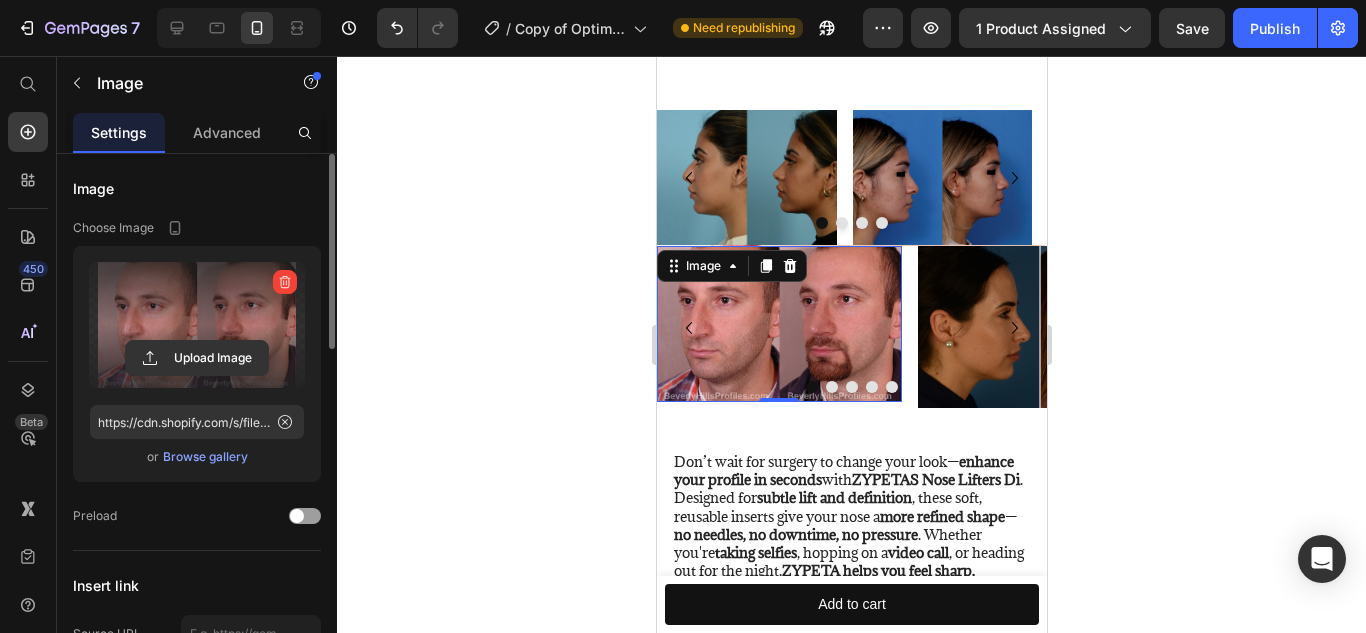 click 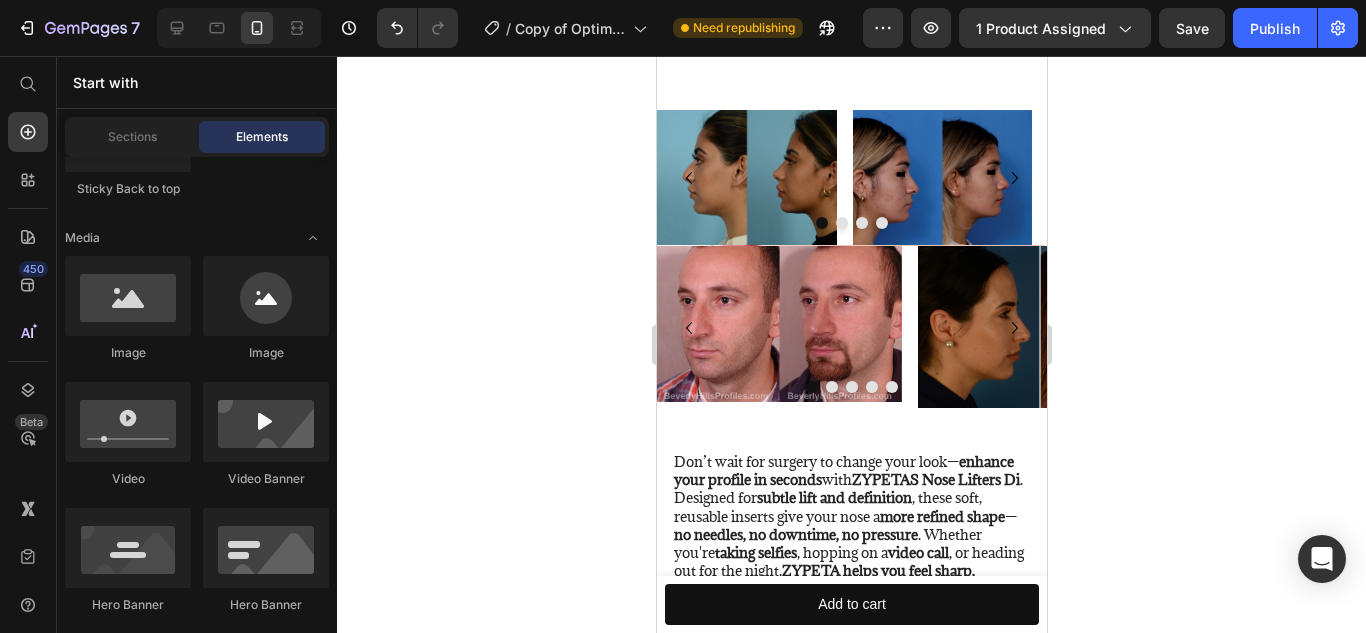 click 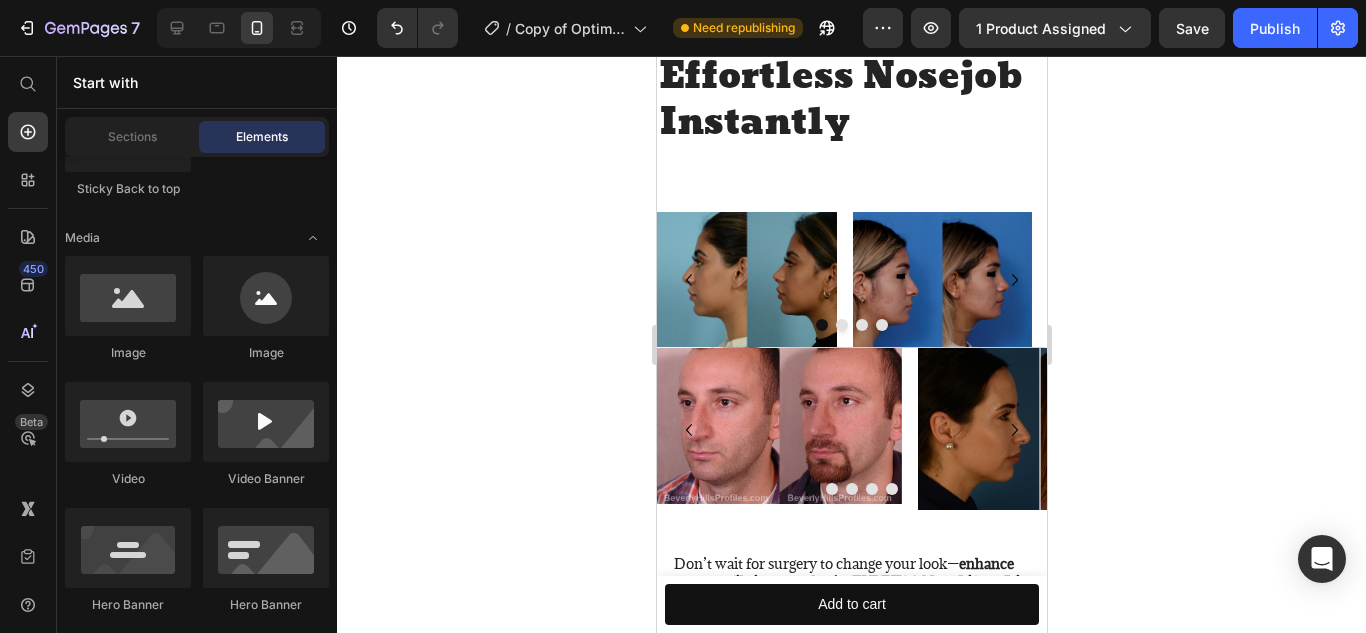 scroll, scrollTop: 1821, scrollLeft: 0, axis: vertical 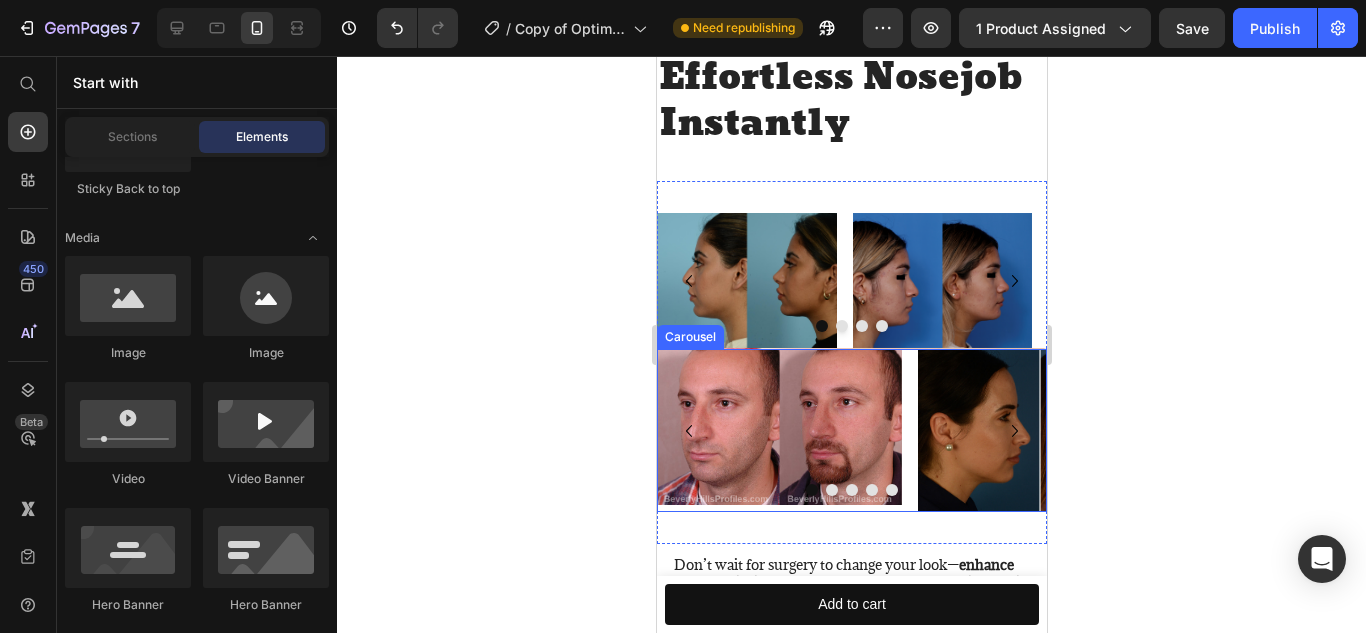 click 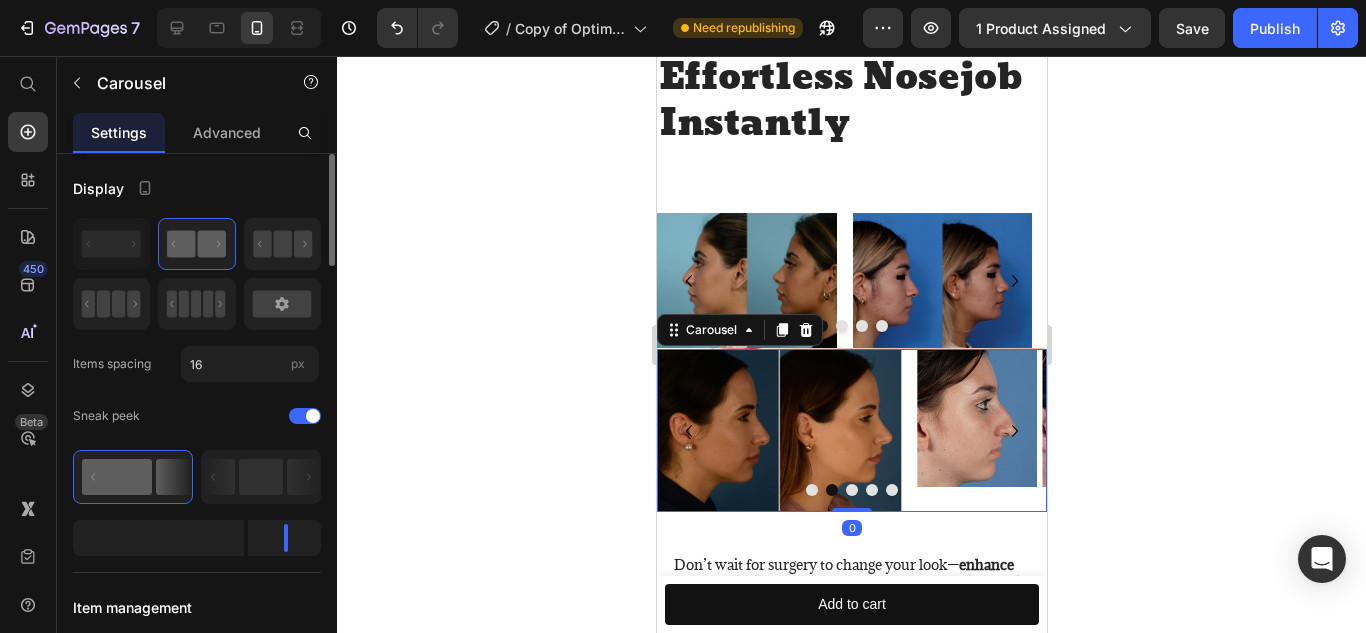 click 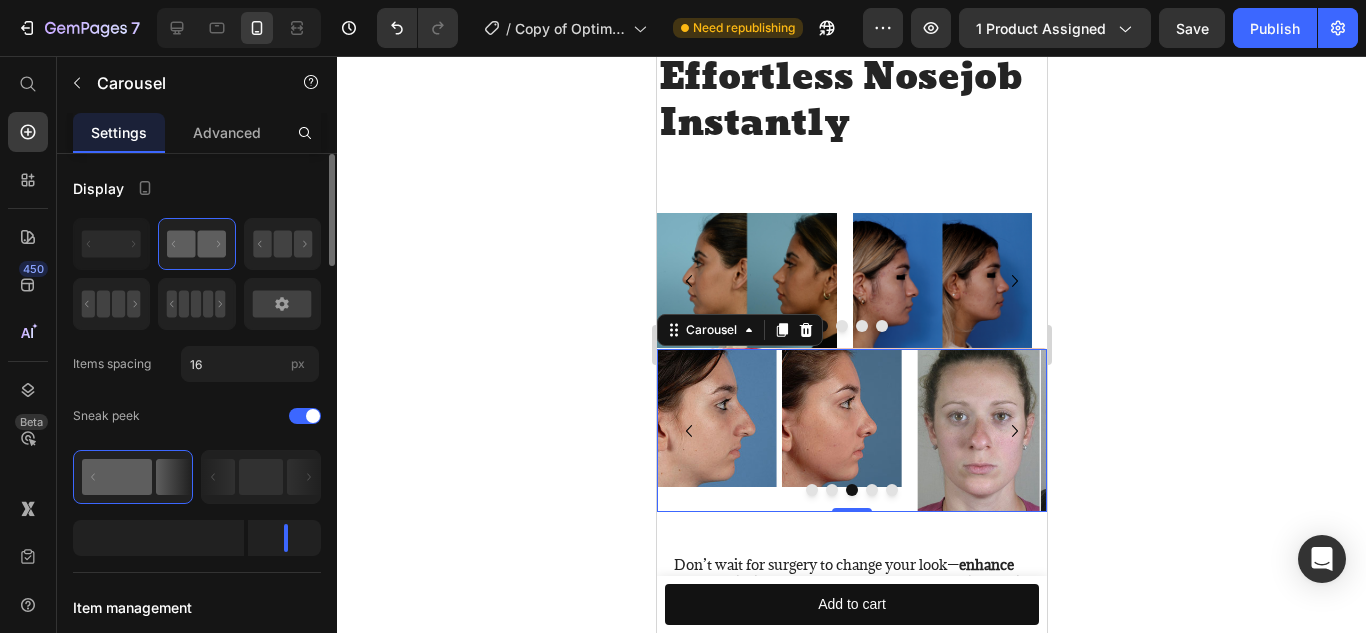 click 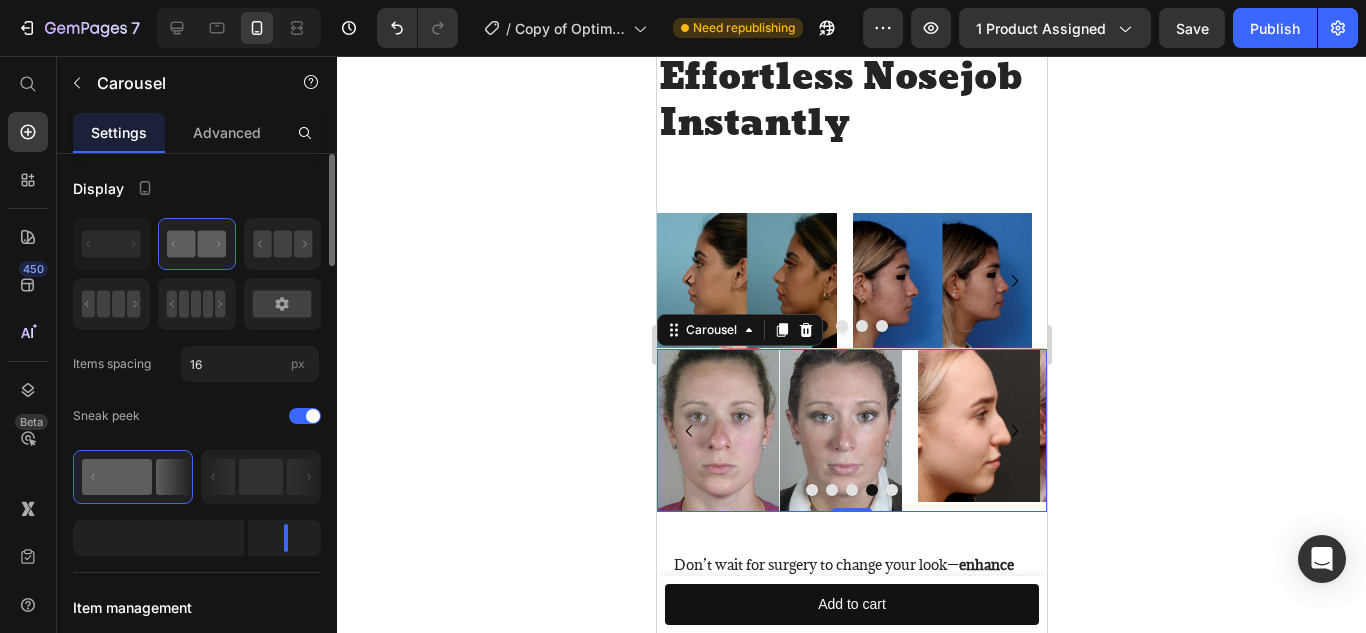 click 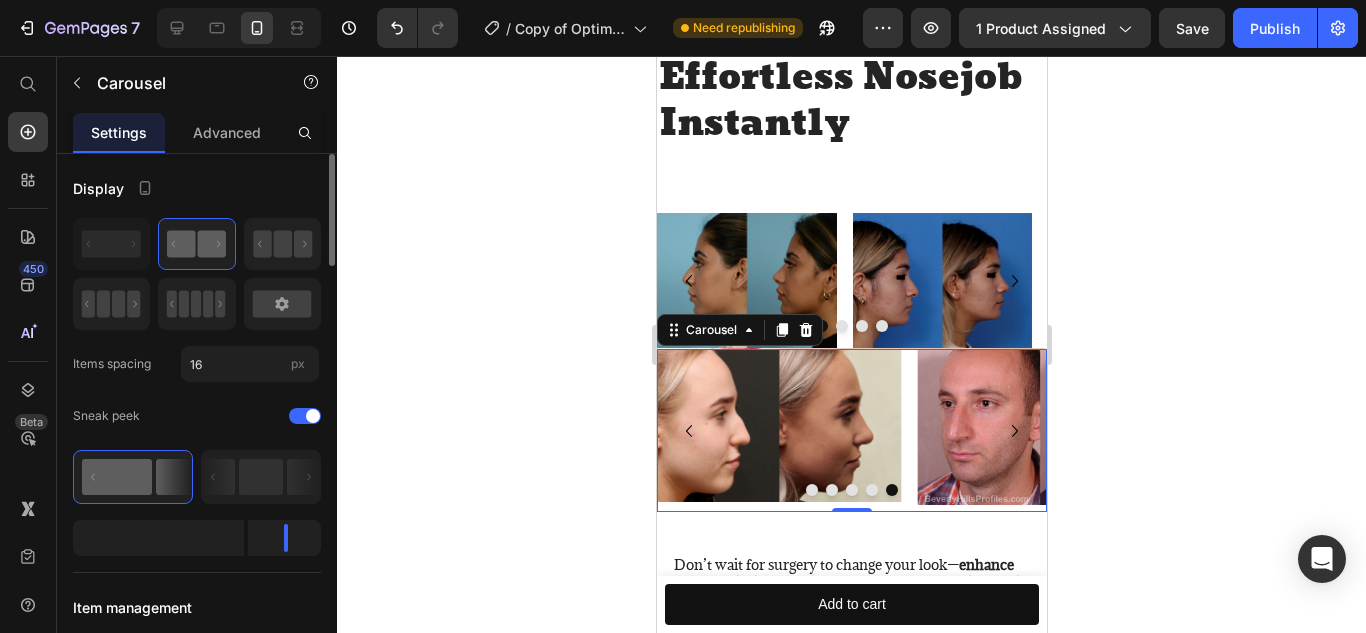 click 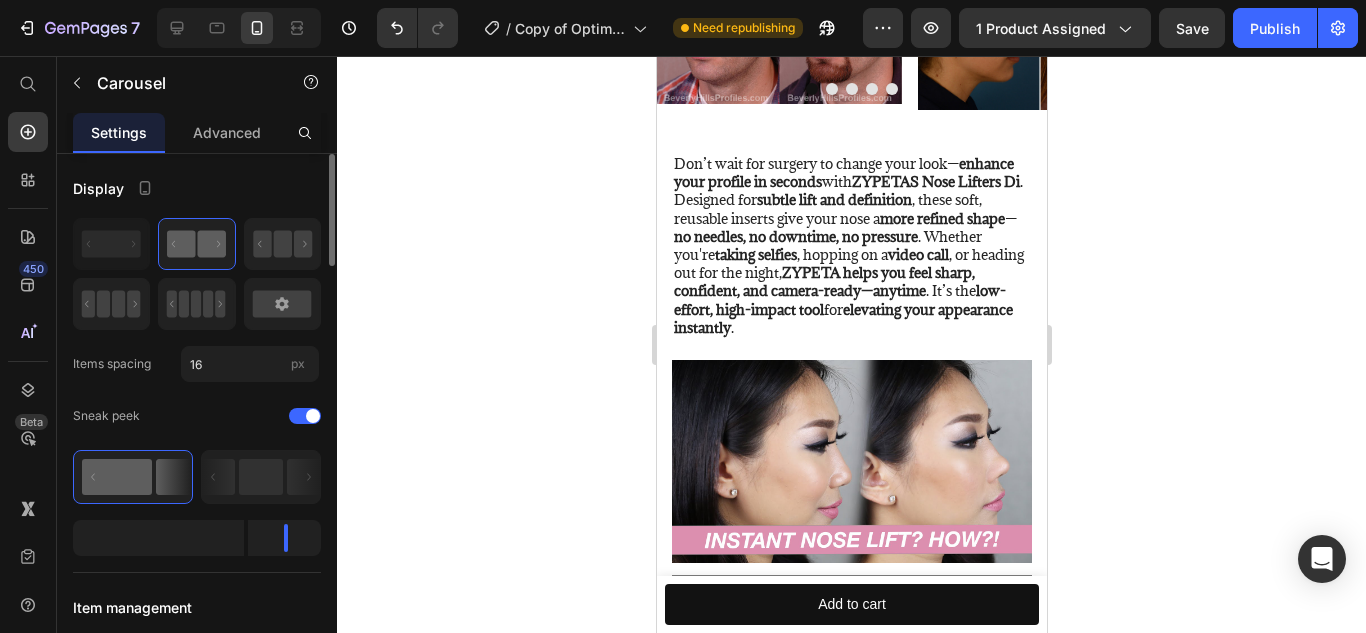scroll, scrollTop: 2221, scrollLeft: 0, axis: vertical 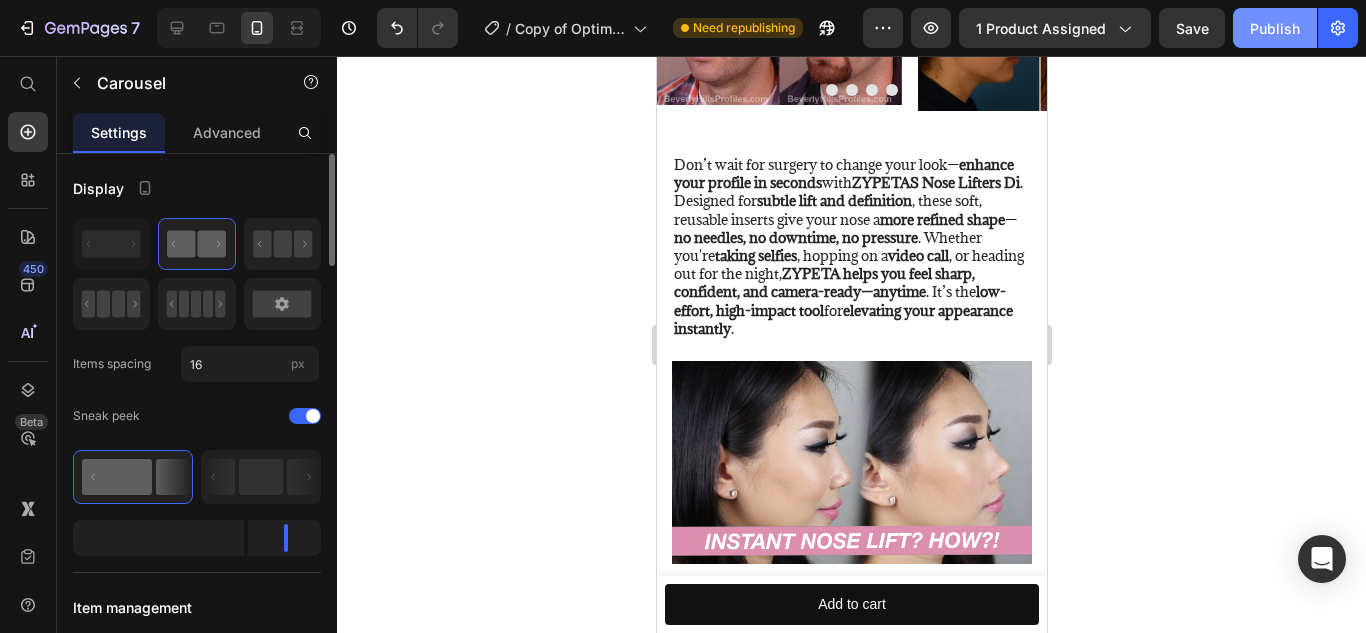 click on "Publish" at bounding box center [1275, 28] 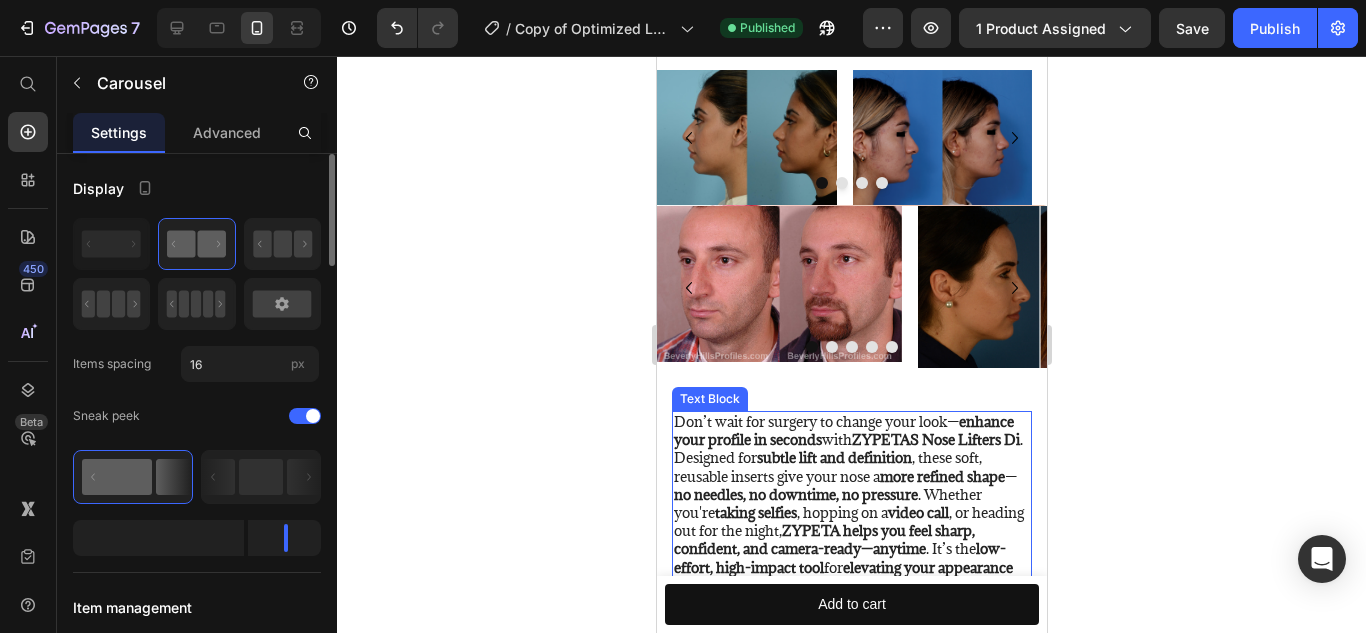 scroll, scrollTop: 1963, scrollLeft: 0, axis: vertical 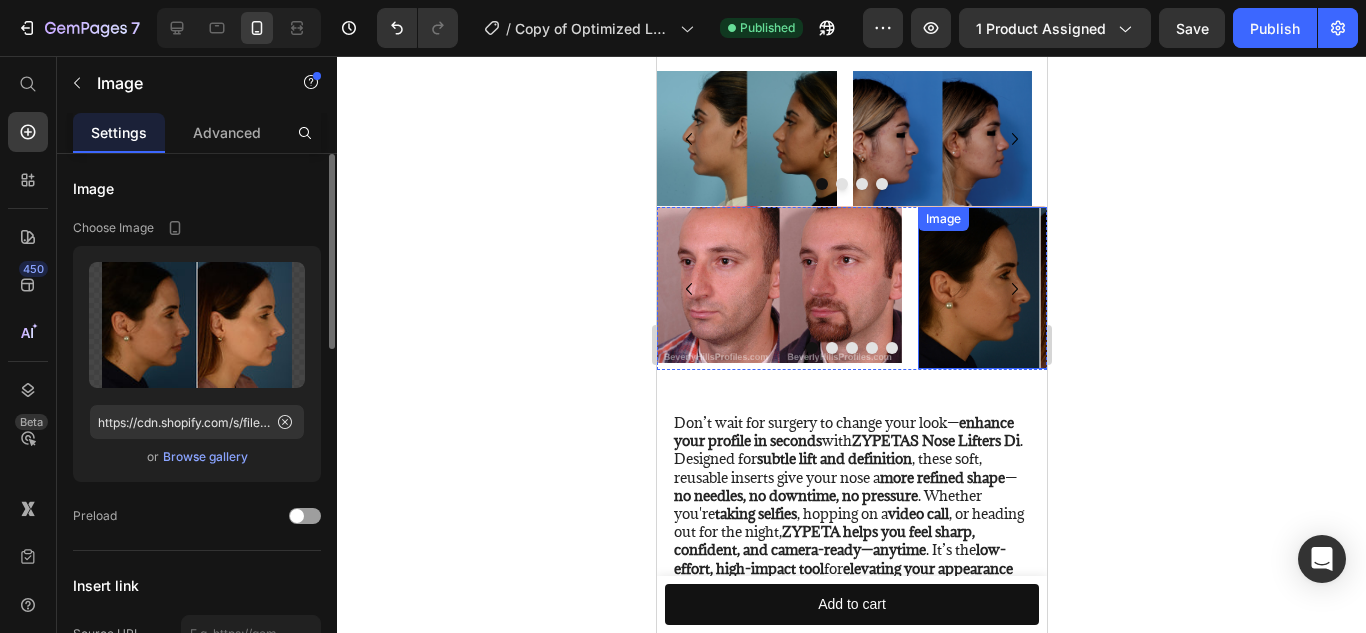 click at bounding box center [1039, 288] 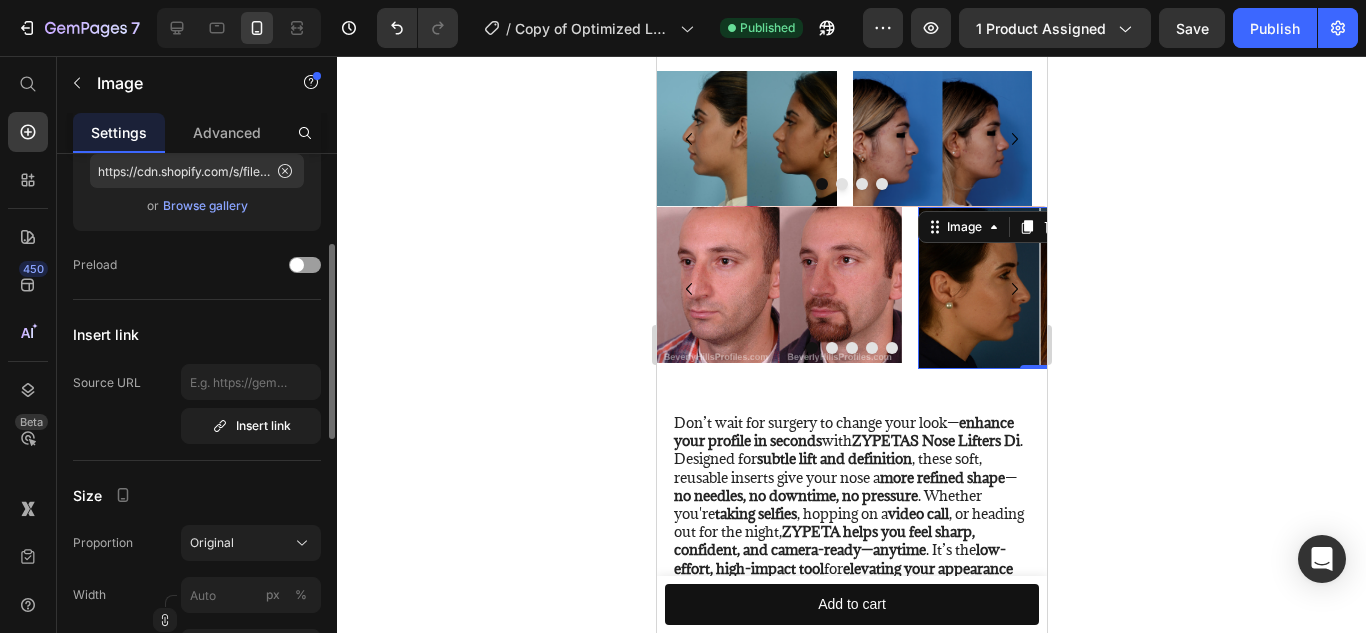 scroll, scrollTop: 0, scrollLeft: 0, axis: both 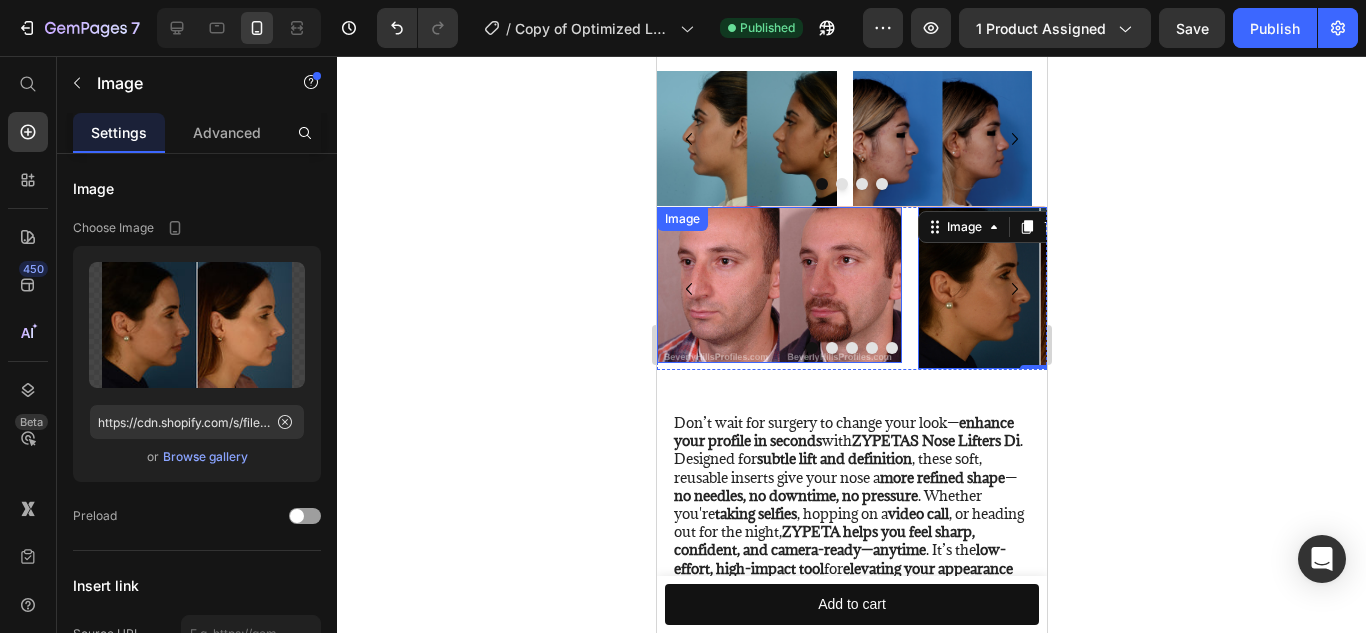 click on "Image" at bounding box center (778, 285) 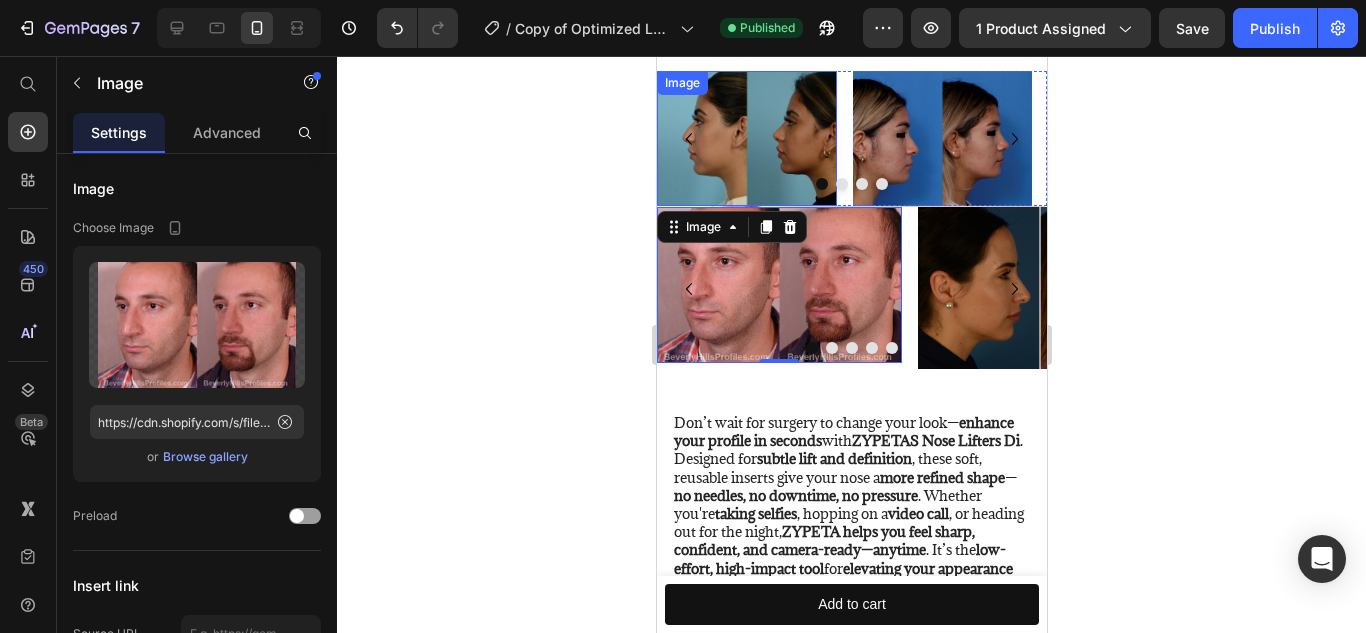 click at bounding box center [778, 285] 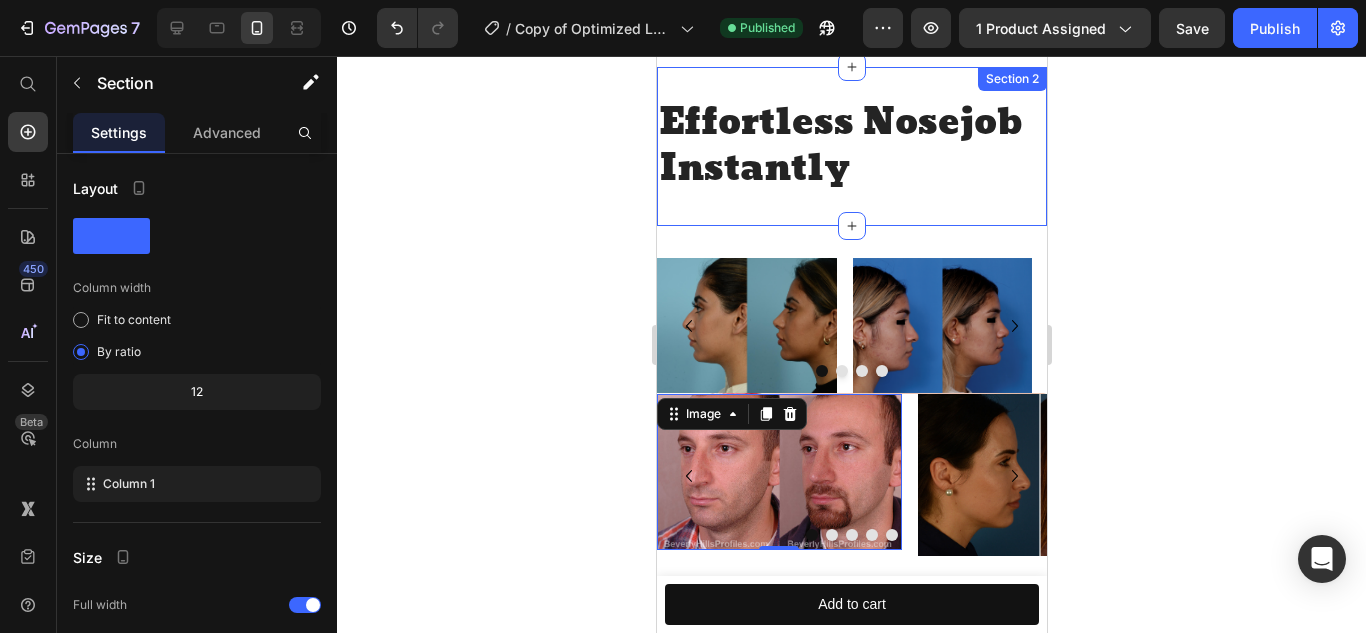 click on "Effortless Nosejob Instantly Heading Section 2" at bounding box center (851, 146) 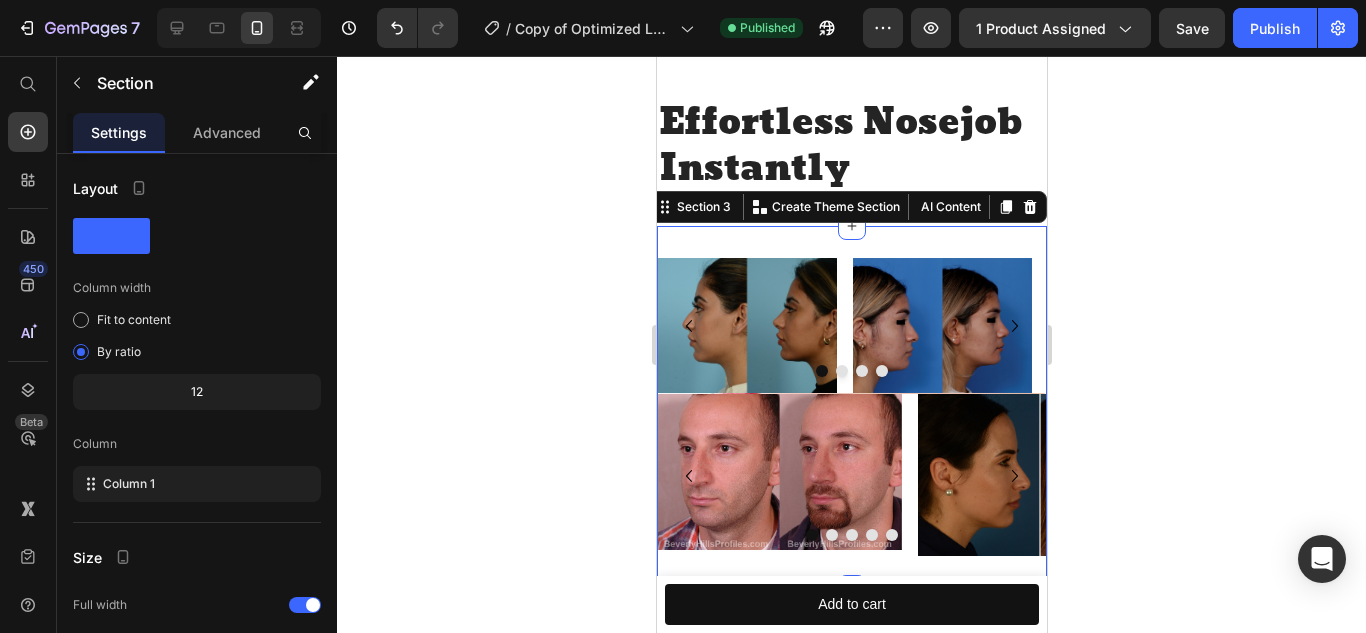 click on "Image Image Image Image
Carousel Image
Image Image Image Image Image
Carousel Section 3   You can create reusable sections Create Theme Section AI Content Write with GemAI What would you like to describe here? Tone and Voice Persuasive Product Show more Generate" at bounding box center [851, 407] 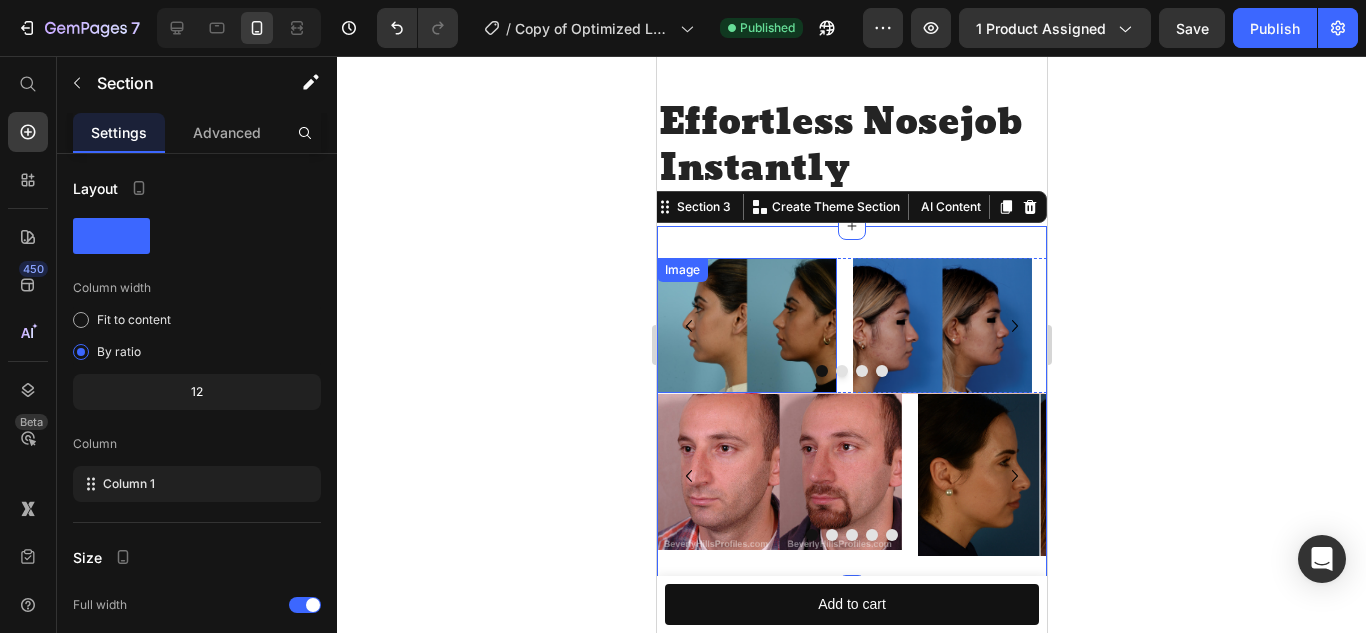 click at bounding box center [746, 325] 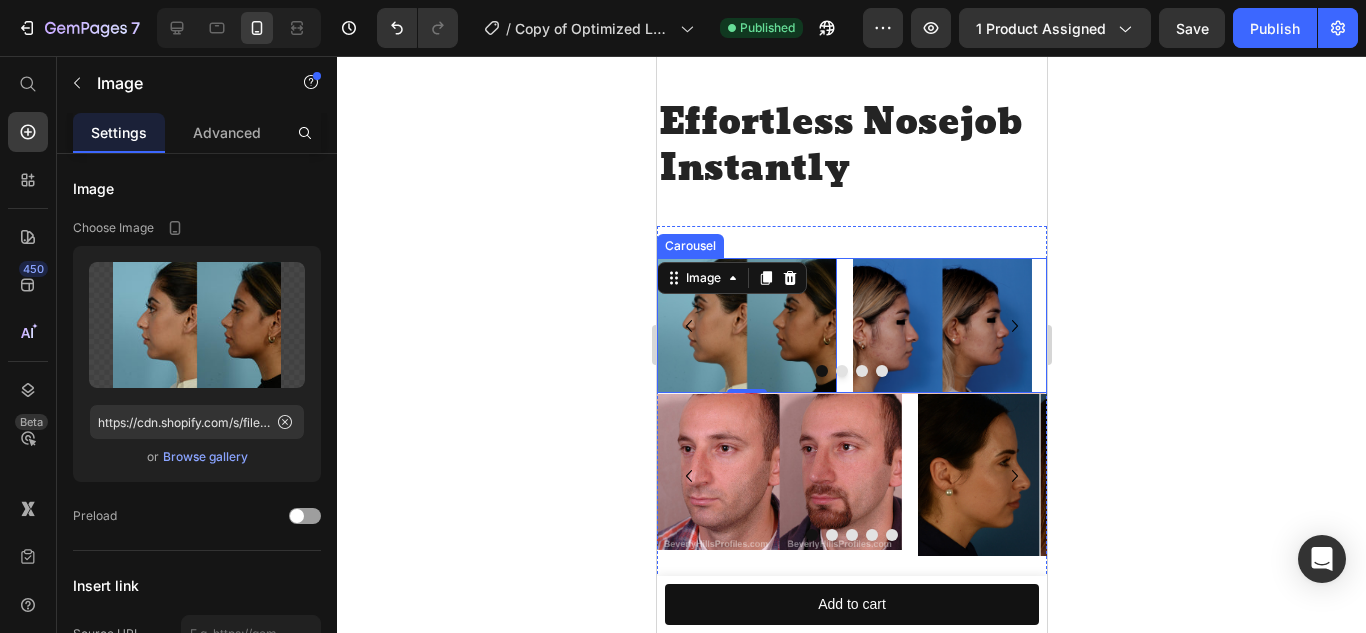 click on "Image   0 Image Image Image" at bounding box center (851, 325) 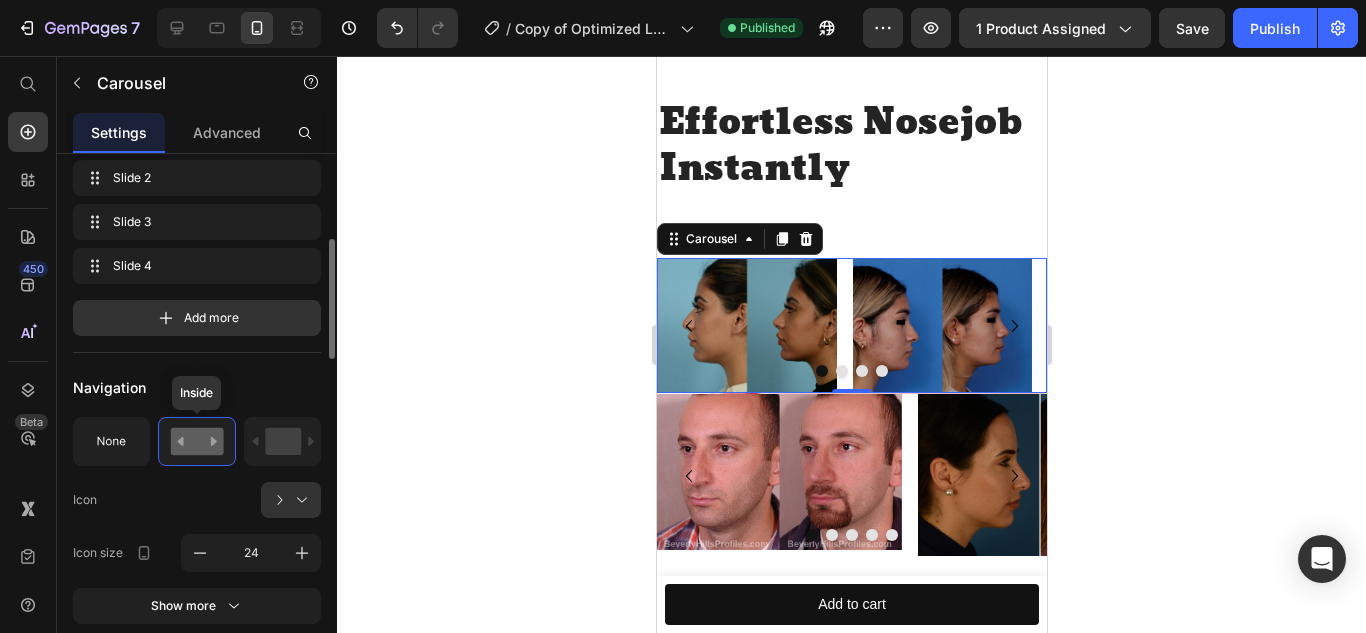 scroll, scrollTop: 400, scrollLeft: 0, axis: vertical 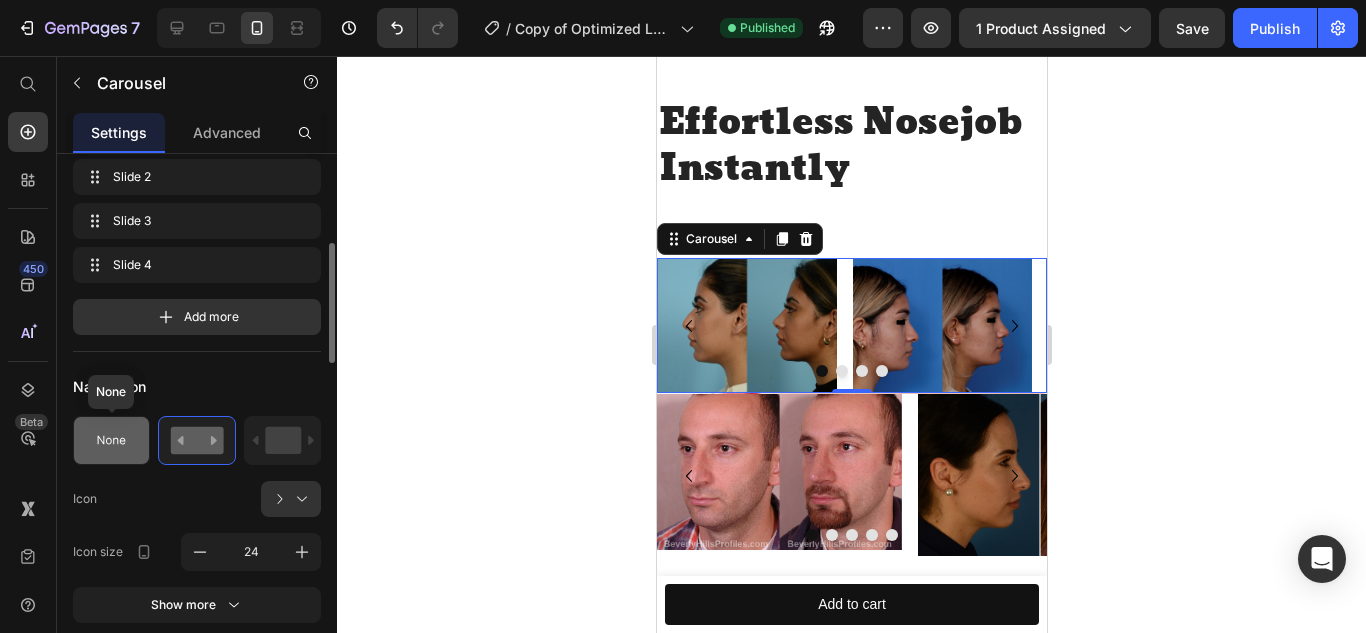 click 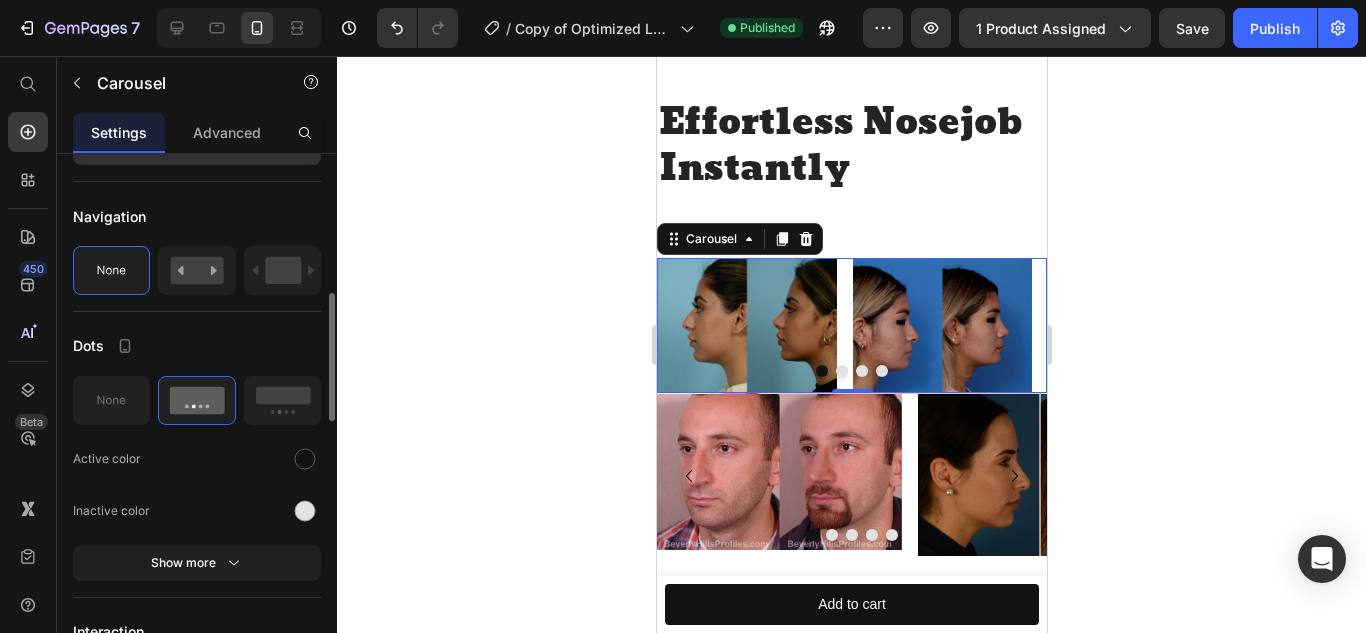 scroll, scrollTop: 572, scrollLeft: 0, axis: vertical 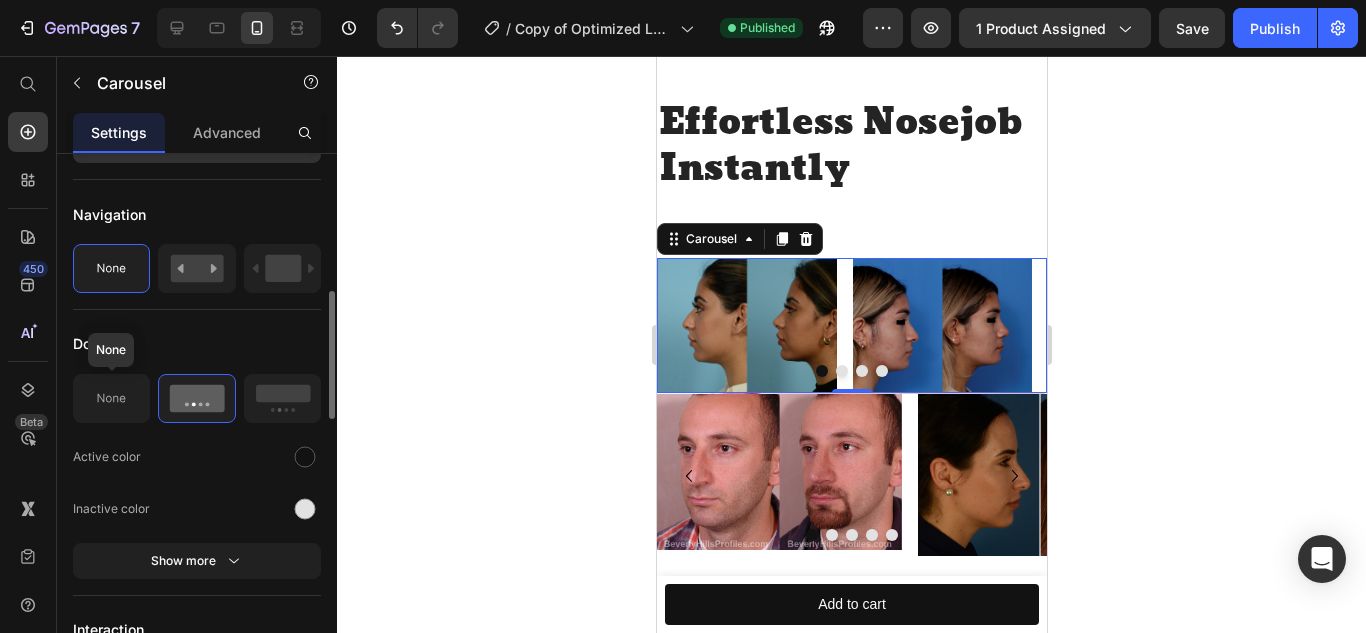 click 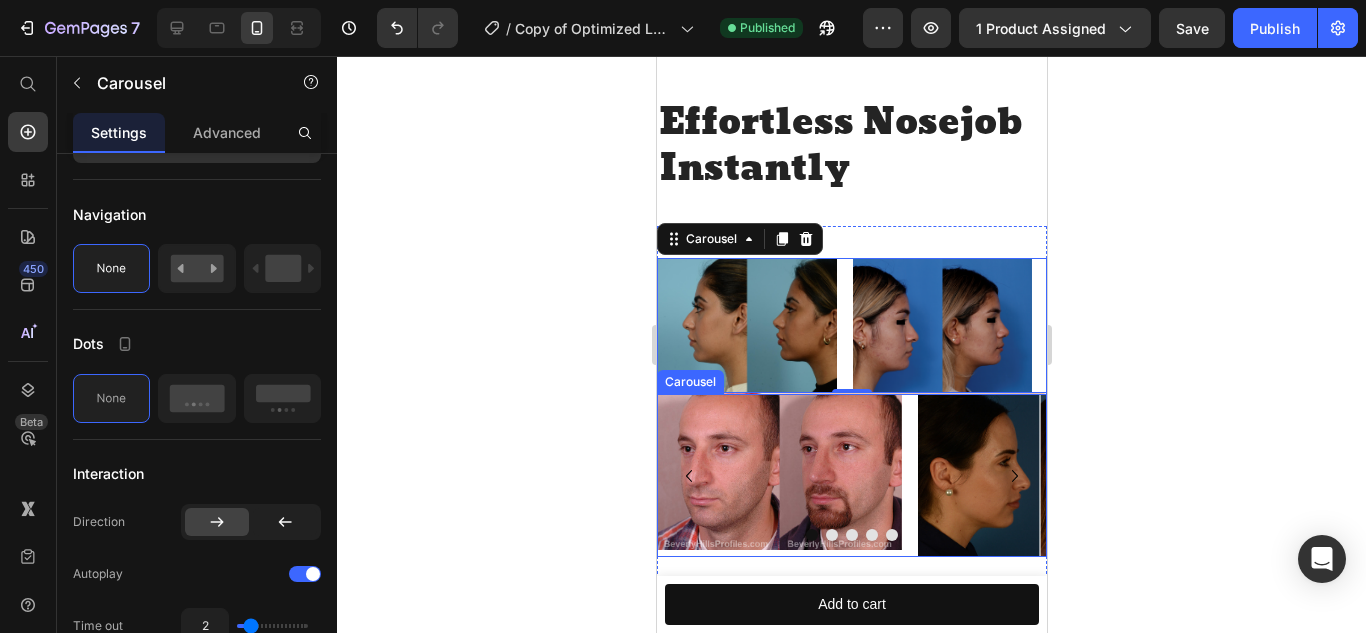 click on "Image Image Image Image Image" at bounding box center (851, 475) 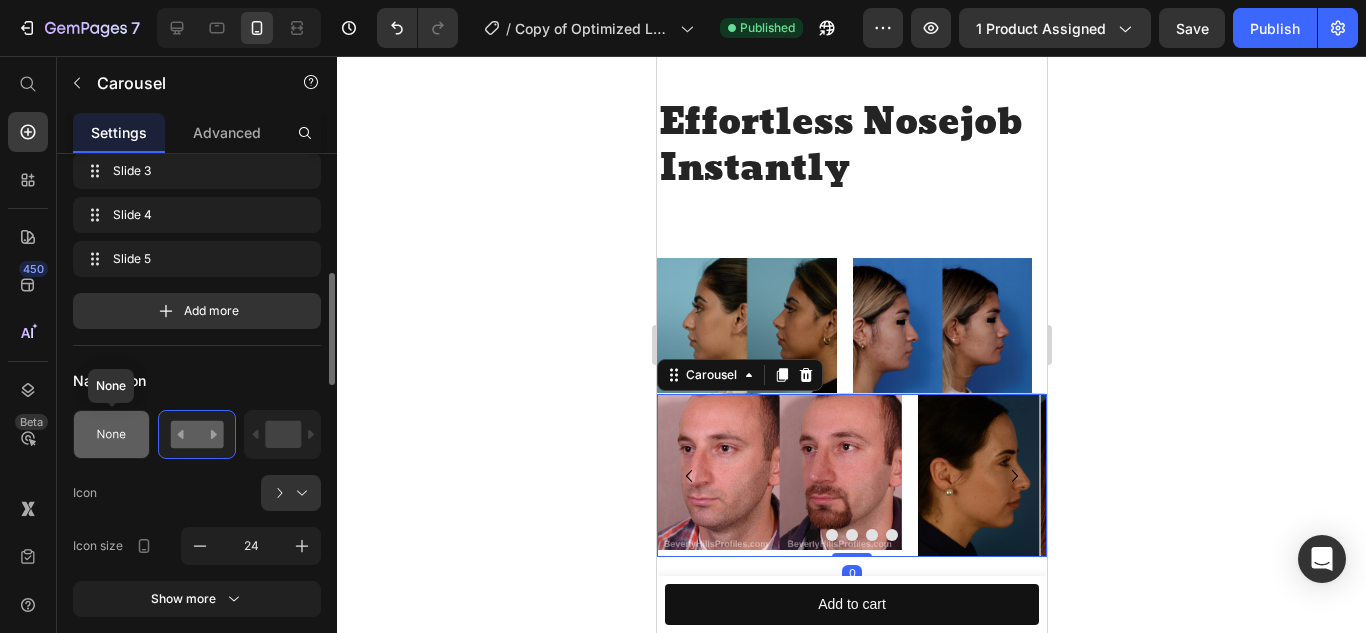 click 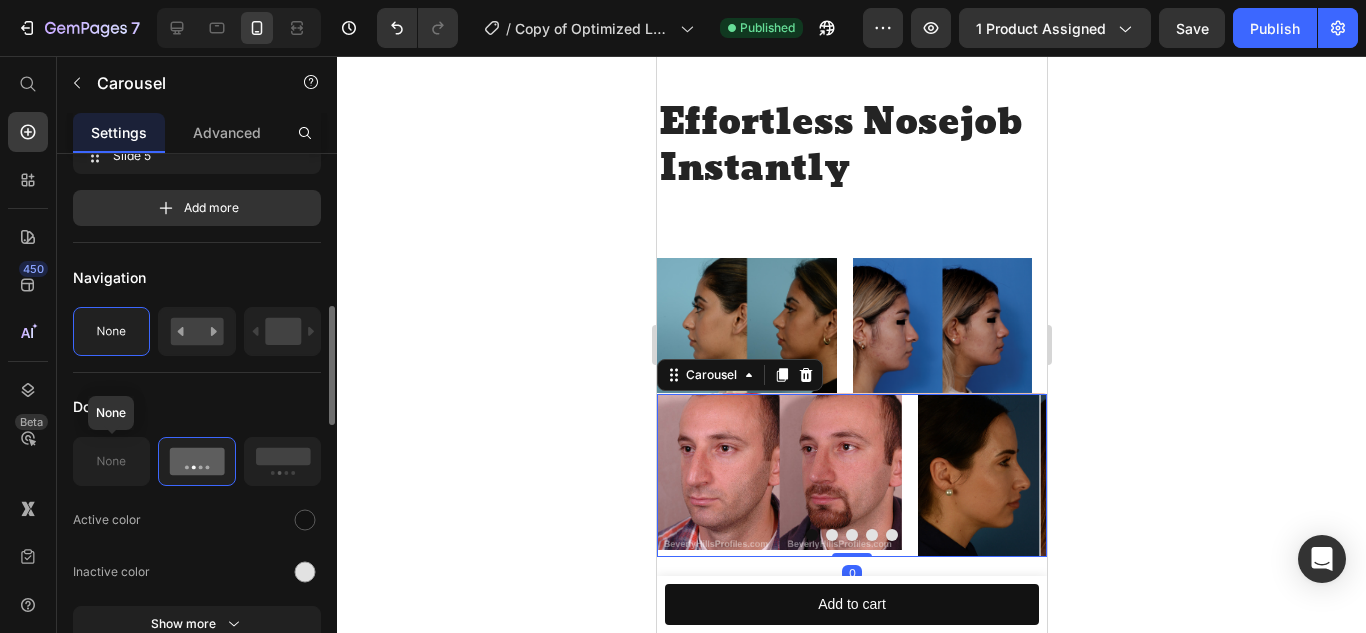 scroll, scrollTop: 676, scrollLeft: 0, axis: vertical 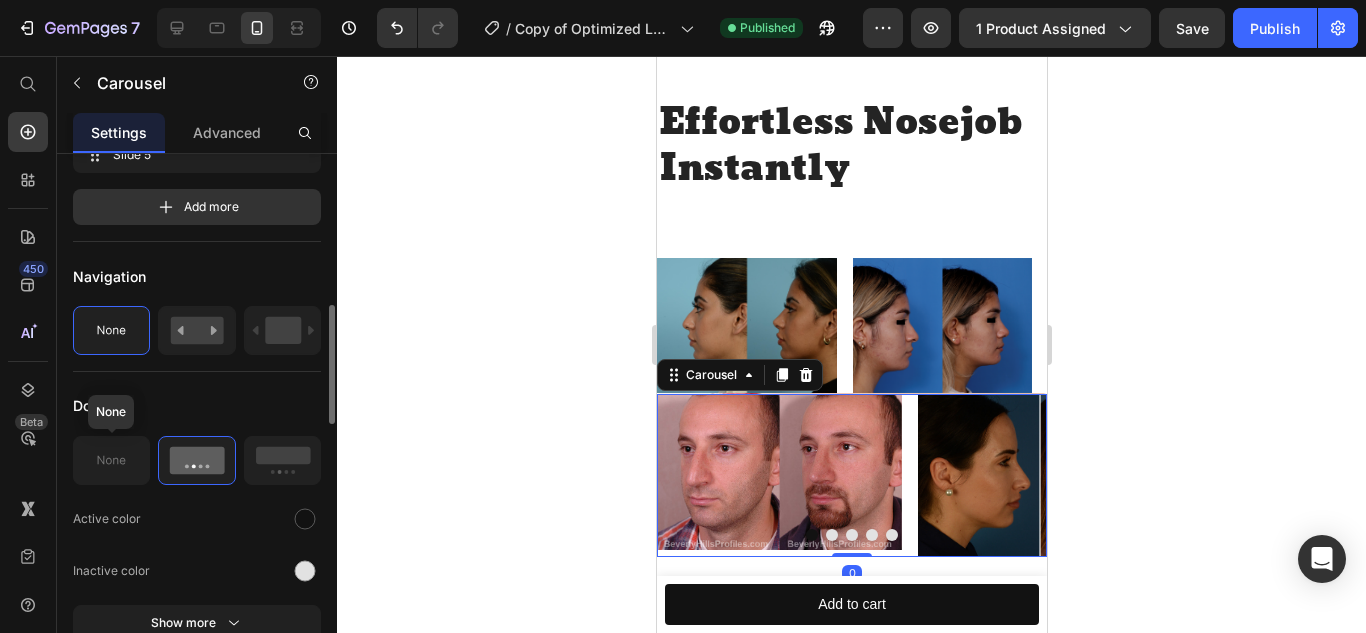 click 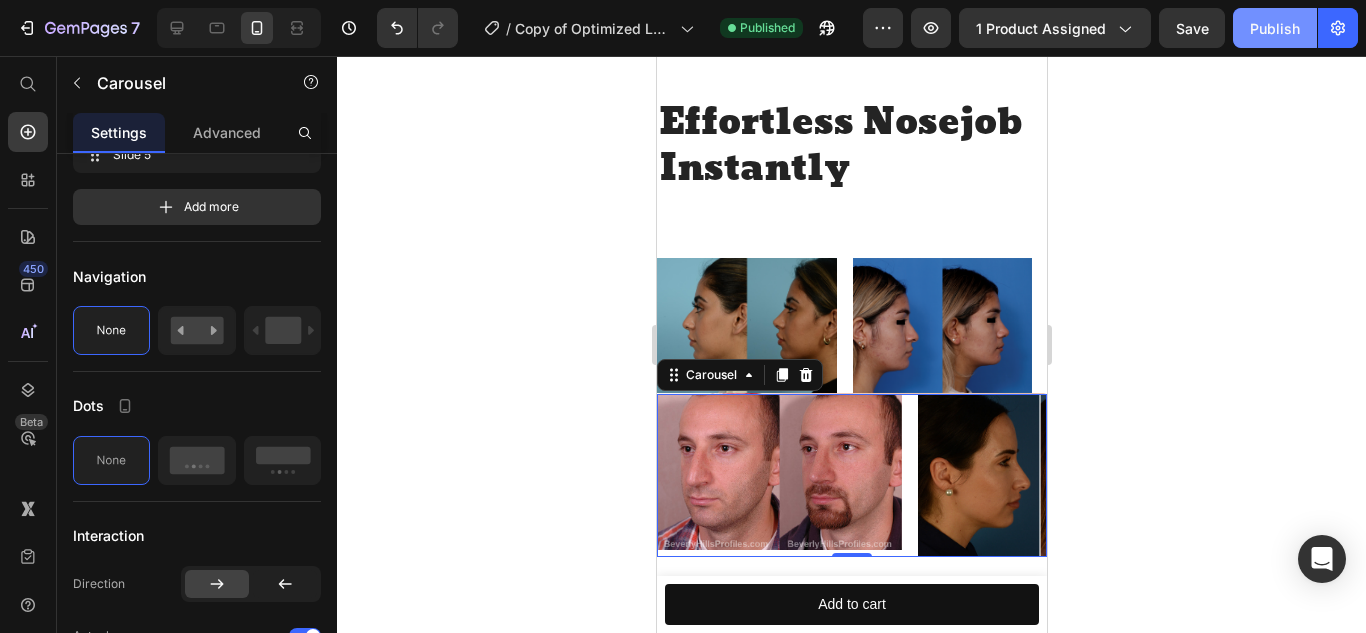 click on "Publish" at bounding box center (1275, 28) 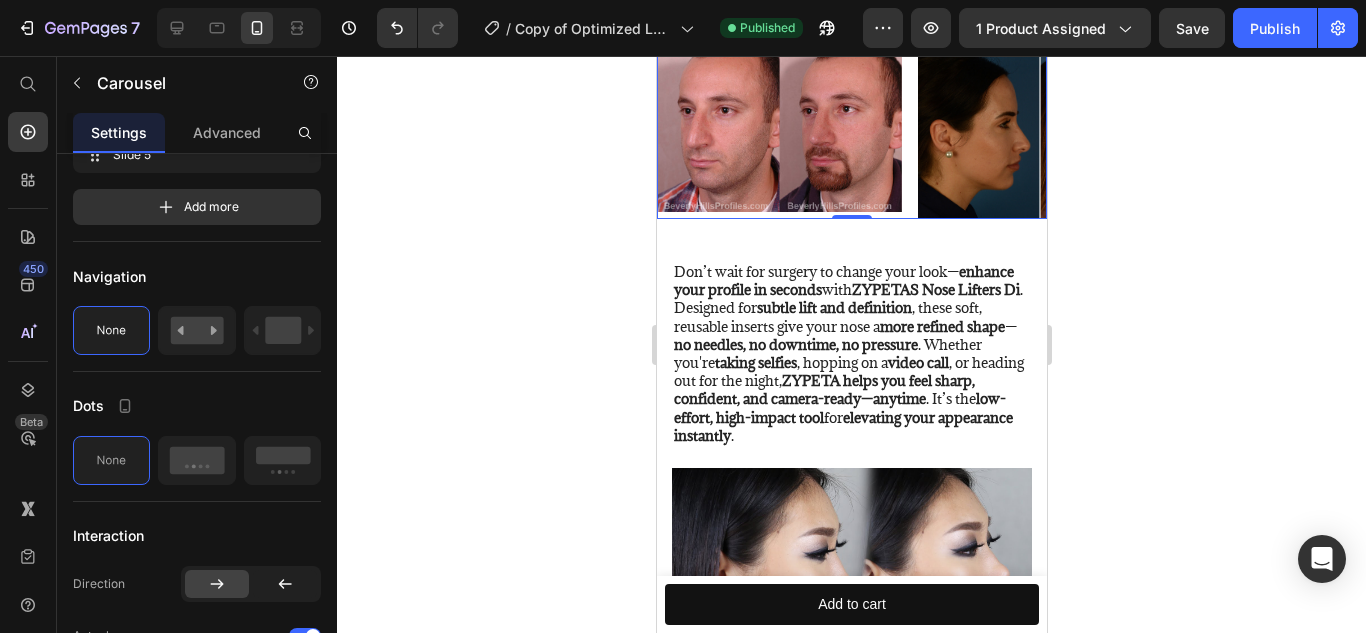 scroll, scrollTop: 2116, scrollLeft: 0, axis: vertical 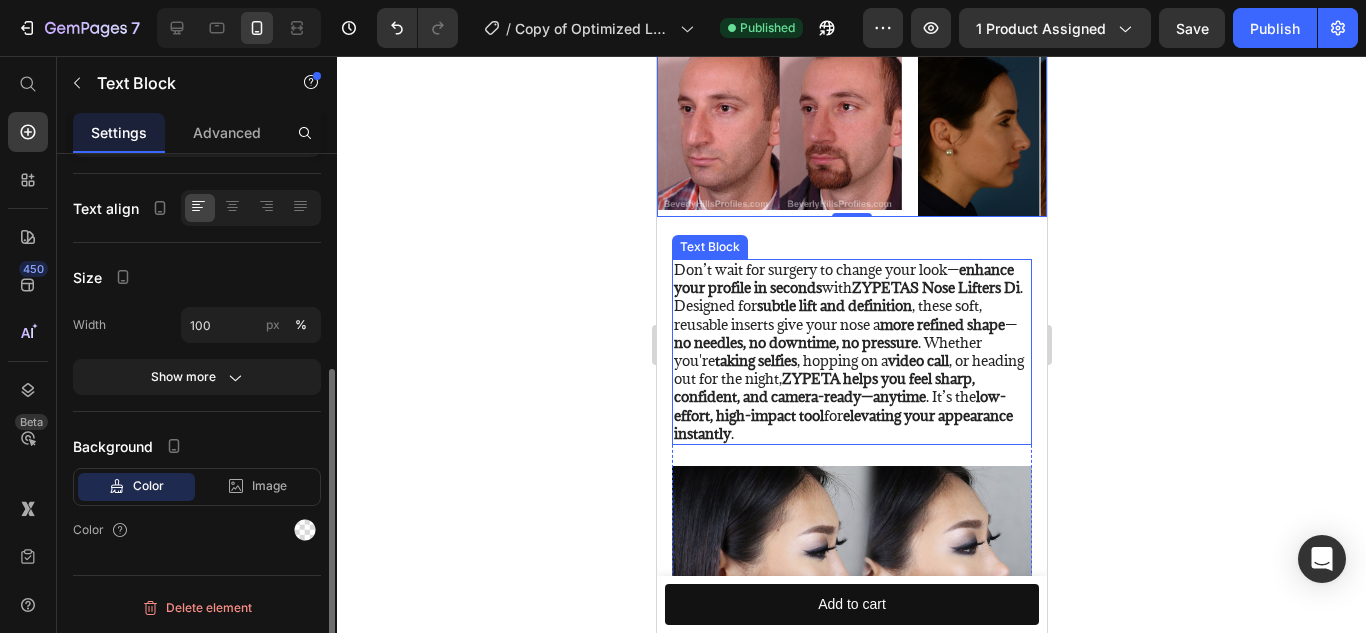 click on "ZYPETAS Nose Lifters Di" at bounding box center (935, 287) 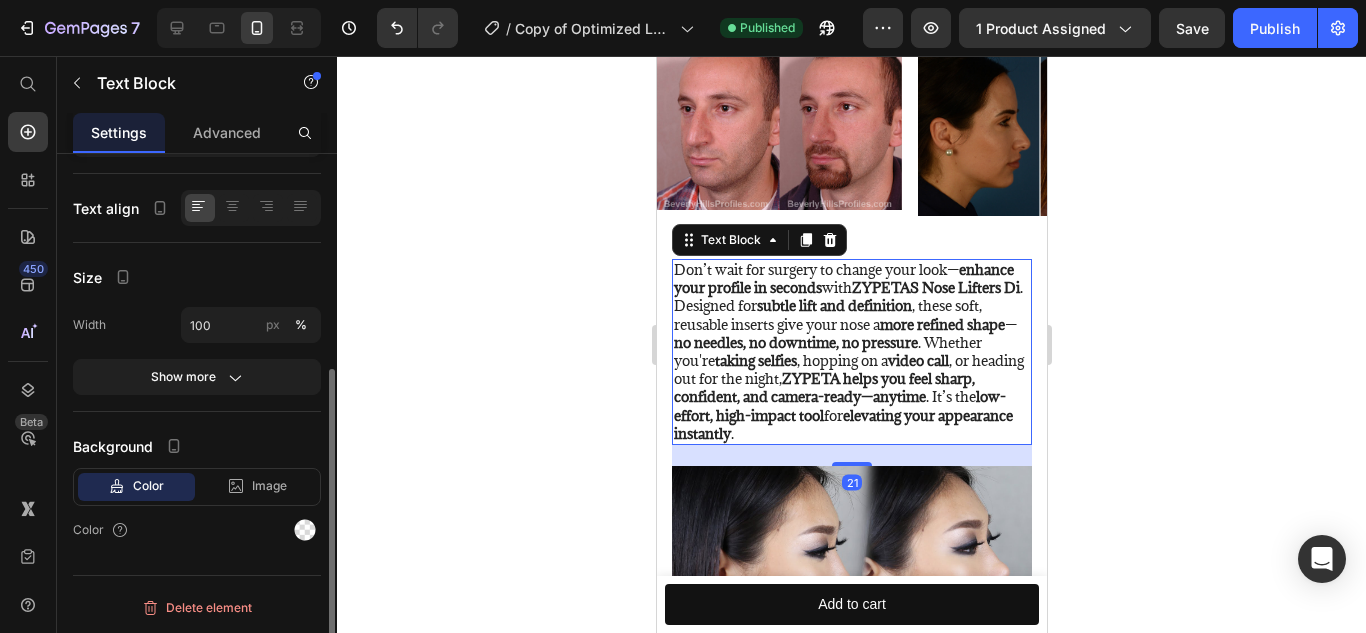 scroll, scrollTop: 0, scrollLeft: 0, axis: both 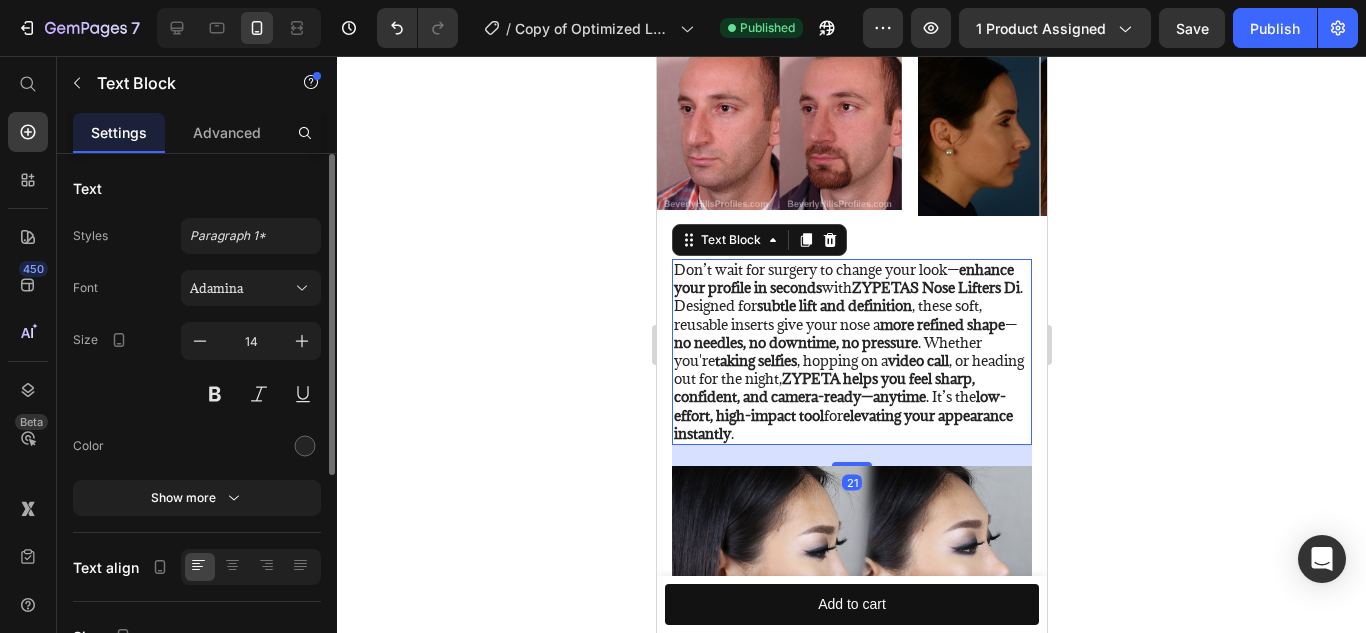 click on "Don’t wait for surgery to change your look— enhance your profile in seconds  with  ZYPETAS Nose Lifters Di . Designed for  subtle lift and definition , these soft, reusable inserts give your nose a  more refined shape — no needles, no downtime, no pressure . Whether you're  taking selfies , hopping on a  video call , or heading out for the night,  ZYPETA helps you feel sharp, confident, and camera-ready—anytime . It’s the  low-effort, high-impact tool  for  elevating your appearance instantly ." at bounding box center (851, 352) 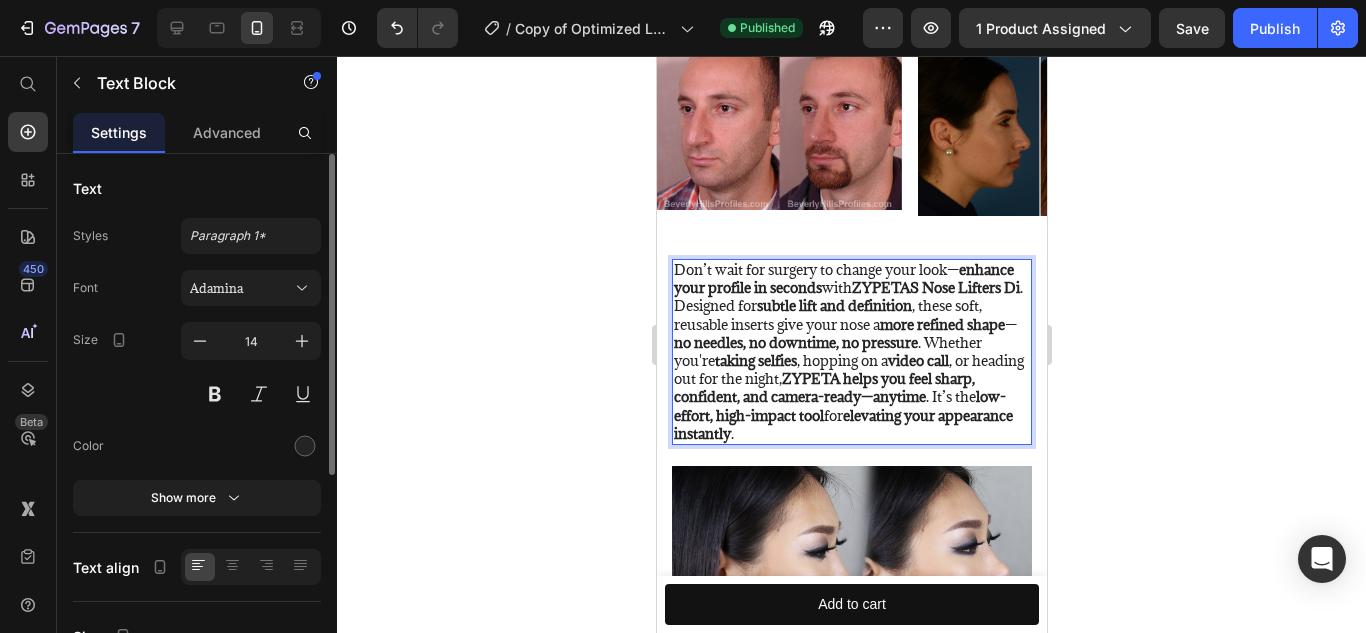click on "Don’t wait for surgery to change your look— enhance your profile in seconds  with  ZYPETAS Nose Lifters Di . Designed for  subtle lift and definition , these soft, reusable inserts give your nose a  more refined shape — no needles, no downtime, no pressure . Whether you're  taking selfies , hopping on a  video call , or heading out for the night,  ZYPETA helps you feel sharp, confident, and camera-ready—anytime . It’s the  low-effort, high-impact tool  for  elevating your appearance instantly ." at bounding box center (851, 352) 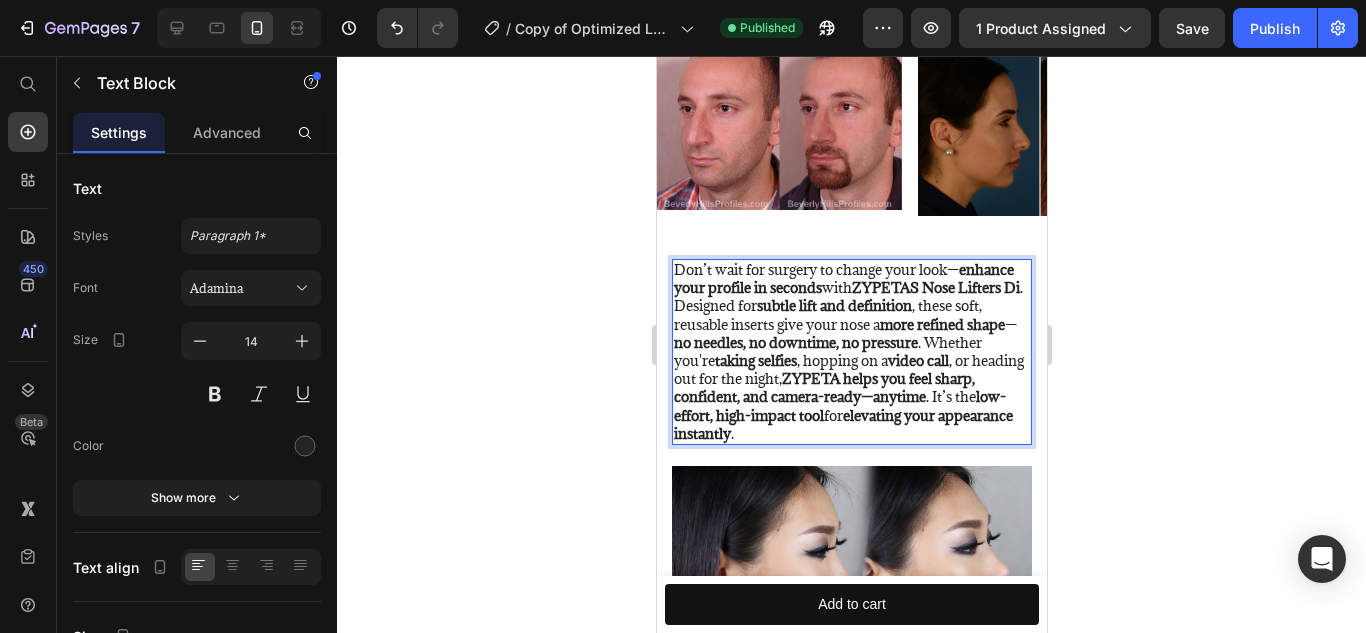 click on "ZYPETAS Nose Lifters Di" at bounding box center [935, 287] 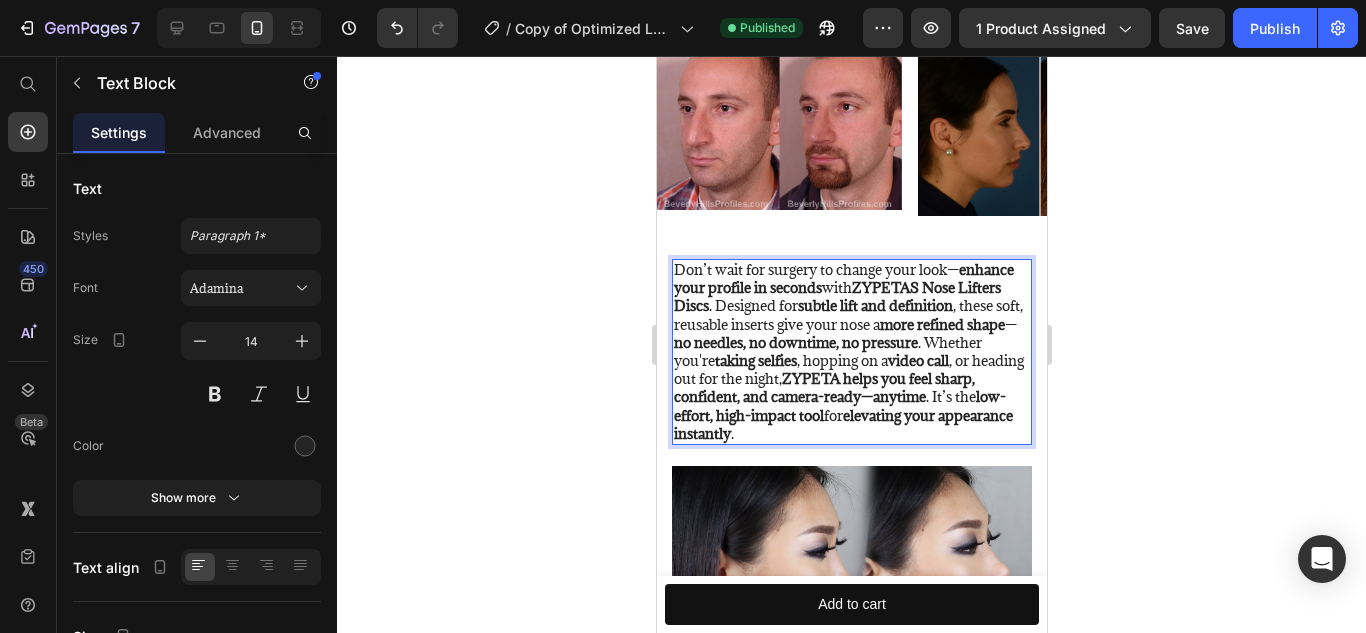 click 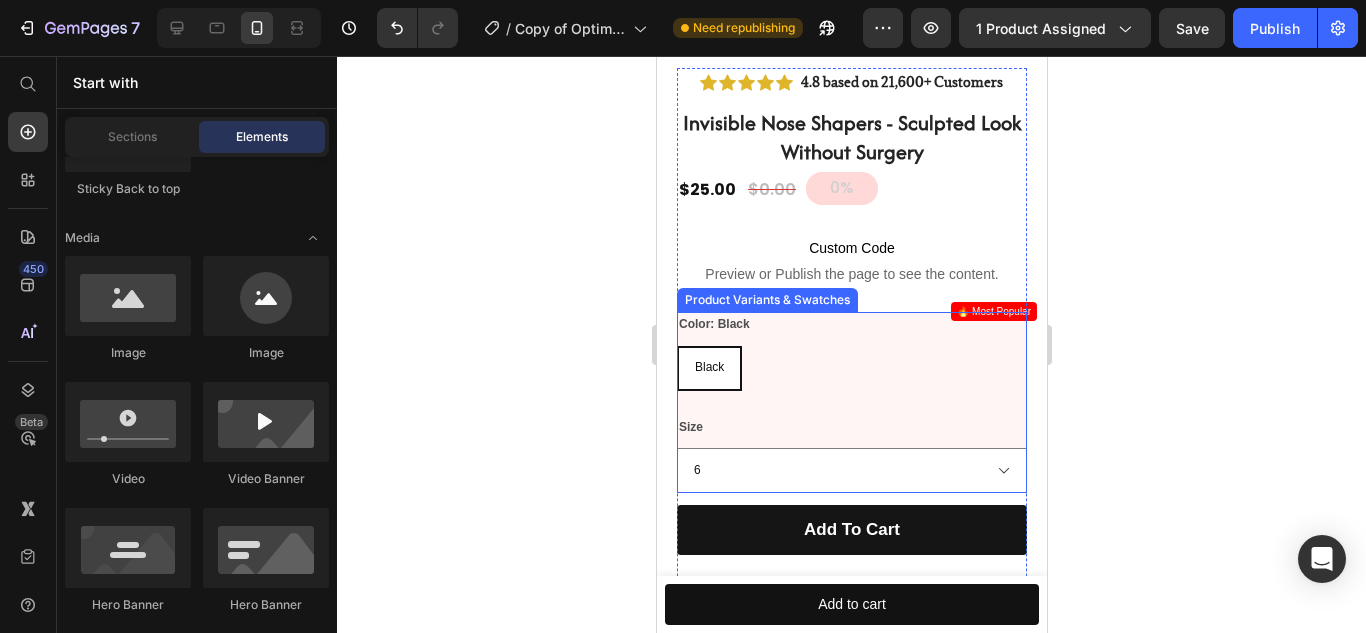 scroll, scrollTop: 630, scrollLeft: 0, axis: vertical 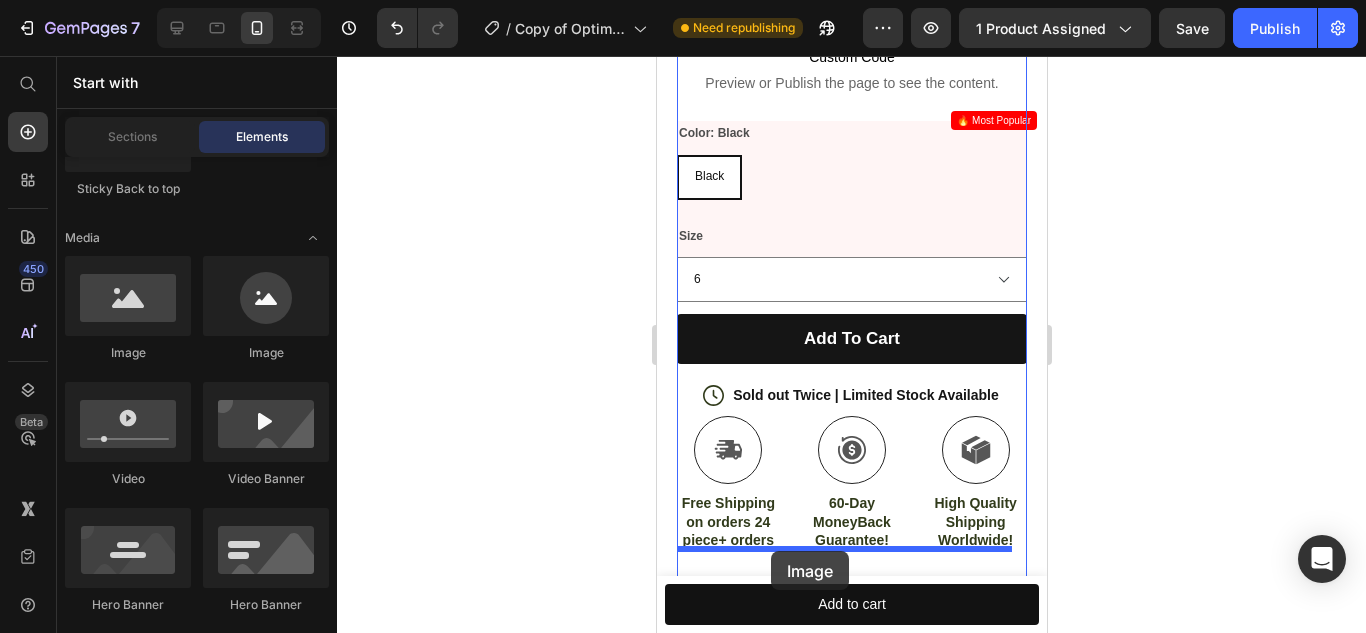 drag, startPoint x: 838, startPoint y: 370, endPoint x: 770, endPoint y: 550, distance: 192.41621 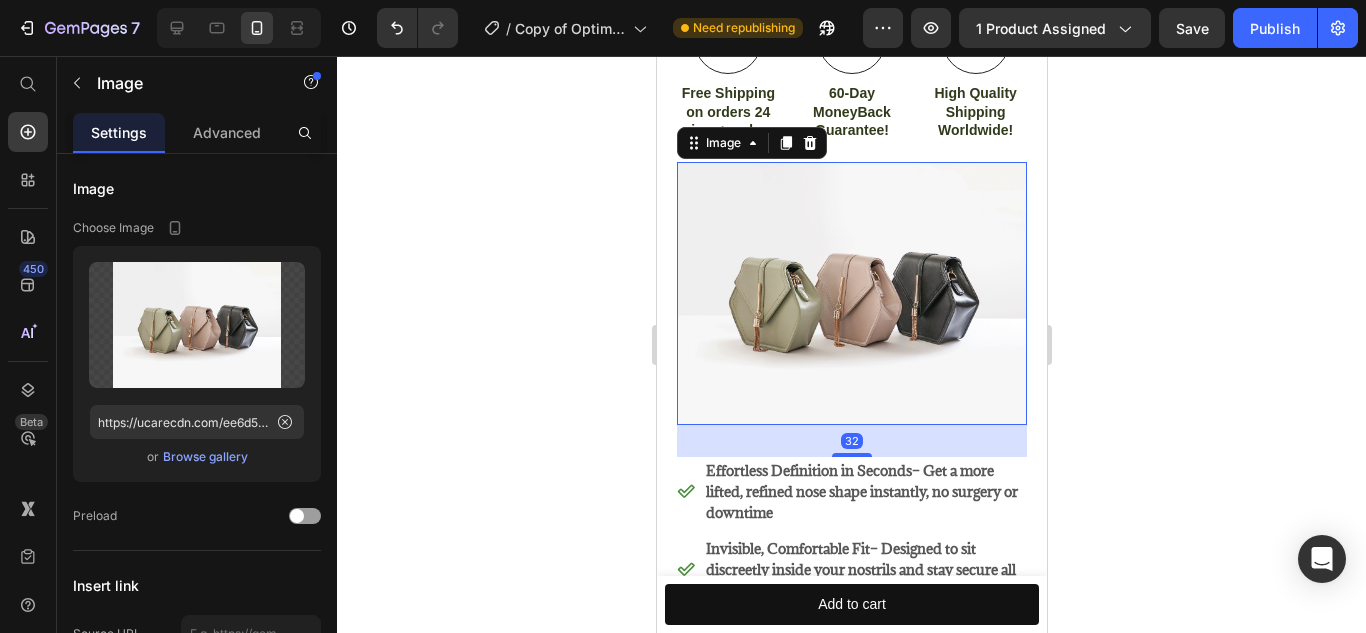 scroll, scrollTop: 1226, scrollLeft: 0, axis: vertical 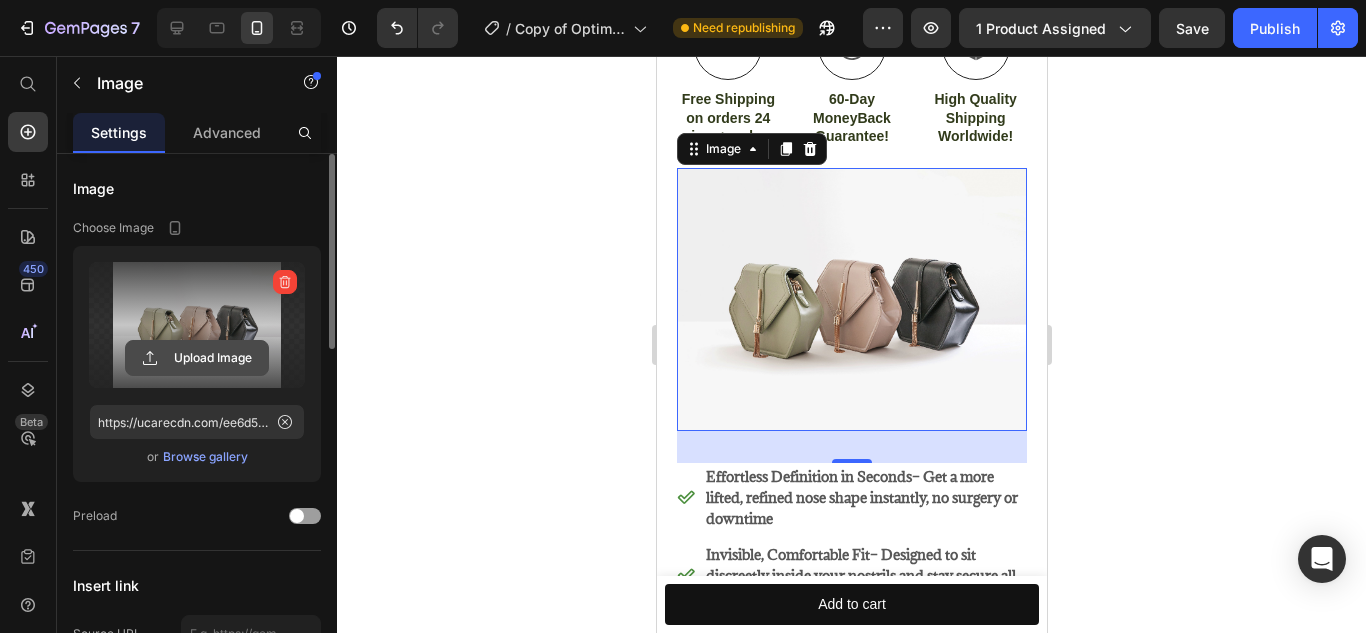click 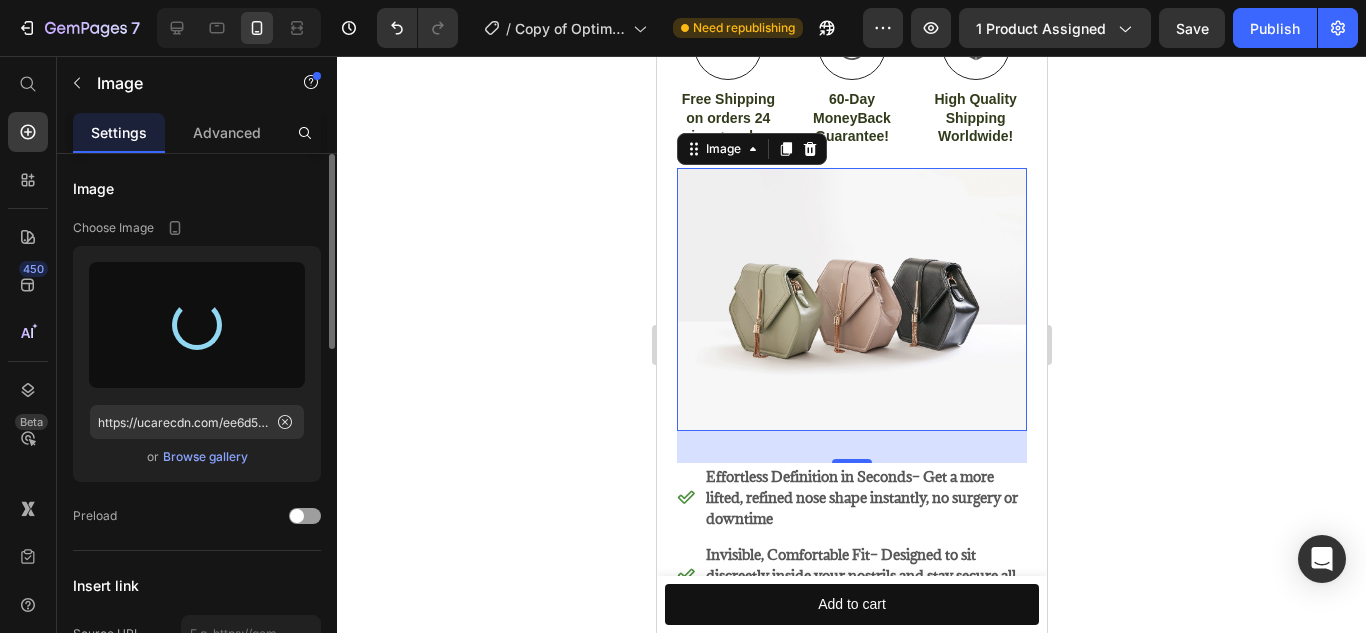 type on "https://cdn.shopify.com/s/files/1/0616/1016/4287/files/gempages_573168530048943329-f43f14d2-da8d-40cf-8268-f064e3f71001.png" 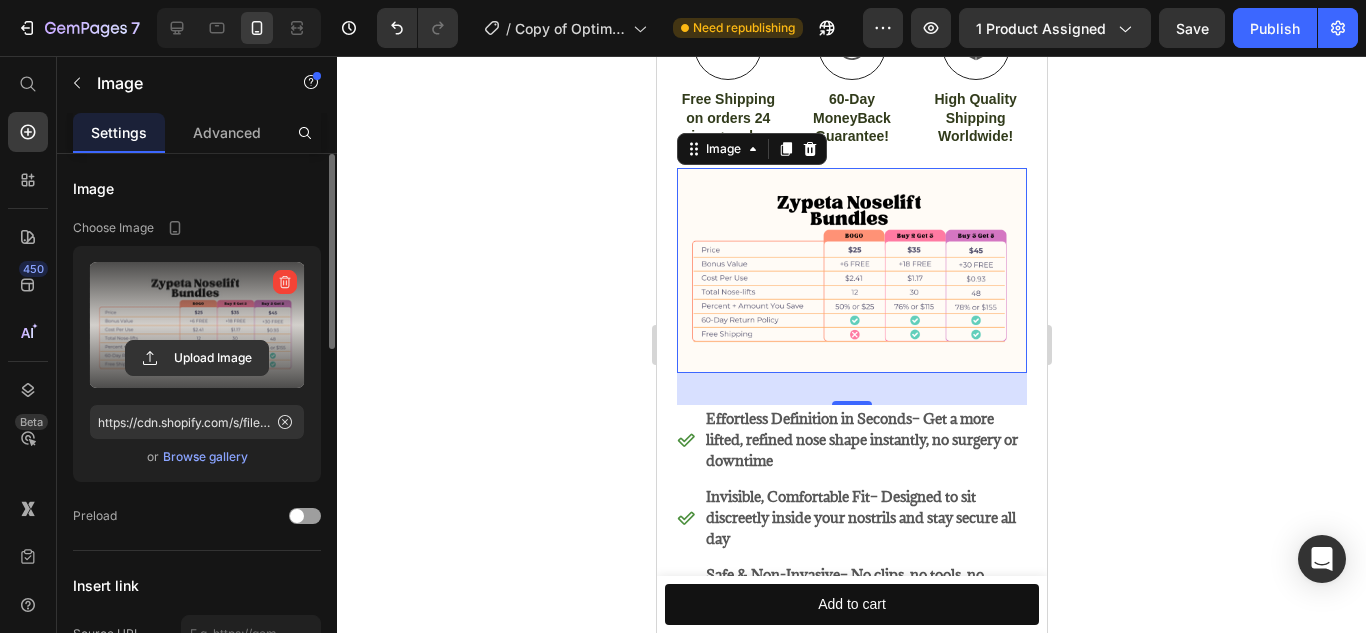 click 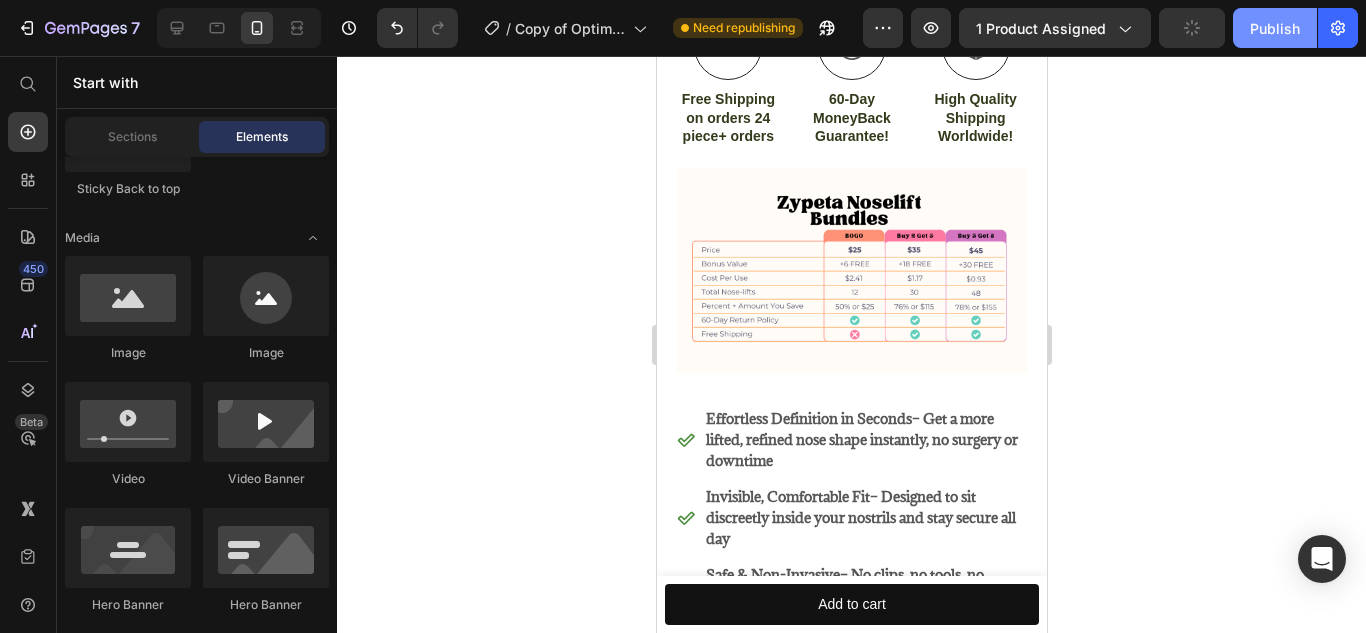 click on "Publish" at bounding box center [1275, 28] 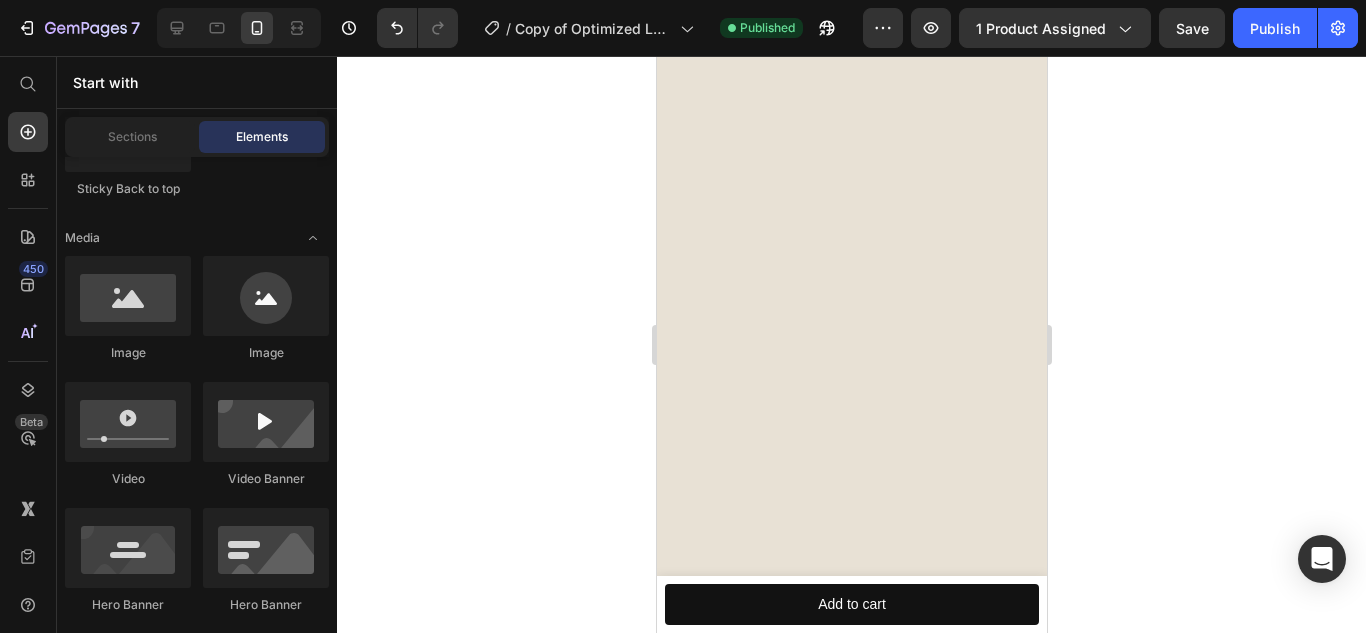 scroll, scrollTop: 1154, scrollLeft: 0, axis: vertical 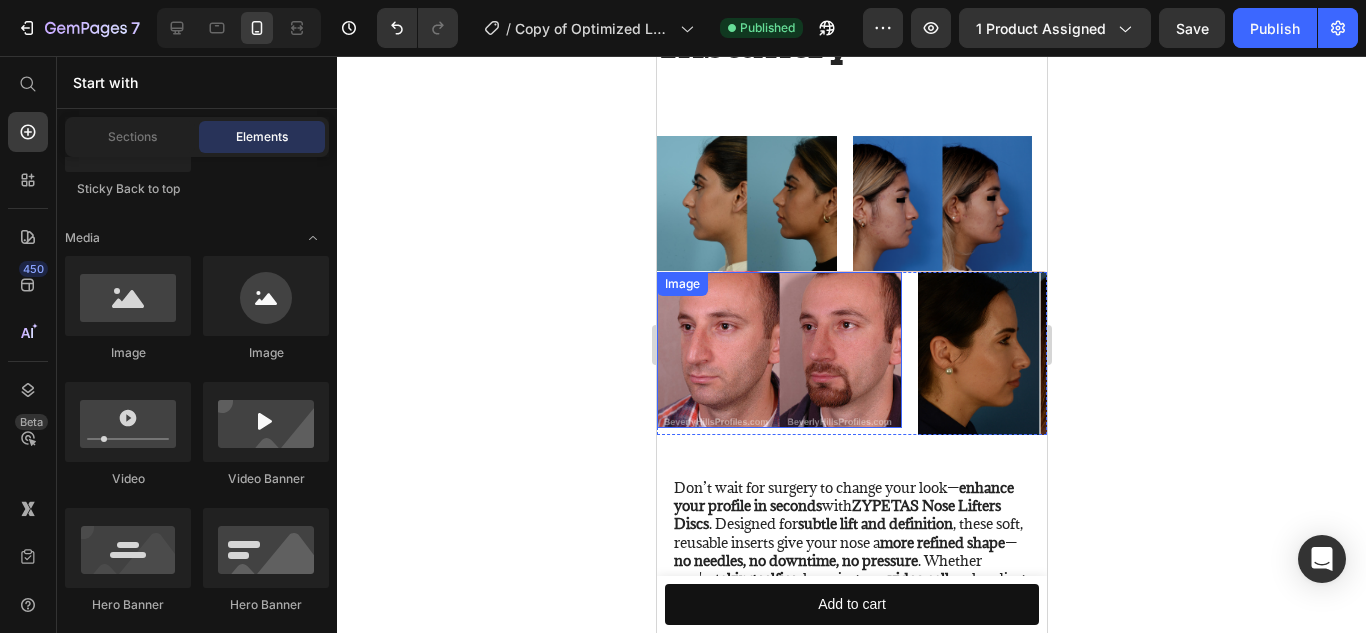click at bounding box center [778, 350] 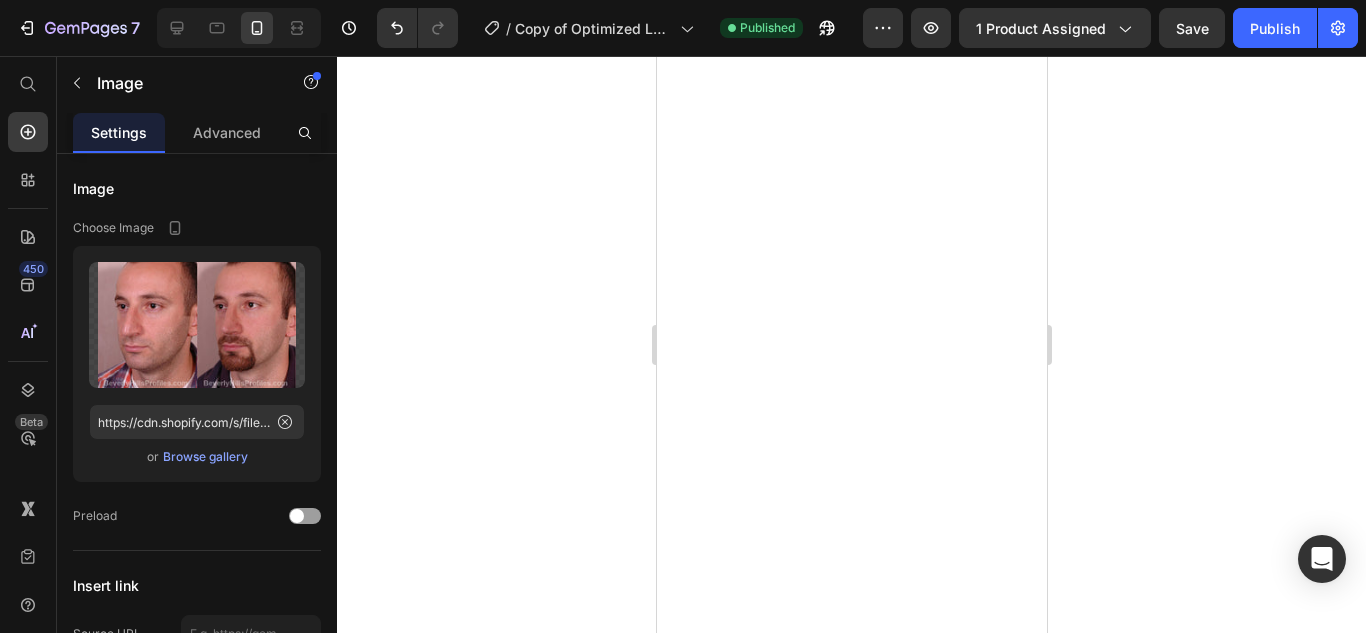 scroll, scrollTop: 0, scrollLeft: 0, axis: both 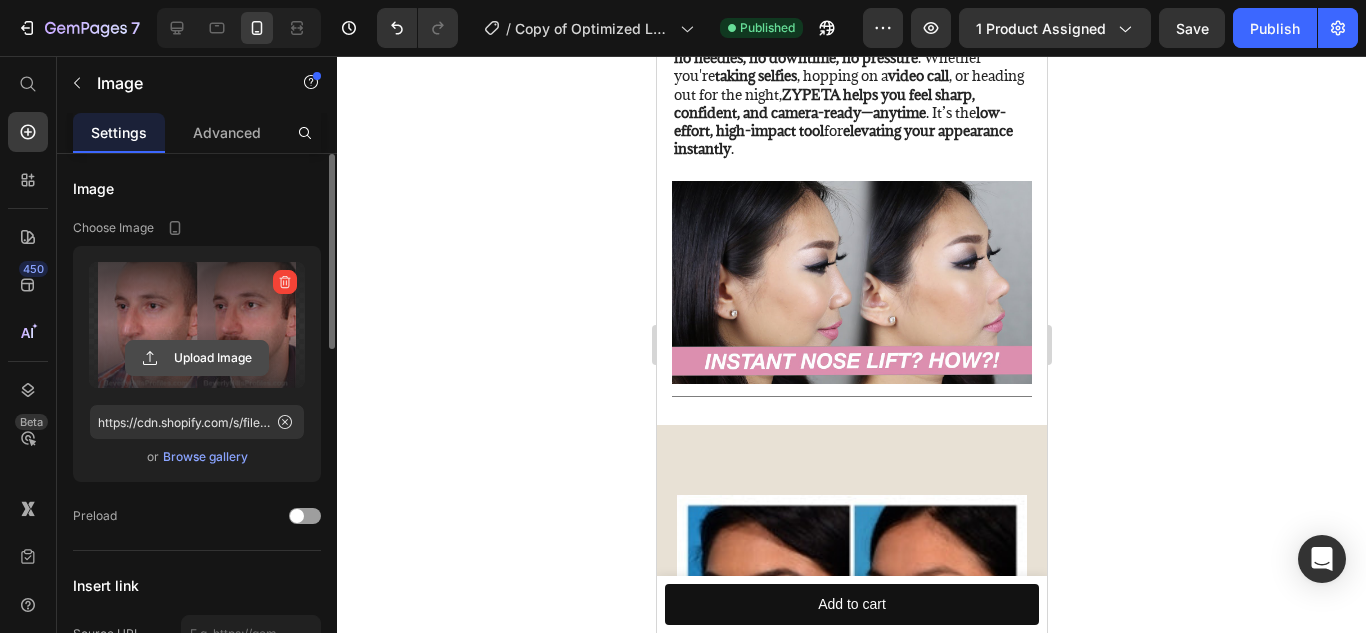 click 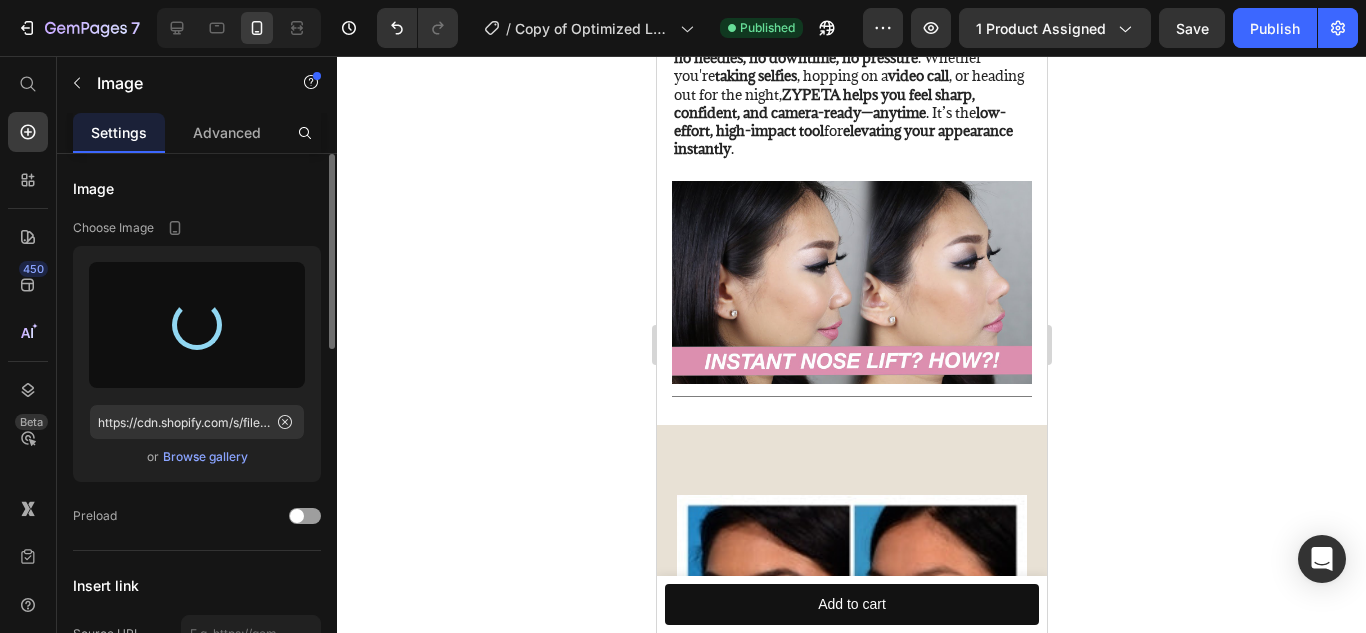 type on "https://cdn.shopify.com/s/files/1/0616/1016/4287/files/gempages_573168530048943329-0d13bc80-d9fa-4b69-b7d7-d39c6e7cbaa7.jpg" 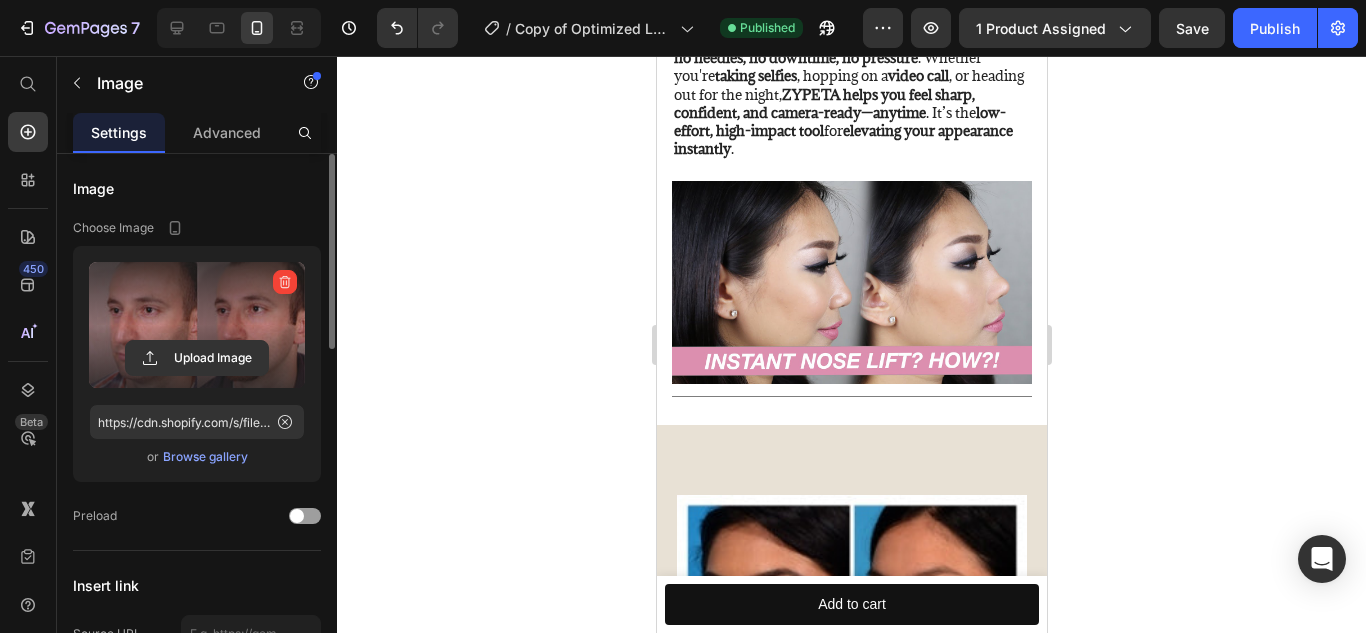 click 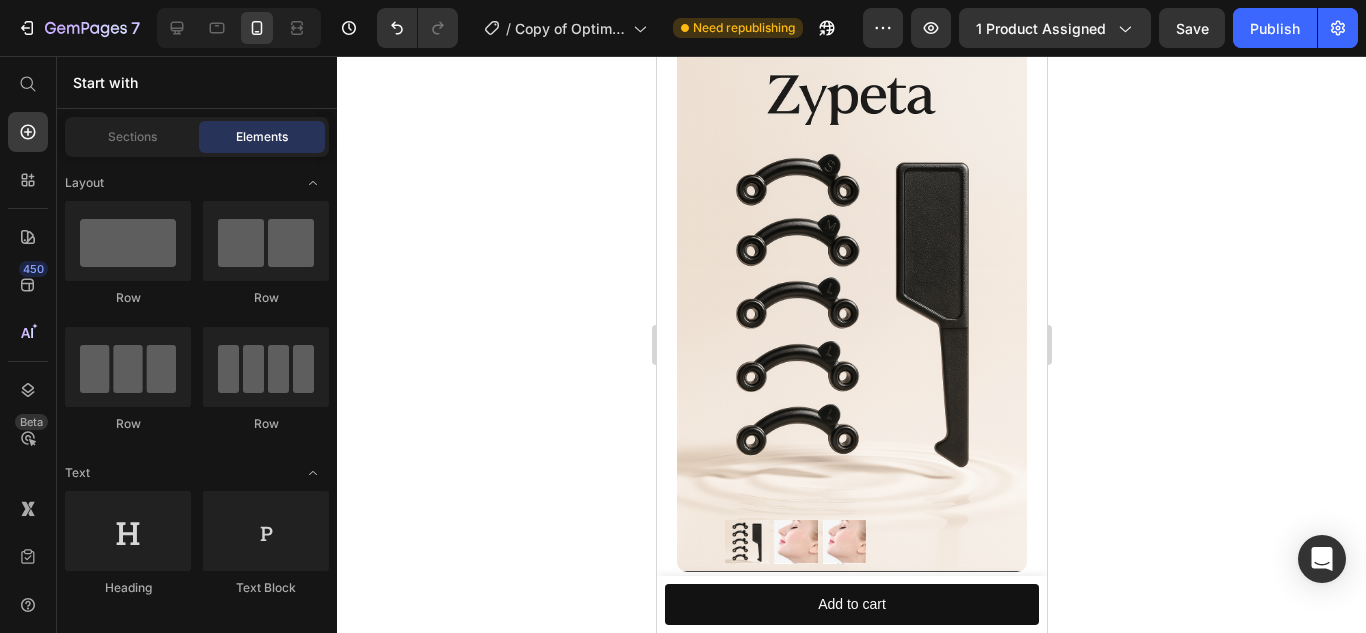 scroll, scrollTop: 0, scrollLeft: 0, axis: both 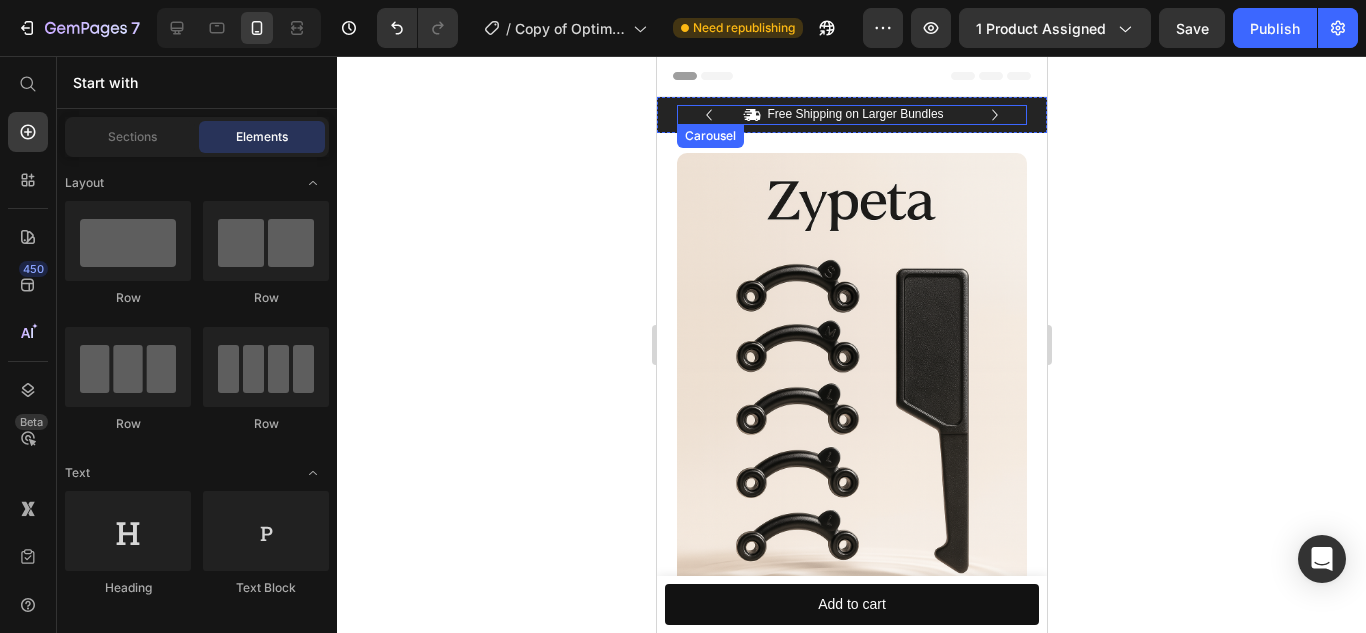 click 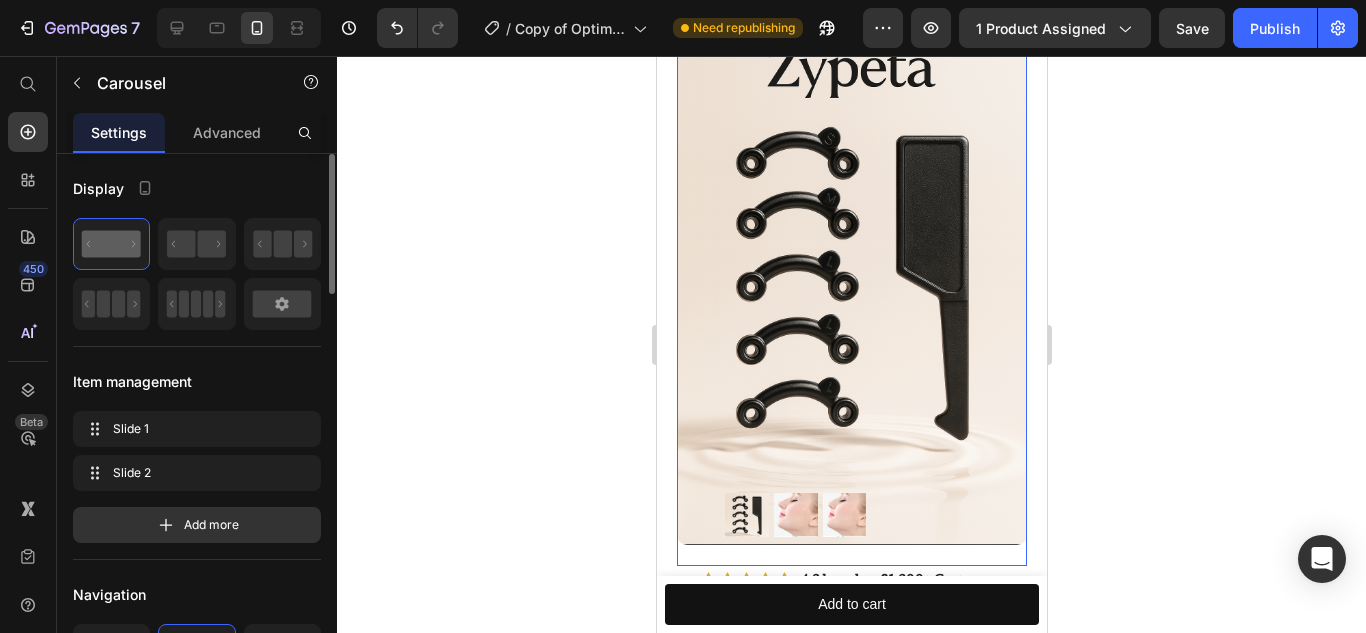 scroll, scrollTop: 0, scrollLeft: 0, axis: both 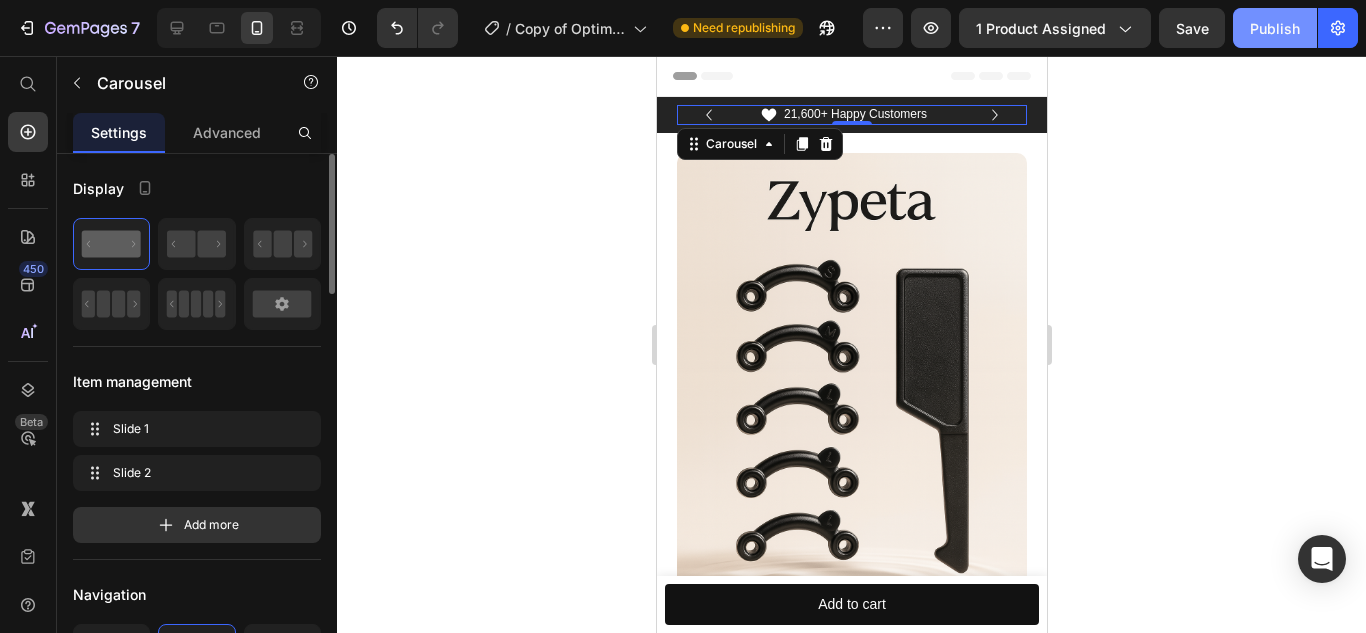 click on "Publish" 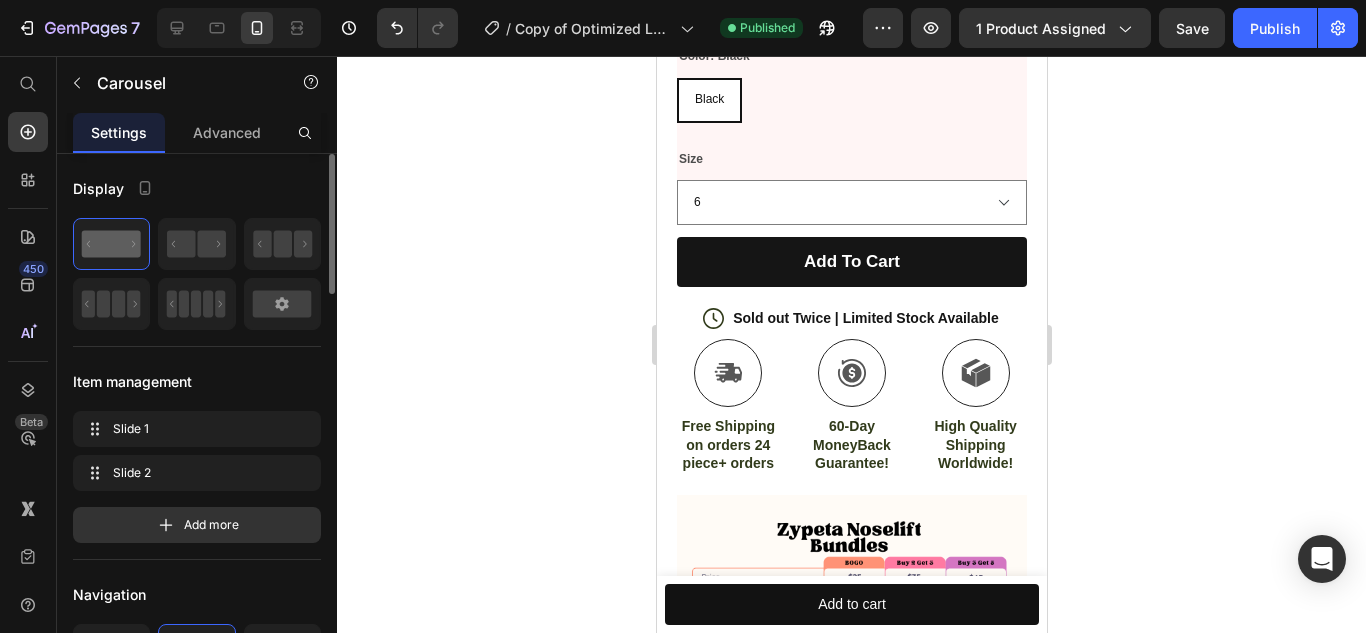 scroll, scrollTop: 900, scrollLeft: 0, axis: vertical 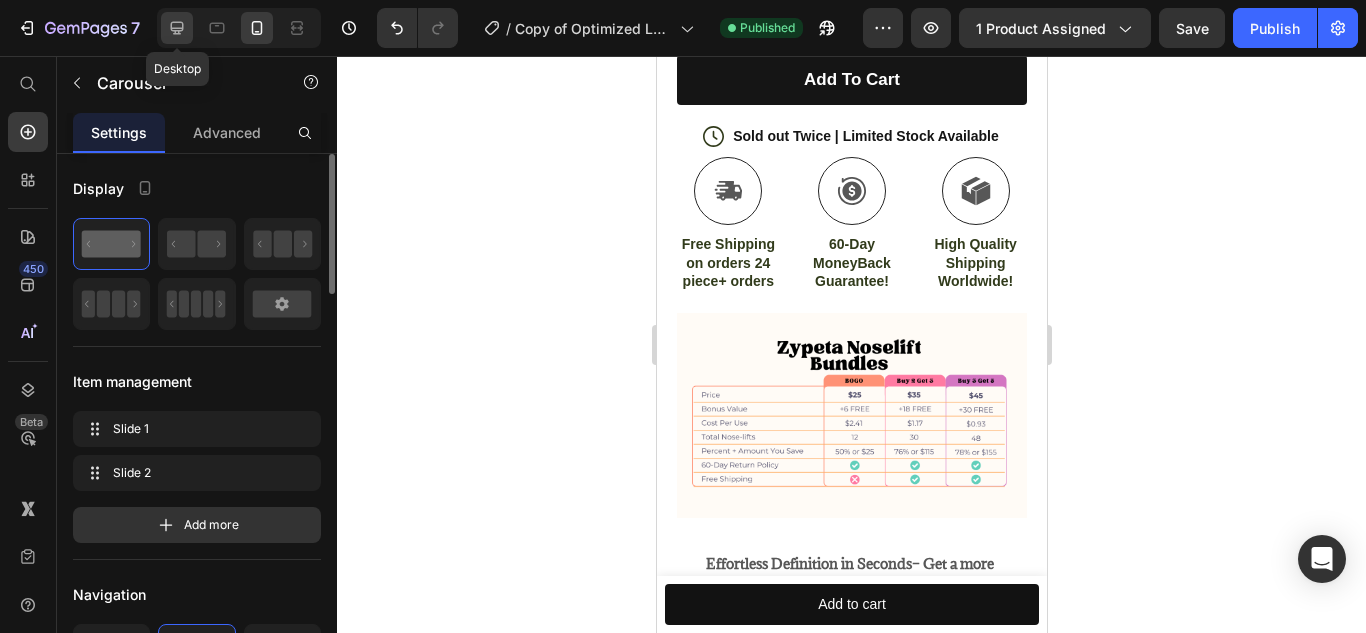 click 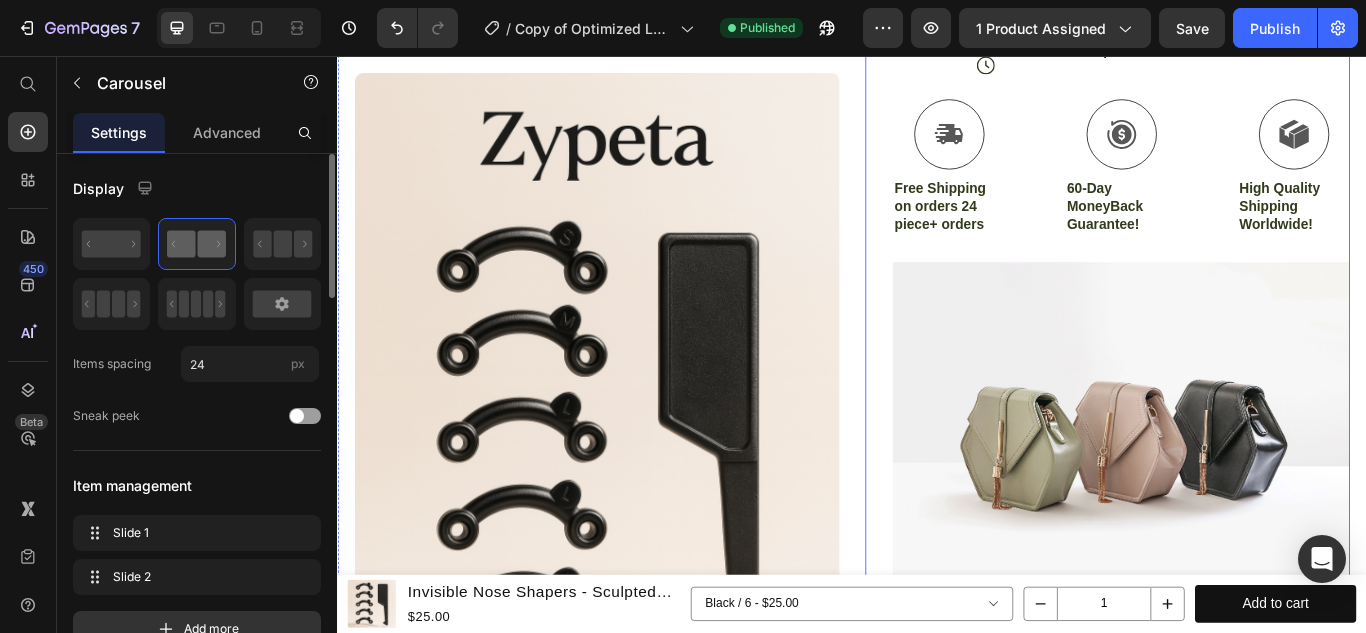 scroll, scrollTop: 724, scrollLeft: 0, axis: vertical 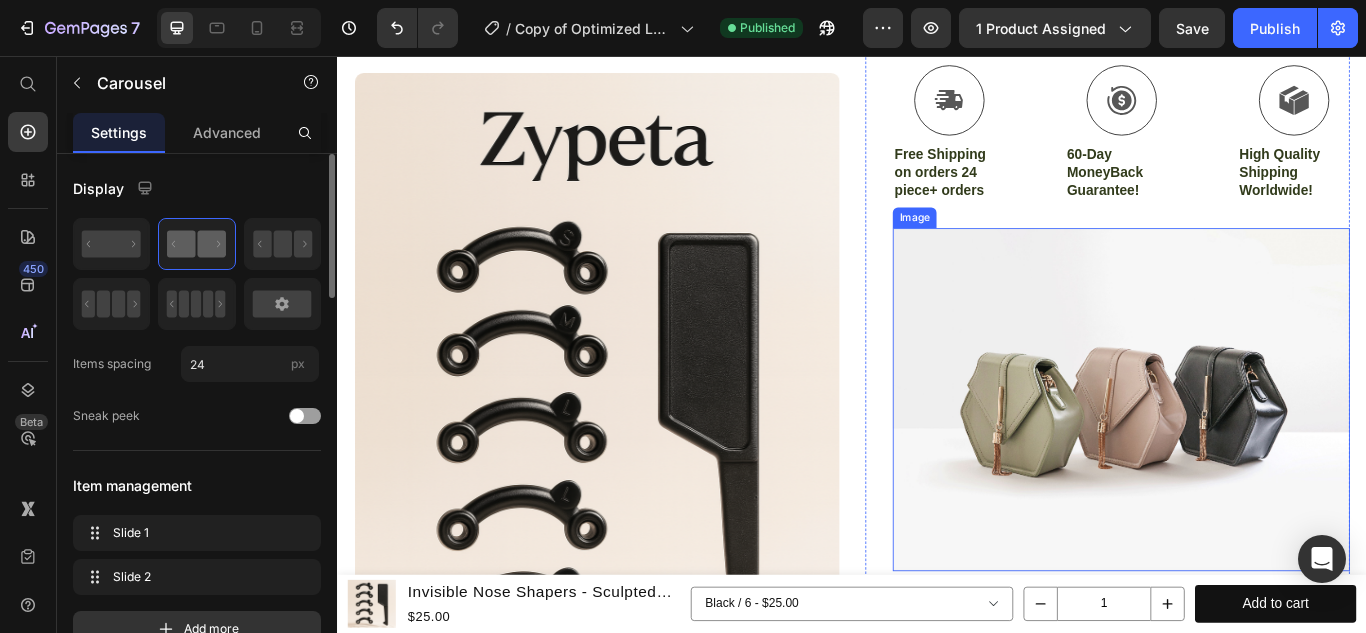 click at bounding box center (1250, 457) 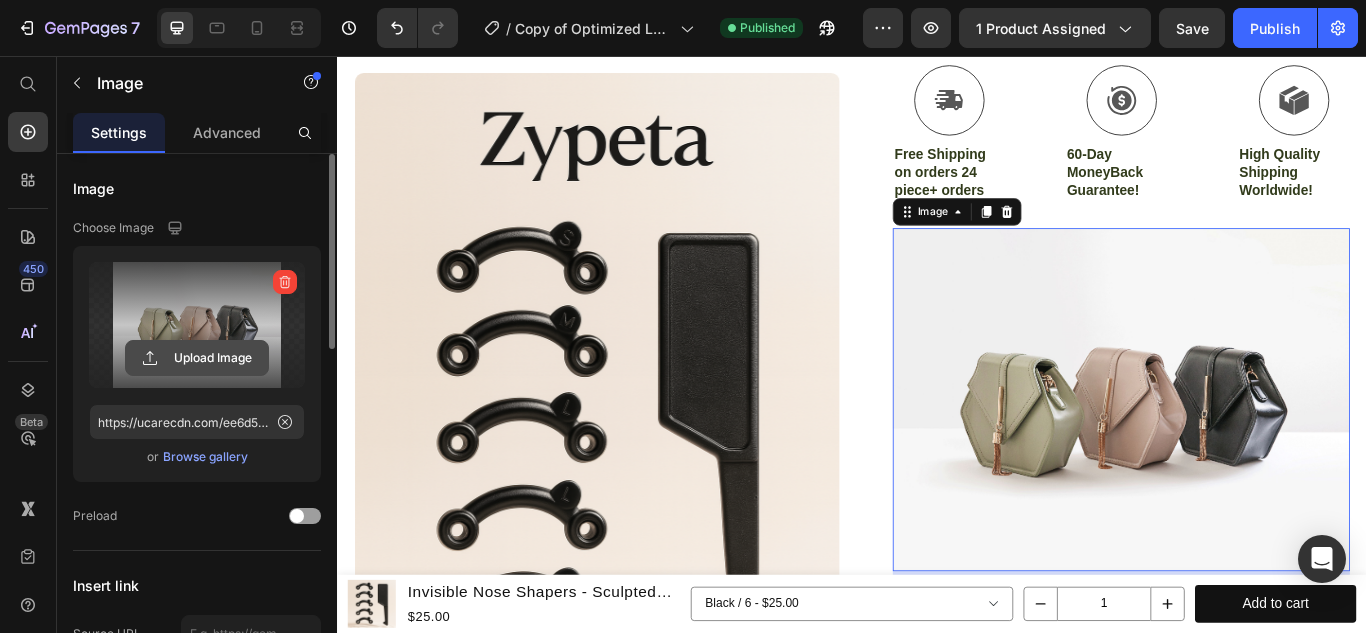 click 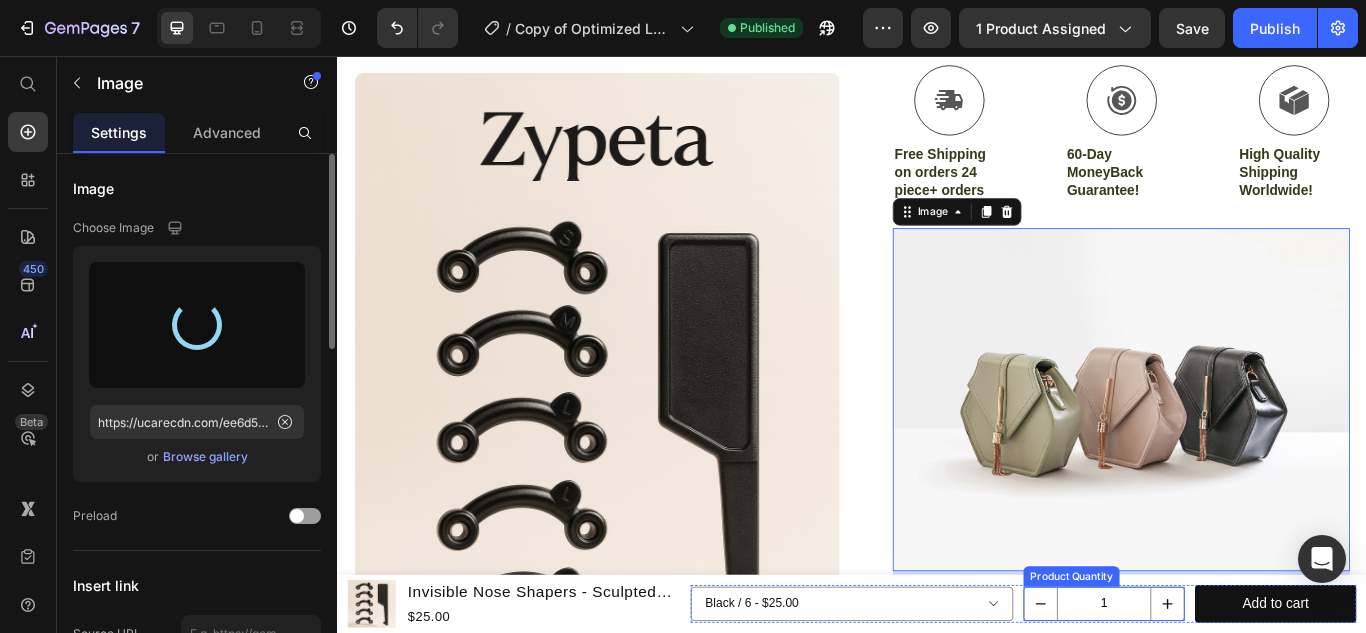 type on "https://cdn.shopify.com/s/files/1/0616/1016/4287/files/gempages_573168530048943329-f43f14d2-da8d-40cf-8268-f064e3f71001.png" 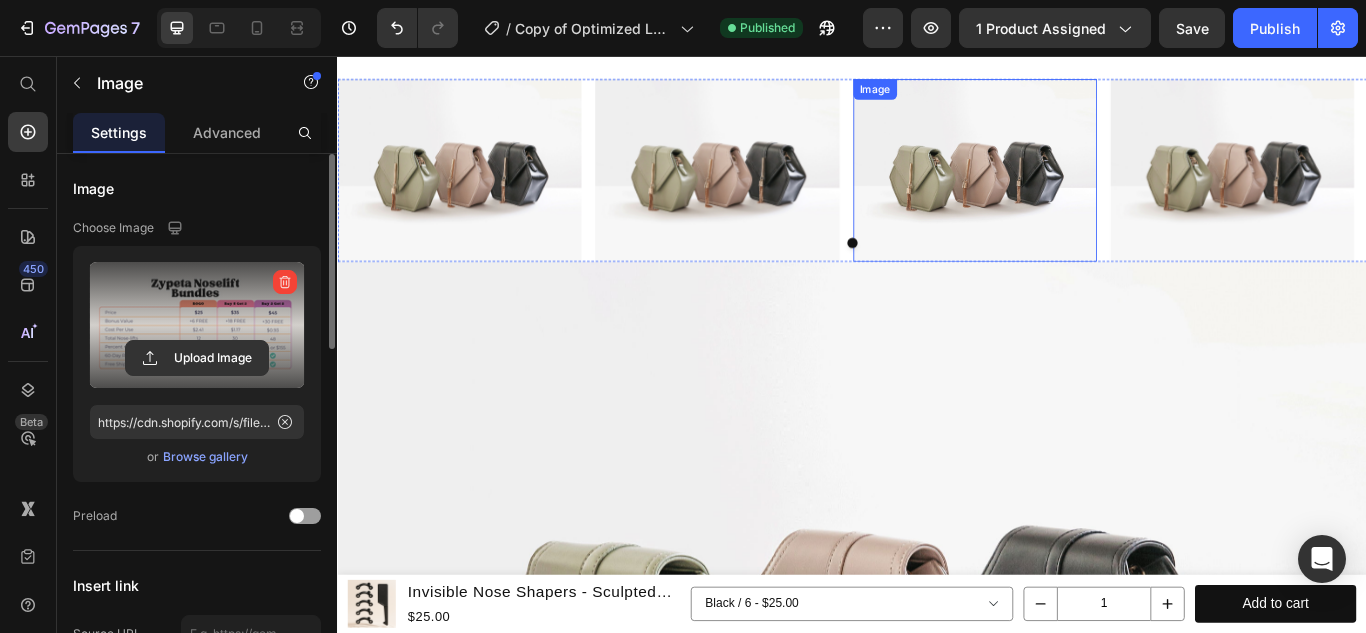 scroll, scrollTop: 1799, scrollLeft: 0, axis: vertical 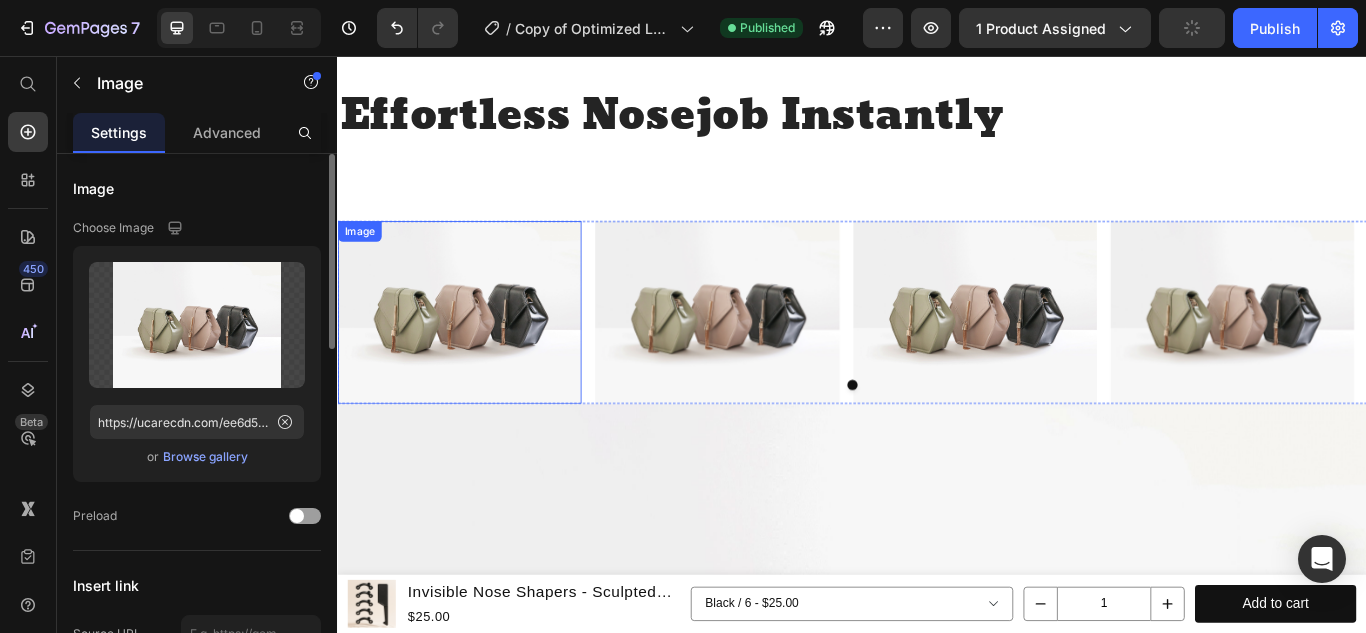 click at bounding box center [479, 355] 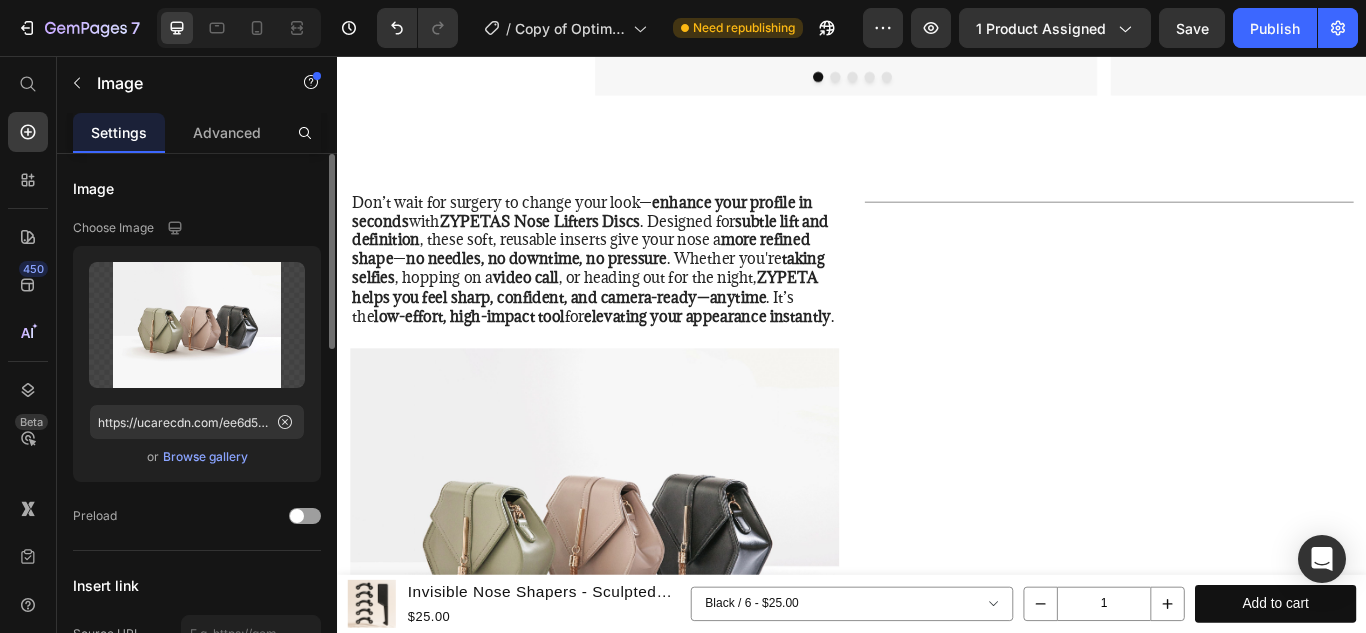 scroll, scrollTop: 3492, scrollLeft: 0, axis: vertical 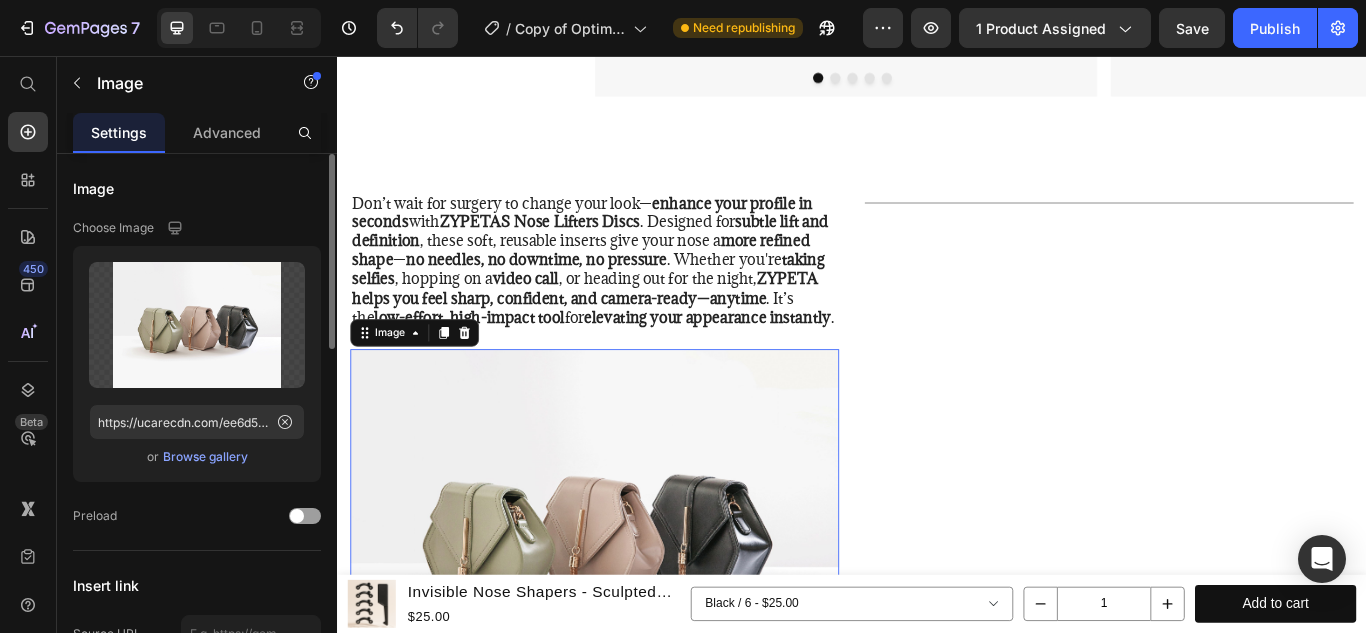 click at bounding box center [637, 612] 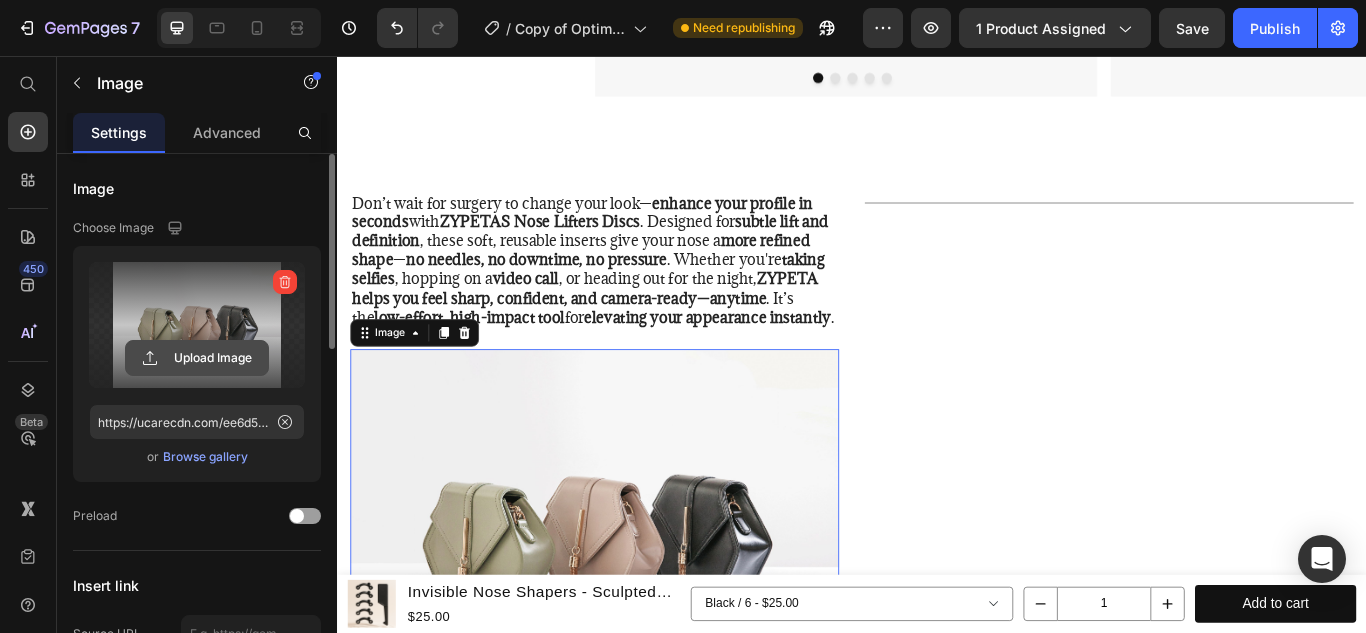 click 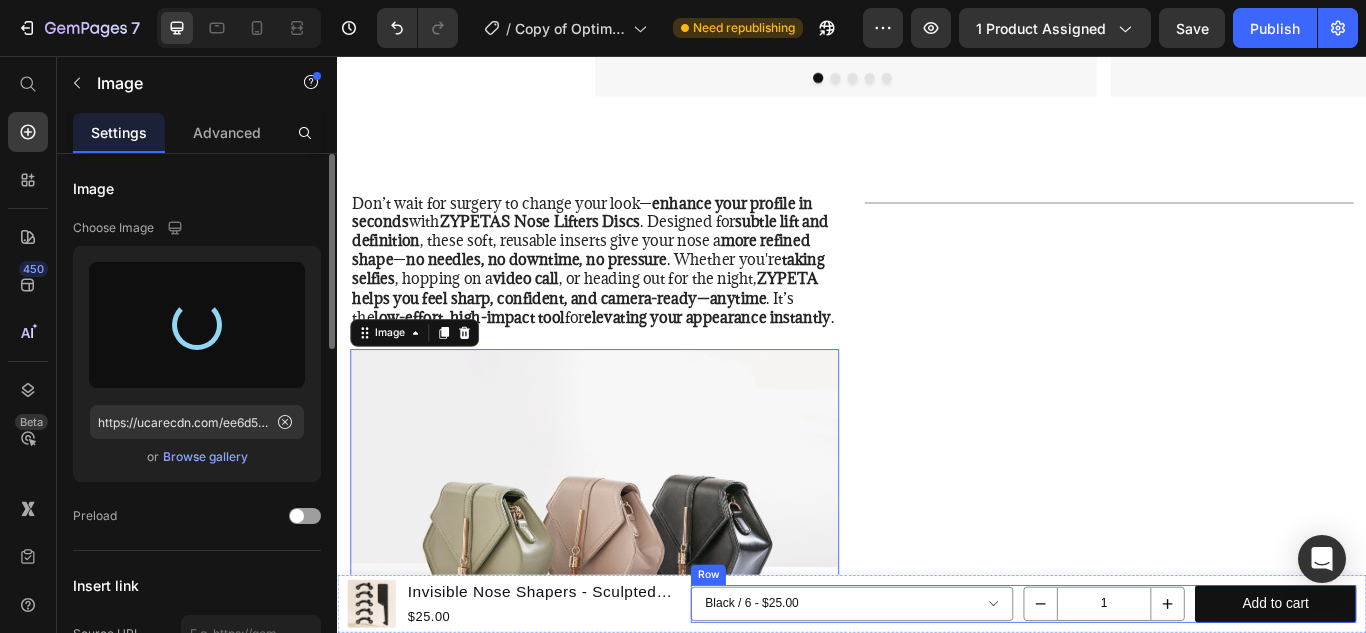type on "https://cdn.shopify.com/s/files/1/0616/1016/4287/files/gempages_573168530048943329-d847ac53-2bca-44a2-82dd-6f2ba46a9f2e.jpg" 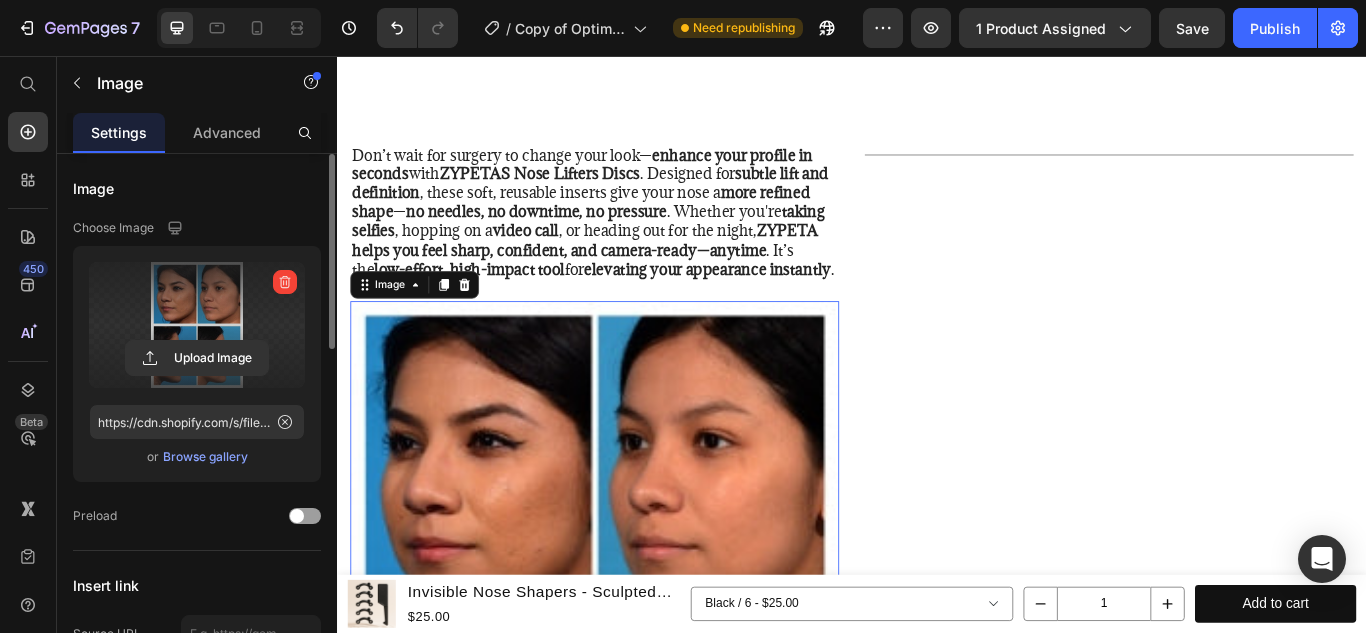 scroll, scrollTop: 3552, scrollLeft: 0, axis: vertical 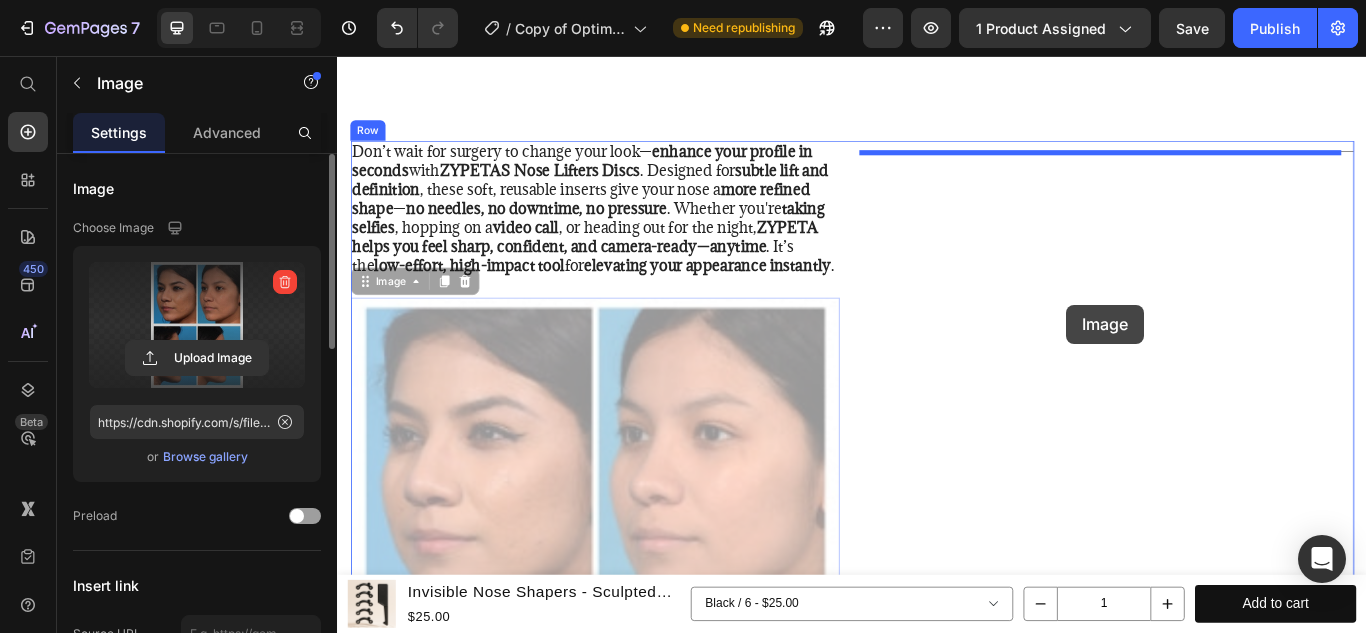 drag, startPoint x: 740, startPoint y: 479, endPoint x: 1205, endPoint y: 335, distance: 486.7864 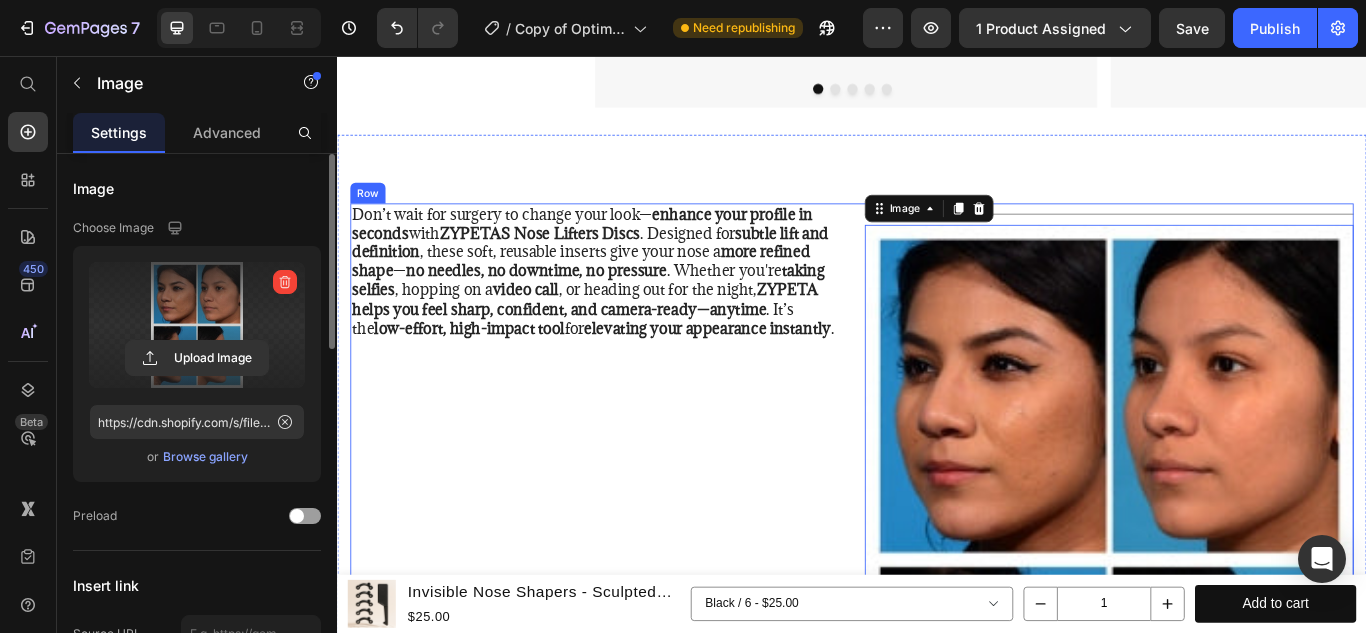 scroll, scrollTop: 3478, scrollLeft: 0, axis: vertical 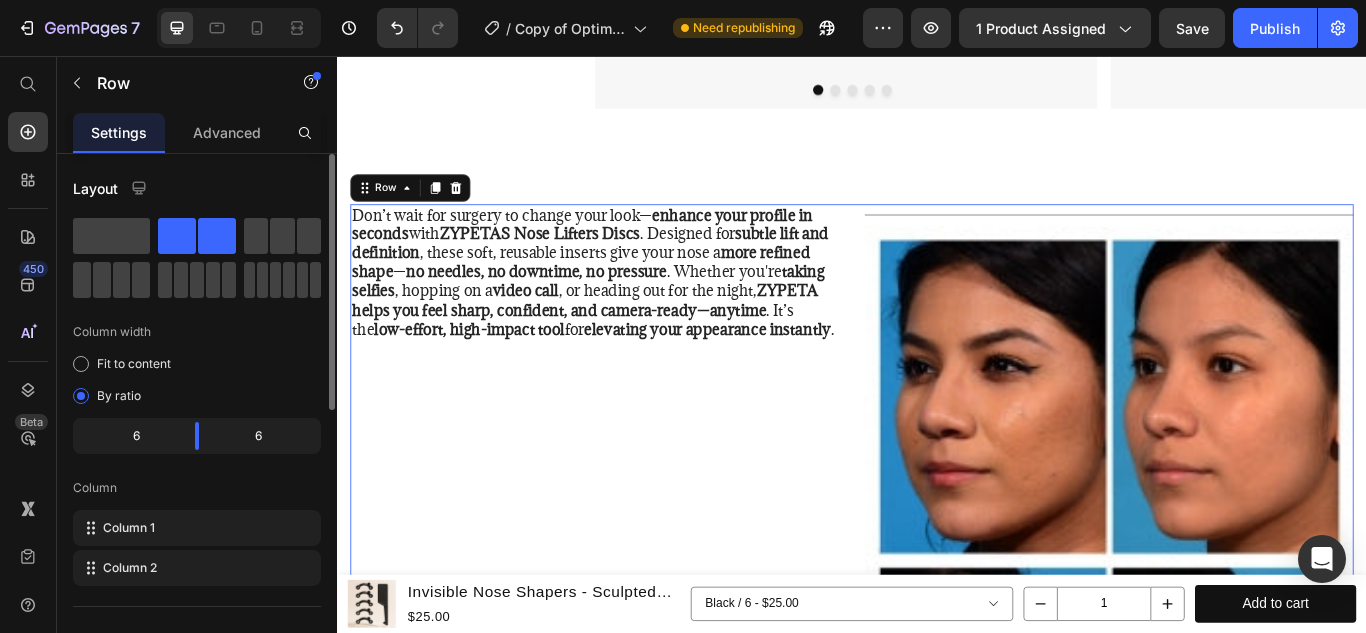 click on "Don’t wait for surgery to change your look— enhance your profile in seconds  with  ZYPETAS Nose Lifters Discs . Designed for  subtle lift and definition , these soft, reusable inserts give your nose a  more refined shape — no needles, no downtime, no pressure . Whether you're  taking selfies , hopping on a  video call , or heading out for the night,  ZYPETA helps you feel sharp, confident, and camera-ready—anytime . It’s the  low-effort, high-impact tool  for  elevating your appearance instantly . Text Block" at bounding box center [637, 632] 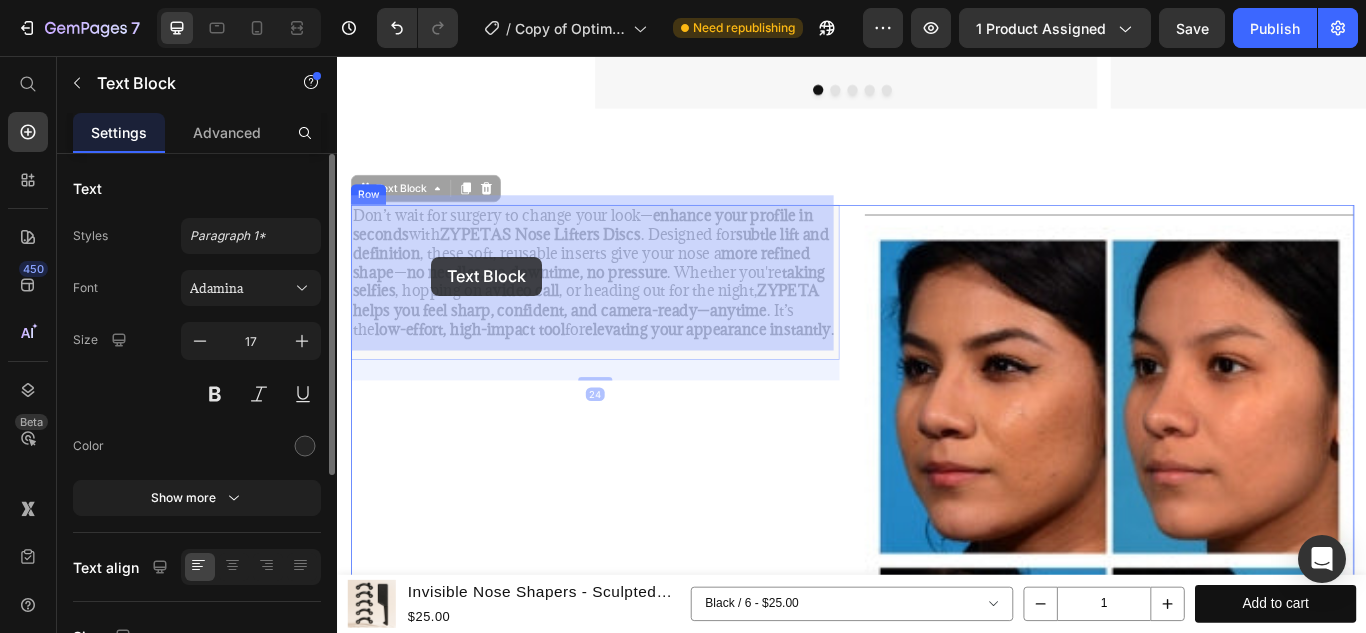 drag, startPoint x: 536, startPoint y: 397, endPoint x: 447, endPoint y: 290, distance: 139.17615 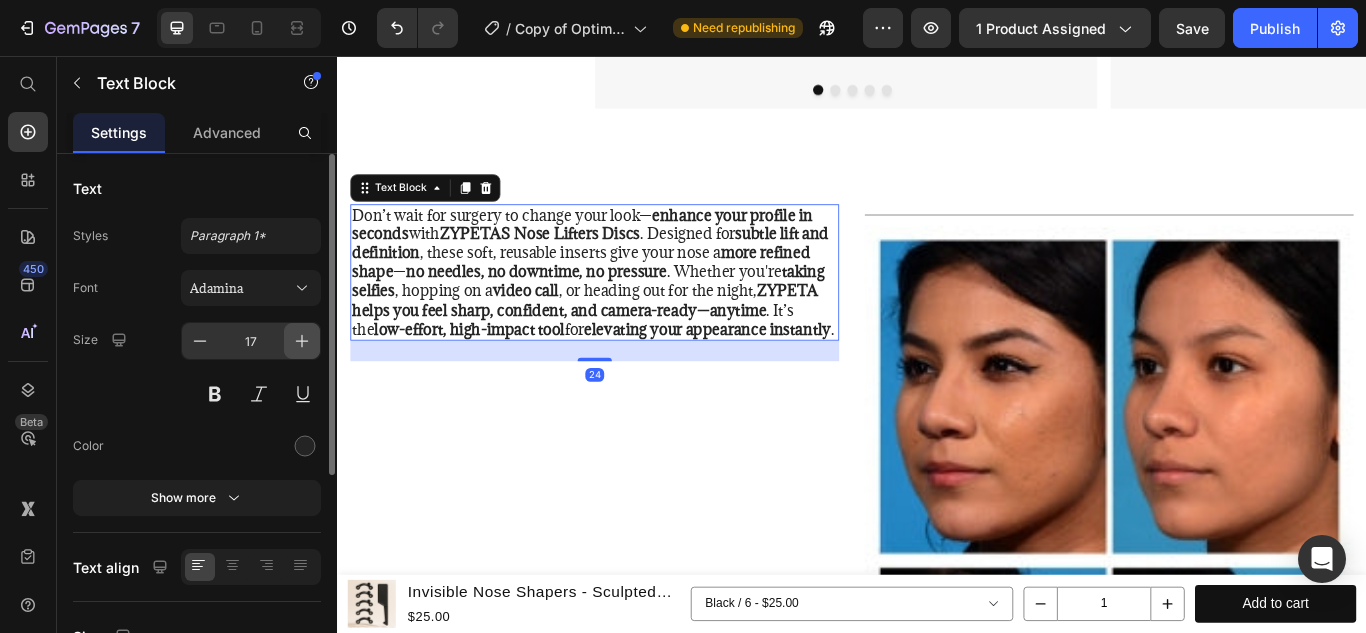 click 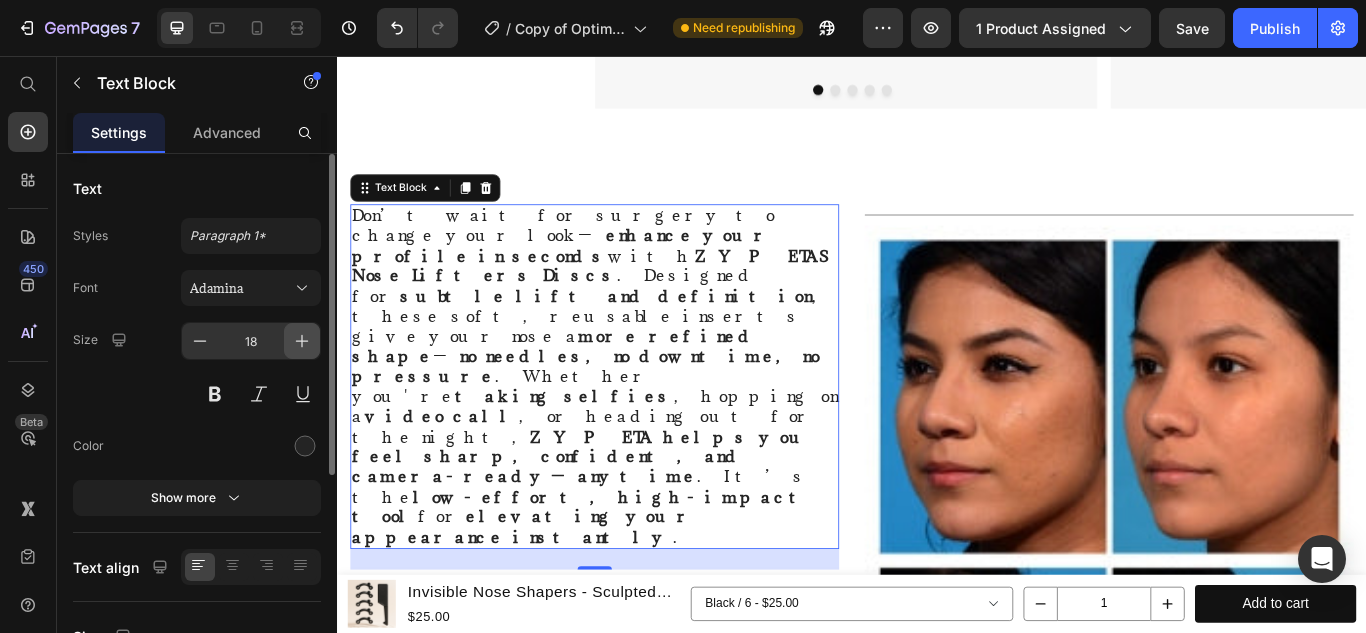 click 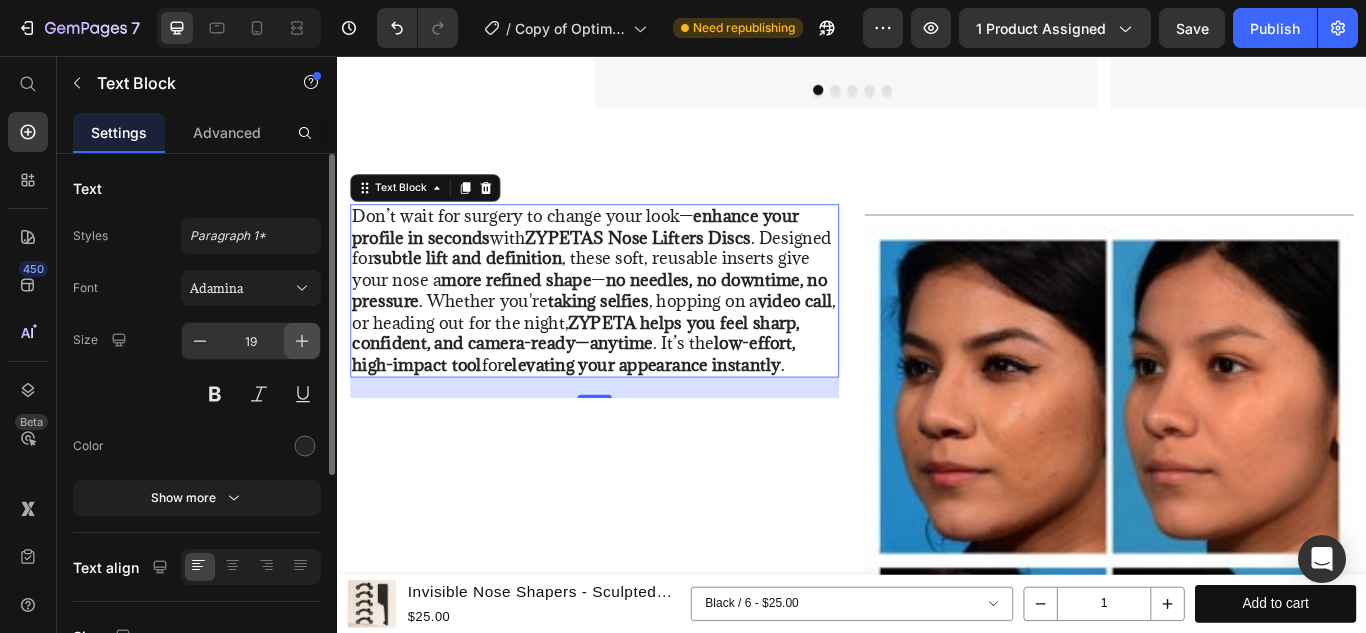 click 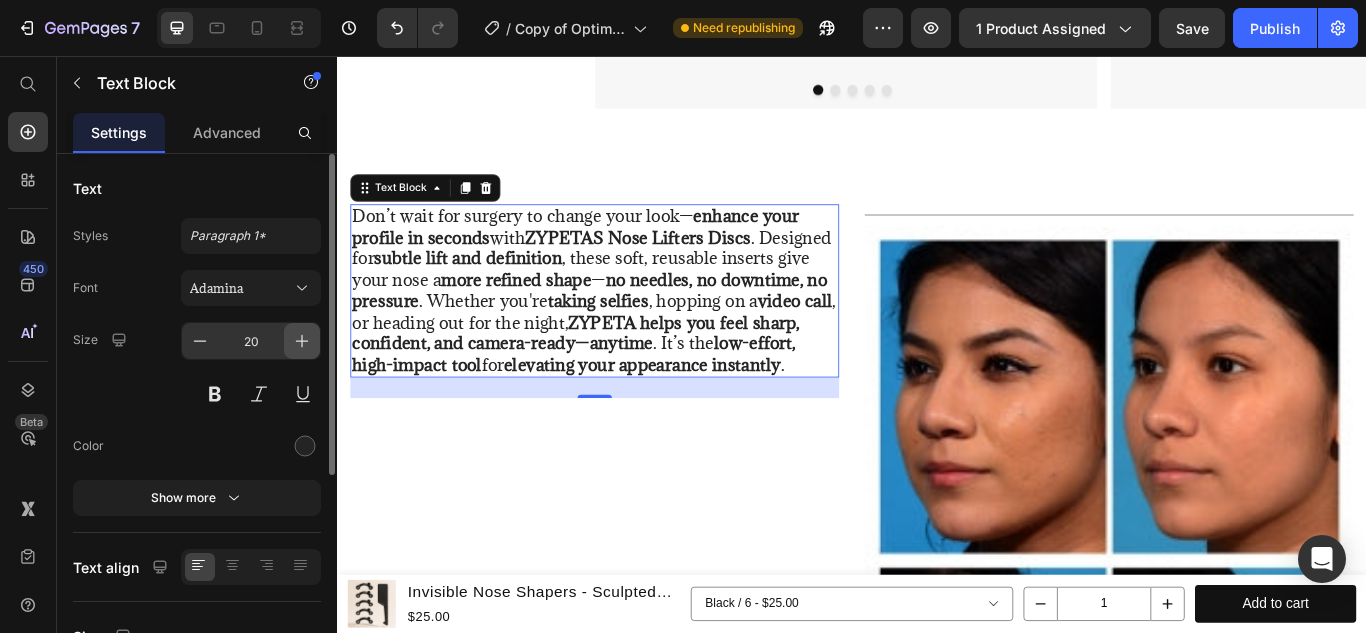 click 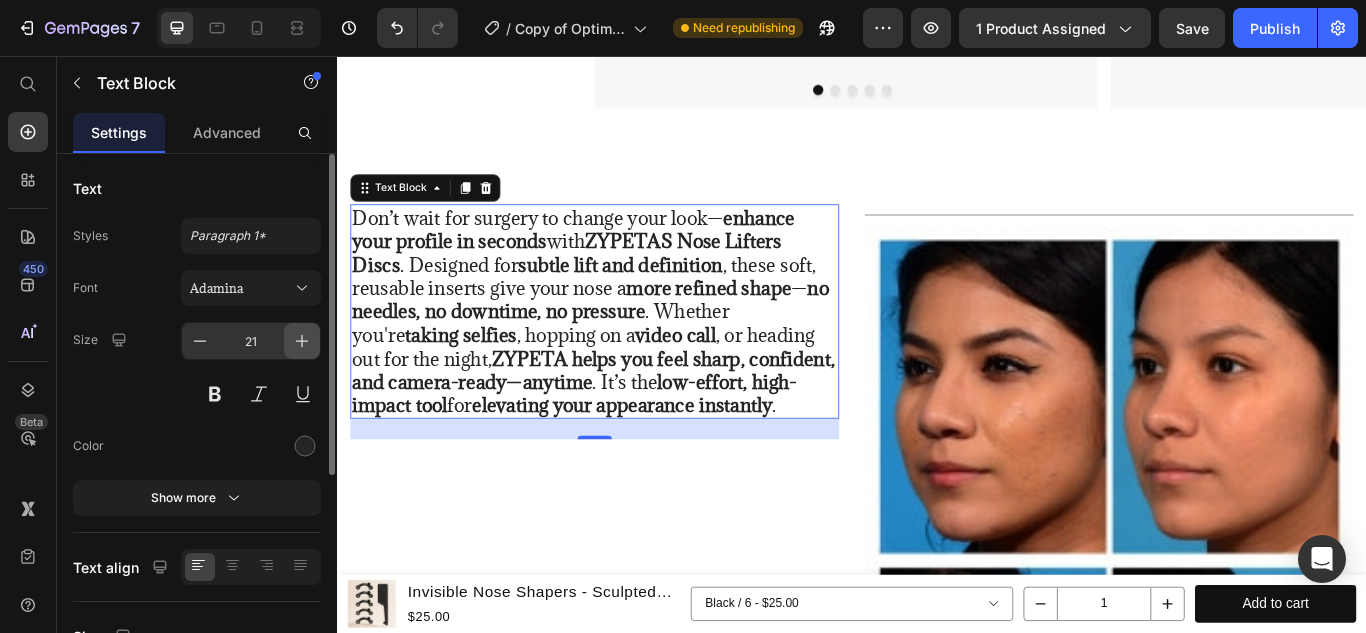 click 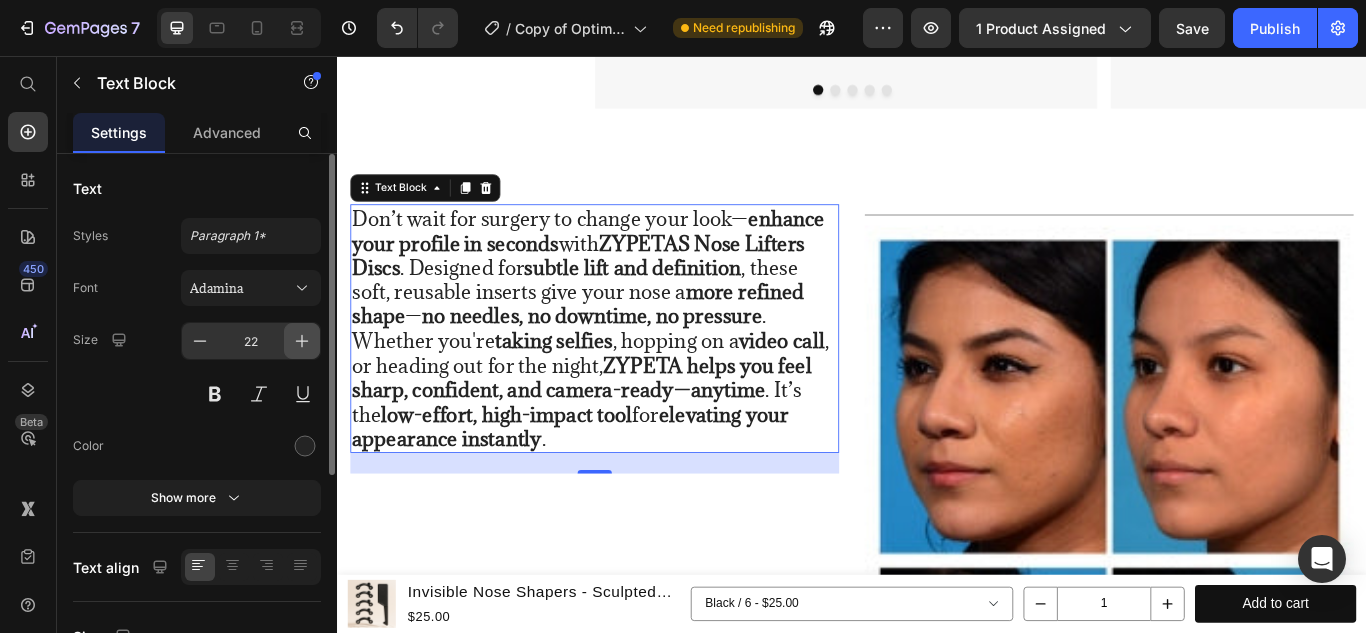 click 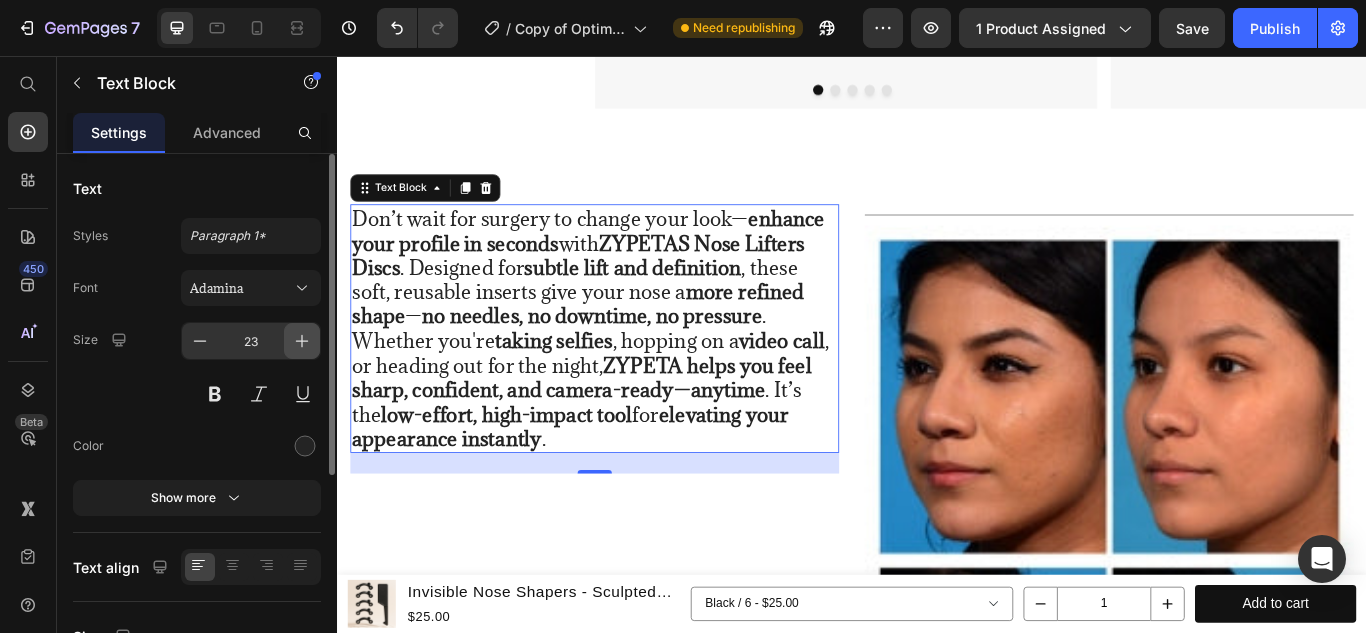 click 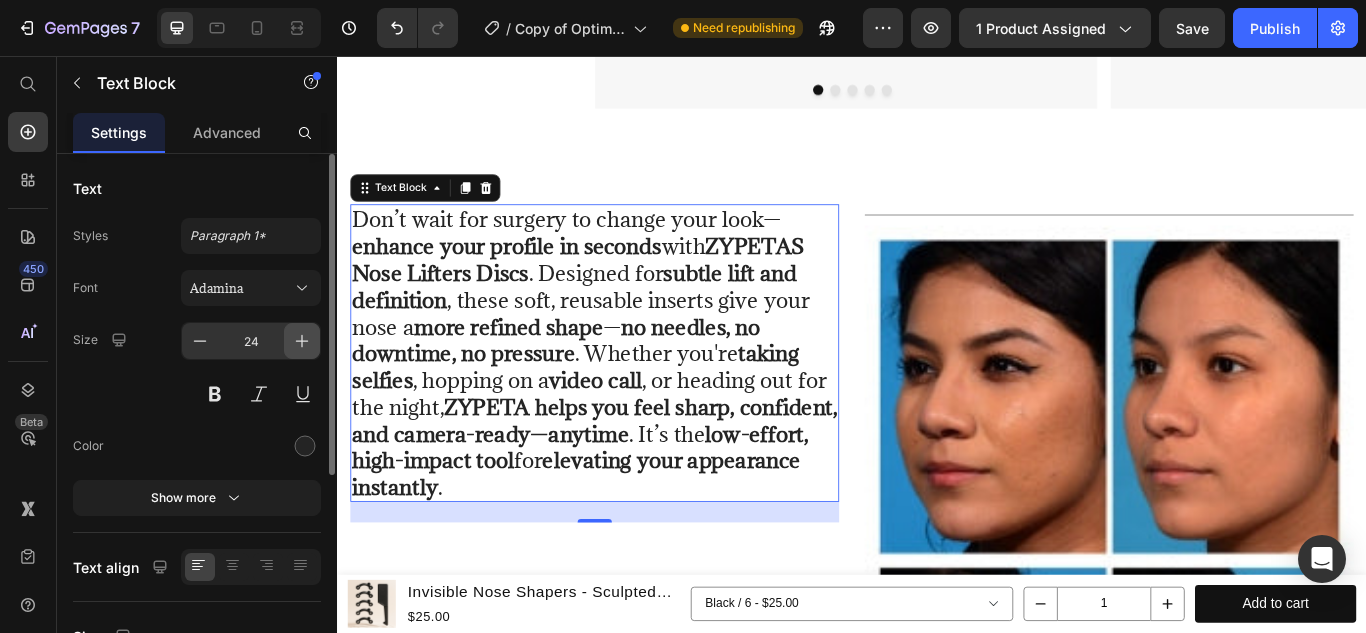 click 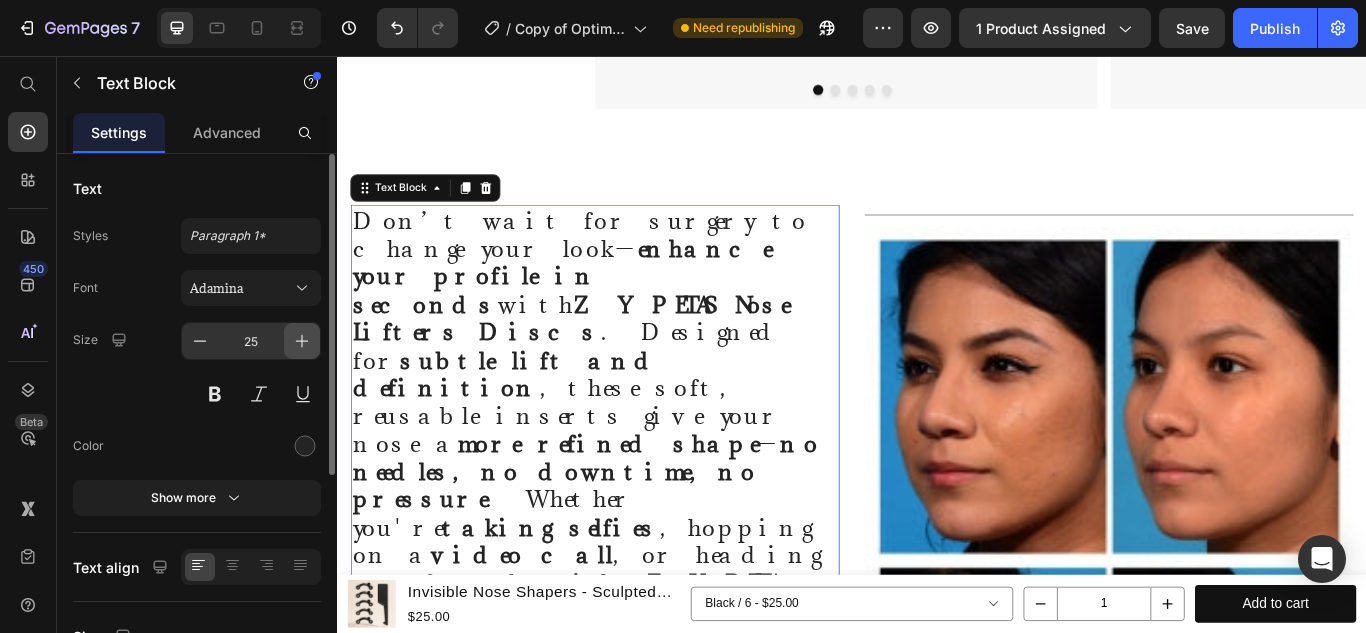 click 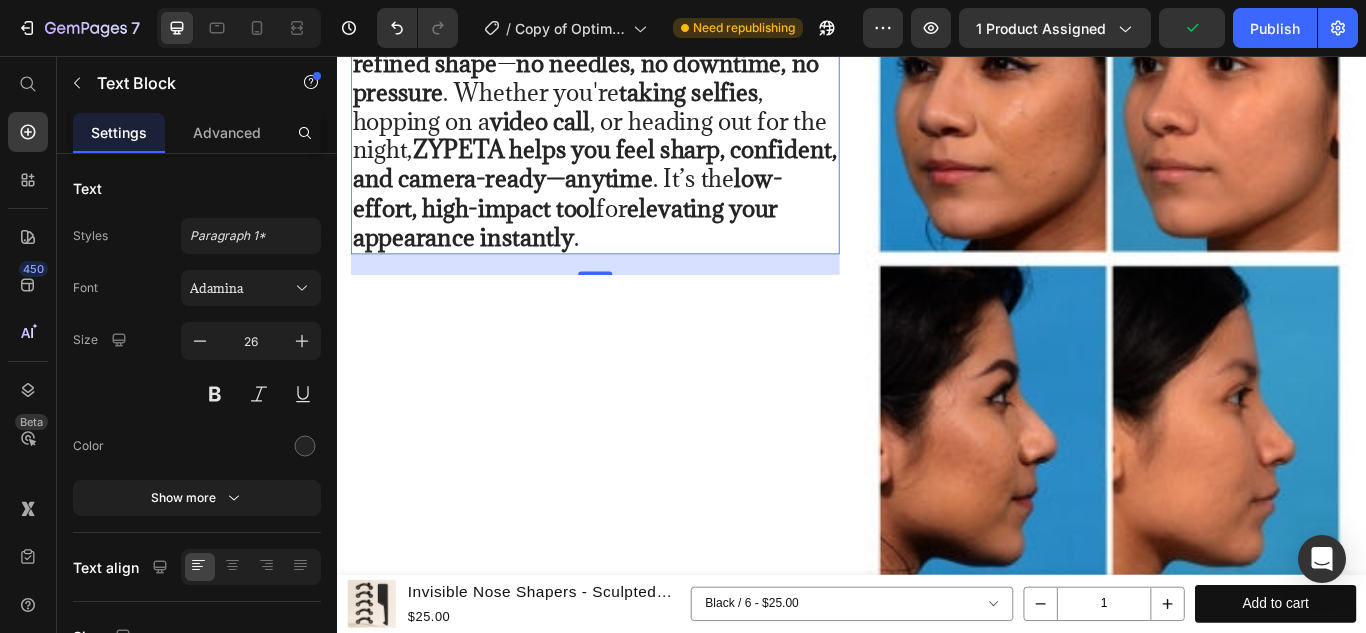 scroll, scrollTop: 3799, scrollLeft: 0, axis: vertical 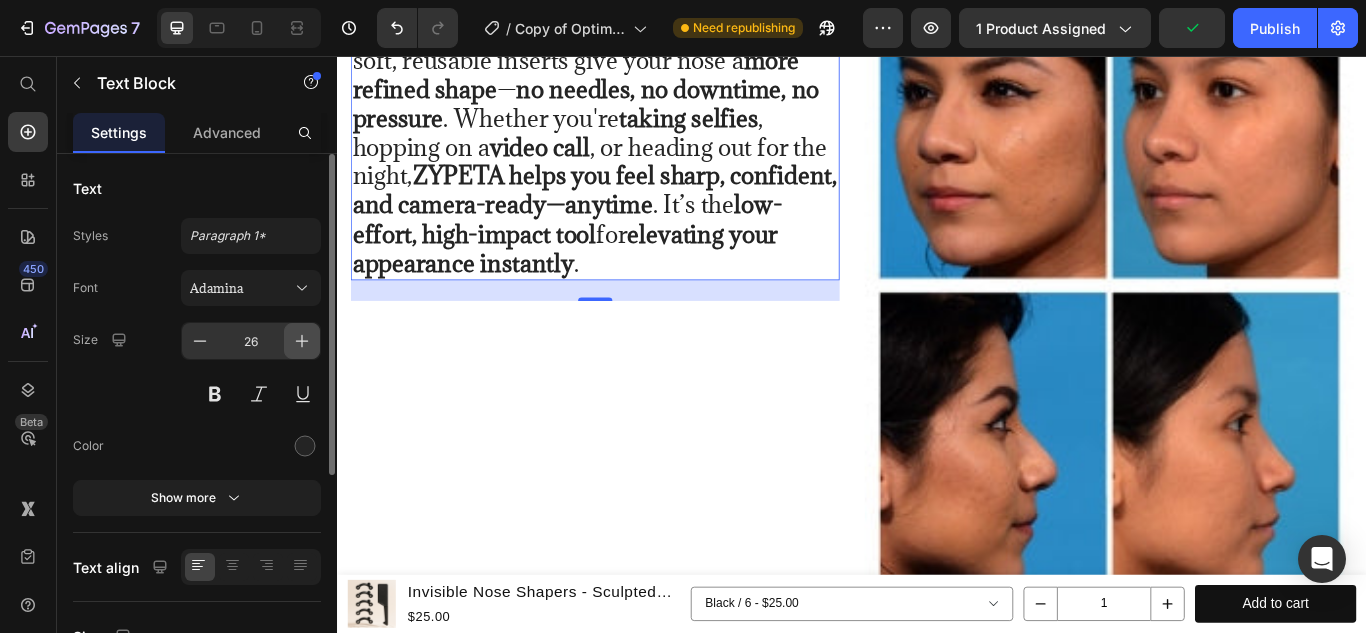 click at bounding box center (302, 341) 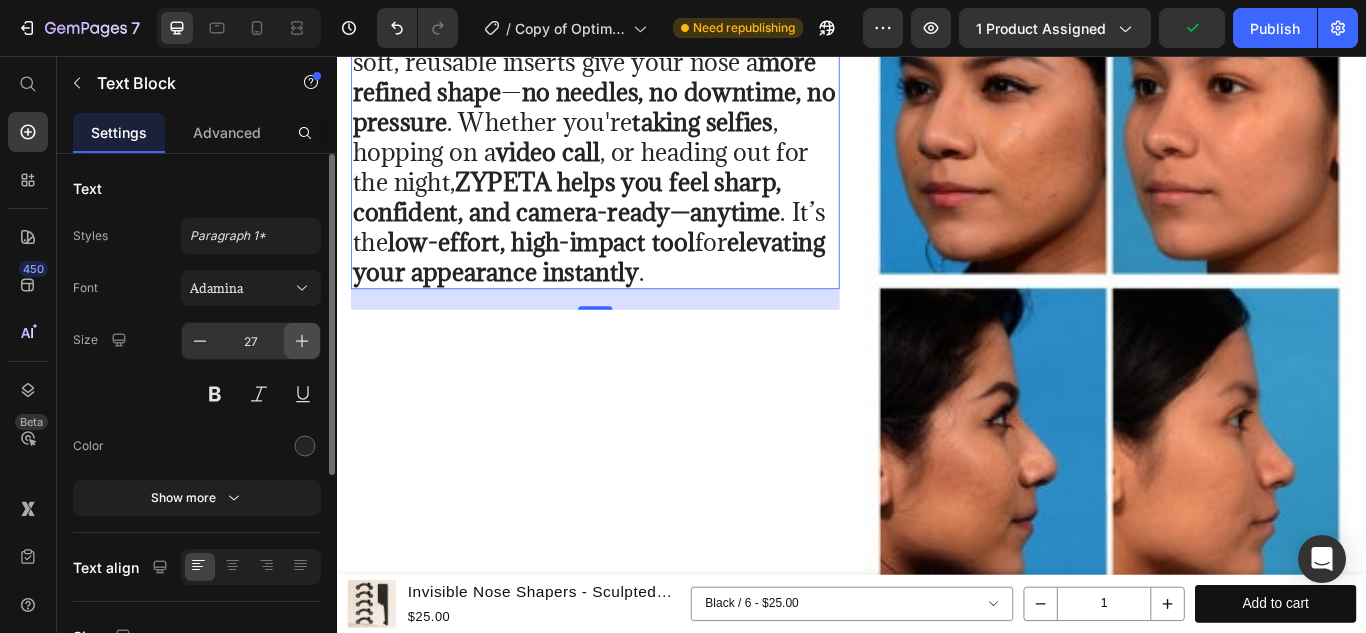 click at bounding box center (302, 341) 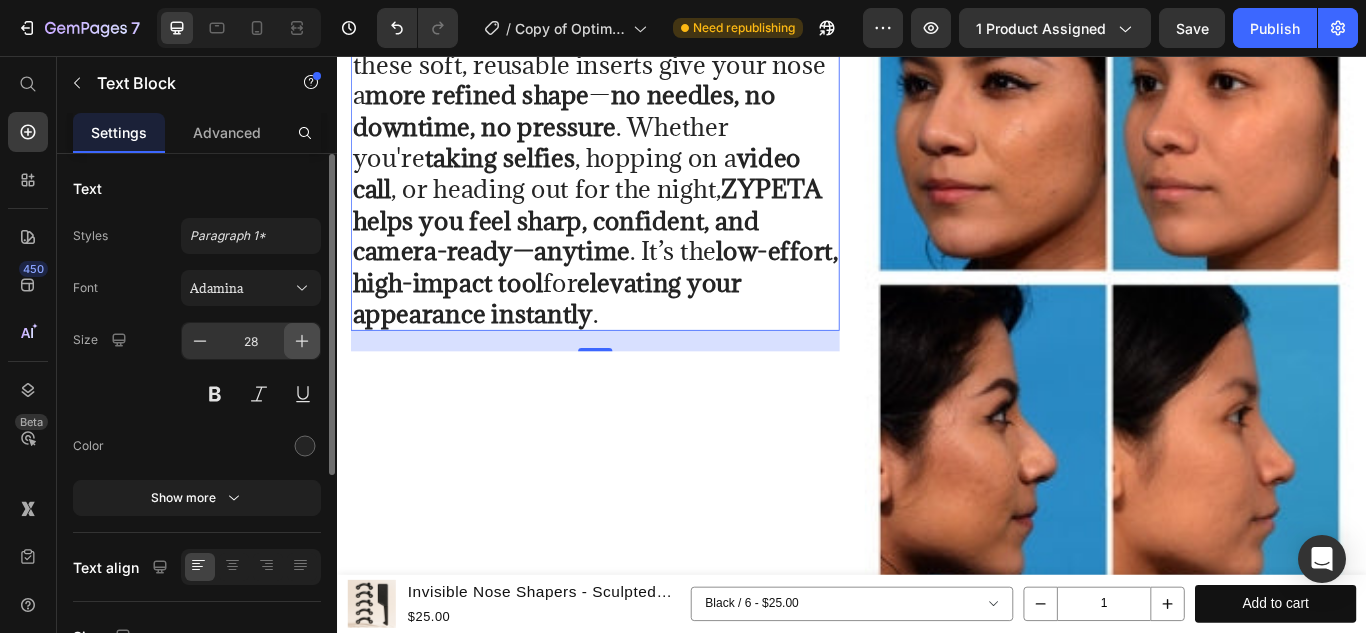 click at bounding box center [302, 341] 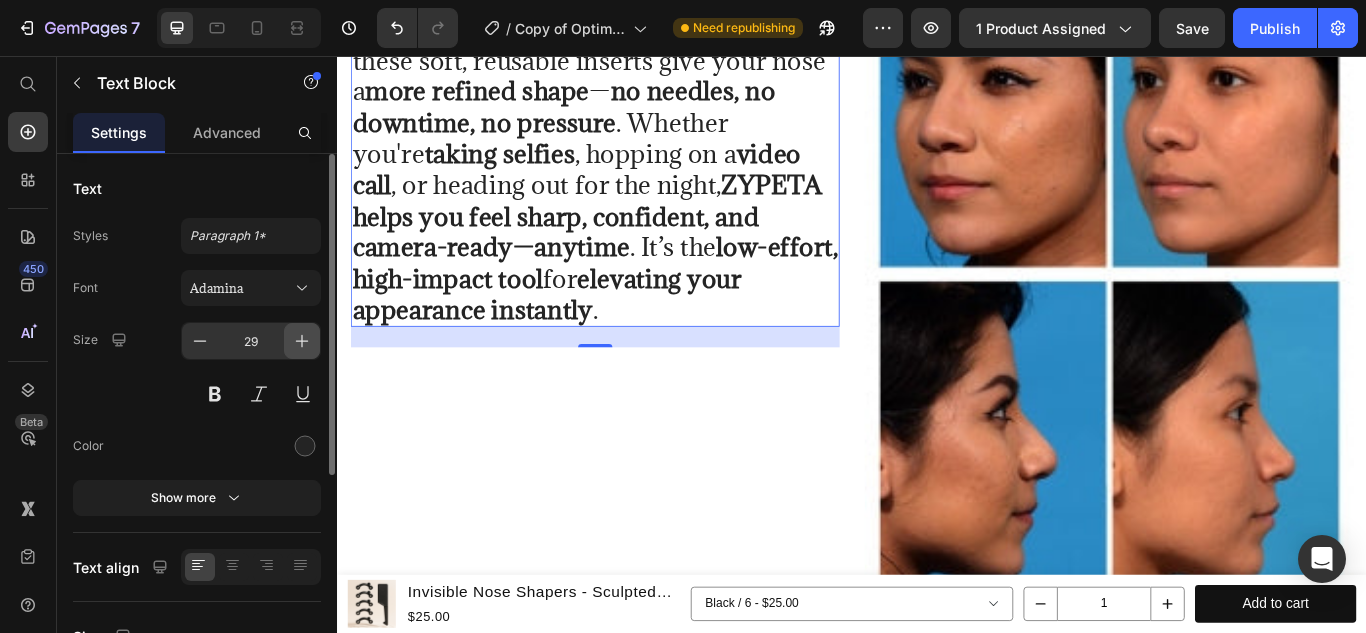 click at bounding box center [302, 341] 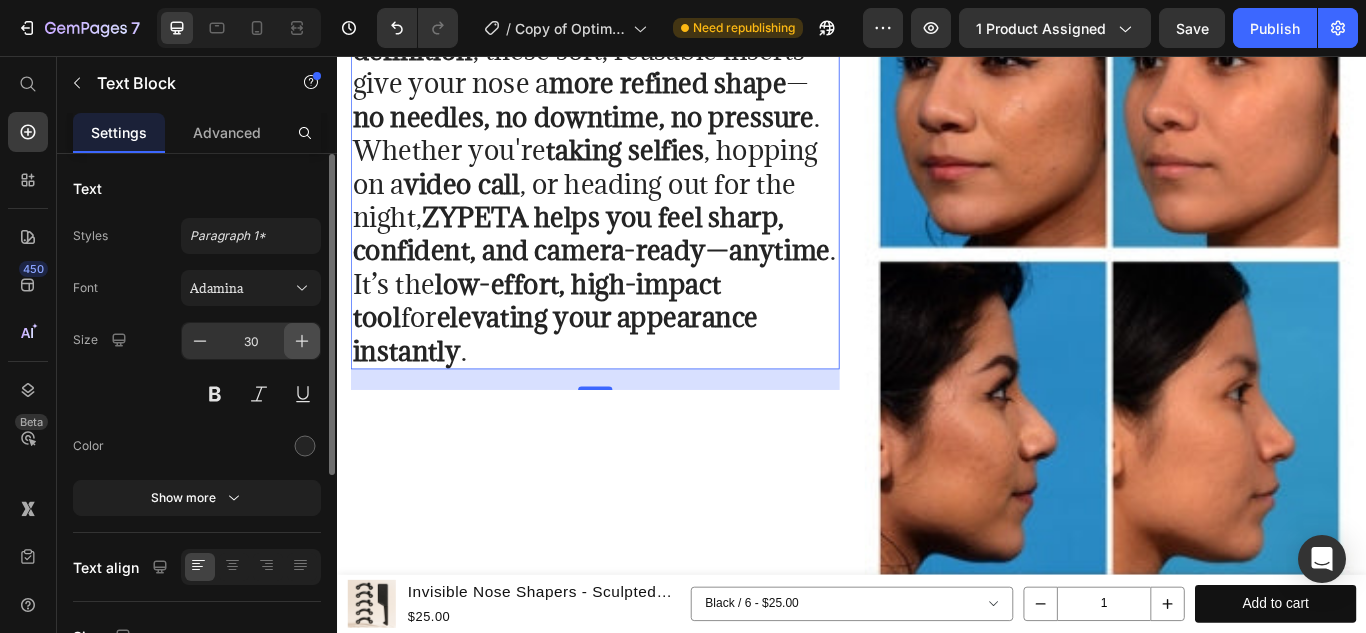 click at bounding box center (302, 341) 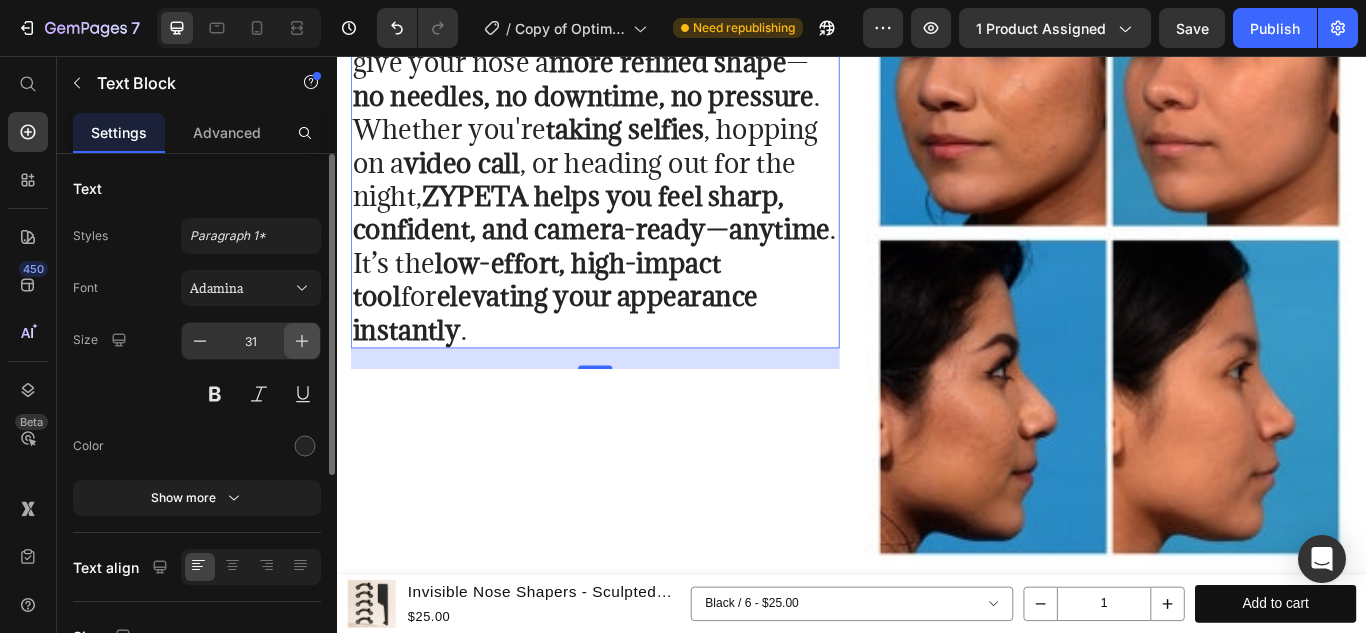 click at bounding box center [302, 341] 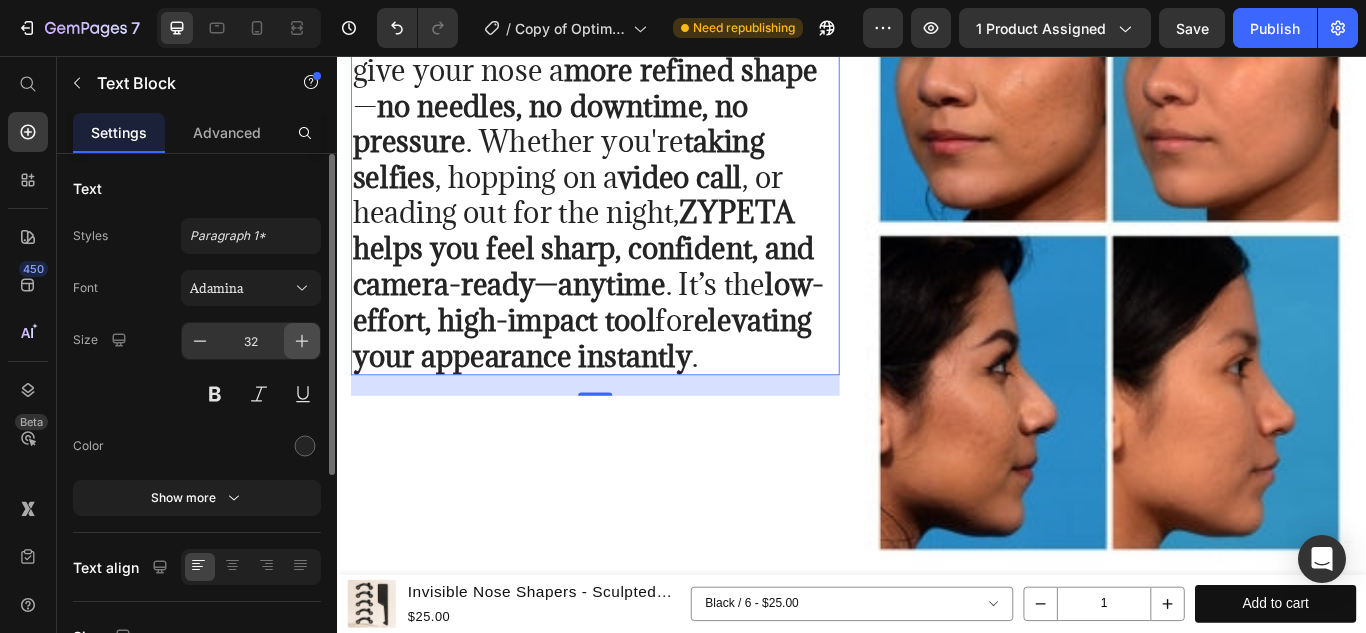 click at bounding box center [302, 341] 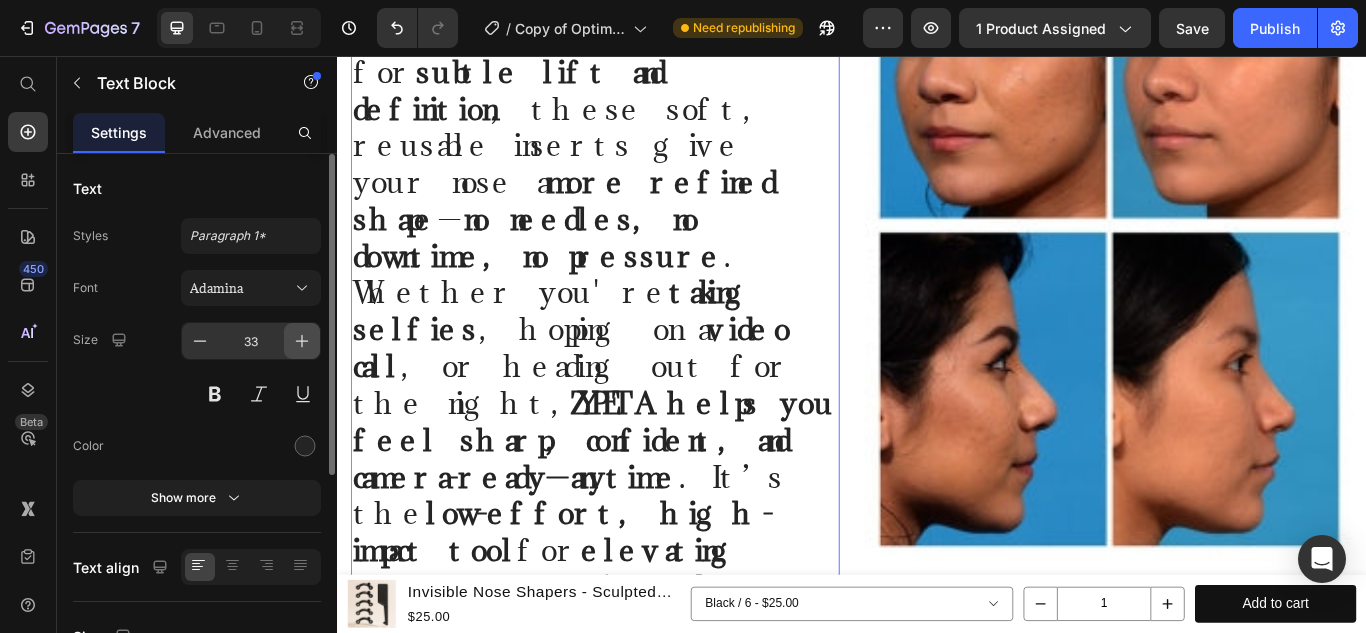 click at bounding box center [302, 341] 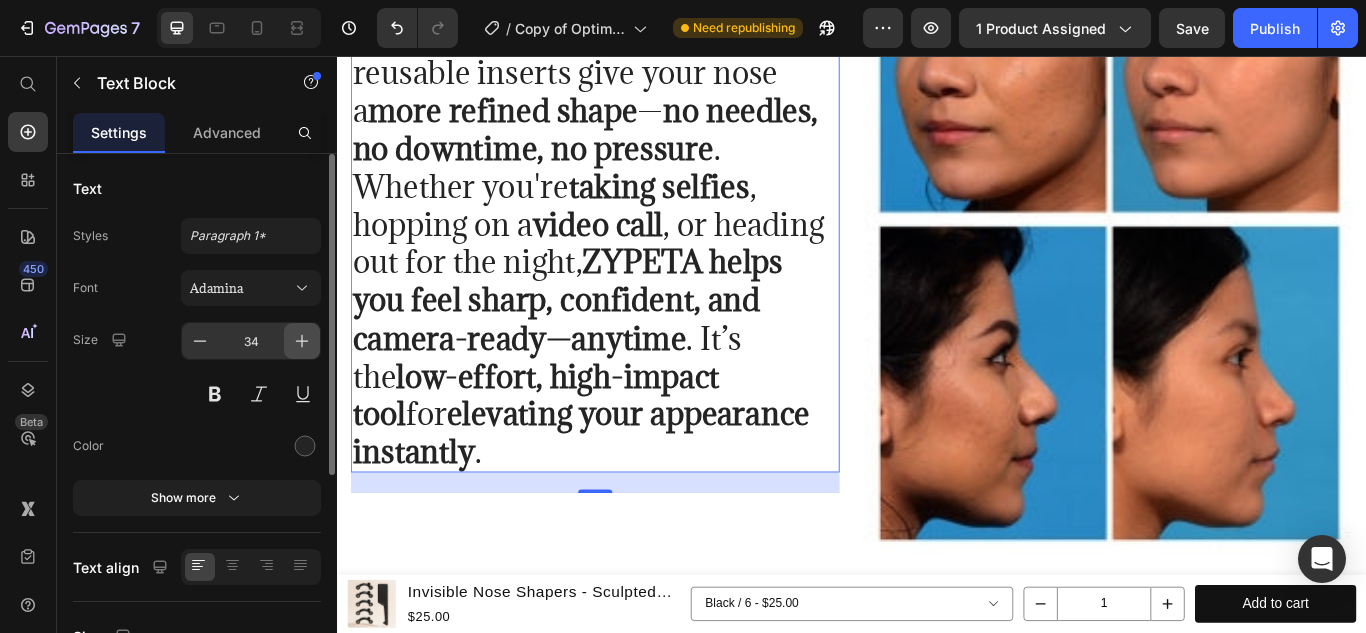 click at bounding box center (302, 341) 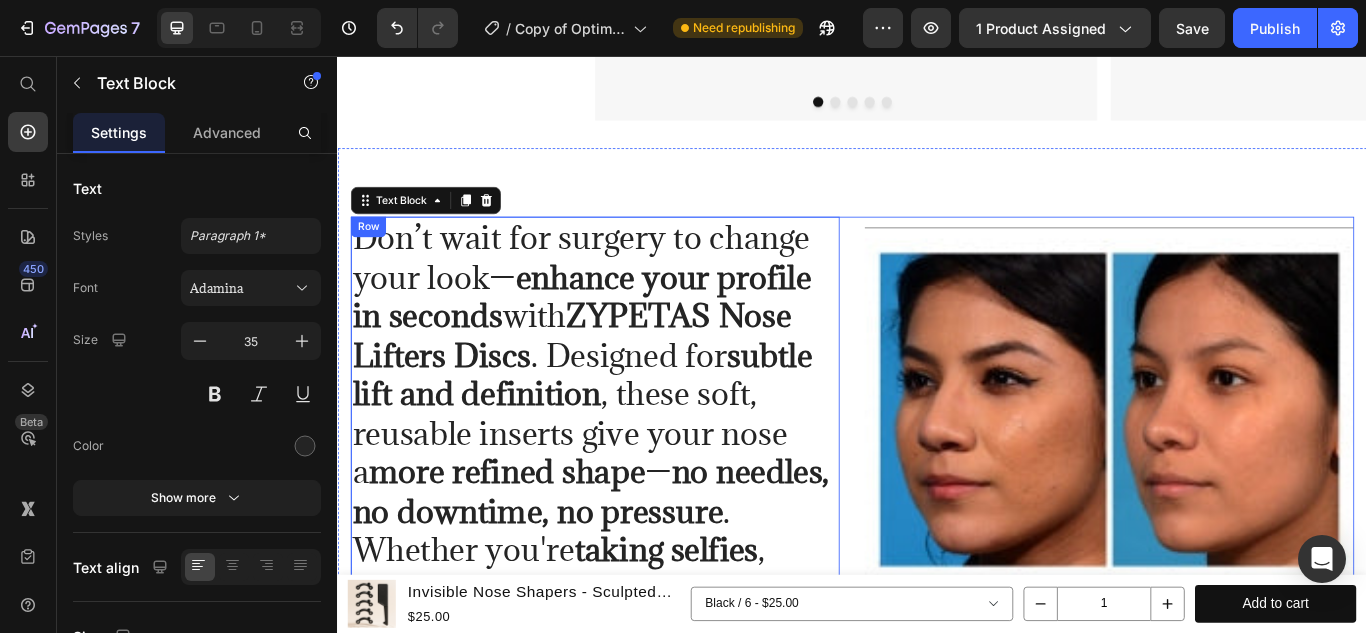 scroll, scrollTop: 3459, scrollLeft: 0, axis: vertical 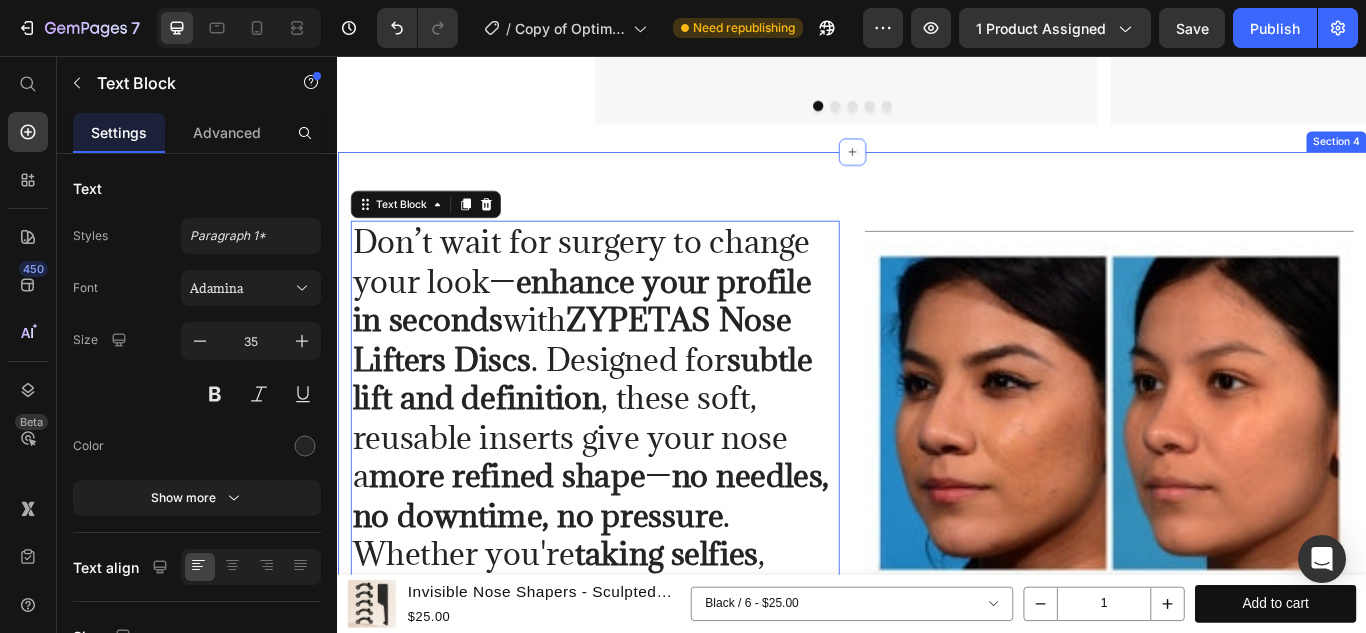 click on "Don’t wait for surgery to change your look— enhance your profile in seconds  with  ZYPETAS Nose Lifters Discs . Designed for  subtle lift and definition , these soft, reusable inserts give your nose a  more refined shape — no needles, no downtime, no pressure . Whether you're  taking selfies , hopping on a  video call , or heading out for the night,  ZYPETA helps you feel sharp, confident, and camera-ready—anytime . It’s the  low-effort, high-impact tool  for  elevating your appearance instantly . Text Block   24                Title Line Image Row Section 4" at bounding box center [937, 643] 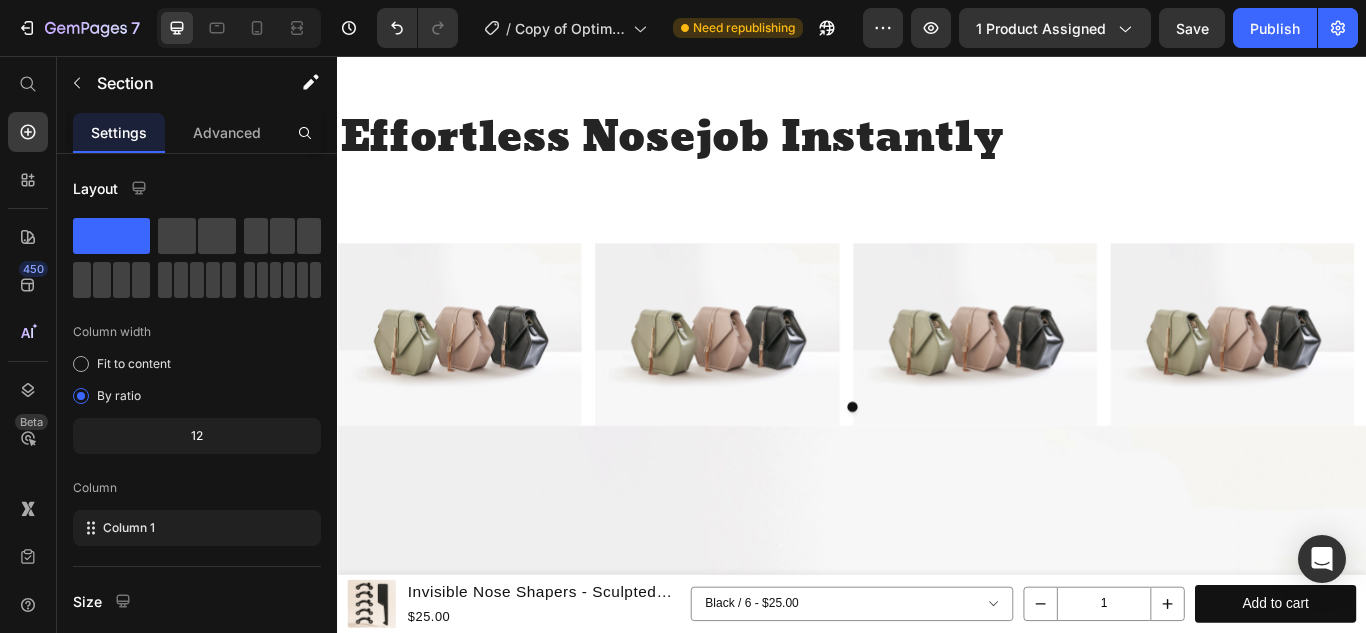 scroll, scrollTop: 1781, scrollLeft: 0, axis: vertical 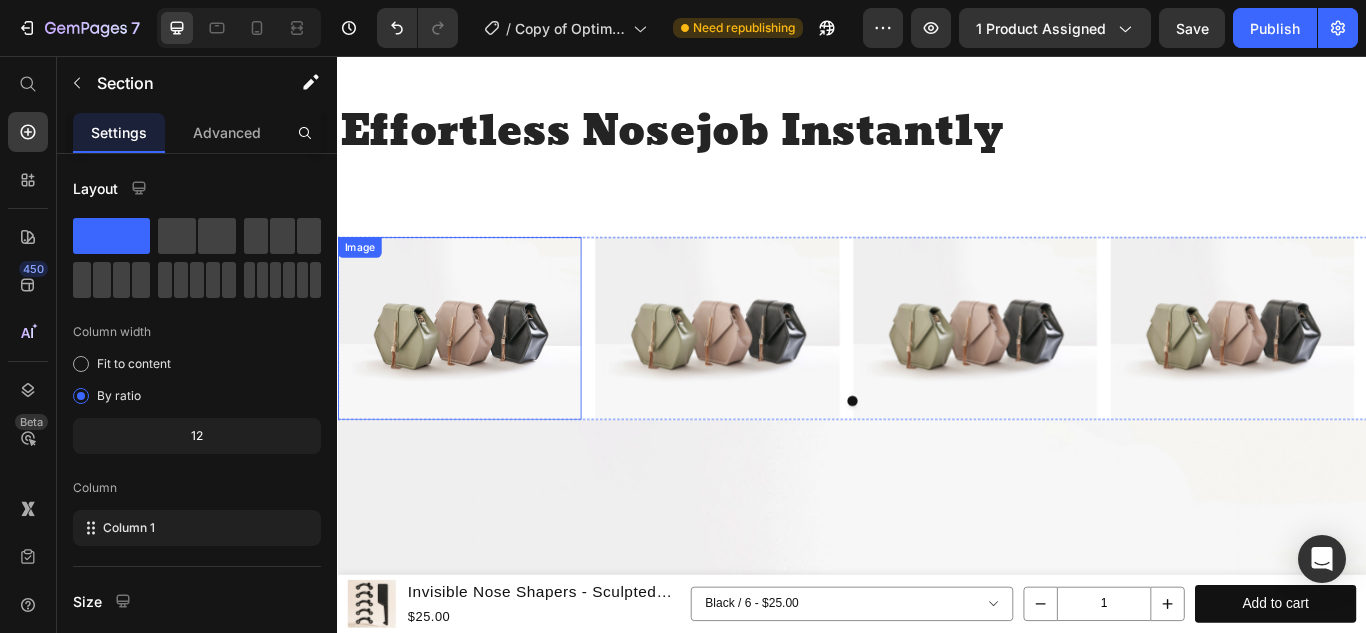 click at bounding box center [479, 373] 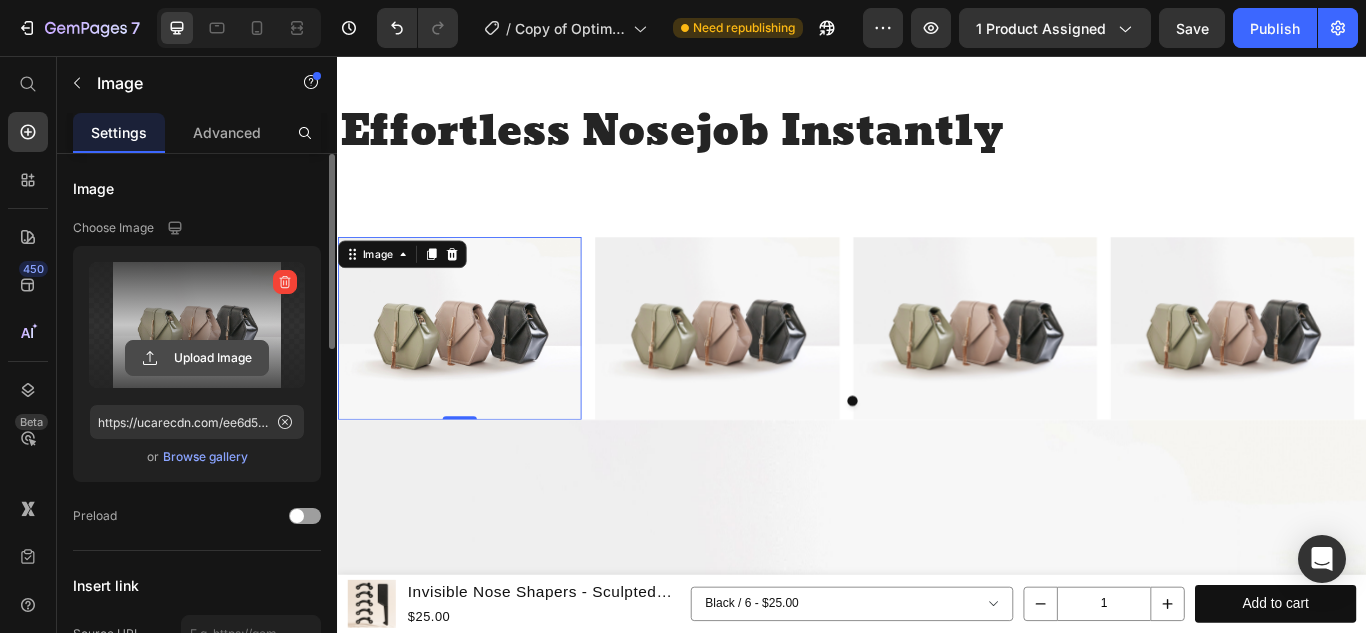 click 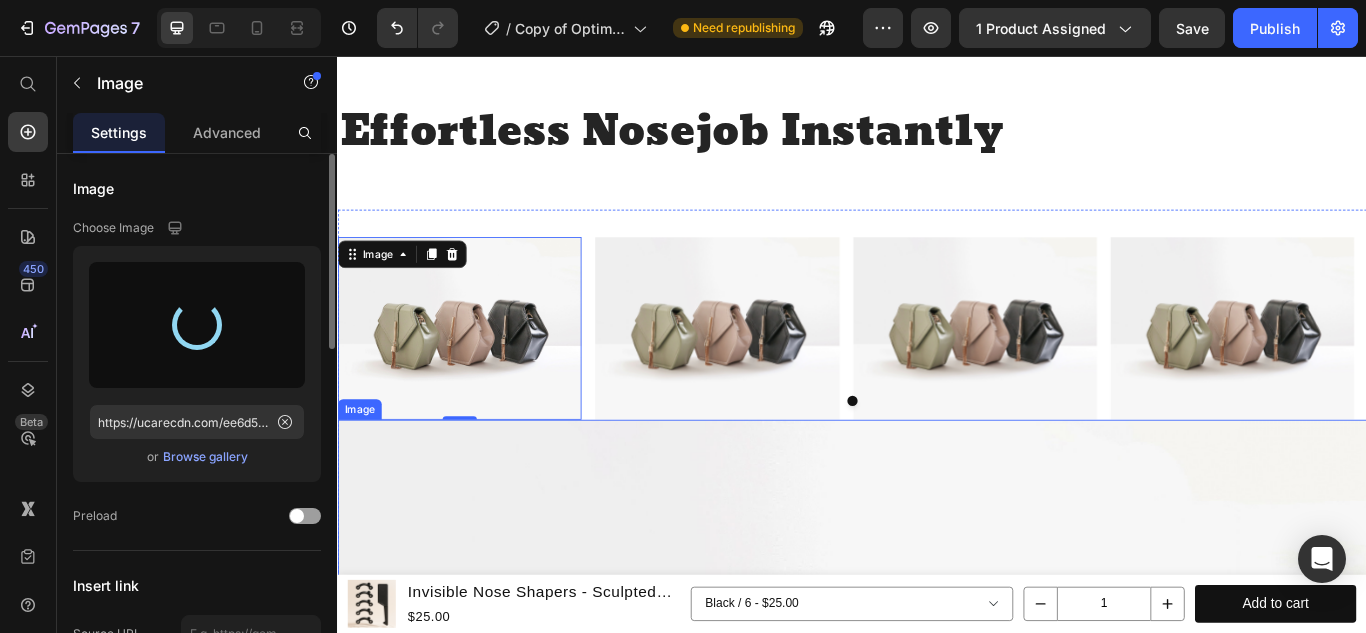 type on "https://cdn.shopify.com/s/files/1/0616/1016/4287/files/gempages_573168530048943329-02873c3d-521d-4aa0-a54d-c17d622f7caa.jpg" 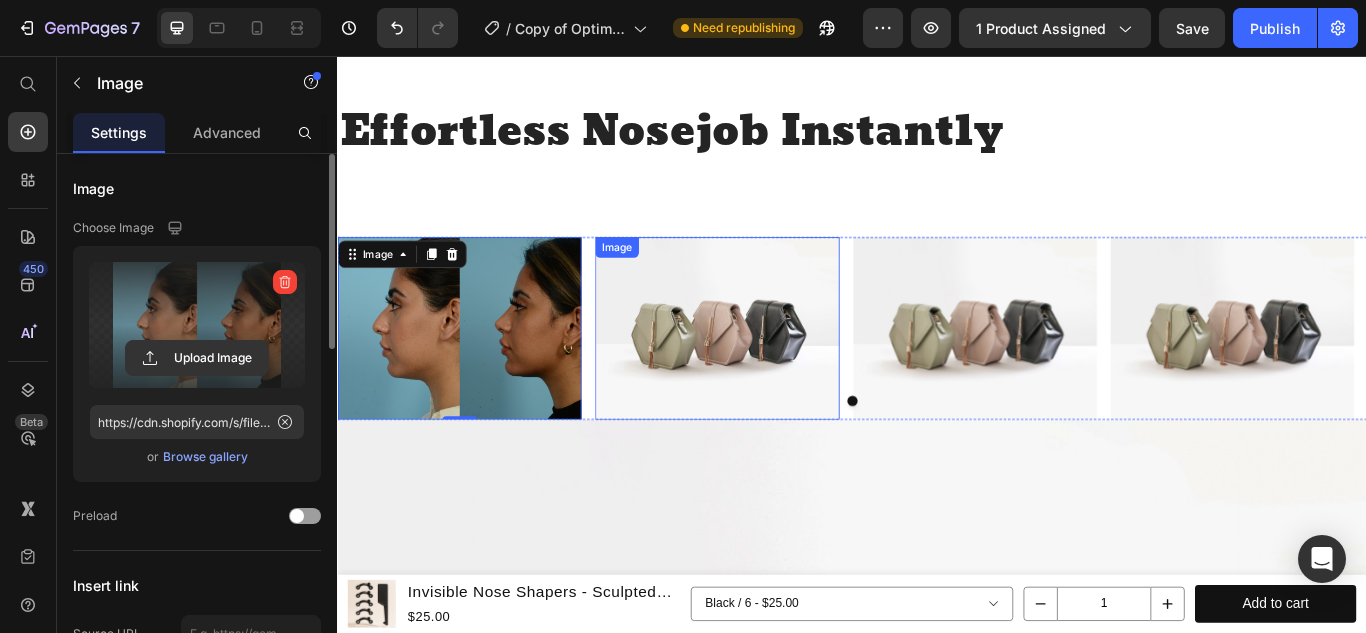 click at bounding box center [779, 373] 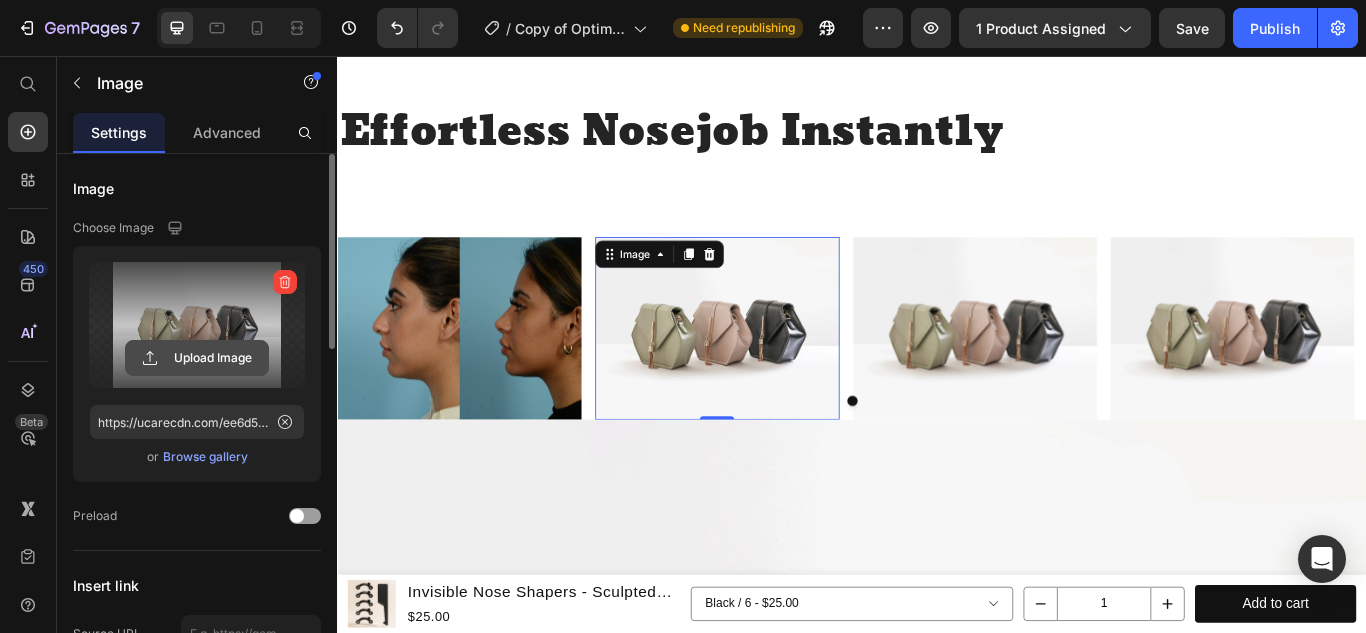 click 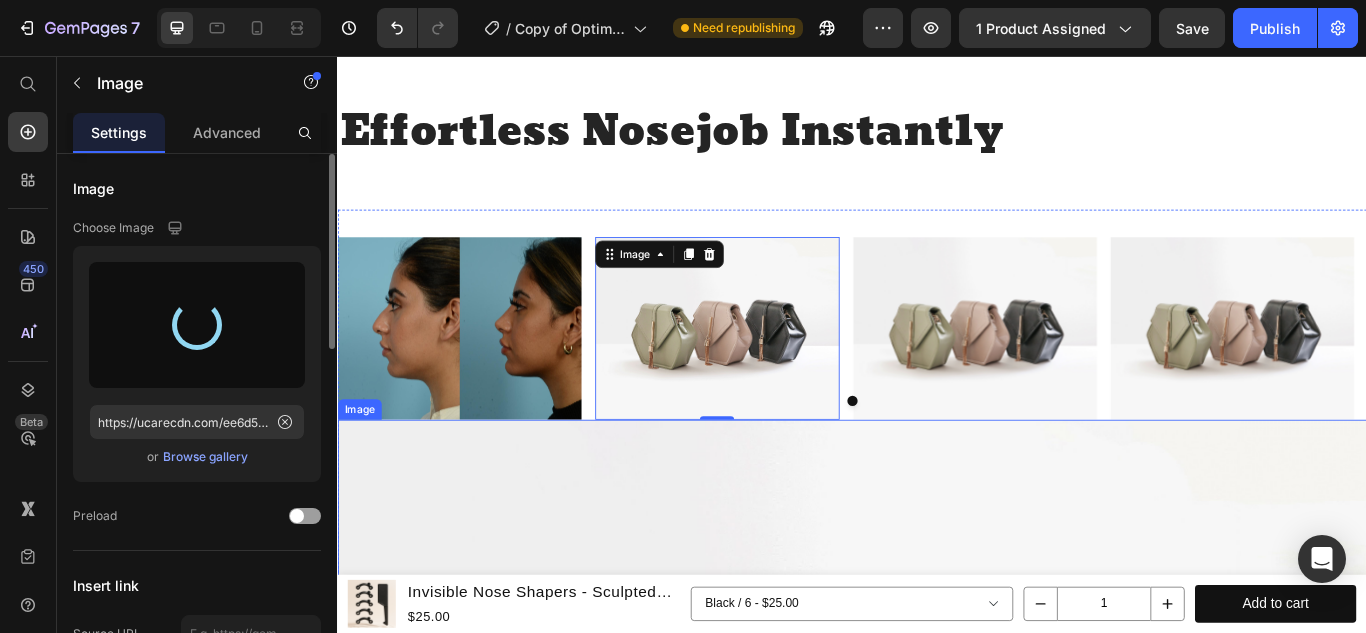 type on "https://cdn.shopify.com/s/files/1/0616/1016/4287/files/gempages_573168530048943329-a6b1c0a7-8a59-4359-b912-25dcfb6fc7ba.png" 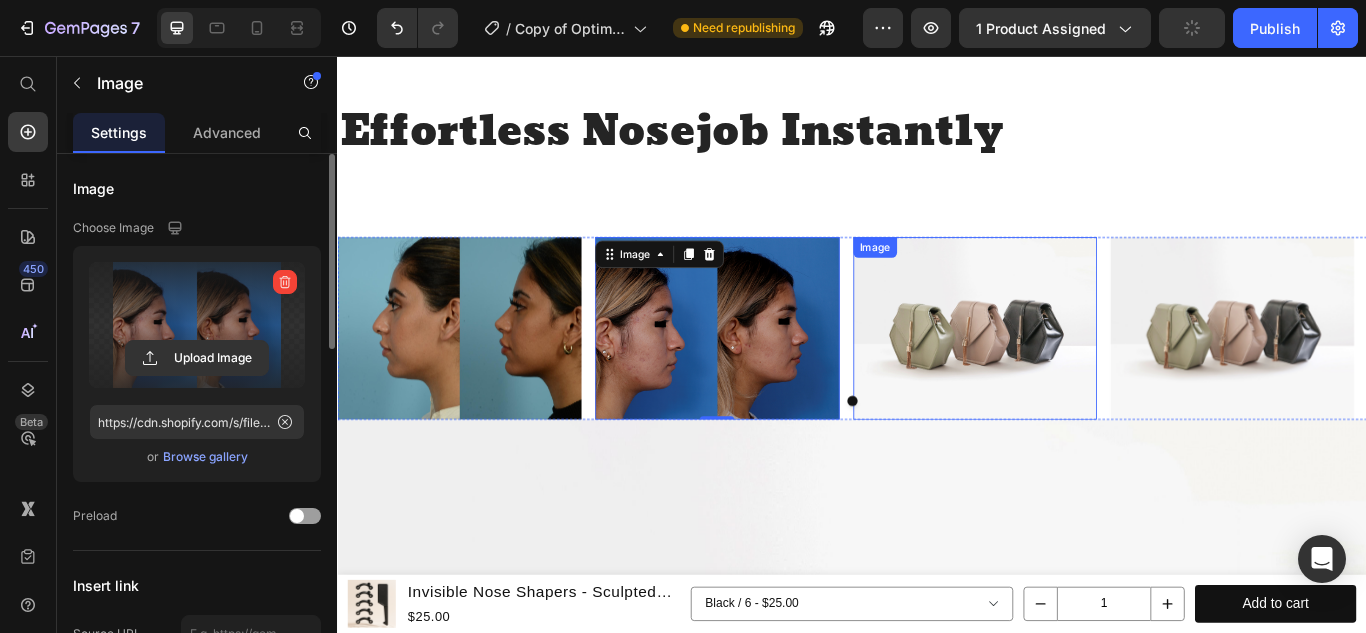 click at bounding box center (1080, 373) 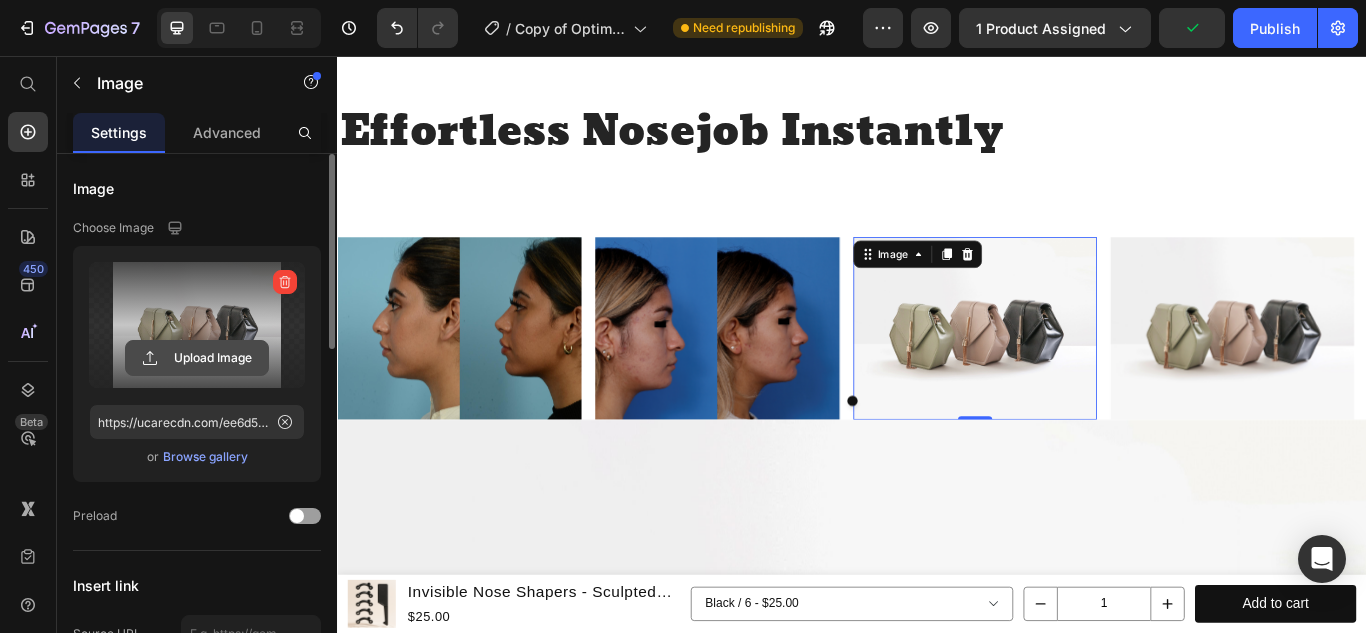 click 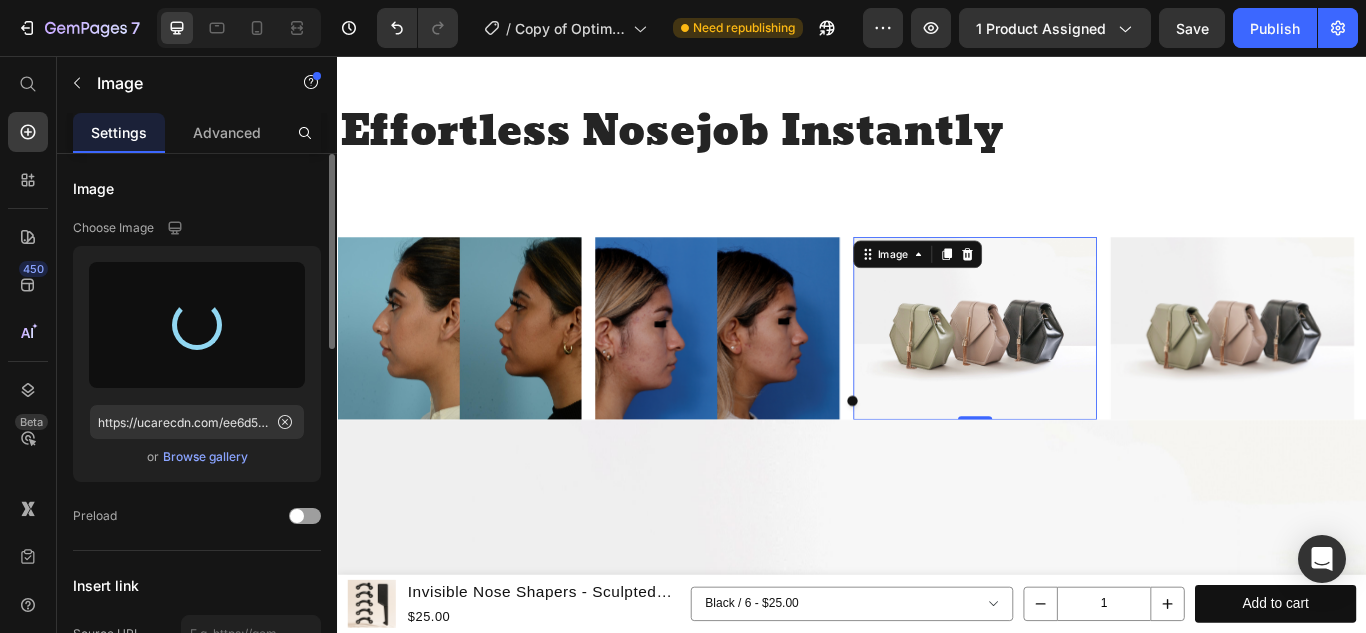 type on "https://cdn.shopify.com/s/files/1/0616/1016/4287/files/gempages_573168530048943329-738ad685-600c-4a3c-8788-8669c46bee49.jpg" 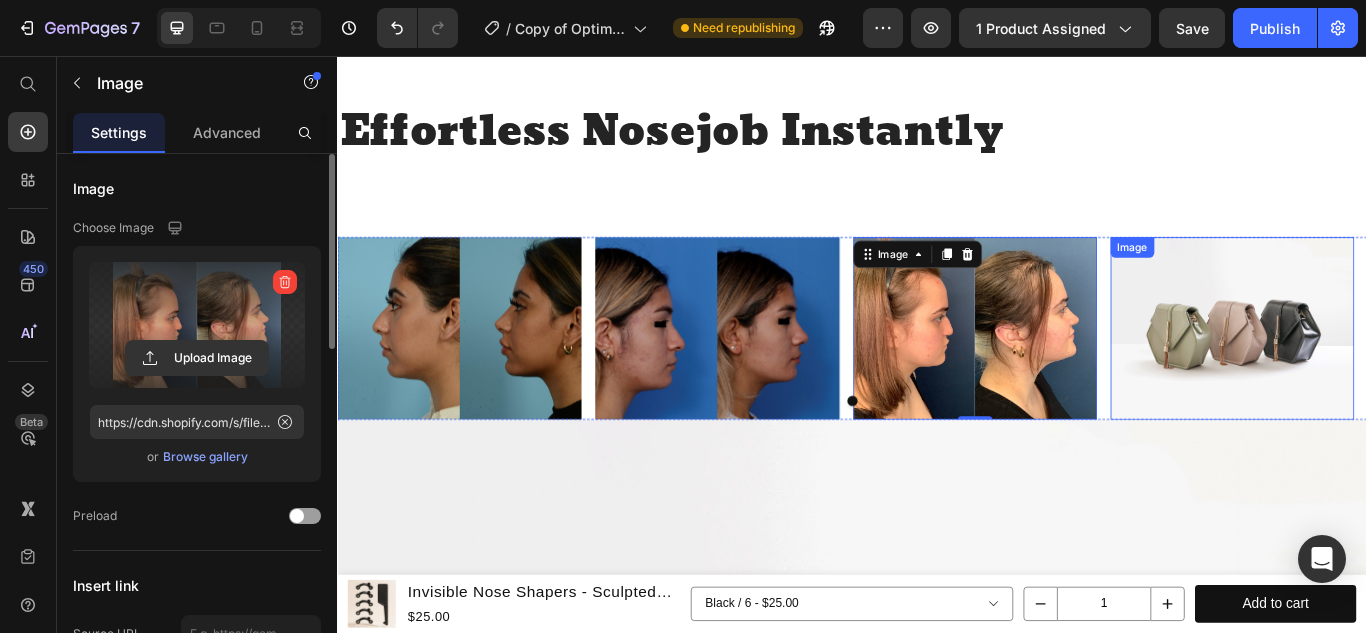 click at bounding box center (1380, 373) 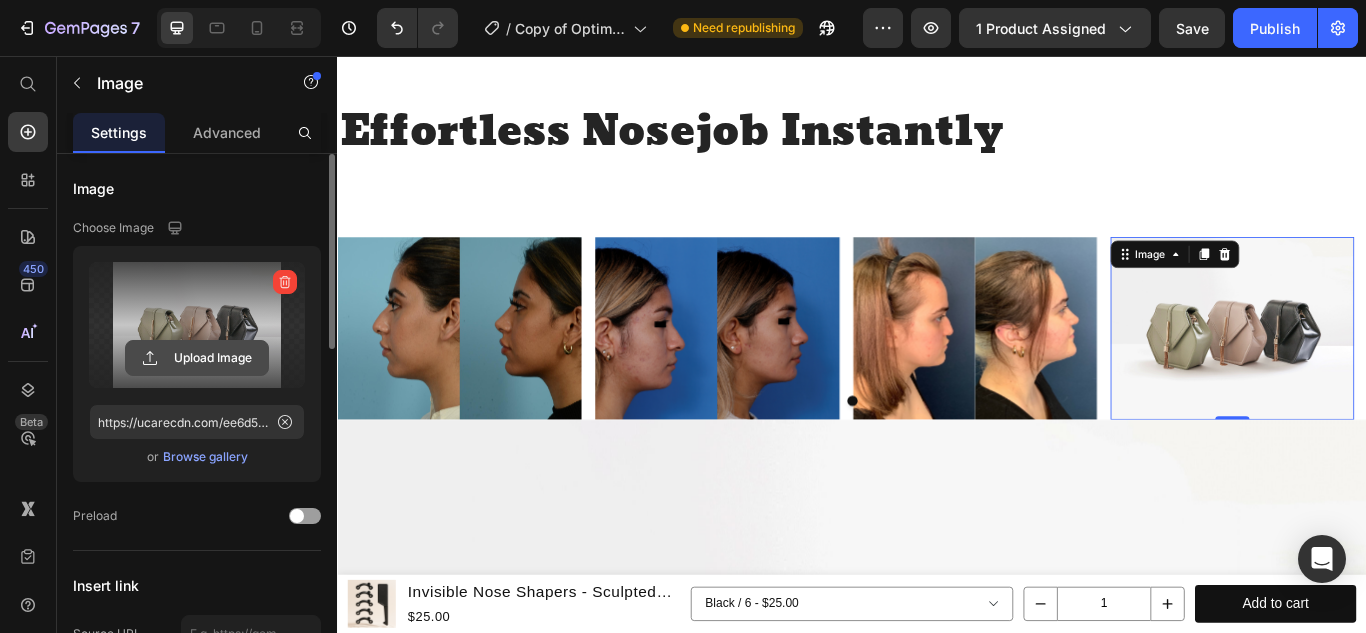 click 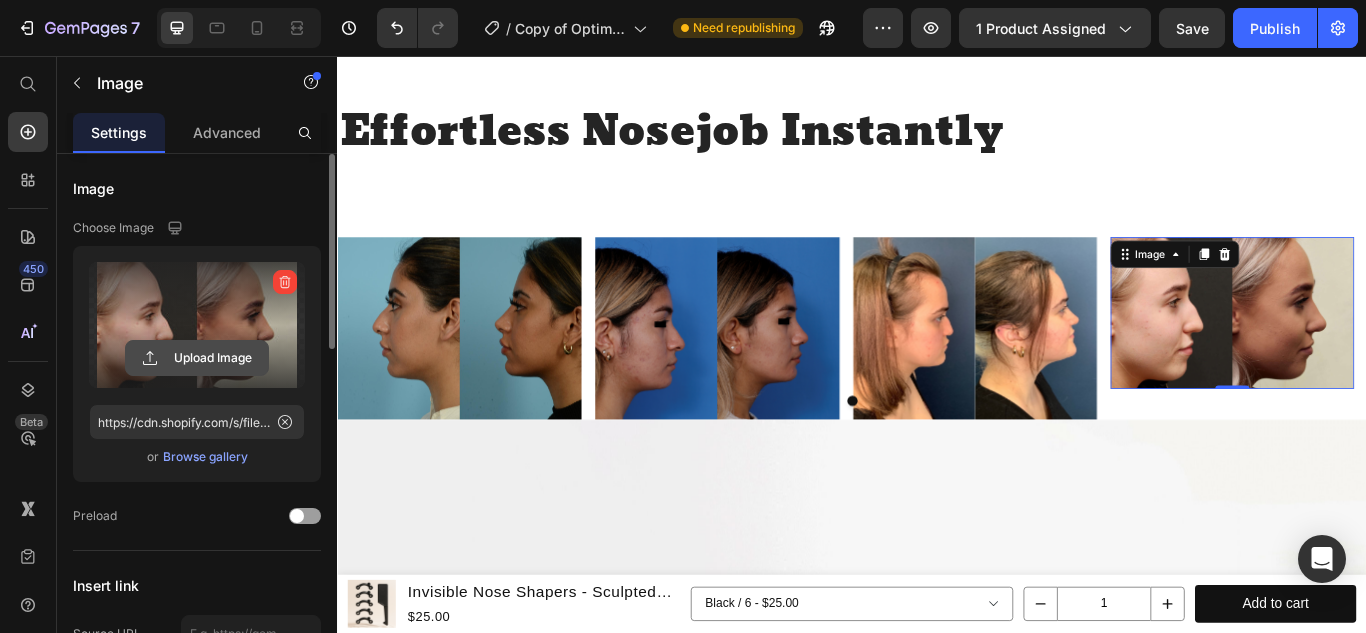 click 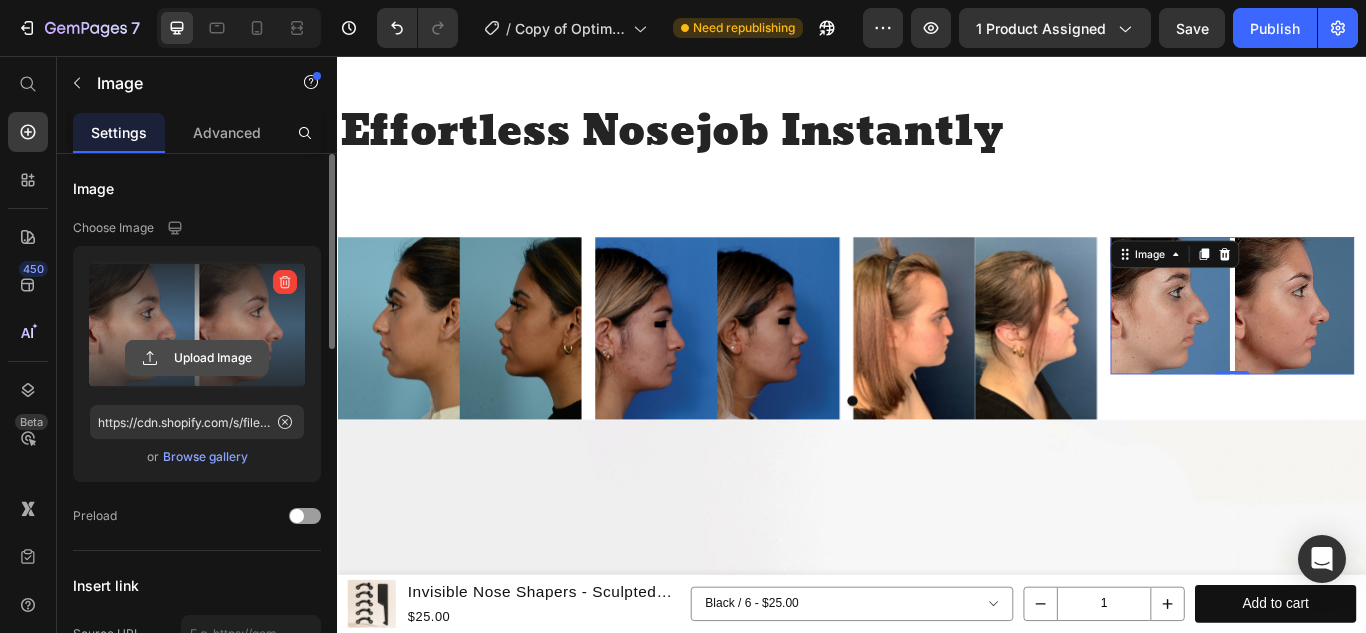 click 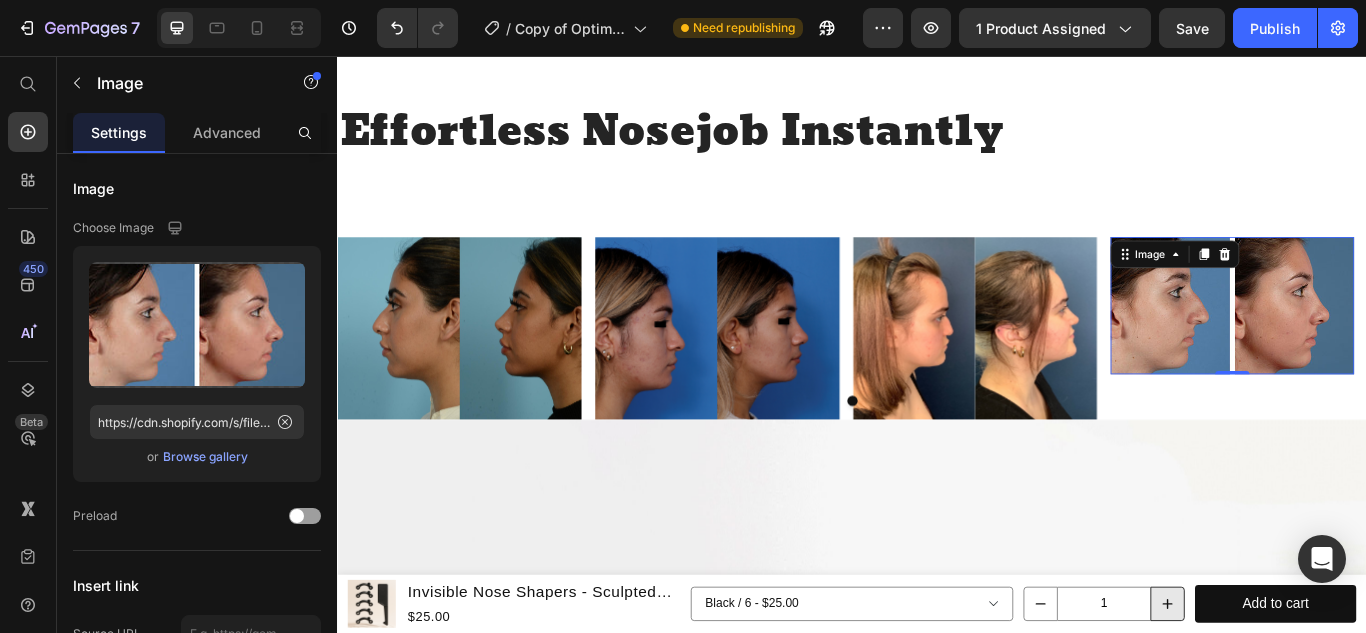 type on "https://cdn.shopify.com/s/files/1/0616/1016/4287/files/gempages_573168530048943329-0d13bc80-d9fa-4b69-b7d7-d39c6e7cbaa7.jpg" 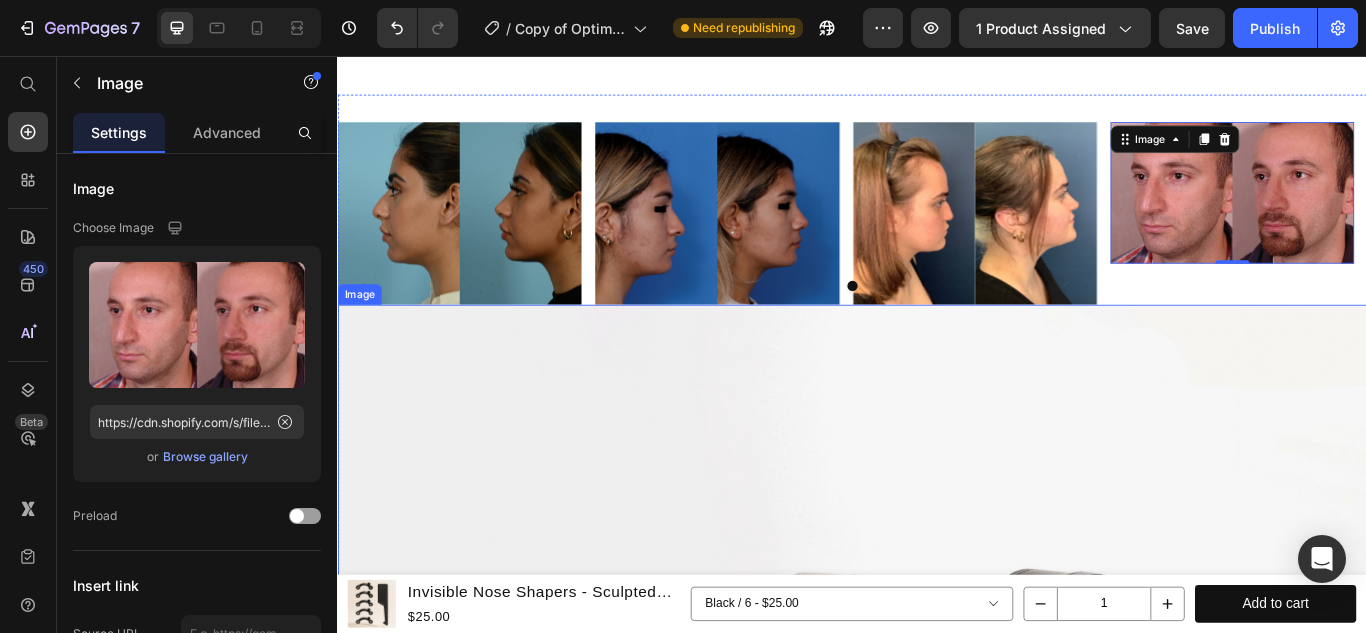 scroll, scrollTop: 1917, scrollLeft: 0, axis: vertical 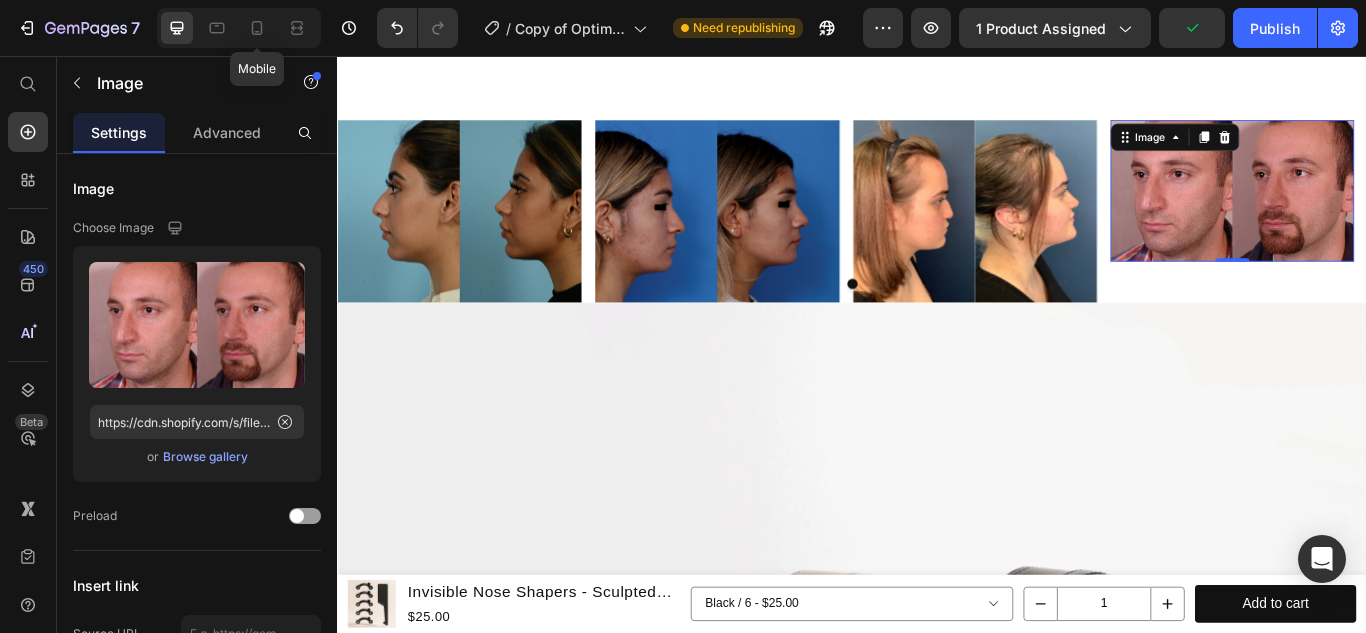 click on "Mobile" at bounding box center [239, 28] 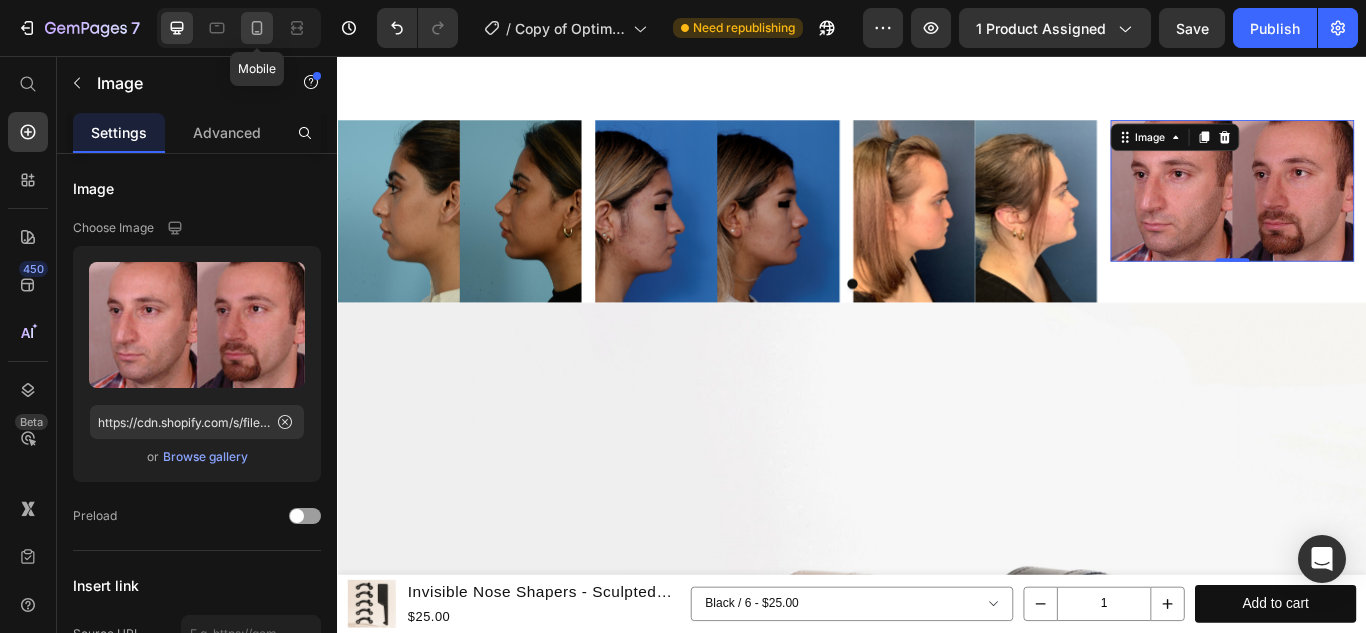 click 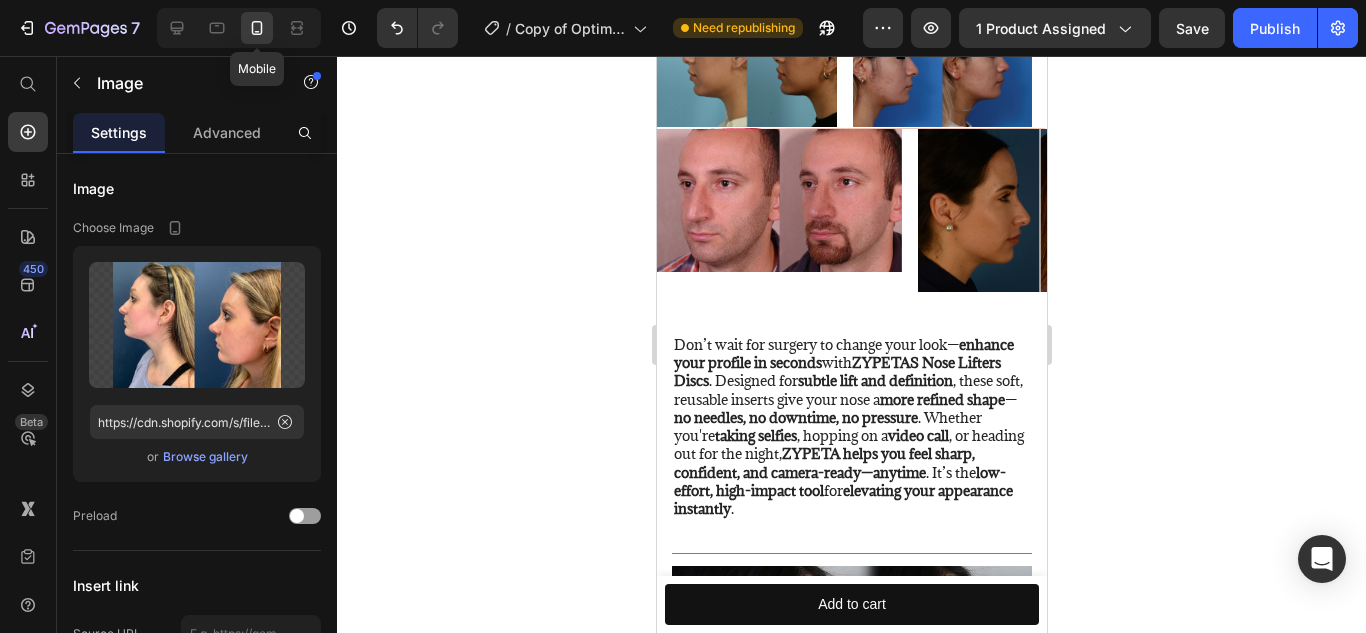 scroll, scrollTop: 2114, scrollLeft: 0, axis: vertical 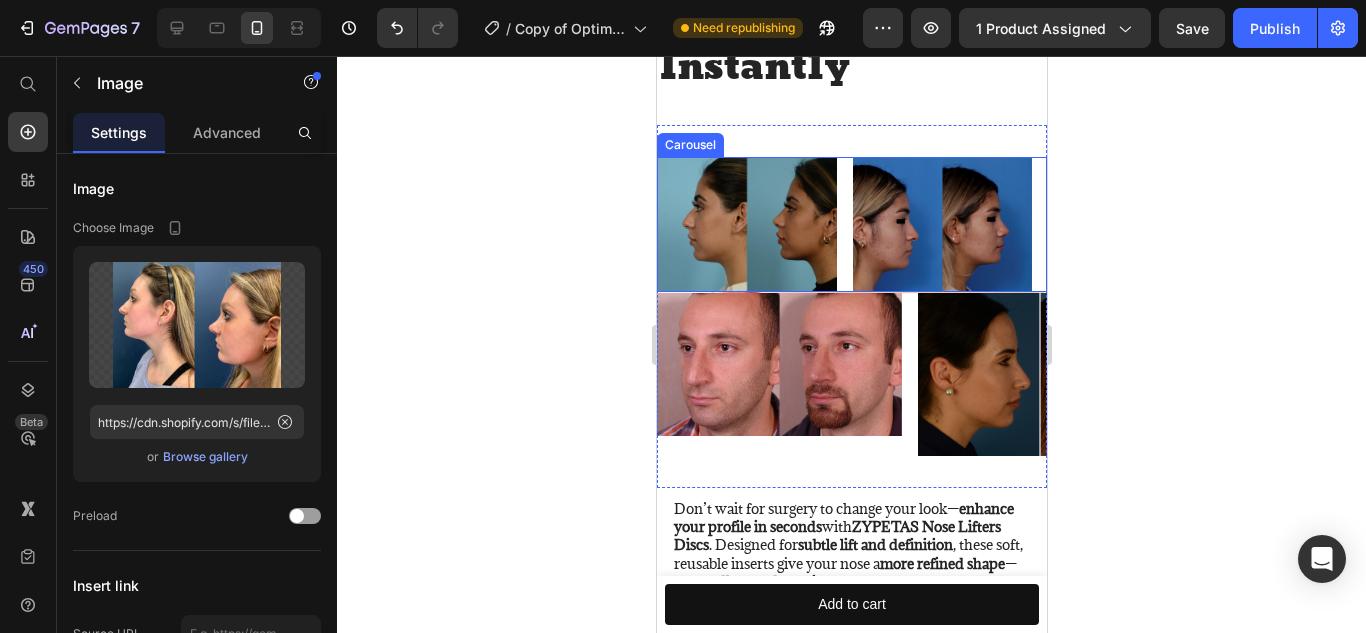 click on "Image Image Image Image   0" at bounding box center (851, 224) 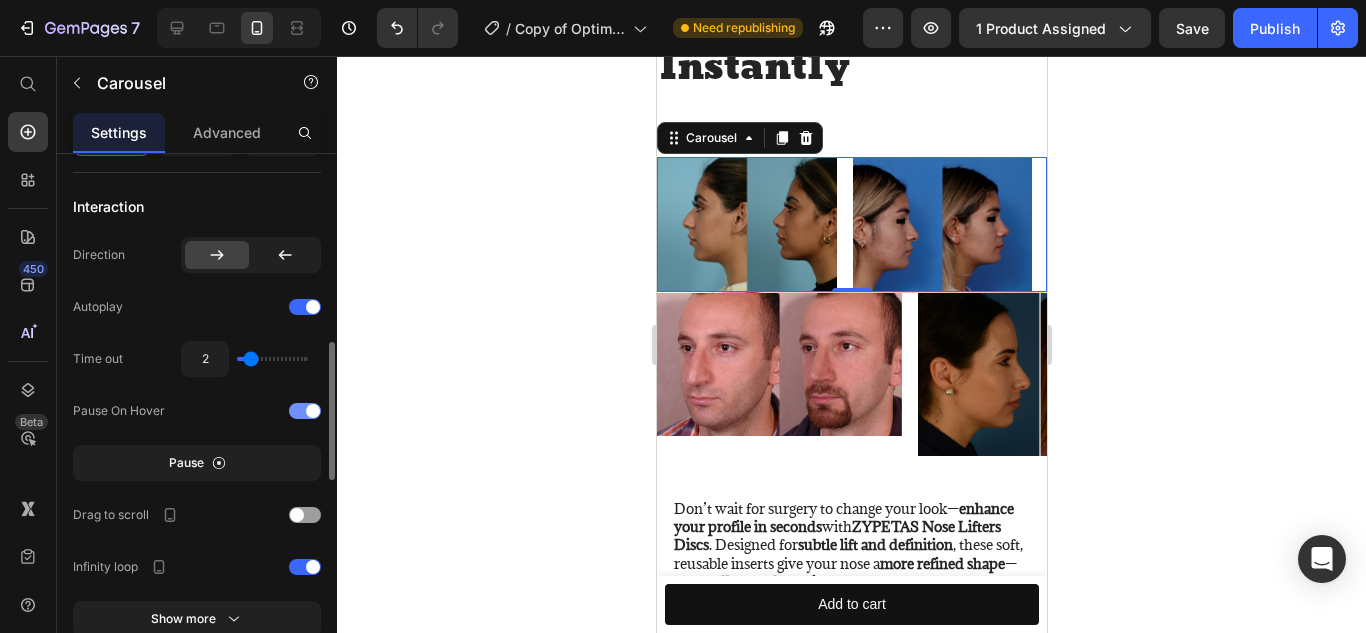 scroll, scrollTop: 815, scrollLeft: 0, axis: vertical 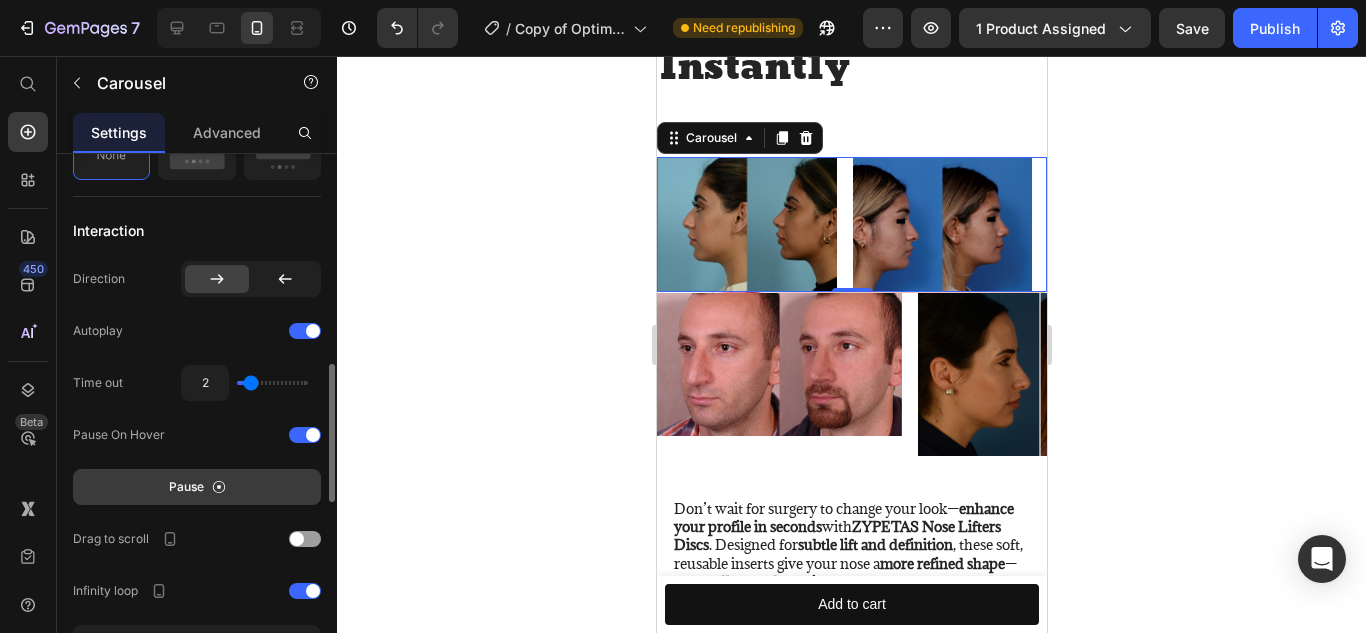 click 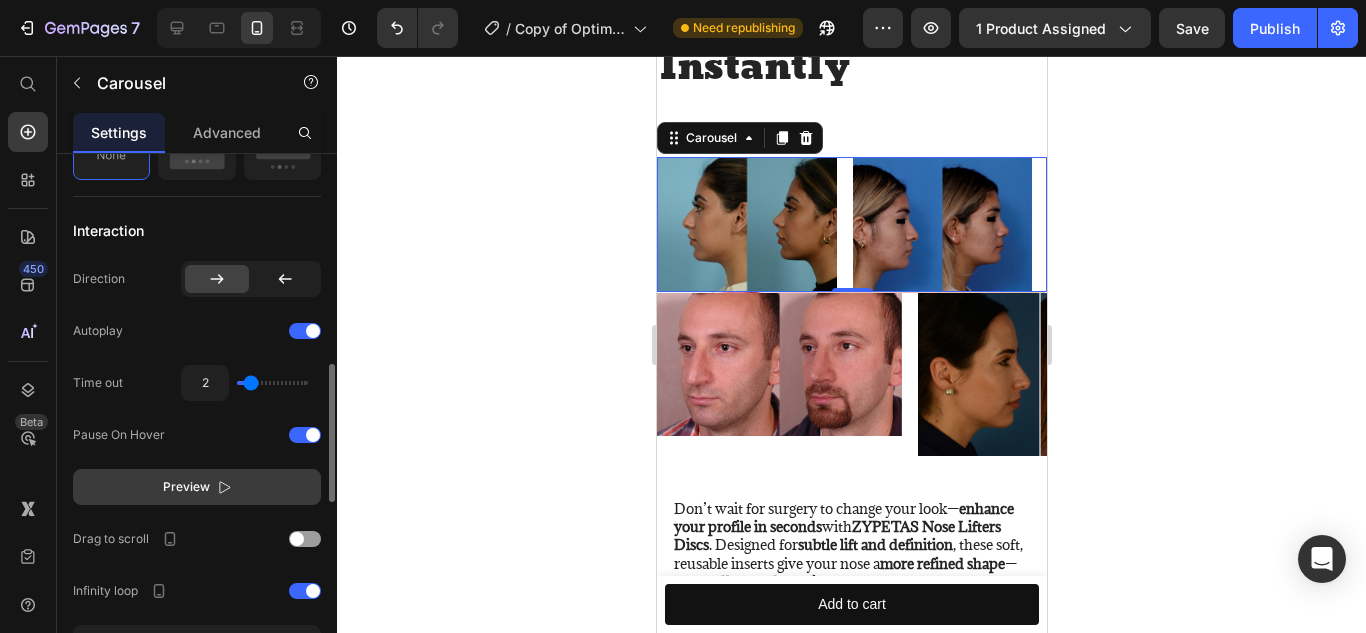 click on "Preview" 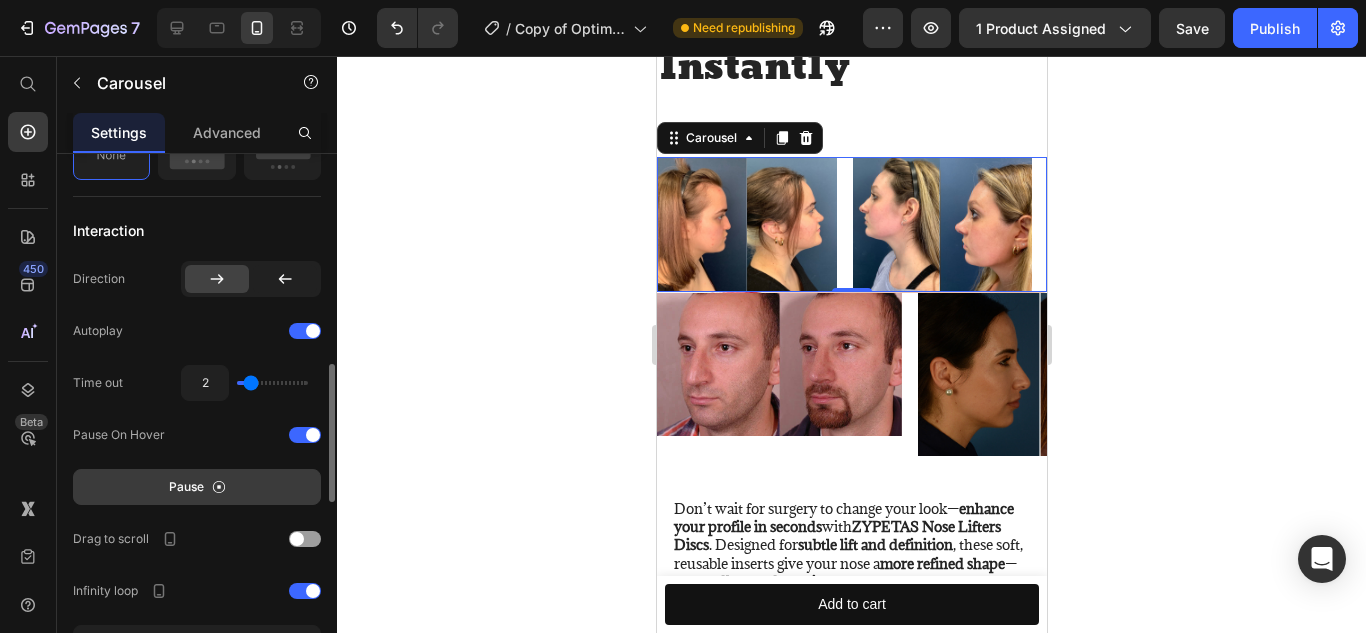 click 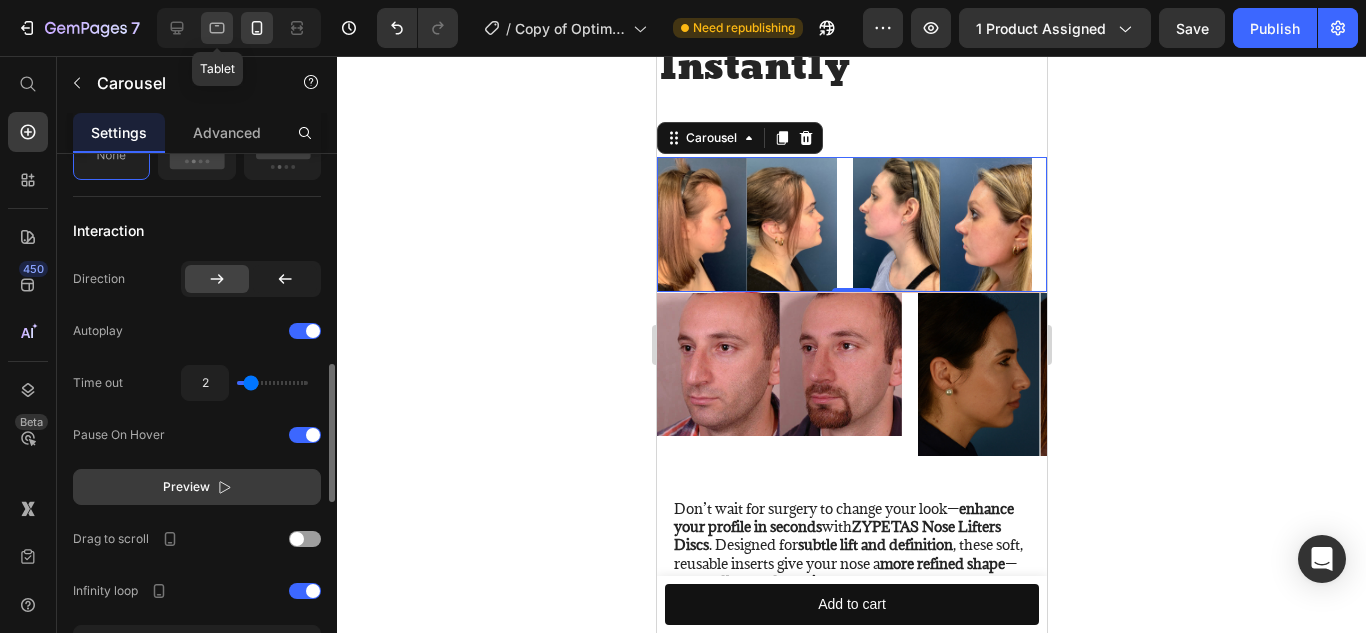 click 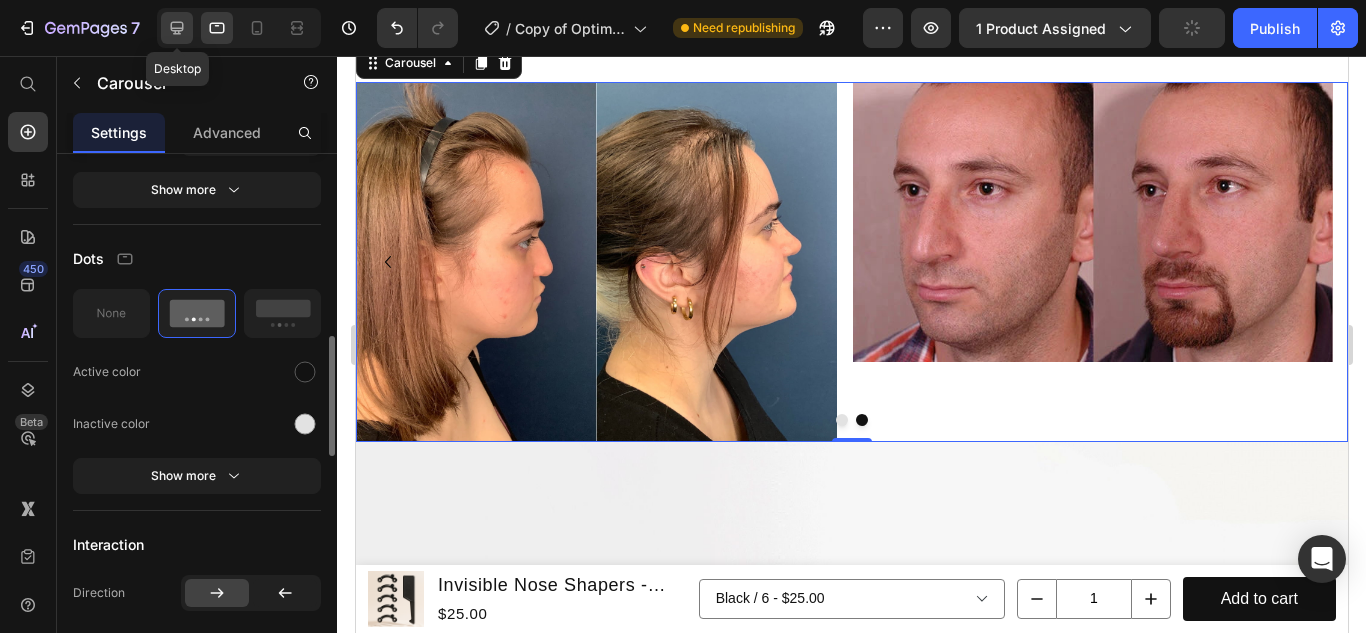 click 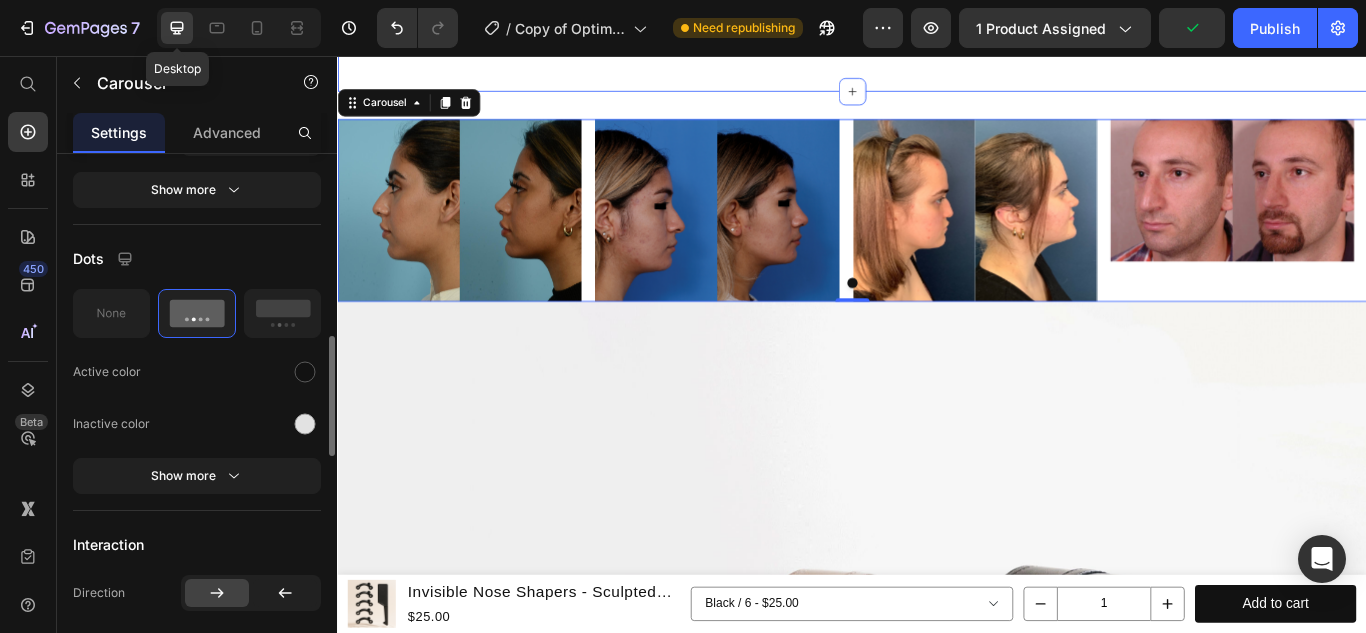 scroll, scrollTop: 1917, scrollLeft: 0, axis: vertical 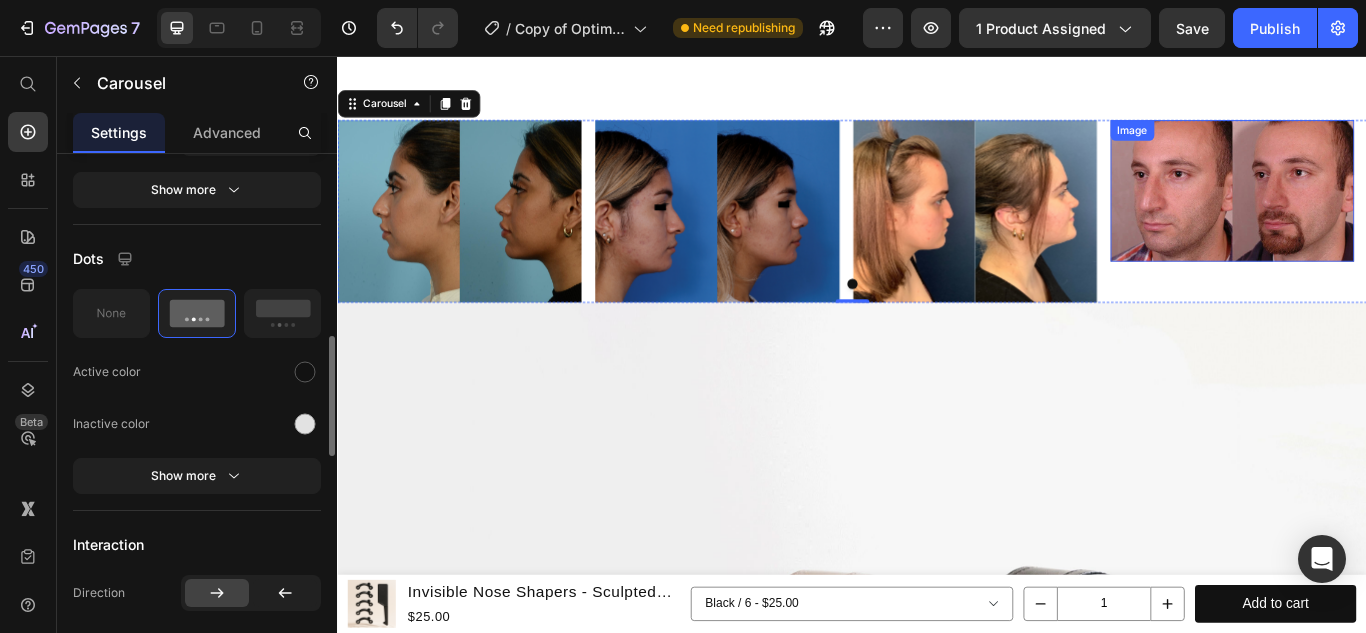 click at bounding box center (1380, 214) 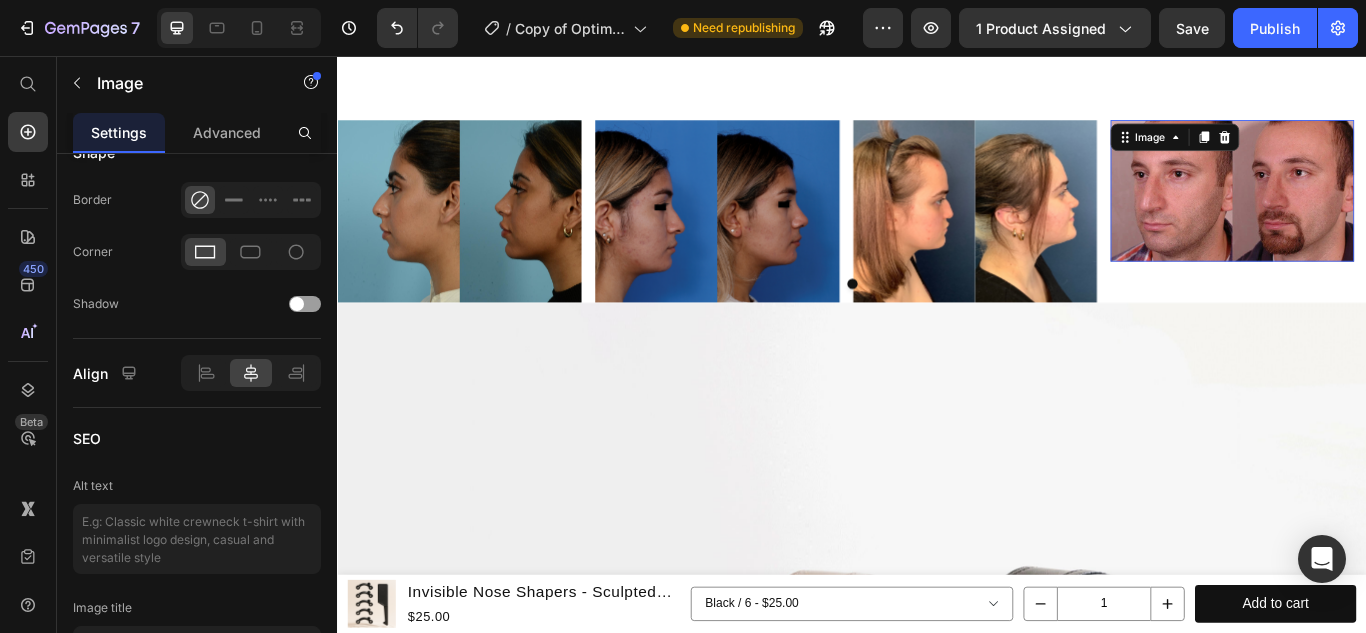scroll, scrollTop: 0, scrollLeft: 0, axis: both 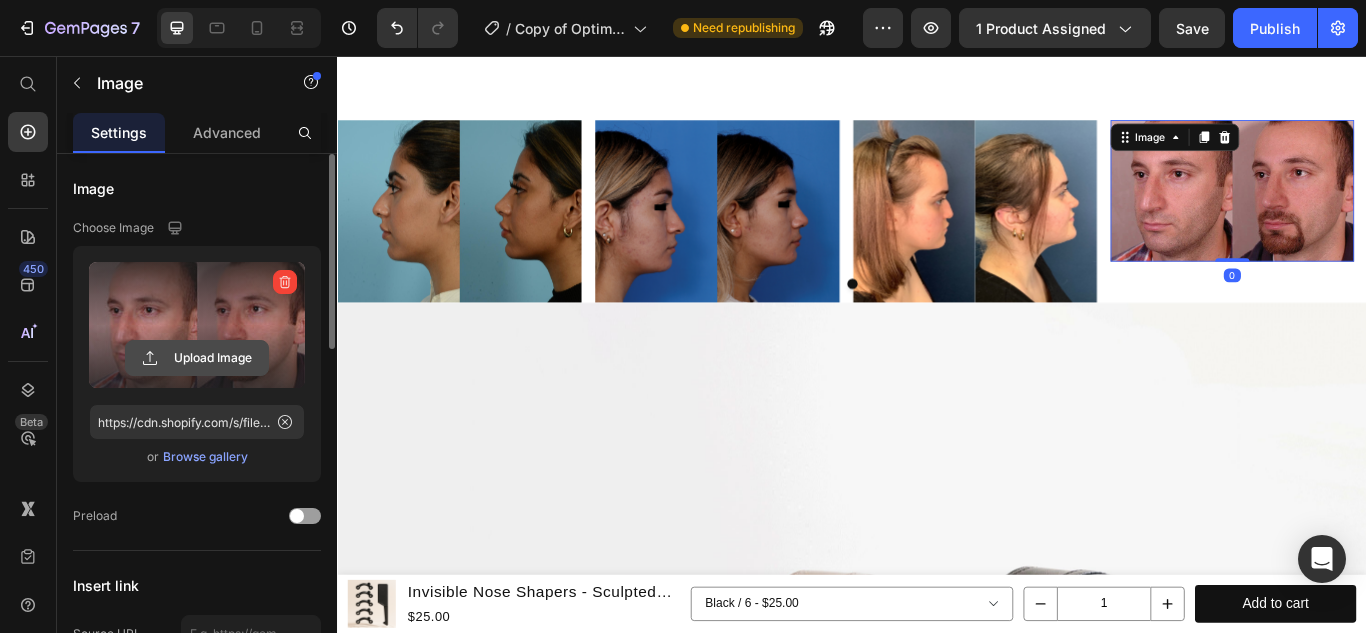 click 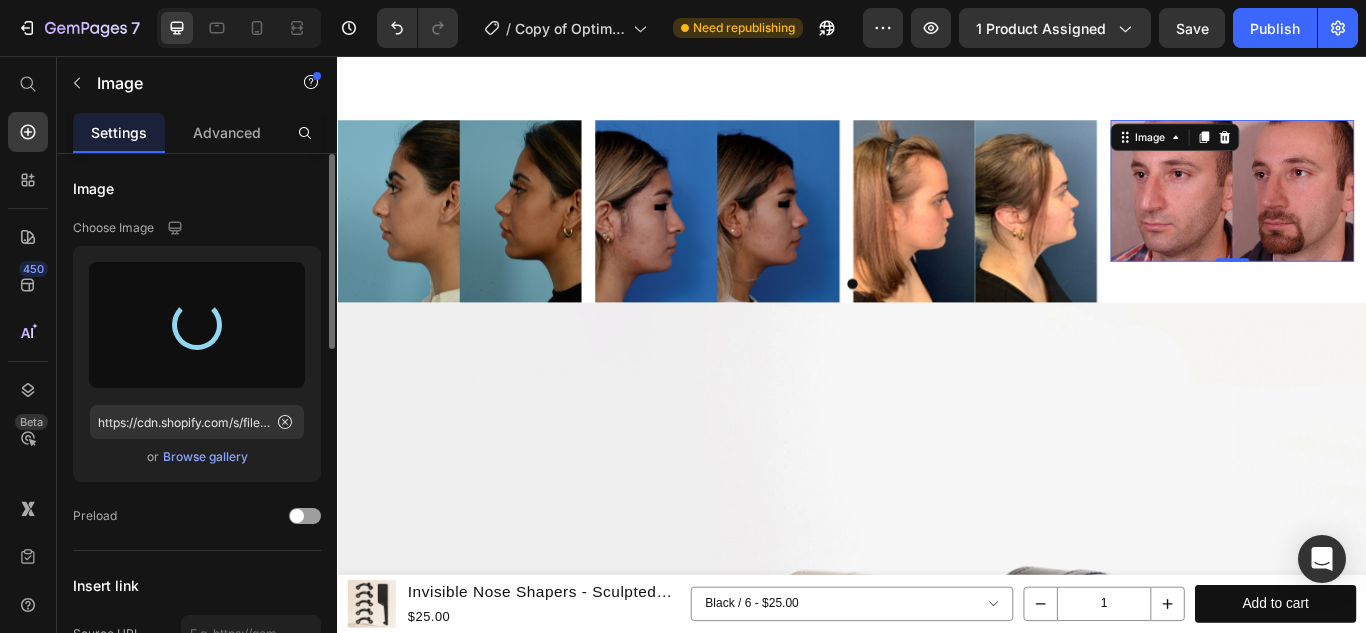 type on "https://cdn.shopify.com/s/files/1/0616/1016/4287/files/gempages_573168530048943329-fa05d10e-f96f-44c5-9f83-4277cb83e647.jpg" 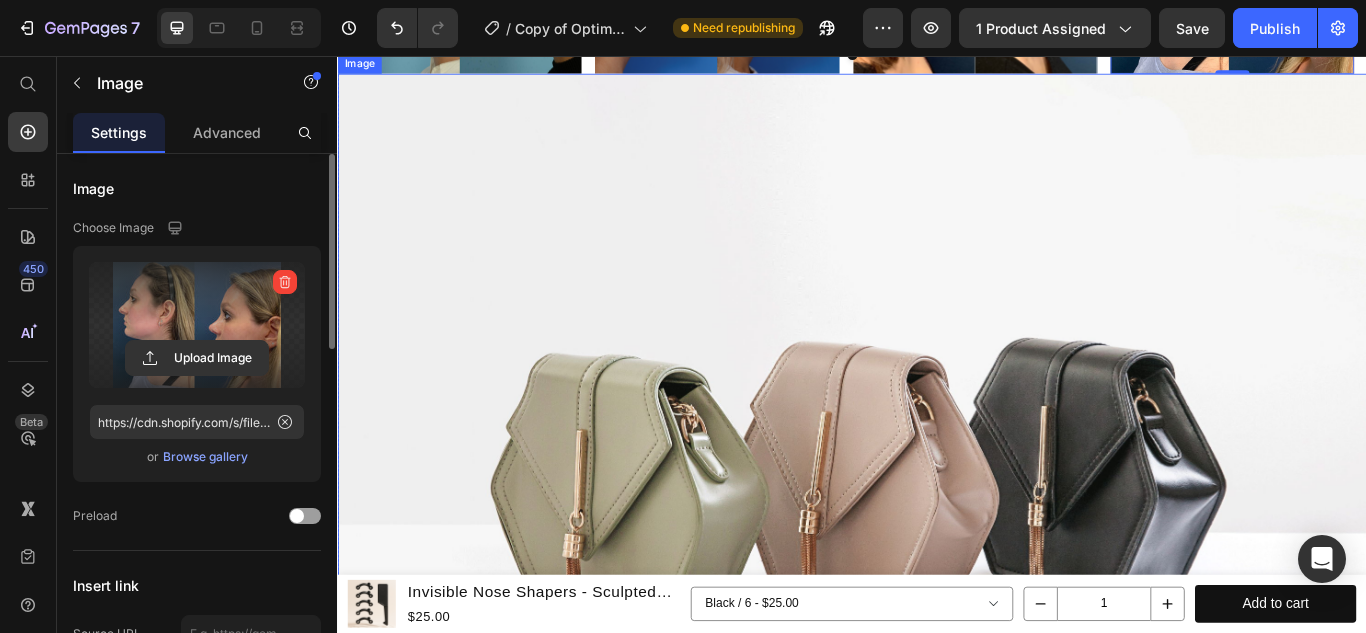 click at bounding box center [937, 527] 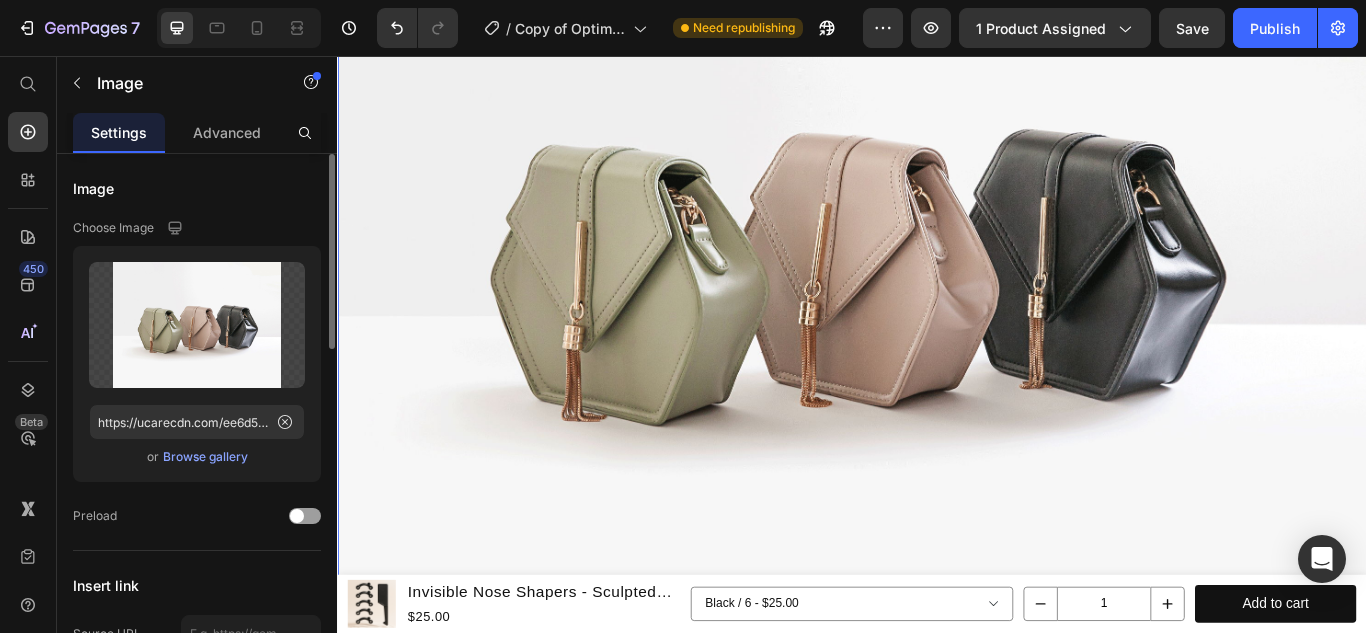 scroll, scrollTop: 2426, scrollLeft: 0, axis: vertical 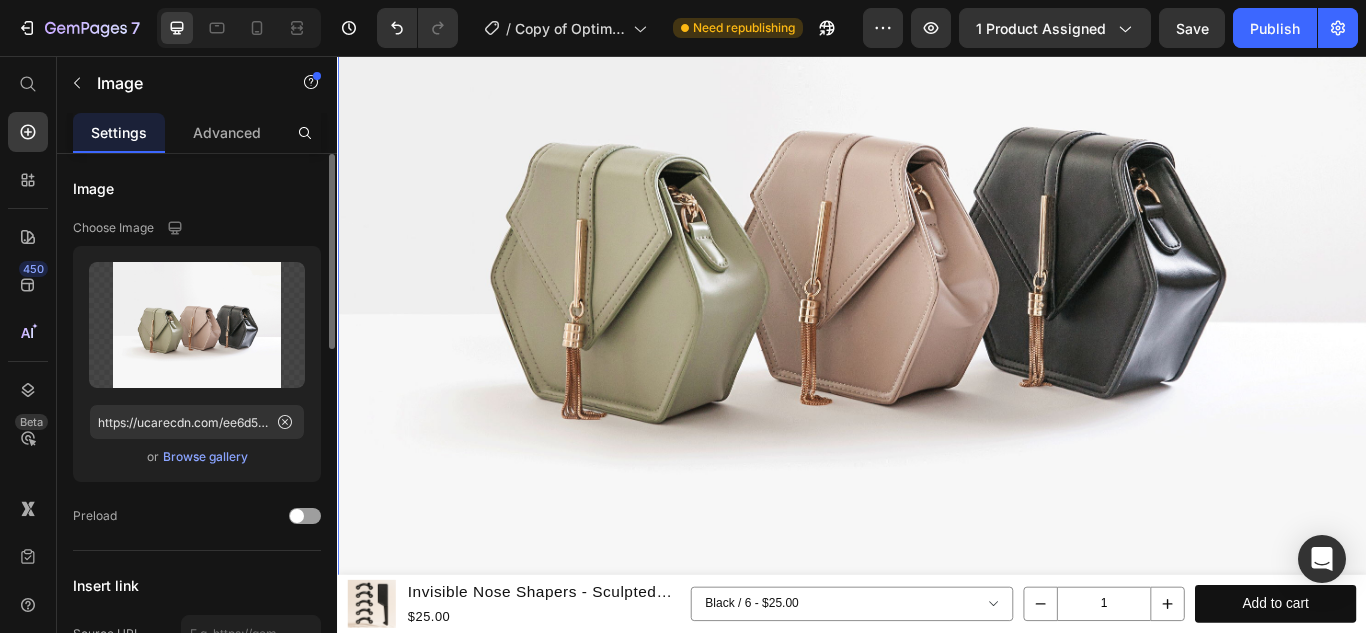 click at bounding box center [937, 281] 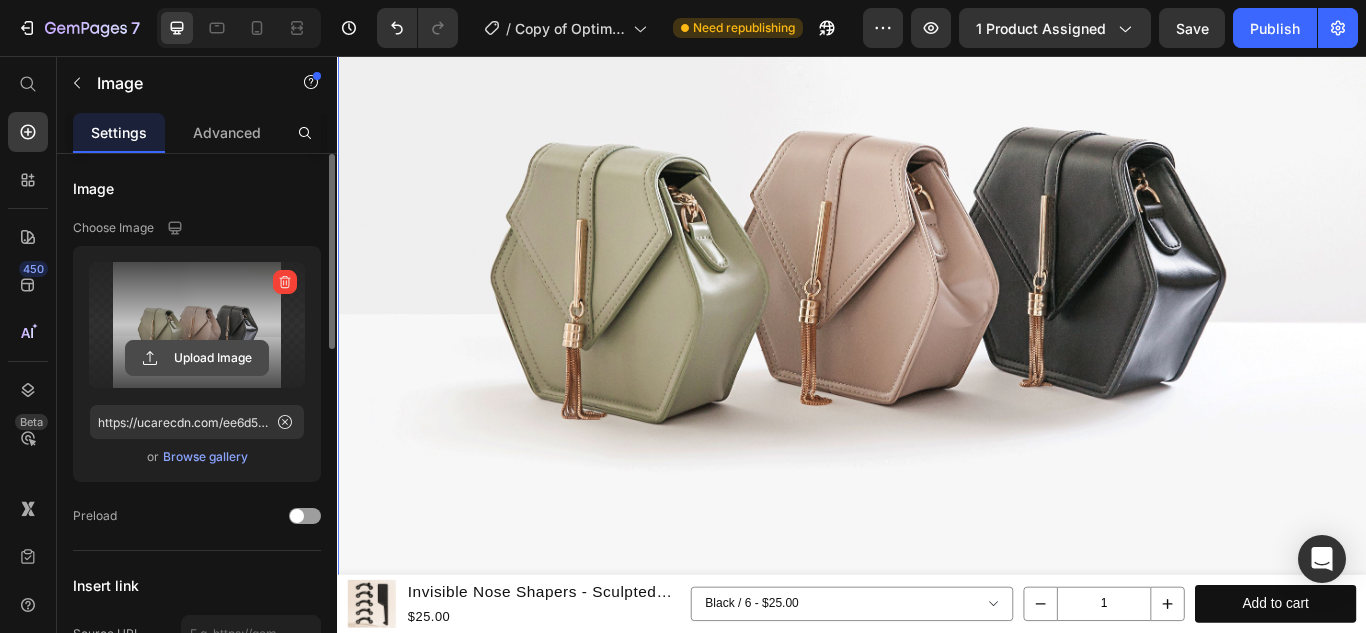 click 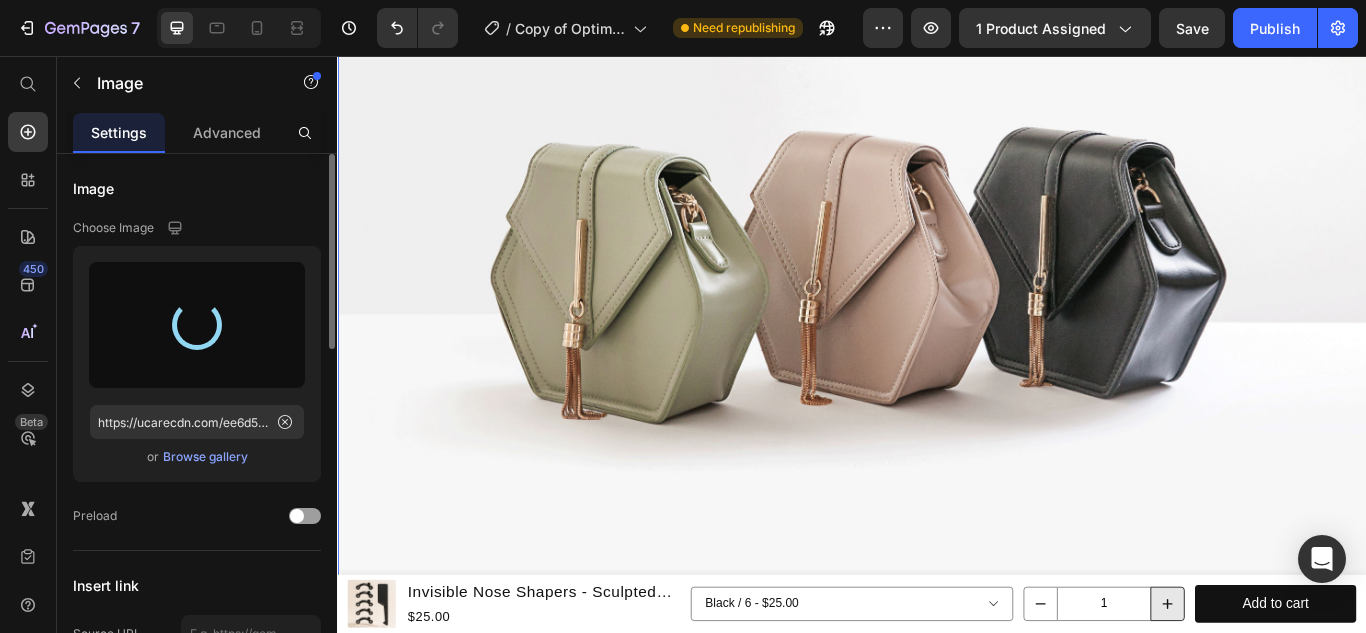 type on "https://cdn.shopify.com/s/files/1/0616/1016/4287/files/gempages_573168530048943329-d847ac53-2bca-44a2-82dd-6f2ba46a9f2e.jpg" 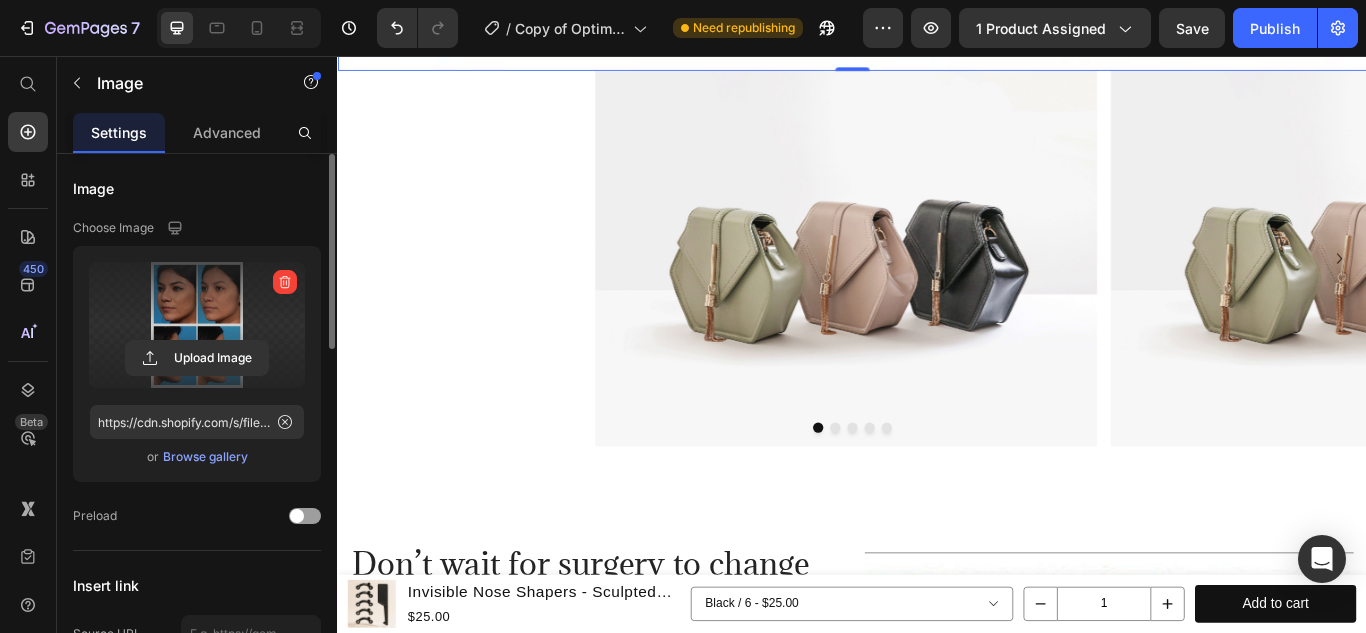 scroll, scrollTop: 3832, scrollLeft: 0, axis: vertical 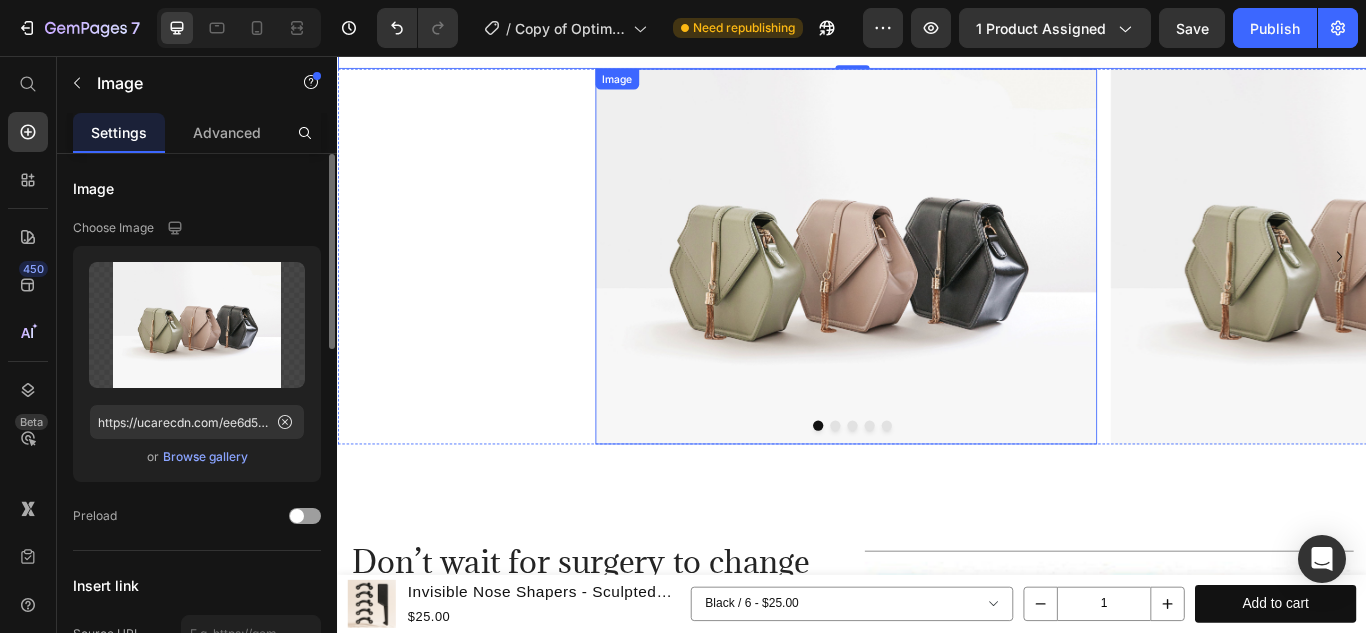 click at bounding box center [929, 290] 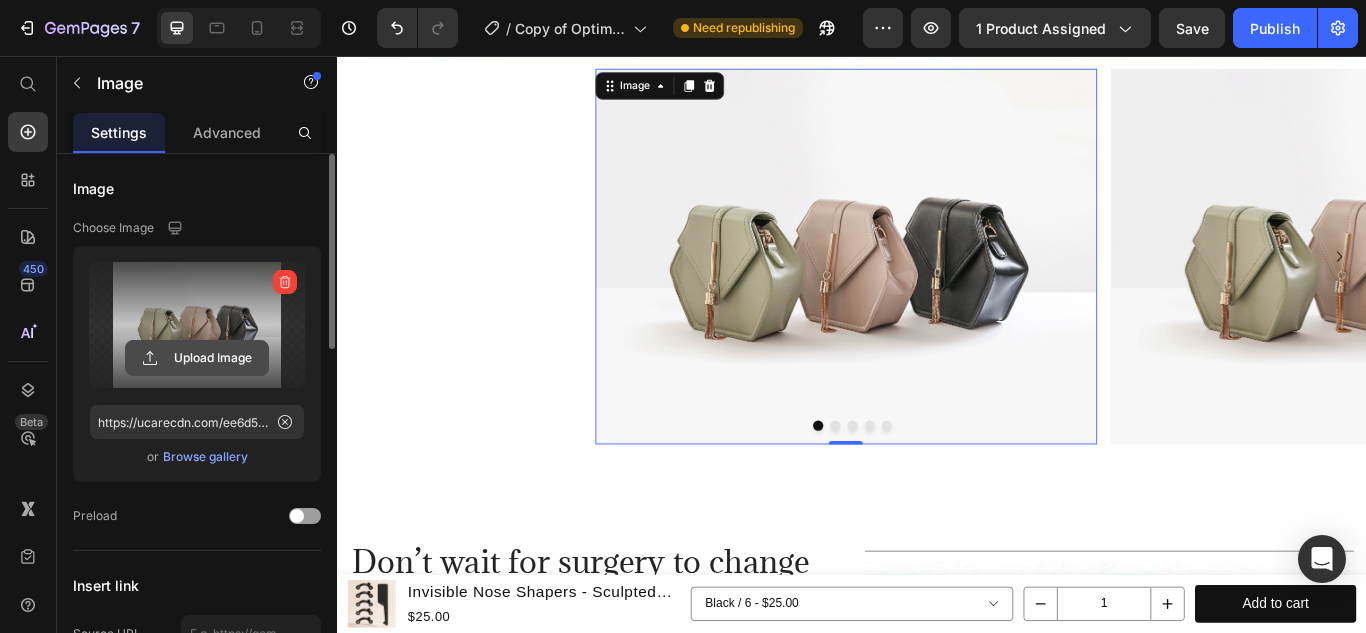 click 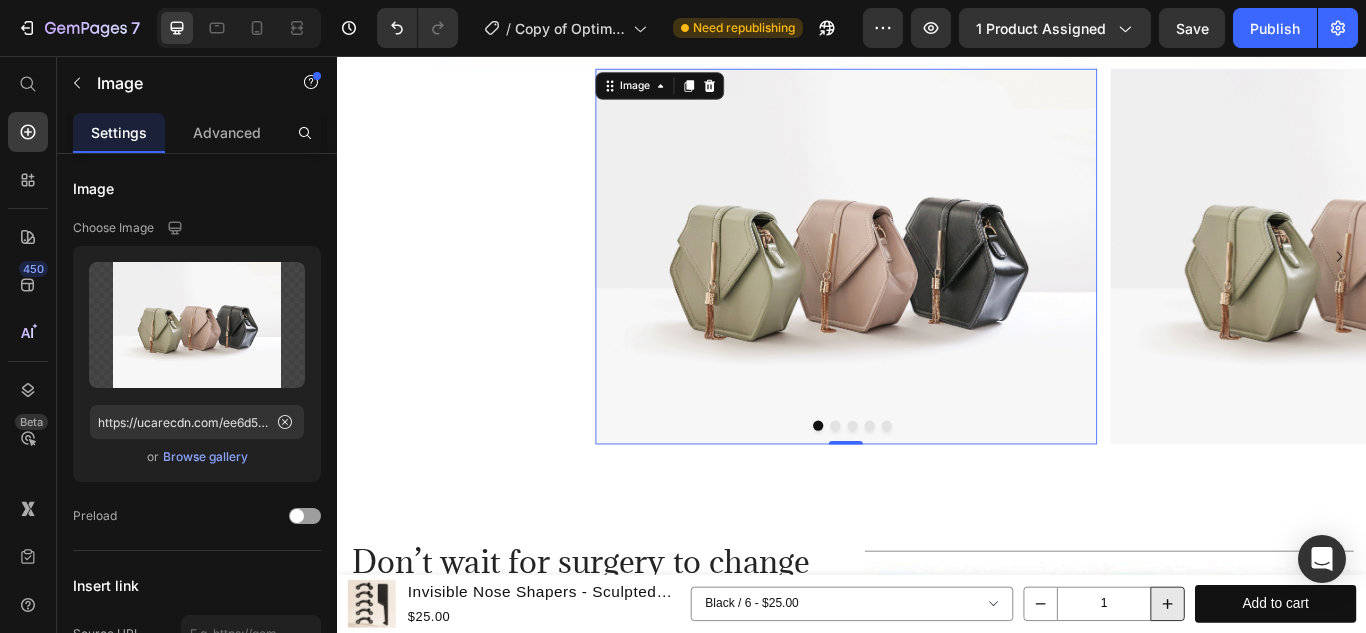 type on "https://cdn.shopify.com/s/files/1/0616/1016/4287/files/gempages_573168530048943329-0d13bc80-d9fa-4b69-b7d7-d39c6e7cbaa7.jpg" 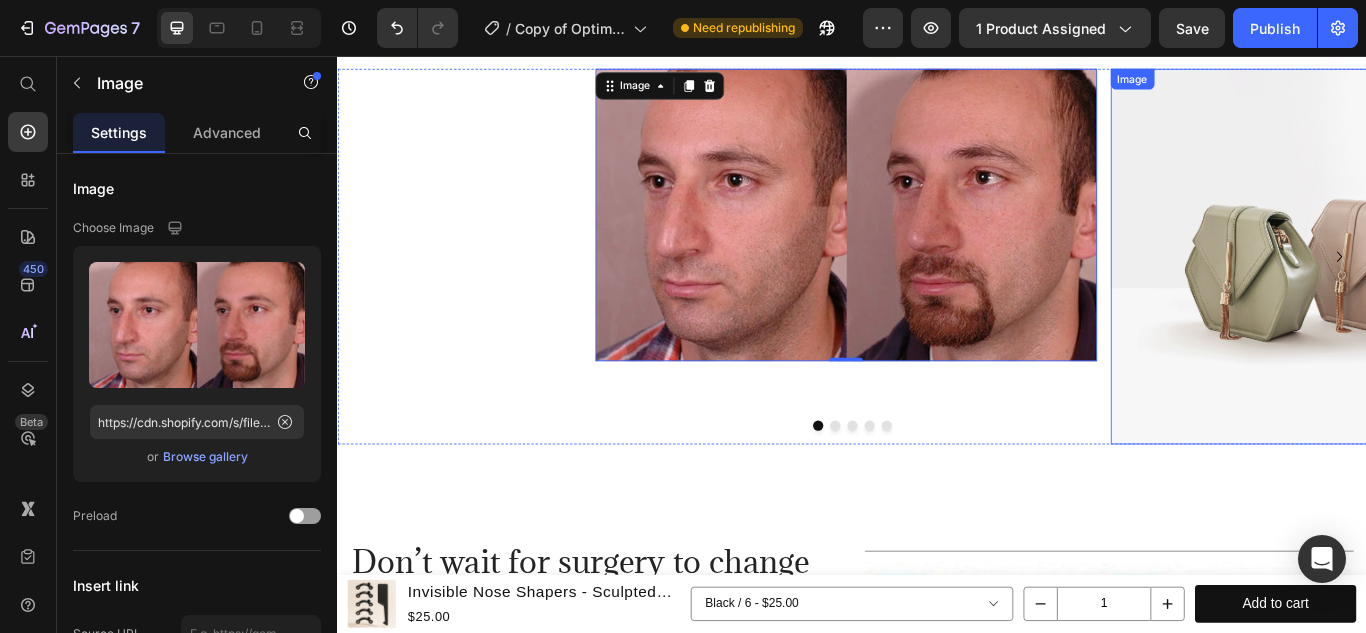 click at bounding box center [1530, 290] 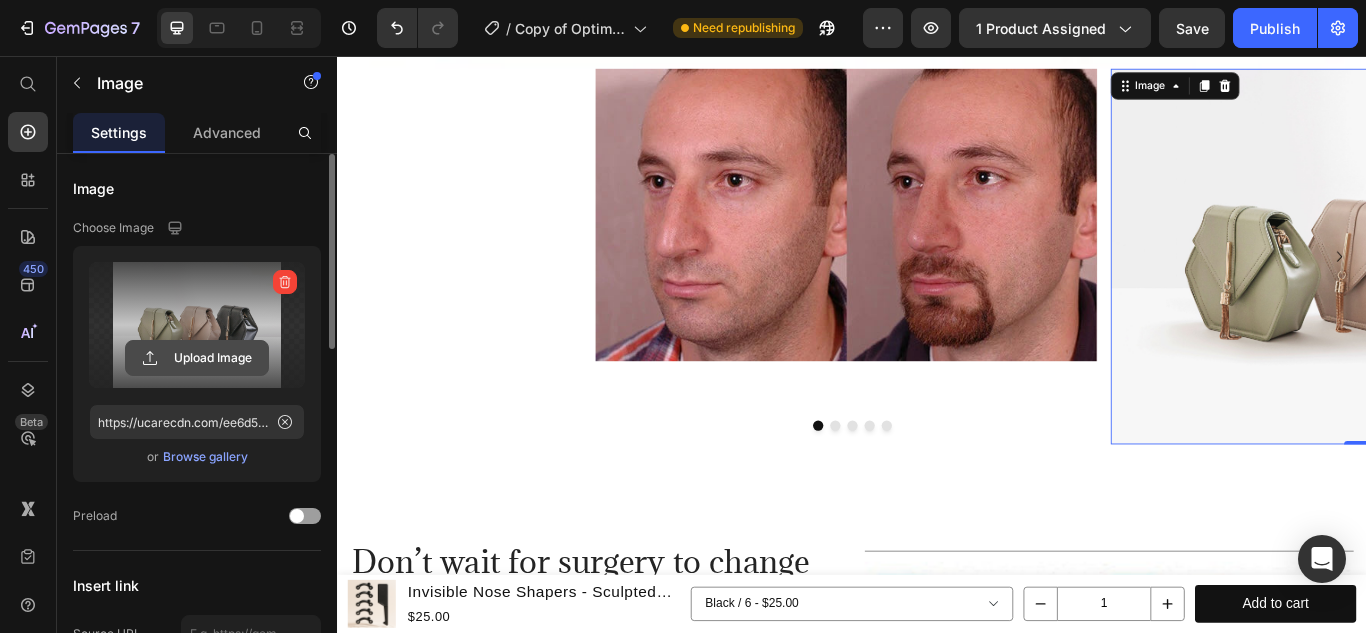 click 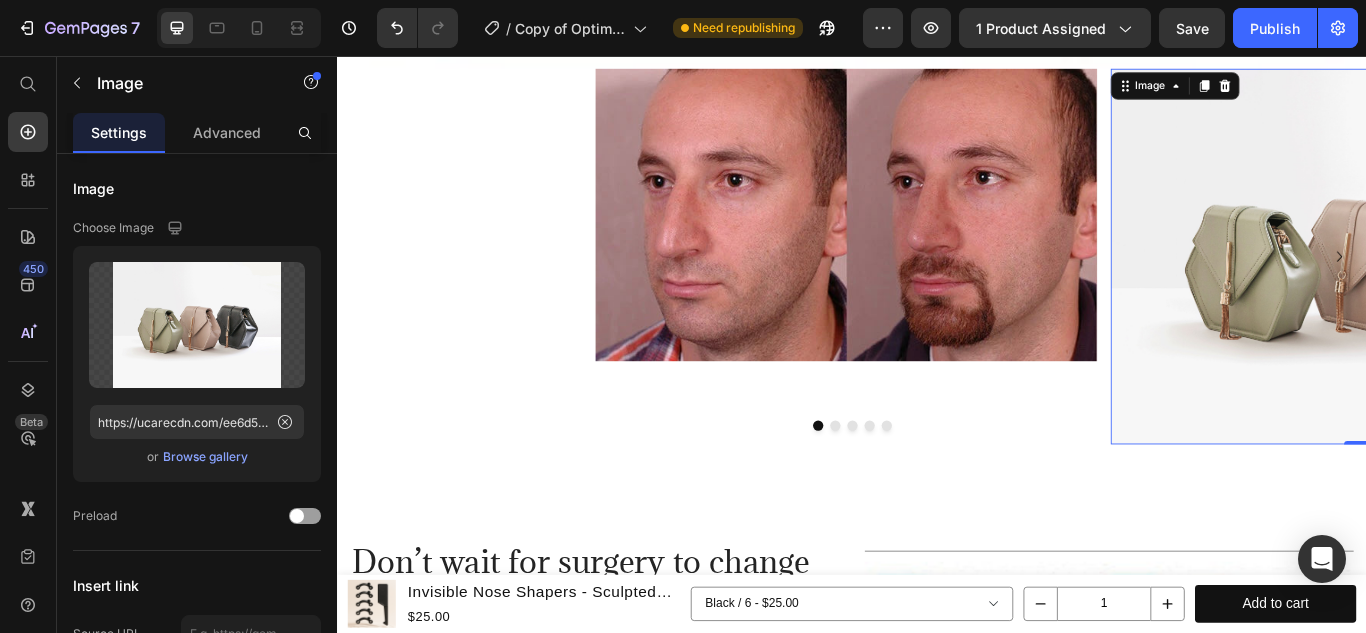 type on "https://cdn.shopify.com/s/files/1/0616/1016/4287/files/gempages_573168530048943329-a0440a91-dffd-49ef-ae25-8f8950791ff7.jpg" 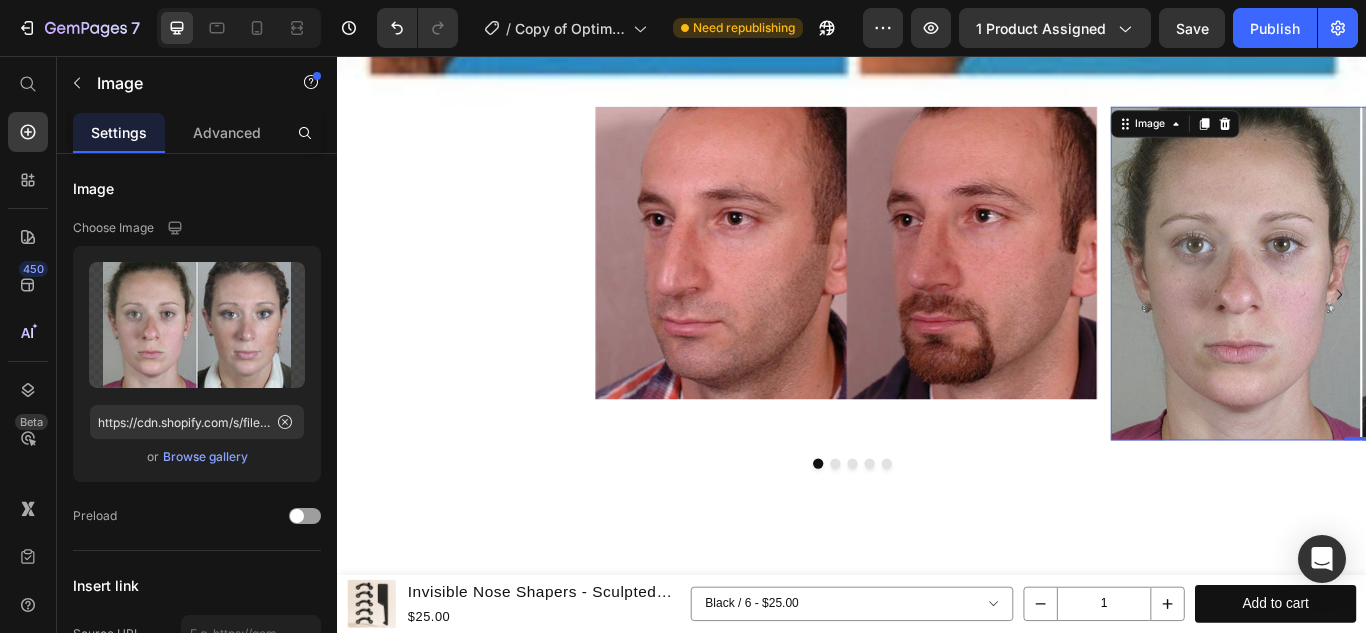 scroll, scrollTop: 3790, scrollLeft: 0, axis: vertical 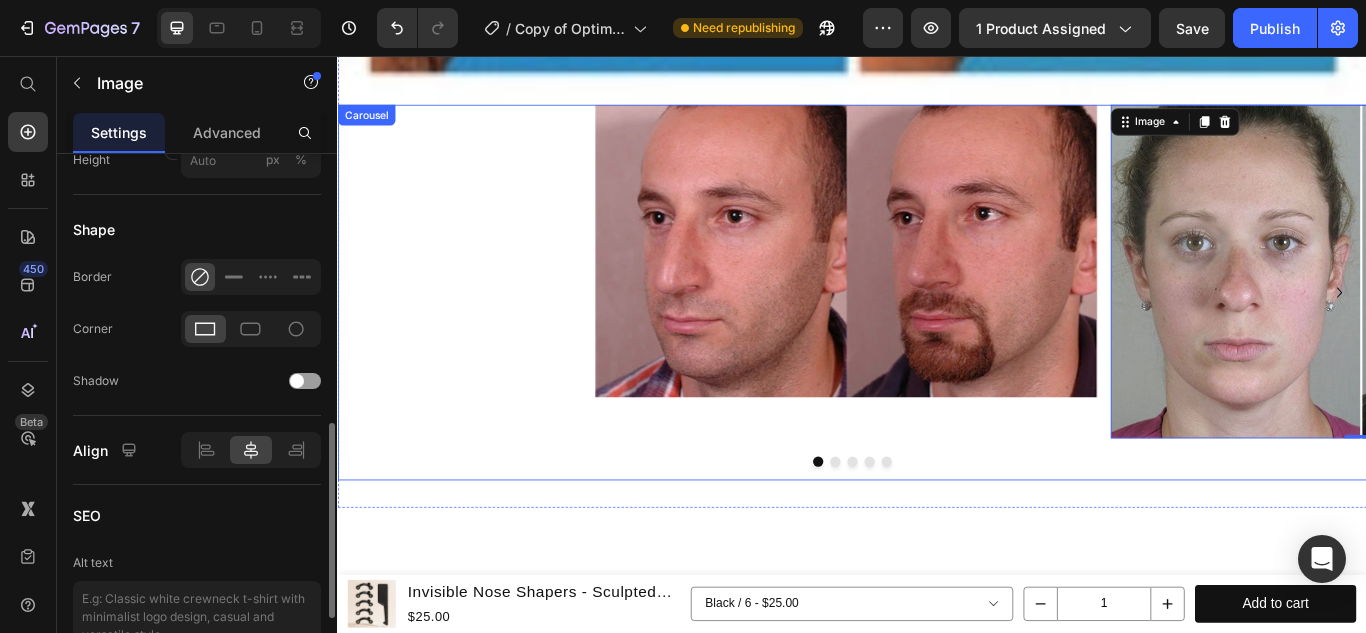 click on "Image Image   0 Image Image Image" at bounding box center [937, 332] 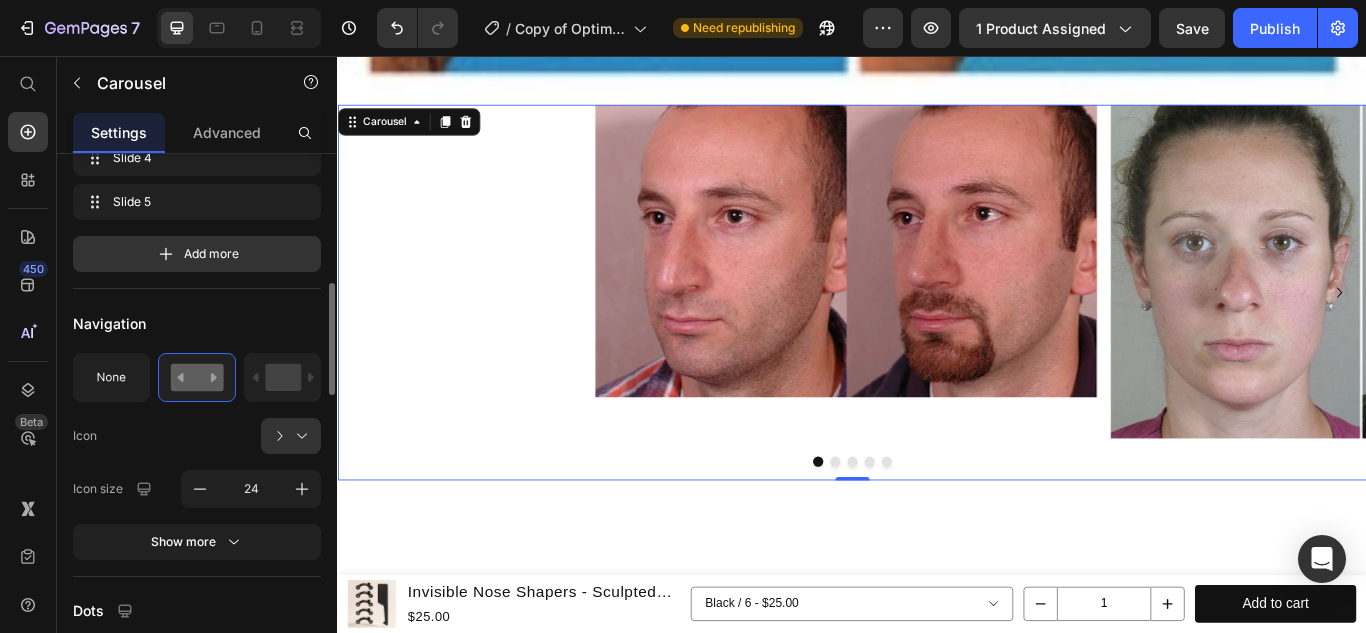 scroll, scrollTop: 630, scrollLeft: 0, axis: vertical 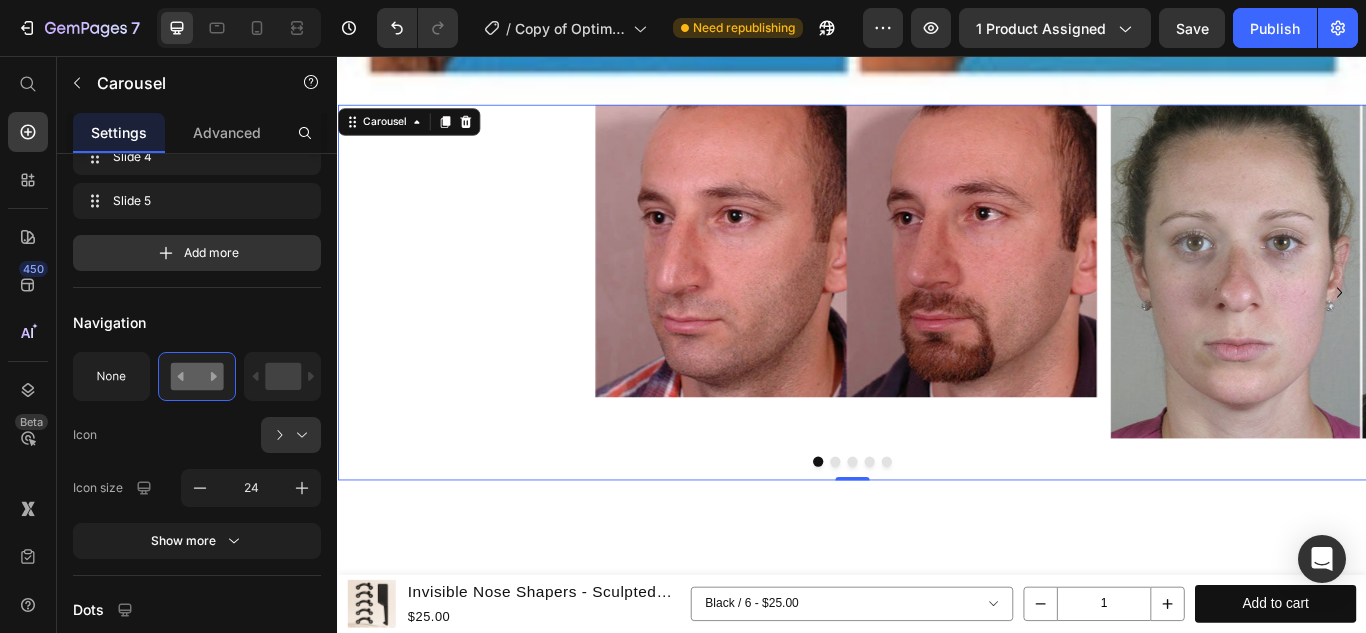 click 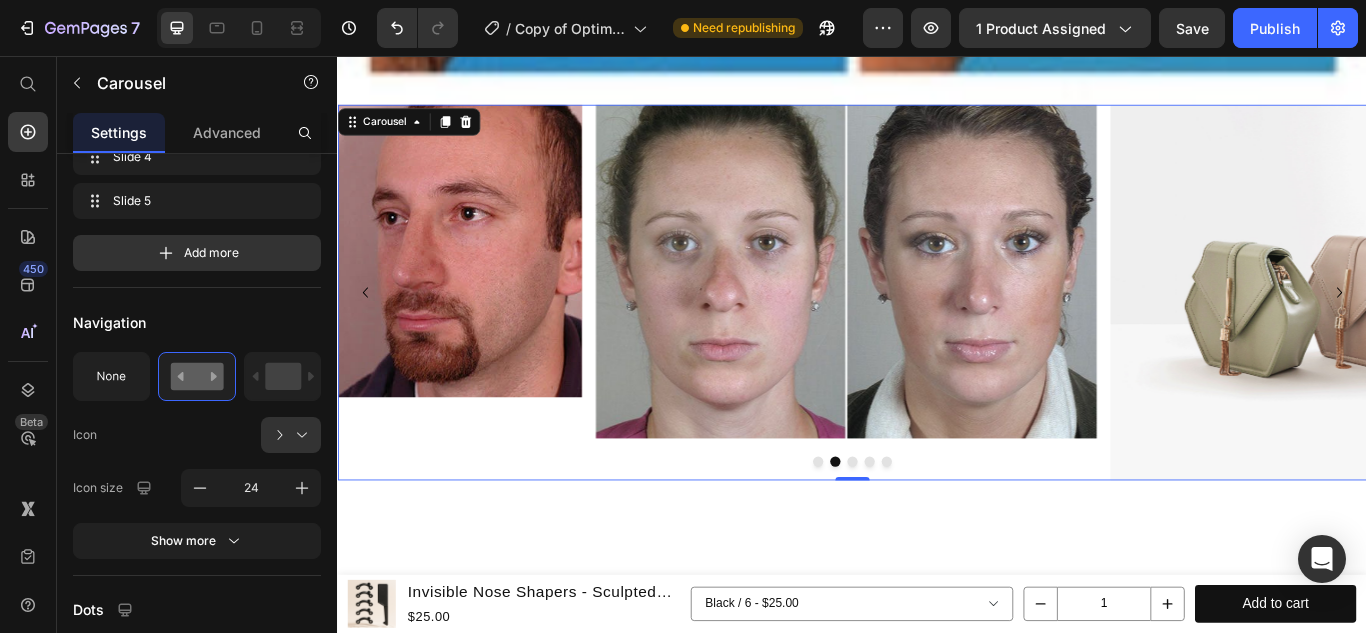 click 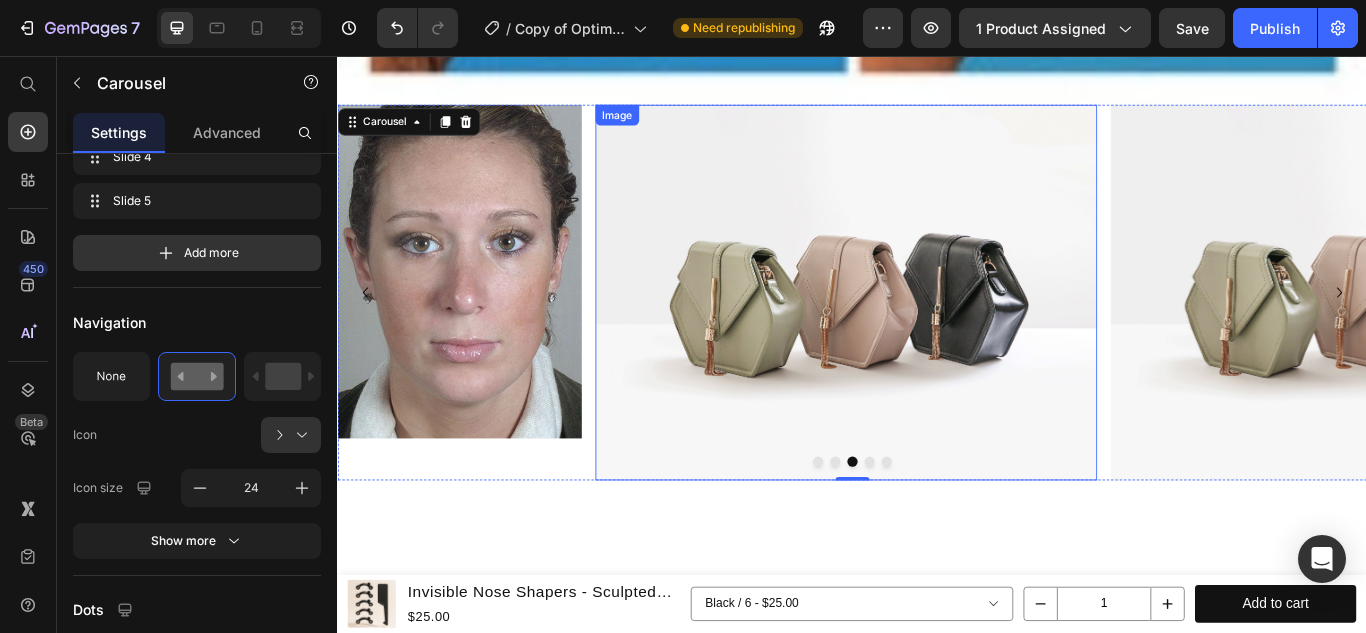 click at bounding box center (929, 332) 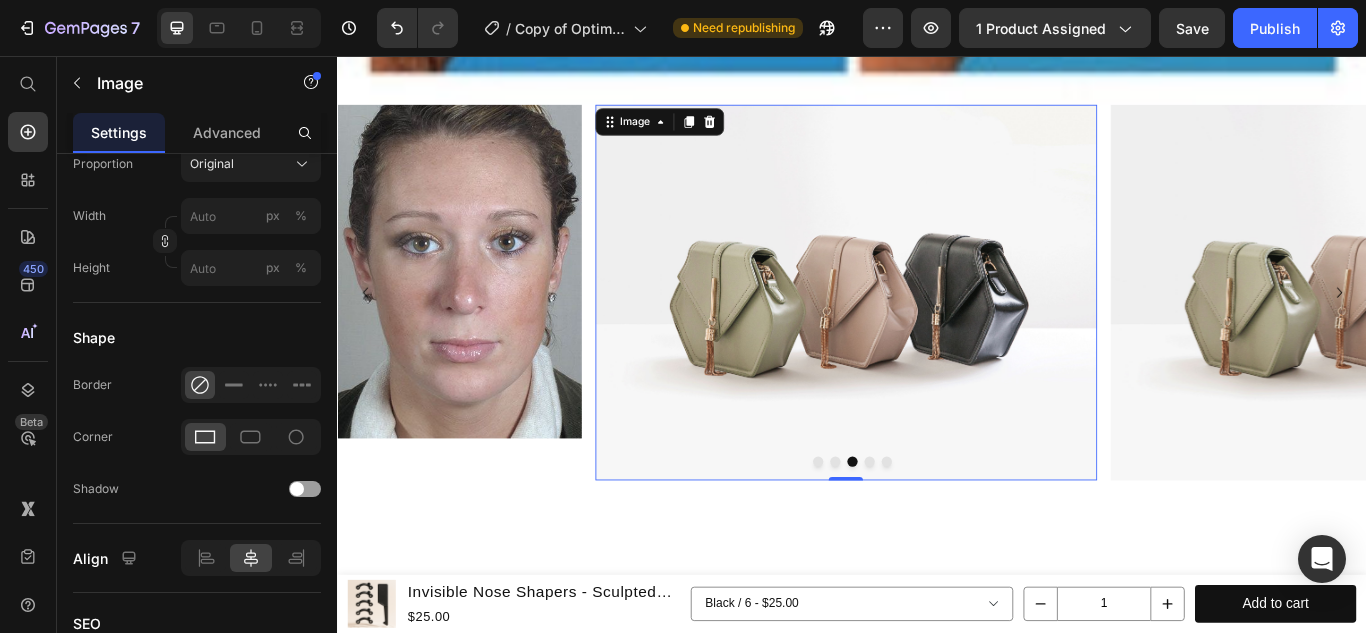 scroll, scrollTop: 0, scrollLeft: 0, axis: both 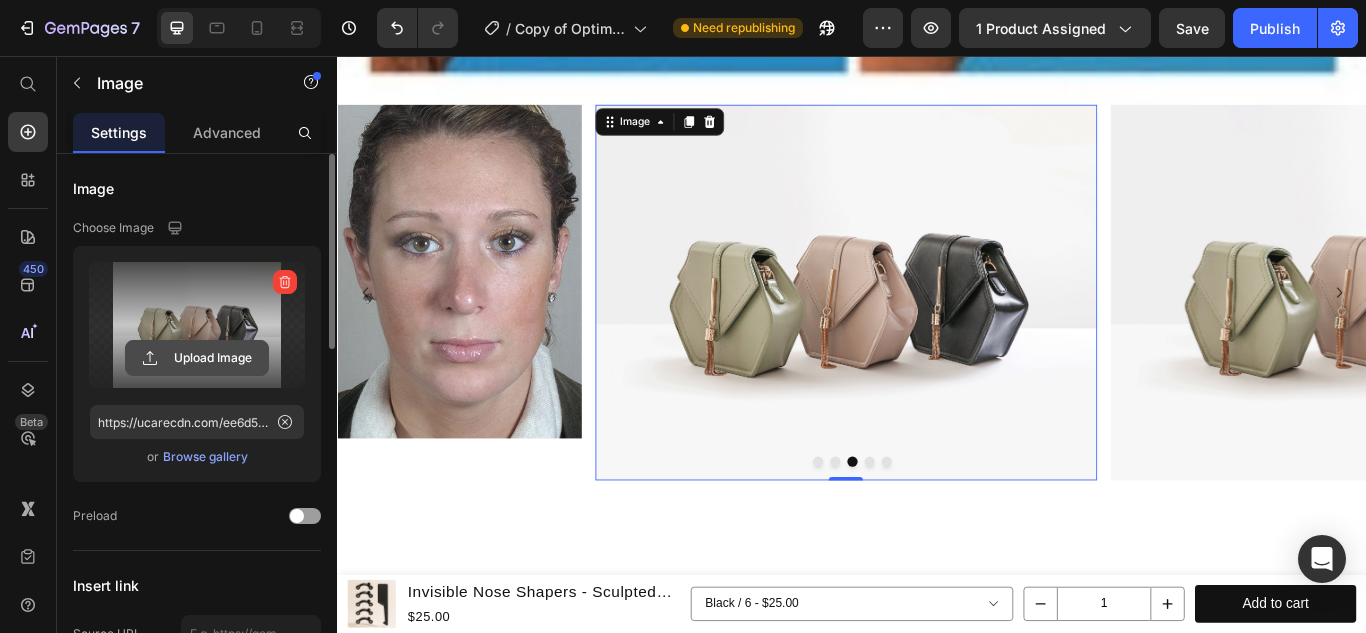 click on "Upload Image" at bounding box center (197, 358) 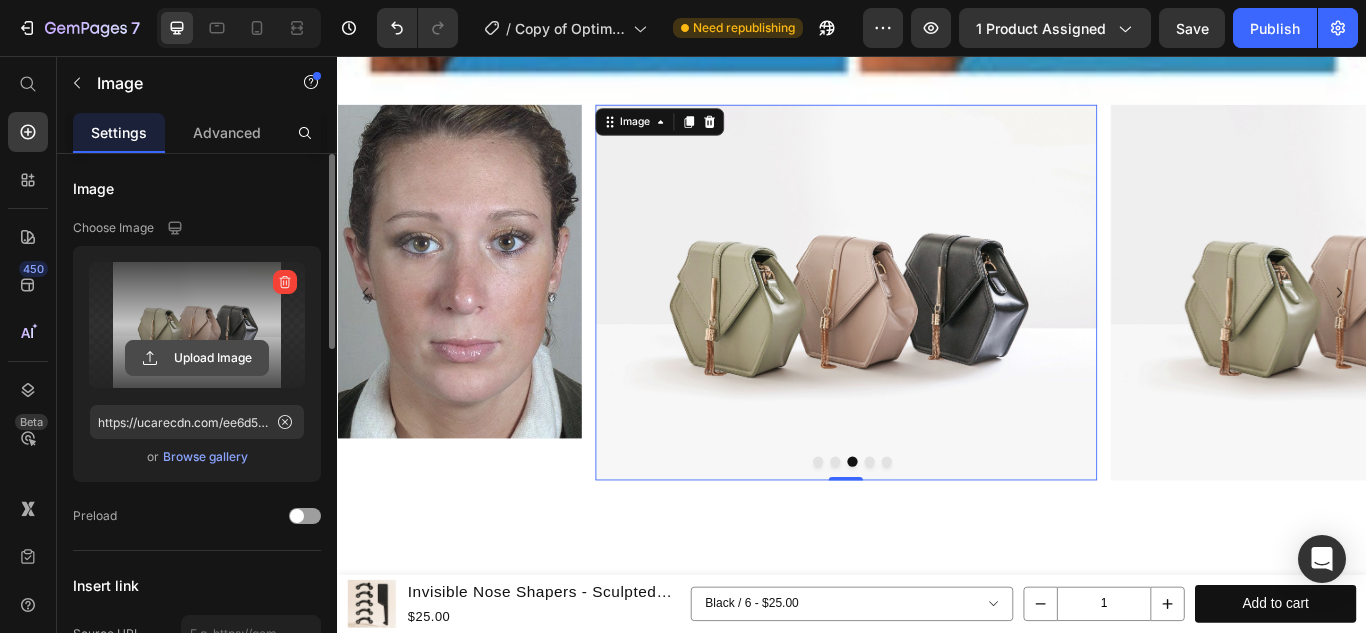 click 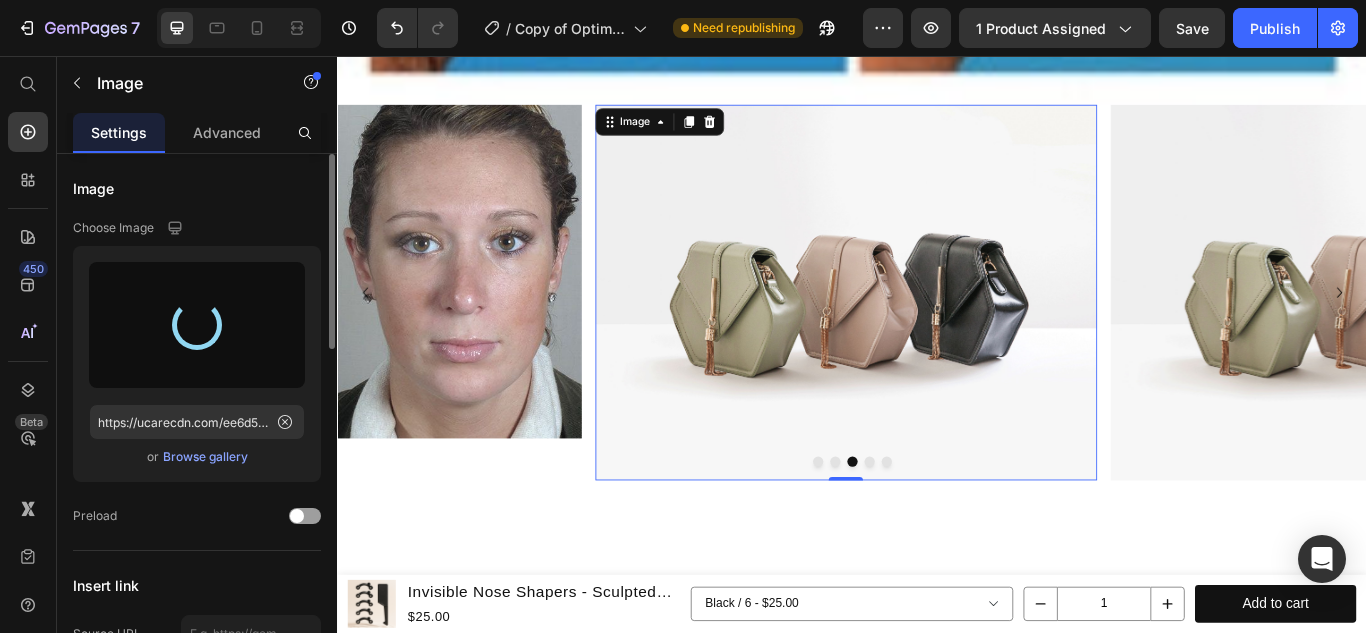 type on "https://cdn.shopify.com/s/files/1/0616/1016/4287/files/gempages_573168530048943329-f77fa007-0692-4a90-b45d-386be5226cdc.jpg" 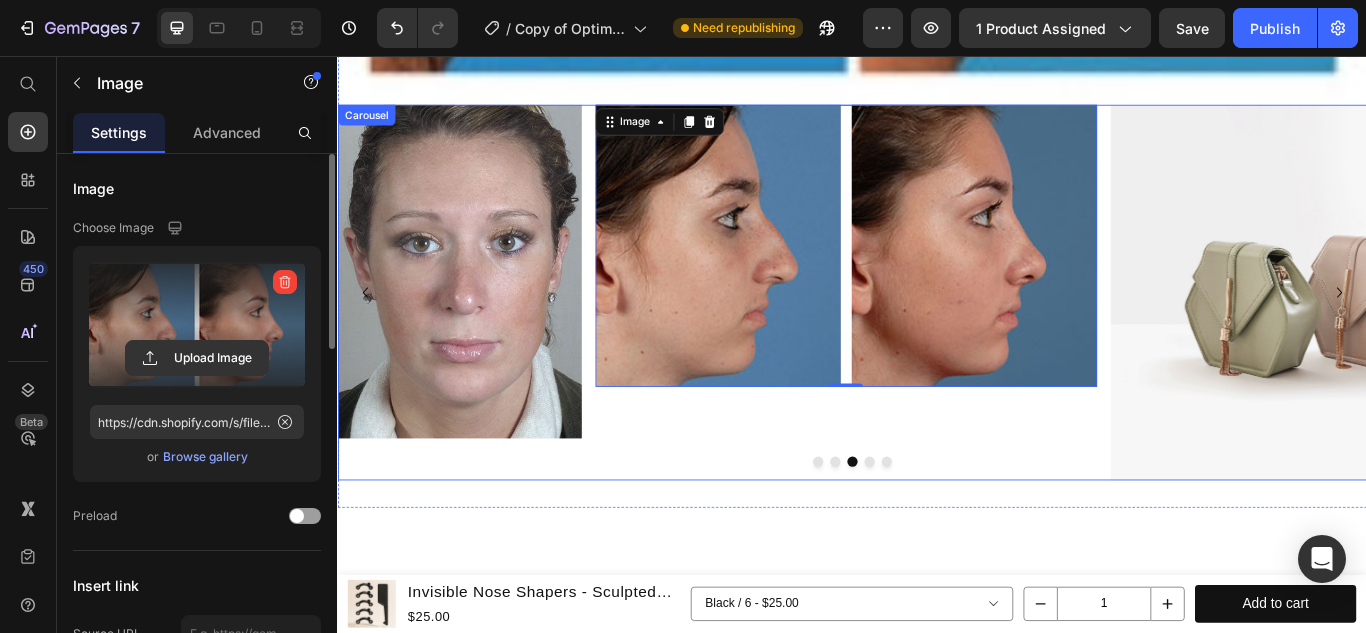 click 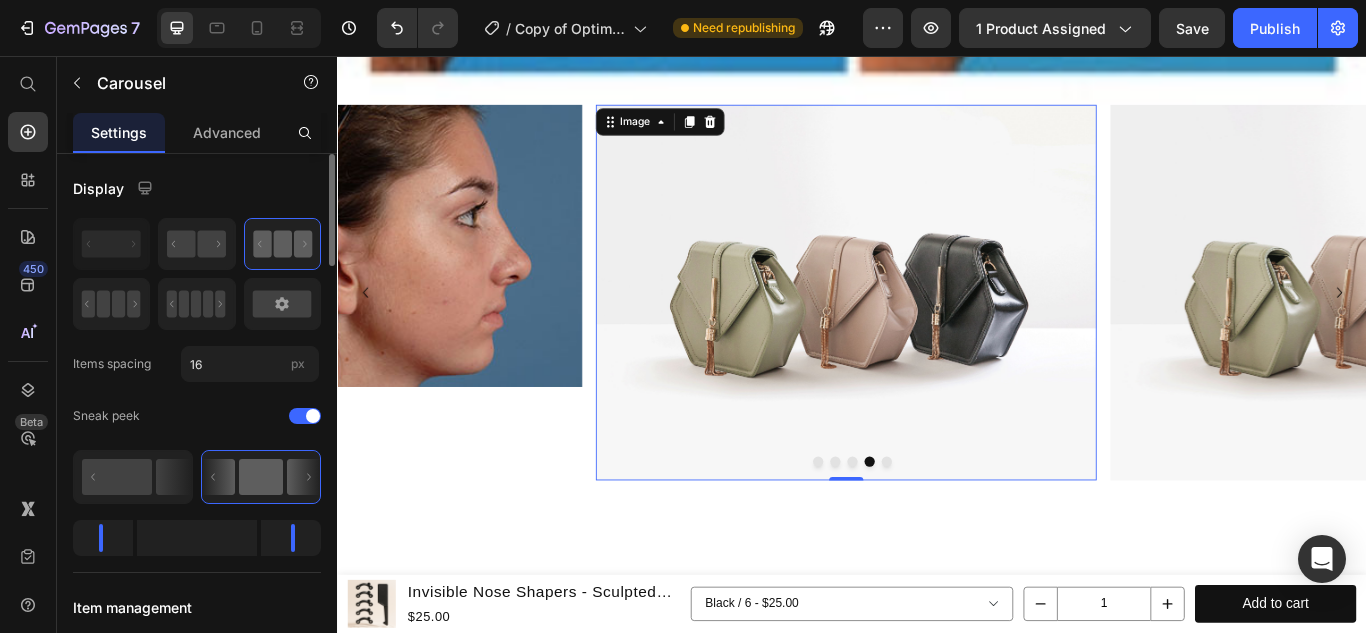 click at bounding box center [929, 332] 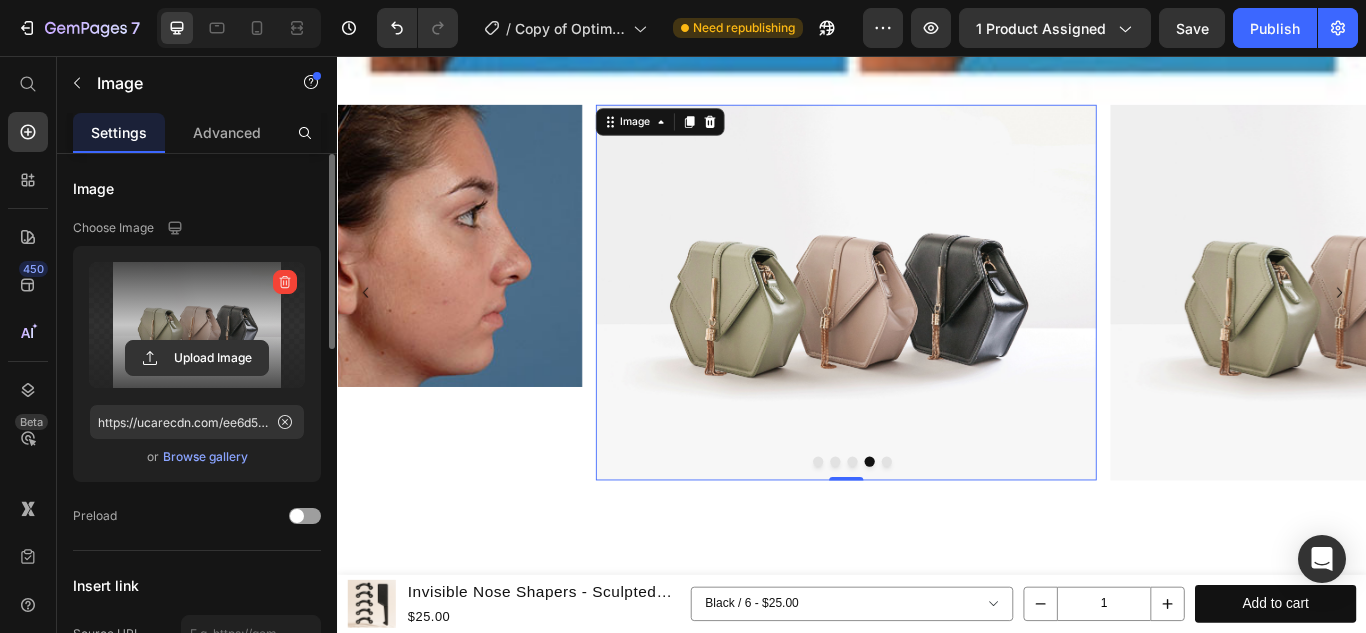 click at bounding box center (197, 325) 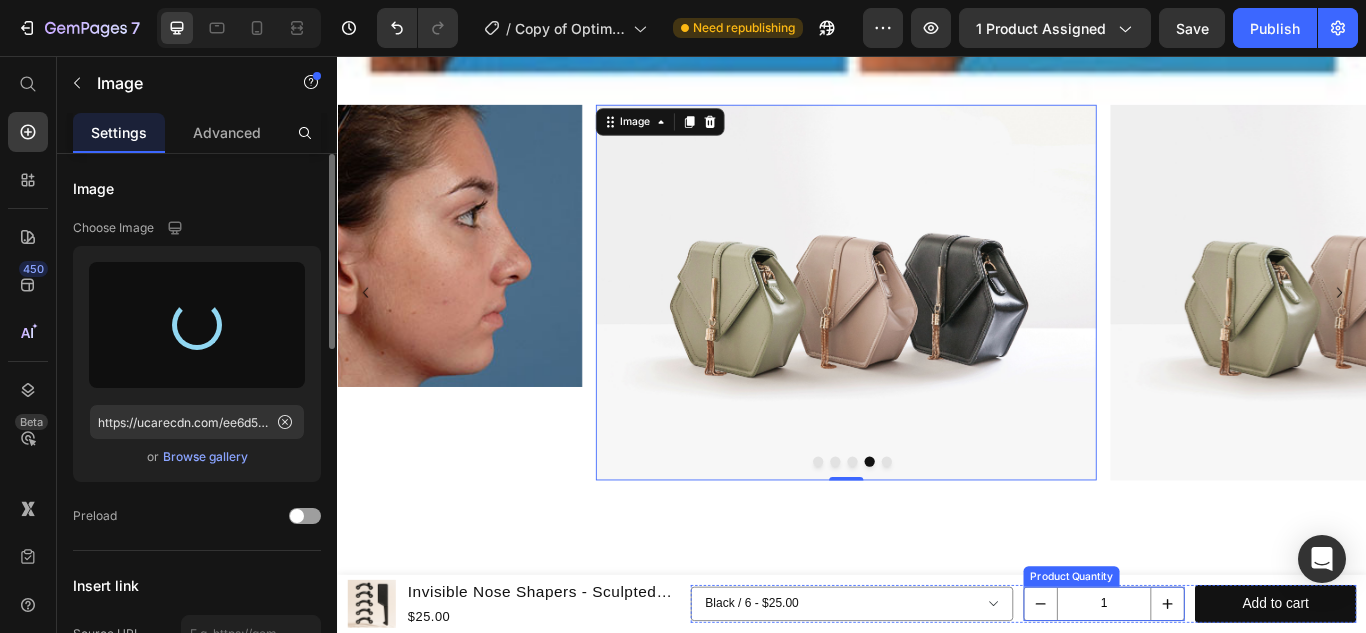 type on "https://cdn.shopify.com/s/files/1/0616/1016/4287/files/gempages_573168530048943329-f9b82ead-e115-4c3f-b56a-2899ae6951b1.jpg" 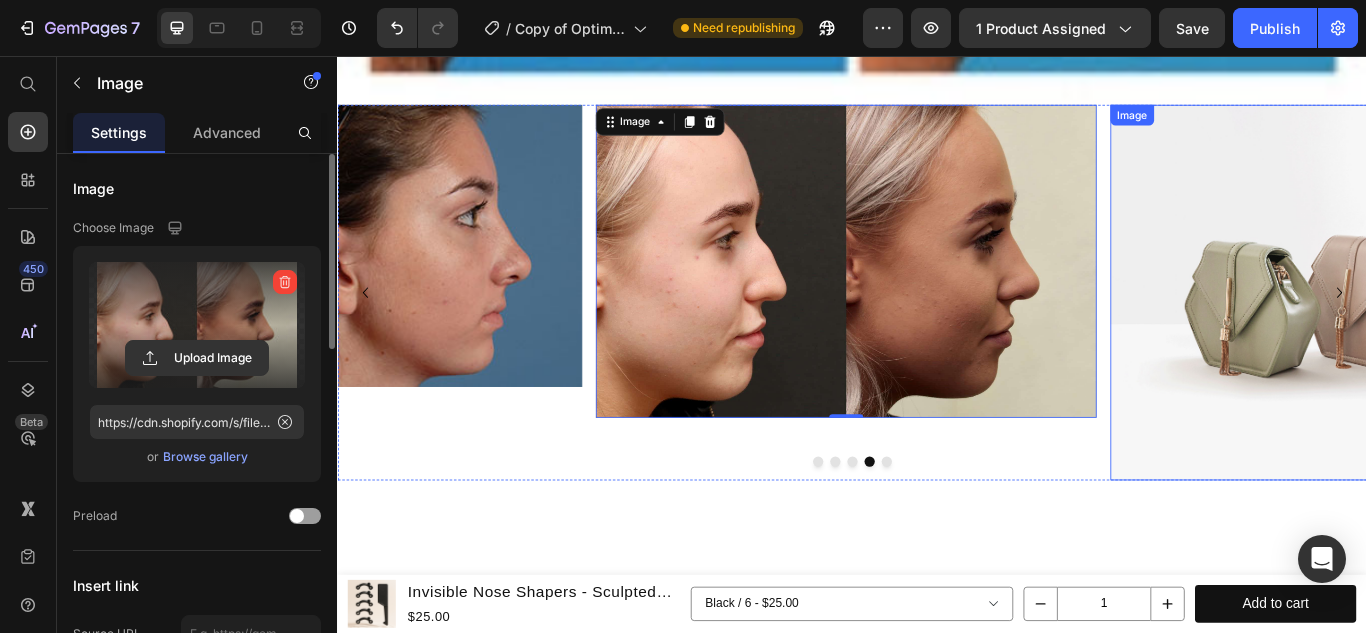 click at bounding box center (1530, 332) 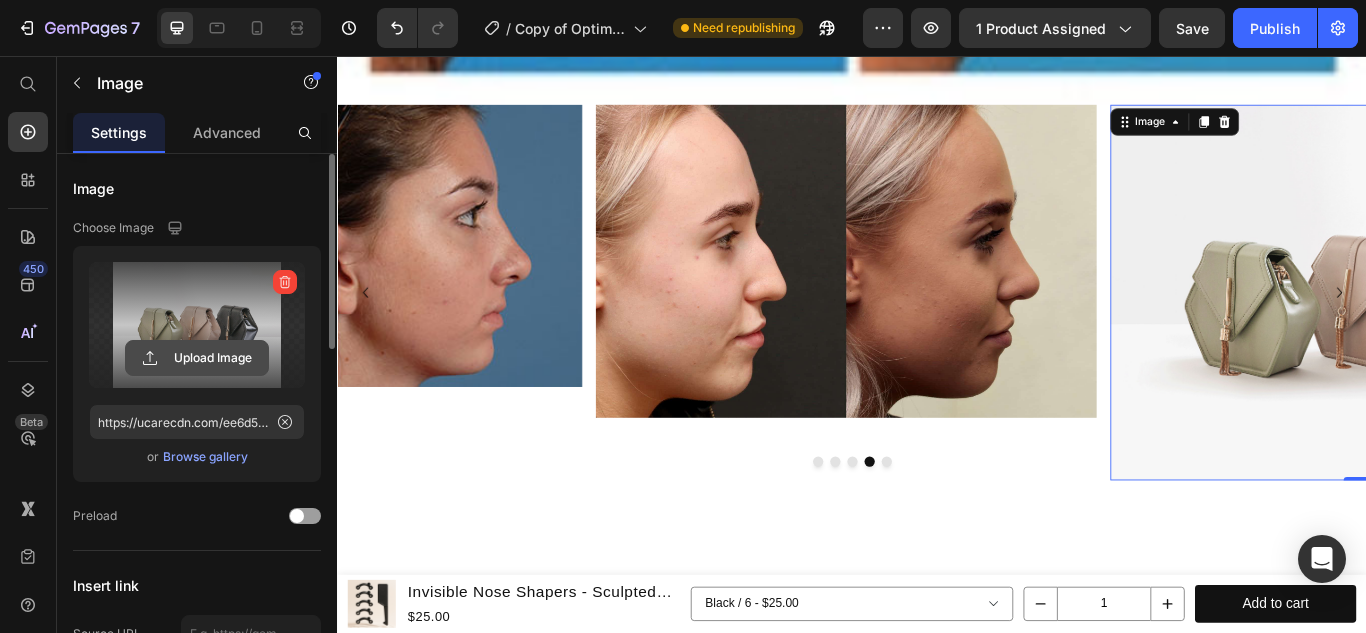 click 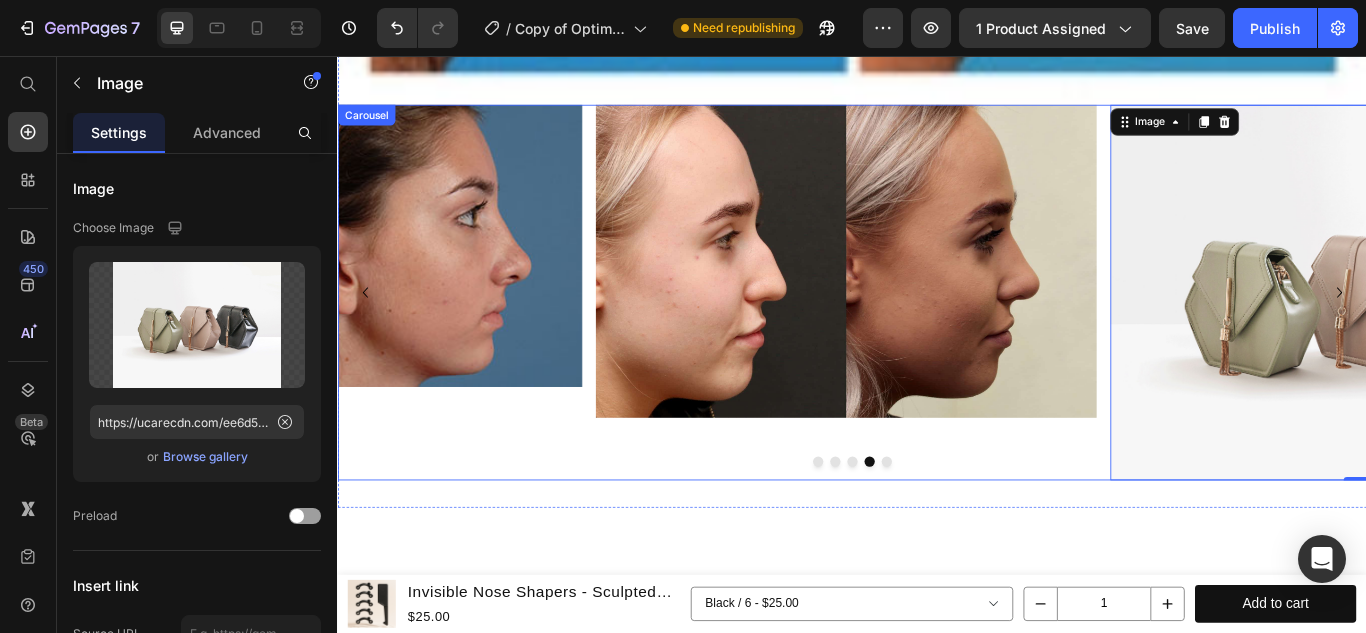 click 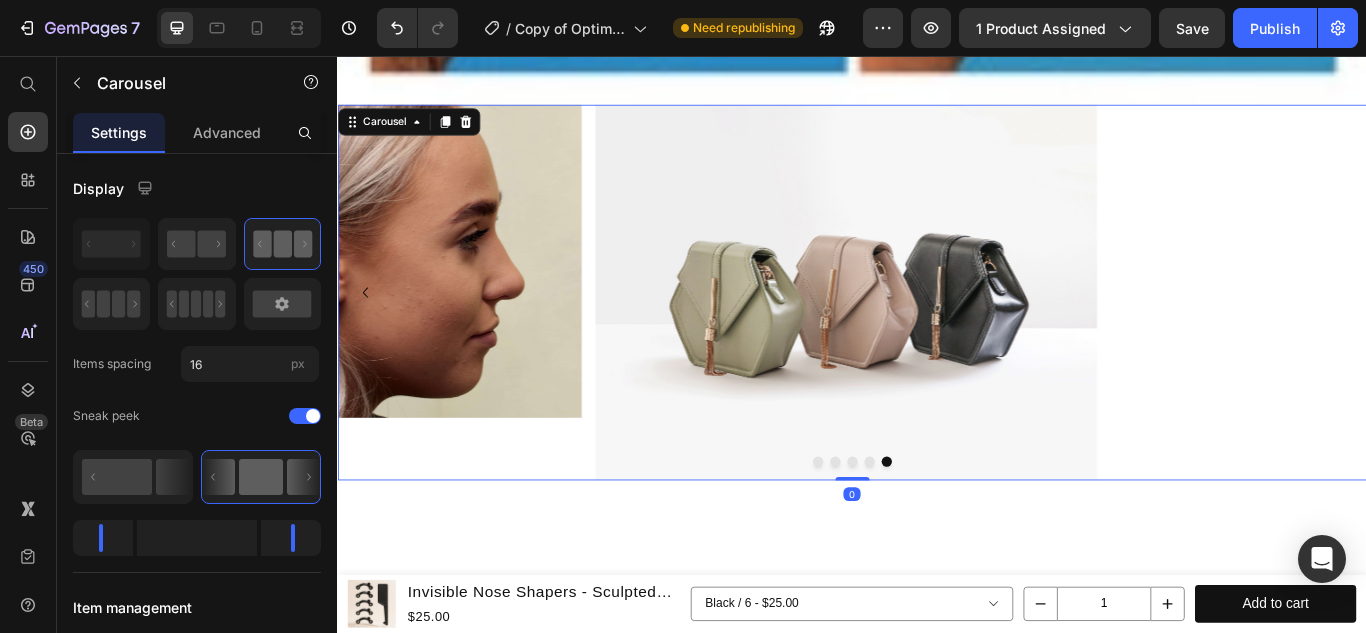 click on "Image Image Image Image Image" at bounding box center (937, 332) 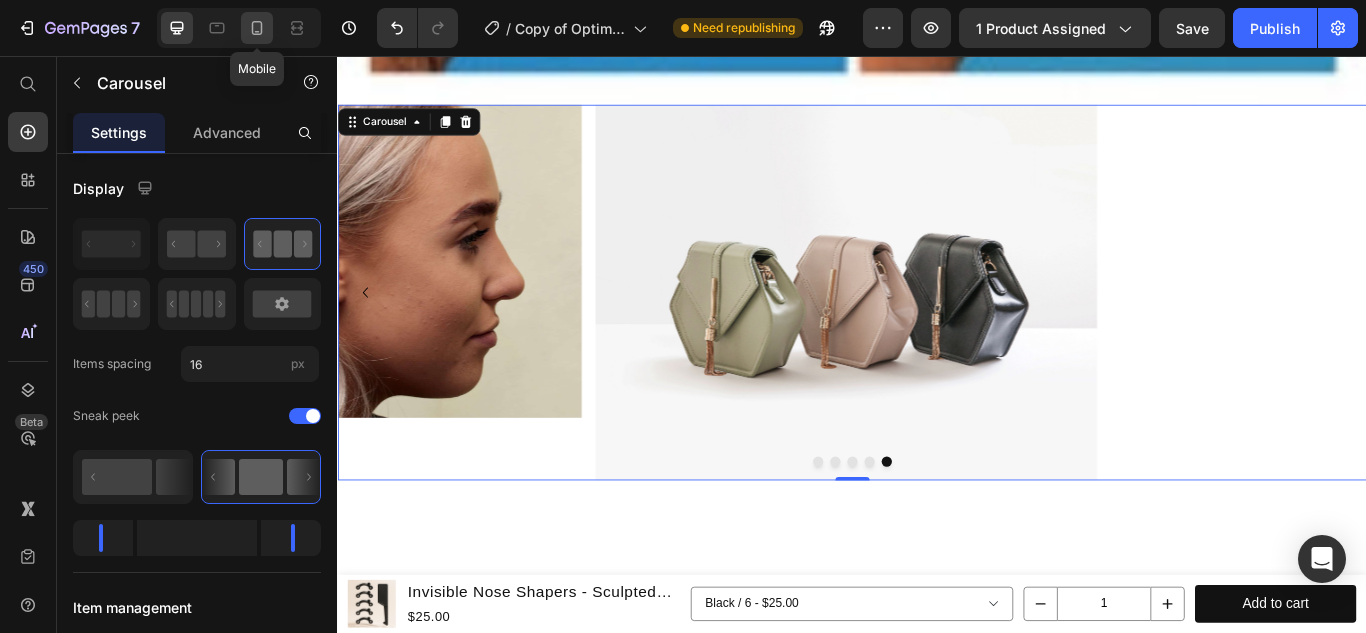 click 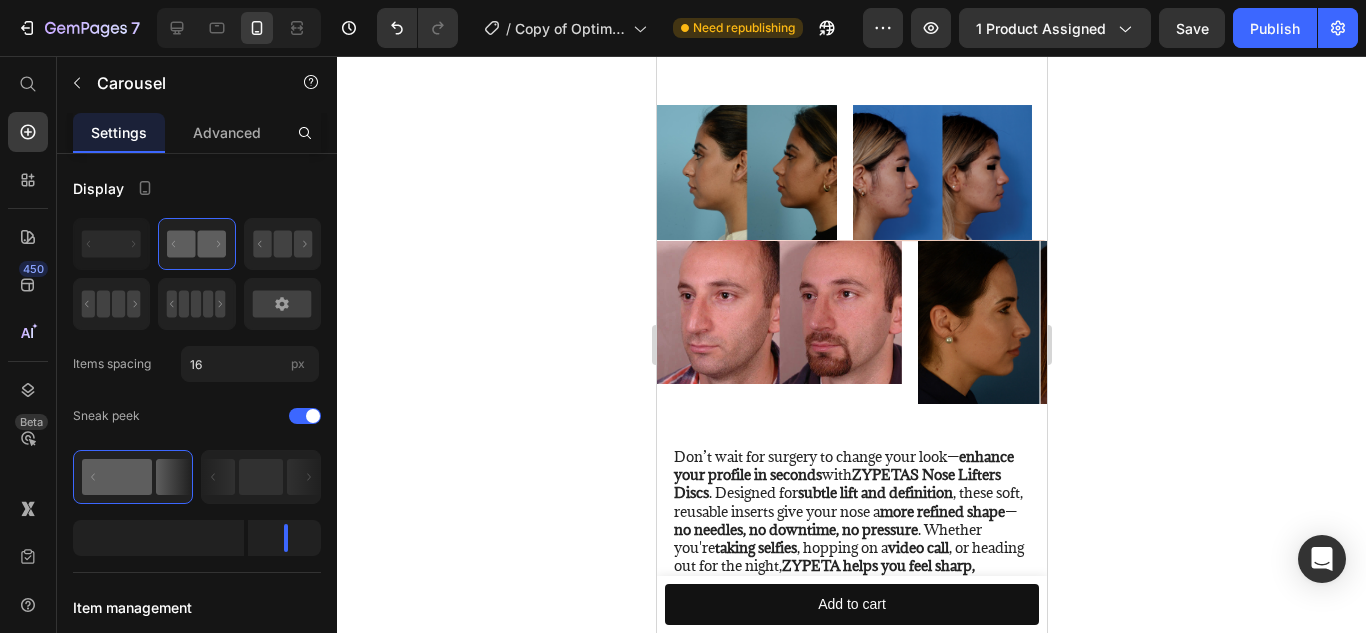 scroll, scrollTop: 2139, scrollLeft: 0, axis: vertical 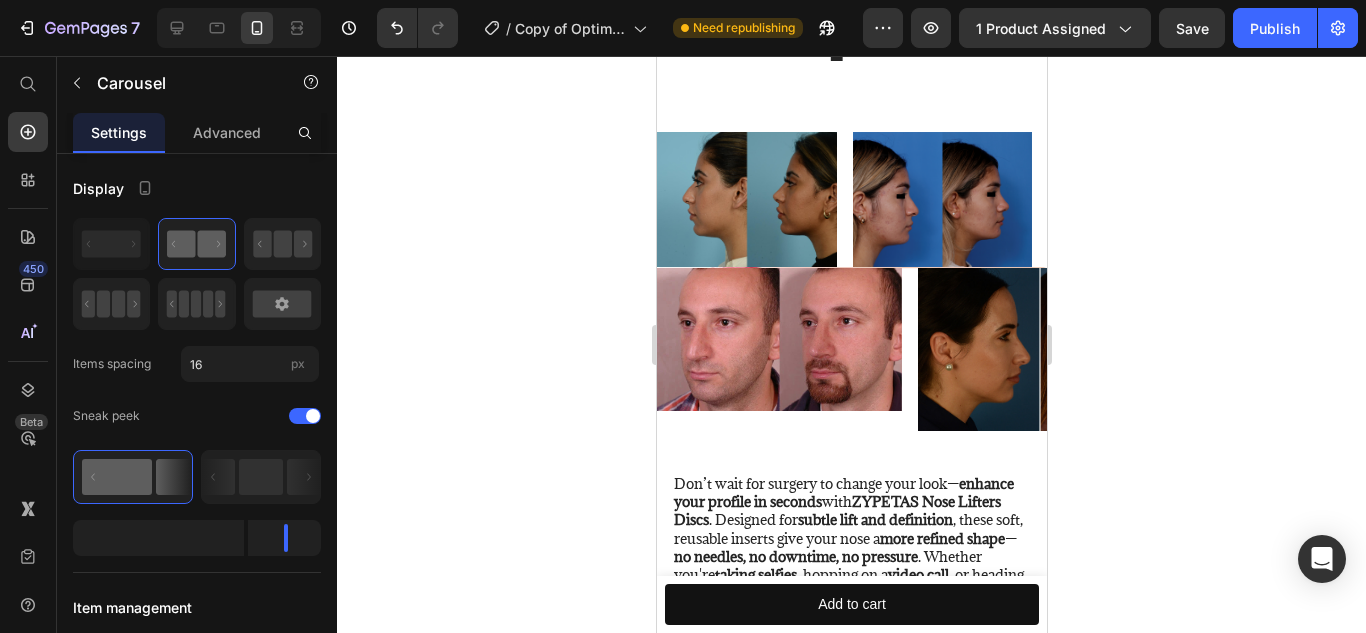 click on "Image Image Image Image Image" at bounding box center [851, 349] 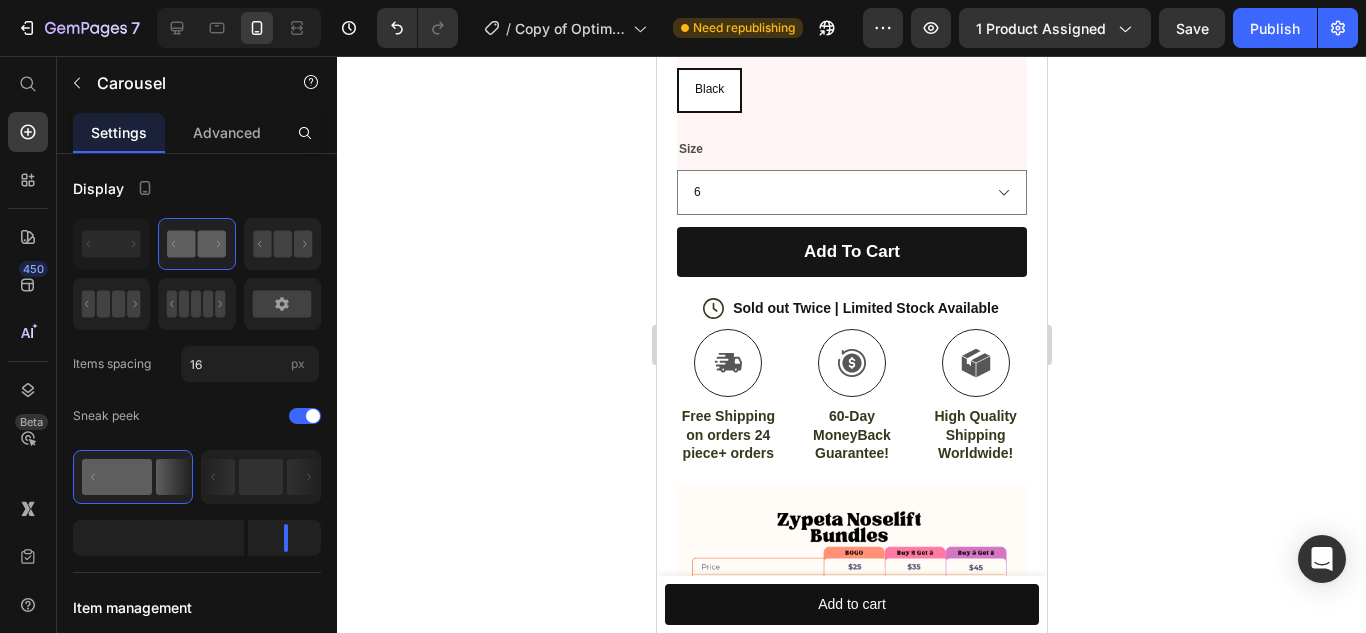 scroll, scrollTop: 910, scrollLeft: 0, axis: vertical 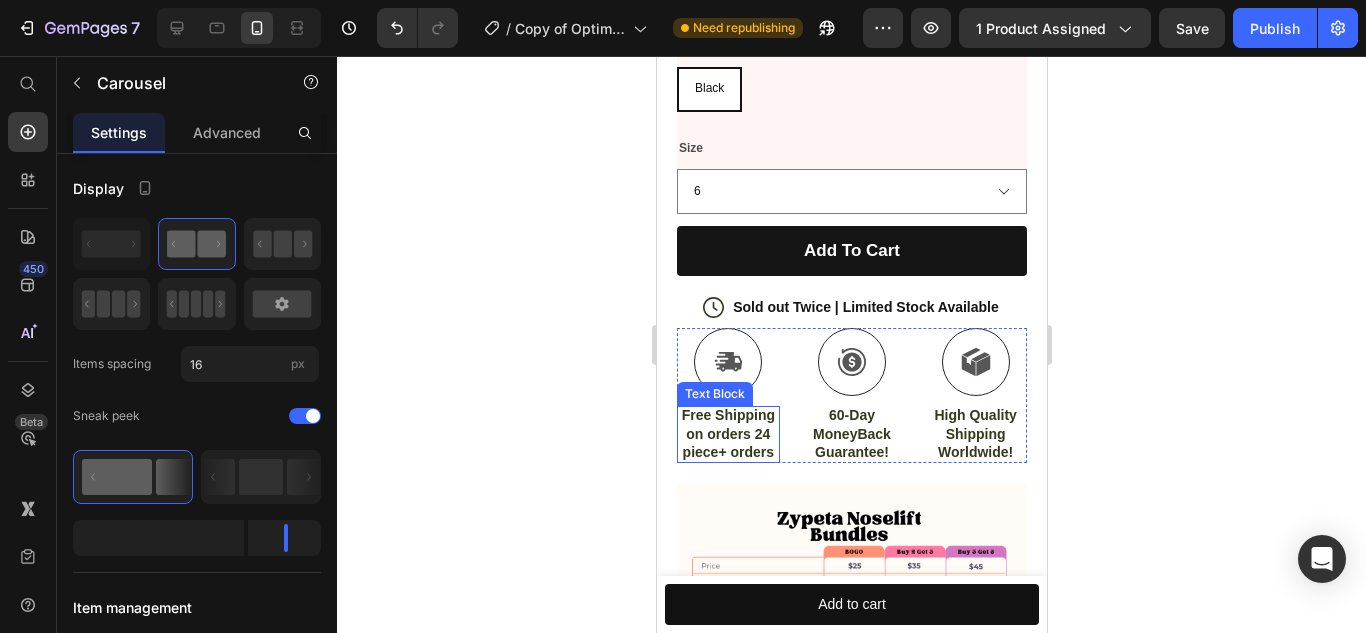 click on "Free Shipping on orders 24 piece+ orders" at bounding box center (727, 433) 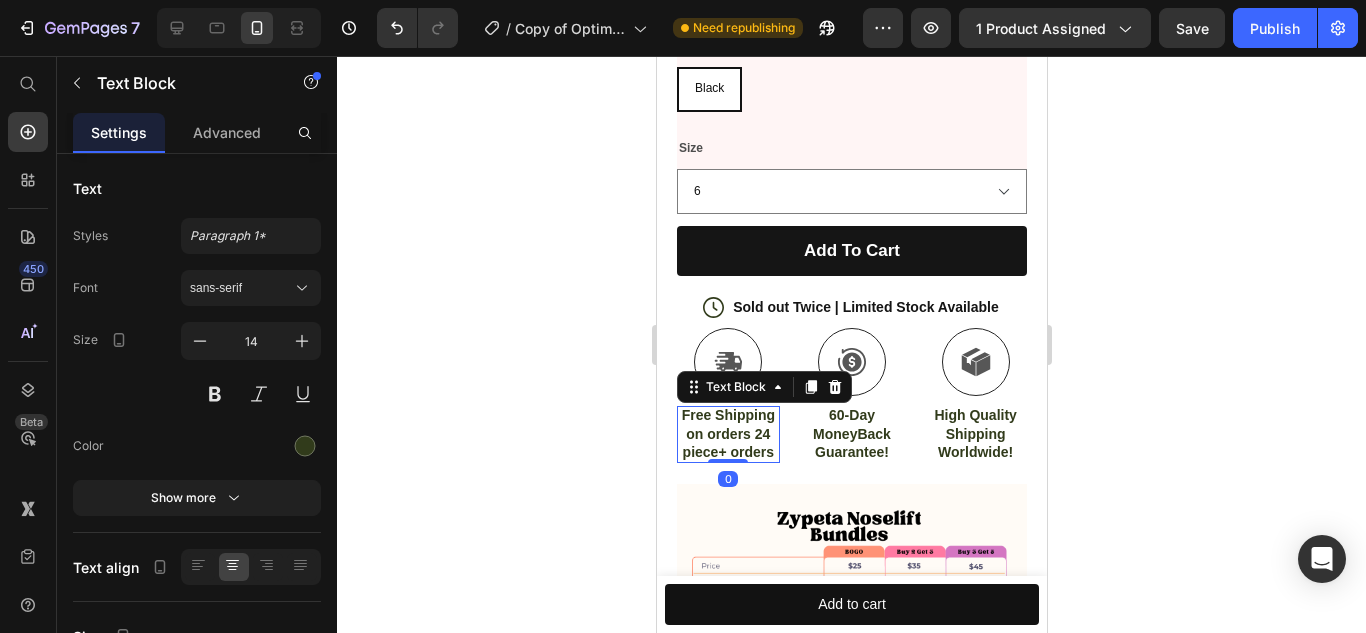 click on "Free Shipping on orders 24 piece+ orders" at bounding box center (727, 433) 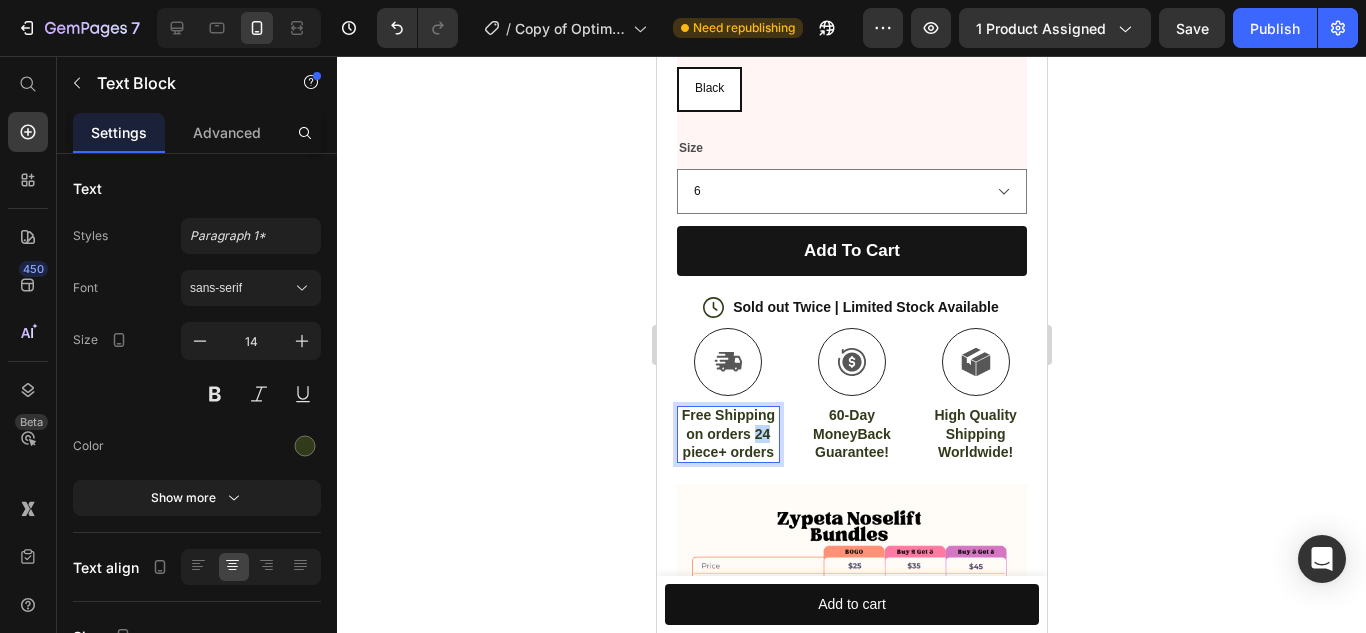 click on "Free Shipping on orders 24 piece+ orders" at bounding box center [727, 433] 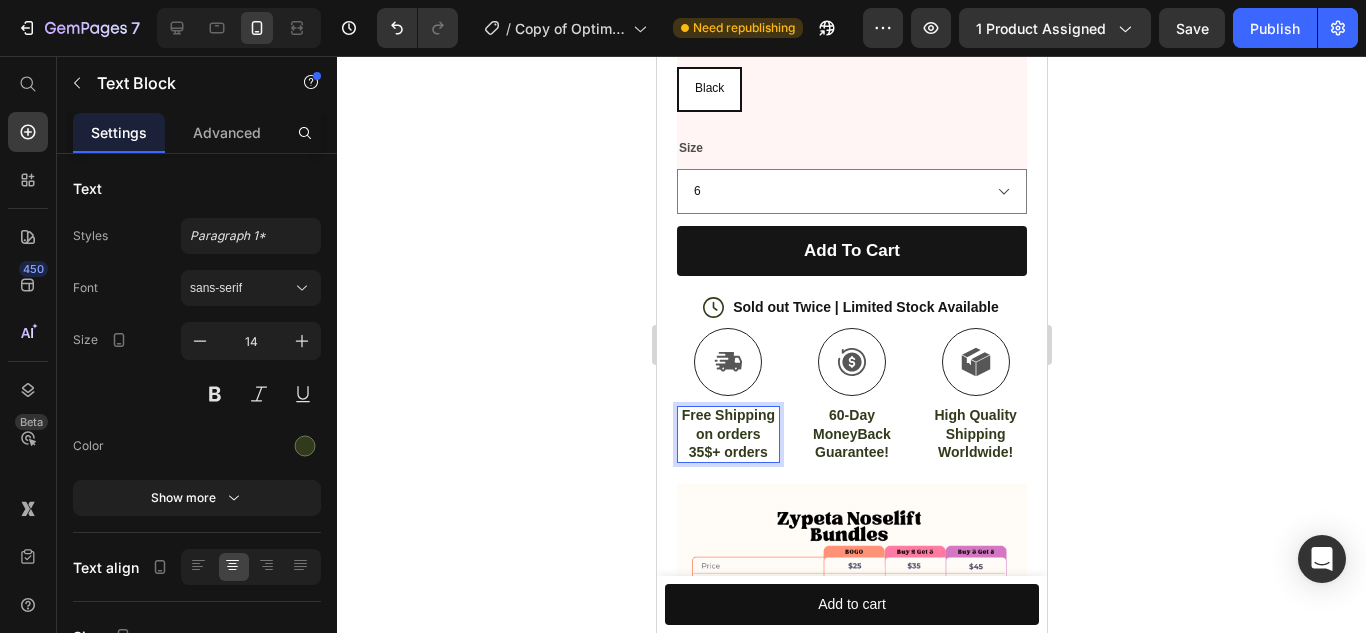 click 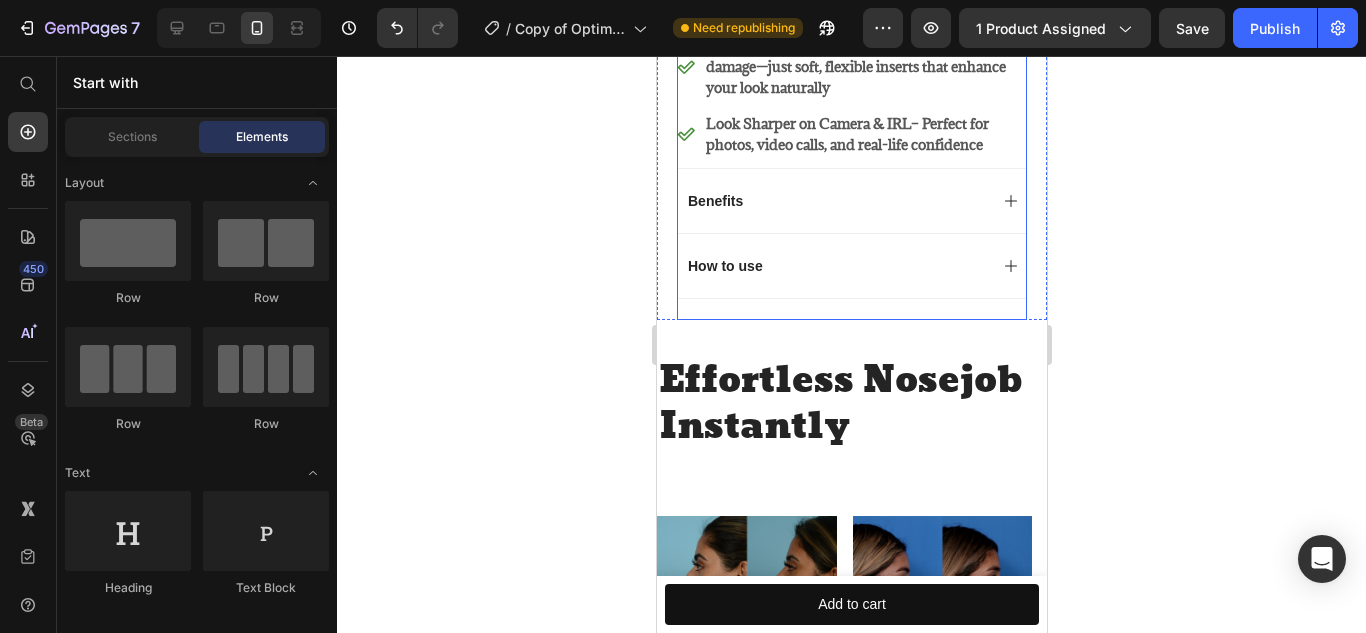scroll, scrollTop: 1676, scrollLeft: 0, axis: vertical 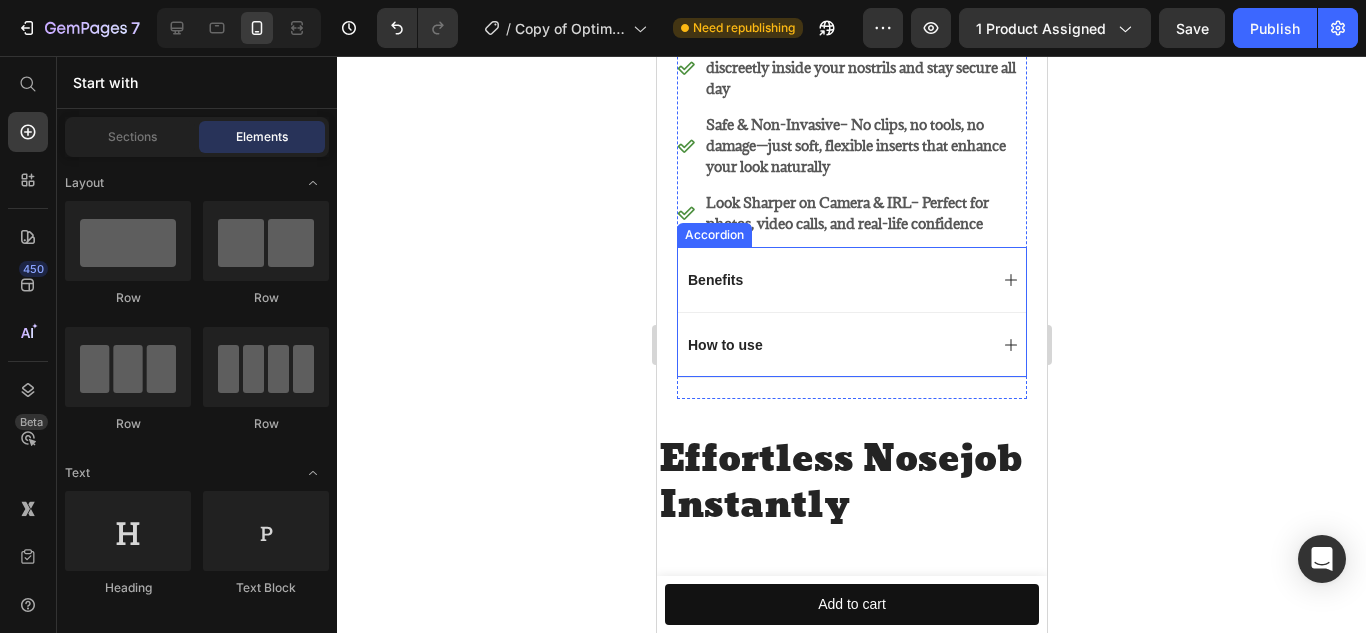 click on "Benefits" at bounding box center (835, 280) 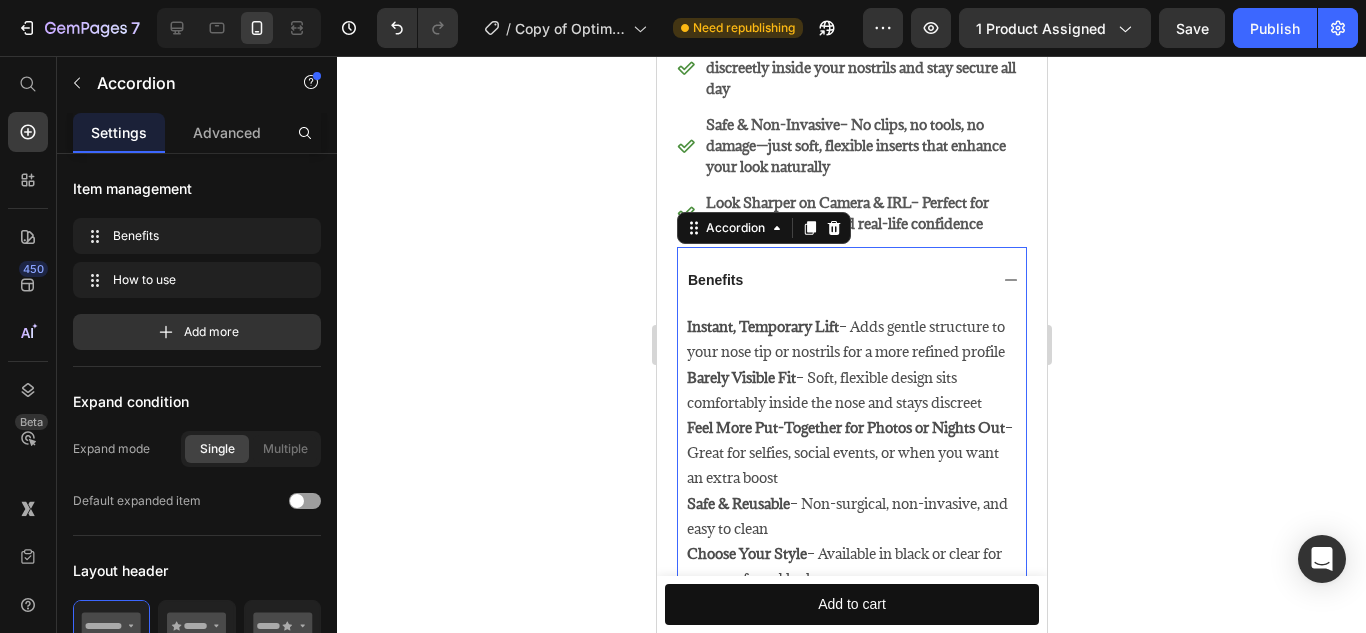 click on "Benefits" at bounding box center (835, 280) 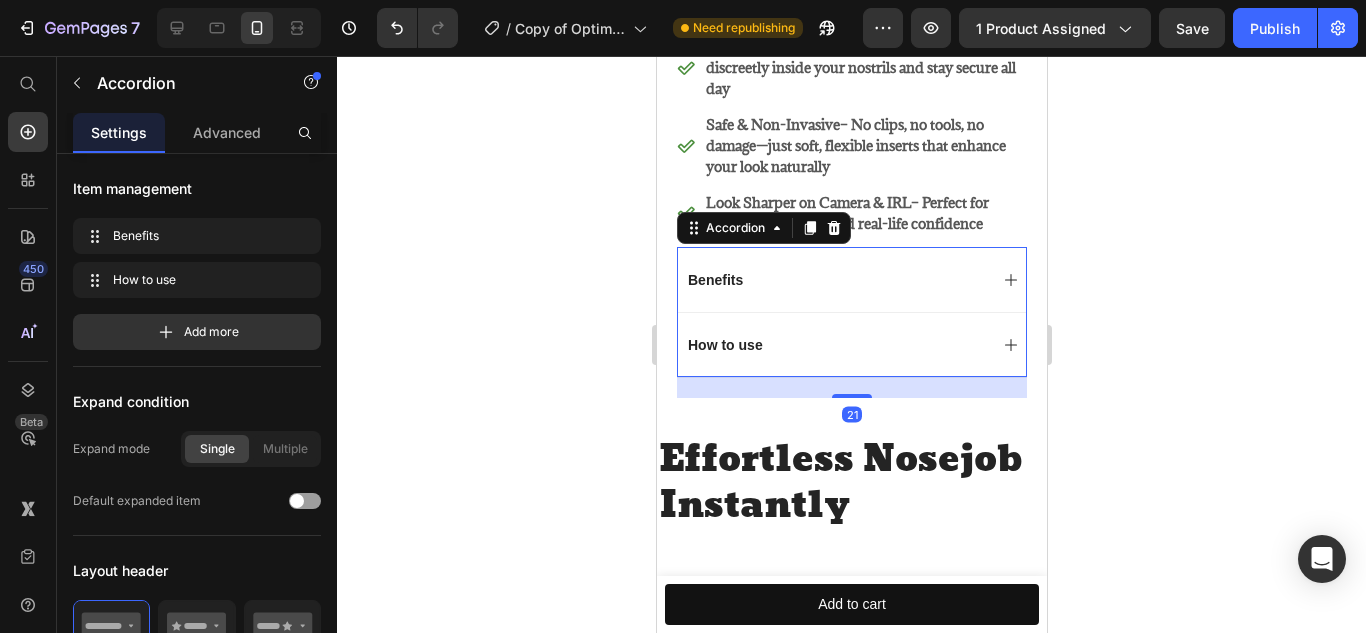 click on "How to use" at bounding box center (835, 345) 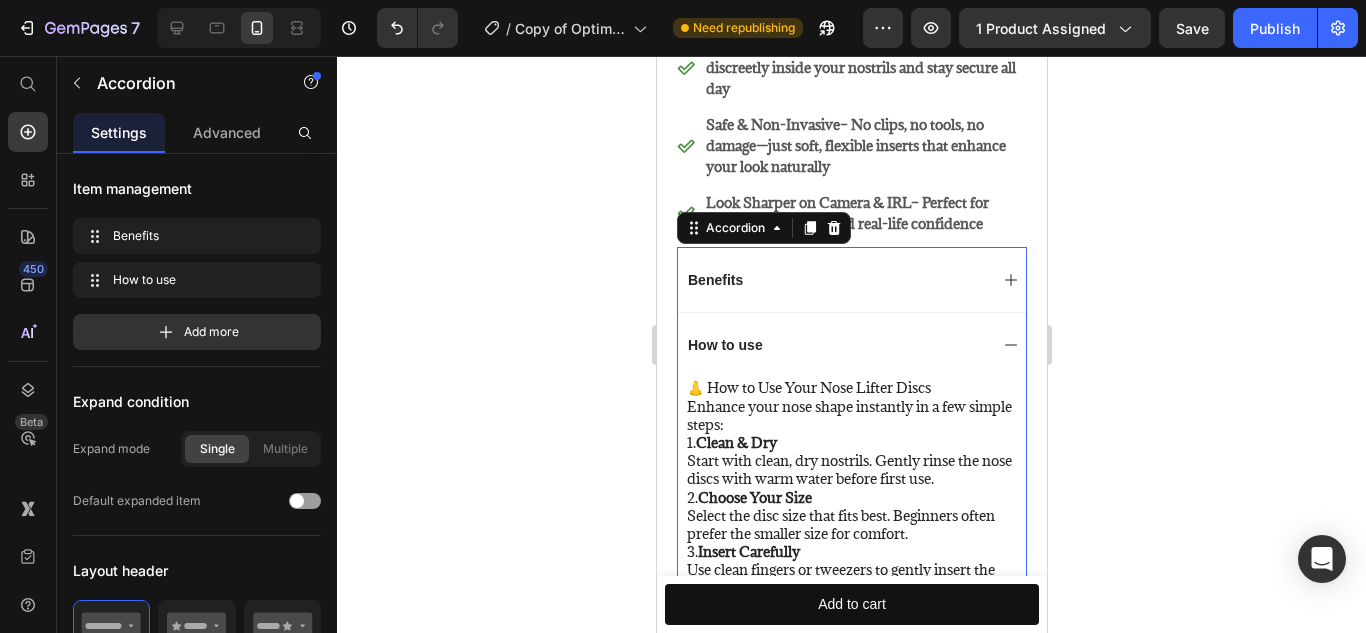click on "How to use" at bounding box center (835, 345) 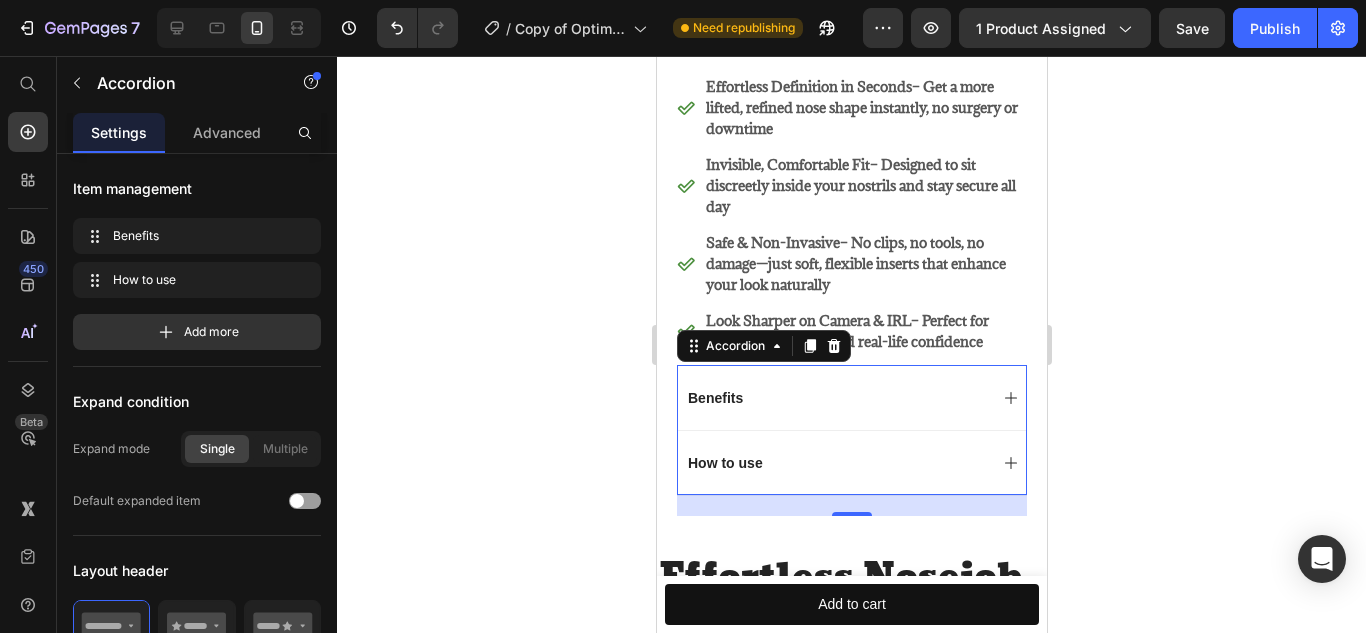 scroll, scrollTop: 1560, scrollLeft: 0, axis: vertical 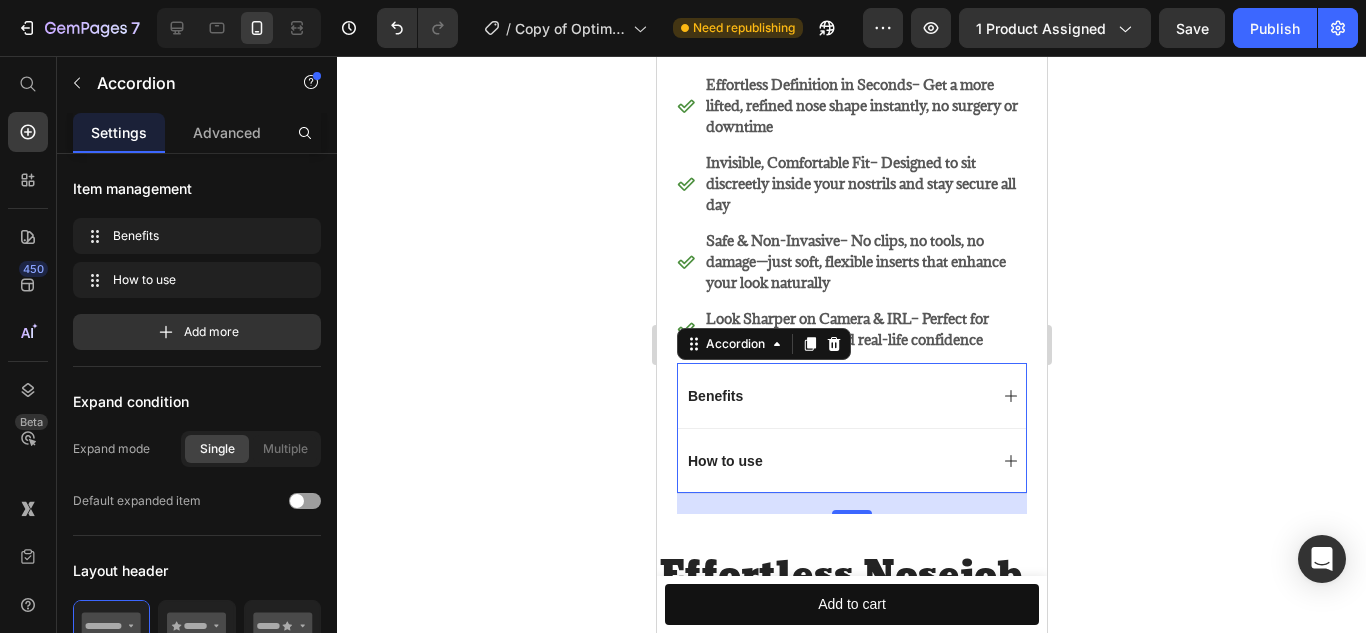 click on "How to use" at bounding box center [835, 461] 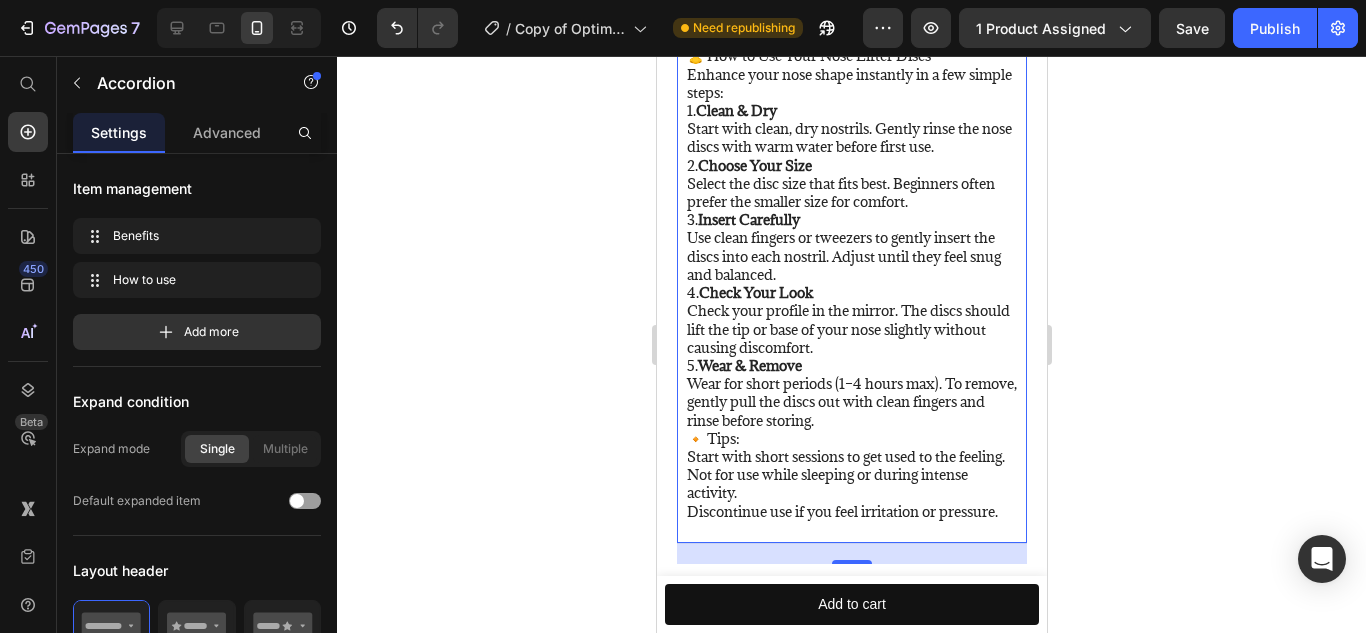 scroll, scrollTop: 2009, scrollLeft: 0, axis: vertical 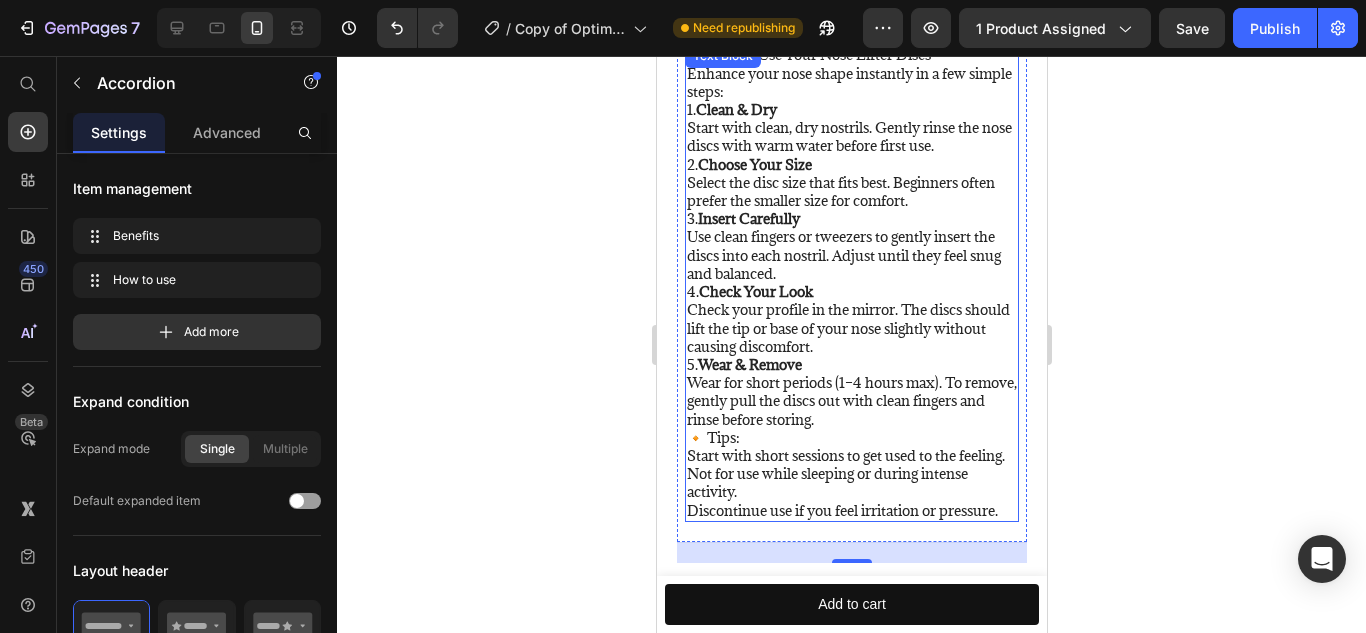 click on "Wear for short periods (1–4 hours max). To remove, gently pull the discs out with clean fingers and rinse before storing." at bounding box center [851, 401] 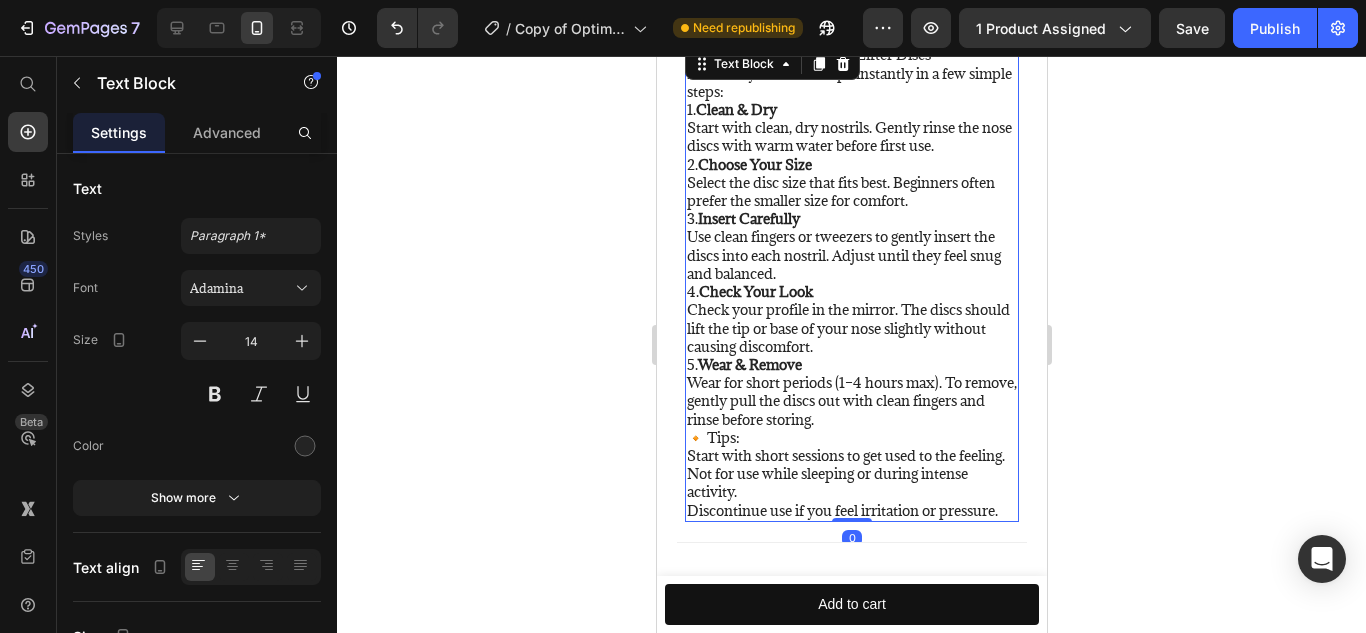 click on "Wear for short periods (1–4 hours max). To remove, gently pull the discs out with clean fingers and rinse before storing." at bounding box center [851, 401] 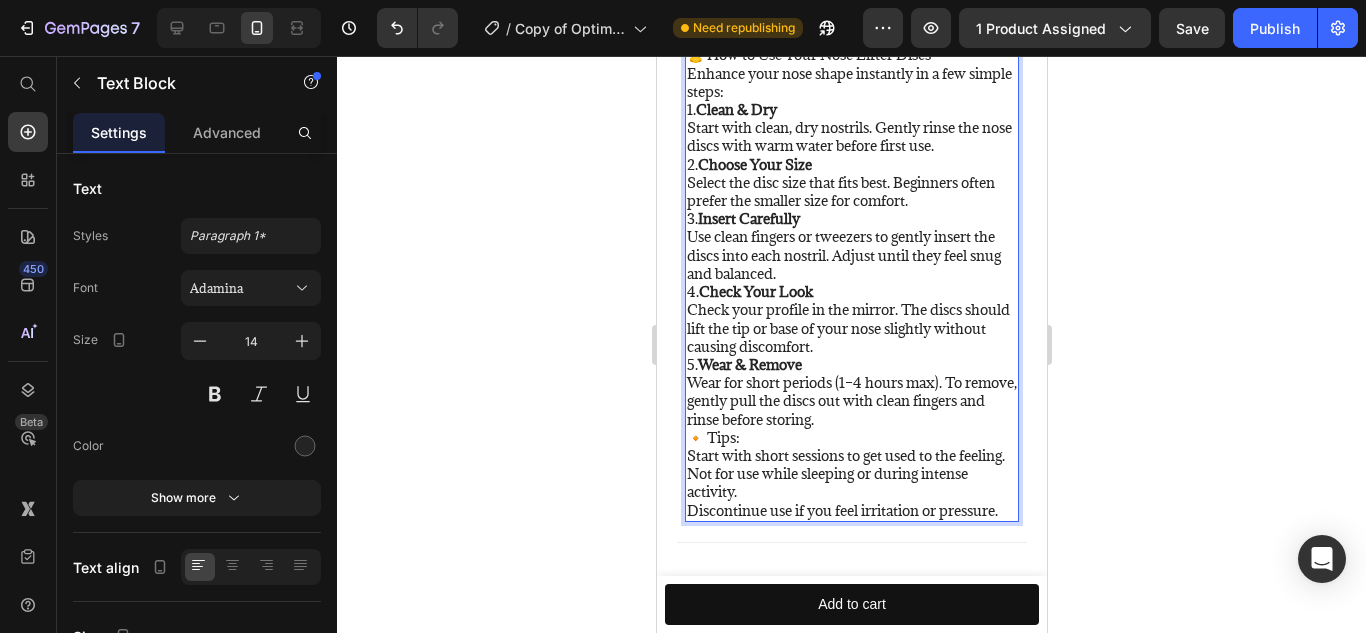 click on "Wear for short periods (1–4 hours max). To remove, gently pull the discs out with clean fingers and rinse before storing." at bounding box center (851, 401) 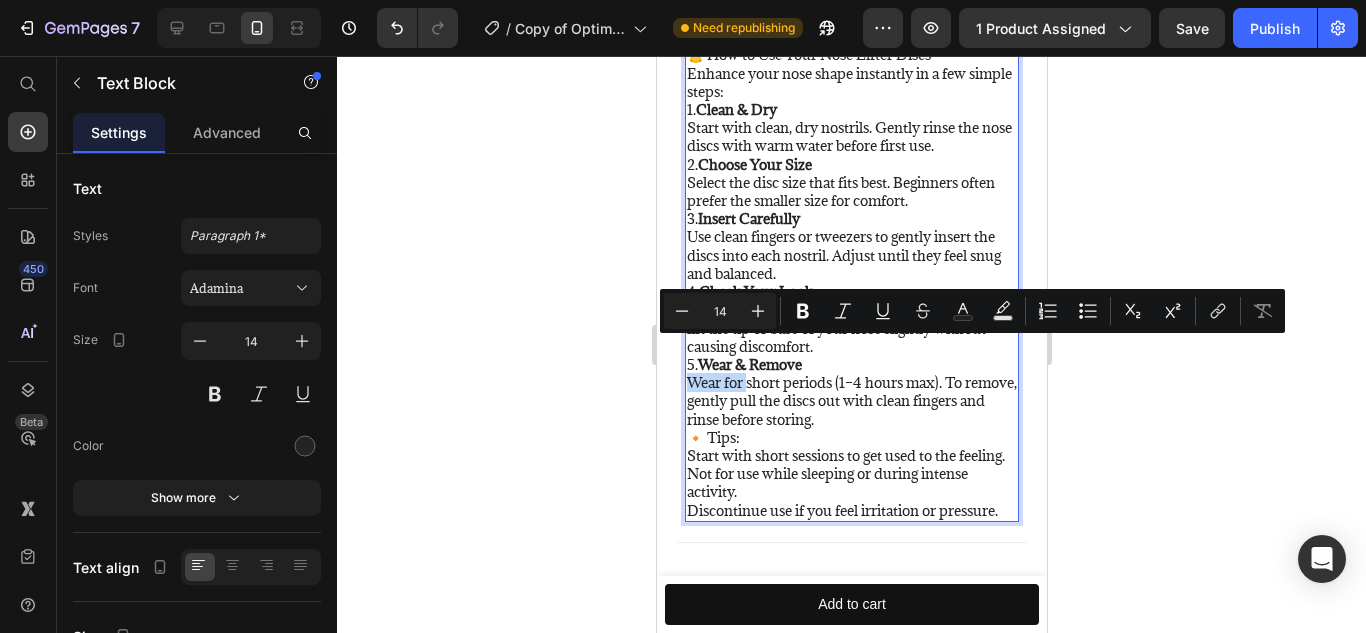 drag, startPoint x: 748, startPoint y: 352, endPoint x: 688, endPoint y: 347, distance: 60.207973 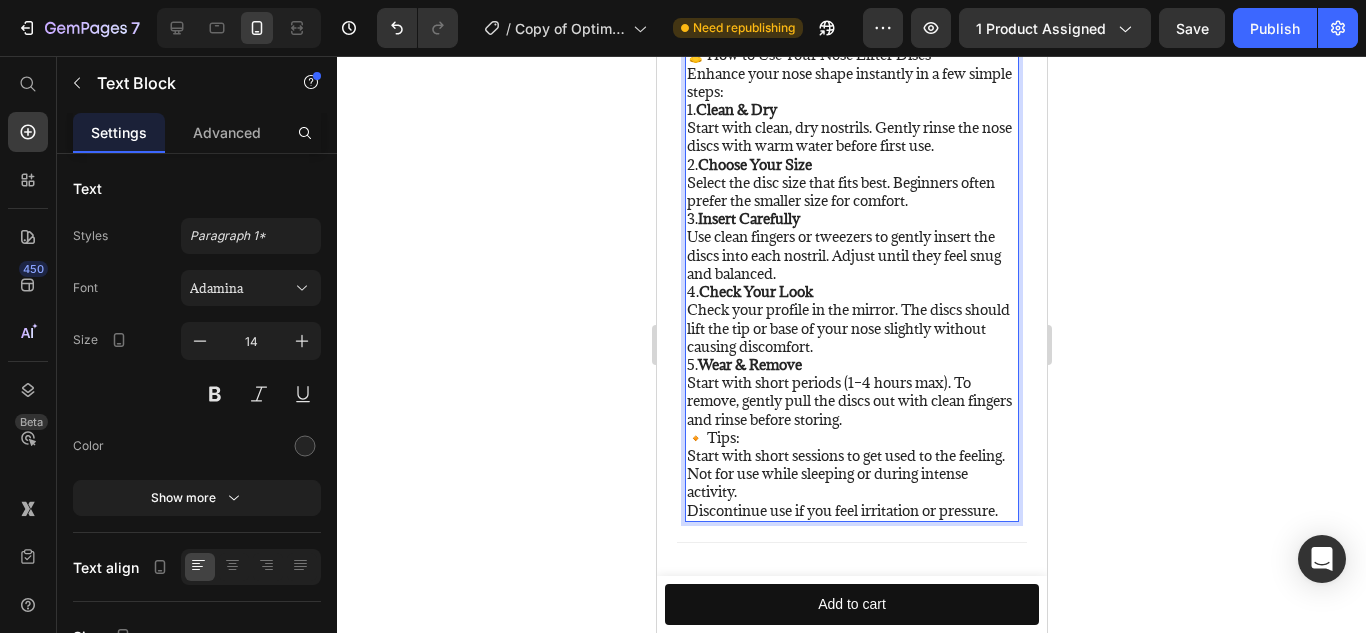 click 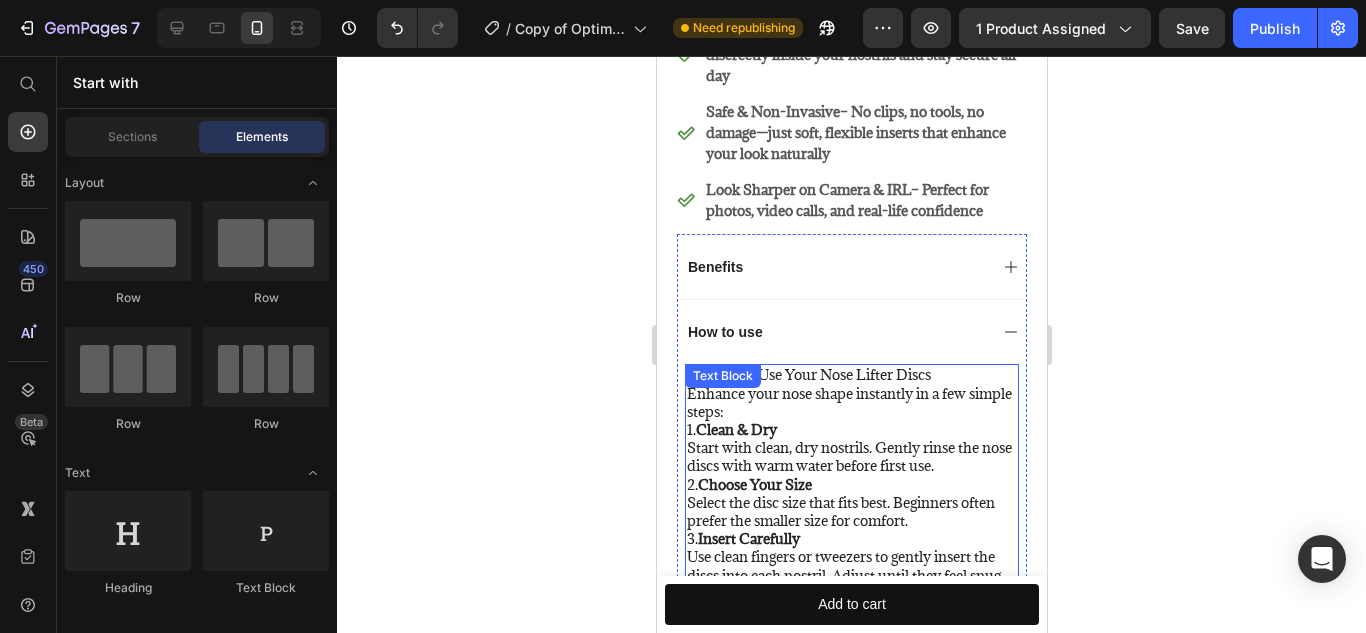 scroll, scrollTop: 1688, scrollLeft: 0, axis: vertical 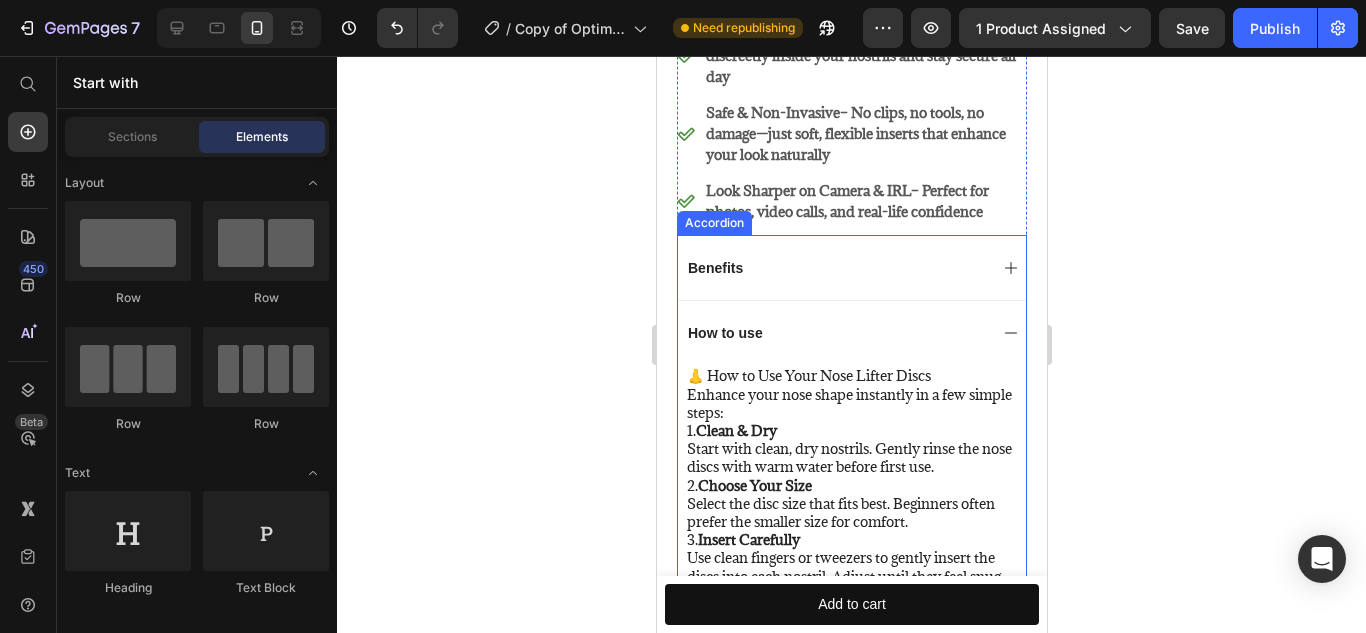 click on "How to use" at bounding box center (835, 333) 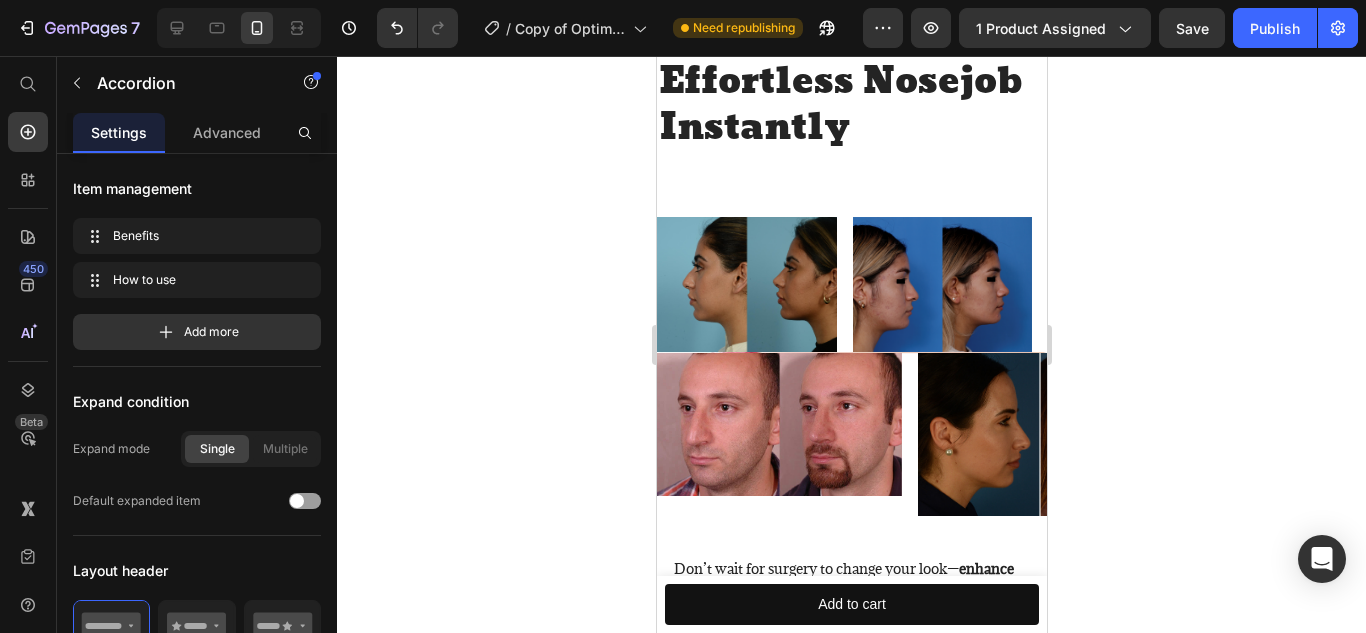 scroll, scrollTop: 2055, scrollLeft: 0, axis: vertical 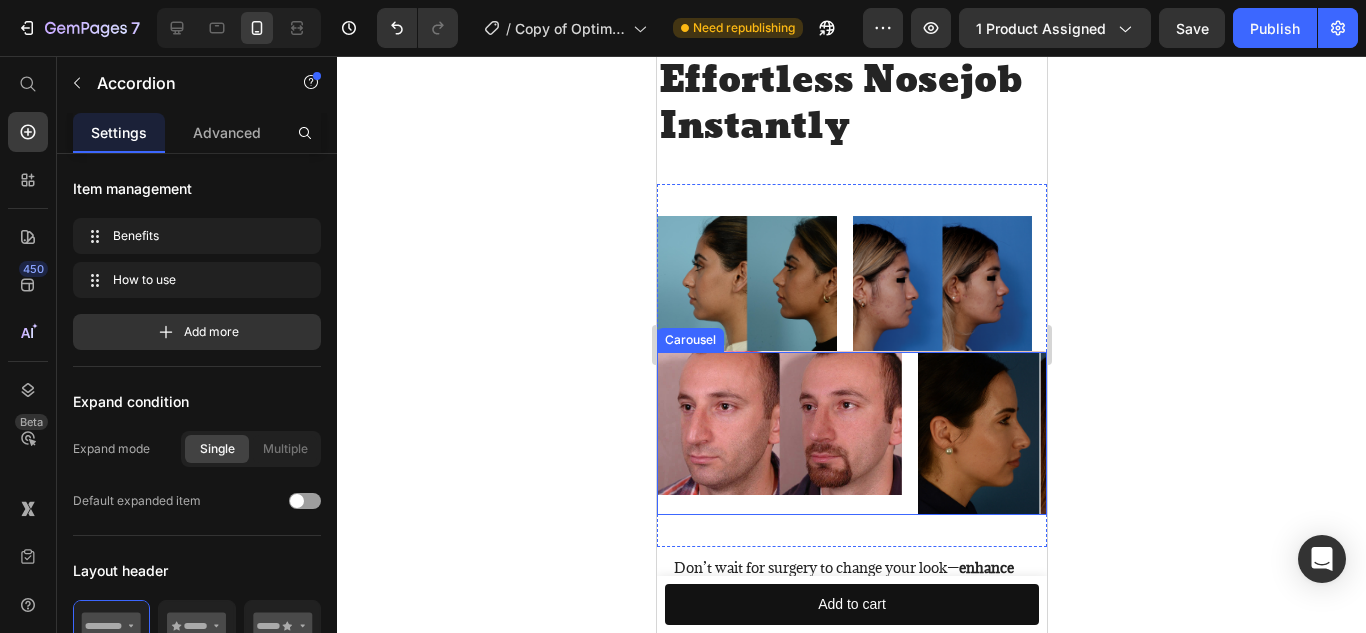 click on "Image Image Image Image Image" at bounding box center [851, 433] 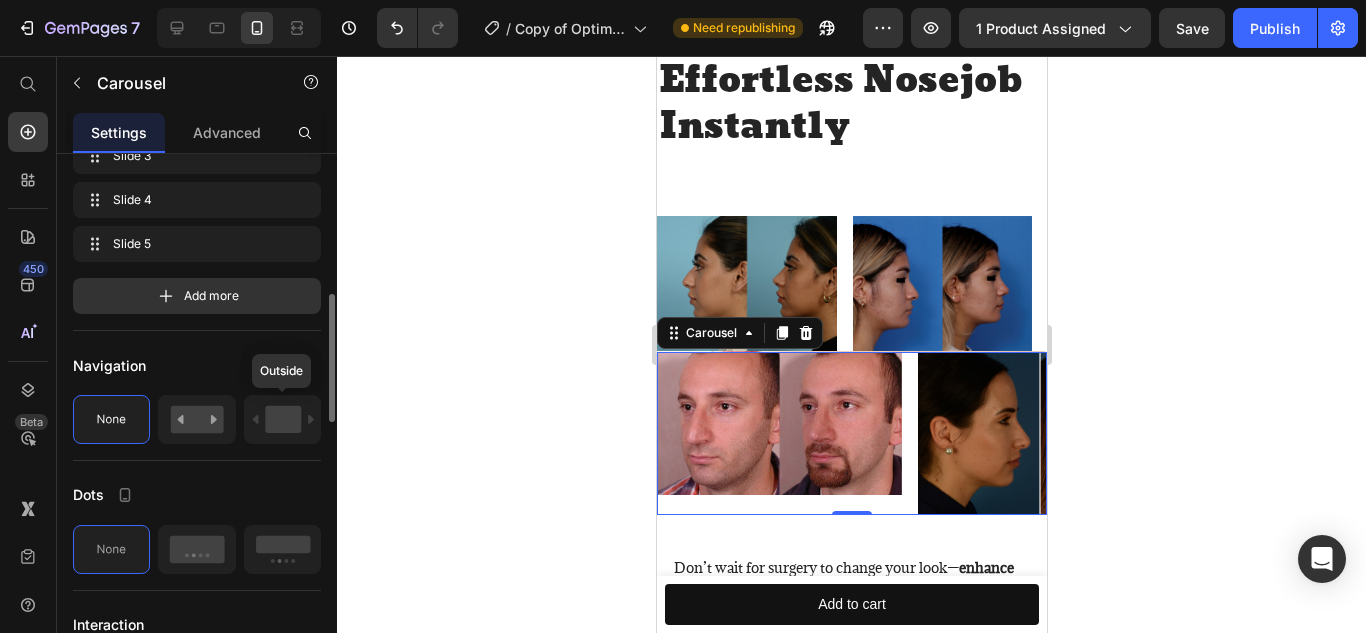 scroll, scrollTop: 588, scrollLeft: 0, axis: vertical 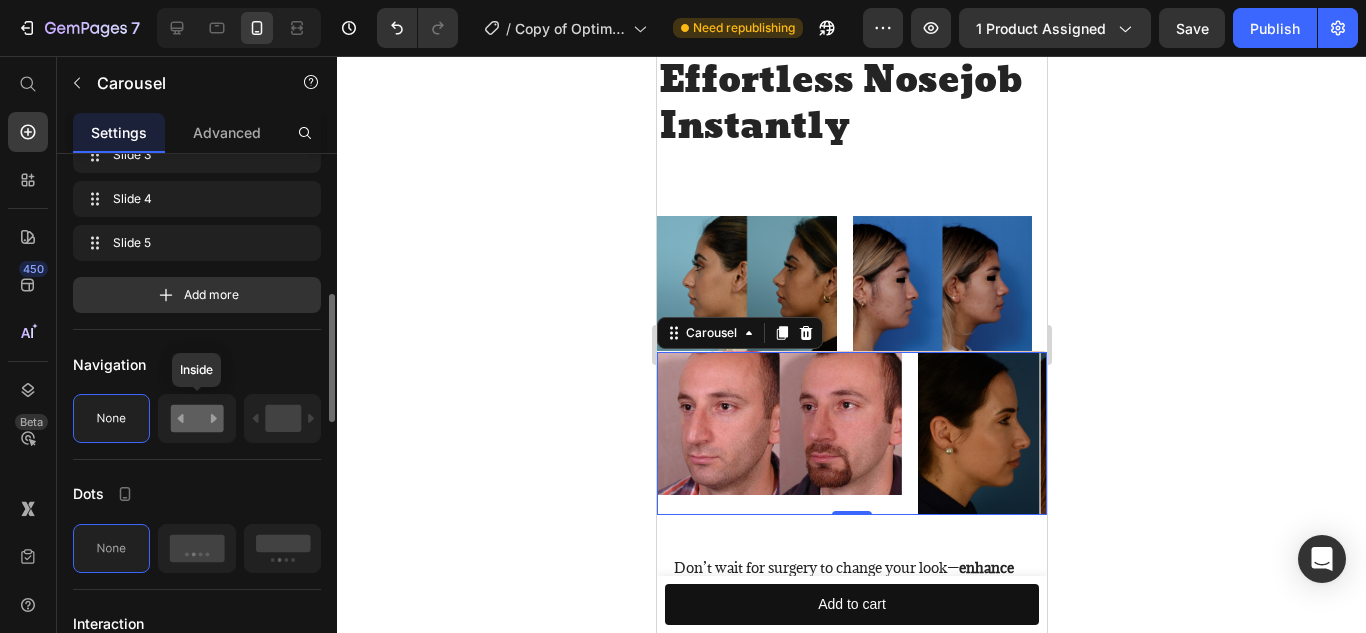 click 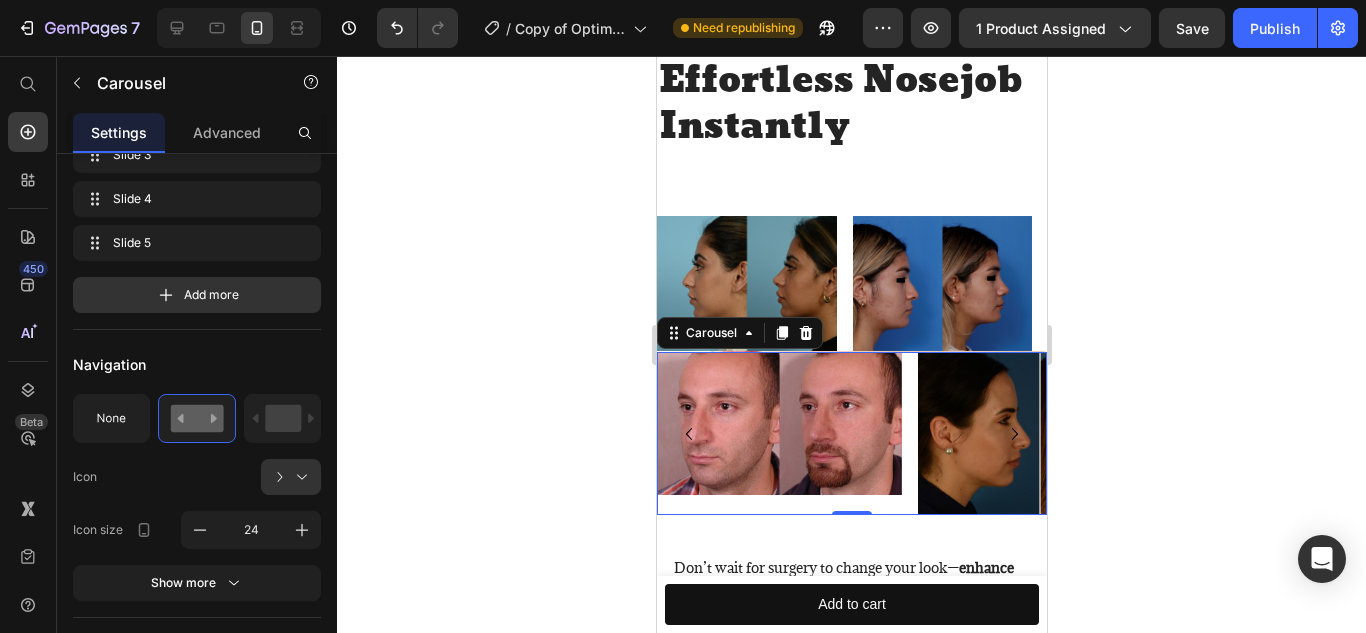 click 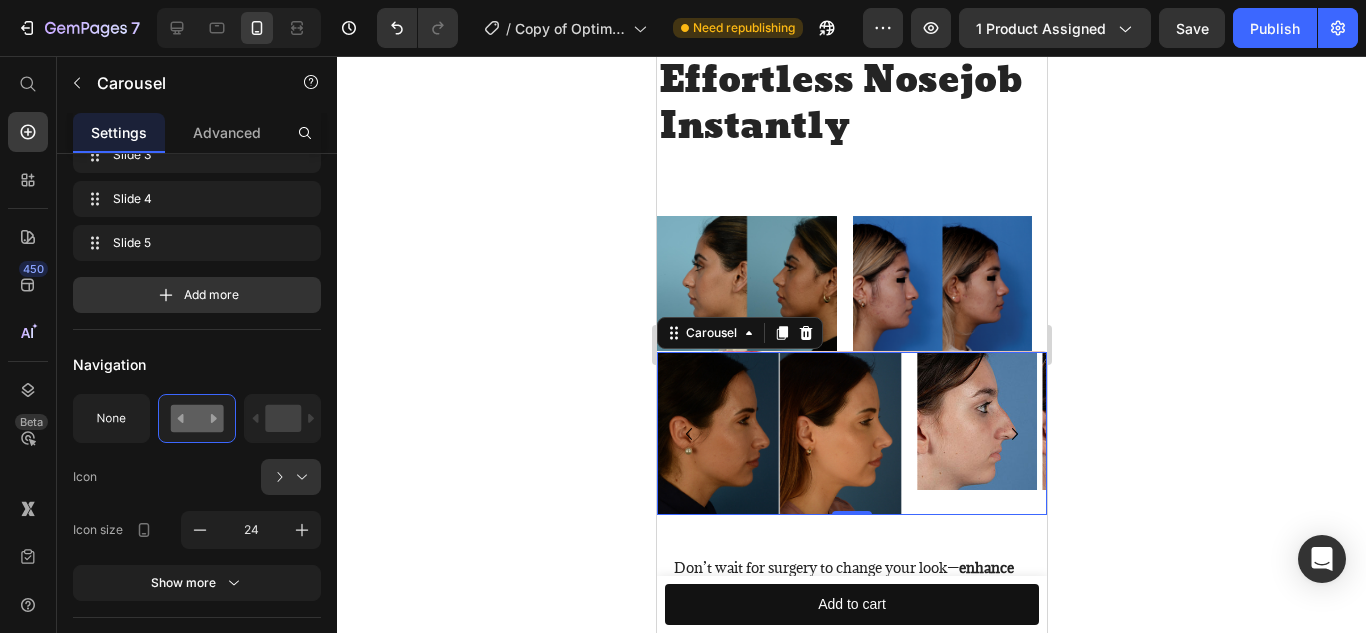 click 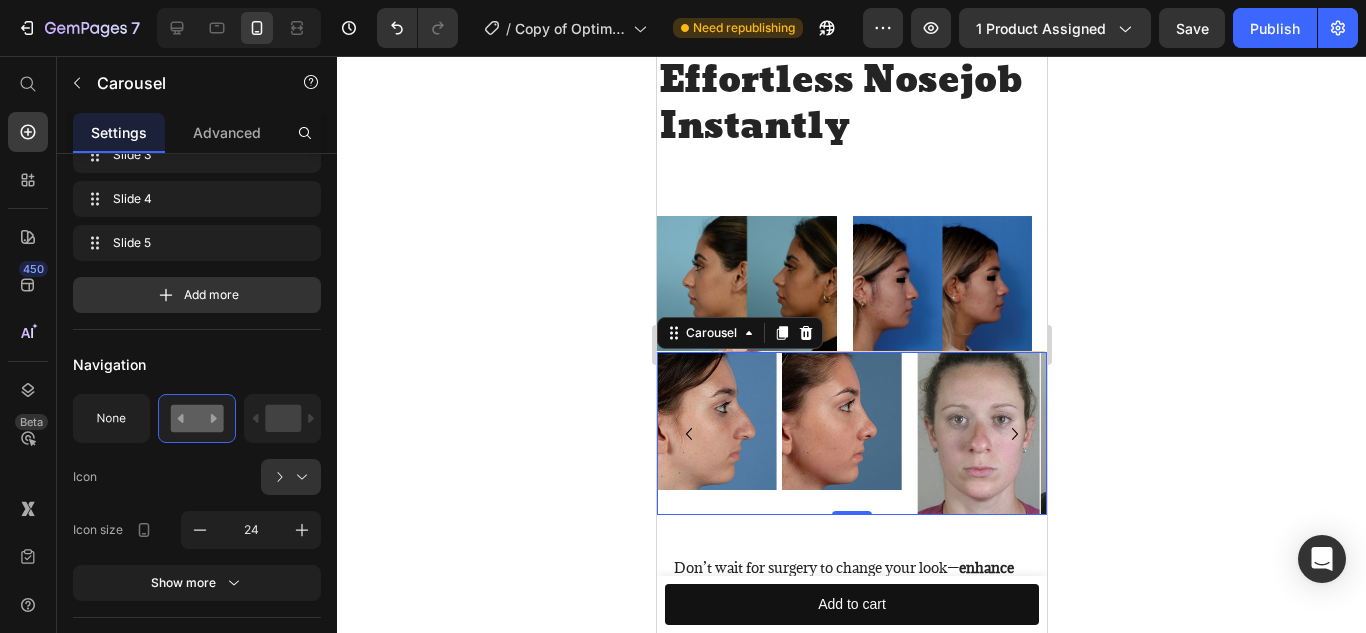 click 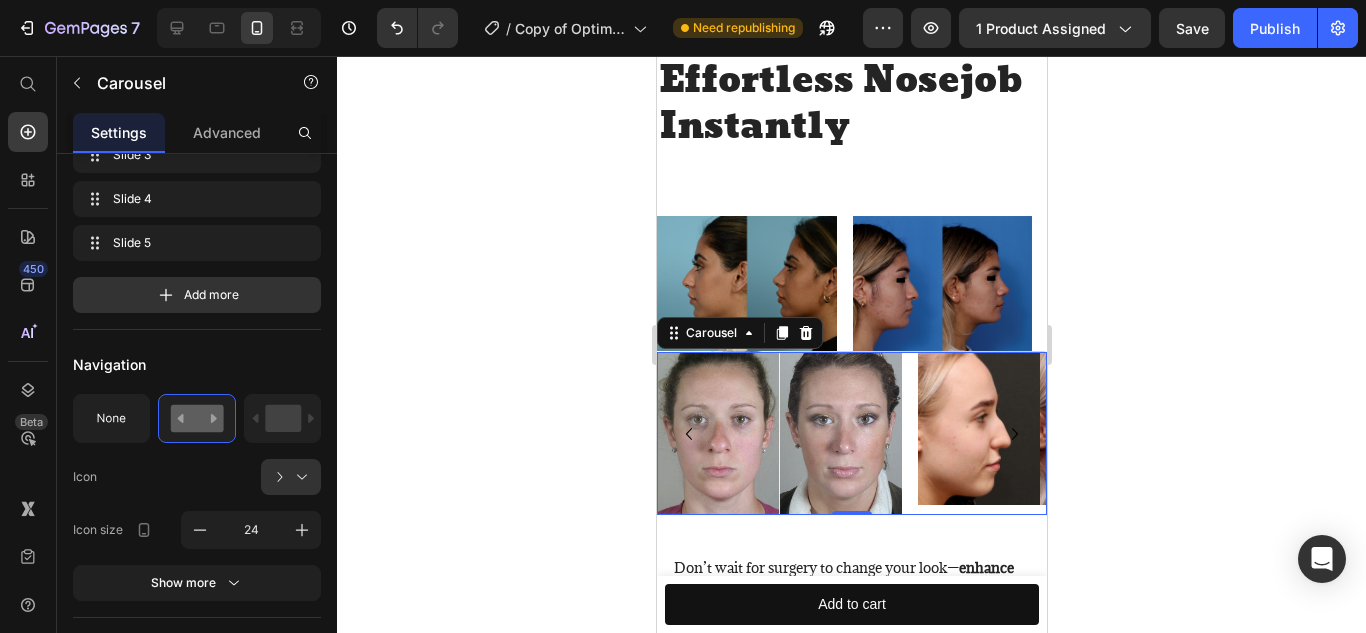 click 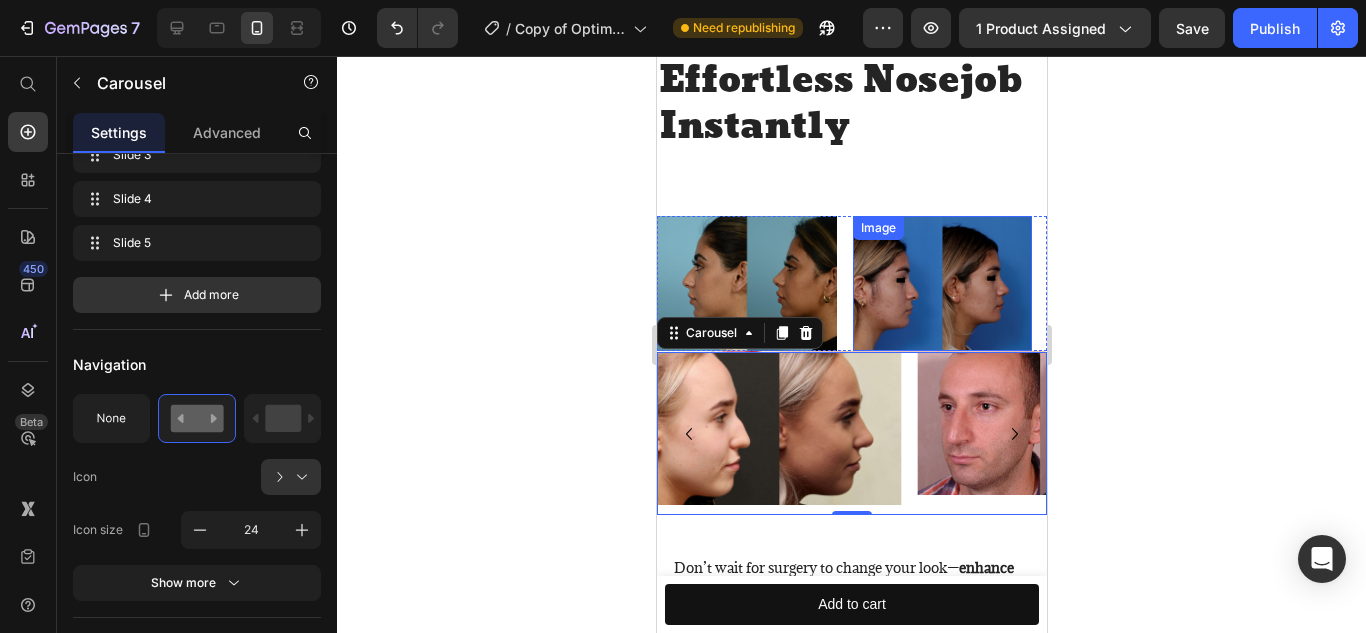 click at bounding box center [942, 283] 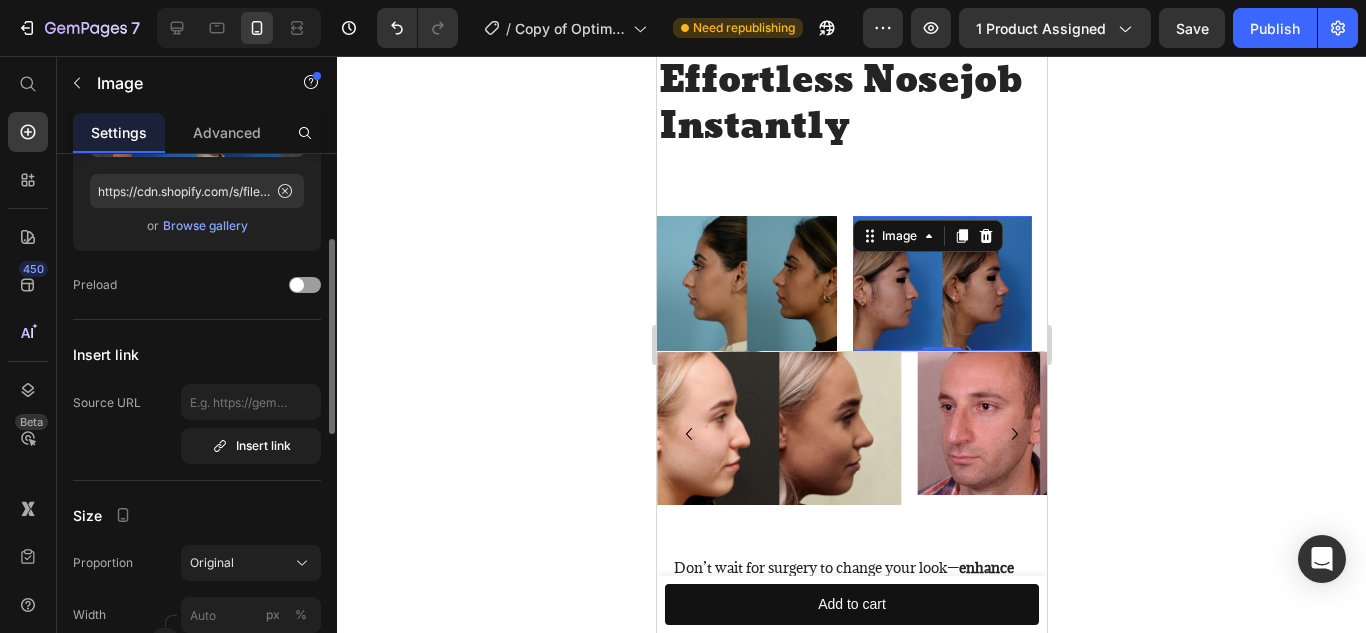 scroll, scrollTop: 232, scrollLeft: 0, axis: vertical 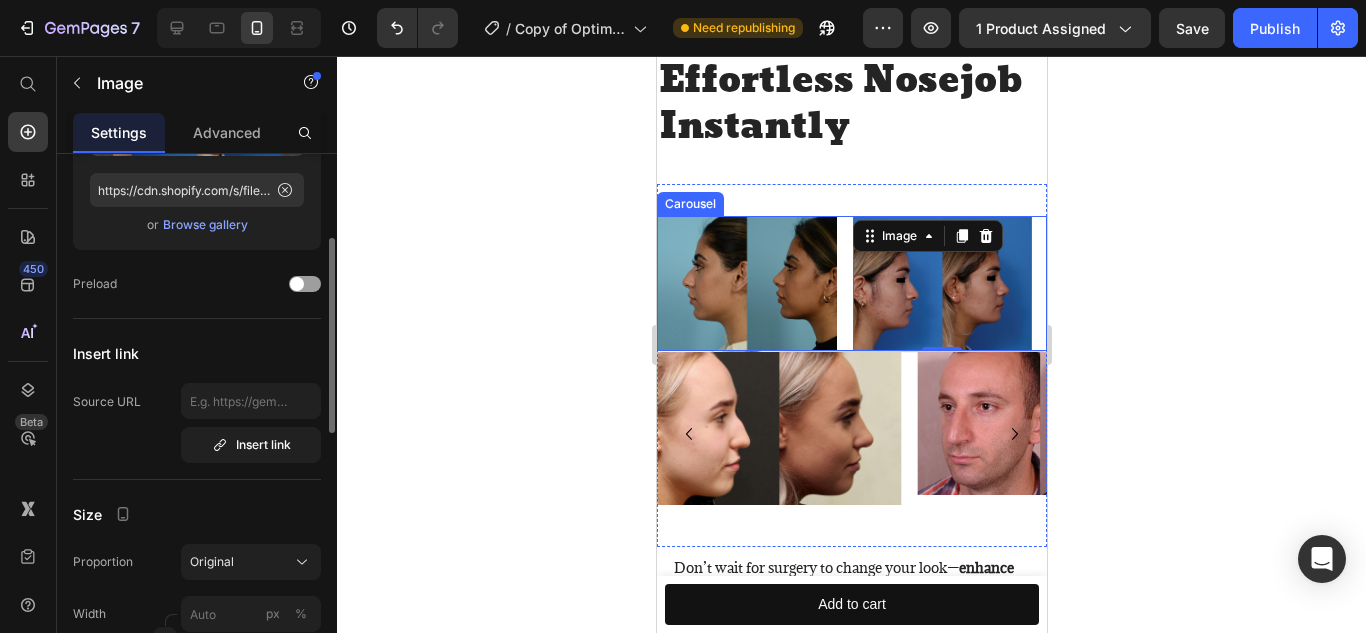 click on "Image Image   0 Image Image" at bounding box center (851, 283) 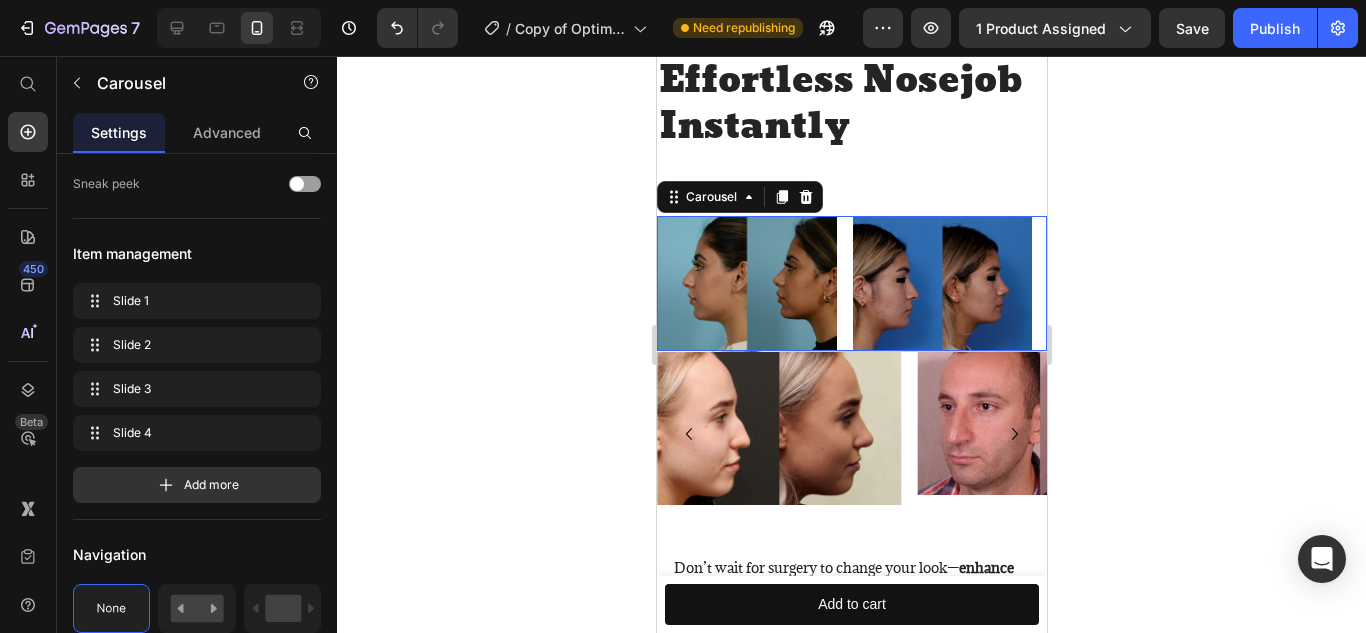 scroll, scrollTop: 0, scrollLeft: 0, axis: both 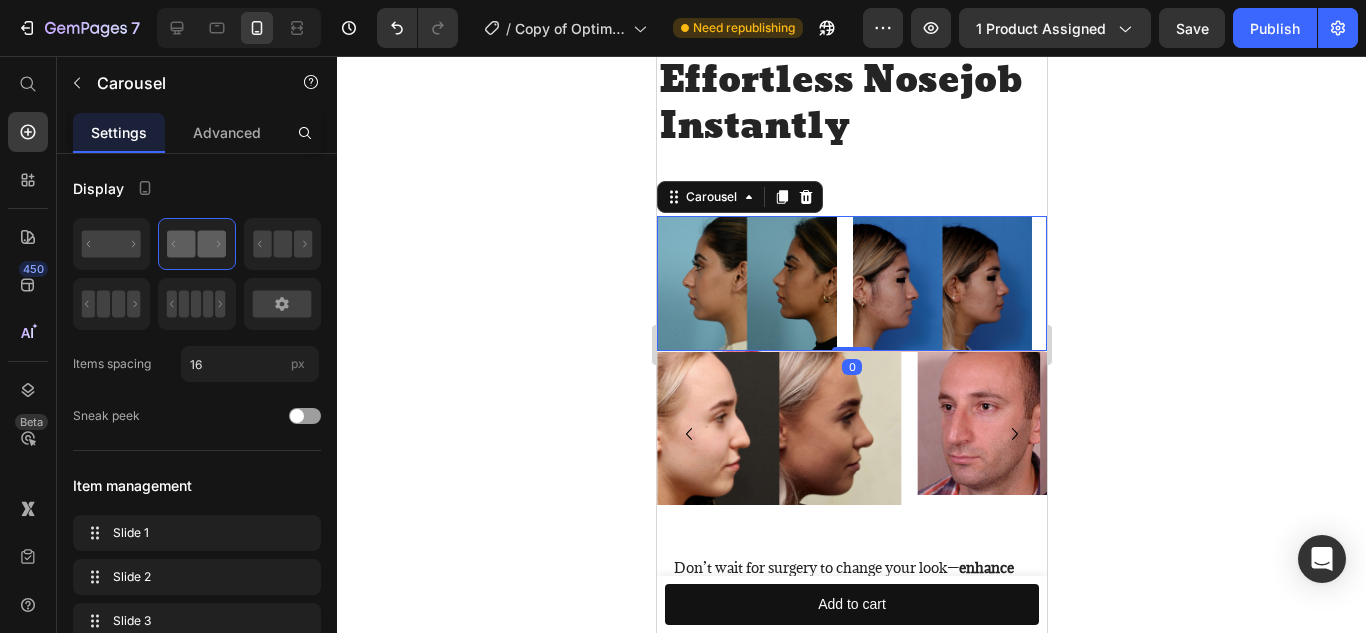 click on "Image Image Image Image" at bounding box center [851, 283] 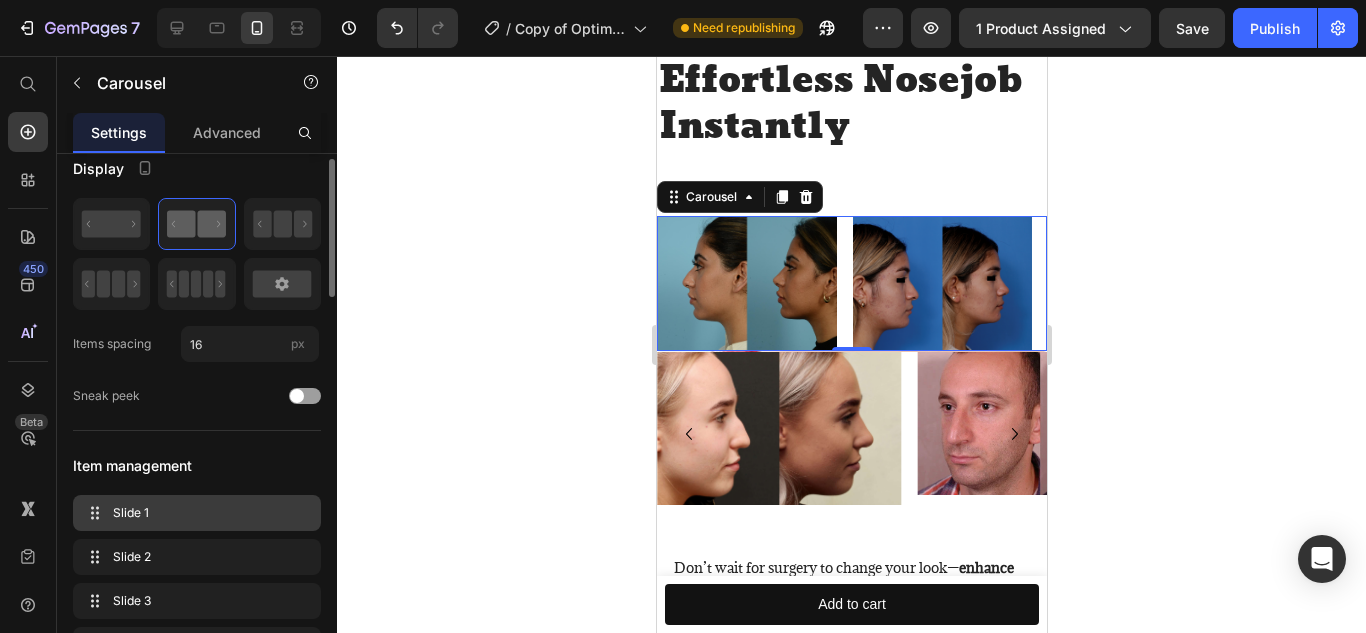 scroll, scrollTop: 21, scrollLeft: 0, axis: vertical 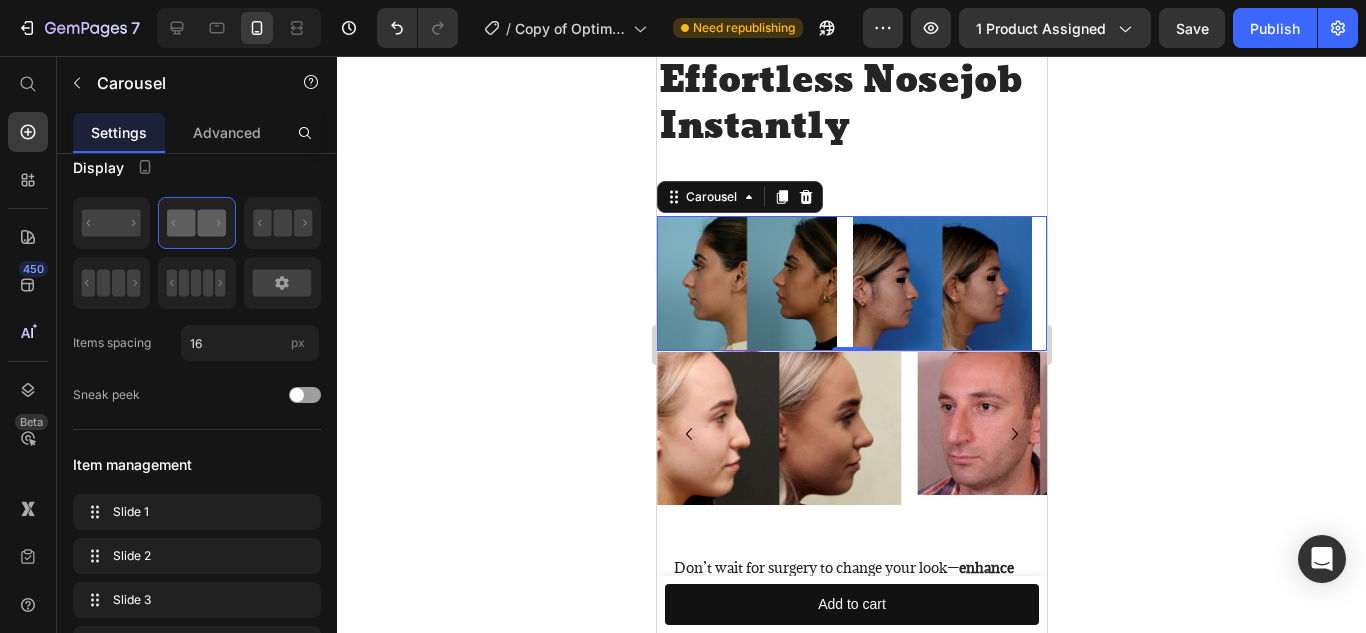 click at bounding box center [942, 283] 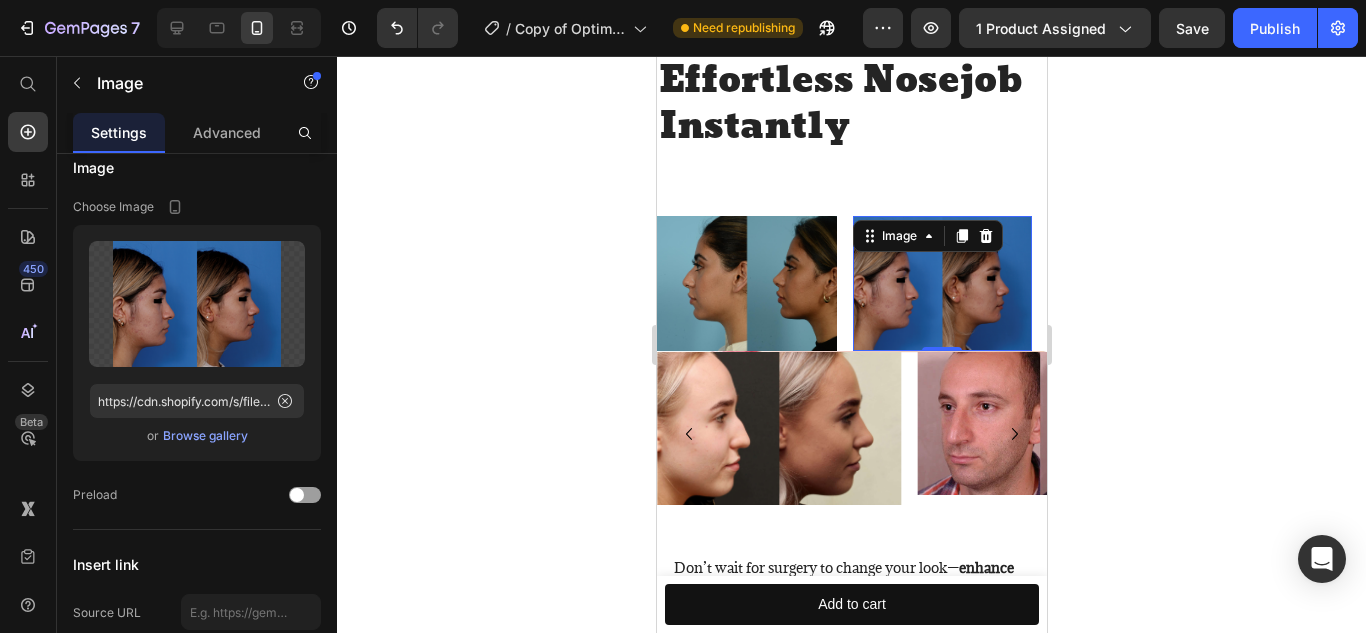 scroll, scrollTop: 0, scrollLeft: 0, axis: both 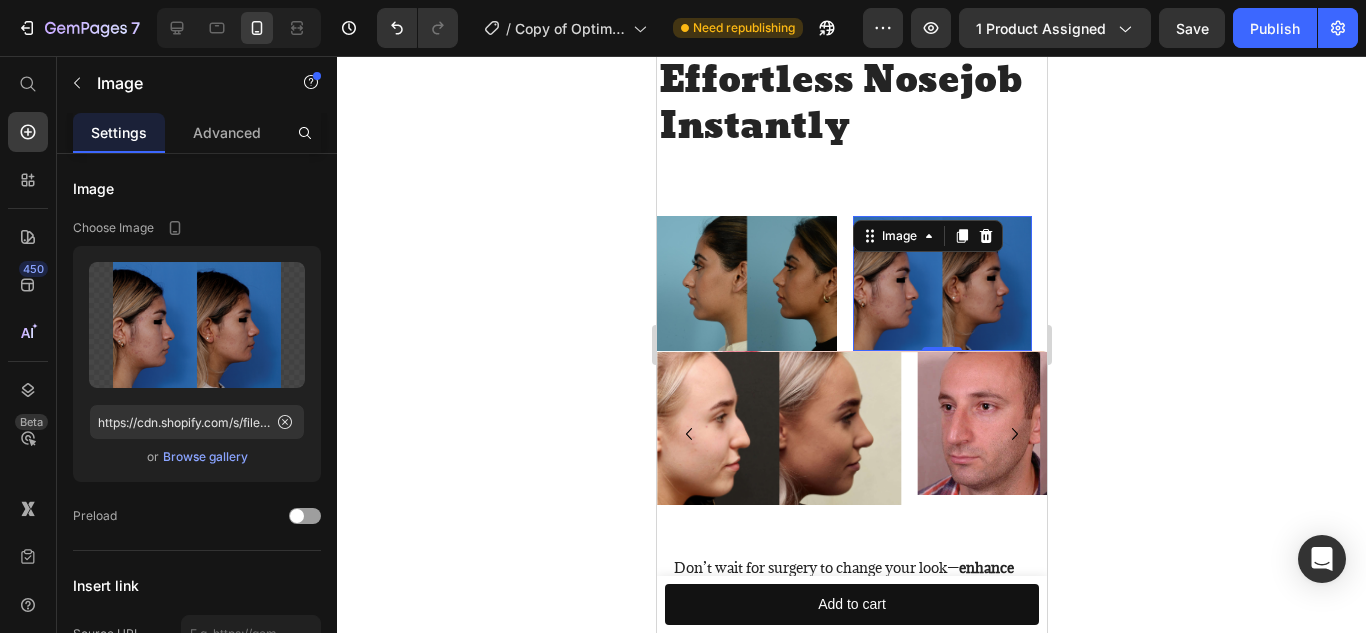 click on "Image Image   0 Image Image" at bounding box center (851, 283) 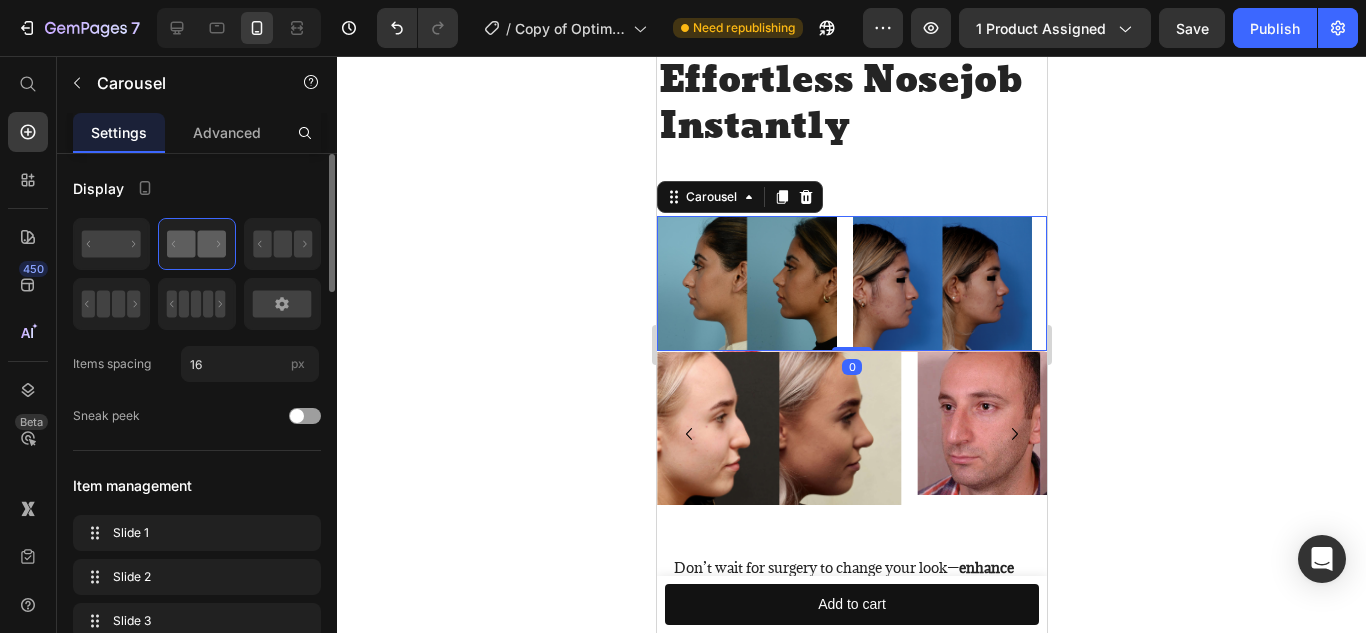 click 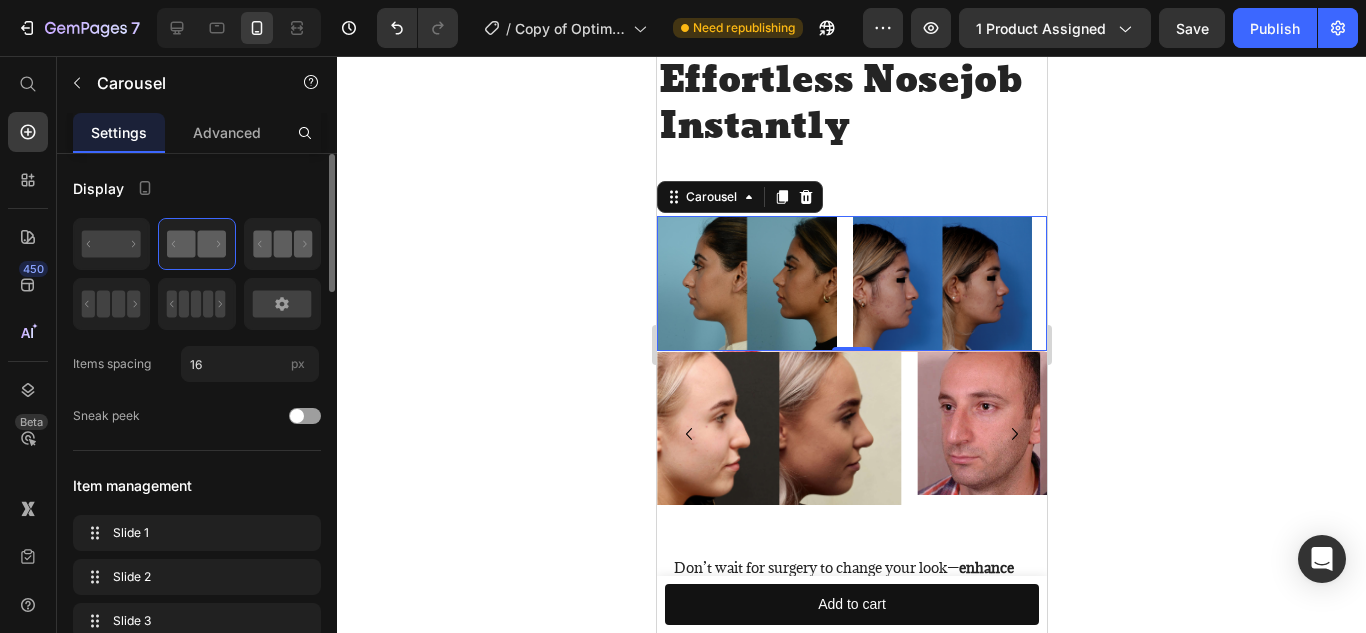 click 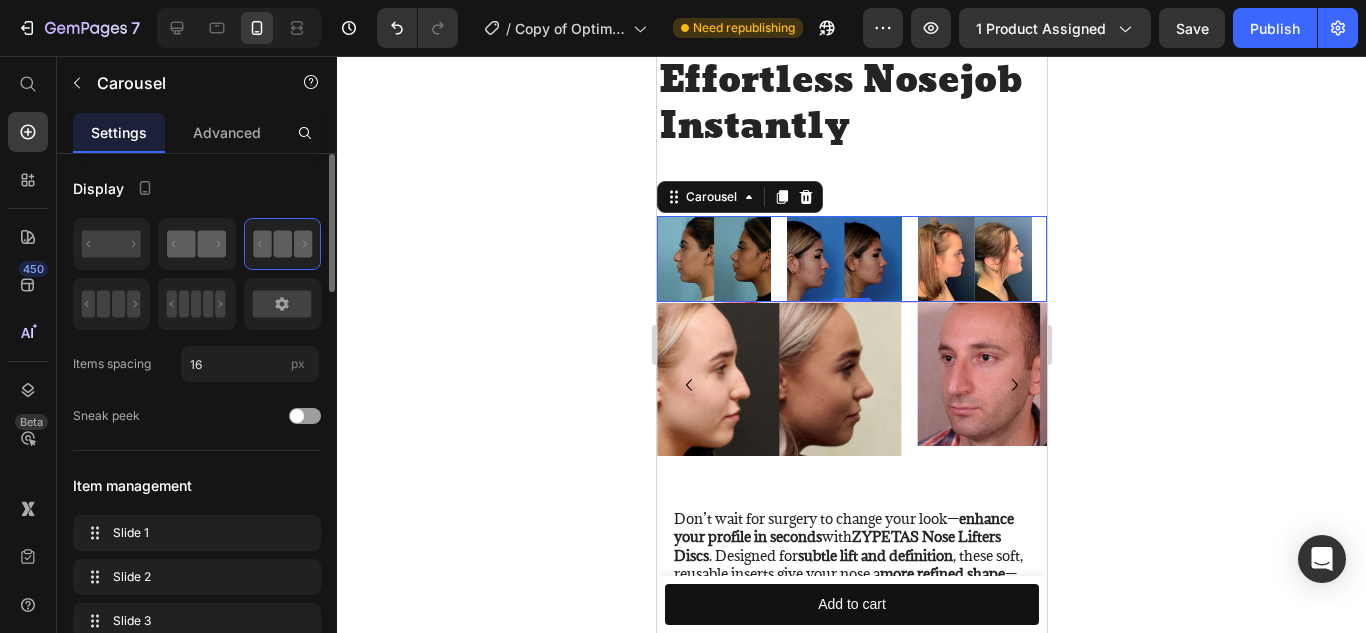 click 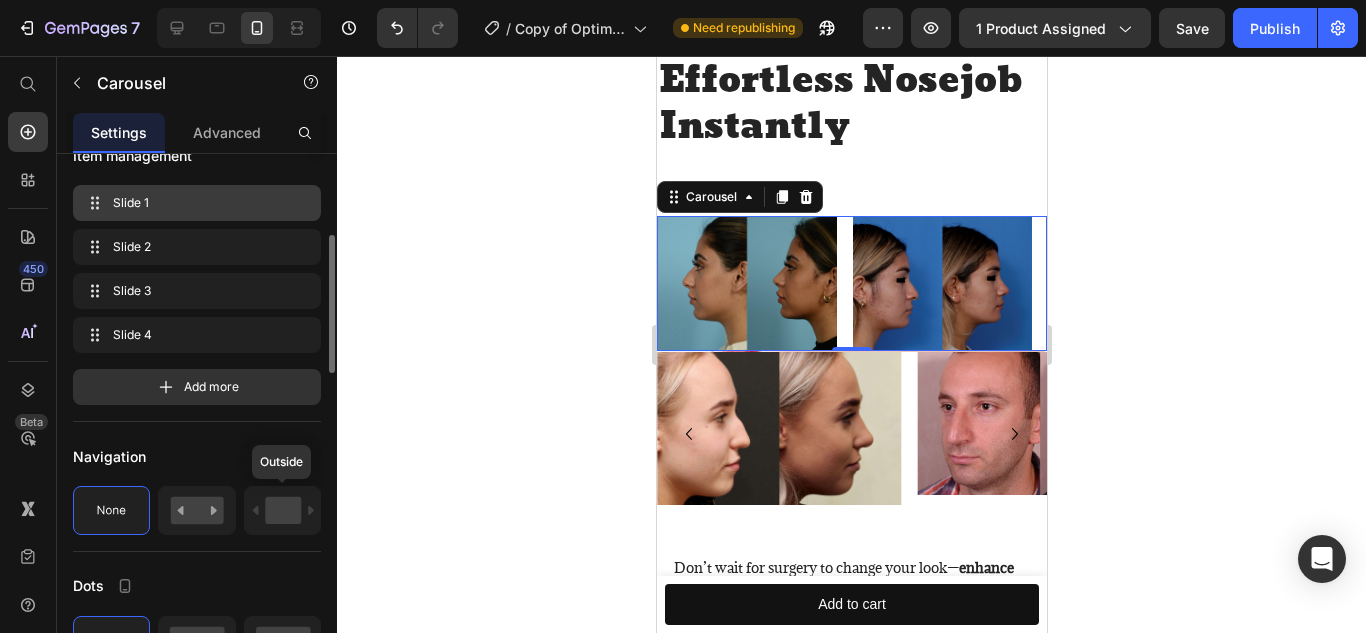 scroll, scrollTop: 332, scrollLeft: 0, axis: vertical 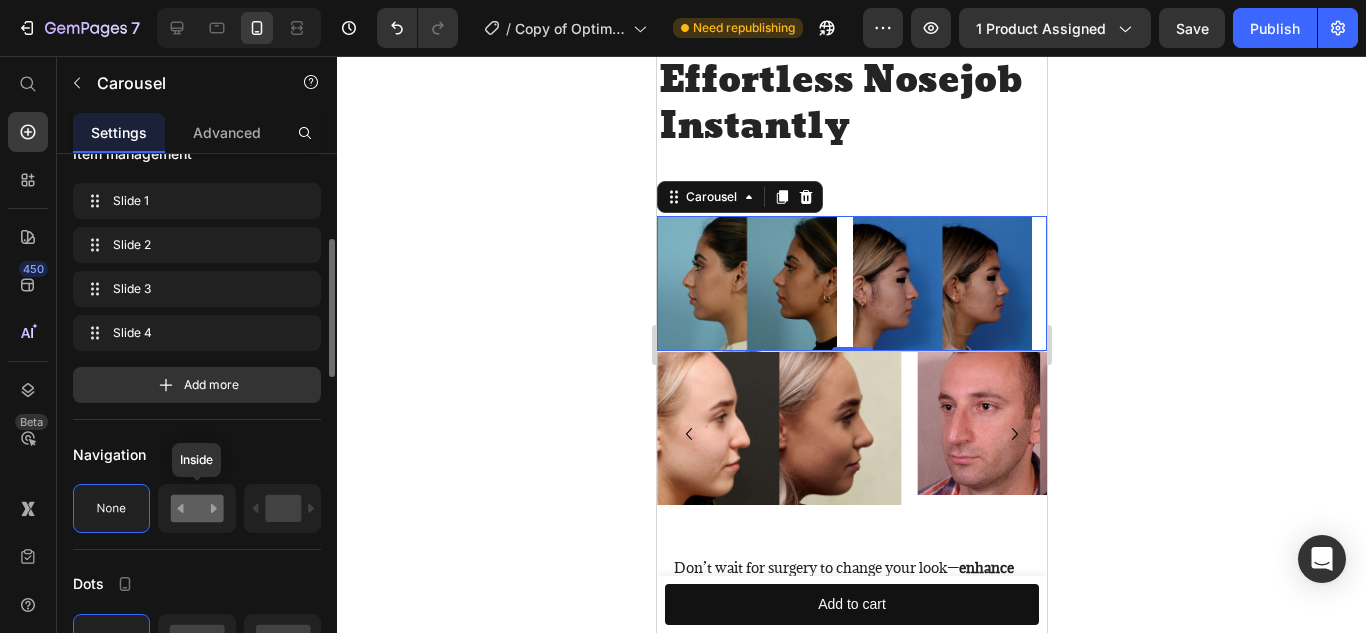 click 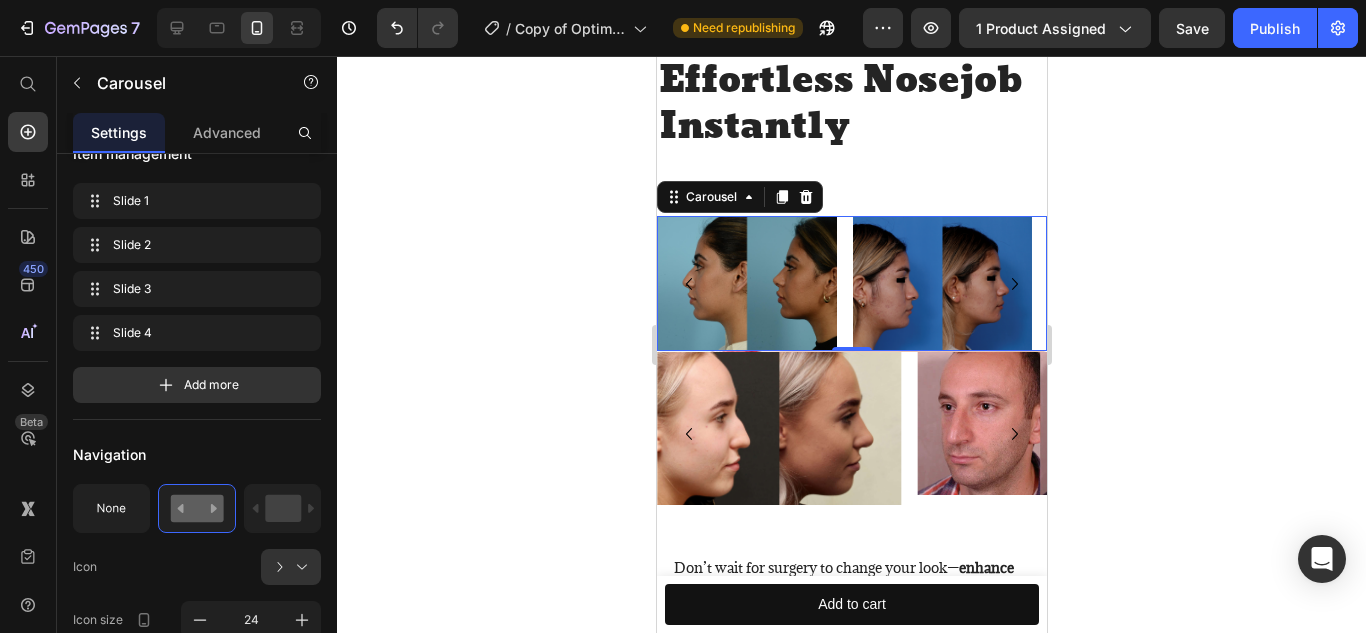 click 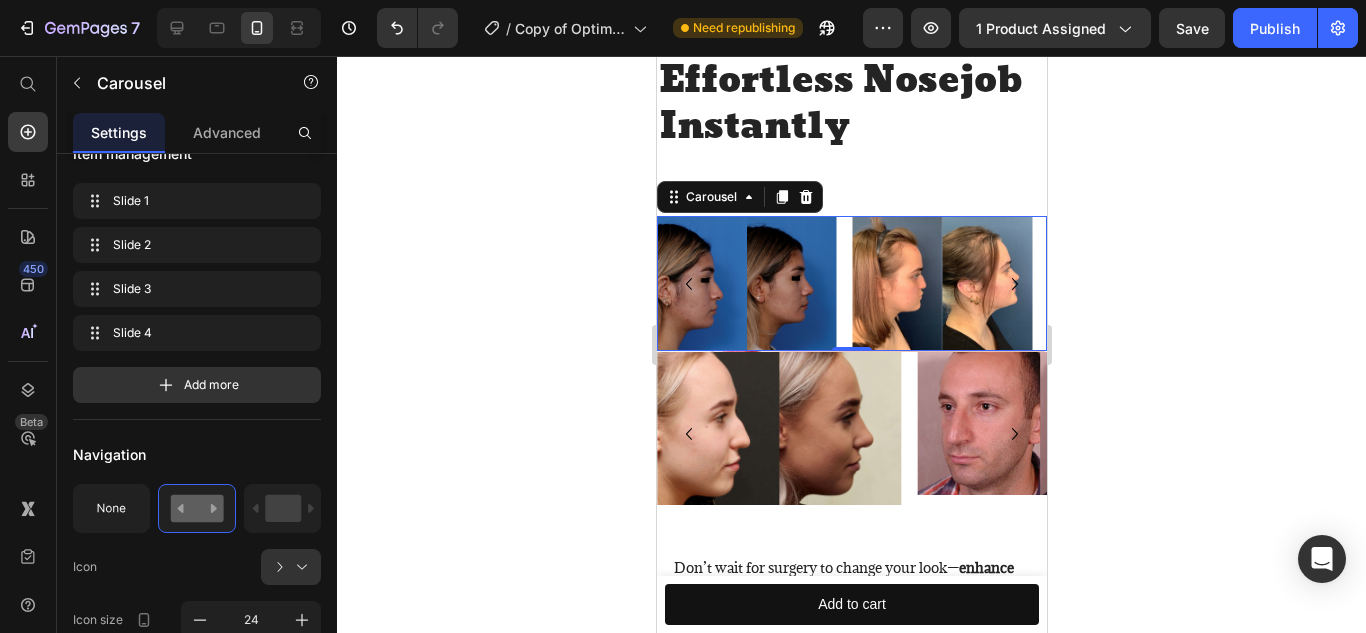 click 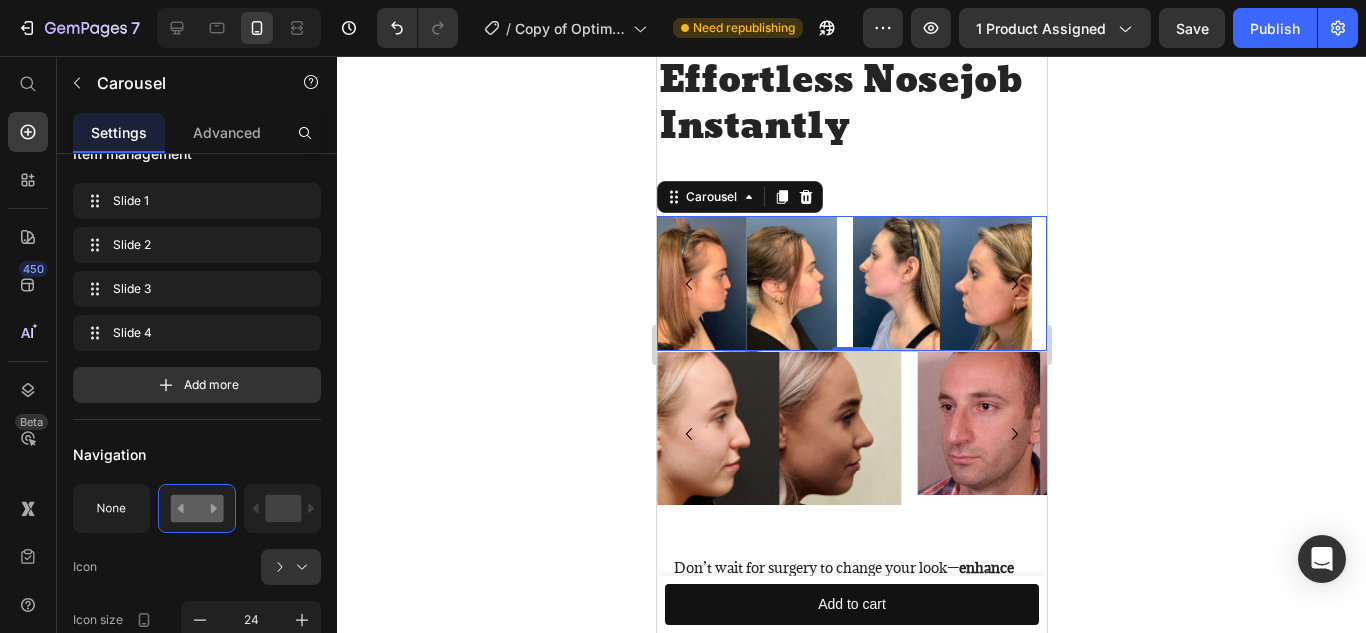 click 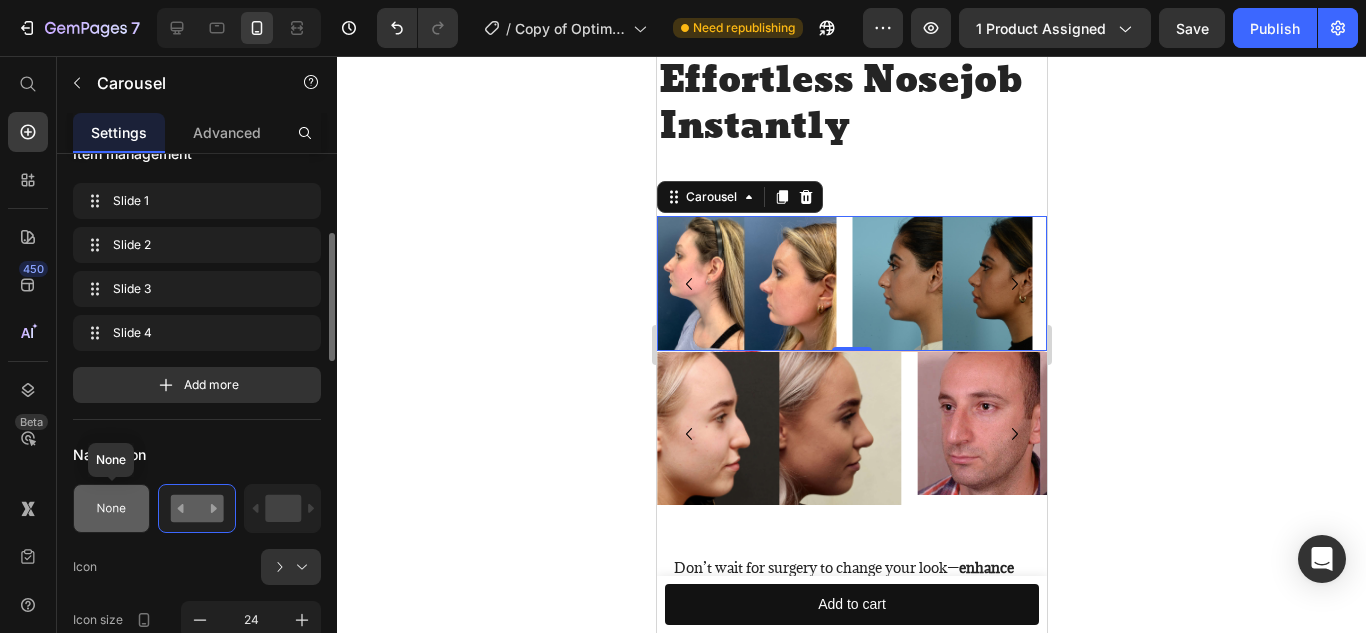 click 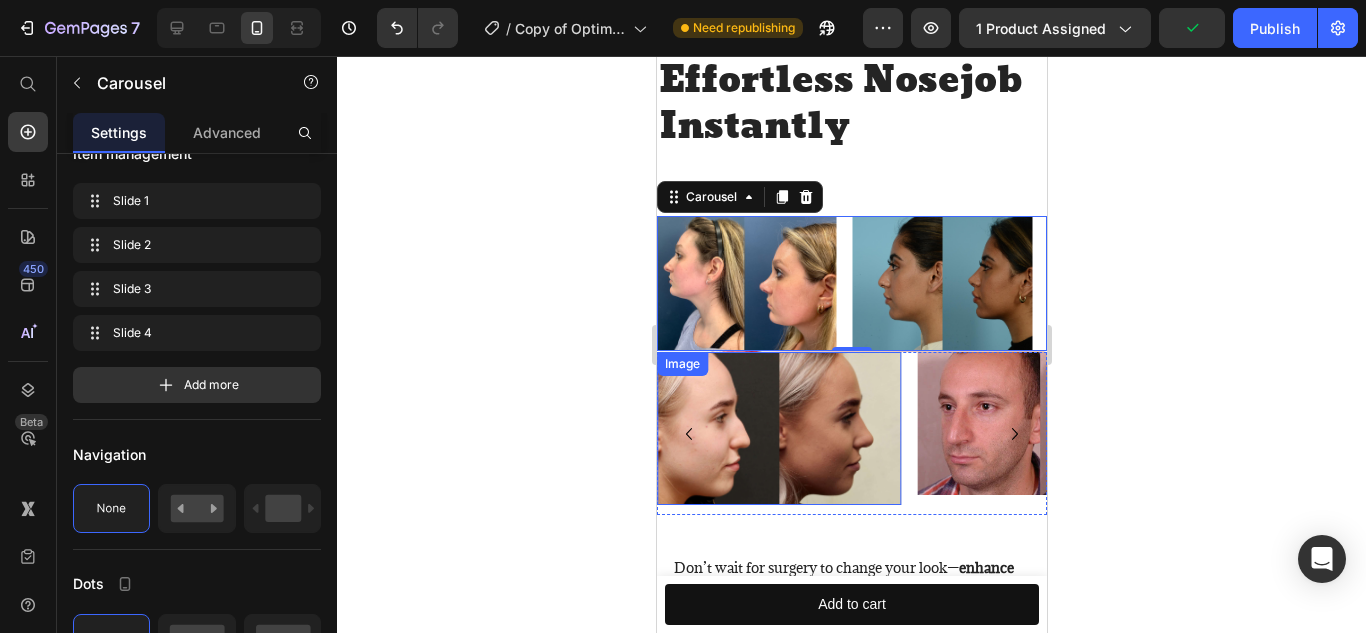 click at bounding box center [778, 428] 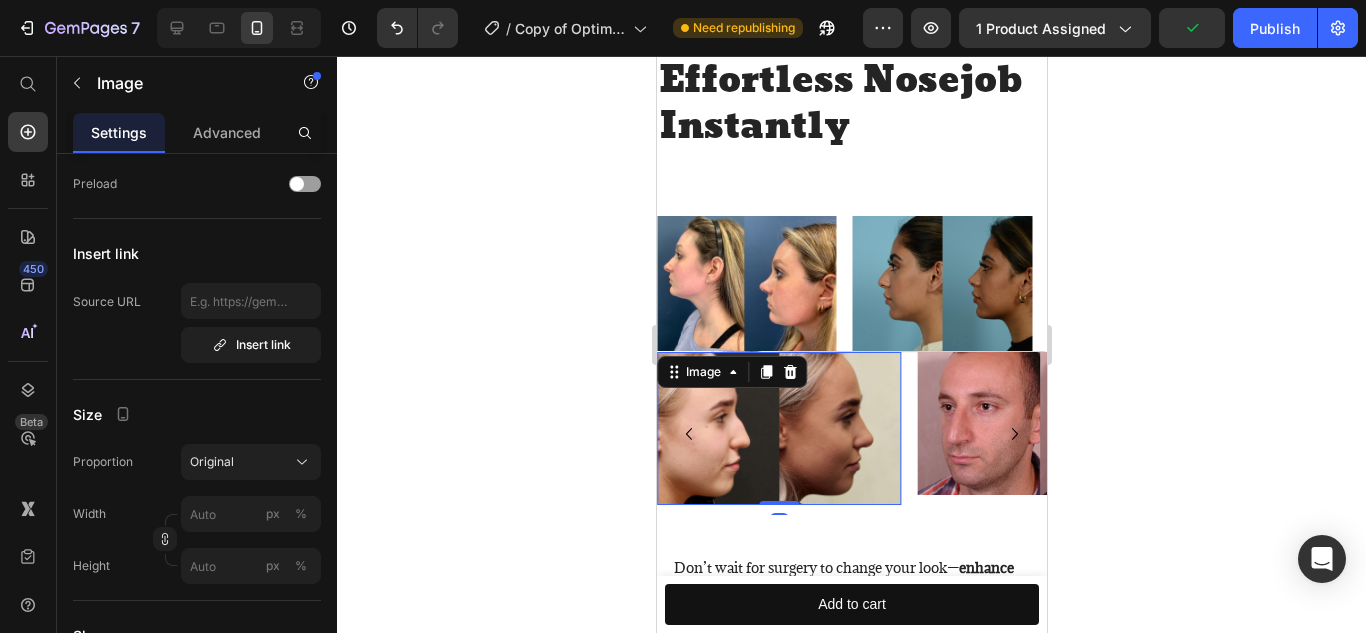 scroll, scrollTop: 0, scrollLeft: 0, axis: both 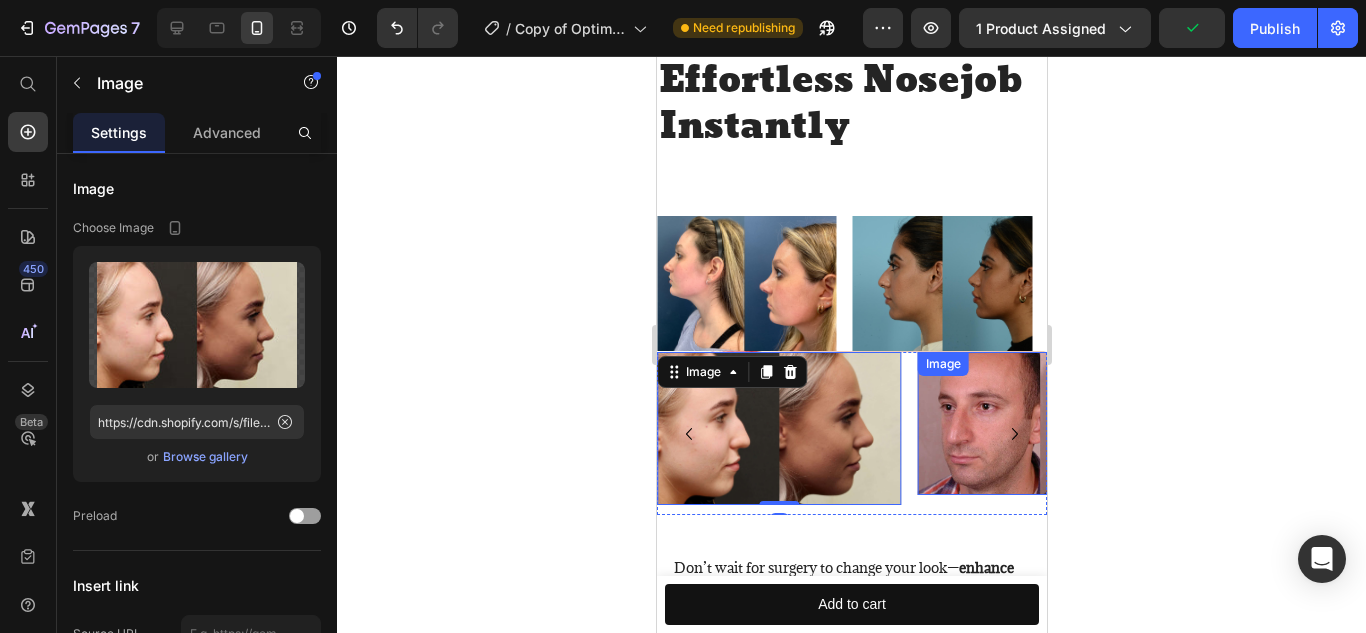 click on "Image Image Image Image Image   0" at bounding box center (851, 433) 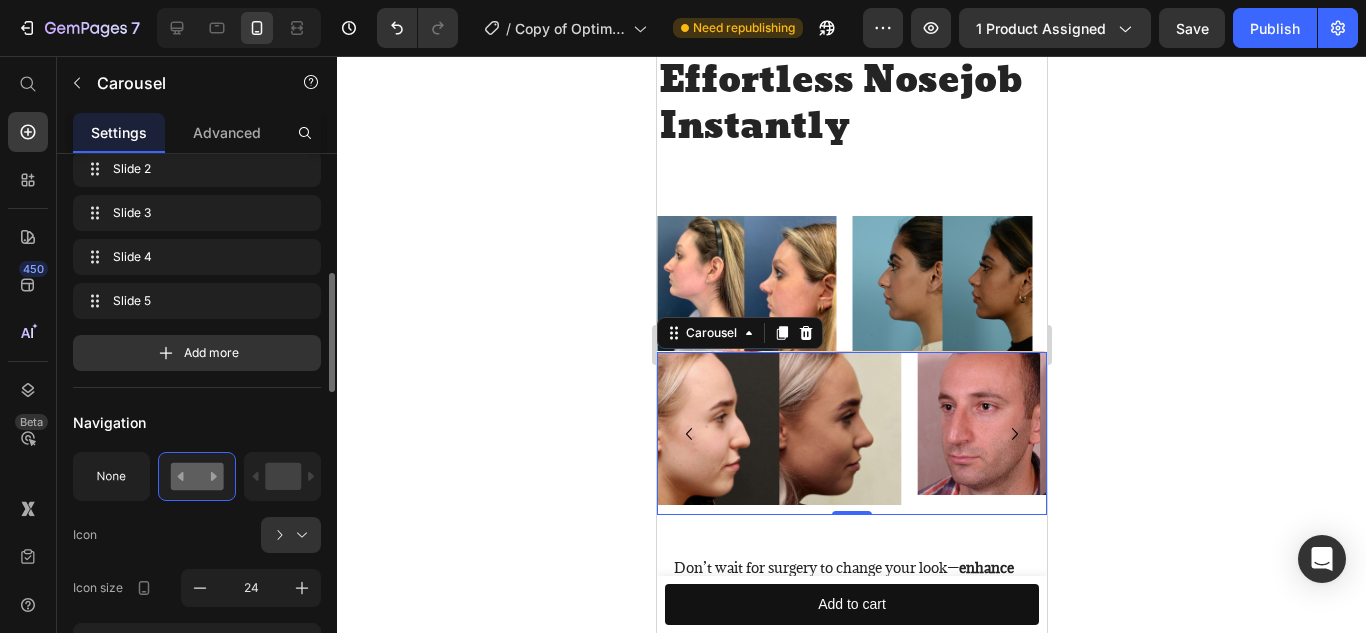 scroll, scrollTop: 531, scrollLeft: 0, axis: vertical 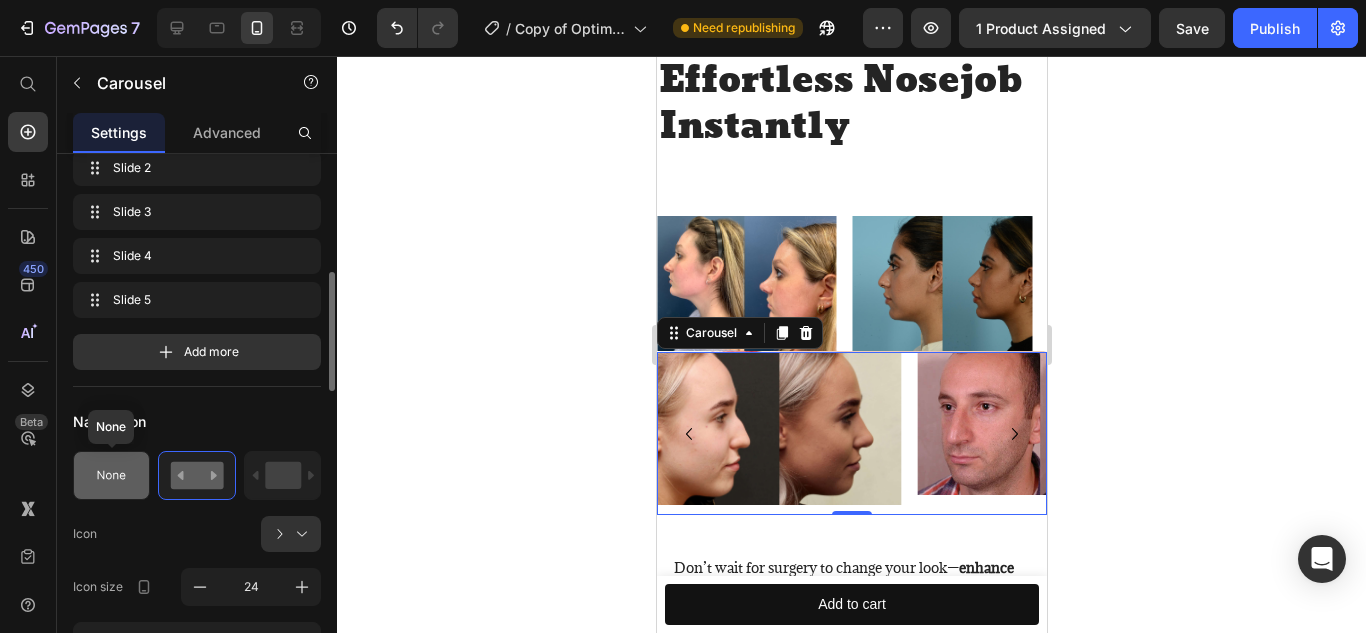 click 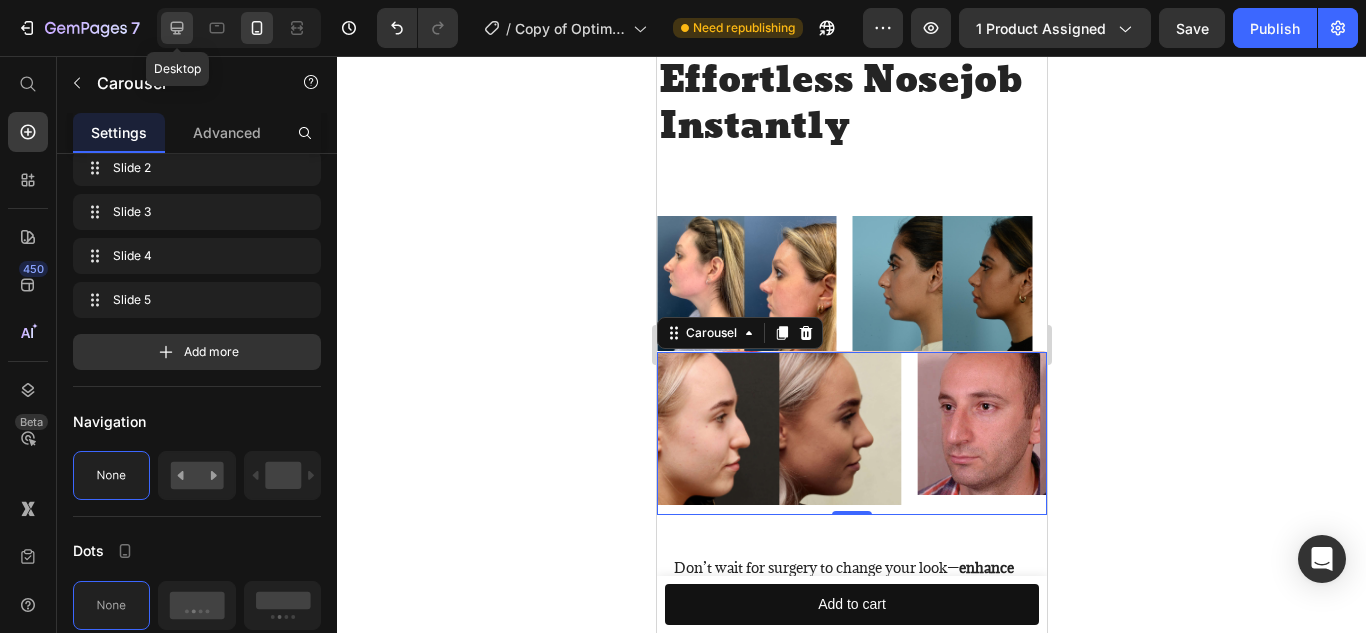 click 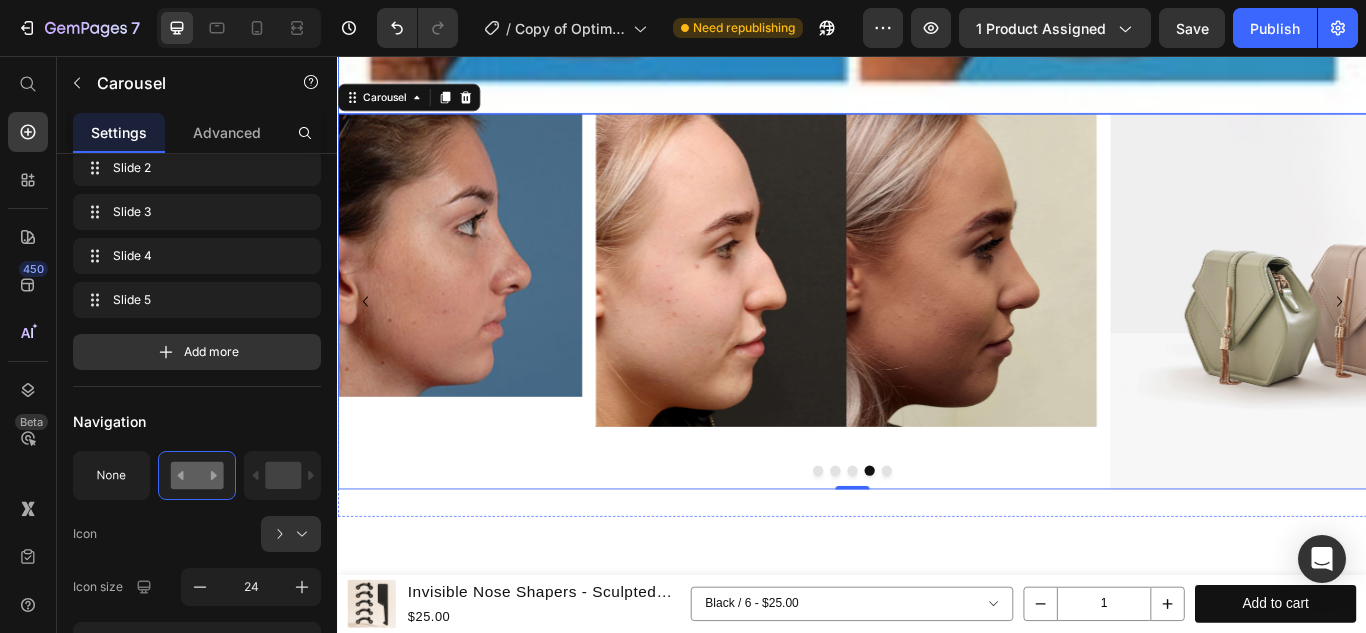 scroll, scrollTop: 3817, scrollLeft: 0, axis: vertical 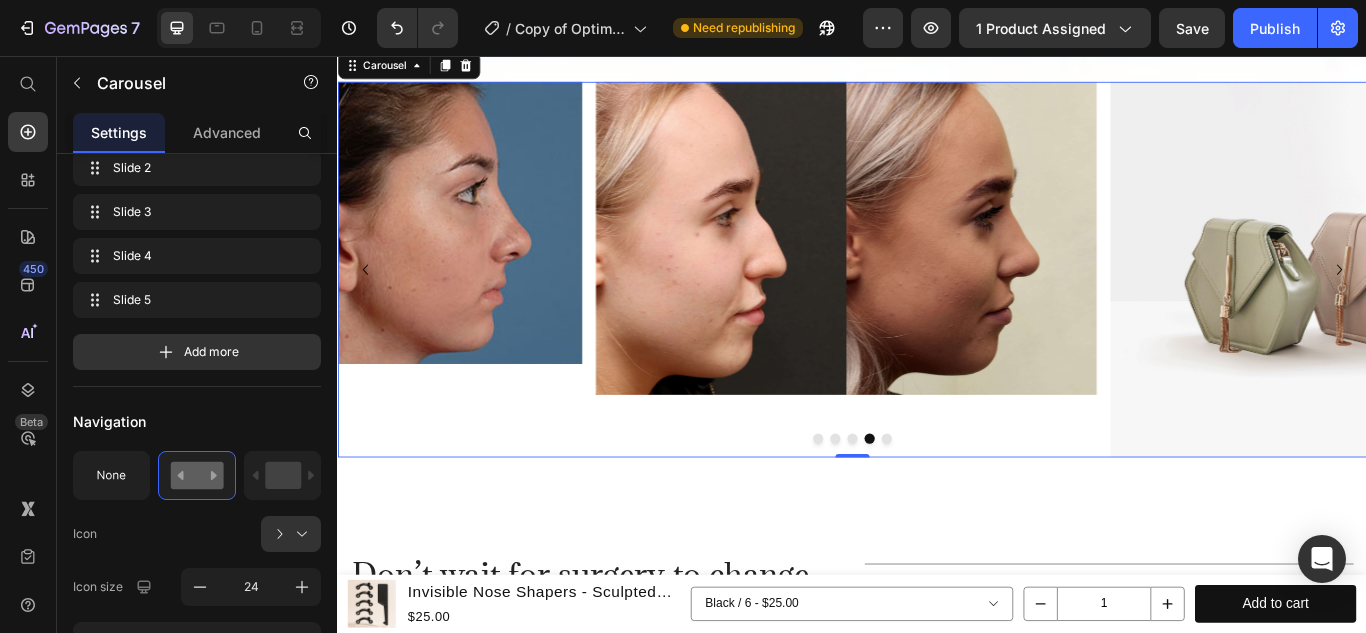 click 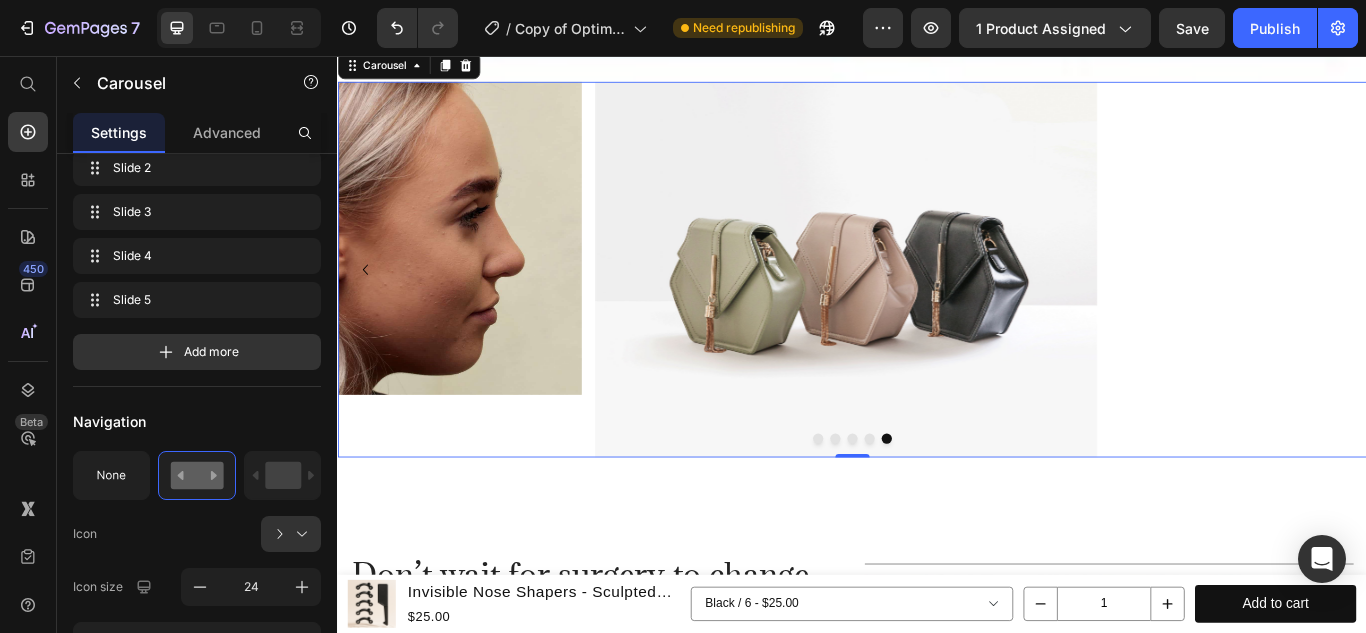 click on "Image Image Image Image Image" at bounding box center [937, 305] 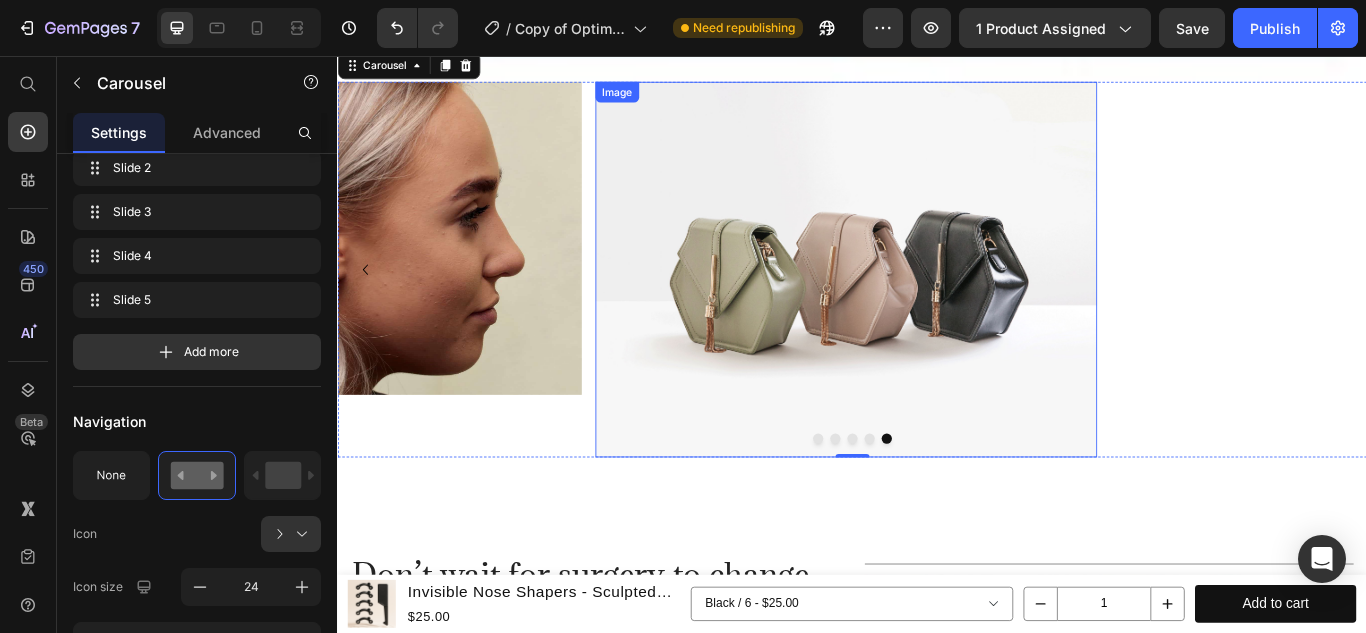 click at bounding box center [929, 305] 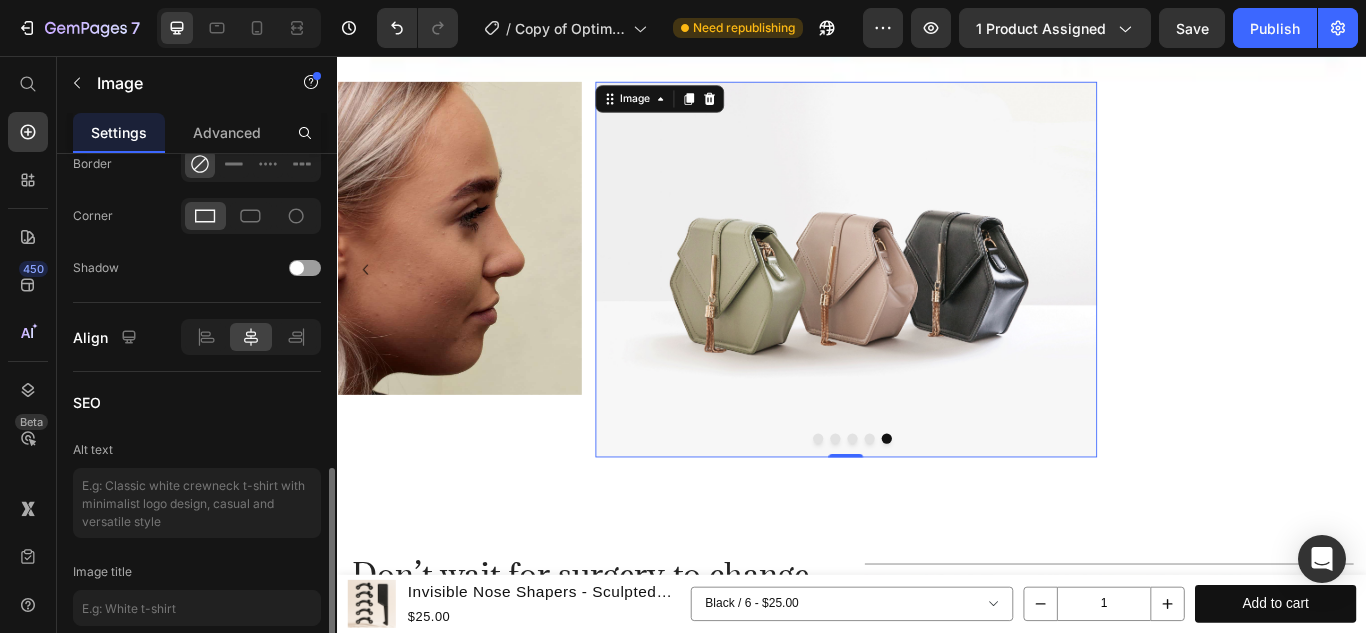 scroll, scrollTop: 854, scrollLeft: 0, axis: vertical 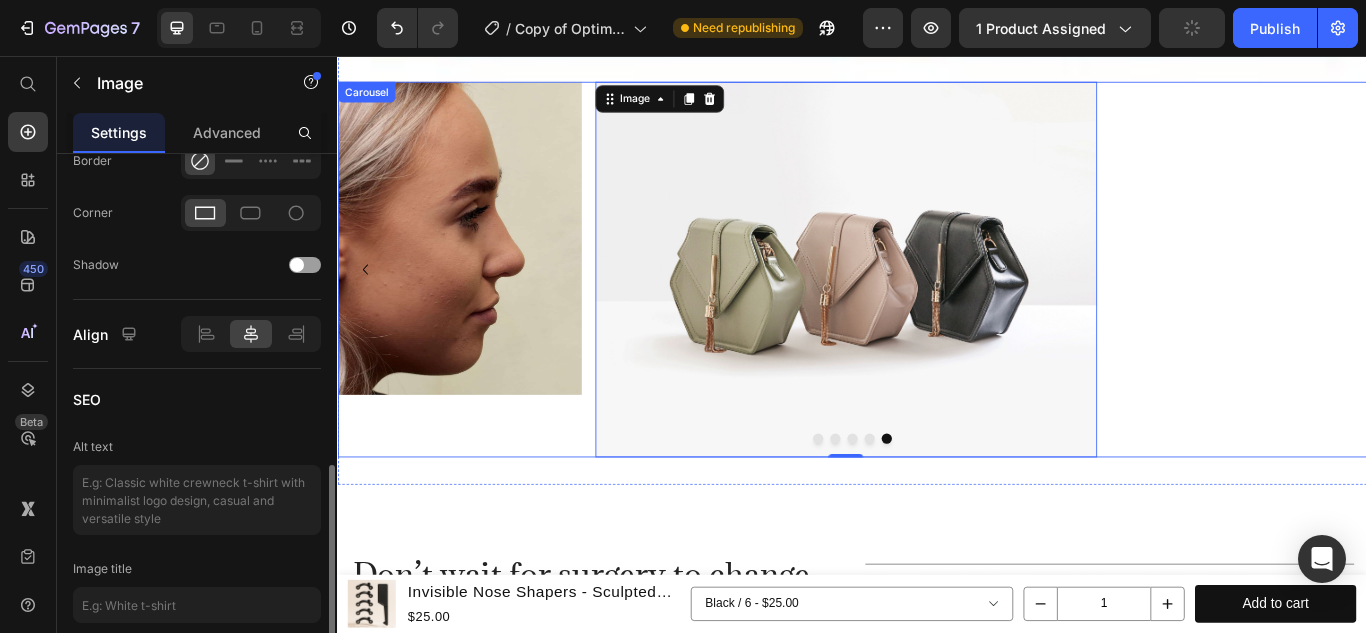 click at bounding box center [937, 502] 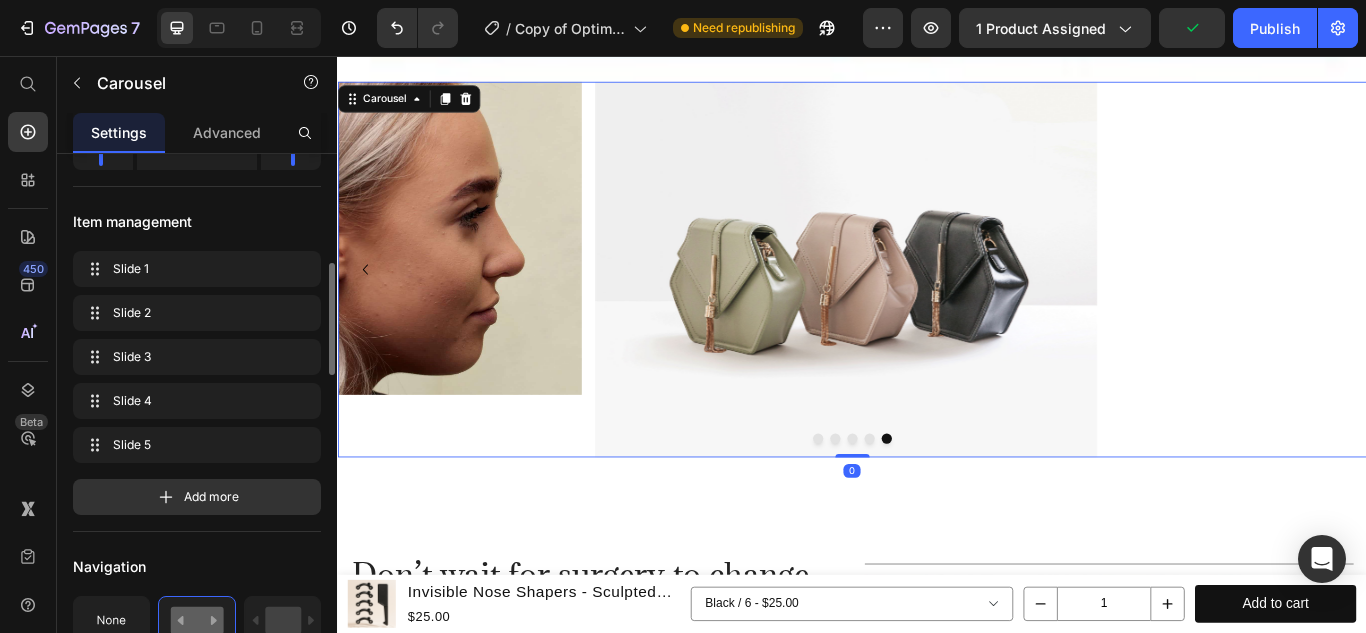 scroll, scrollTop: 410, scrollLeft: 0, axis: vertical 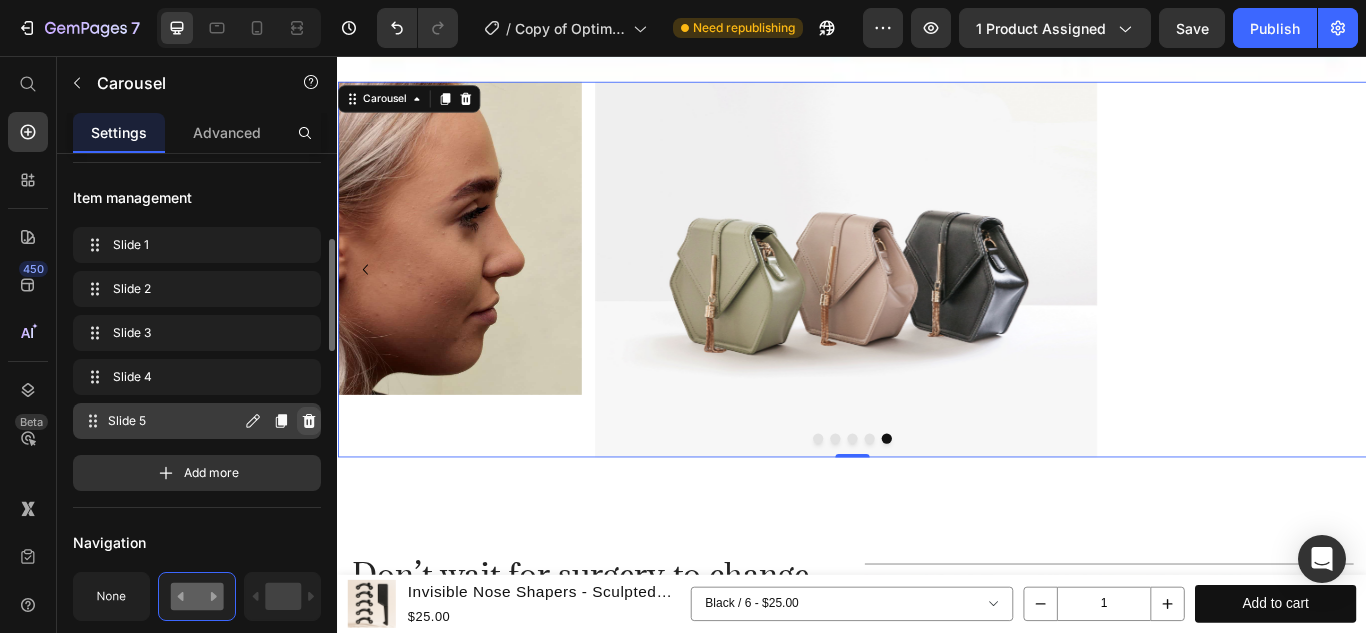 click 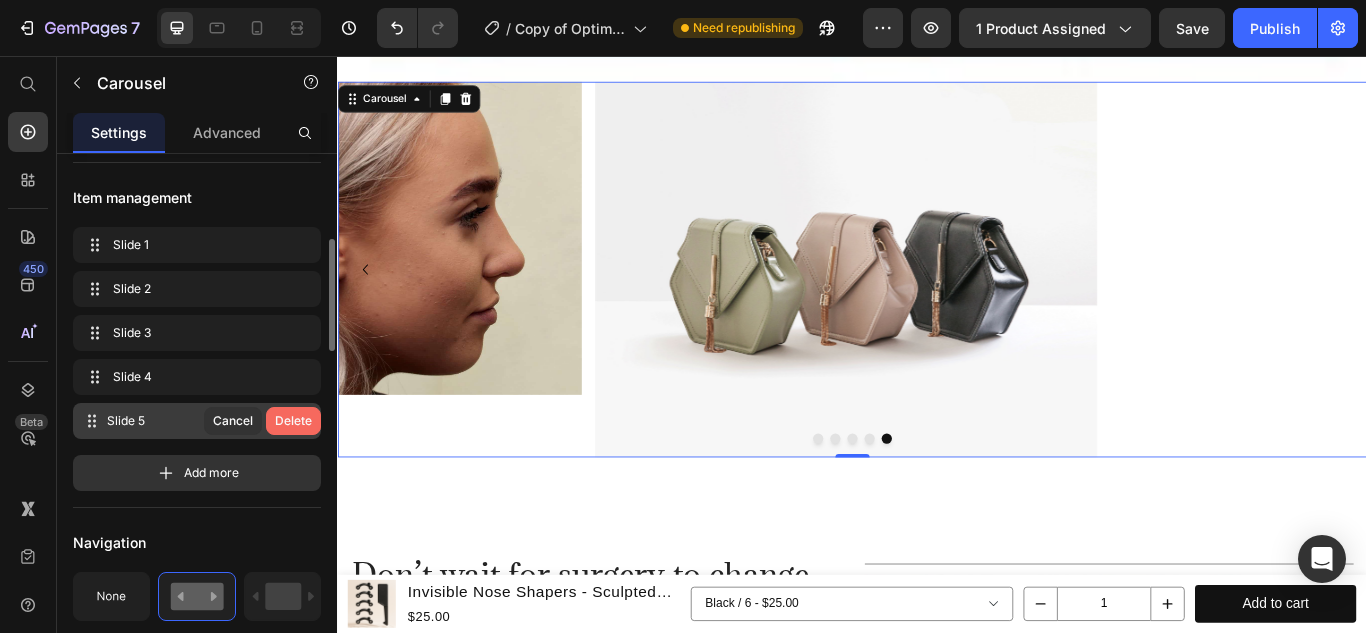 click on "Delete" at bounding box center (293, 421) 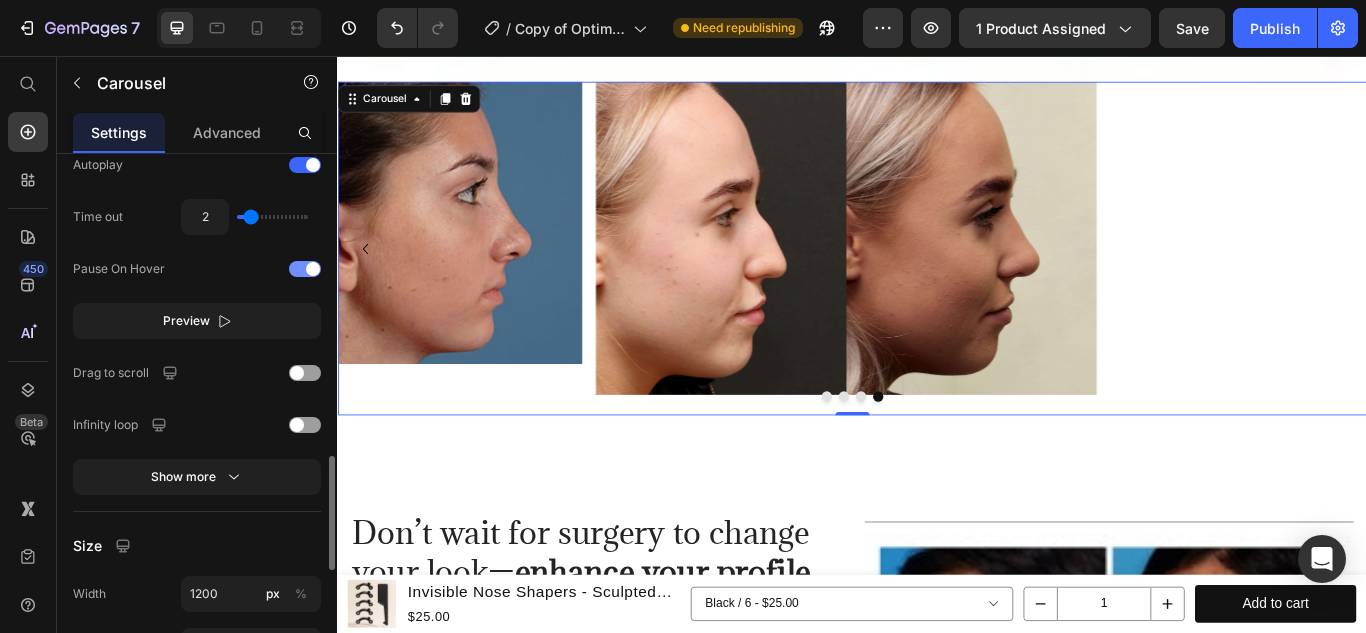 scroll, scrollTop: 1418, scrollLeft: 0, axis: vertical 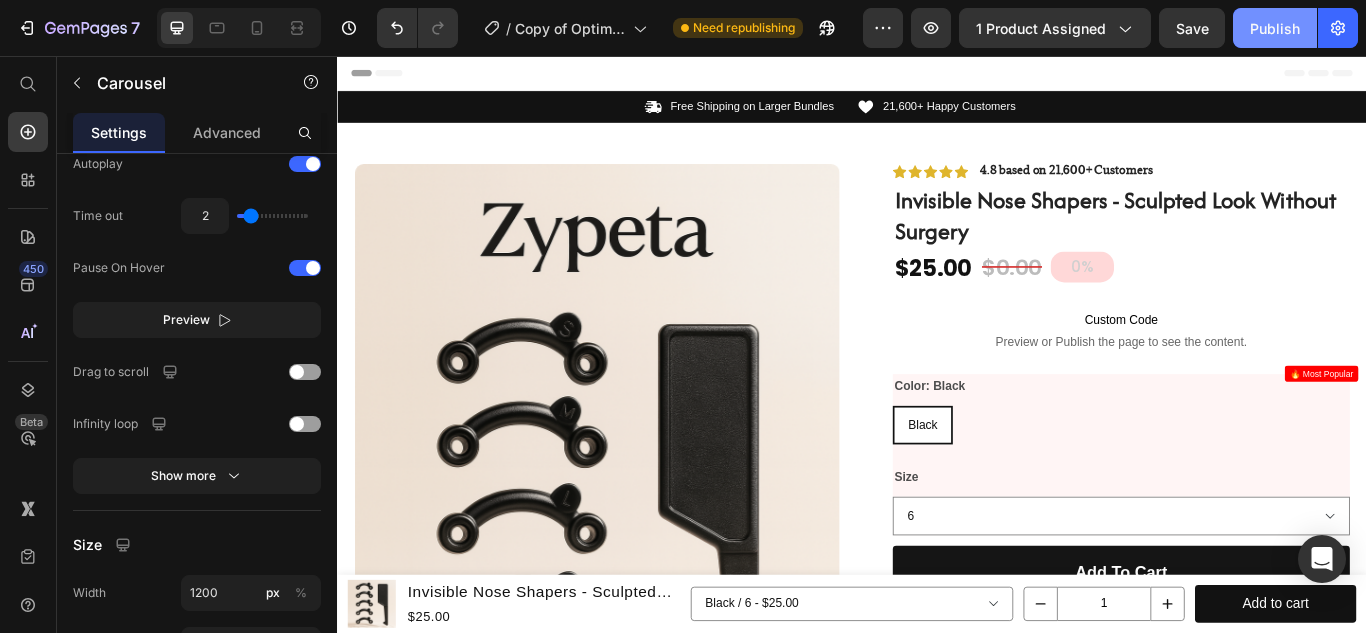 click on "Publish" at bounding box center [1275, 28] 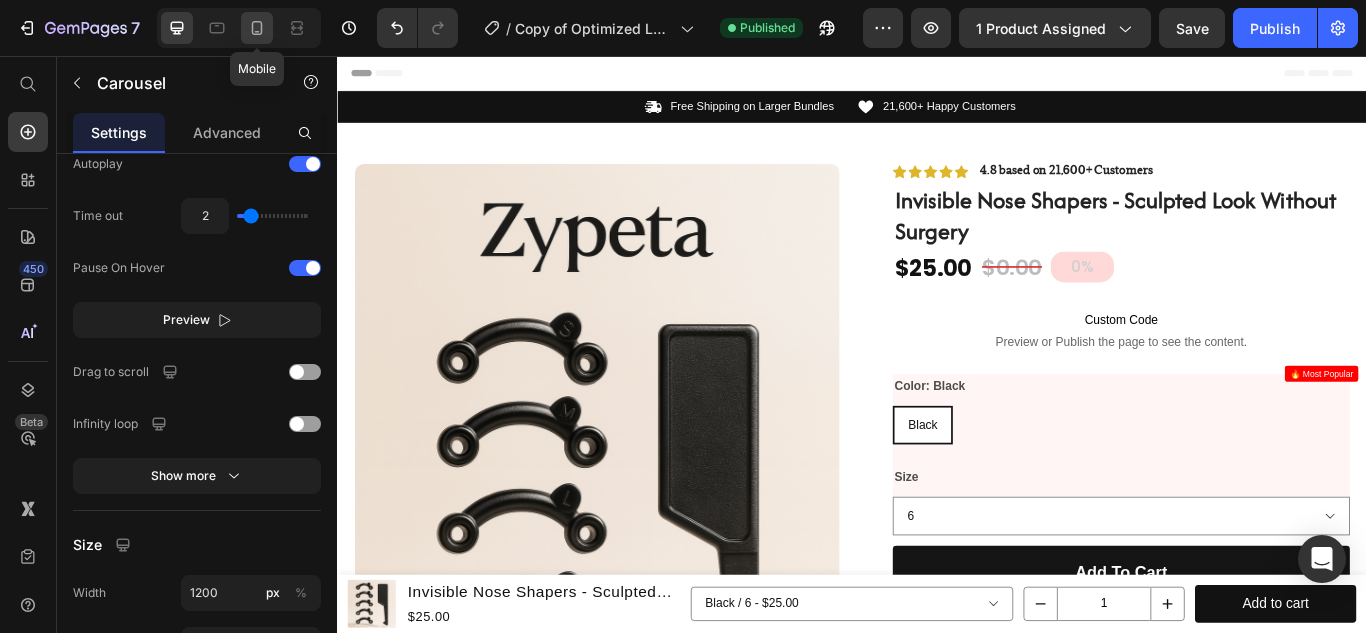 click 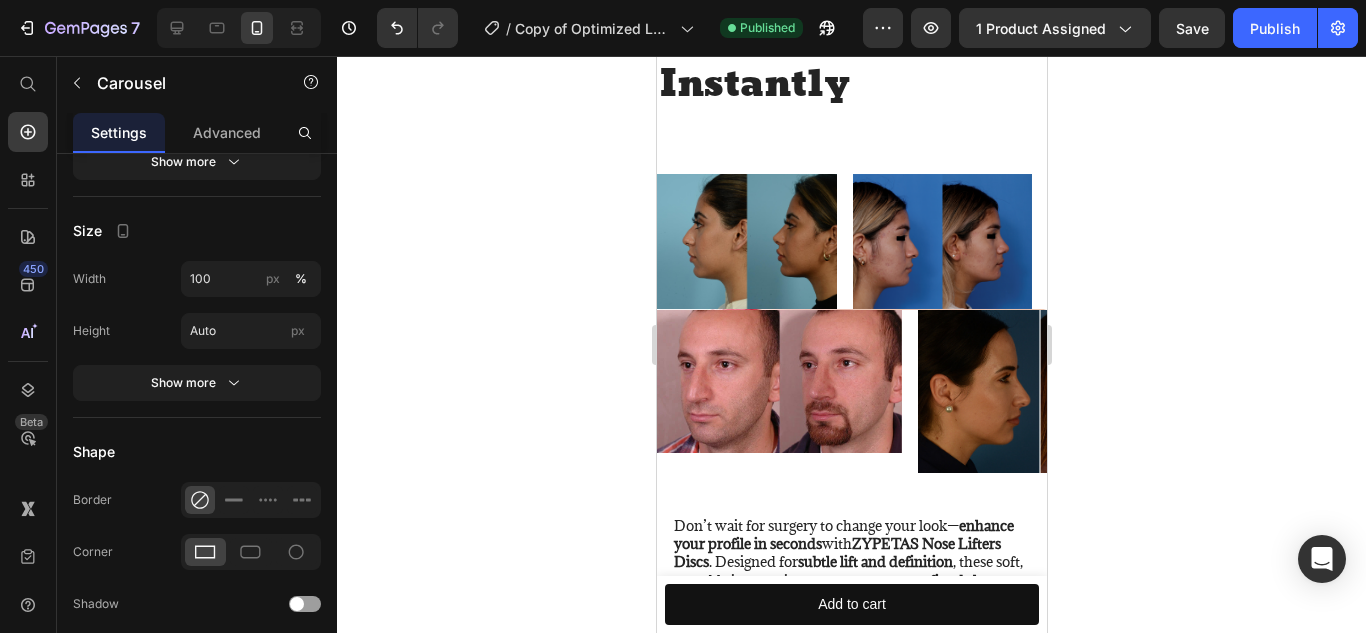 scroll, scrollTop: 2098, scrollLeft: 0, axis: vertical 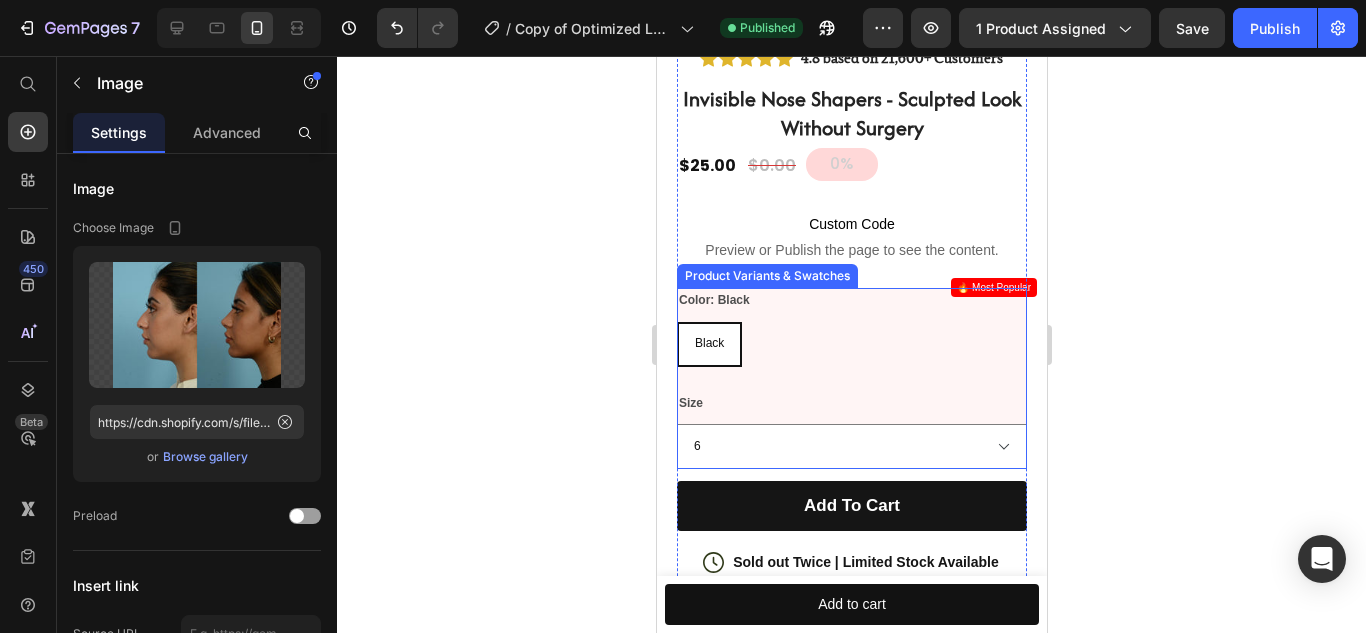 click on "Color: Black Black Black Black Size 6 Product Variants & Swatches" at bounding box center [851, 378] 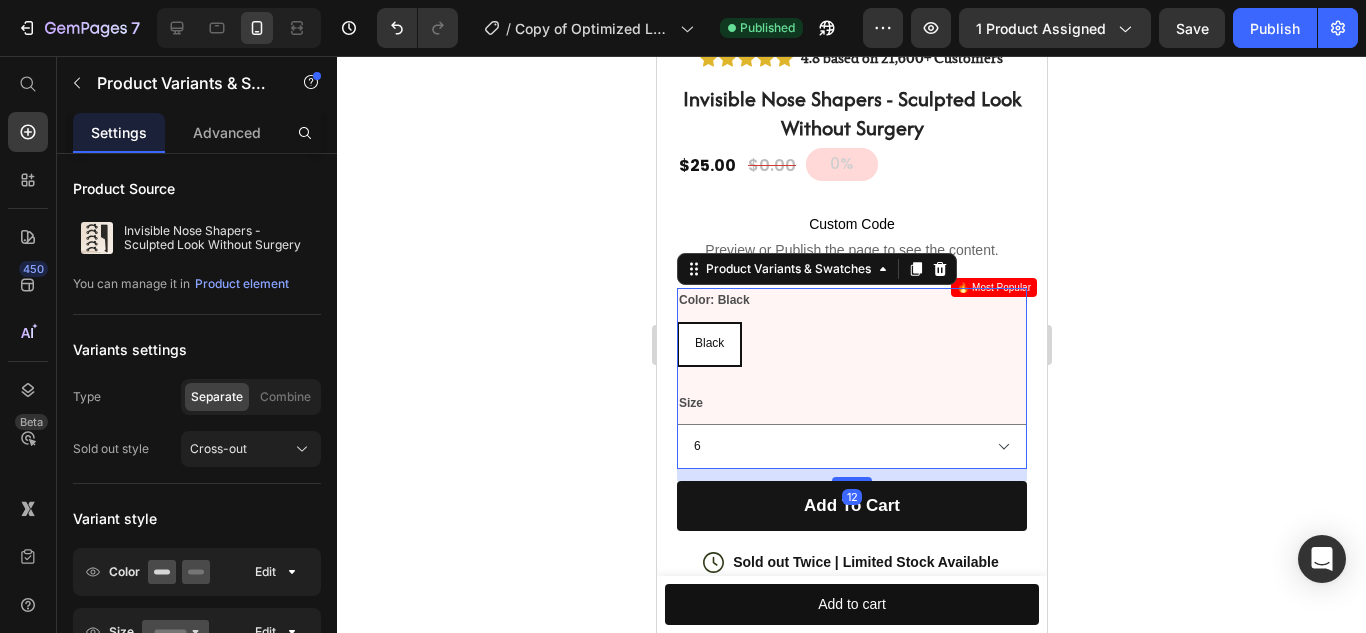 click on "Color: Black Black Black Black" at bounding box center (851, 327) 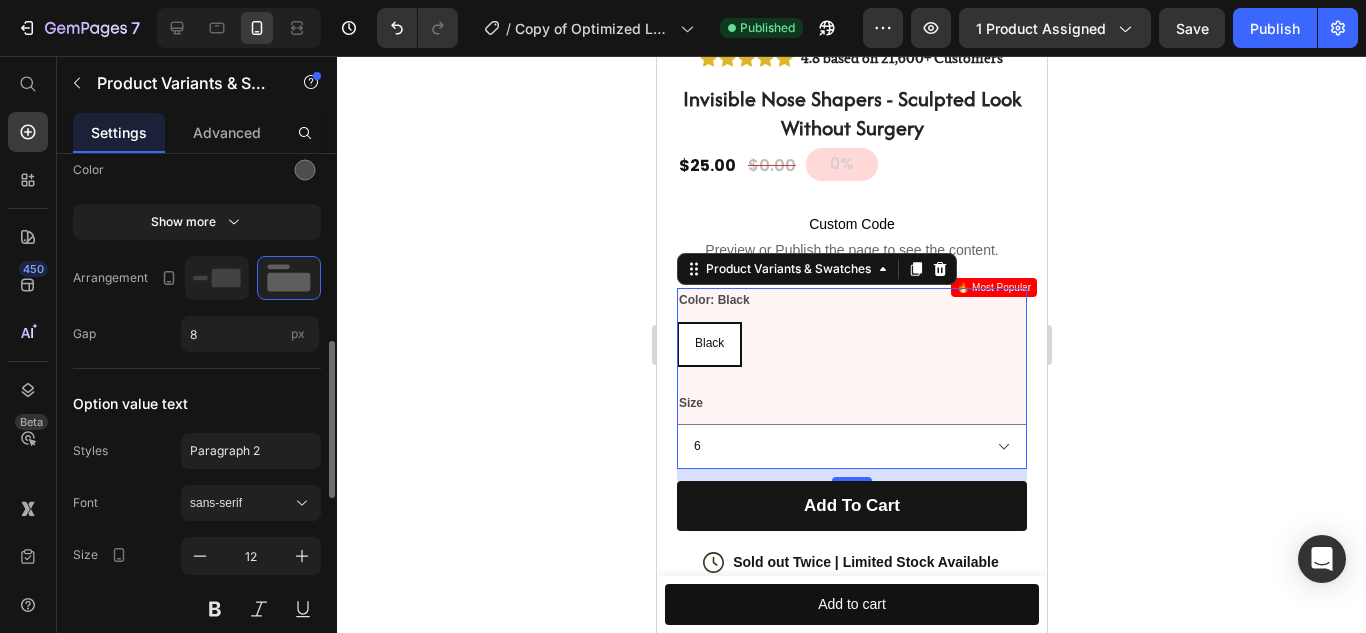 scroll, scrollTop: 798, scrollLeft: 0, axis: vertical 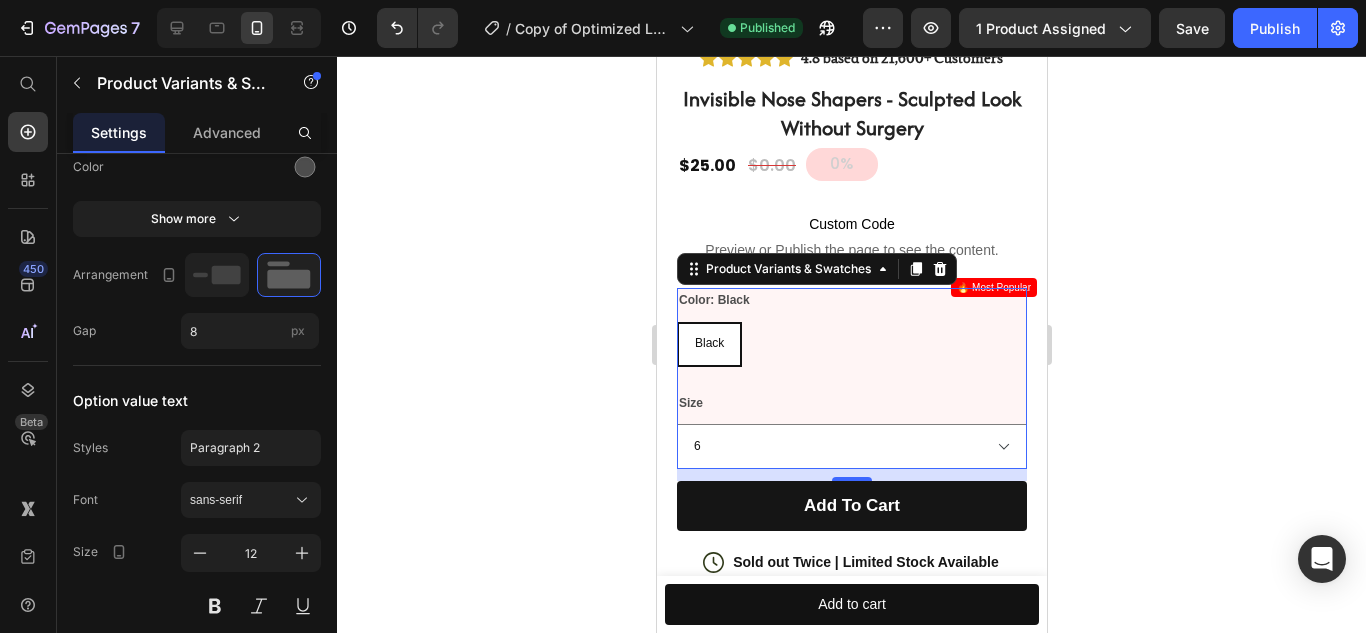 click on "Color: Black Black Black Black Size 6 Product Variants & Swatches   12" at bounding box center [851, 378] 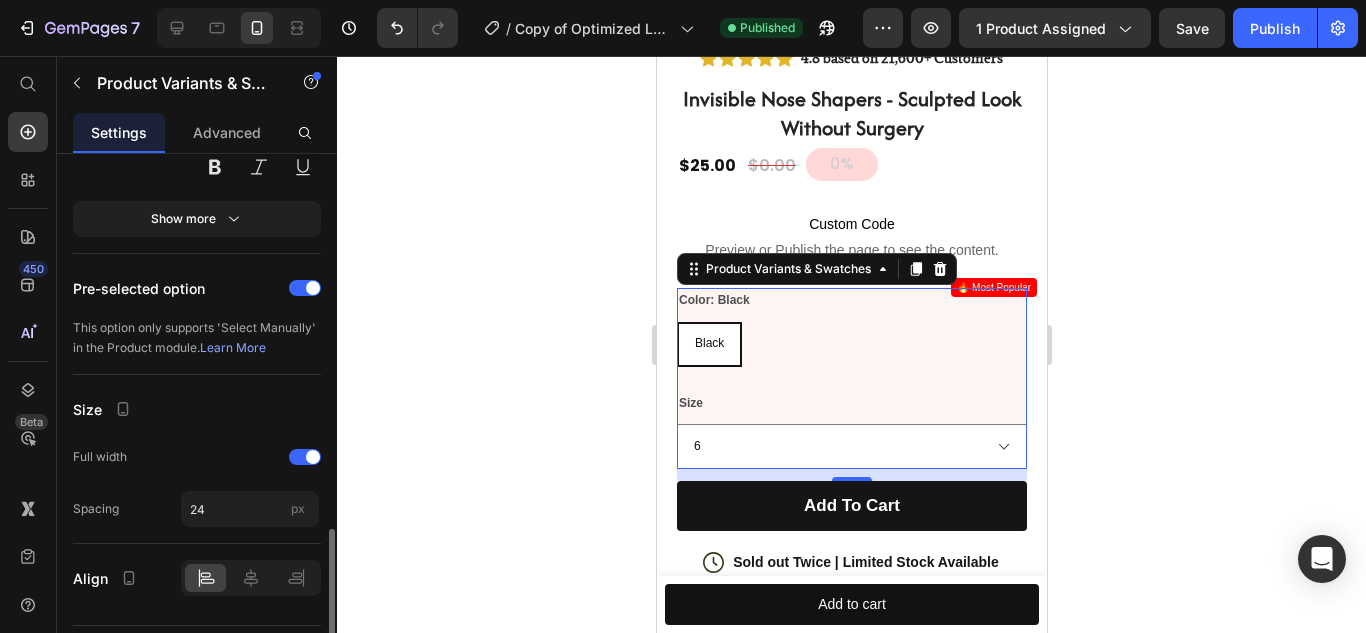 scroll, scrollTop: 1288, scrollLeft: 0, axis: vertical 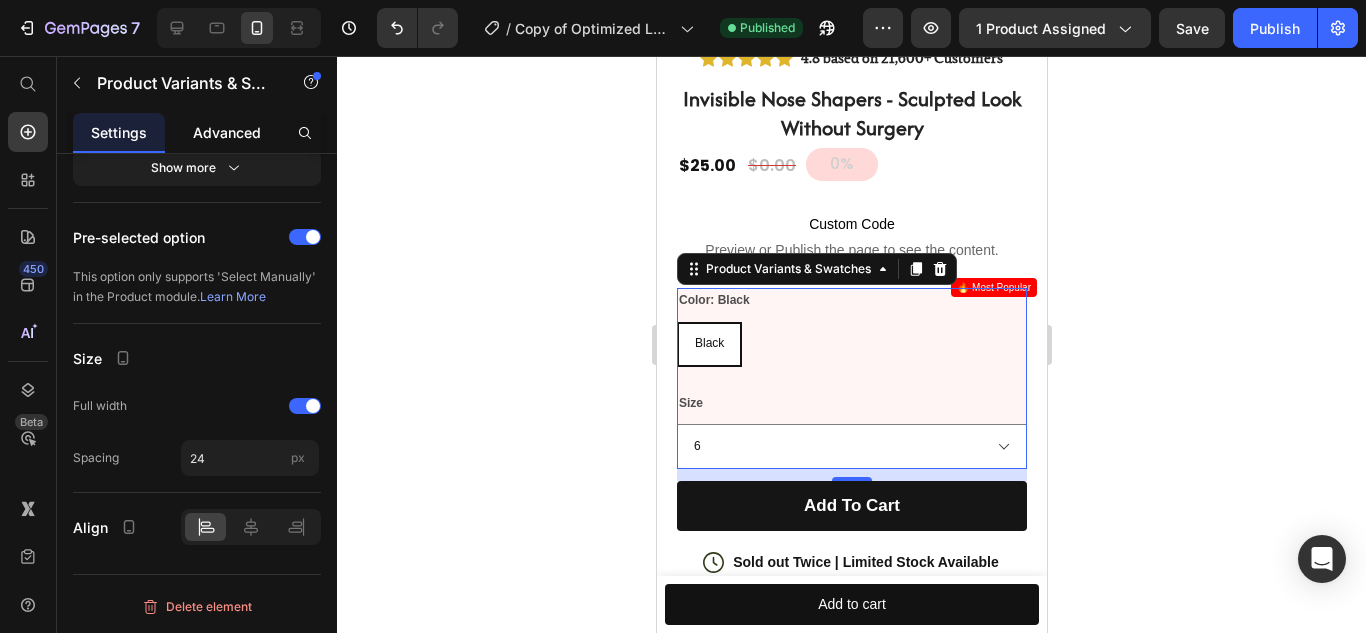 click on "Advanced" at bounding box center (227, 132) 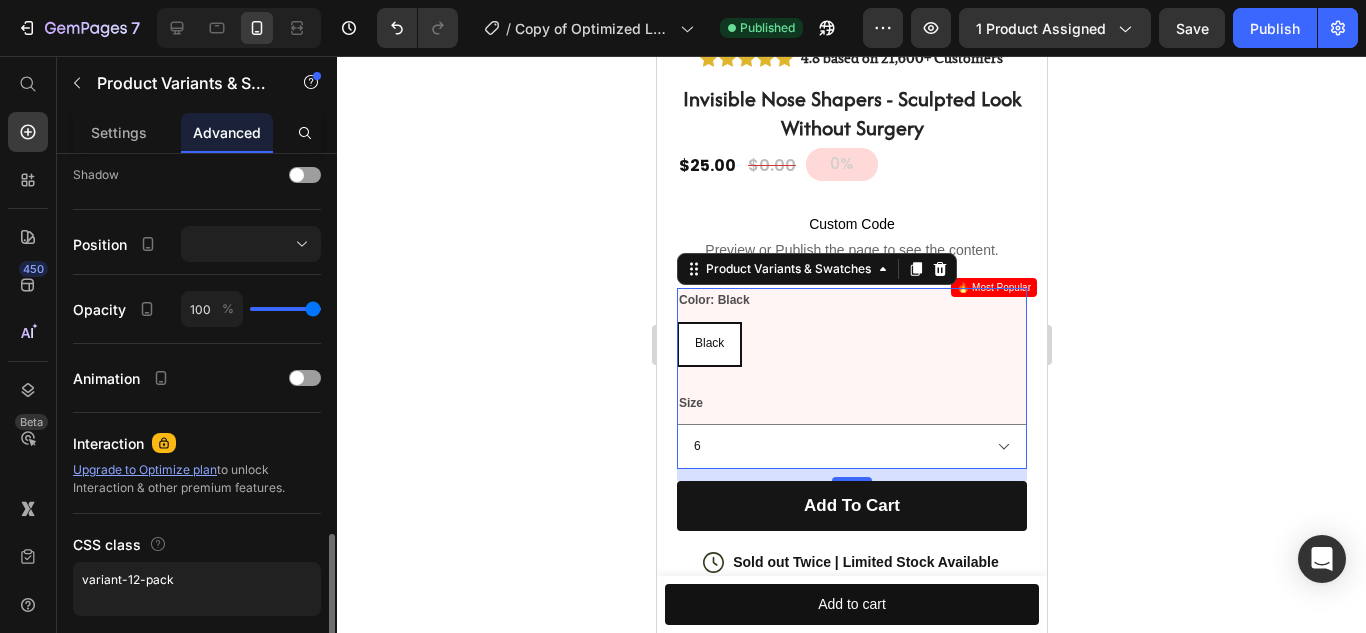 scroll, scrollTop: 733, scrollLeft: 0, axis: vertical 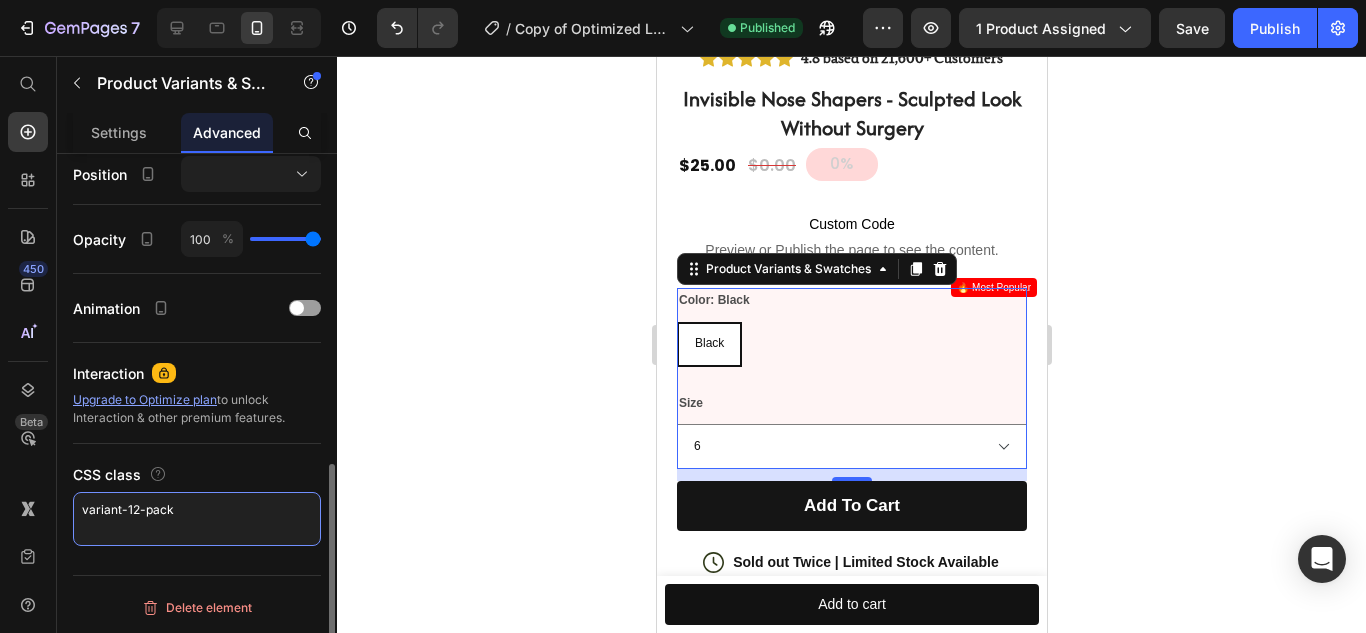 drag, startPoint x: 208, startPoint y: 521, endPoint x: 65, endPoint y: 515, distance: 143.12582 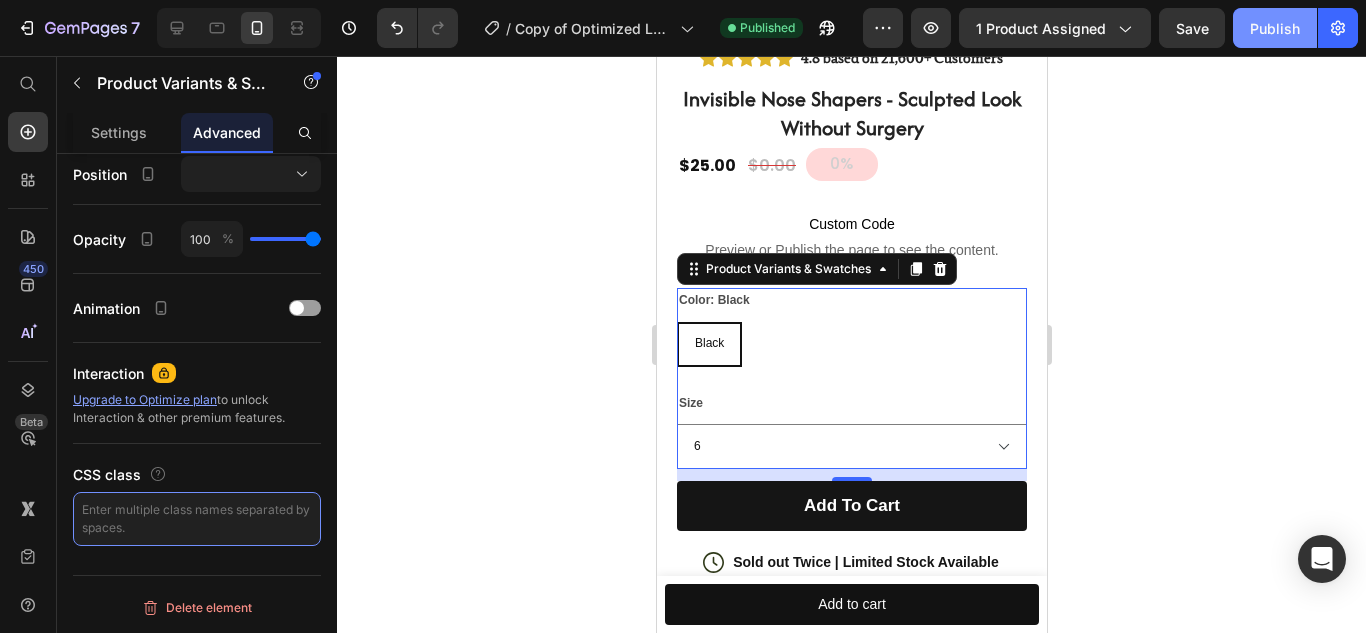 type 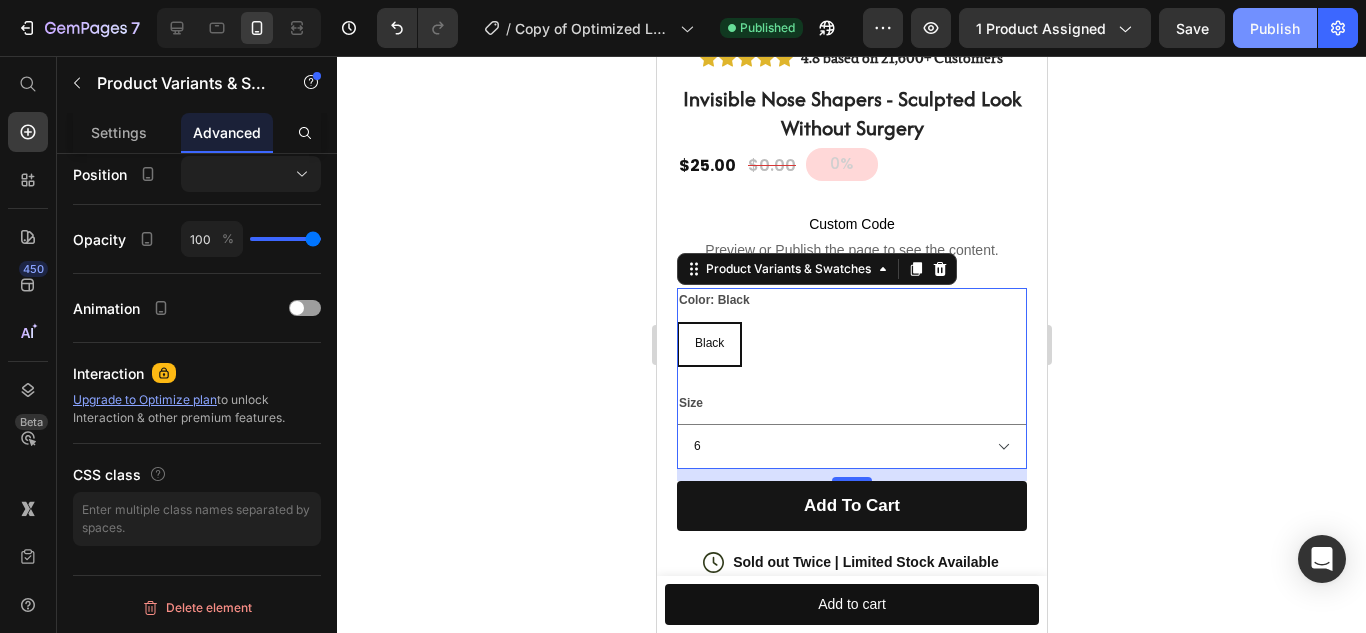 click on "Publish" at bounding box center [1275, 28] 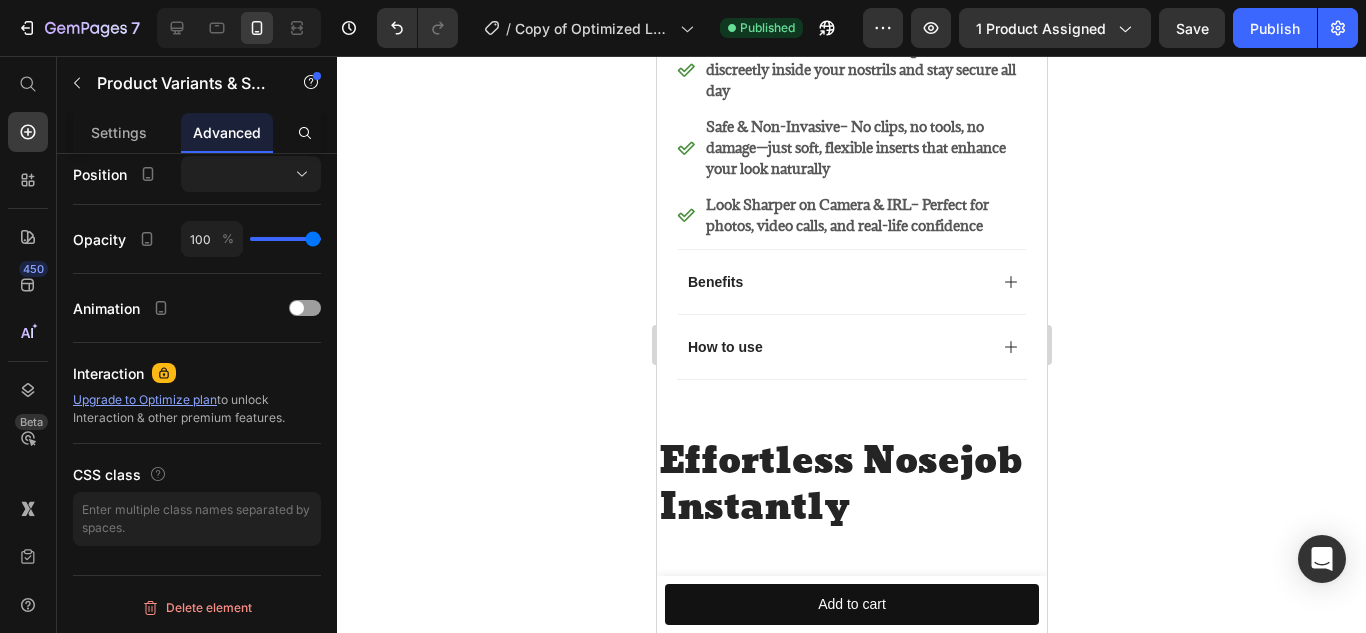 scroll, scrollTop: 1862, scrollLeft: 0, axis: vertical 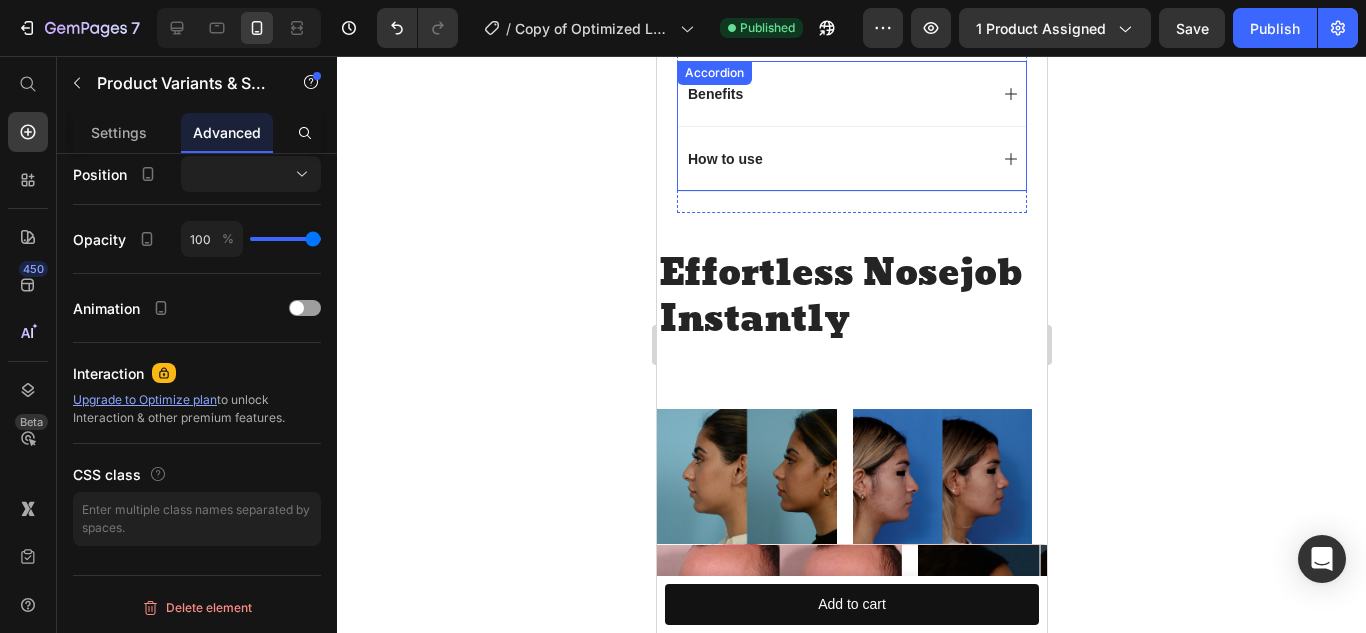 click on "How to use" at bounding box center (835, 159) 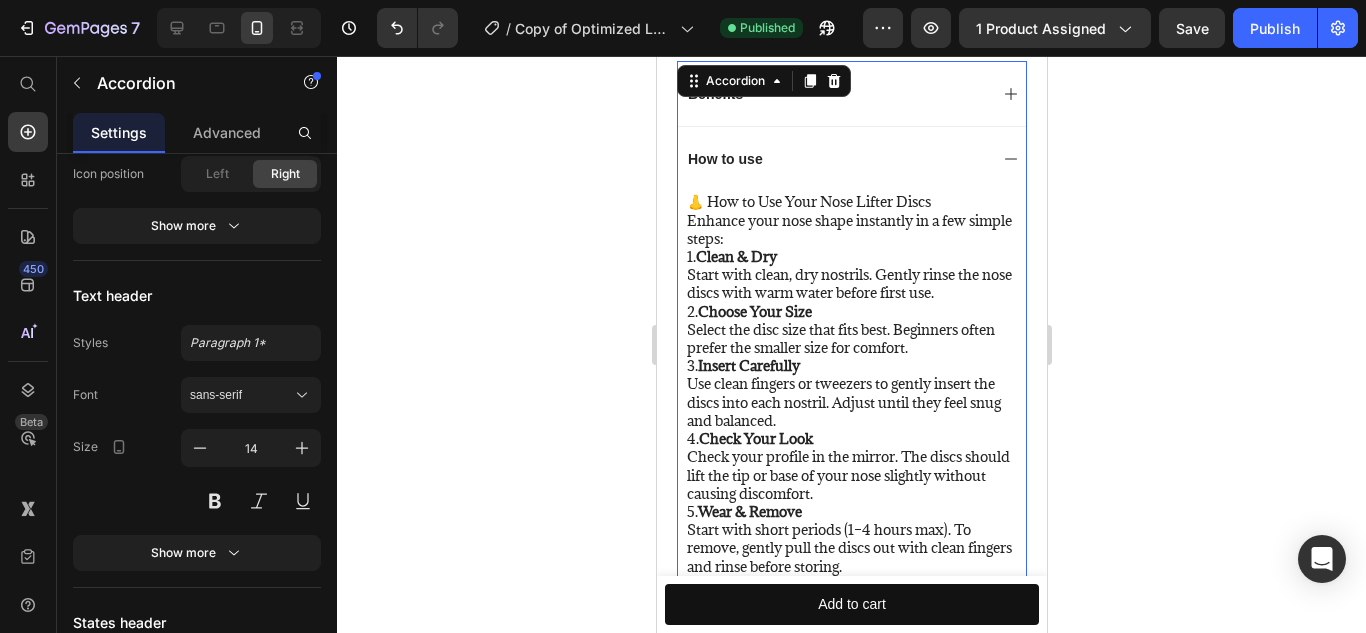 scroll, scrollTop: 0, scrollLeft: 0, axis: both 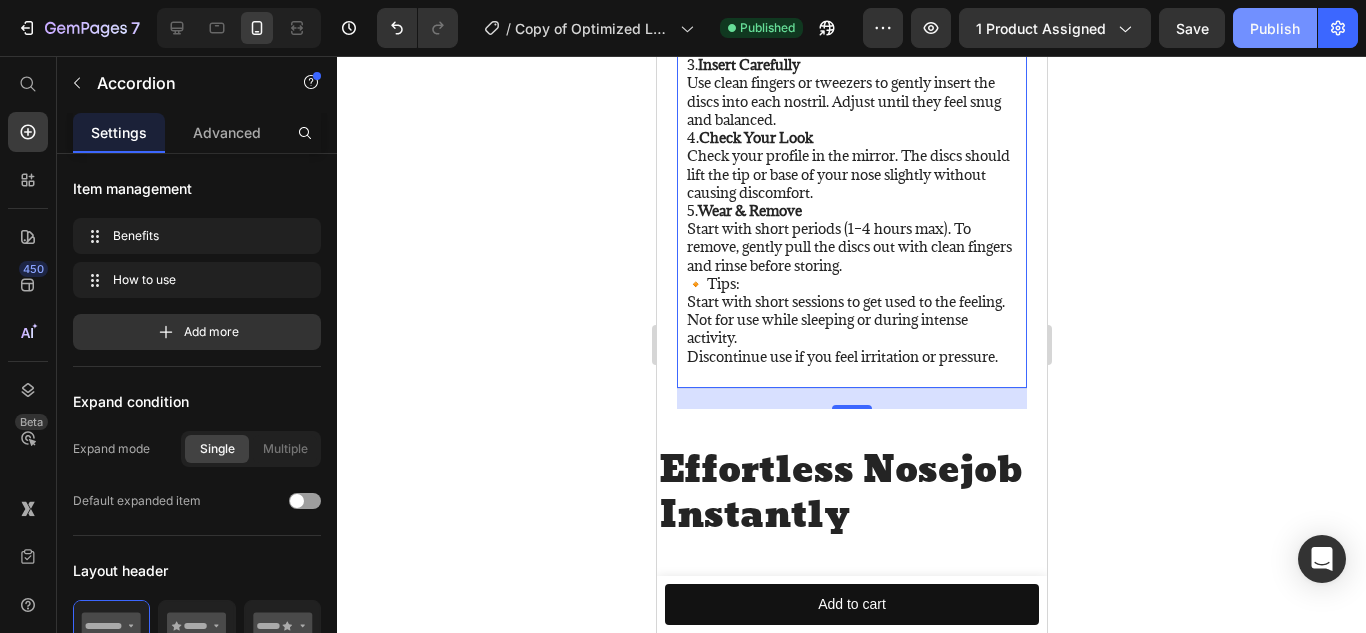 click on "Publish" 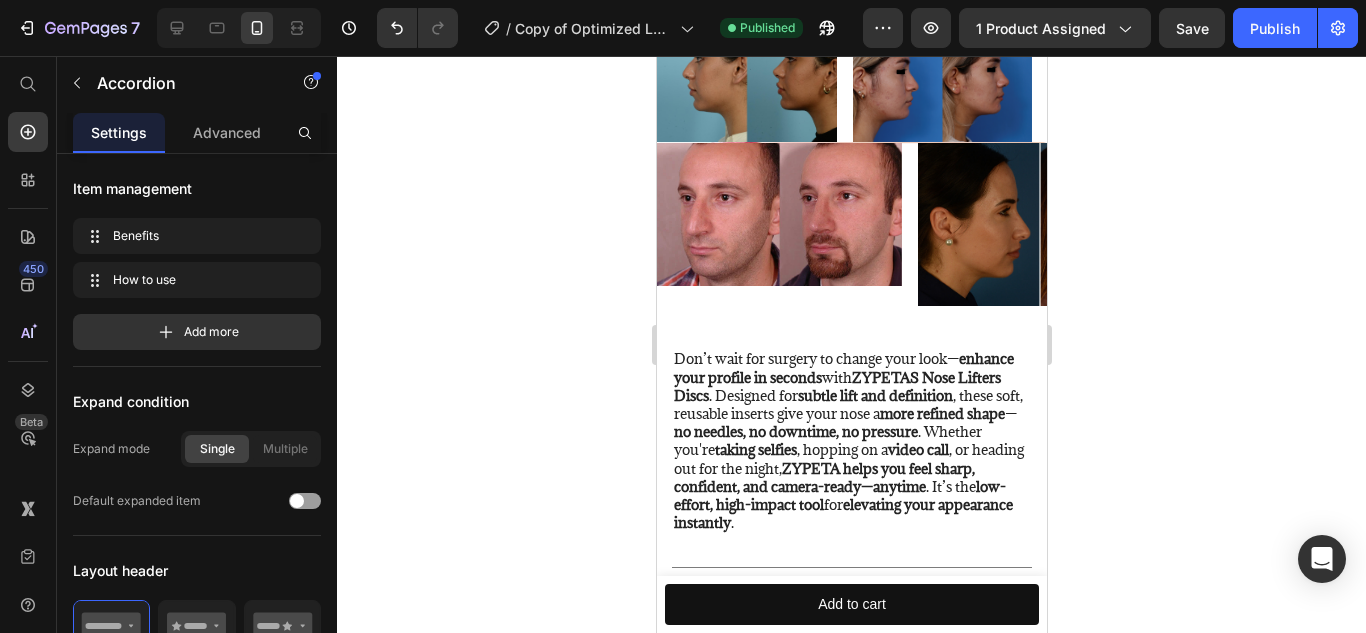 scroll, scrollTop: 2718, scrollLeft: 0, axis: vertical 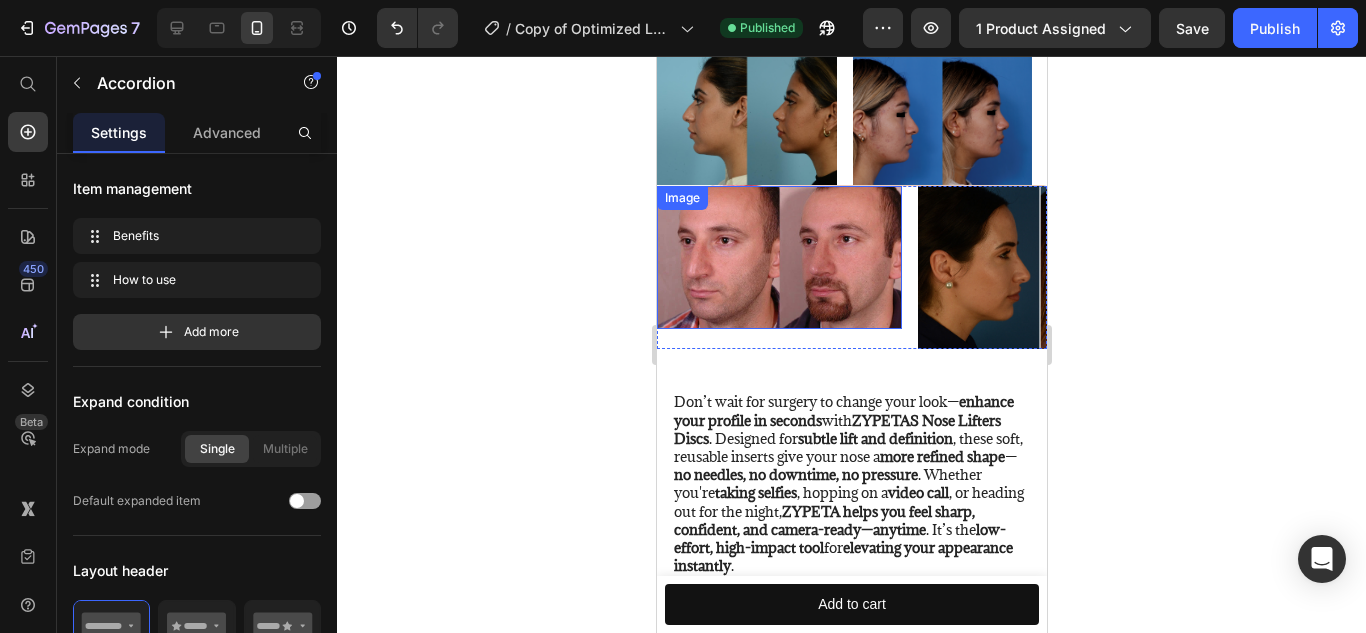 click at bounding box center [778, 257] 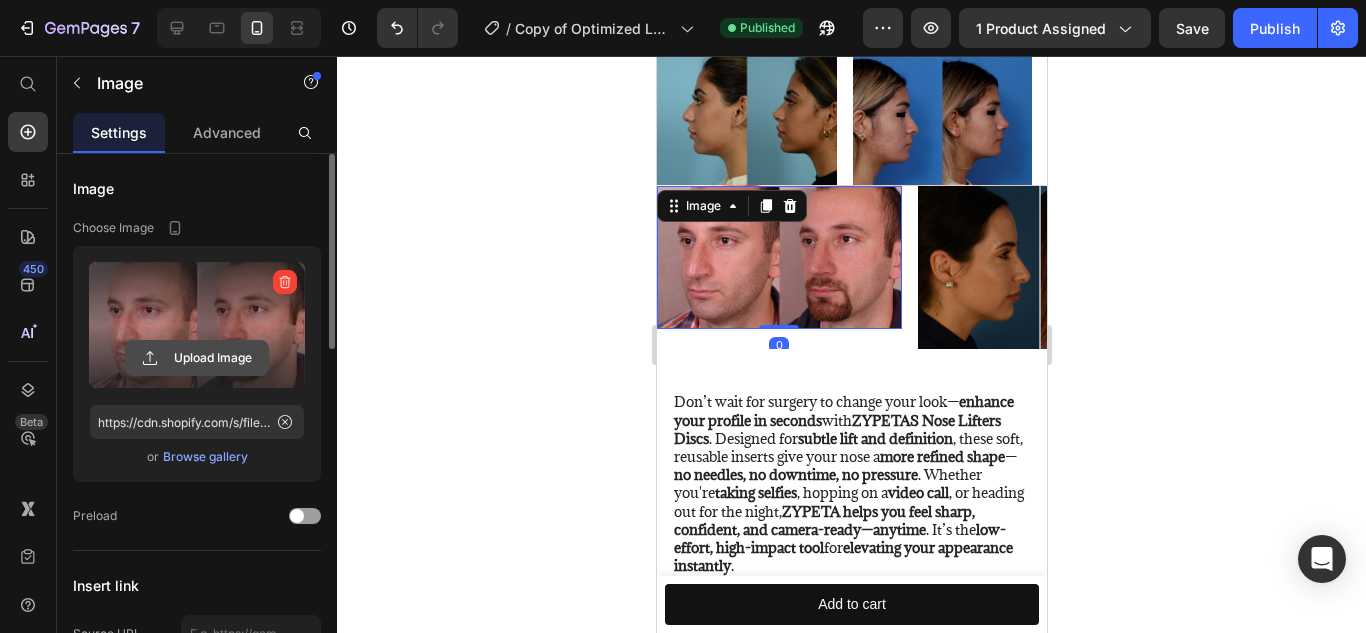 click 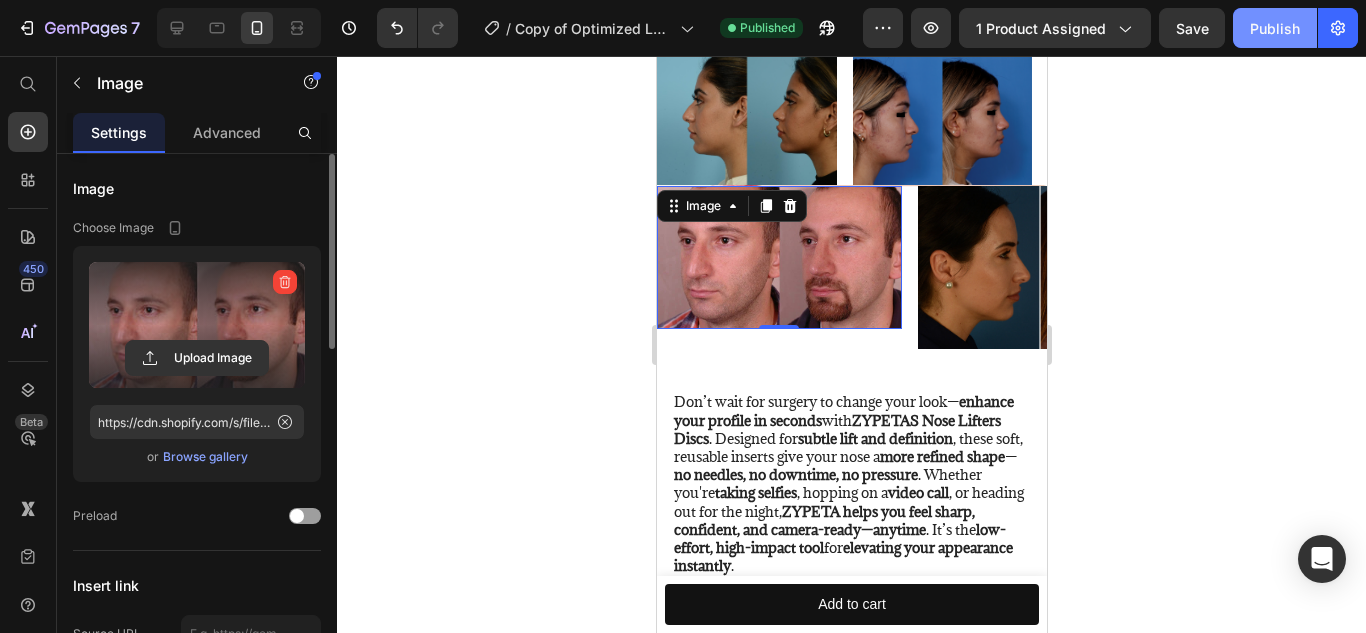 click on "Publish" at bounding box center [1275, 28] 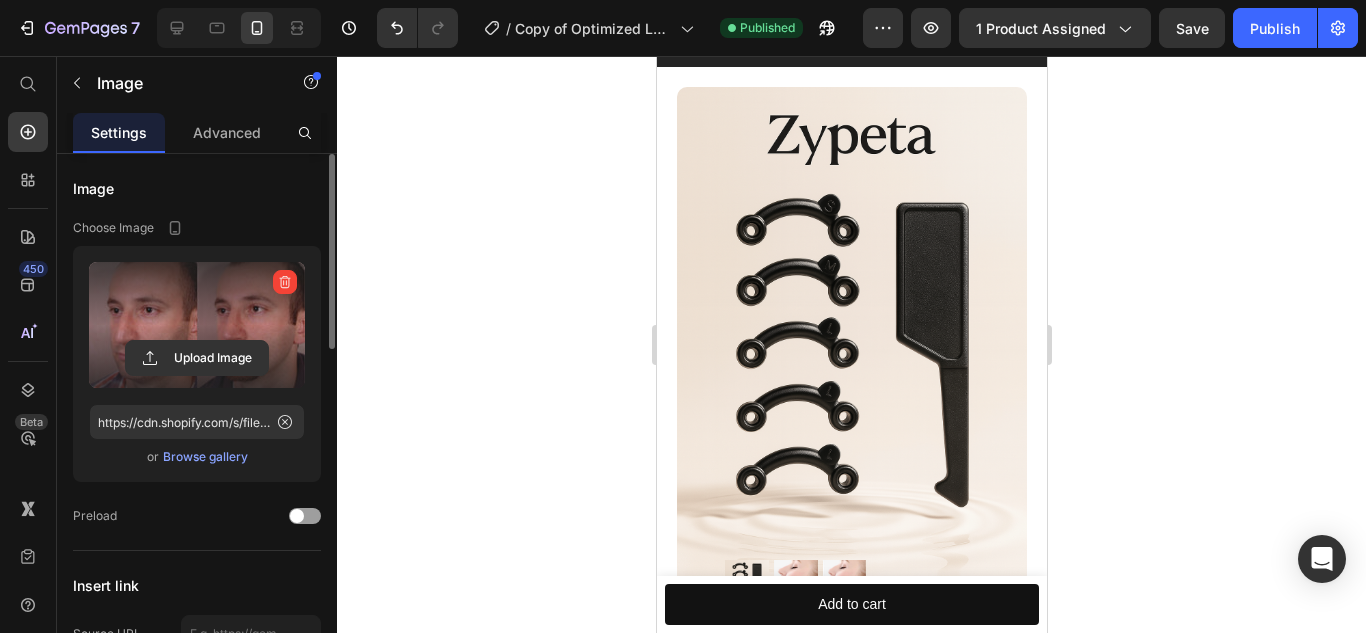 scroll, scrollTop: 0, scrollLeft: 0, axis: both 